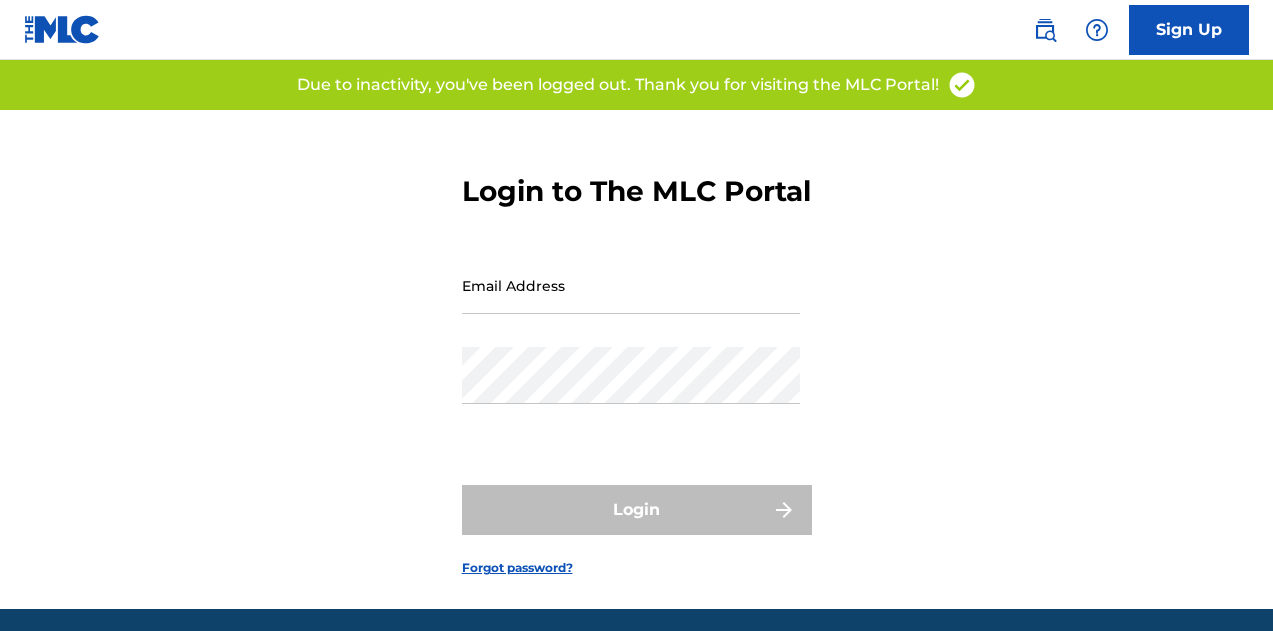 scroll, scrollTop: 0, scrollLeft: 0, axis: both 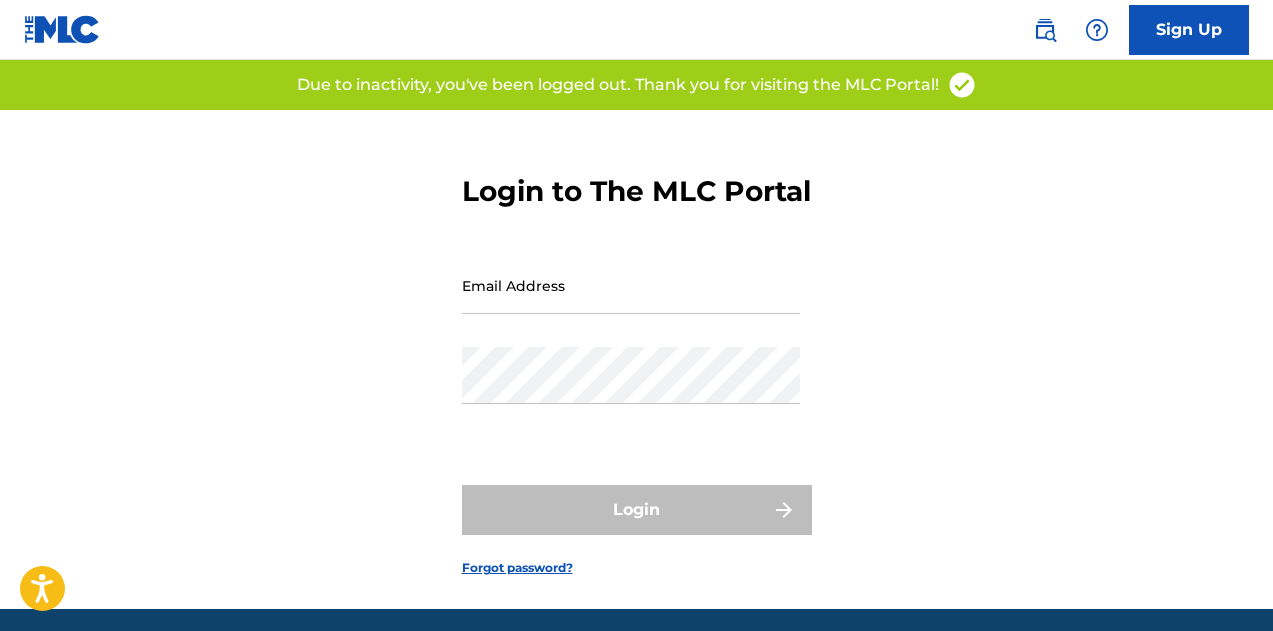 click on "Email Address" at bounding box center (631, 285) 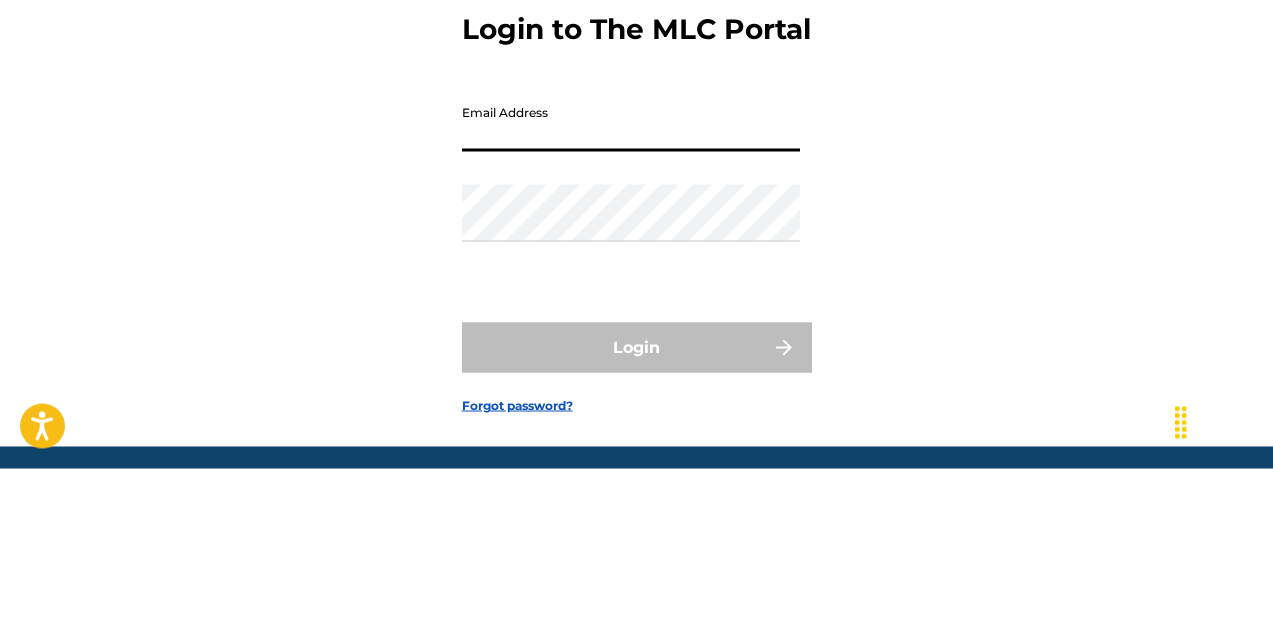 click on "Email Address" at bounding box center (631, 285) 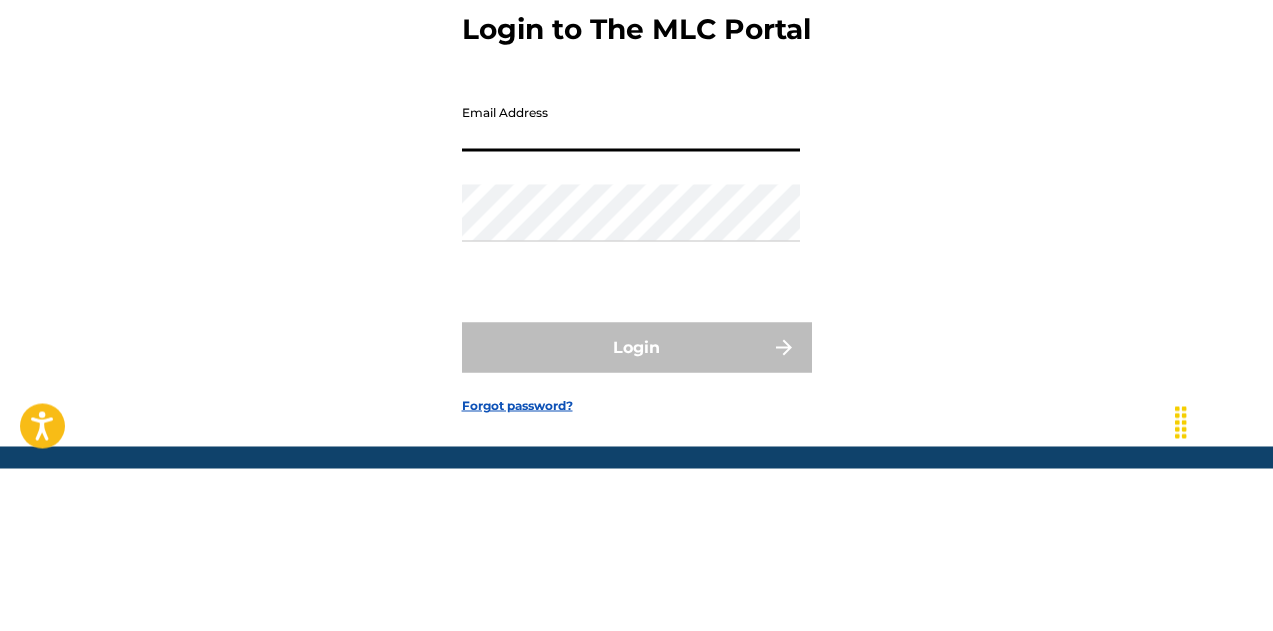 type on "[EMAIL]" 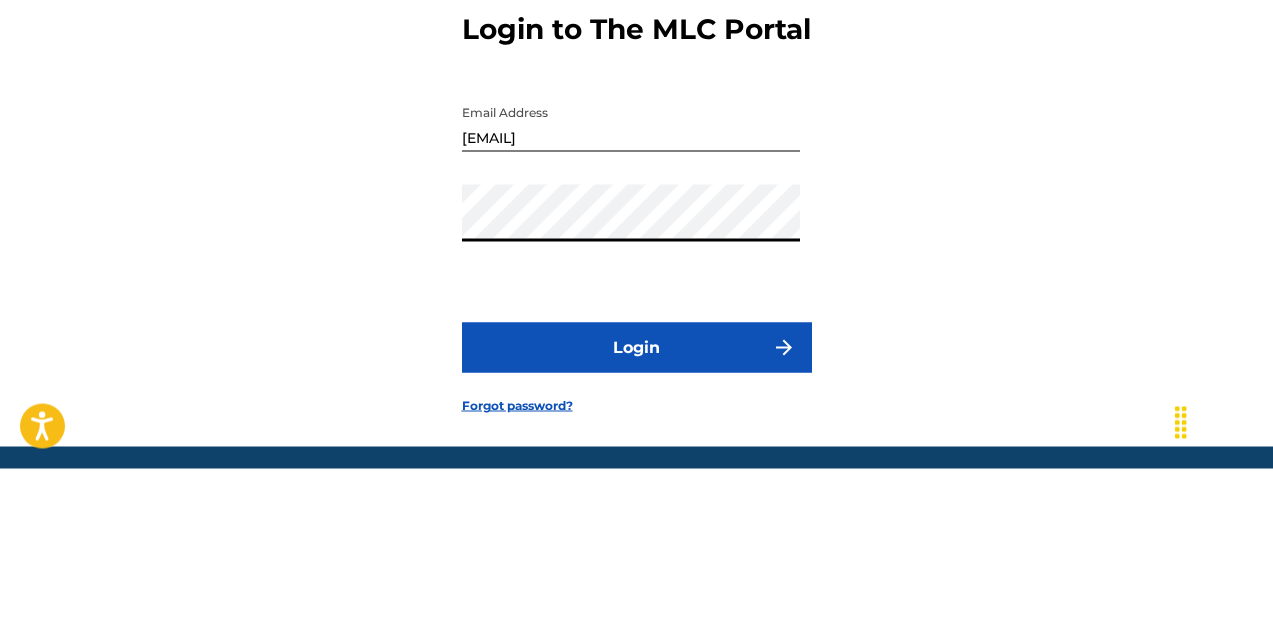 click on "Login to The MLC Portal Email Address [EMAIL] Password Login Forgot password?" at bounding box center (636, 359) 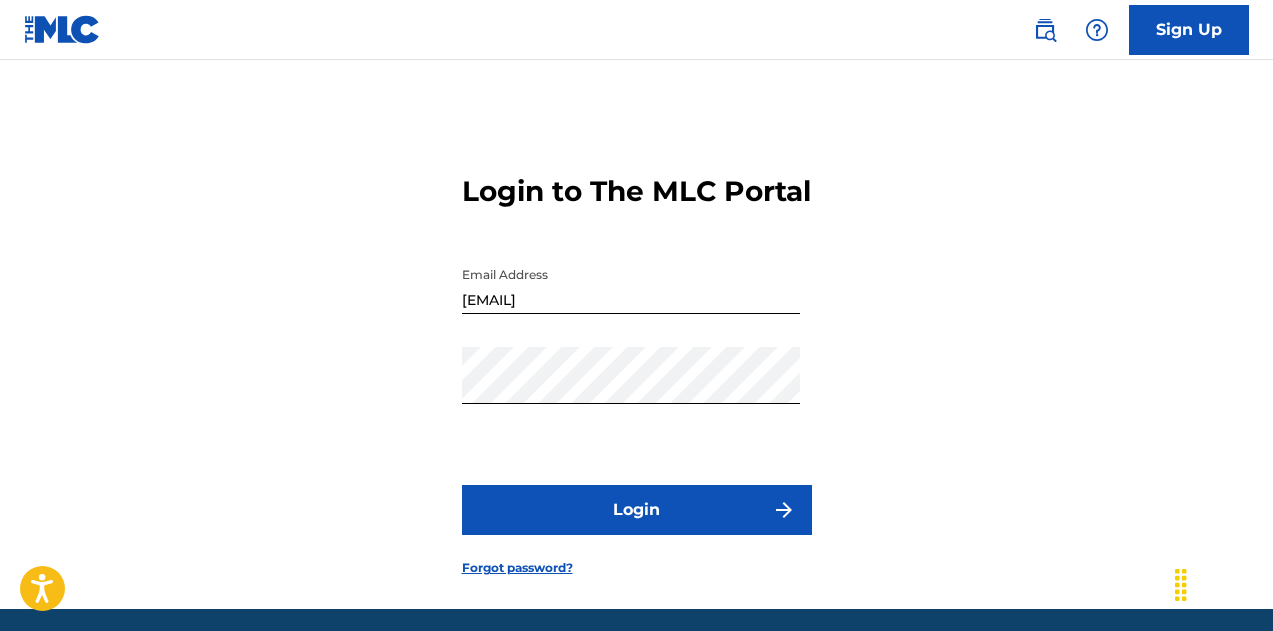 click on "Login" at bounding box center [637, 510] 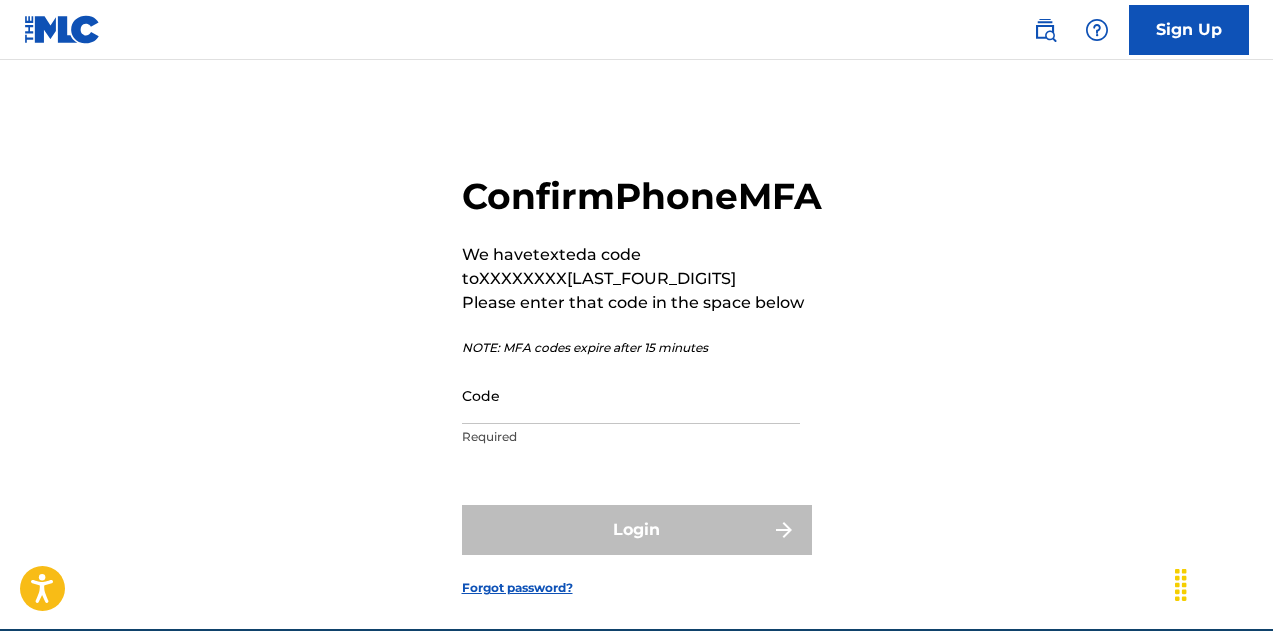 click on "Code" at bounding box center (631, 395) 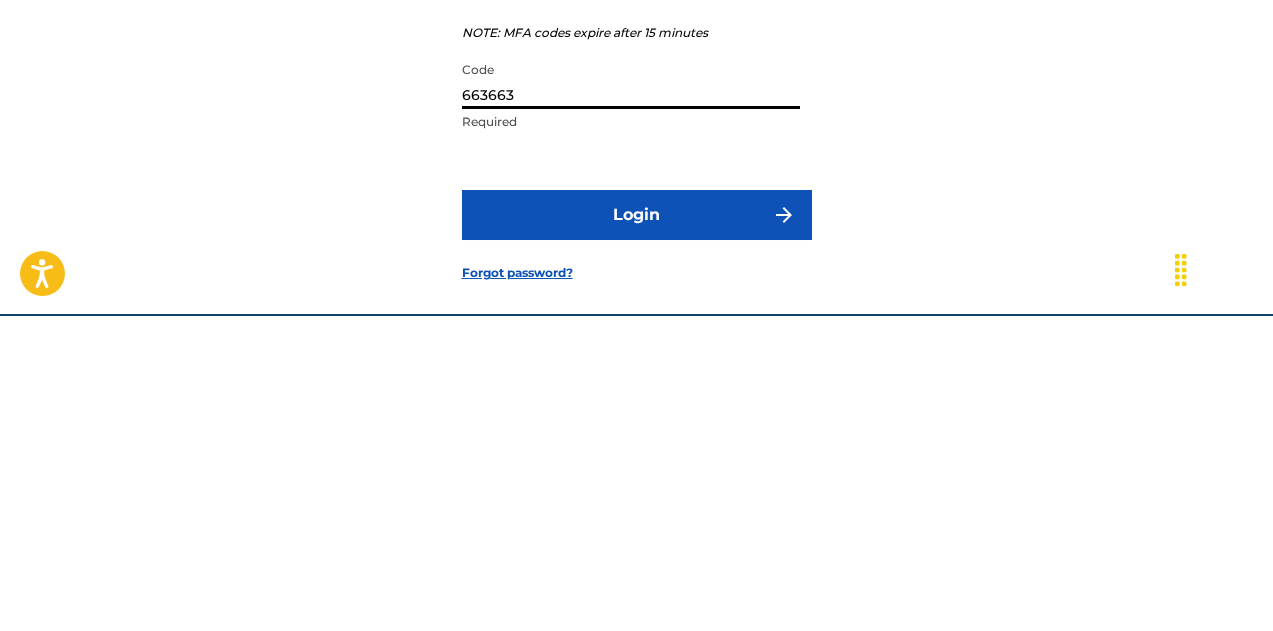 scroll, scrollTop: 6, scrollLeft: 0, axis: vertical 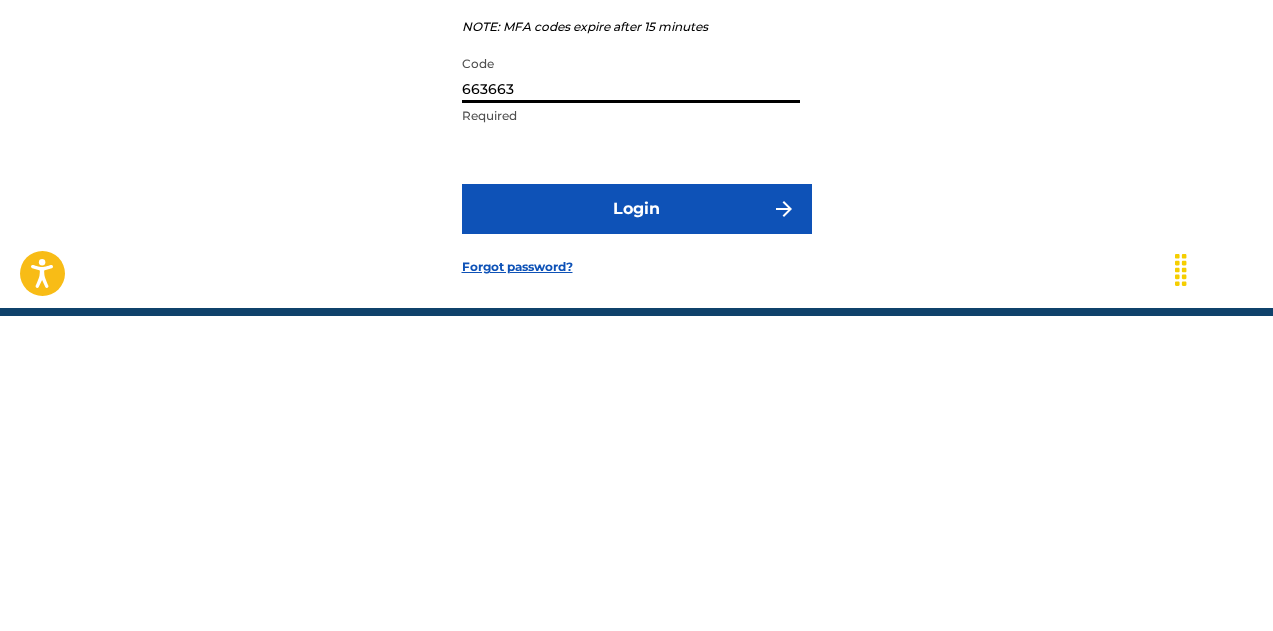 type on "663663" 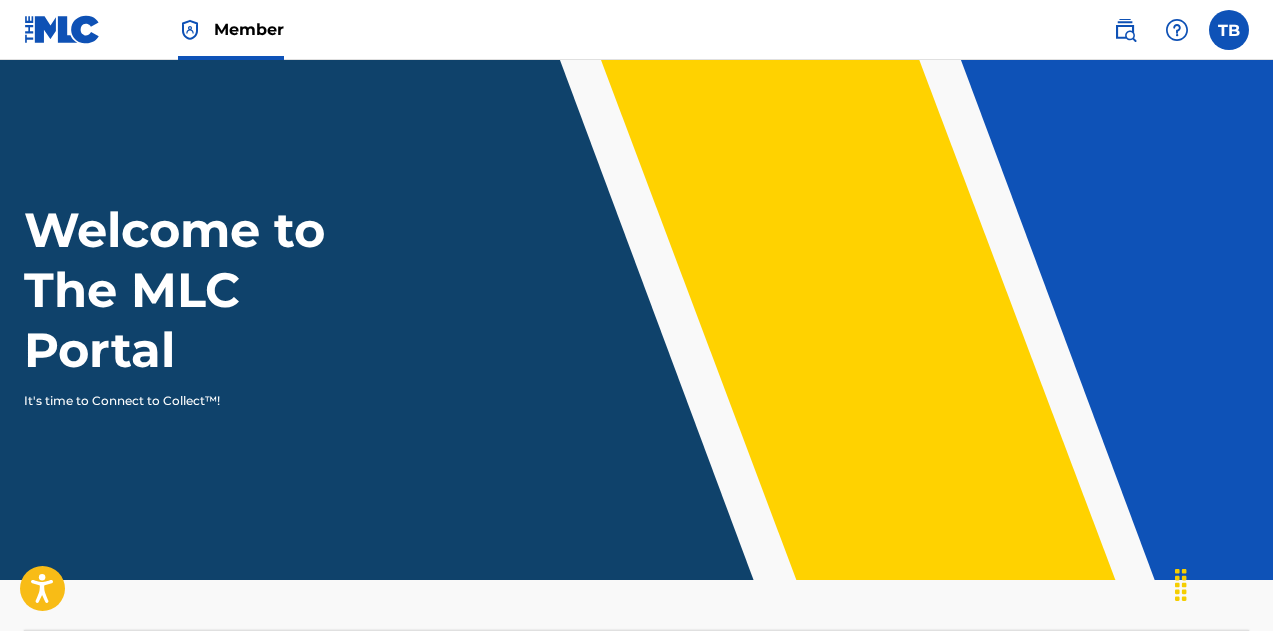 scroll, scrollTop: 0, scrollLeft: 0, axis: both 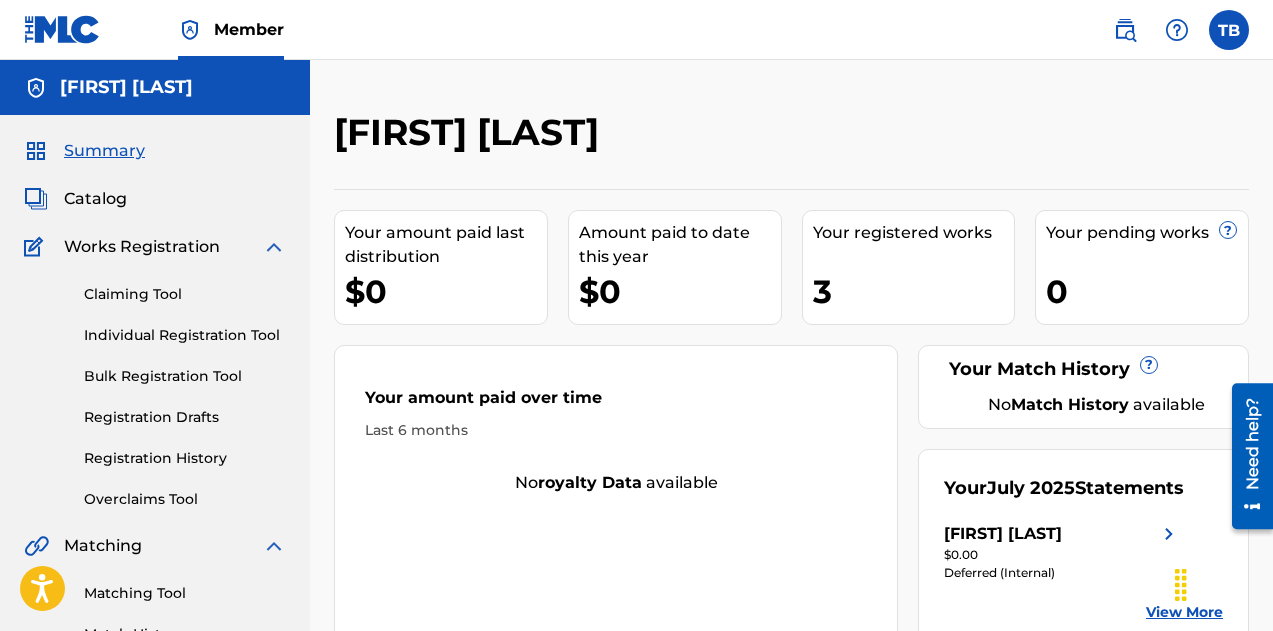 click on "Registration History" at bounding box center (185, 458) 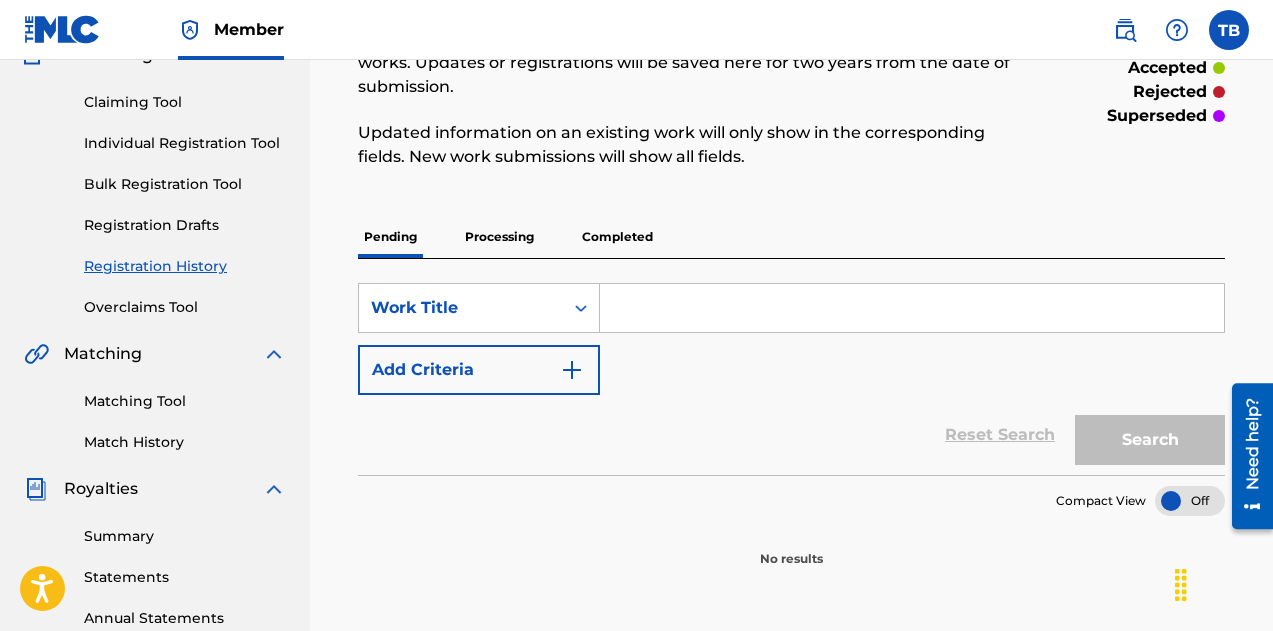 scroll, scrollTop: 190, scrollLeft: 0, axis: vertical 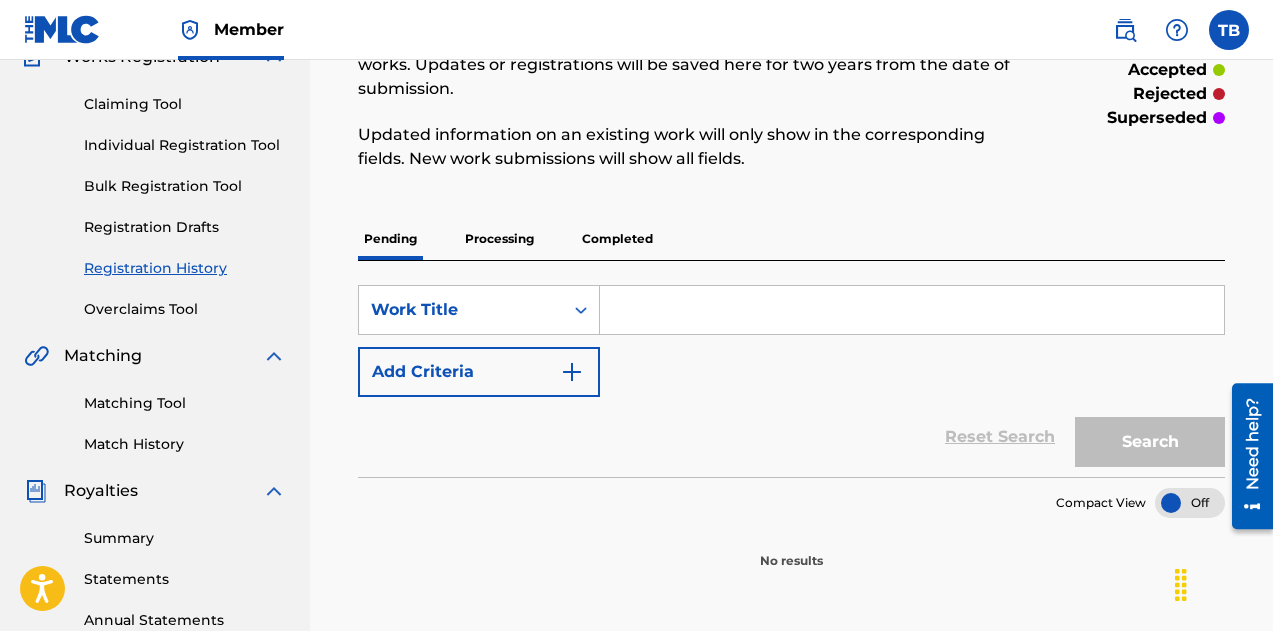 click on "Processing" at bounding box center [499, 239] 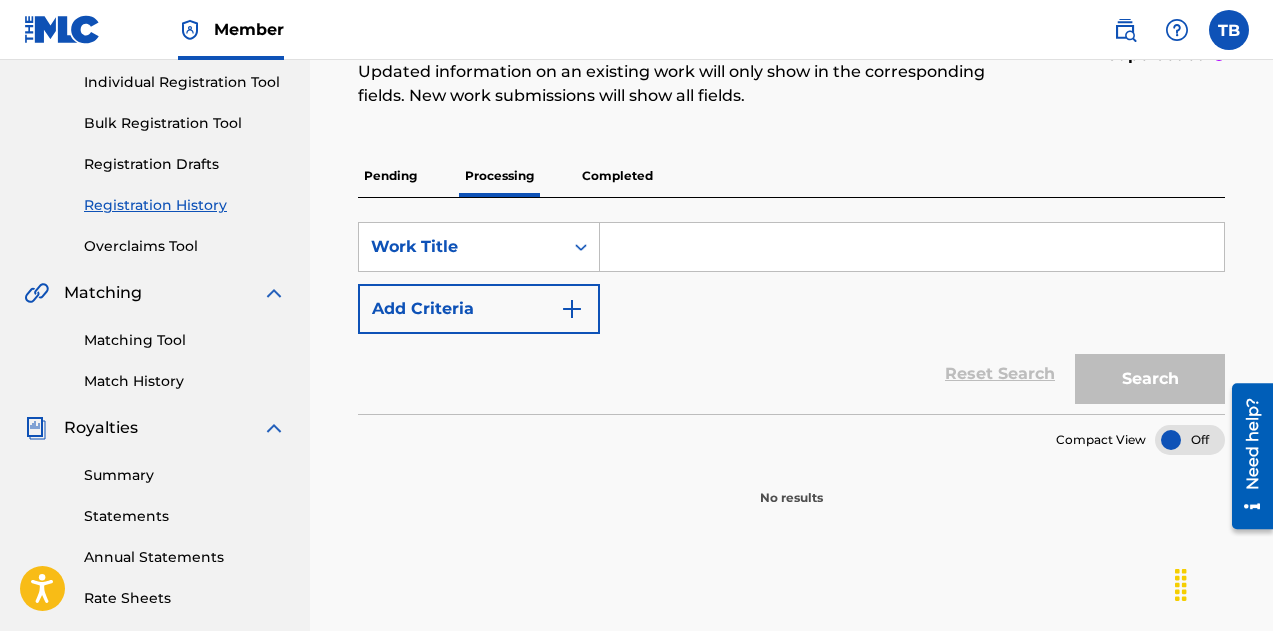 scroll, scrollTop: 256, scrollLeft: 0, axis: vertical 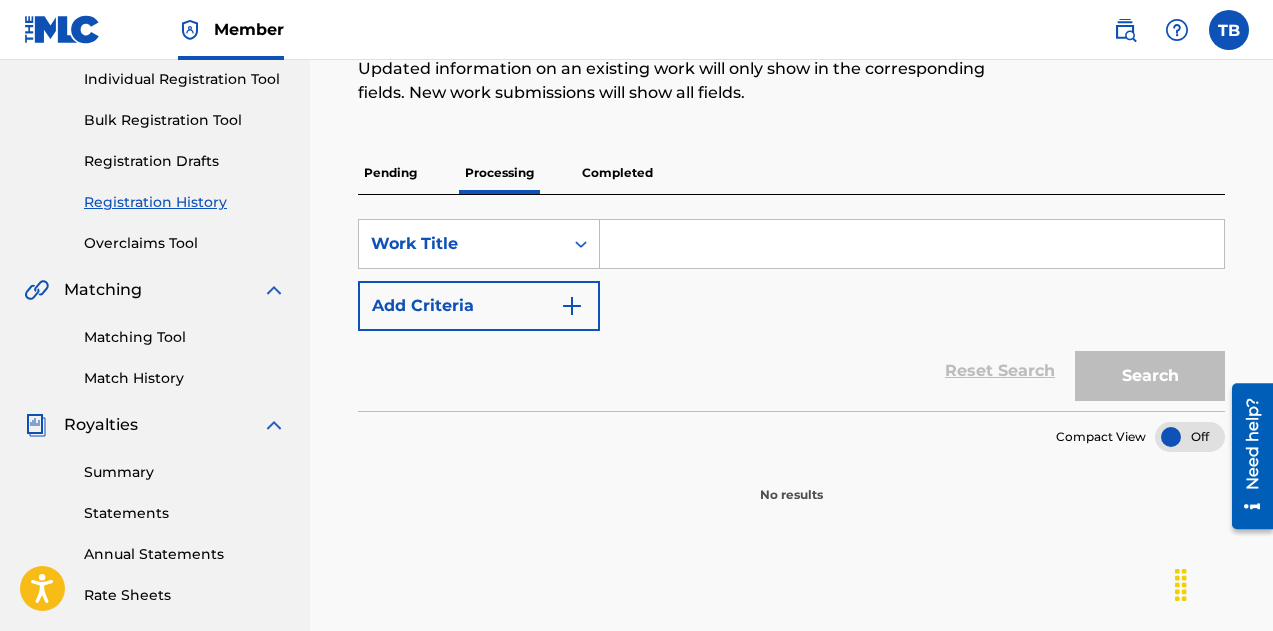click on "Completed" at bounding box center (617, 173) 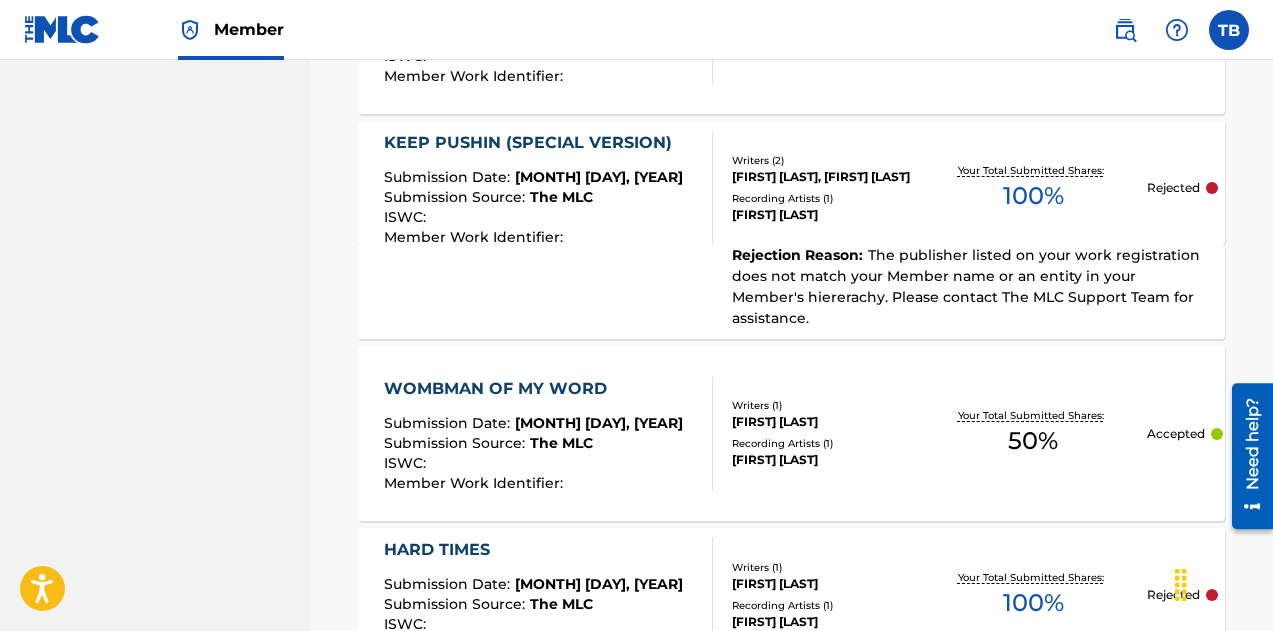 scroll, scrollTop: 1633, scrollLeft: 0, axis: vertical 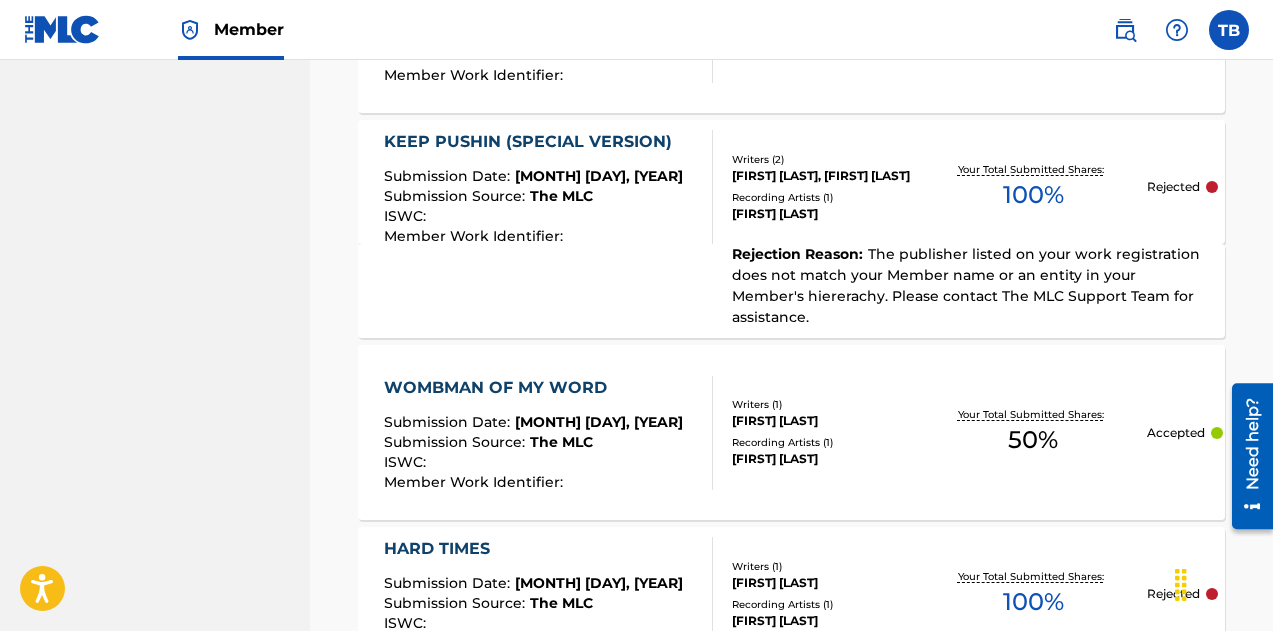 click on "WOMBMAN OF MY WORD" at bounding box center [533, 388] 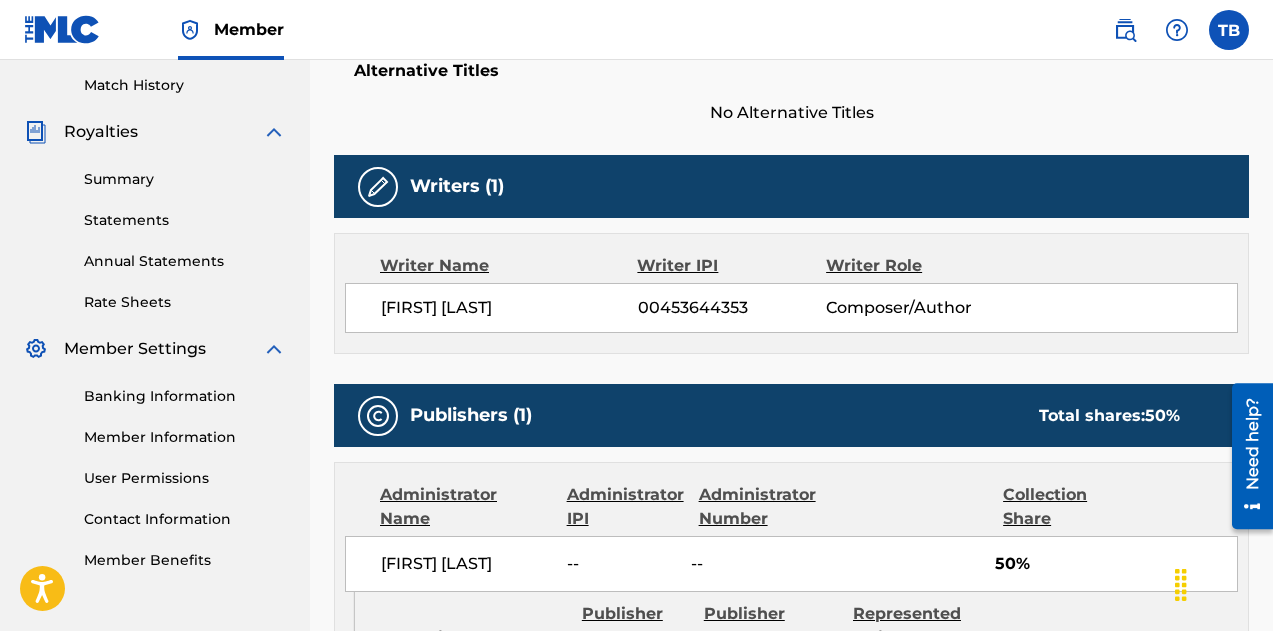 scroll, scrollTop: 556, scrollLeft: 0, axis: vertical 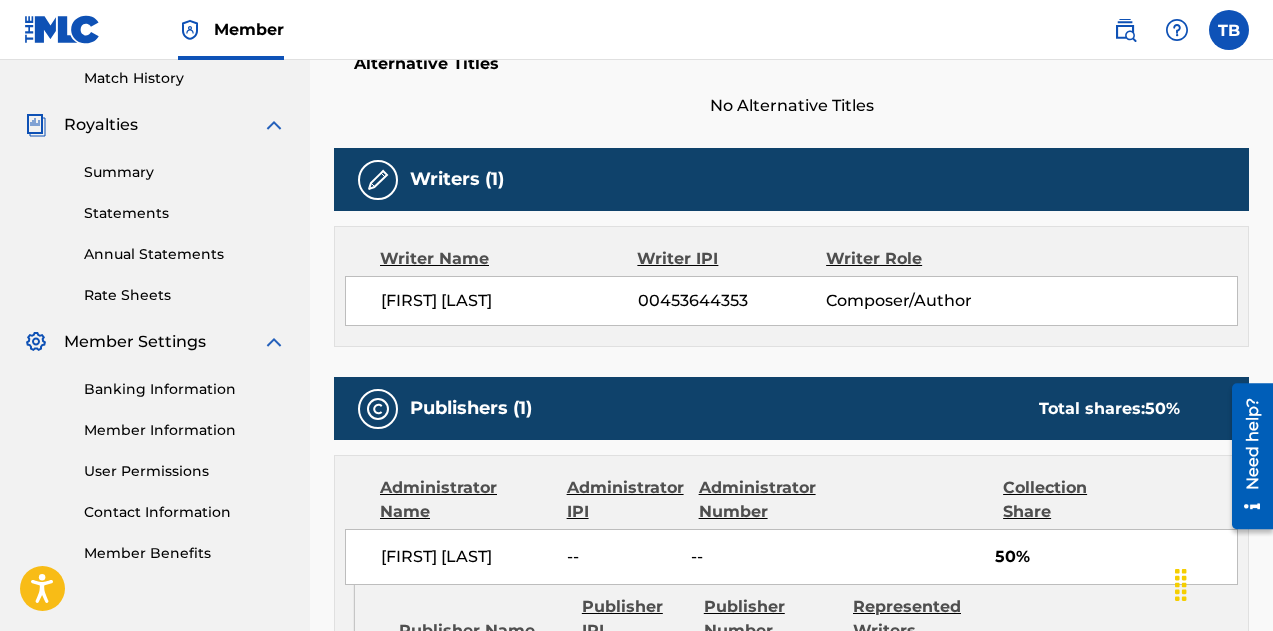 click on "Alternative Titles" at bounding box center (791, 64) 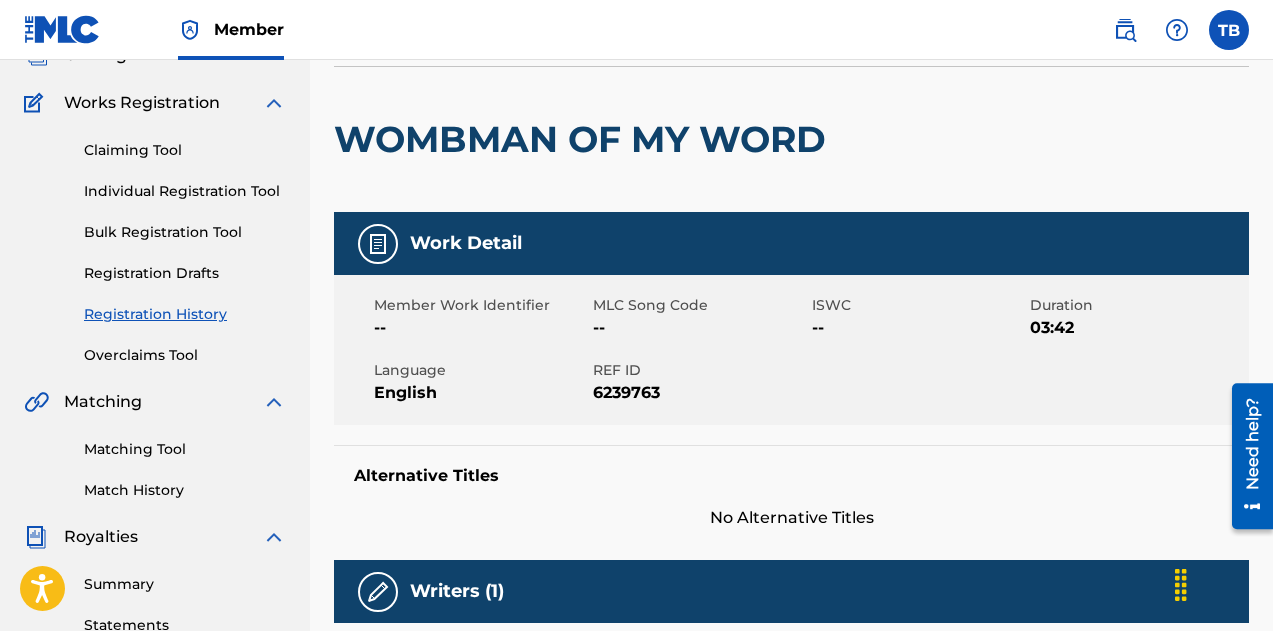 scroll, scrollTop: 0, scrollLeft: 0, axis: both 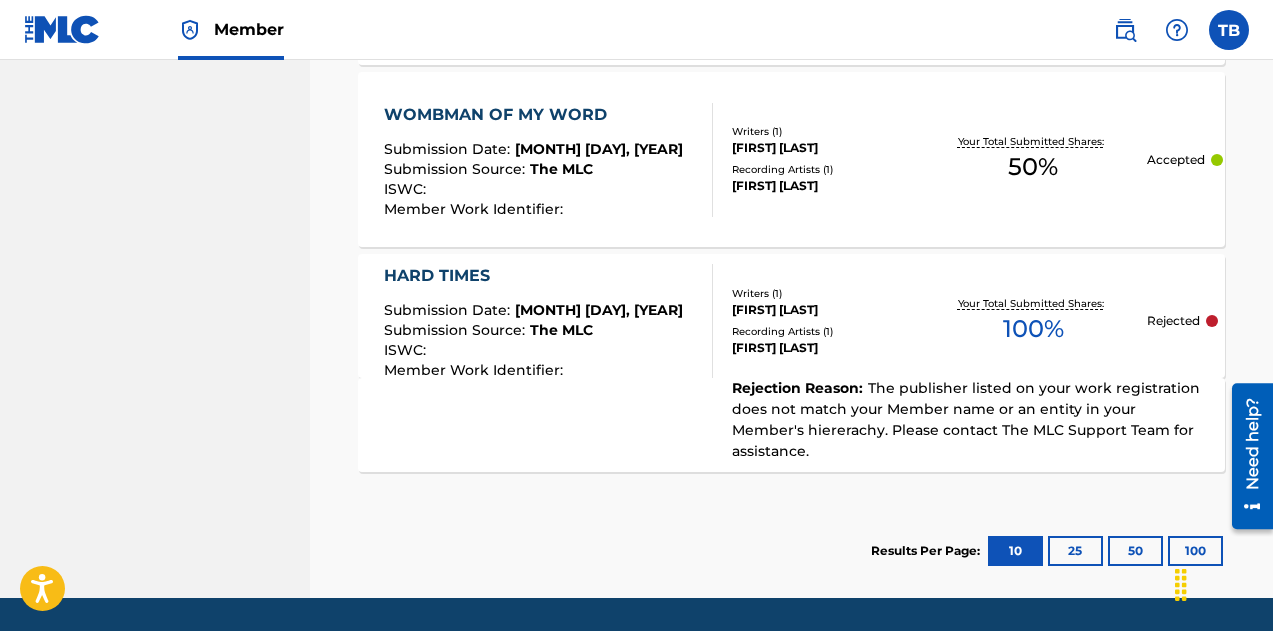 click on "25" at bounding box center [1075, 551] 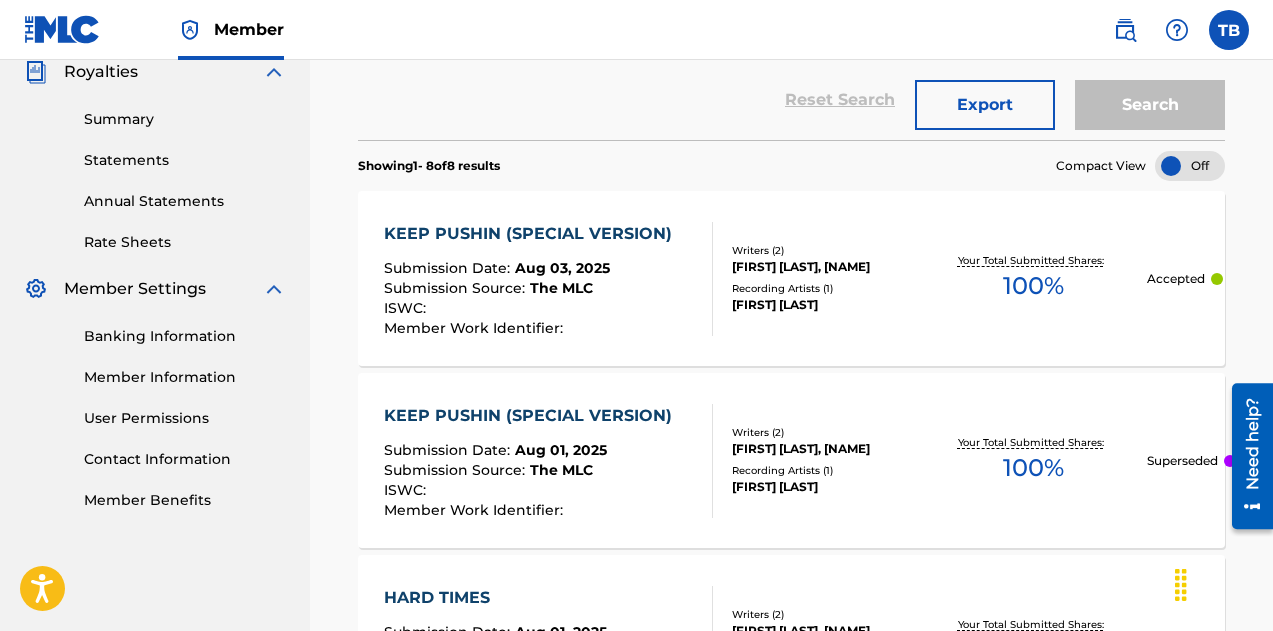 click on "Registration History Registration History is a record of new work submissions or updates to existing works. Updates or registrations will be saved here for two years from the date of submission. Updated information on an existing work will only show in the corresponding fields. New work submissions will show all fields. submitted accepted rejected superseded Pending Processing Completed SearchWithCriteria06742dcd-91cf-4bbc-8edc-4e70f0b572a7 Work Title Add Criteria Filter Submission Status accepted rejected superseded Submission Source CWR eSong The MLC Sort Submission Date Last Updated Remove Filters Apply Filters Filters ( 1 ) Reset Search Export Search Showing 1 - 8 of 8 results Compact View KEEP PUSHIN (SPECIAL VERSION) Submission Date : Aug 03, 2025 Submission Source : The MLC ISWC : Member Work Identifier : Writers ( 2 ) TAKEYSHA BEY, UNKNOWN Recording Artists ( 1 ) Lady Therile Your Total Submitted Shares: 100 % Accepted KEEP PUSHIN (SPECIAL VERSION) Submission Date : :" at bounding box center [791, 698] 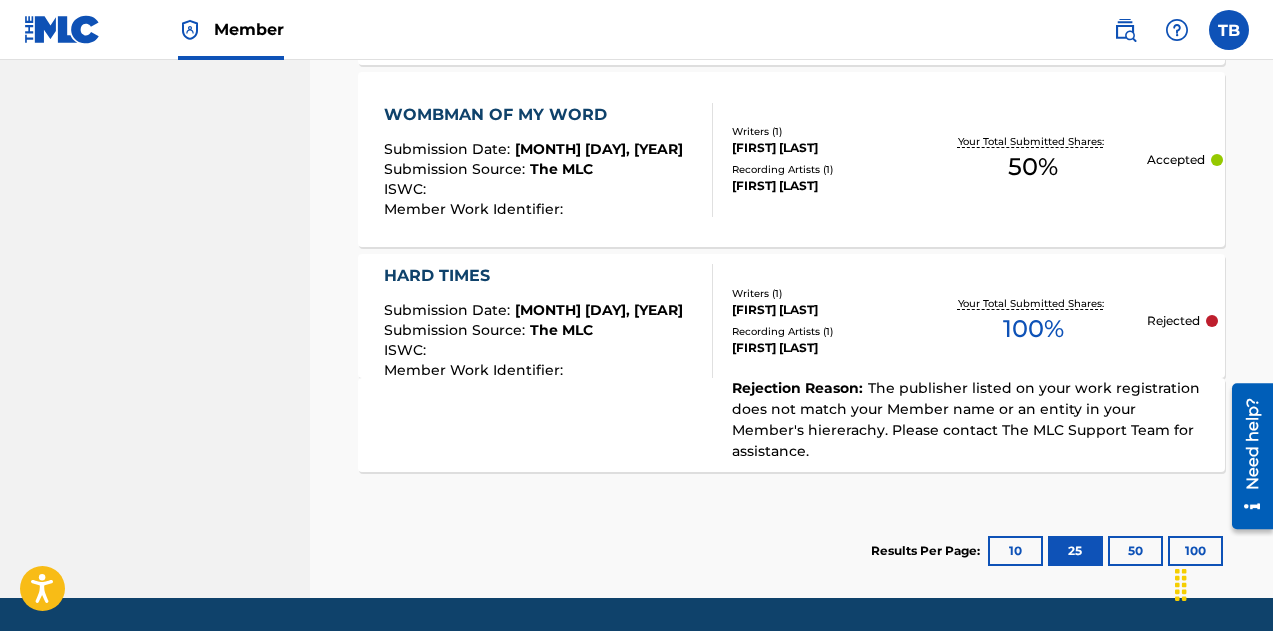 click on "50" at bounding box center (1135, 551) 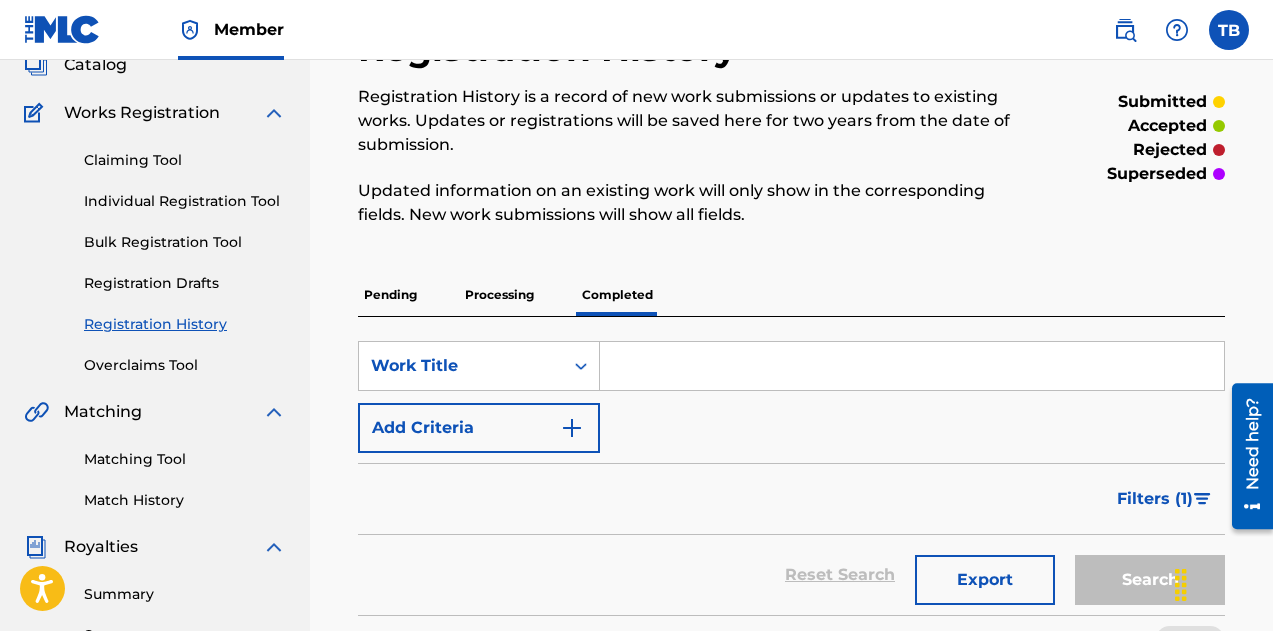 scroll, scrollTop: 65, scrollLeft: 0, axis: vertical 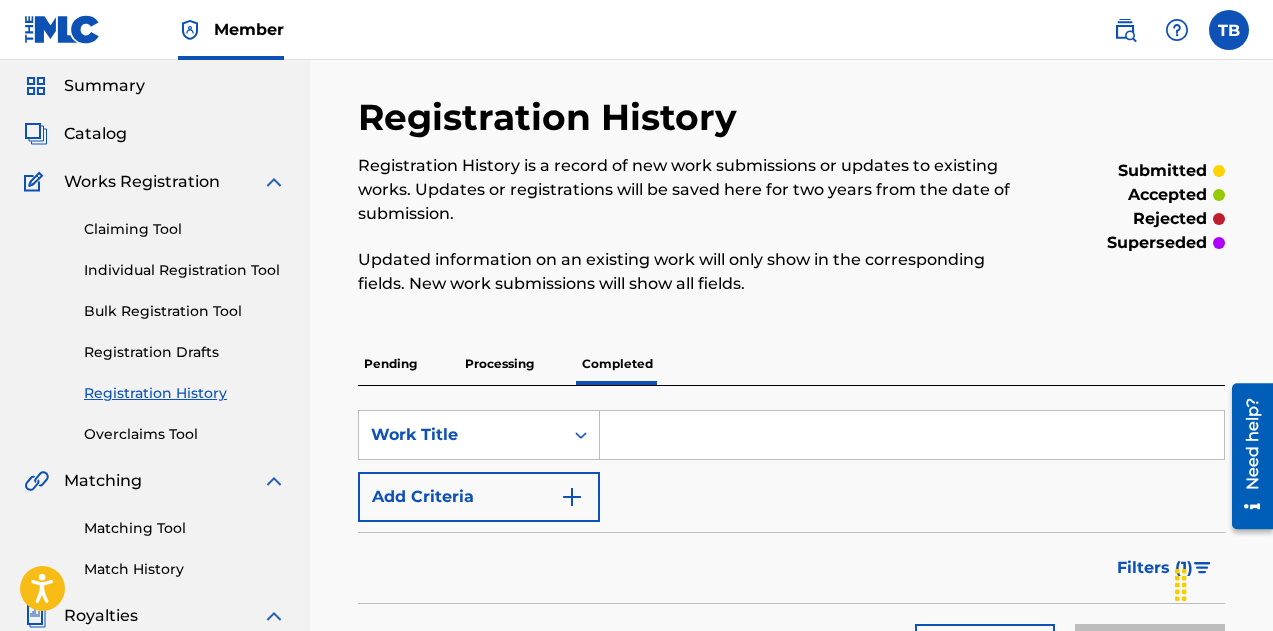click on "Works Registration" at bounding box center [142, 182] 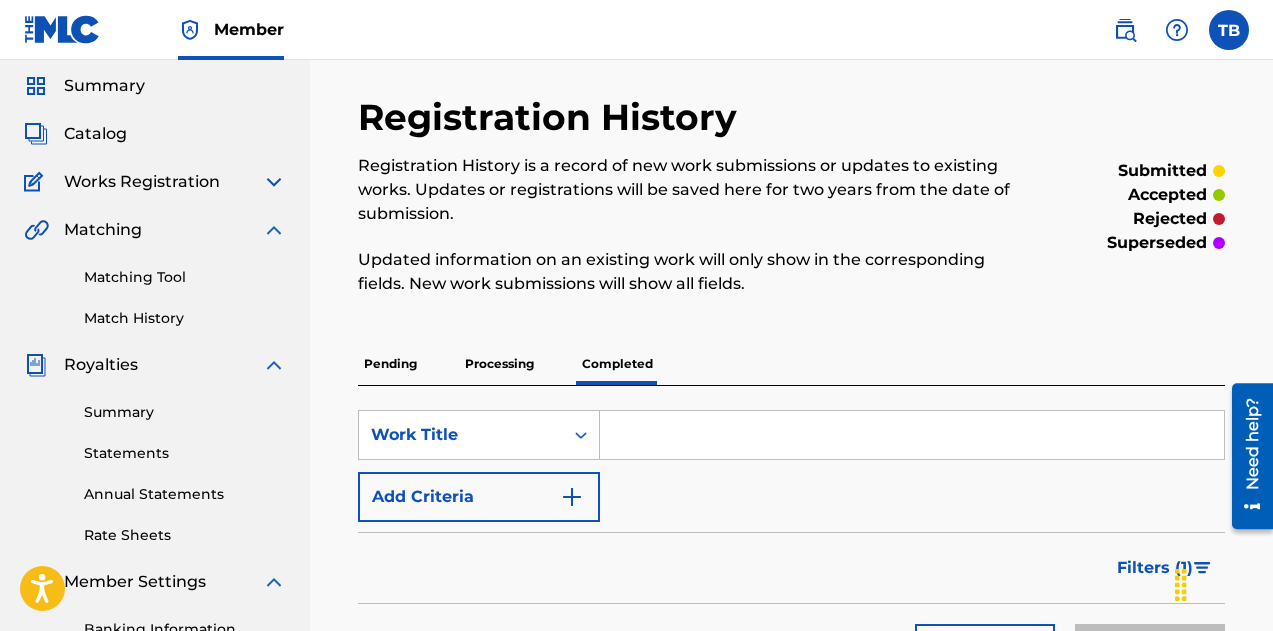 click at bounding box center (274, 182) 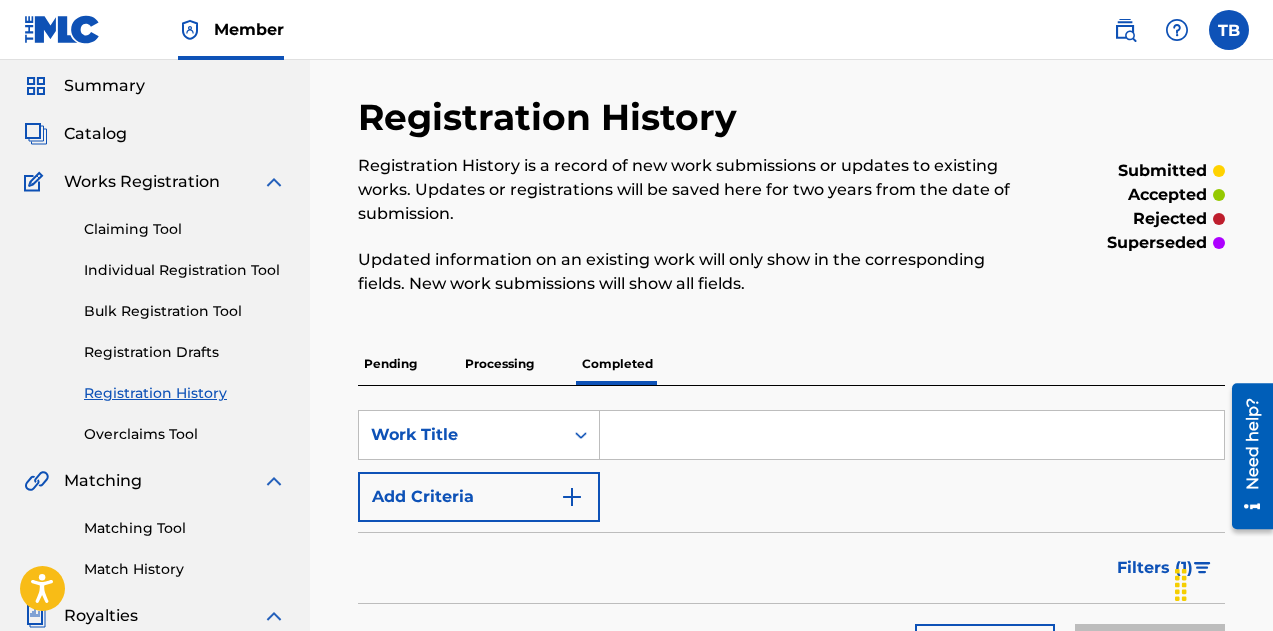 click on "Individual Registration Tool" at bounding box center [185, 270] 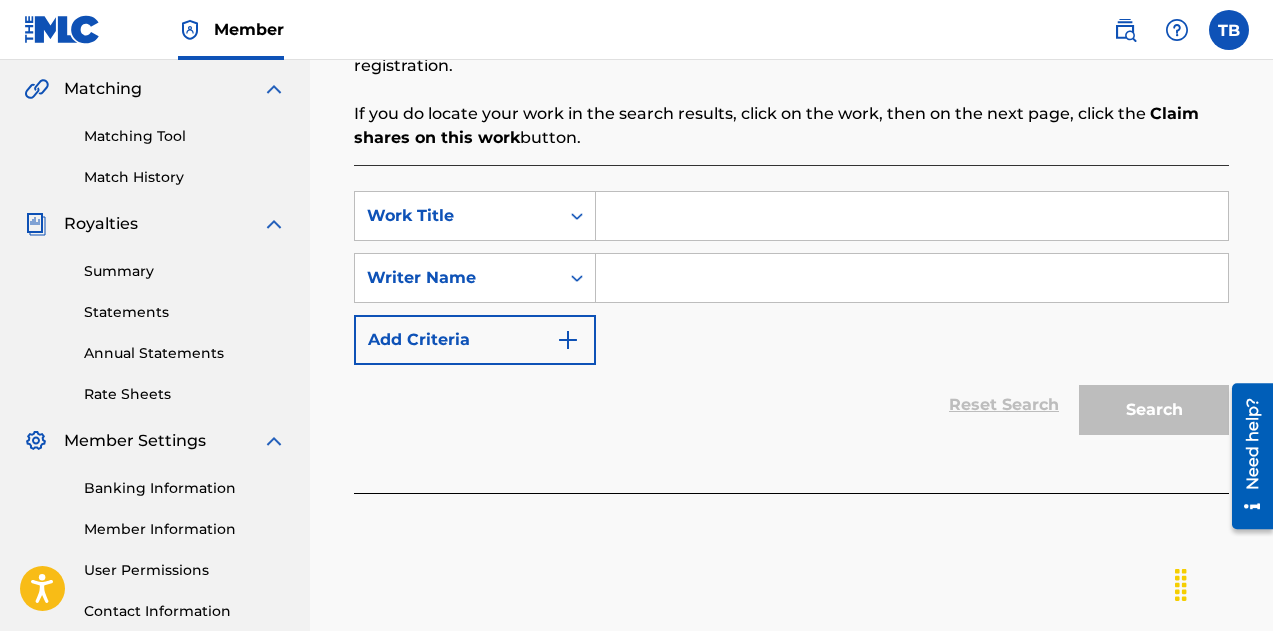 scroll, scrollTop: 452, scrollLeft: 0, axis: vertical 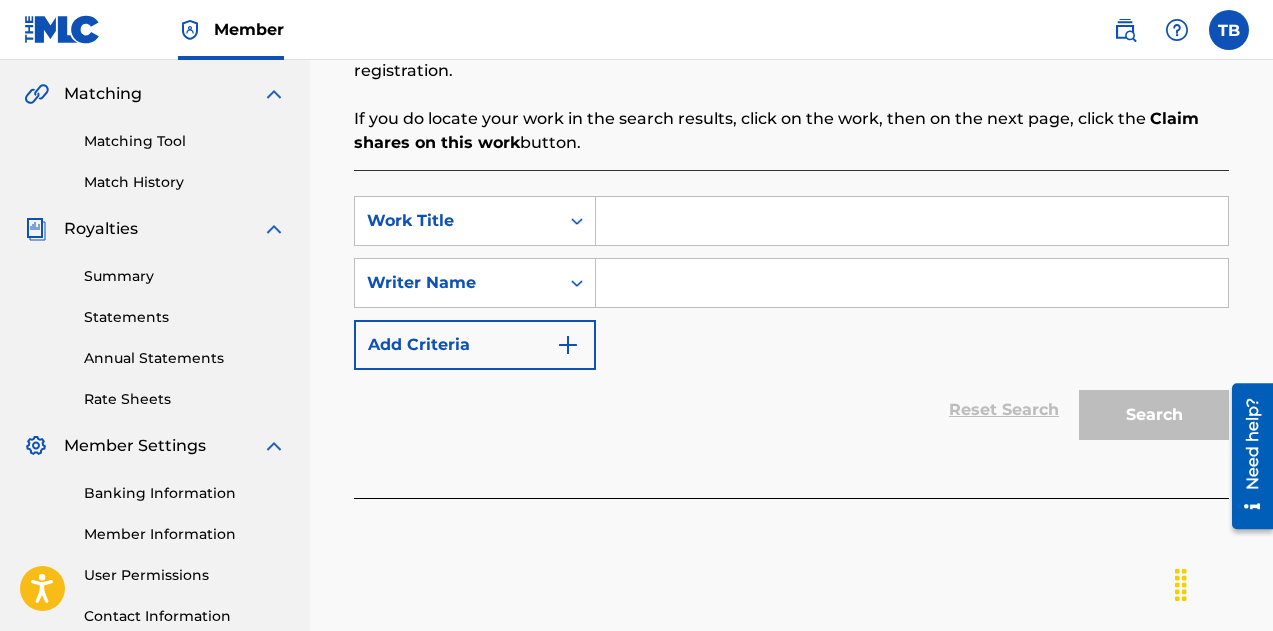 click at bounding box center [912, 221] 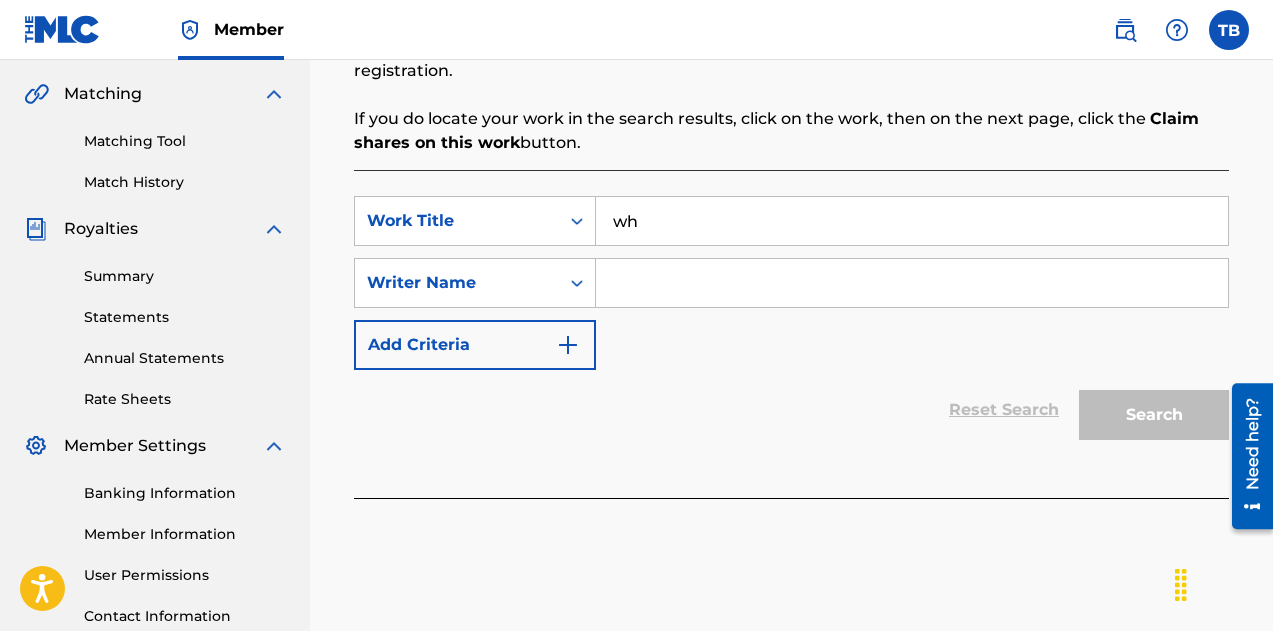 type on "w" 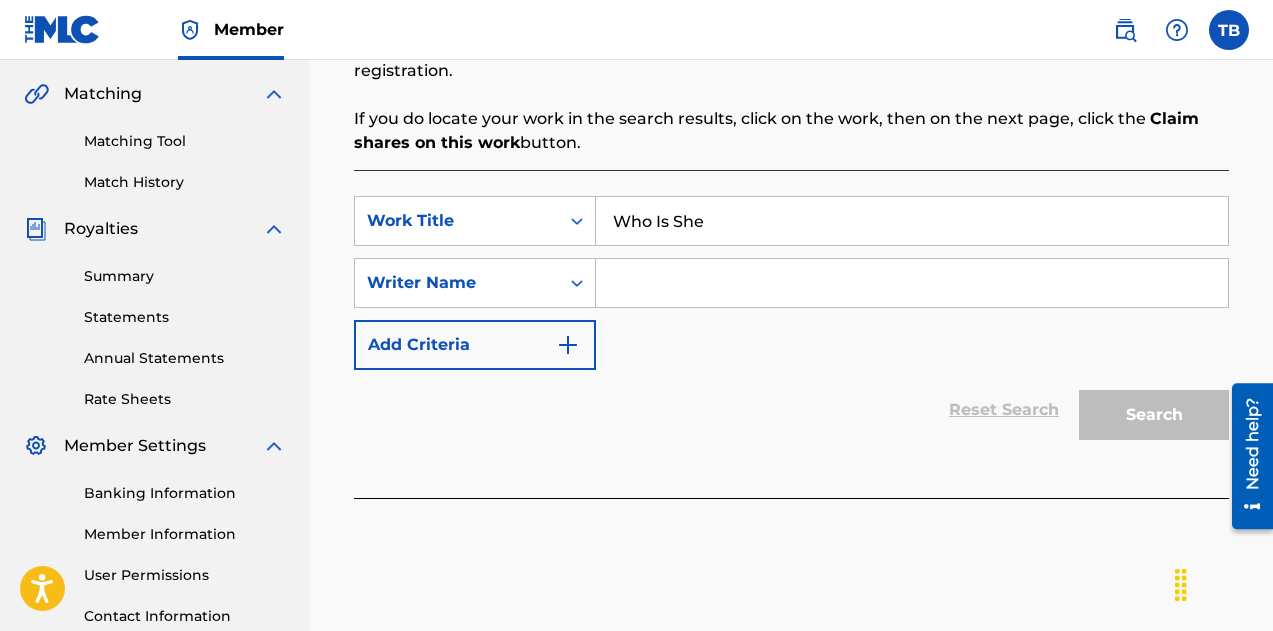 type on "Who Is She" 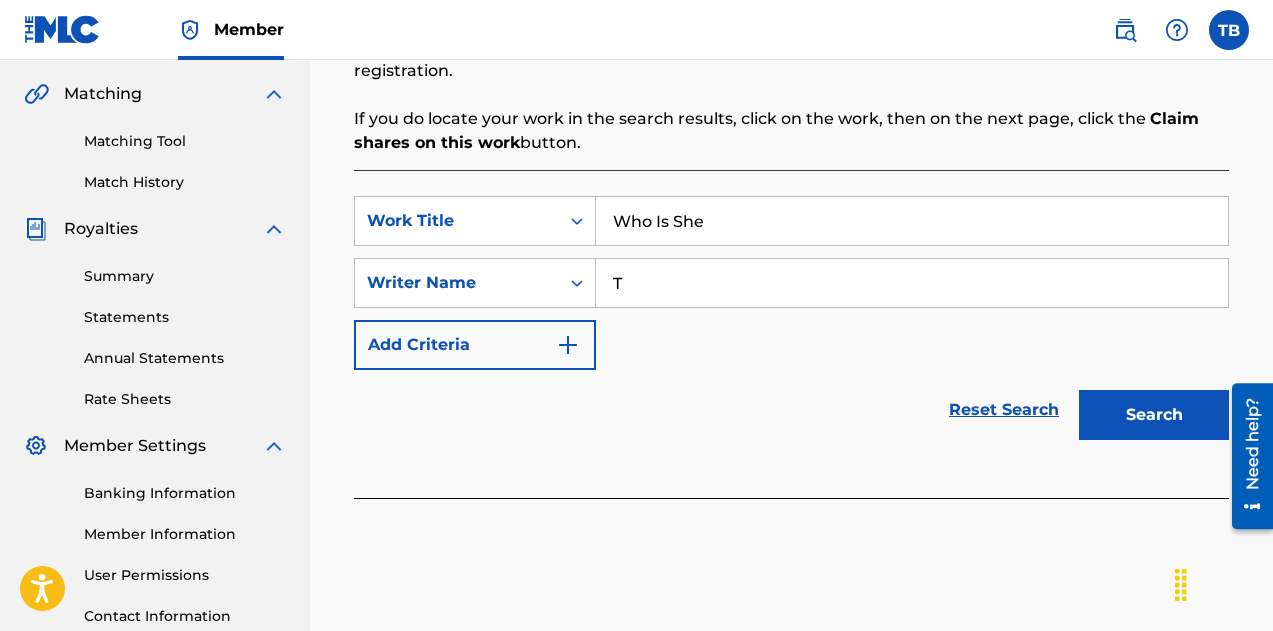 type on "[FIRST] [LAST]" 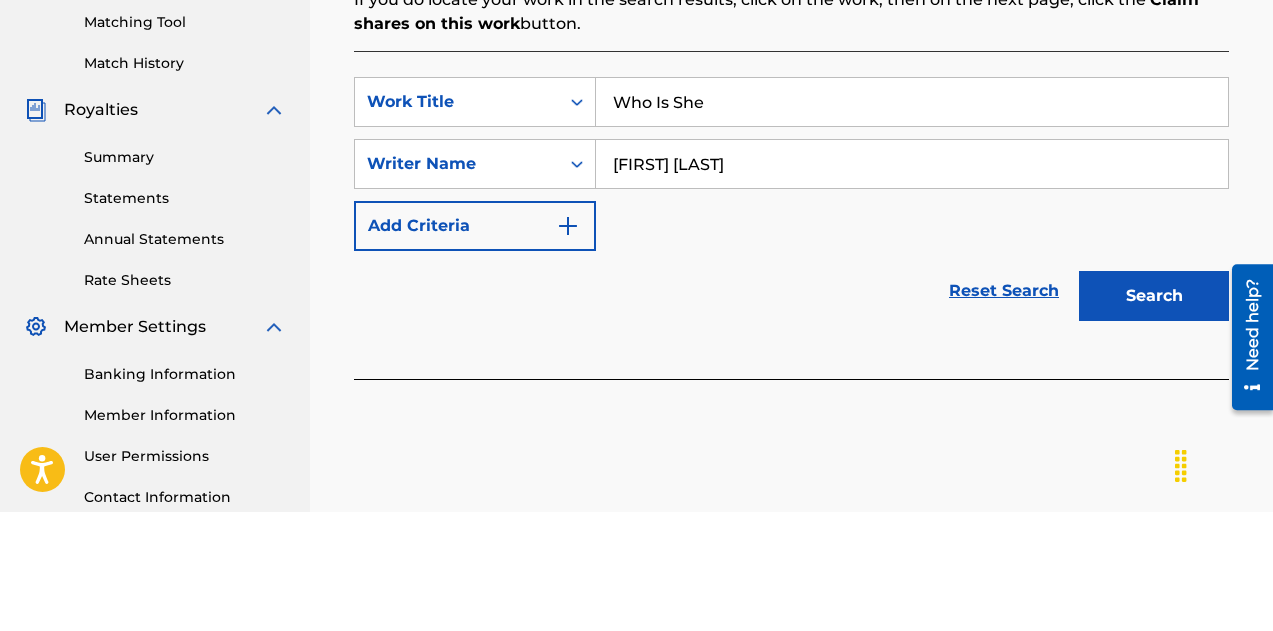 click at bounding box center (568, 345) 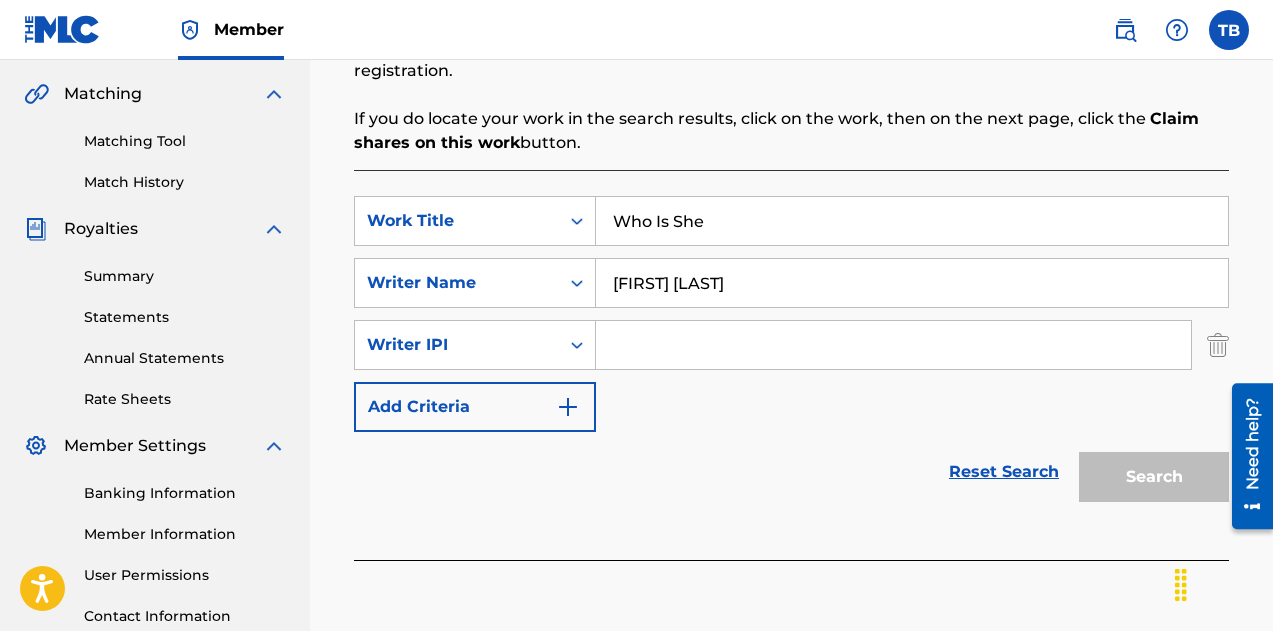 click at bounding box center (568, 407) 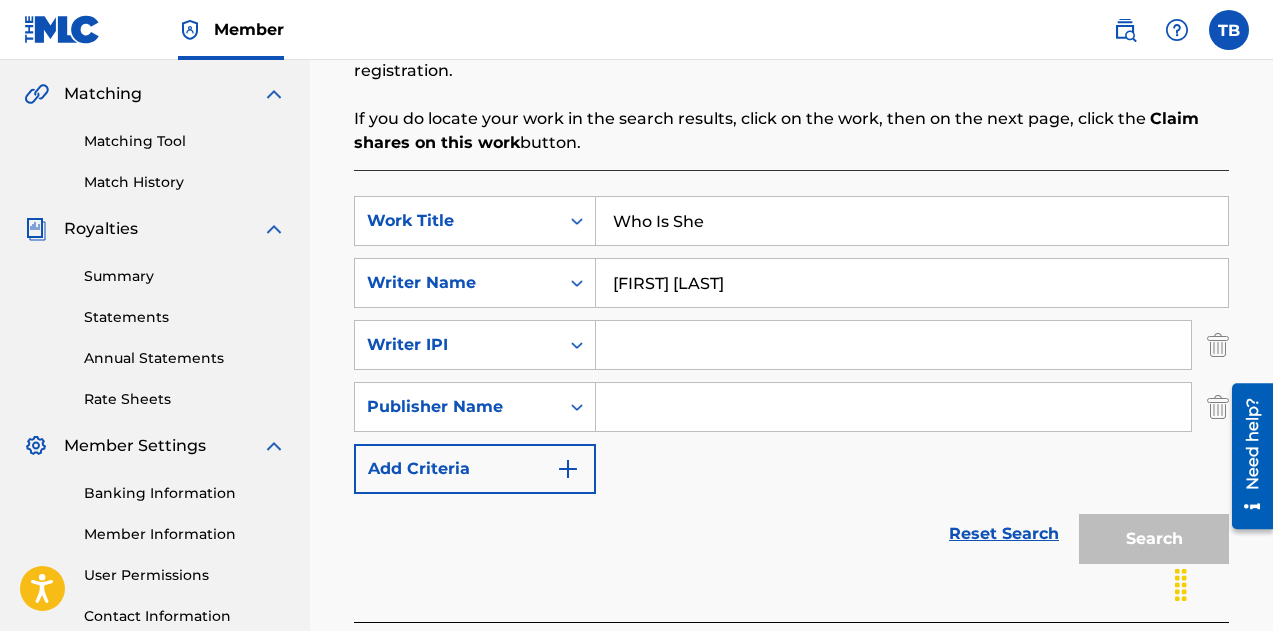 click at bounding box center (893, 407) 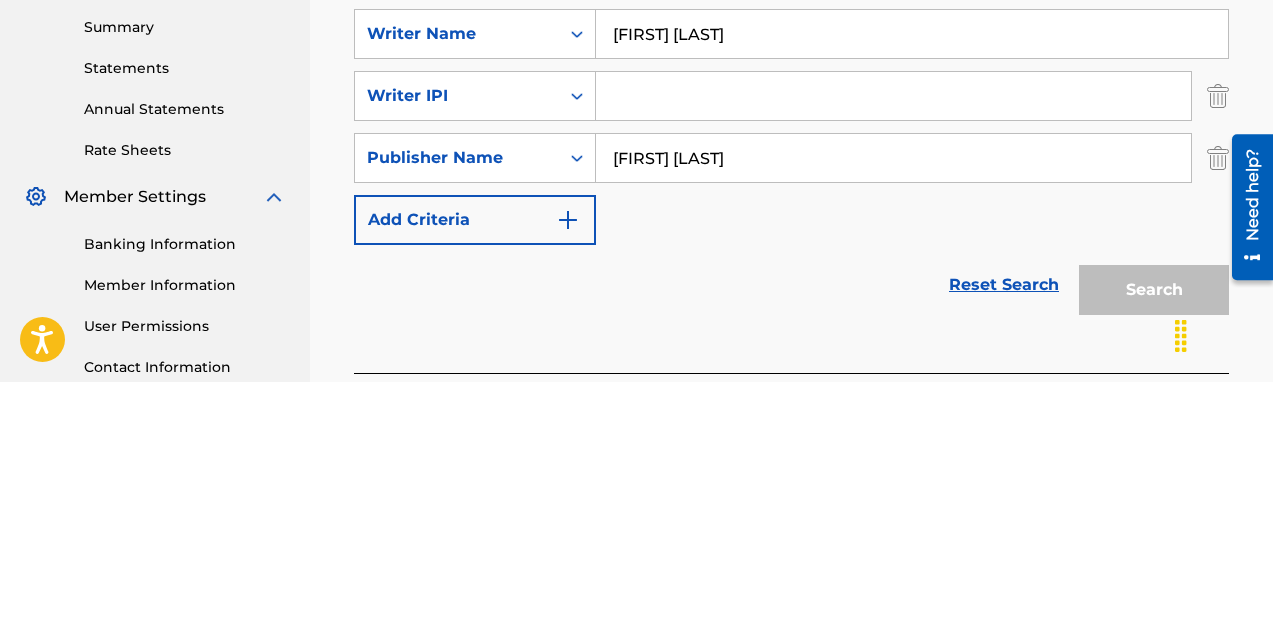 type on "[FIRST] [LAST]" 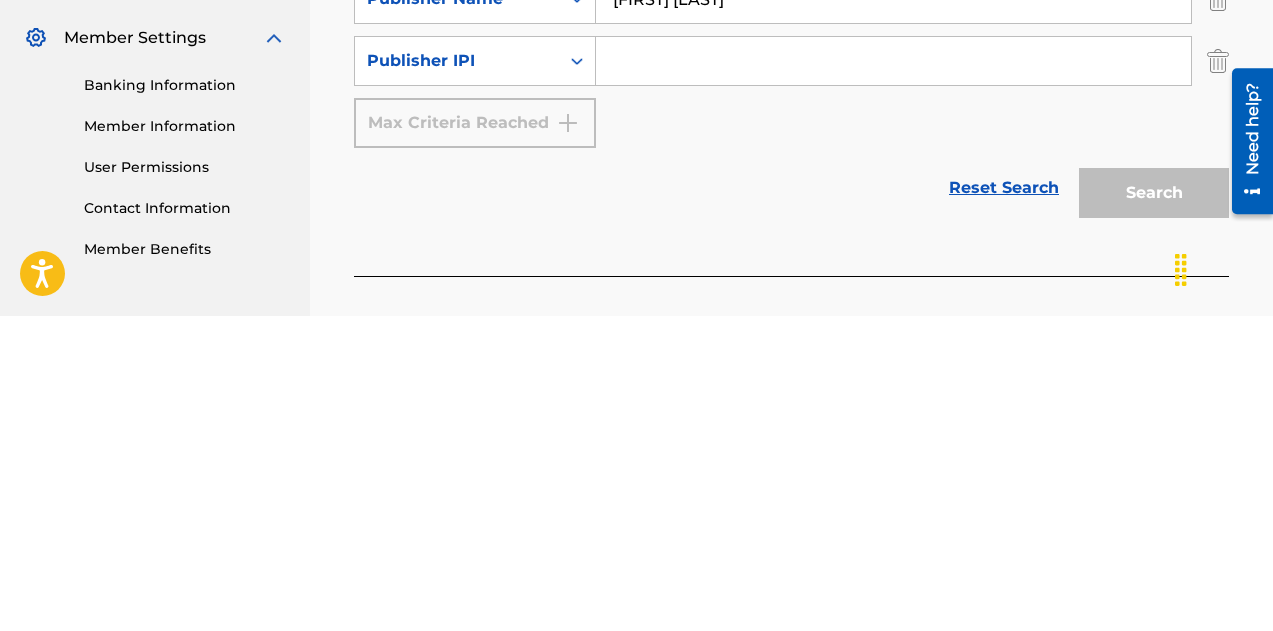 scroll, scrollTop: 642, scrollLeft: 0, axis: vertical 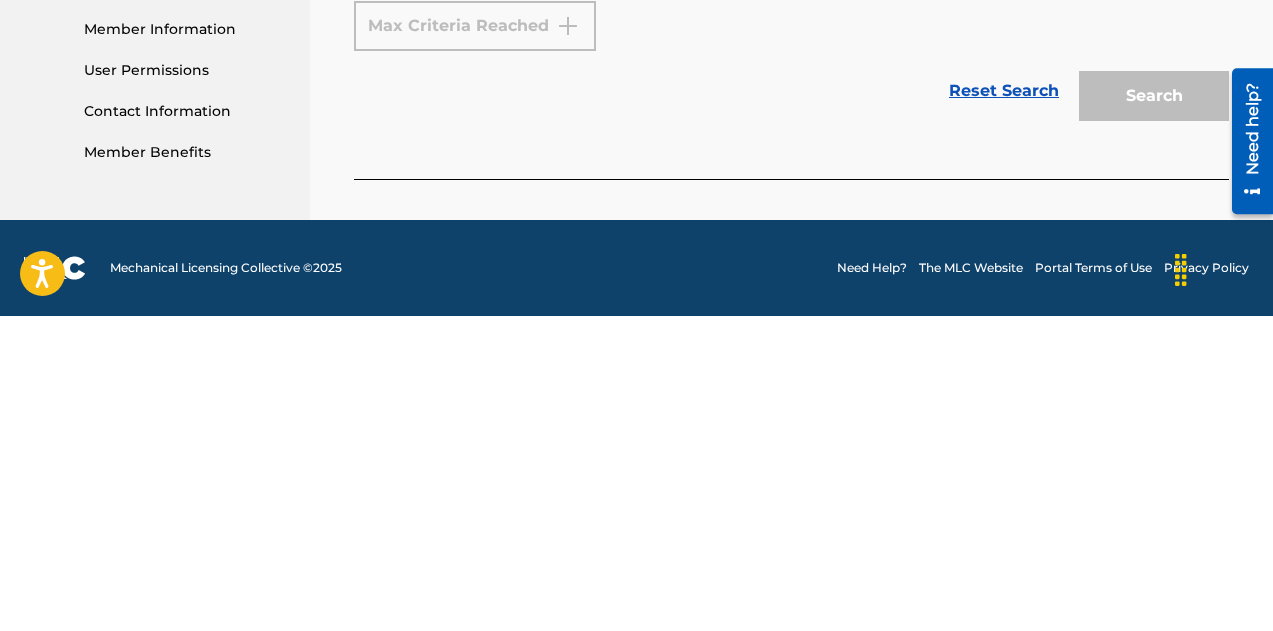 click on "SearchWithCriteria2db6d80f-6af4-4182-bb84-521327feca0e Work Title Who Is She SearchWithCriteria3ea8c230-3bac-41cf-9823-b1cfb3ce003a Writer Name Takeysha Bey SearchWithCriteria5d514f4d-919a-4c90-86b0-7ca0fc8130f4 Writer IPI SearchWithCriteria11278561-a5e1-42bb-9d30-e3badba15147 Publisher Name Takeysha Bey SearchWithCriteriae16b2263-b369-4493-8633-4c651aa52ab0 Publisher IPI Max Criteria Reached Reset Search Search" at bounding box center (791, 237) 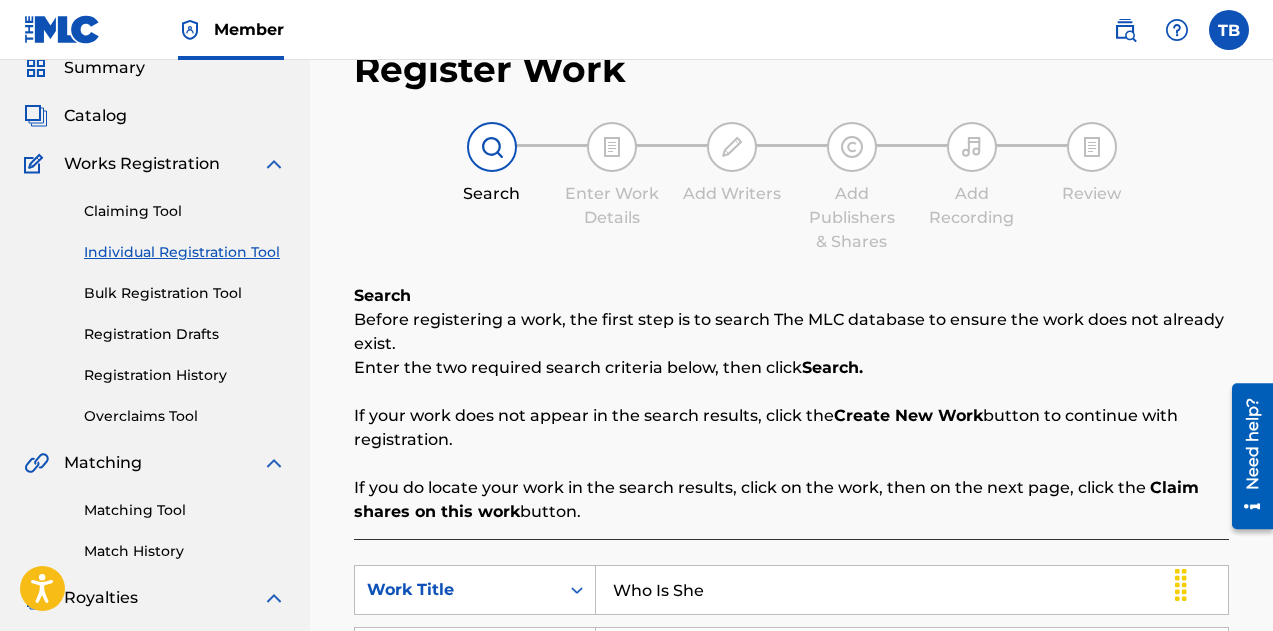 scroll, scrollTop: 0, scrollLeft: 0, axis: both 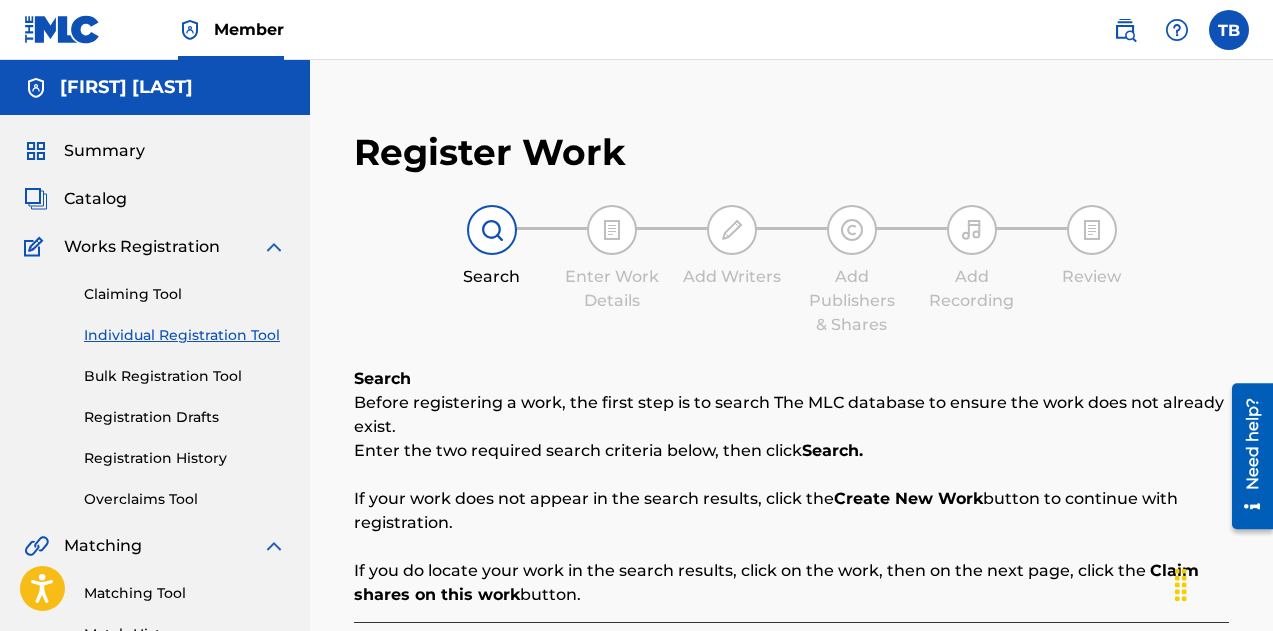 click at bounding box center (492, 230) 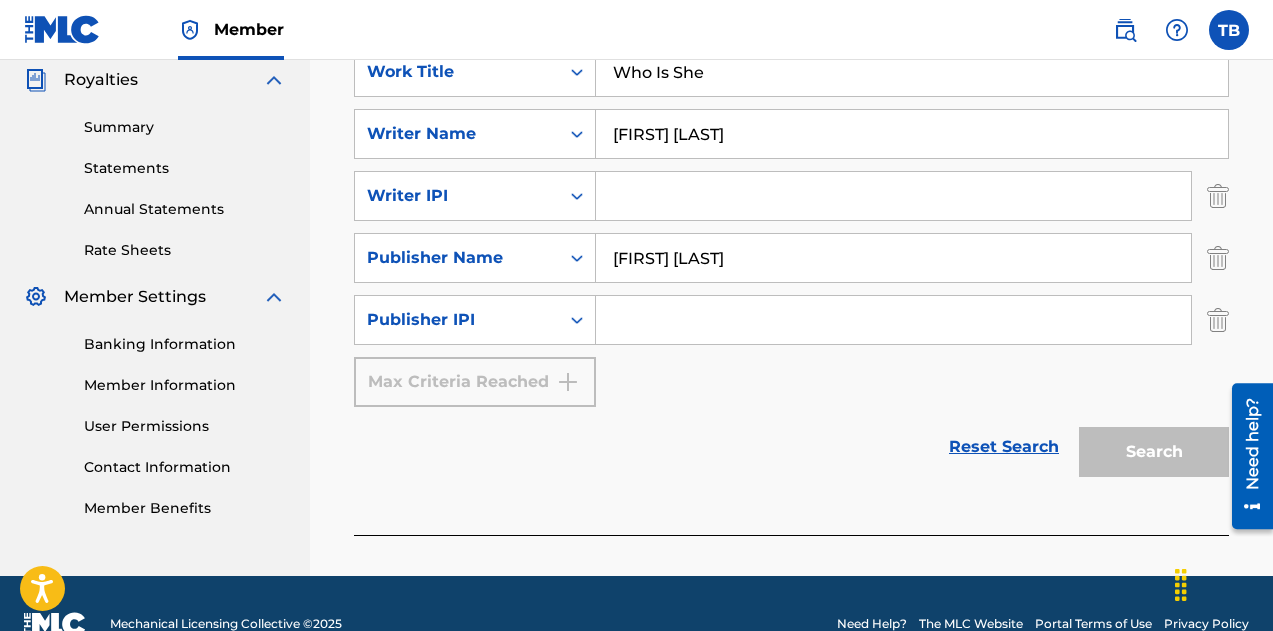 scroll, scrollTop: 606, scrollLeft: 0, axis: vertical 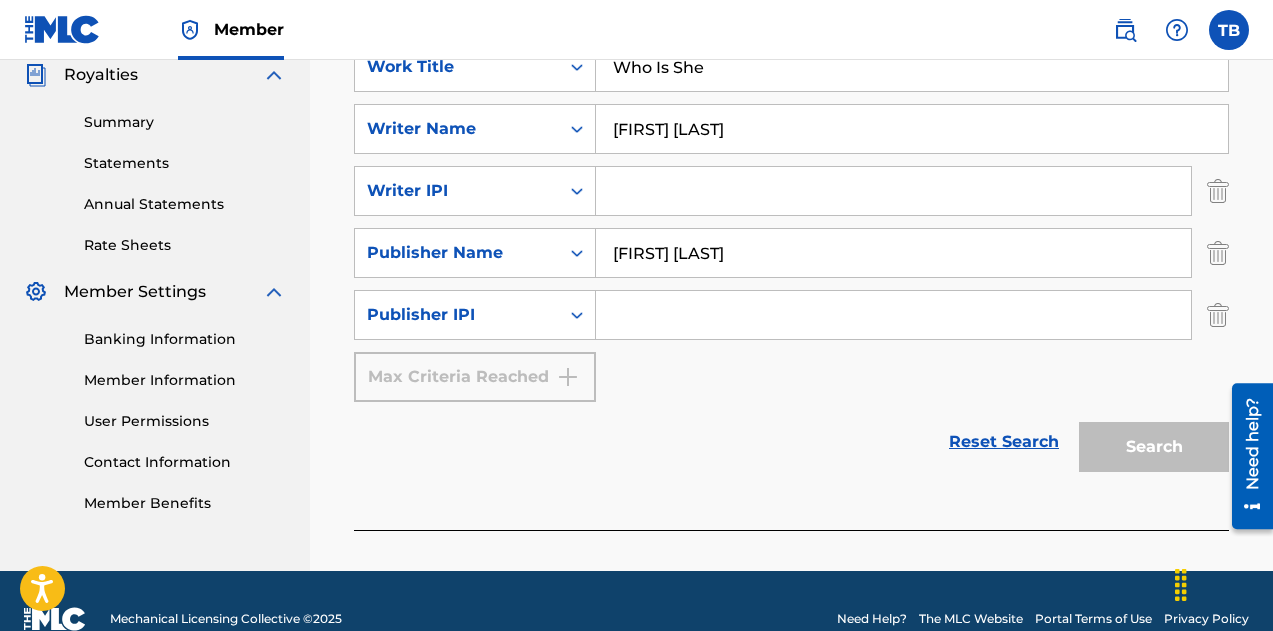 click at bounding box center [1218, 315] 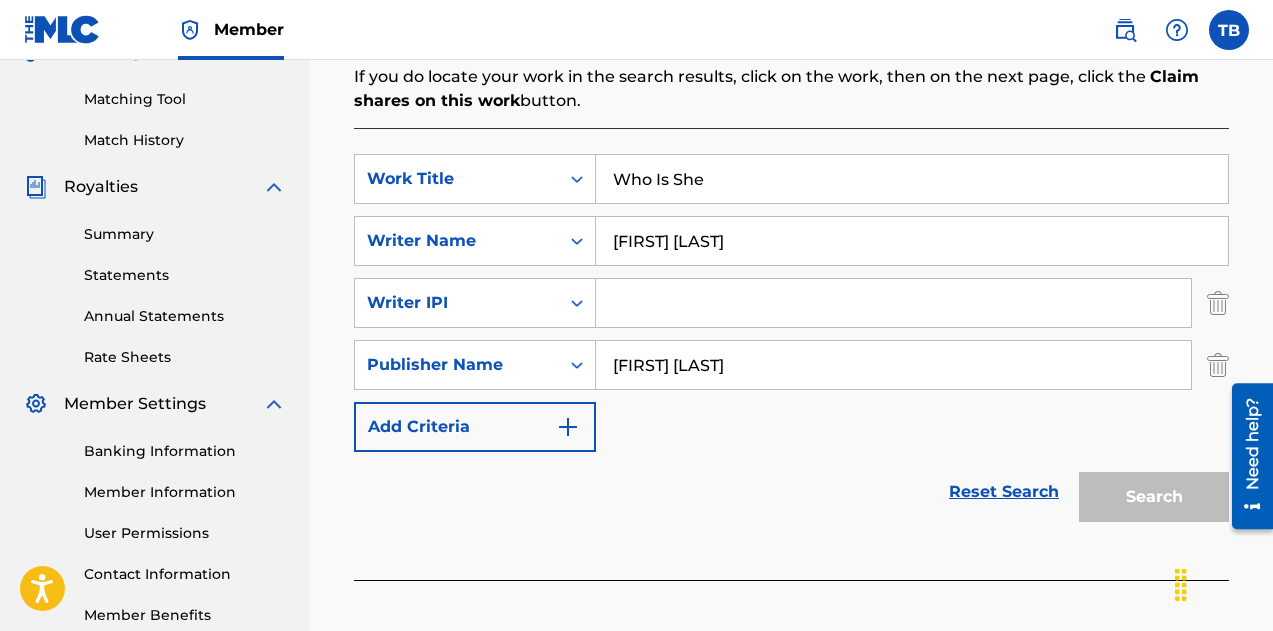 scroll, scrollTop: 493, scrollLeft: 0, axis: vertical 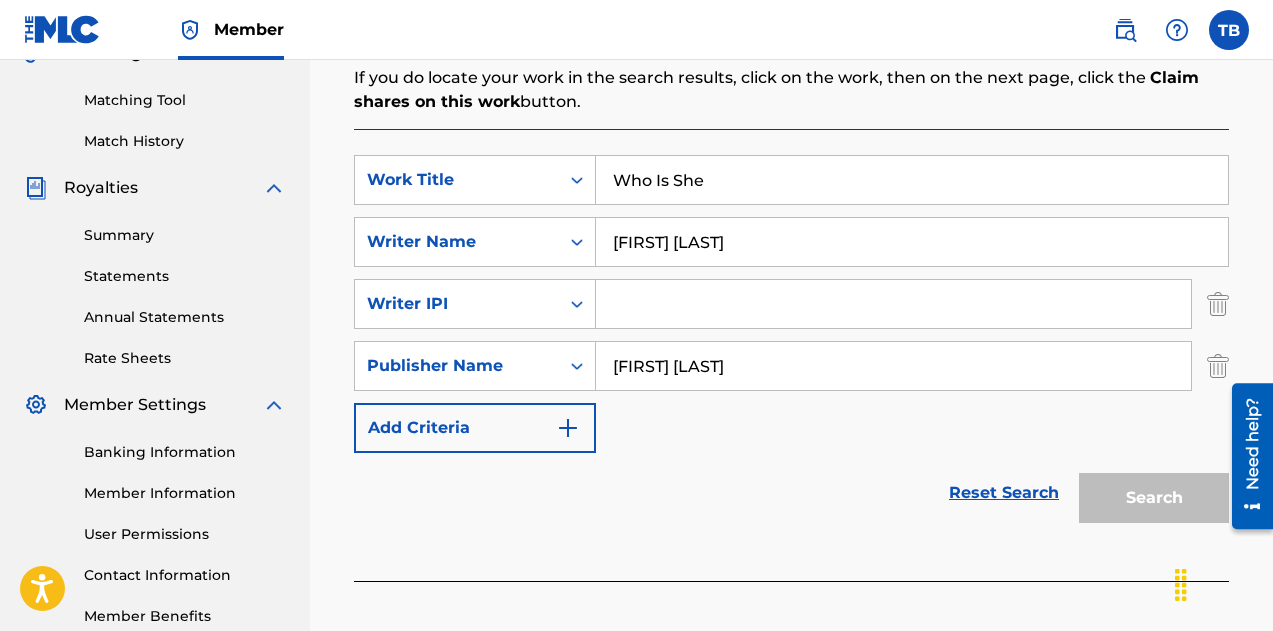 click at bounding box center [1218, 304] 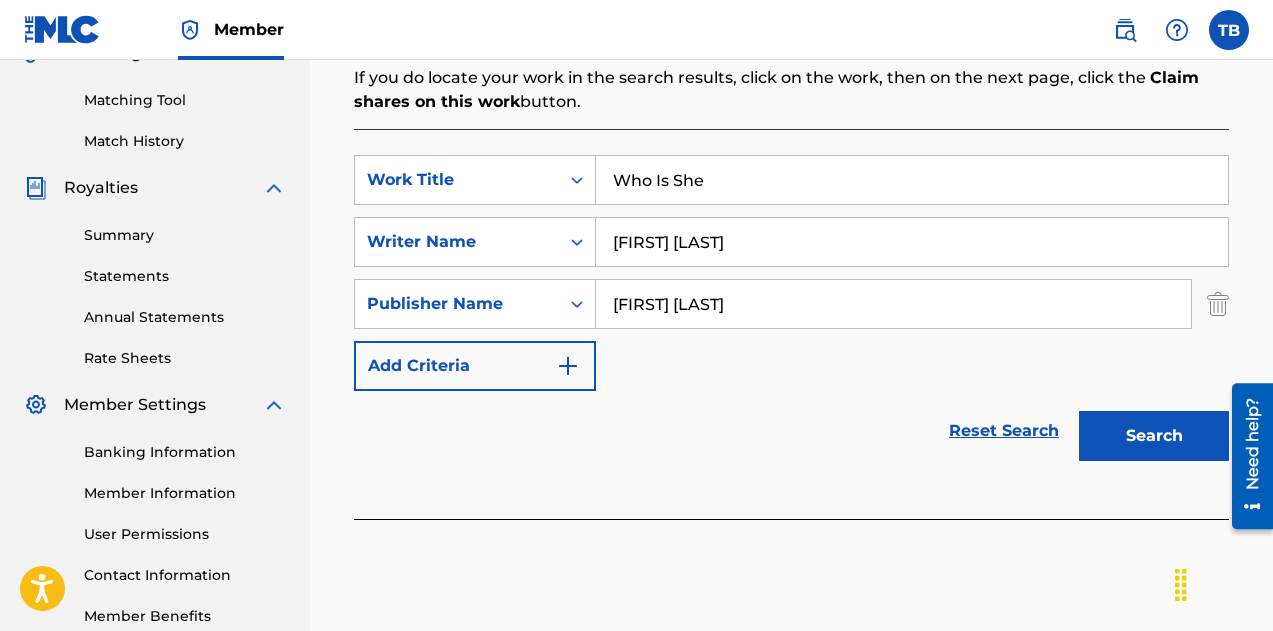 click on "Search" at bounding box center [1154, 436] 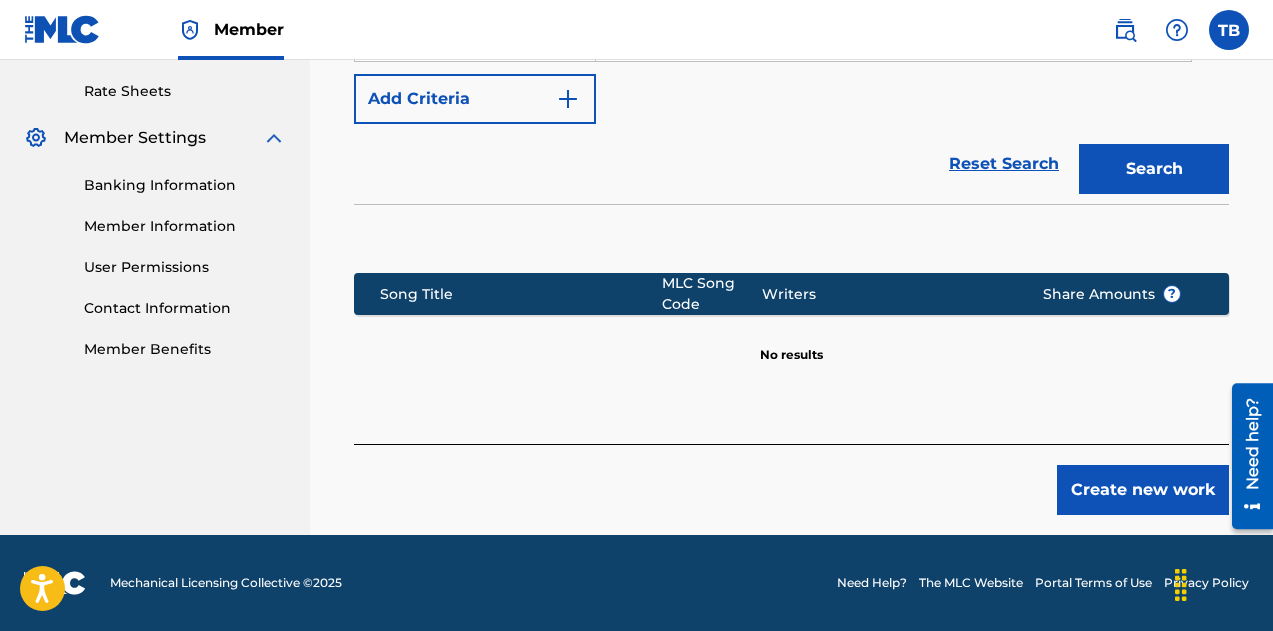 click on "Create new work" at bounding box center (1143, 490) 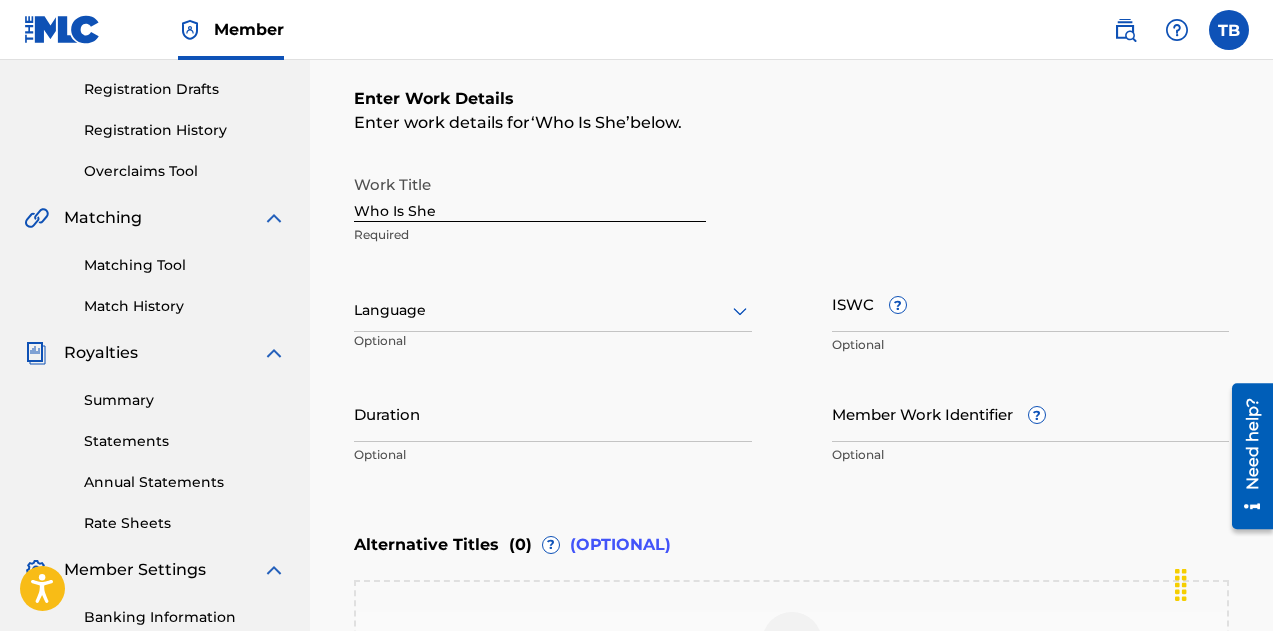 scroll, scrollTop: 334, scrollLeft: 0, axis: vertical 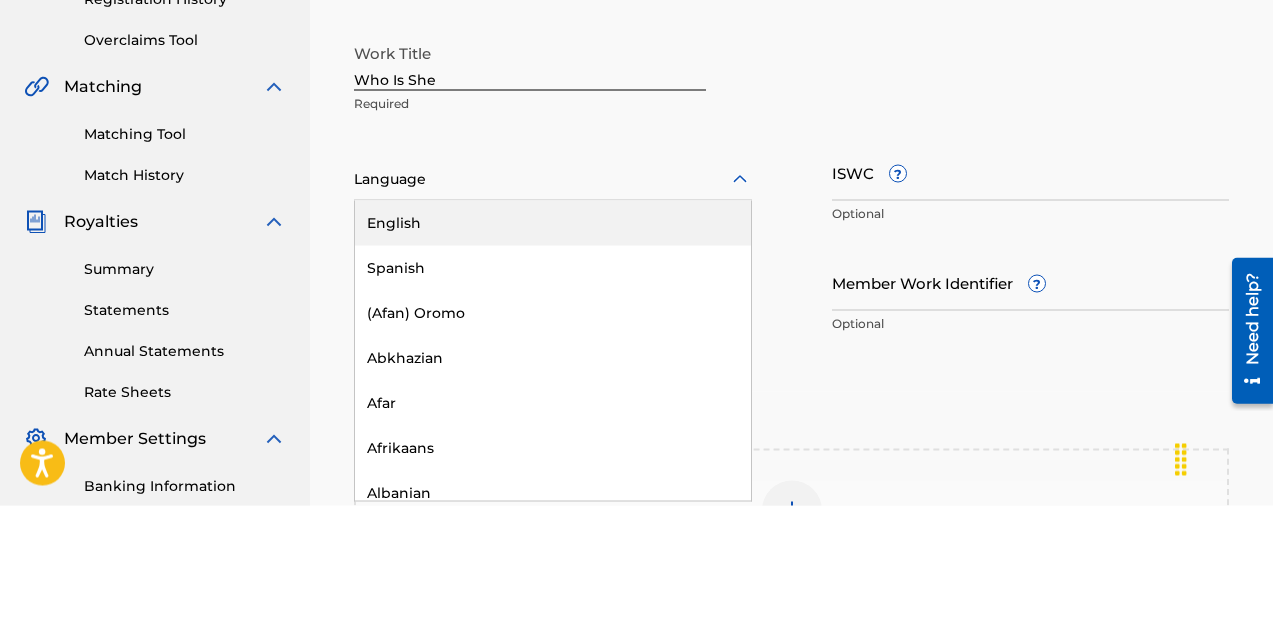 click on "English" at bounding box center [553, 348] 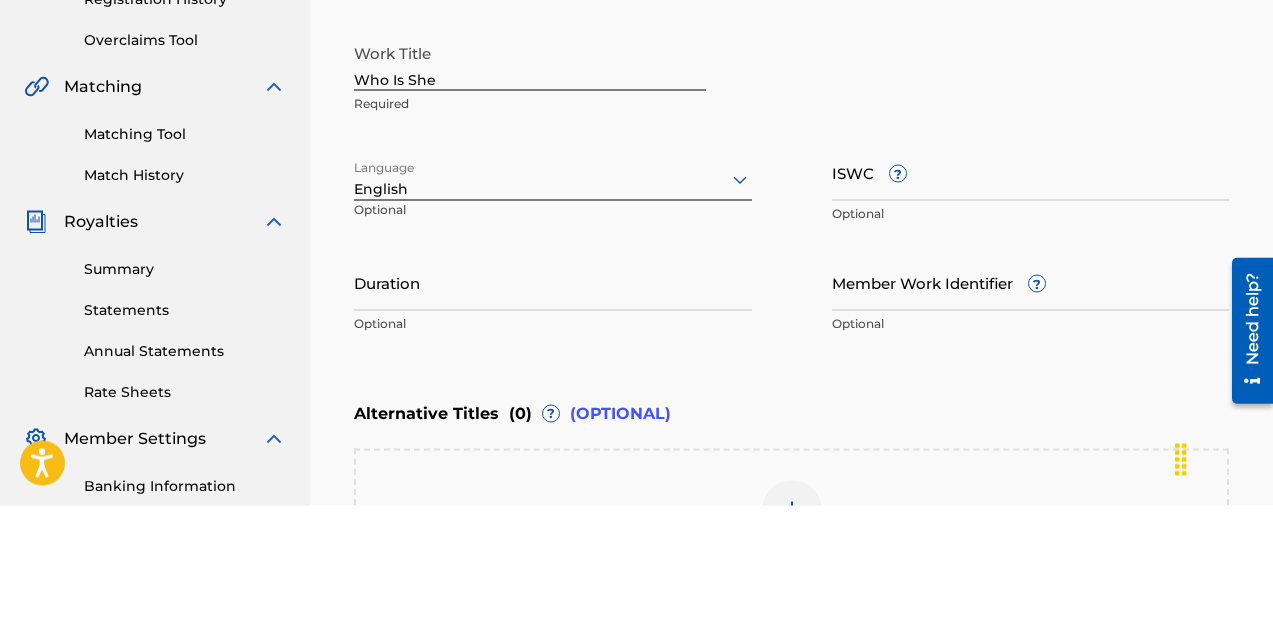 click on "Duration" at bounding box center [553, 407] 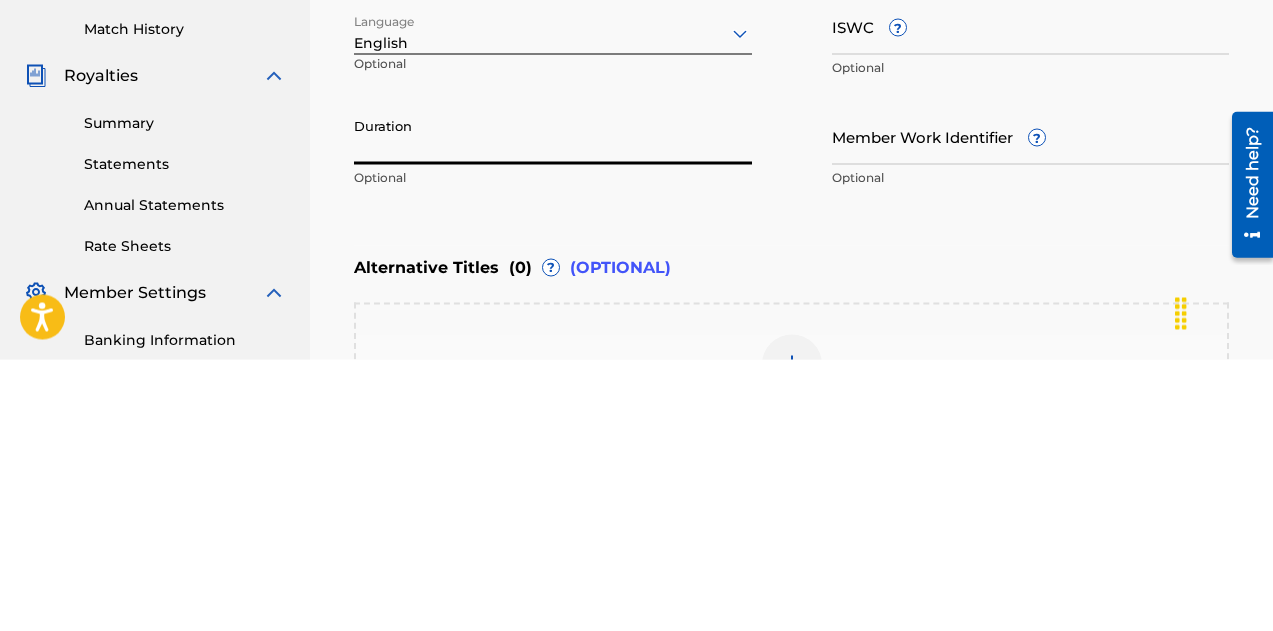 click on "Duration" at bounding box center (553, 407) 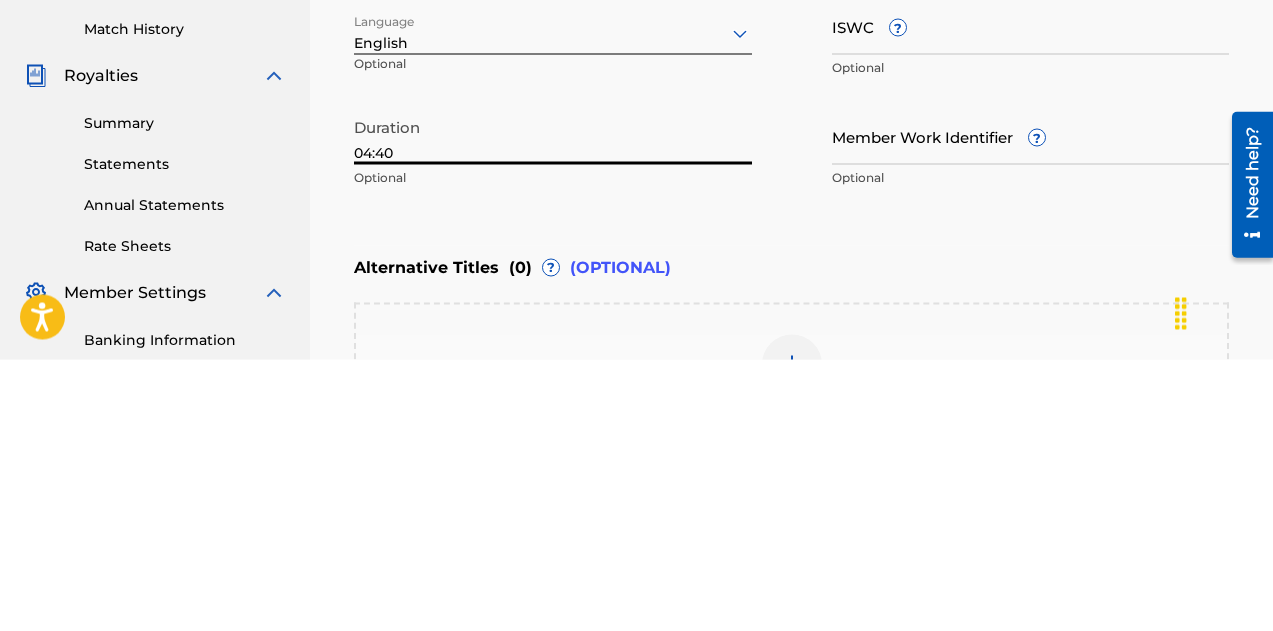 type on "04:40" 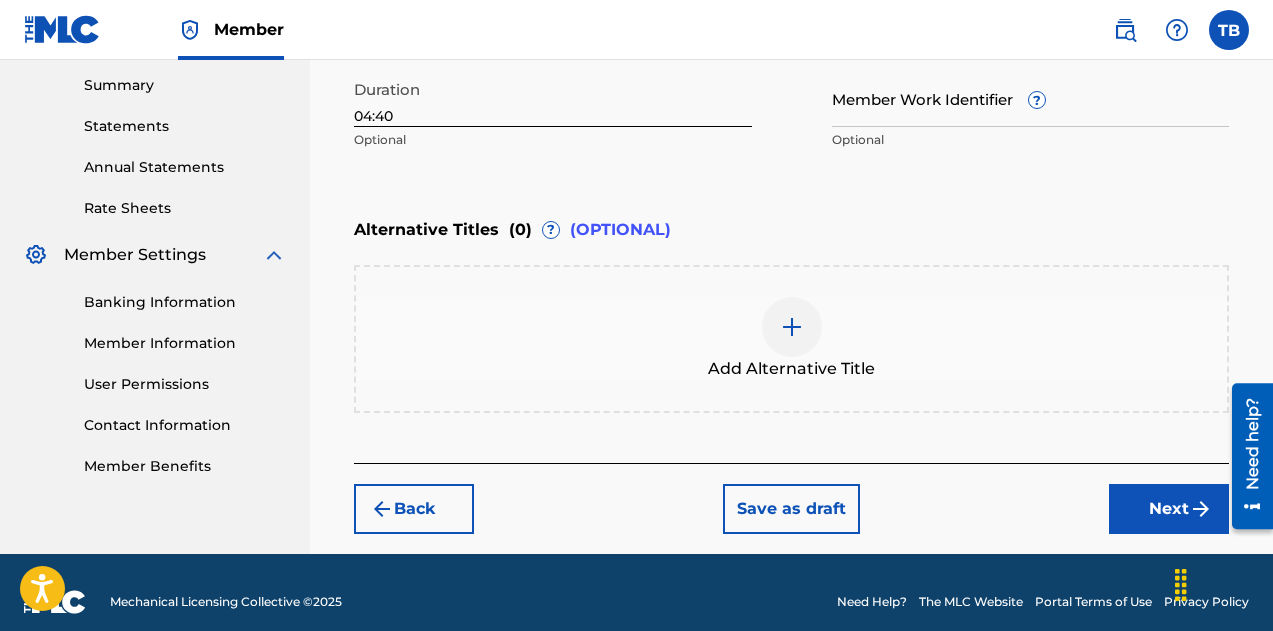 scroll, scrollTop: 661, scrollLeft: 0, axis: vertical 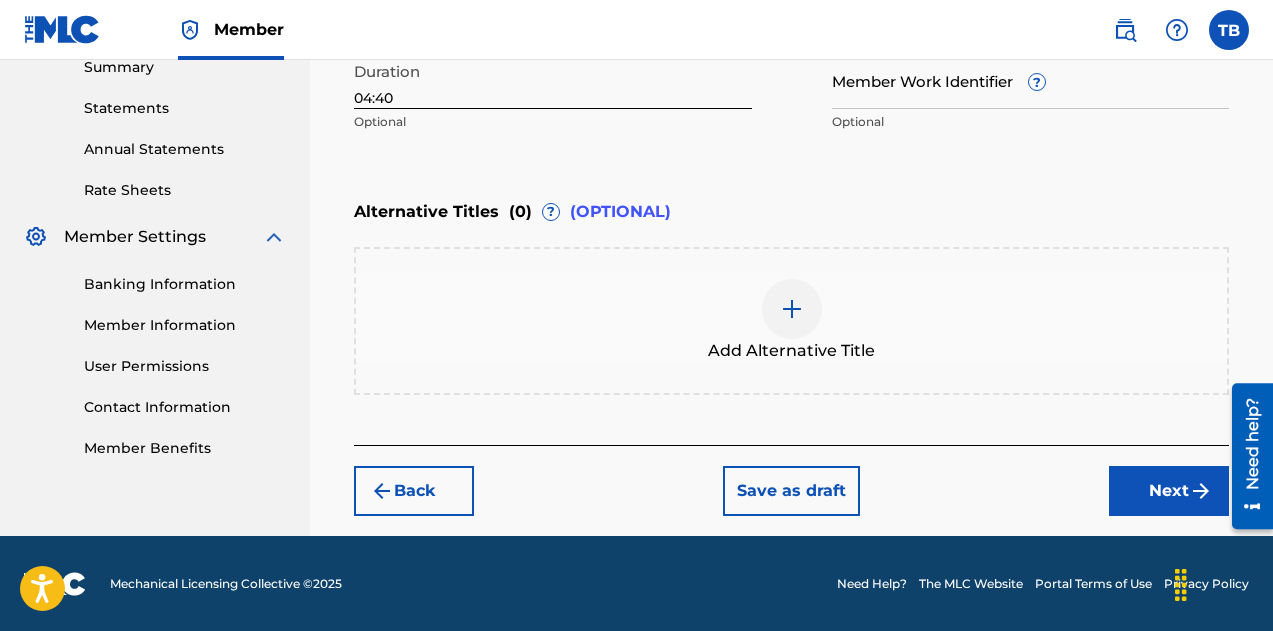 click on "Next" at bounding box center [1169, 491] 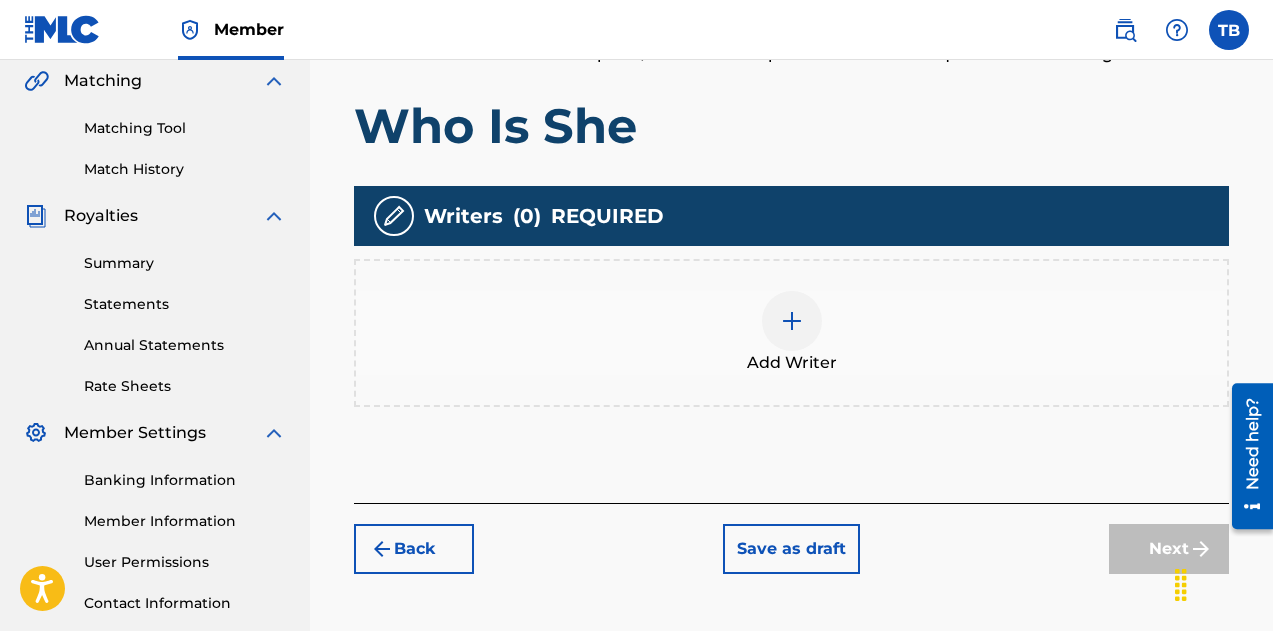 scroll, scrollTop: 461, scrollLeft: 0, axis: vertical 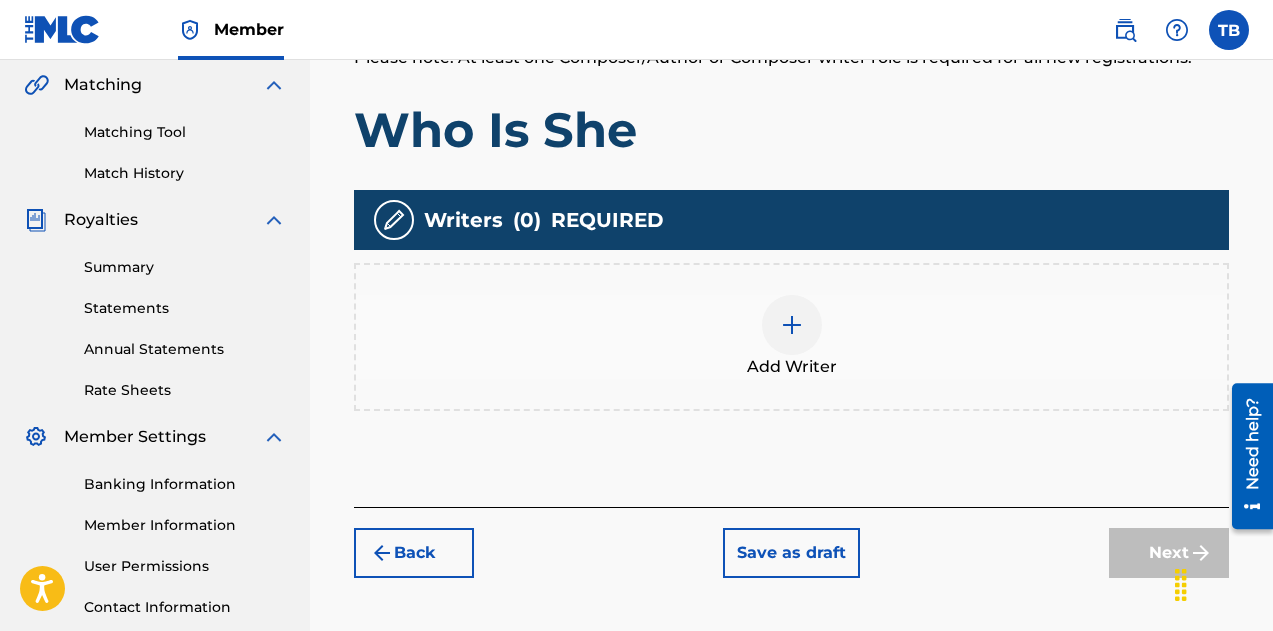 click at bounding box center [792, 325] 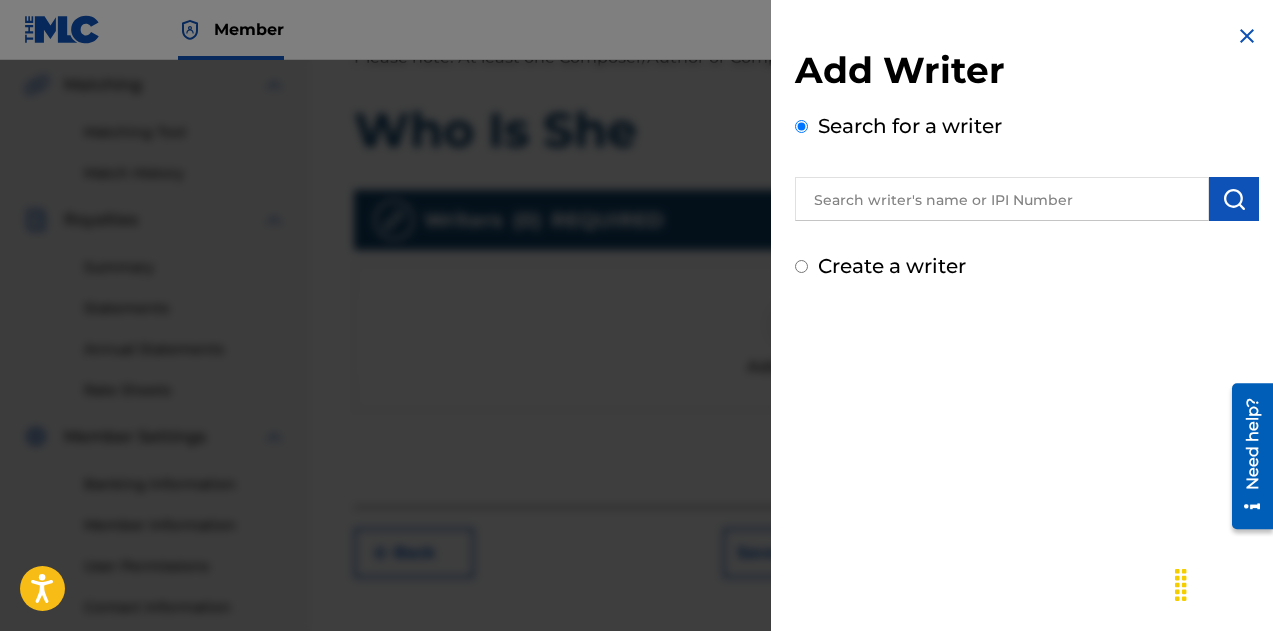 click at bounding box center [1002, 199] 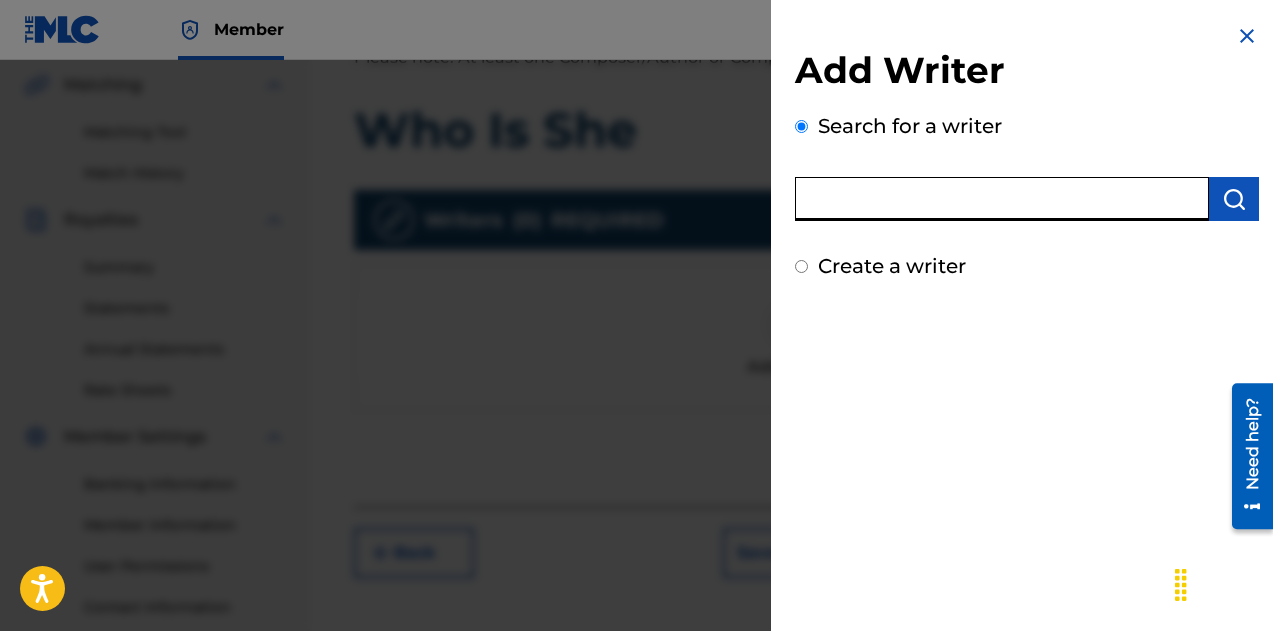 click at bounding box center (1002, 199) 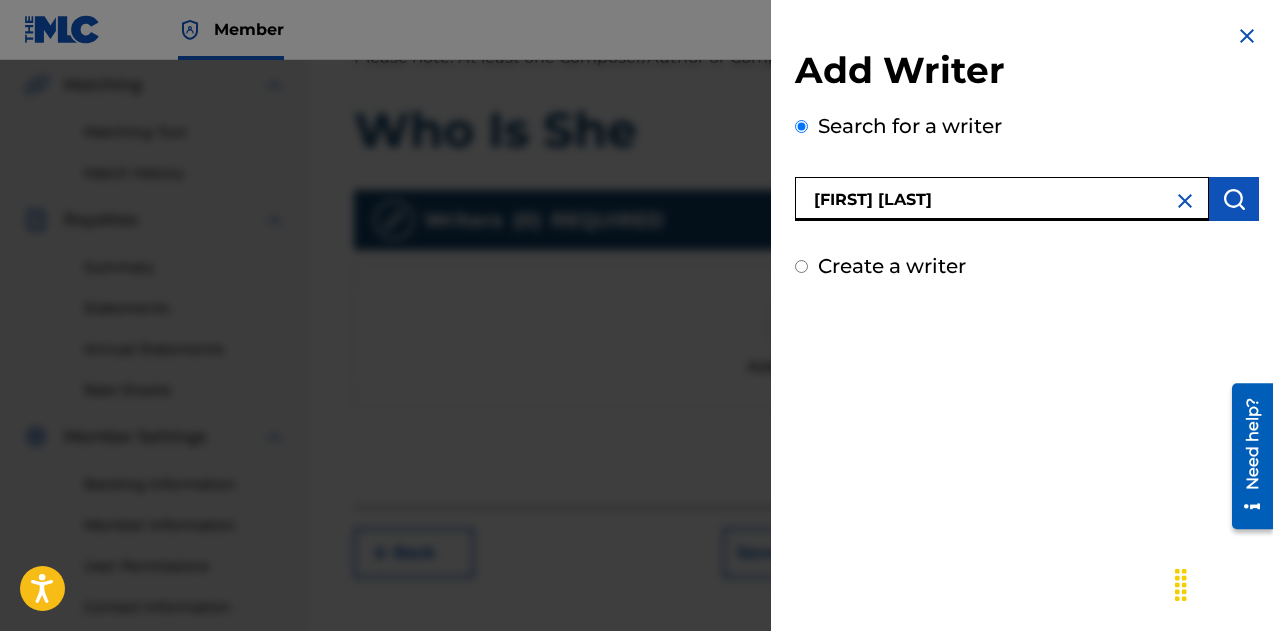 click at bounding box center [1234, 199] 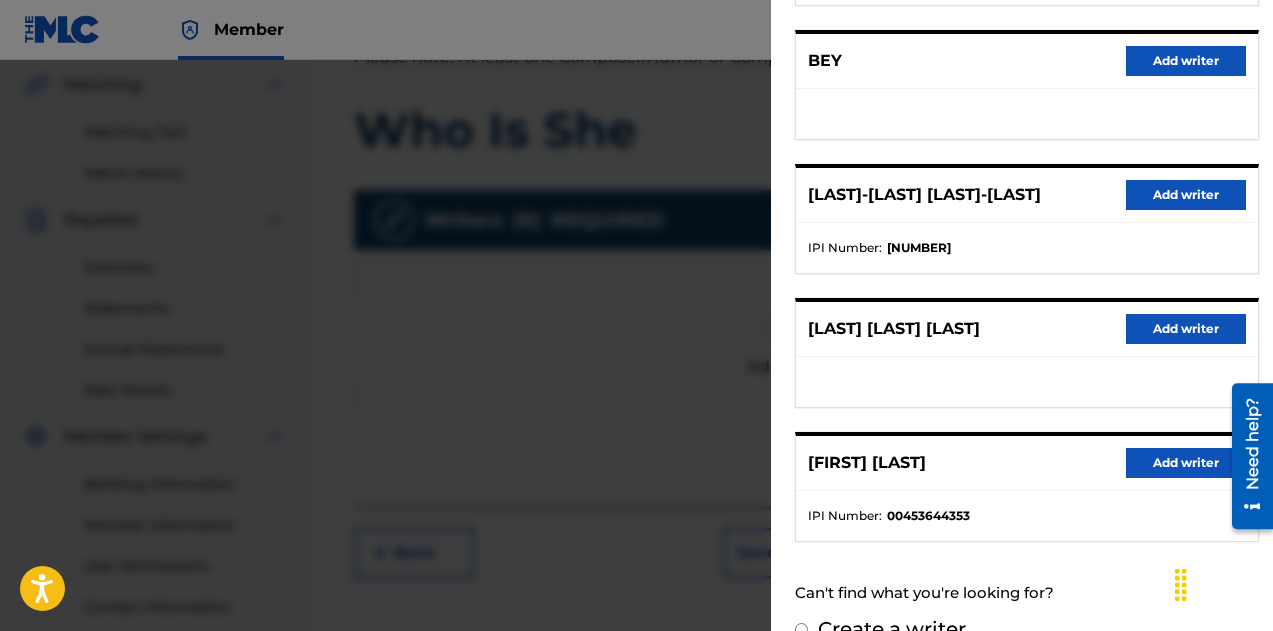 scroll, scrollTop: 411, scrollLeft: 0, axis: vertical 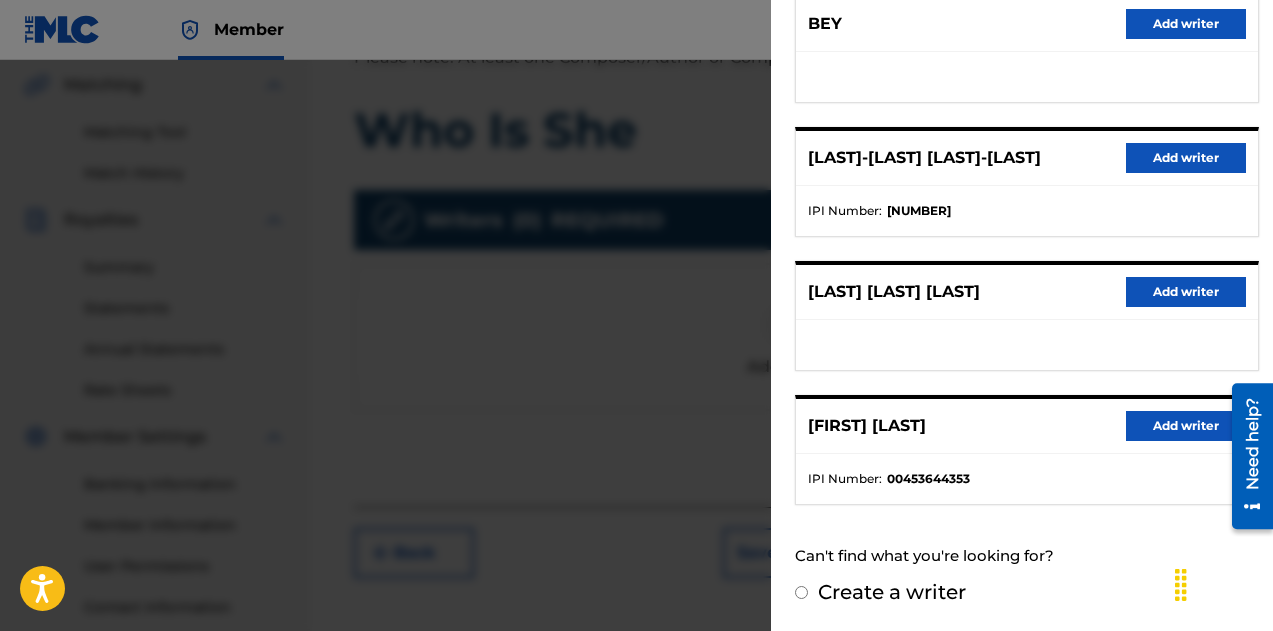 click on "Add writer" at bounding box center (1186, 426) 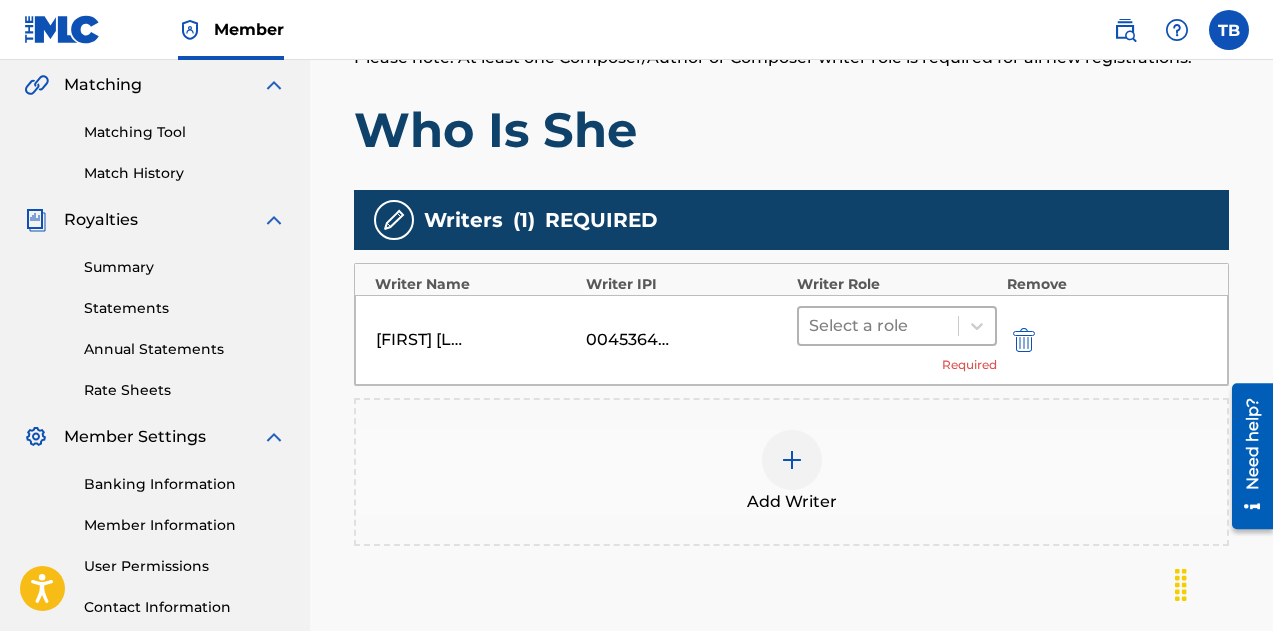 click at bounding box center [878, 326] 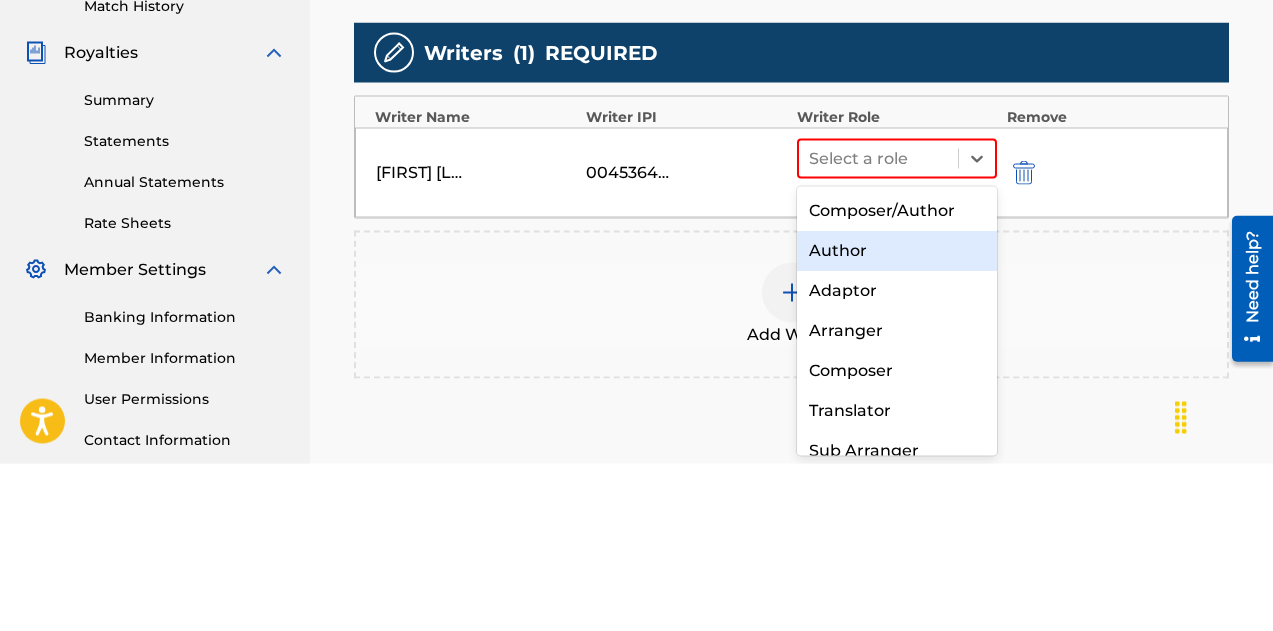 click on "Author" at bounding box center [897, 418] 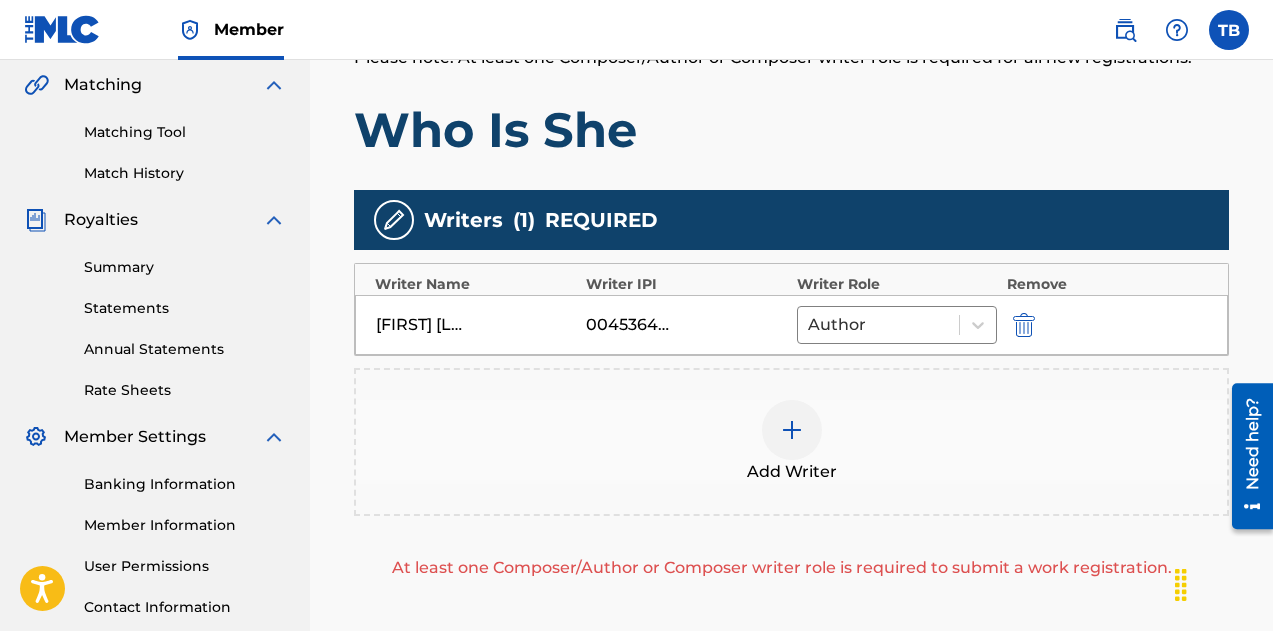 click at bounding box center [792, 430] 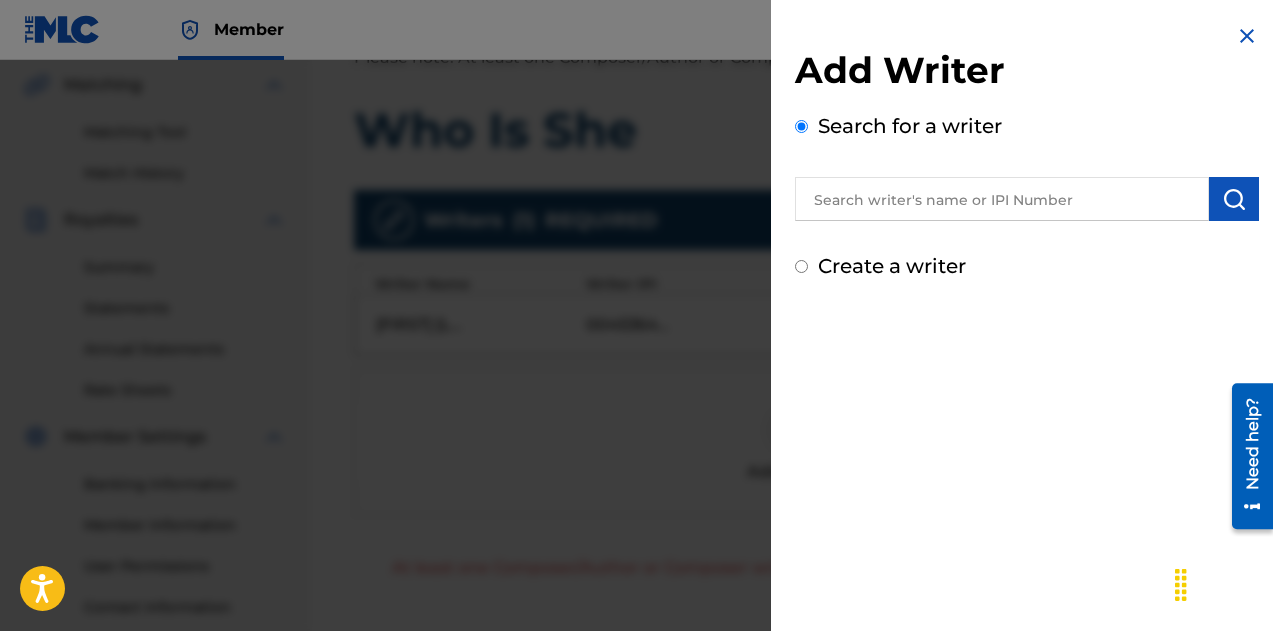 click at bounding box center [1002, 199] 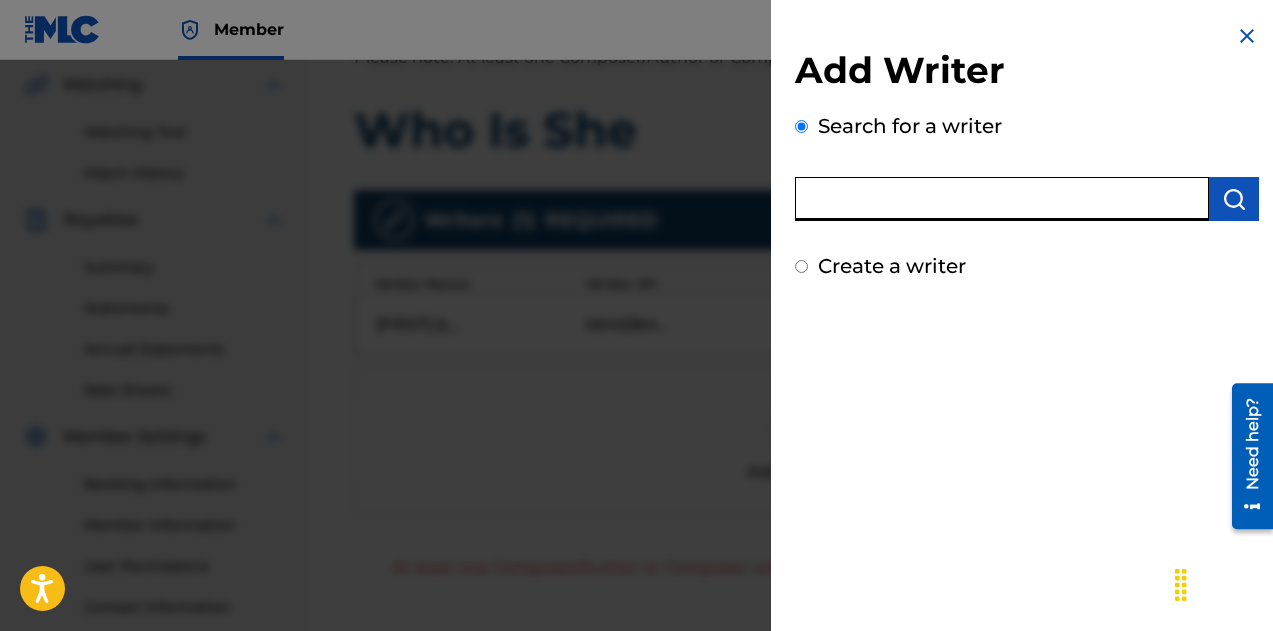 click at bounding box center (1002, 199) 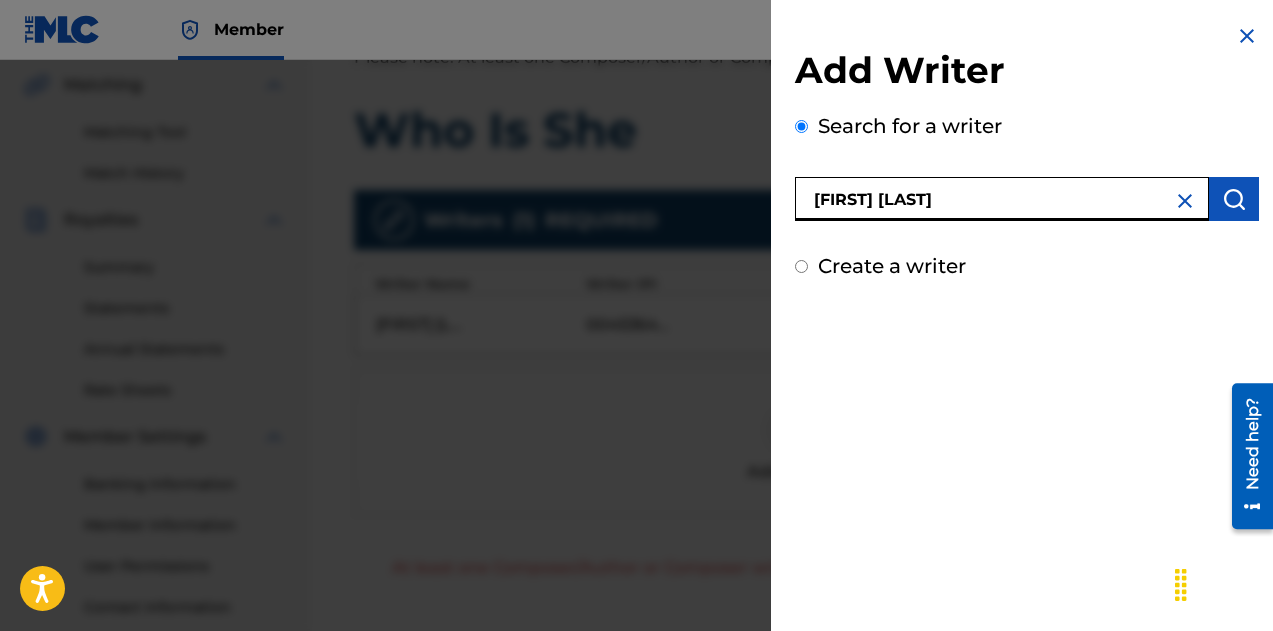 type on "[FIRST] [LAST]" 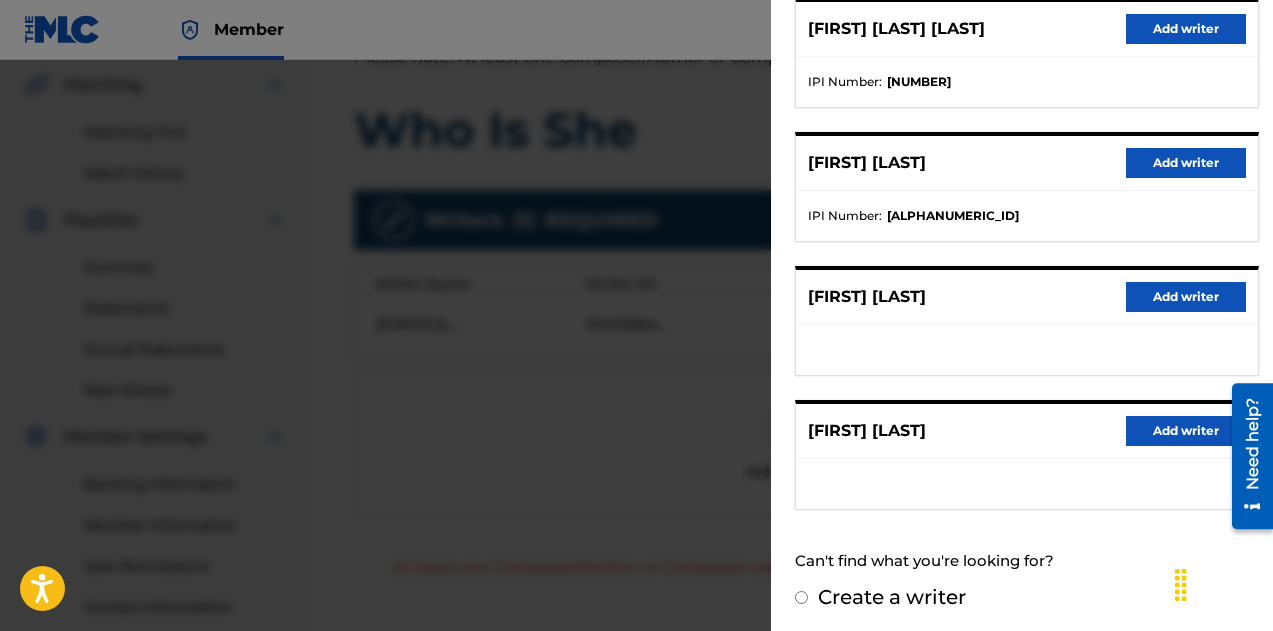 scroll, scrollTop: 411, scrollLeft: 0, axis: vertical 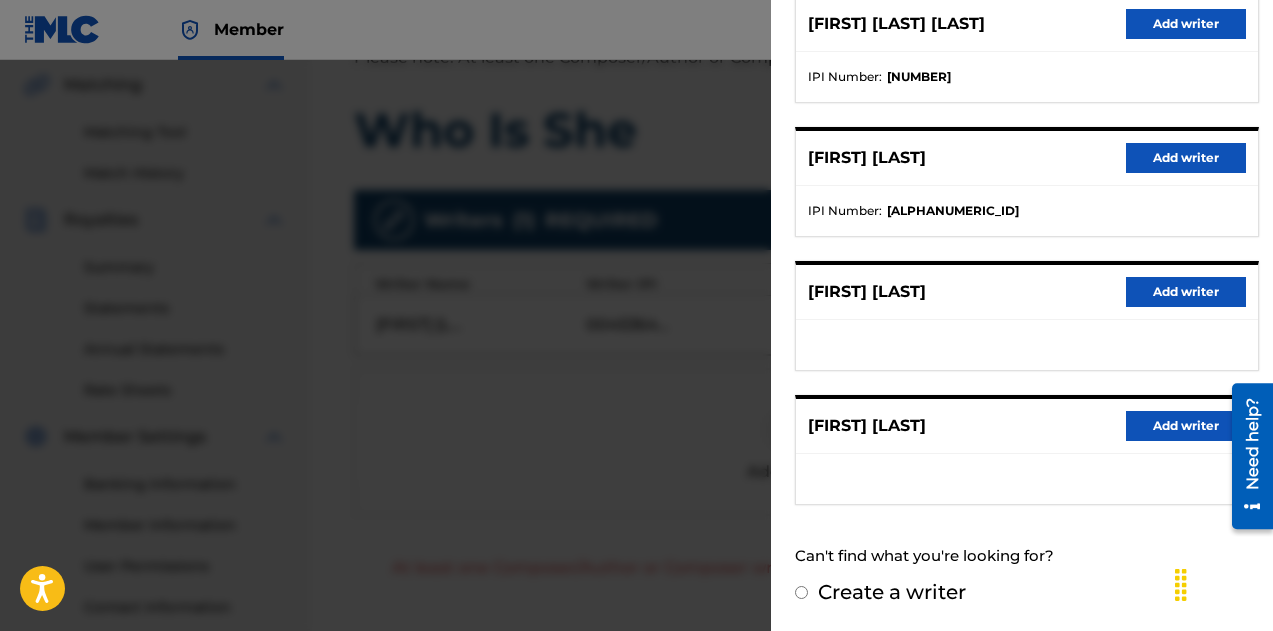 click on "Add writer" at bounding box center [1186, 426] 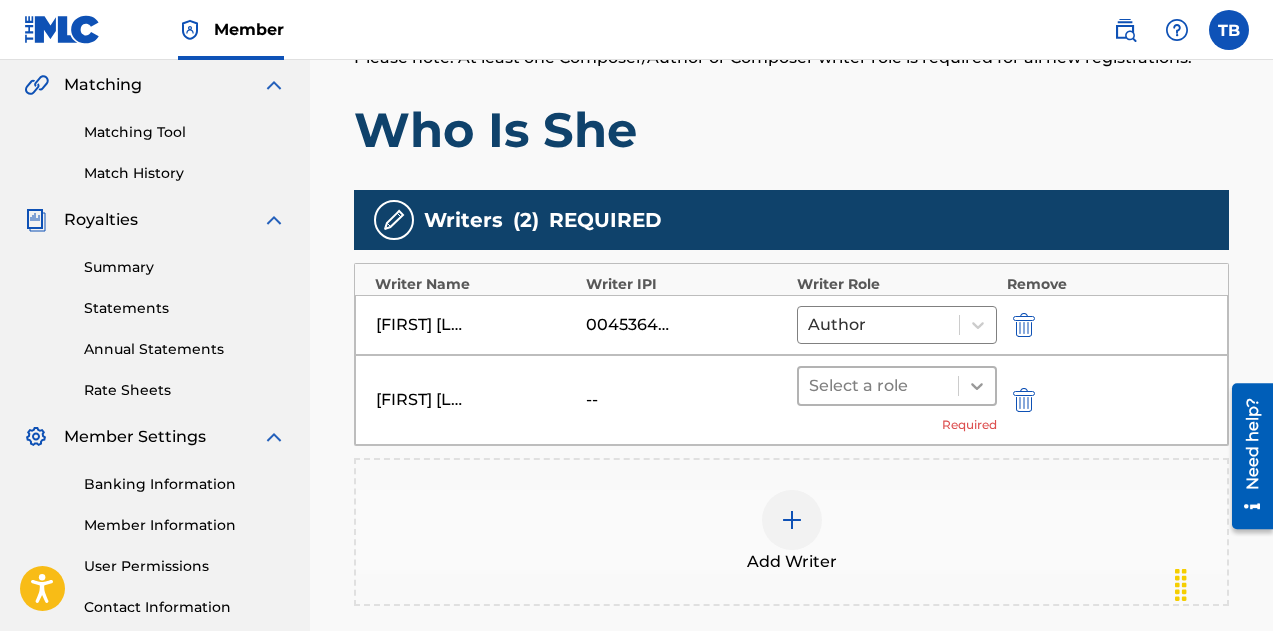 click 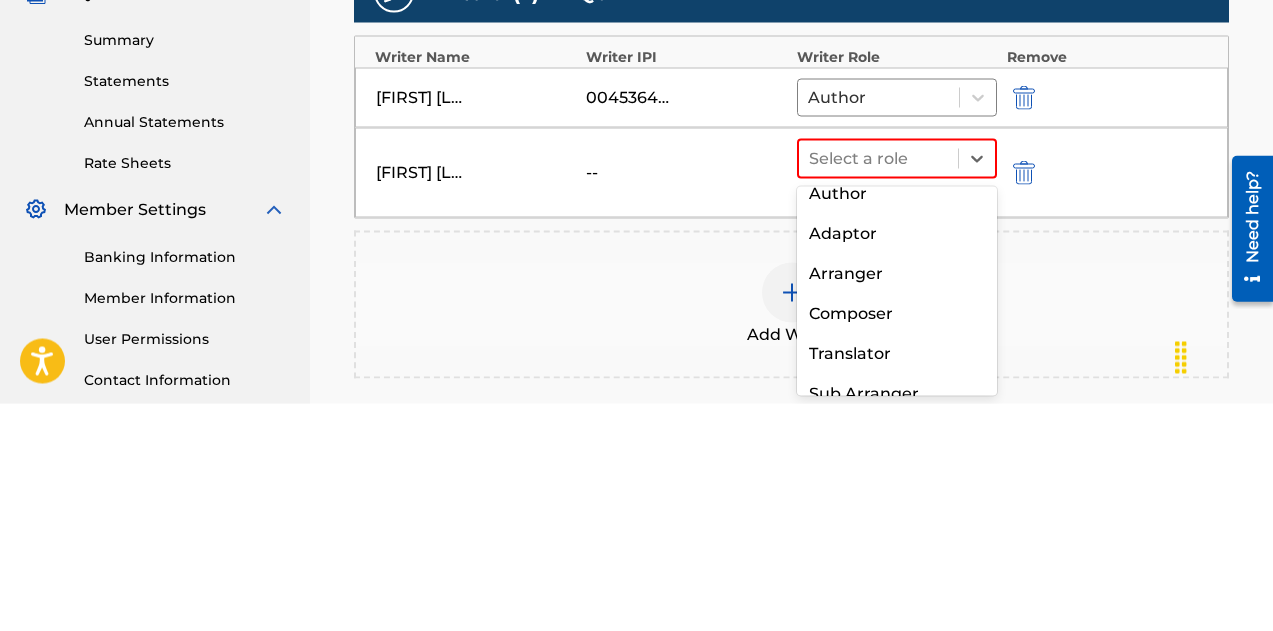 scroll, scrollTop: 118, scrollLeft: 0, axis: vertical 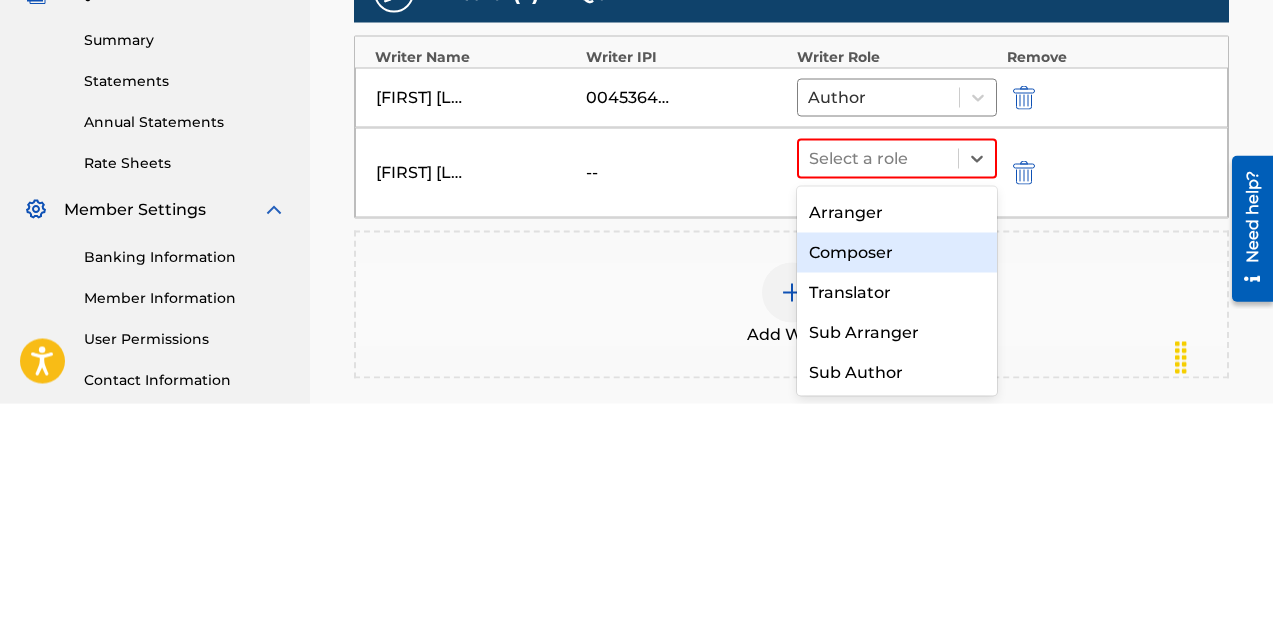 click on "Composer" at bounding box center [897, 480] 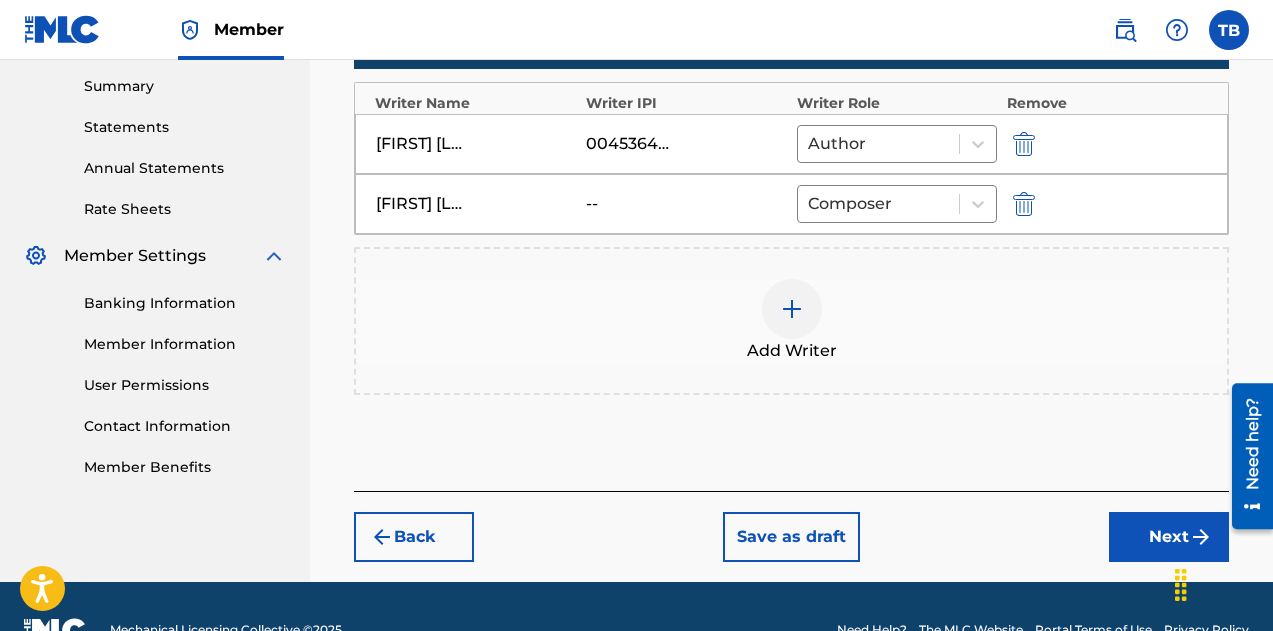 scroll, scrollTop: 689, scrollLeft: 0, axis: vertical 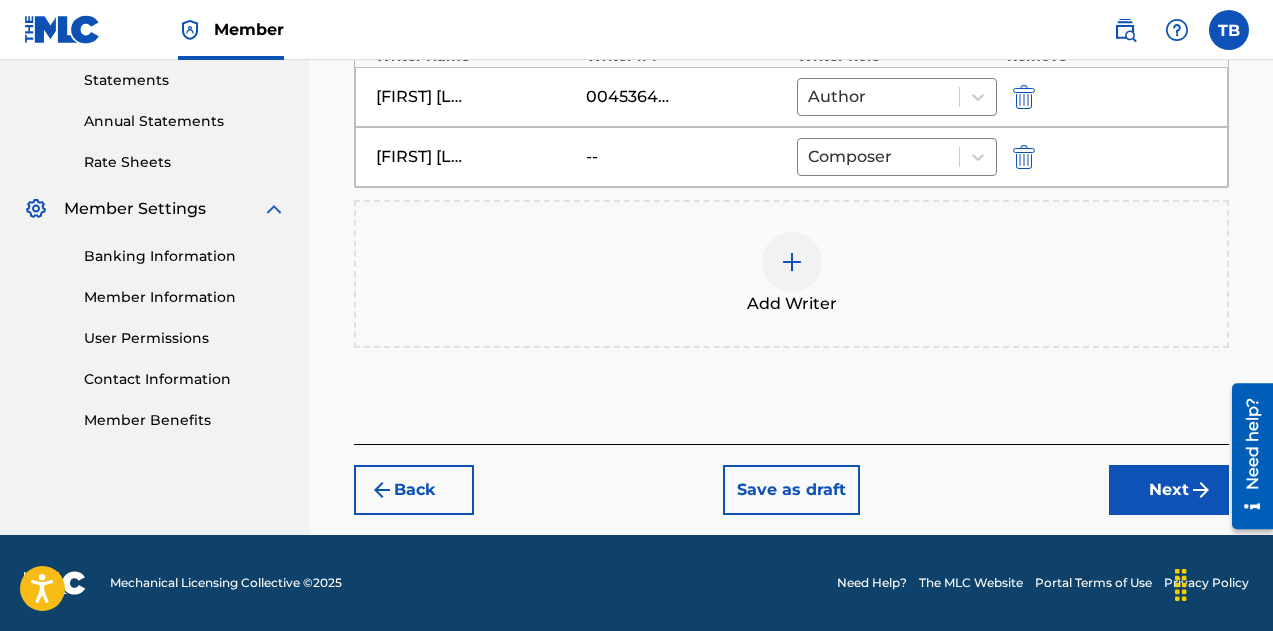 click on "Next" at bounding box center [1169, 490] 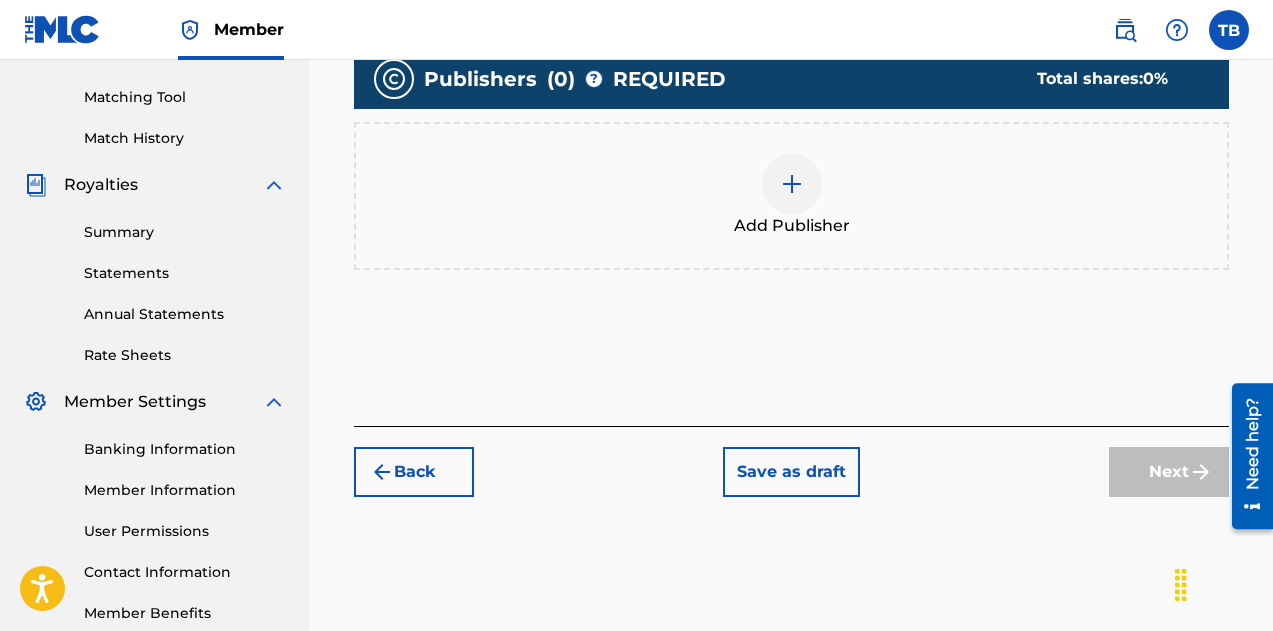 scroll, scrollTop: 497, scrollLeft: 0, axis: vertical 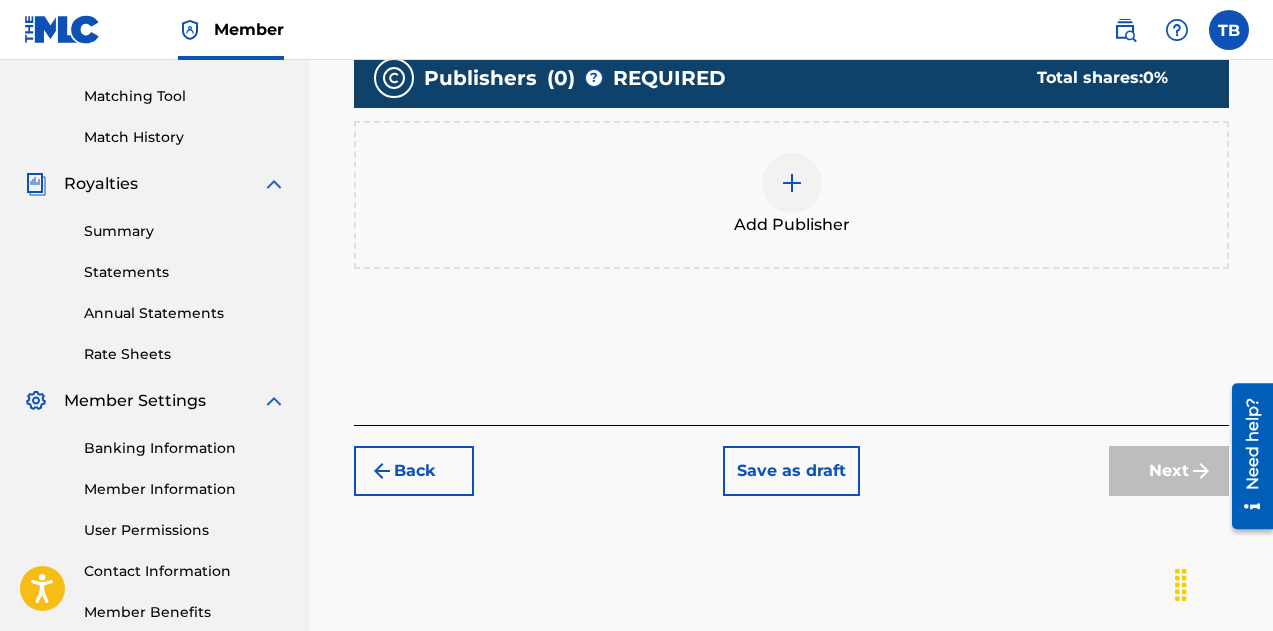 click at bounding box center (792, 183) 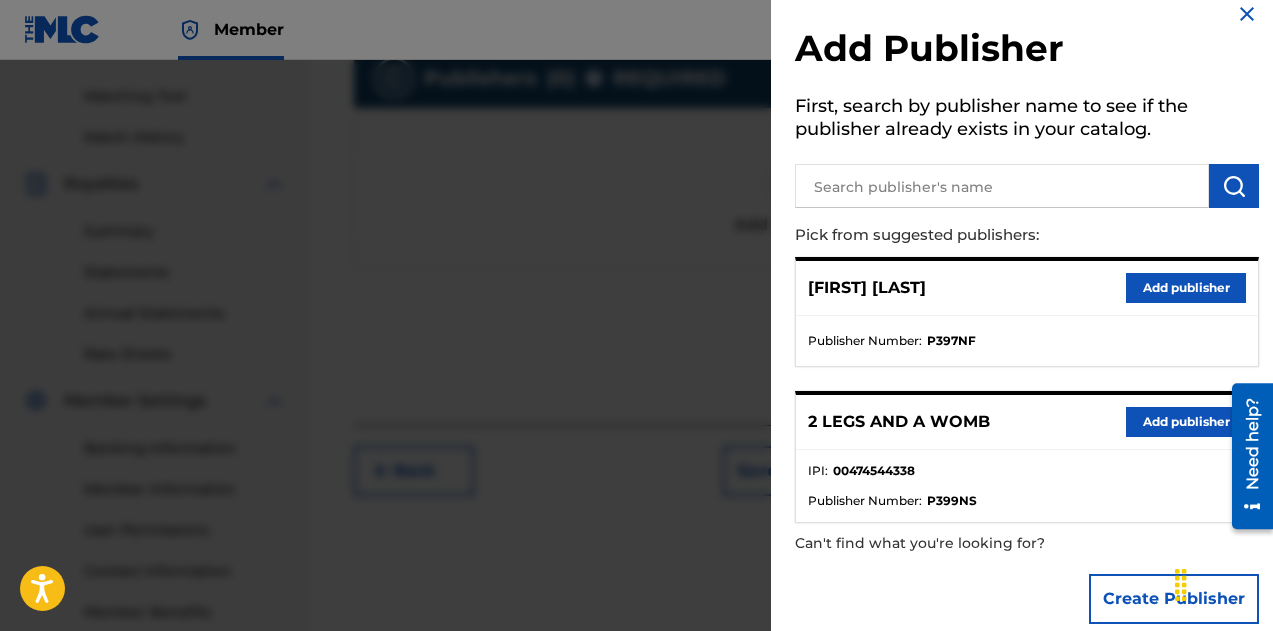 scroll, scrollTop: 0, scrollLeft: 0, axis: both 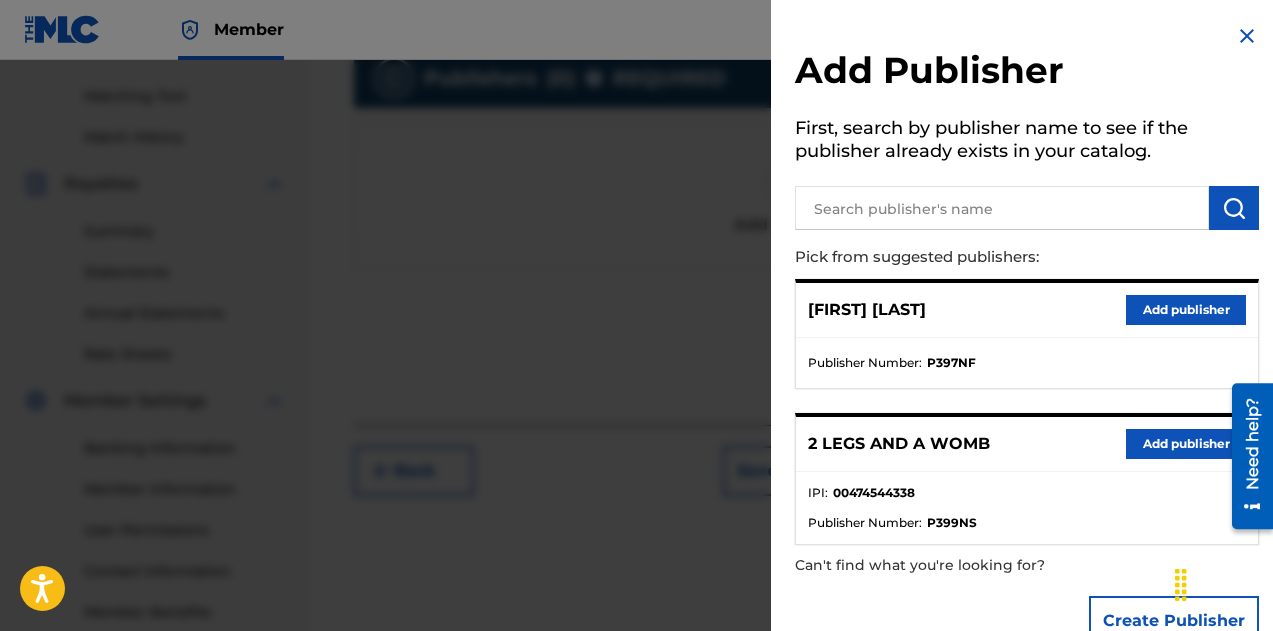 click at bounding box center [1002, 208] 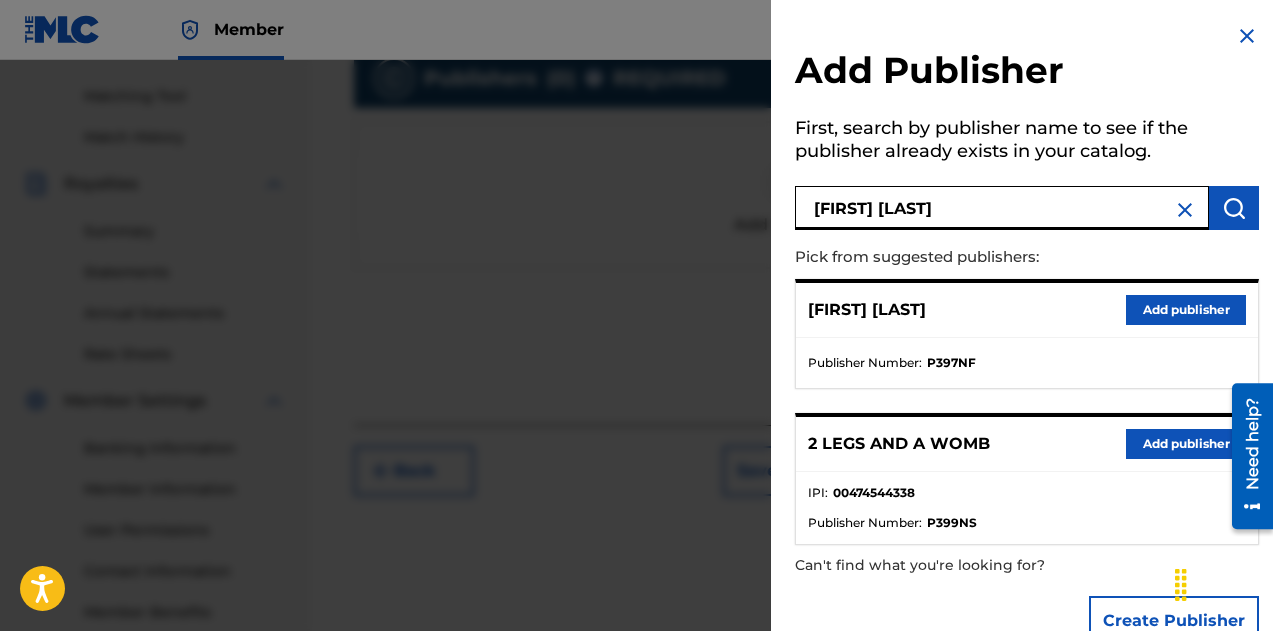 type on "[FIRST] [LAST]" 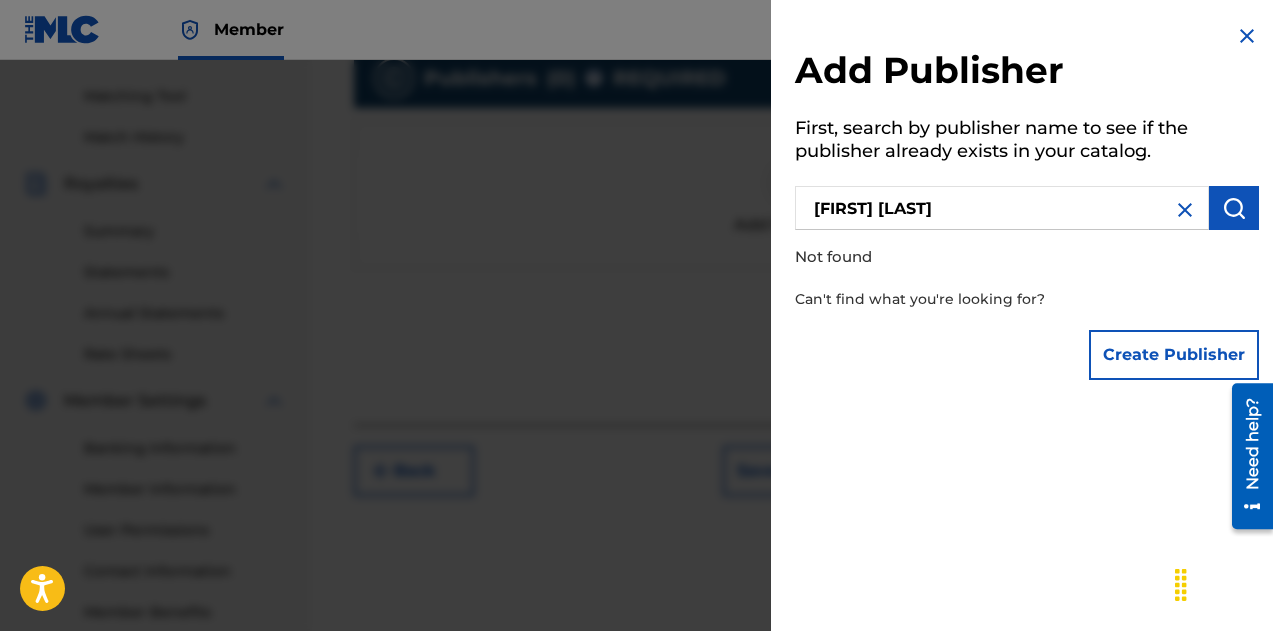 click at bounding box center (1234, 208) 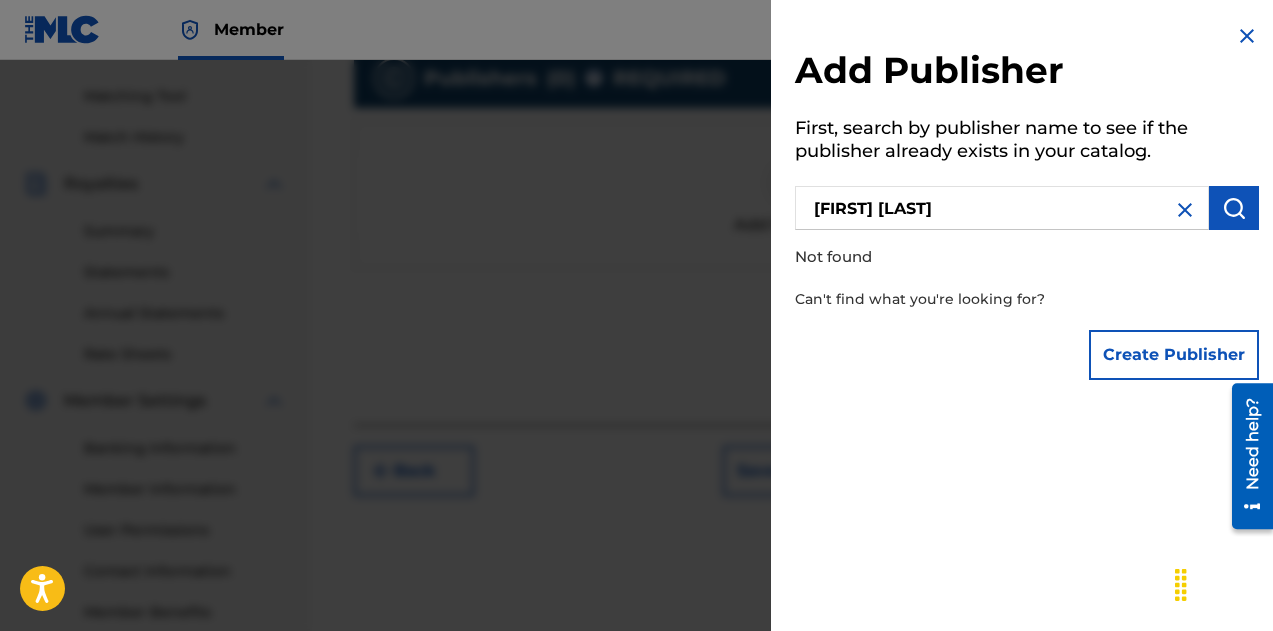 click at bounding box center (1185, 210) 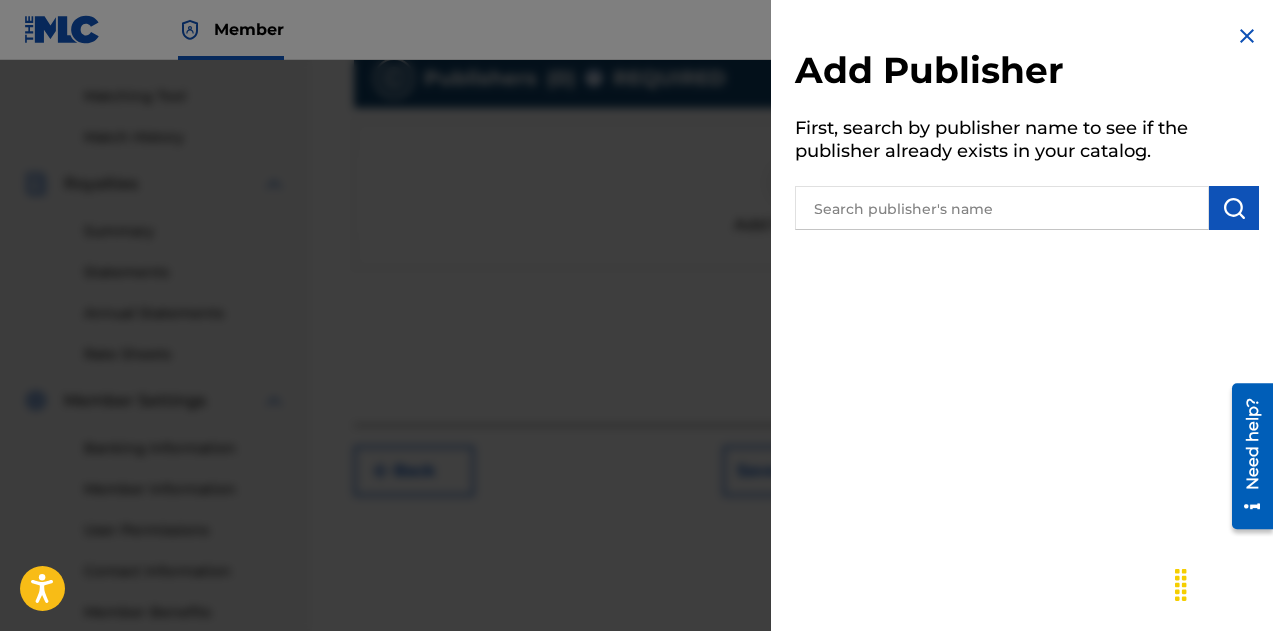 click at bounding box center (1002, 208) 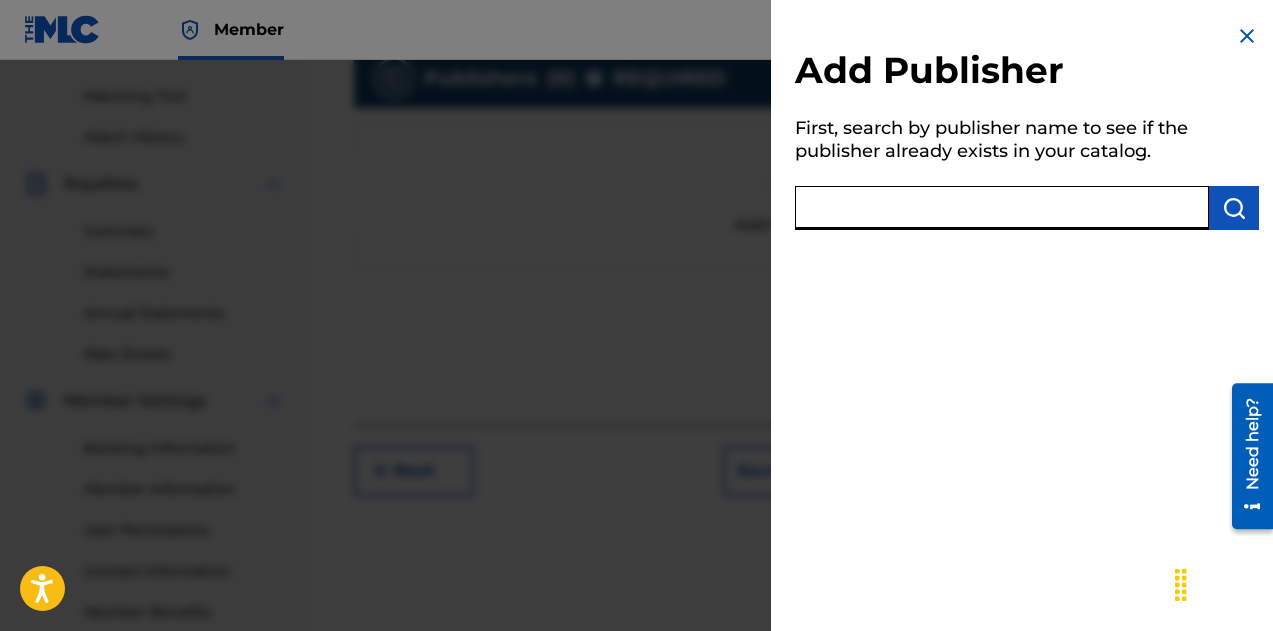 click at bounding box center (1002, 208) 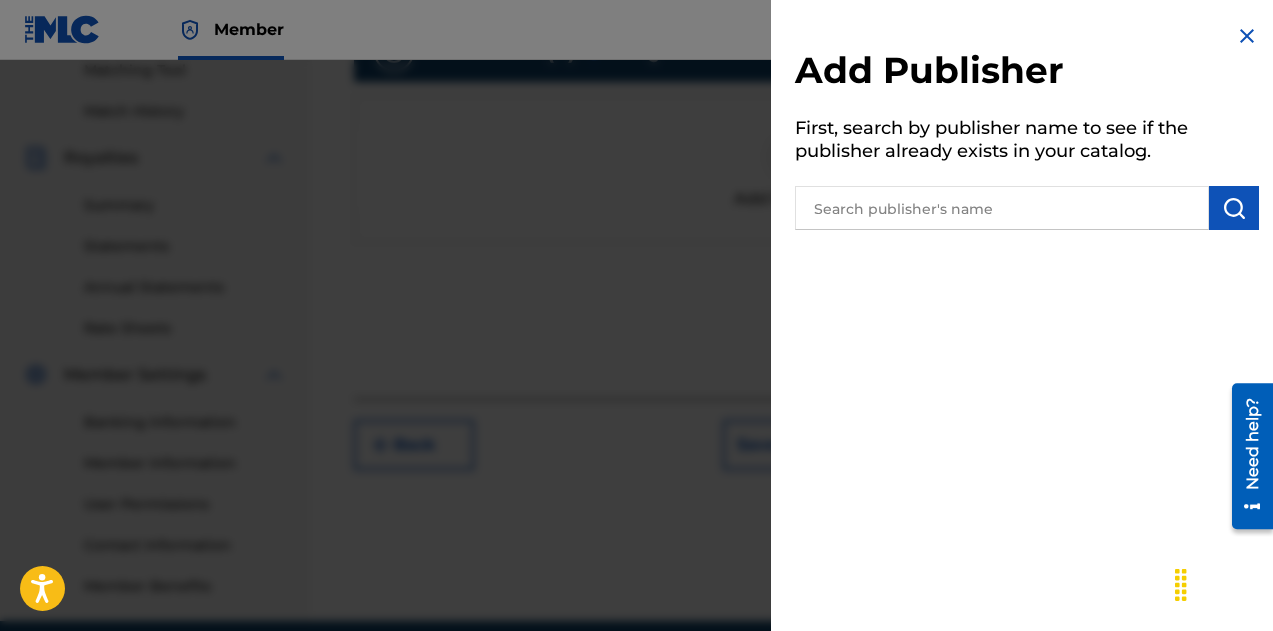 scroll, scrollTop: 609, scrollLeft: 0, axis: vertical 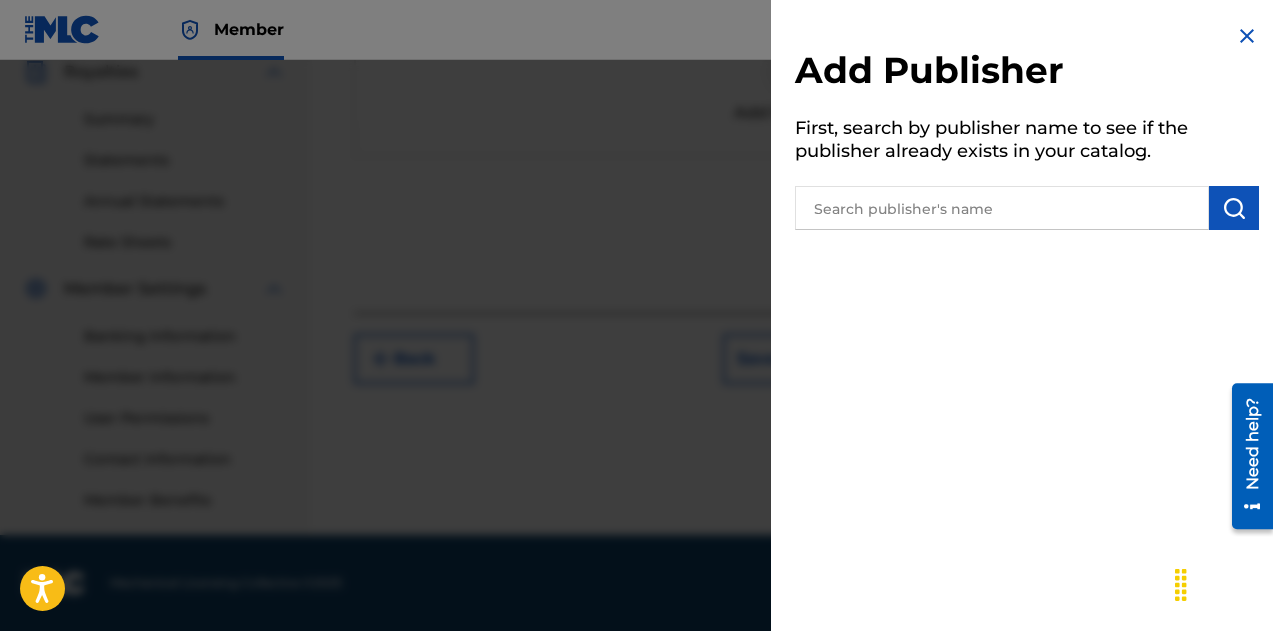 click at bounding box center (1247, 36) 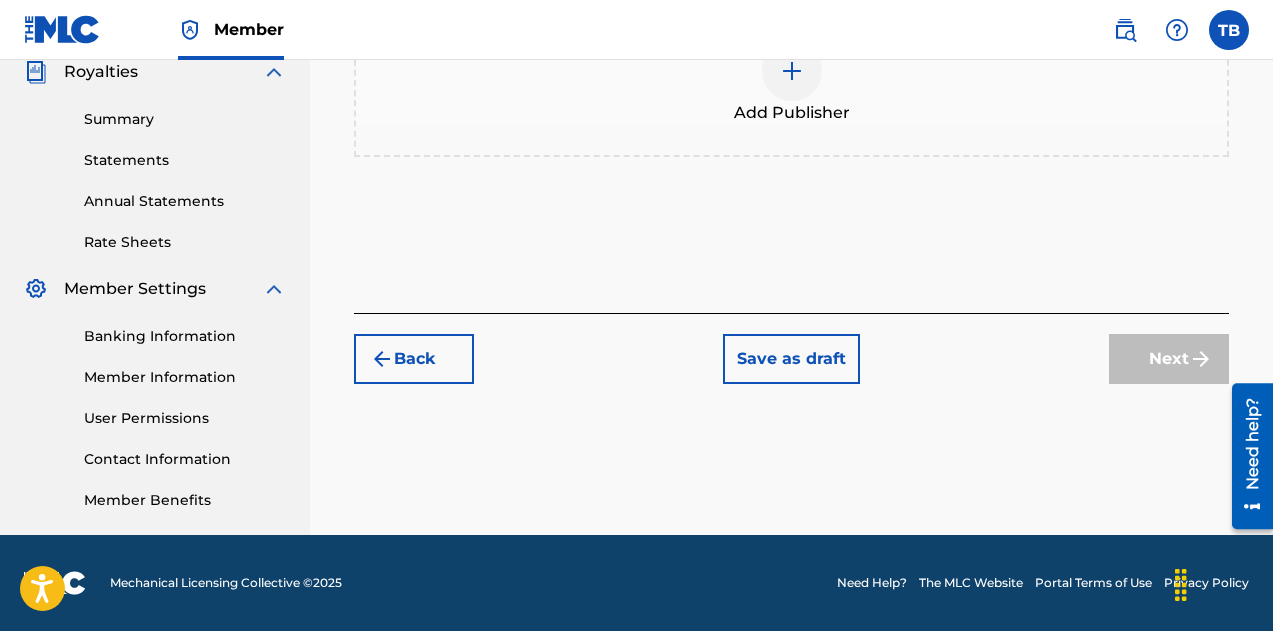click at bounding box center (792, 71) 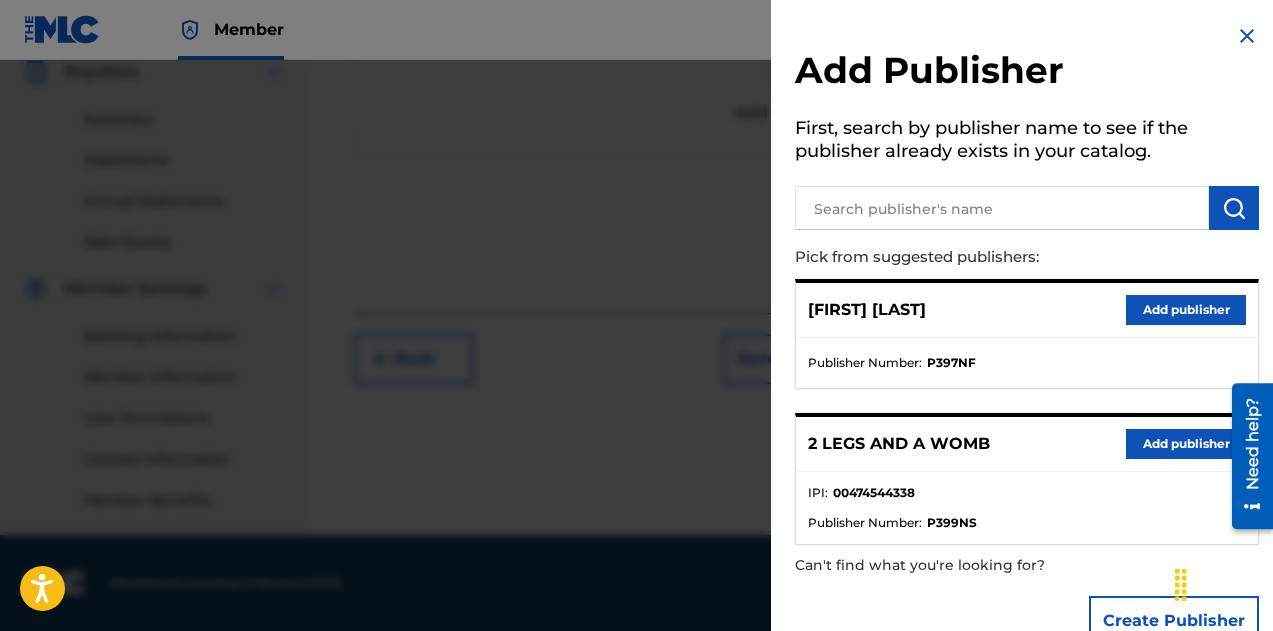 click on "Add publisher" at bounding box center (1186, 310) 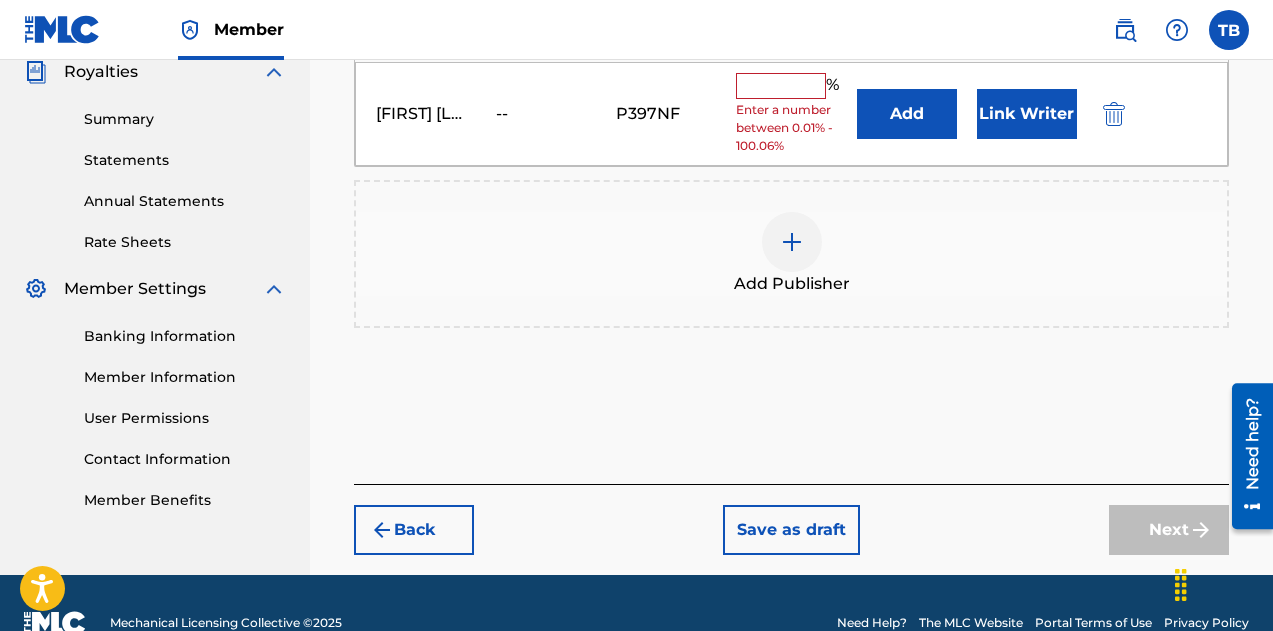 click at bounding box center [781, 86] 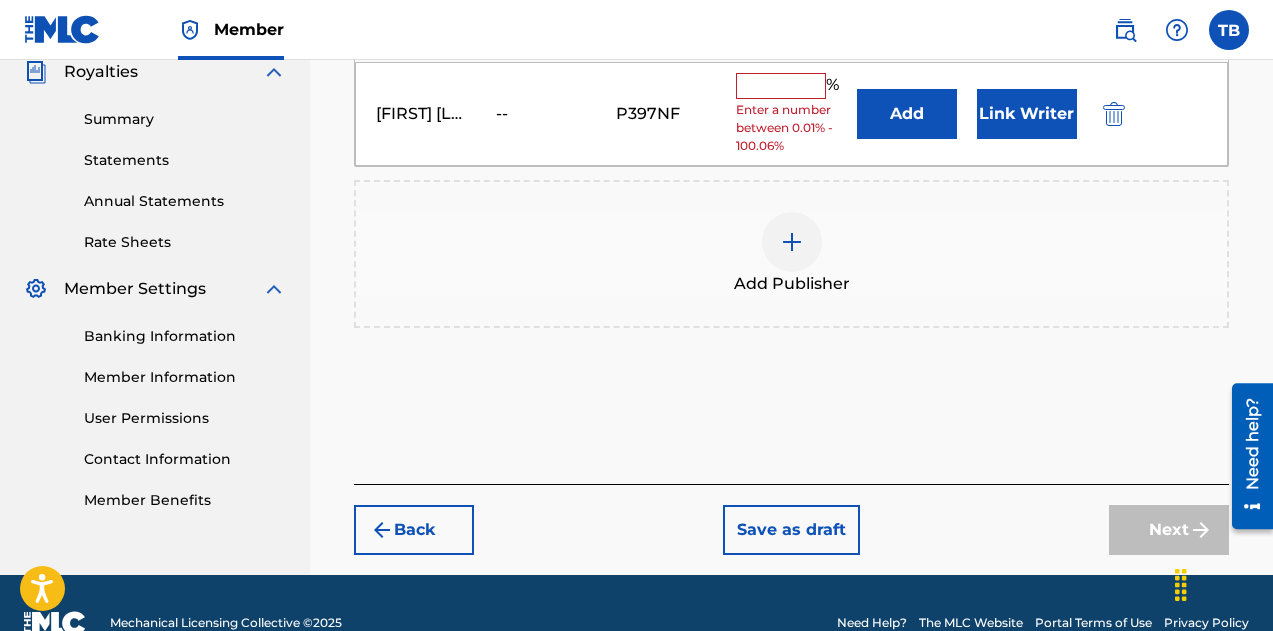 type on "100" 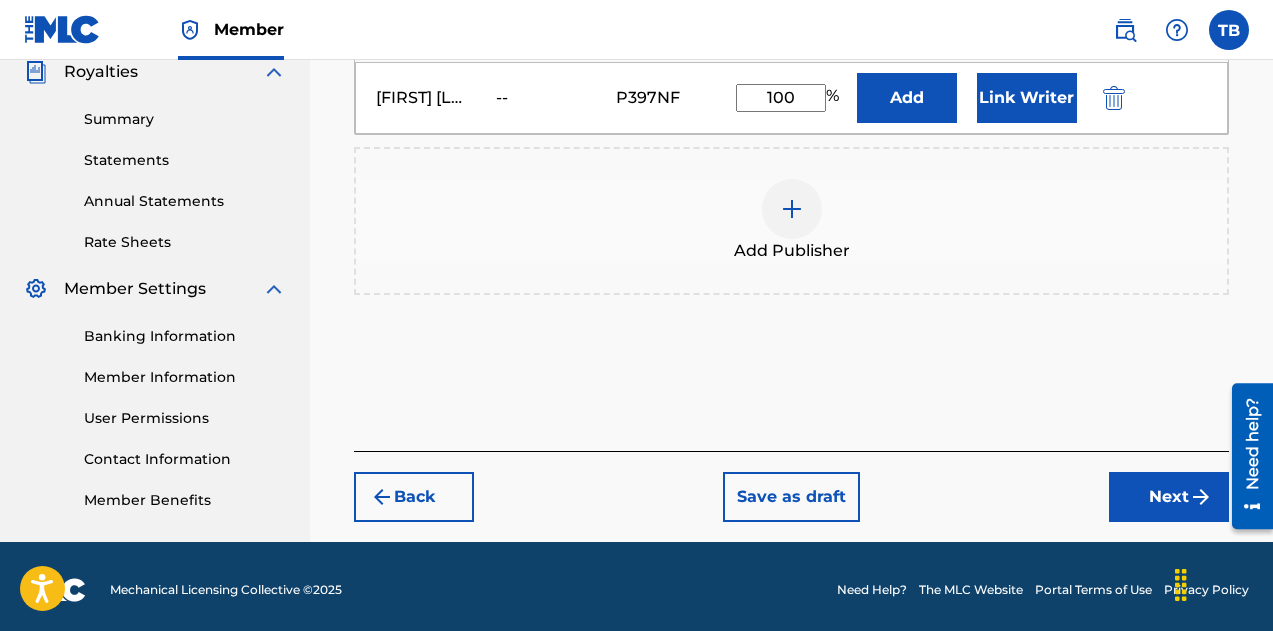 click on "Link Writer" at bounding box center (1027, 98) 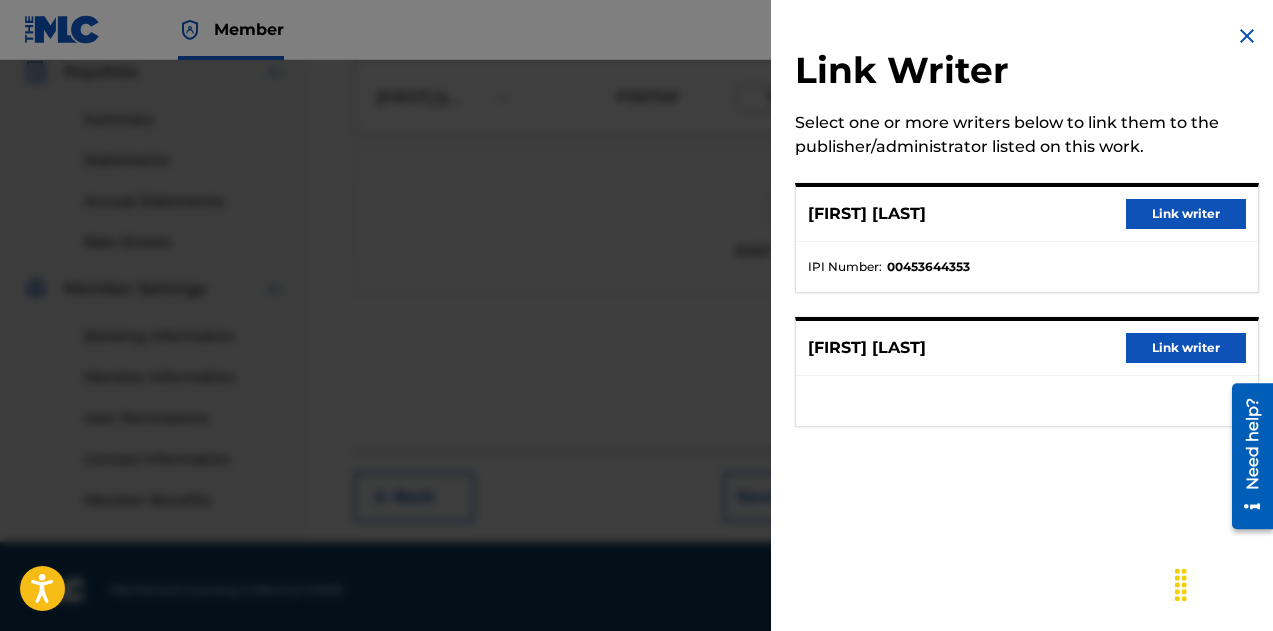 click on "Link writer" at bounding box center (1186, 214) 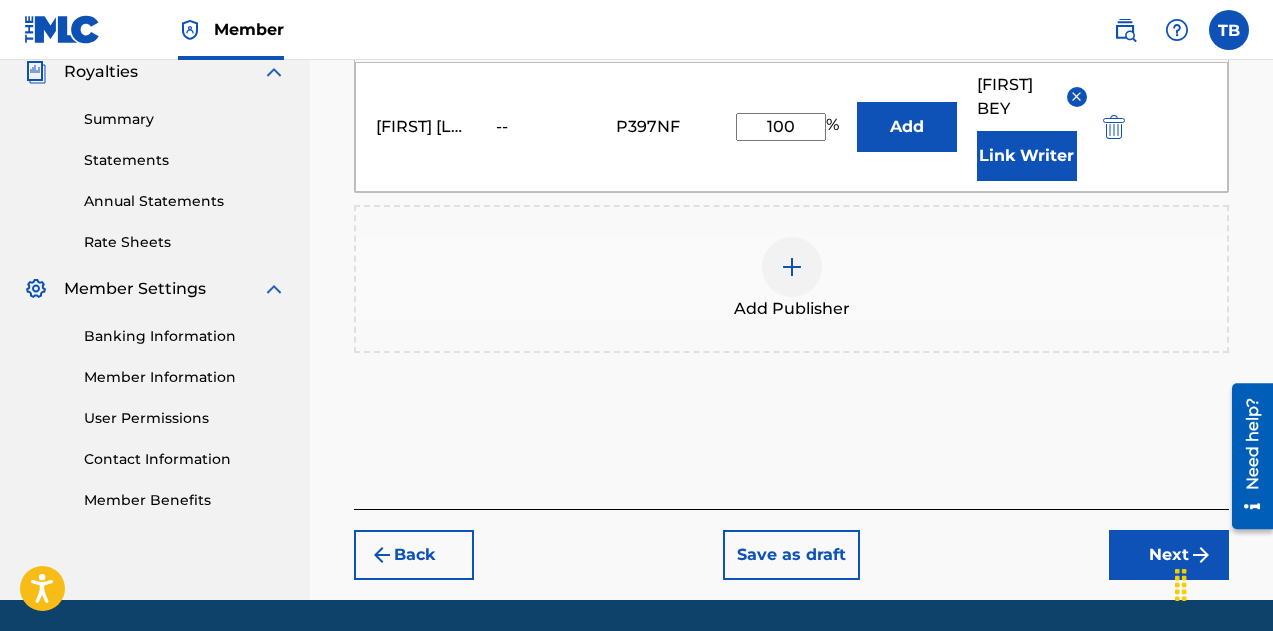 click on "Next" at bounding box center (1169, 555) 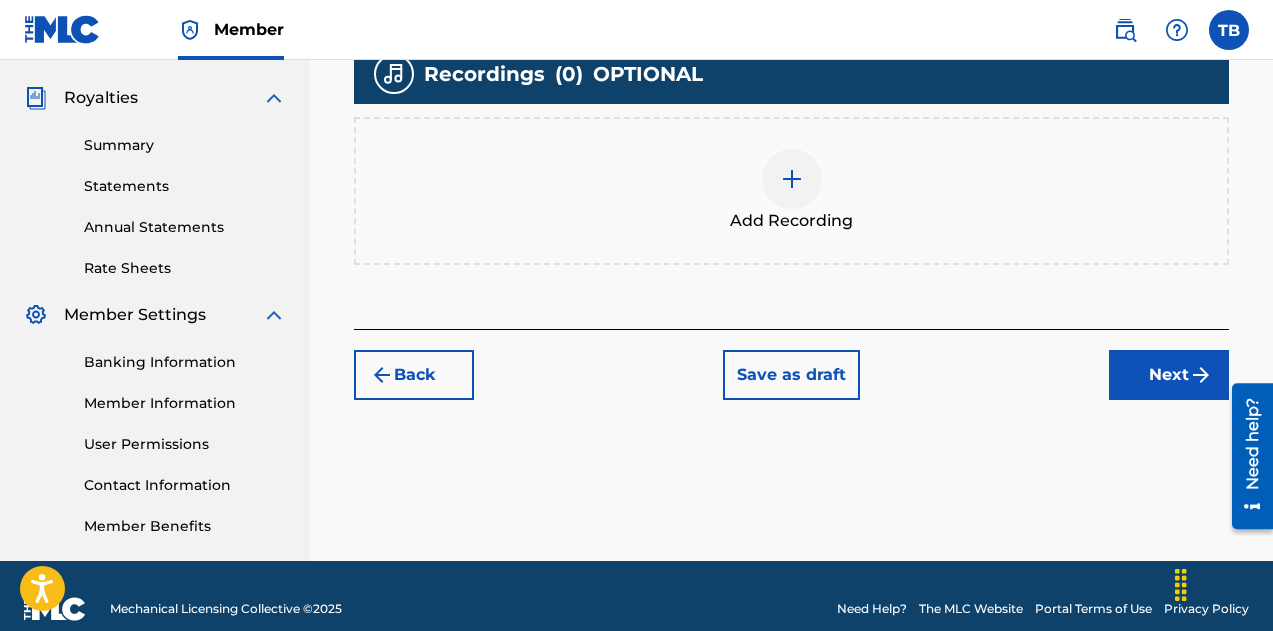 scroll, scrollTop: 586, scrollLeft: 0, axis: vertical 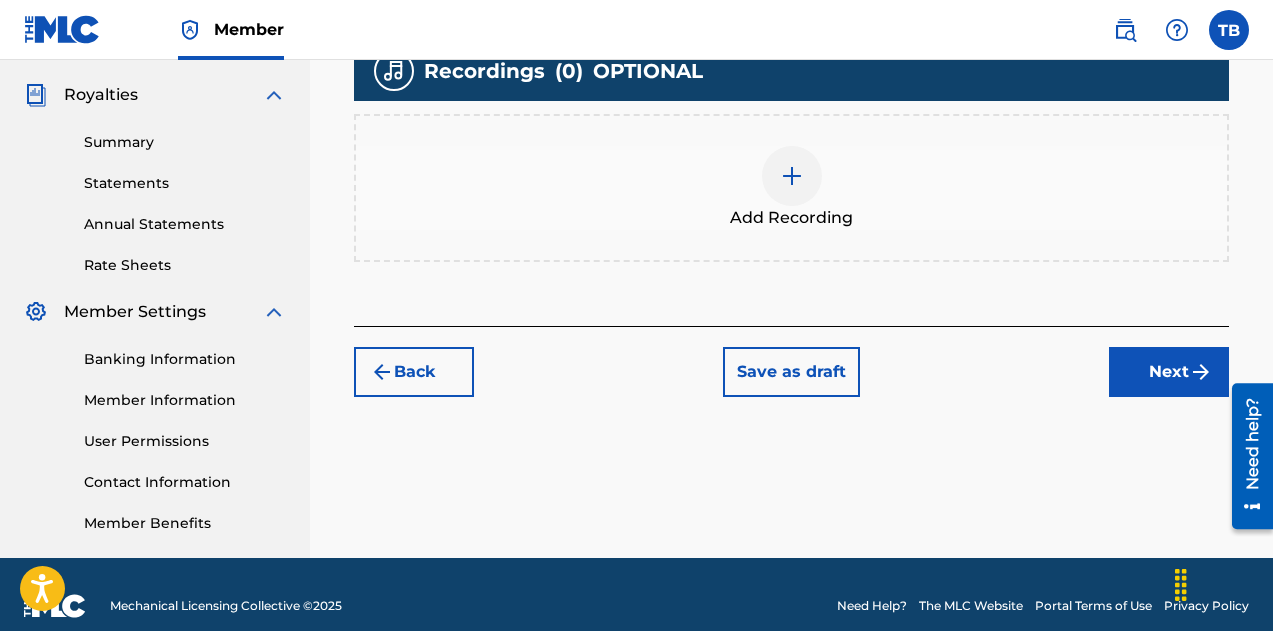 click at bounding box center (792, 176) 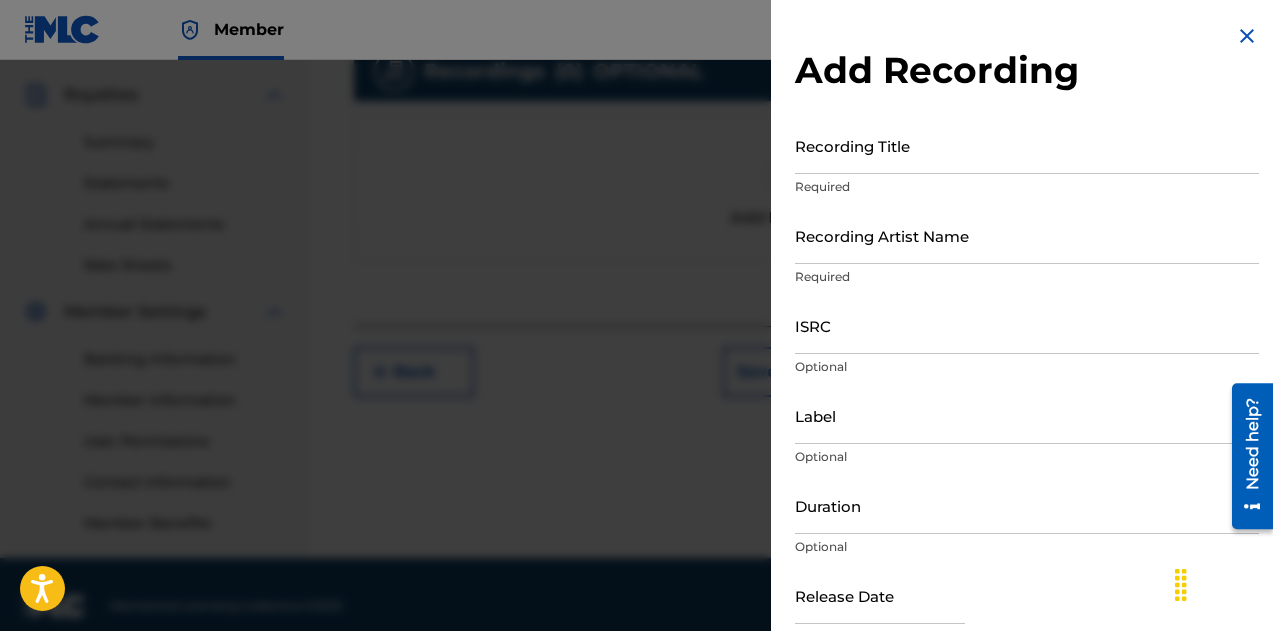 click on "Recording Title" at bounding box center (1027, 145) 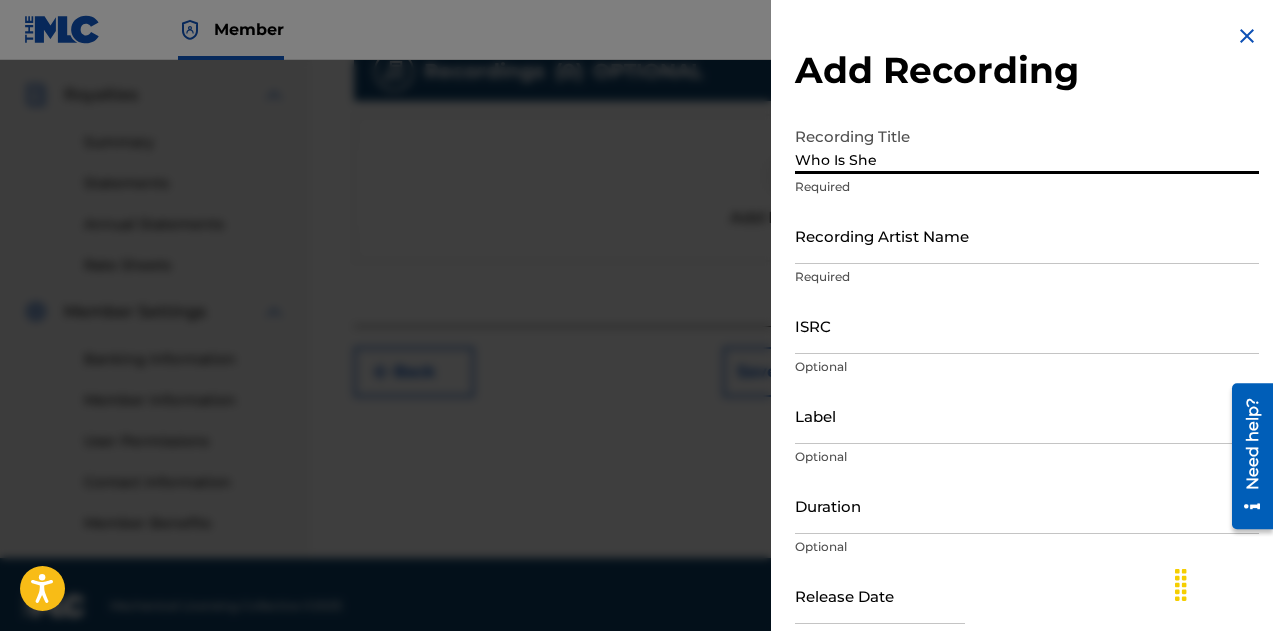 type on "Who Is She" 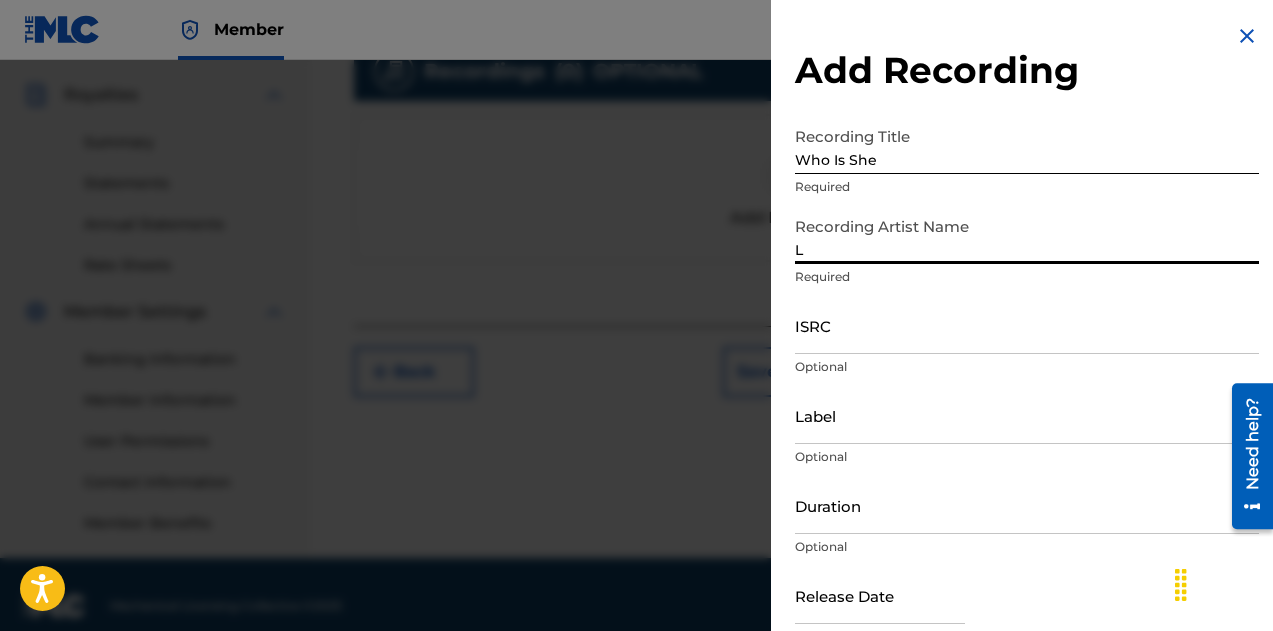 type on "[FIRST] [LAST]" 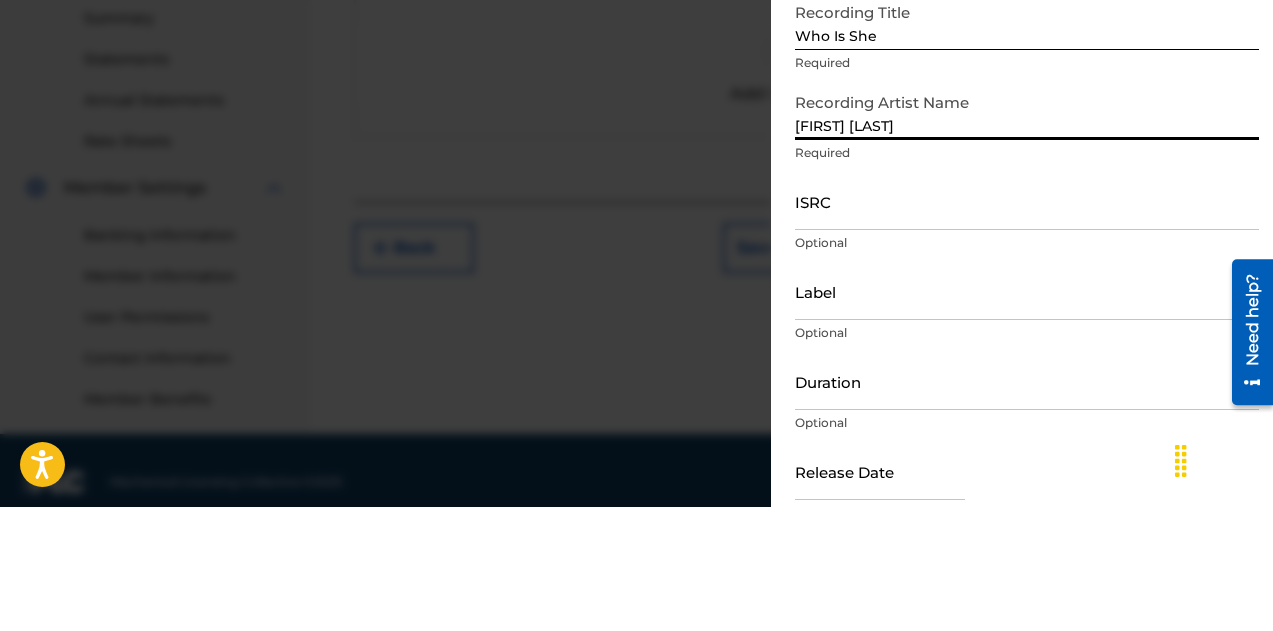 click on "ISRC" at bounding box center [1027, 325] 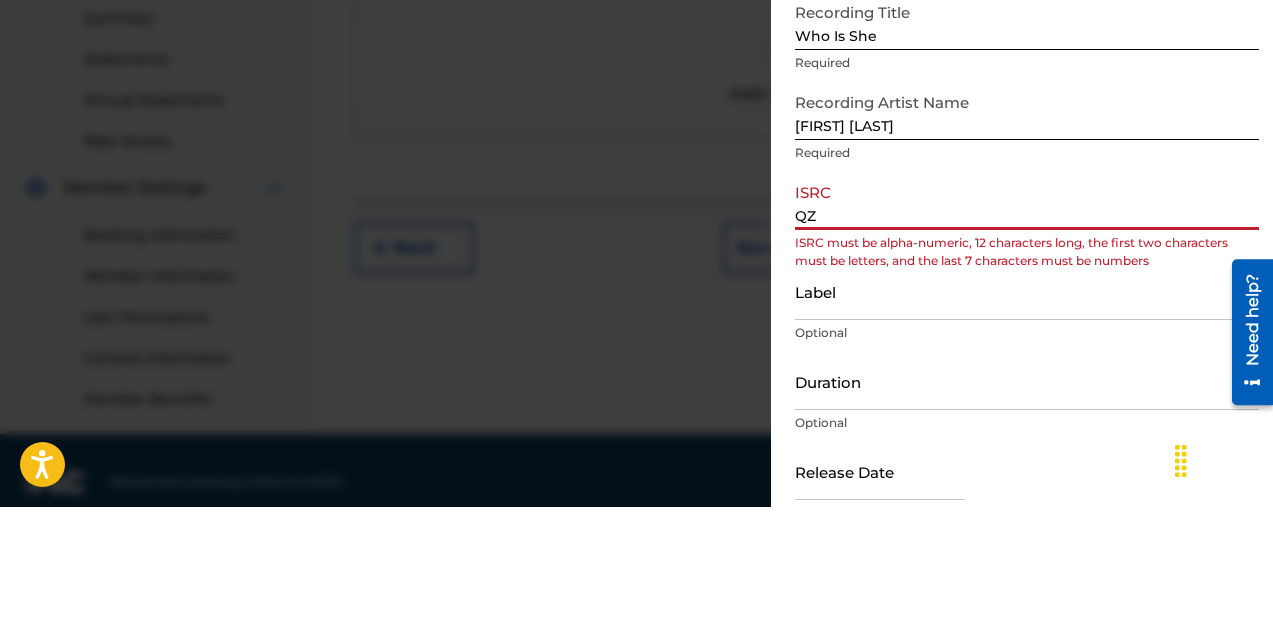 type on "Q" 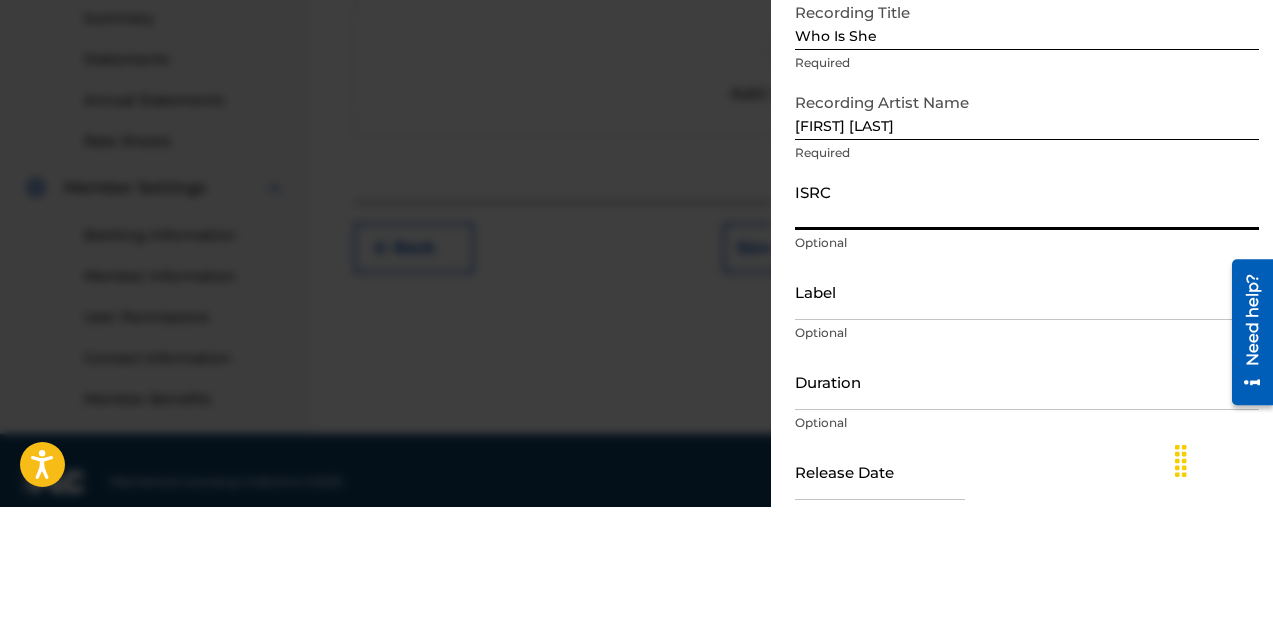 click on "Optional" at bounding box center (1027, 367) 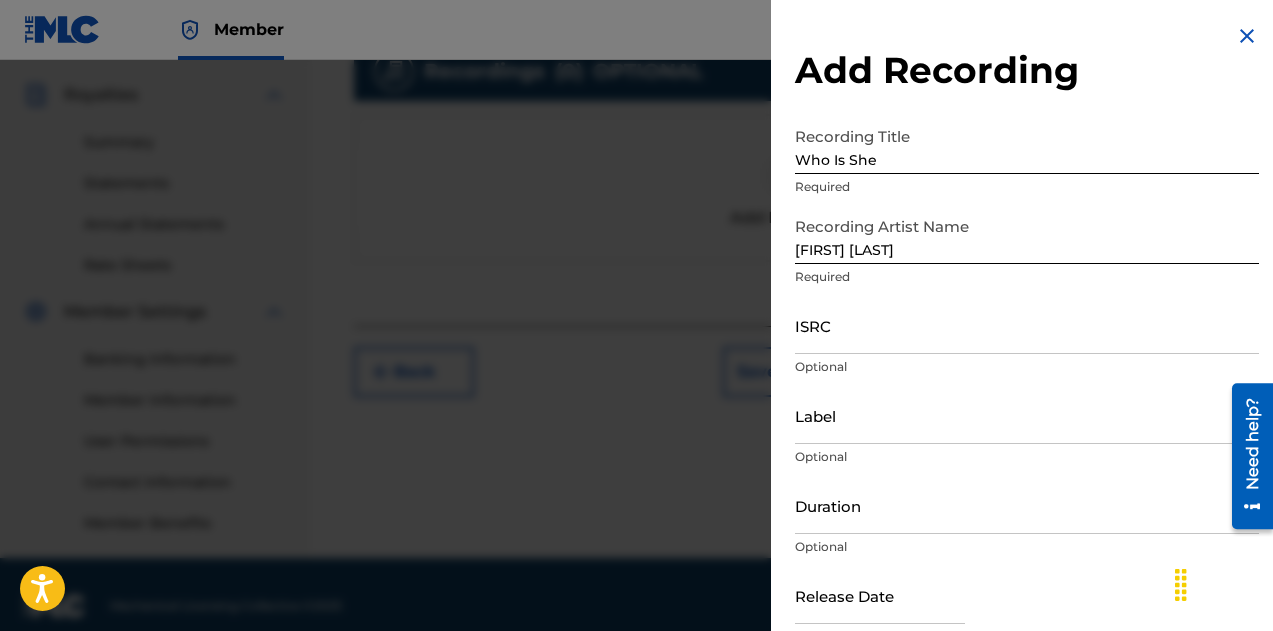 click on "ISRC" at bounding box center (1027, 325) 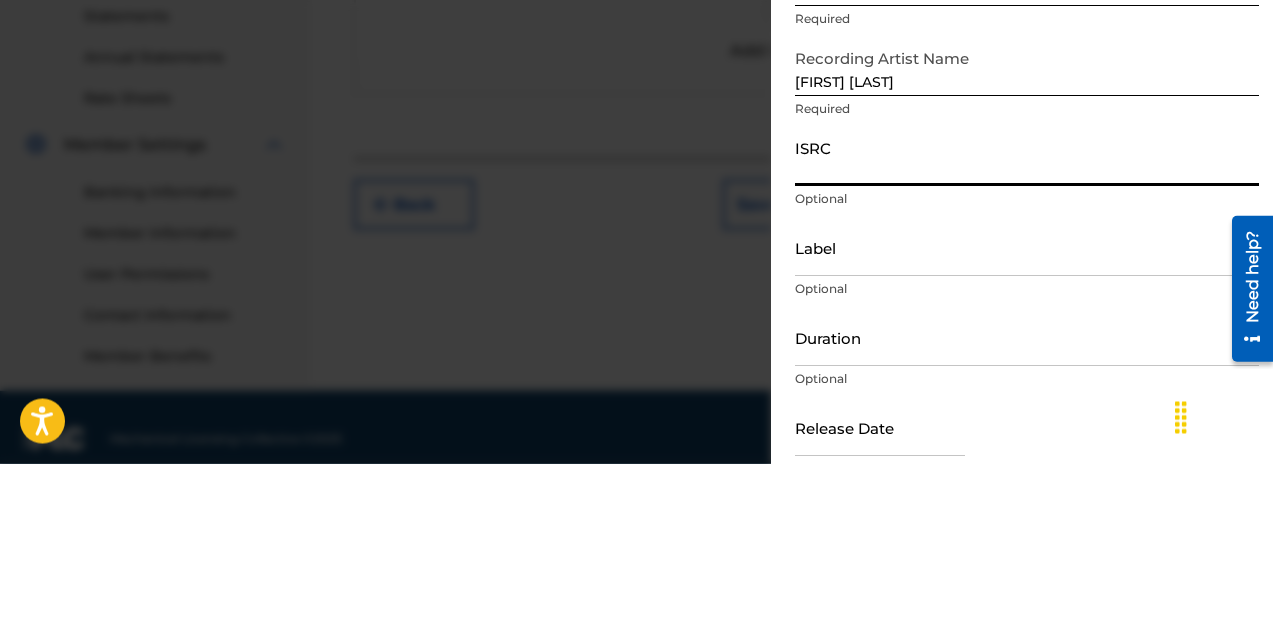 click on "Save & add another recording" at bounding box center [934, 682] 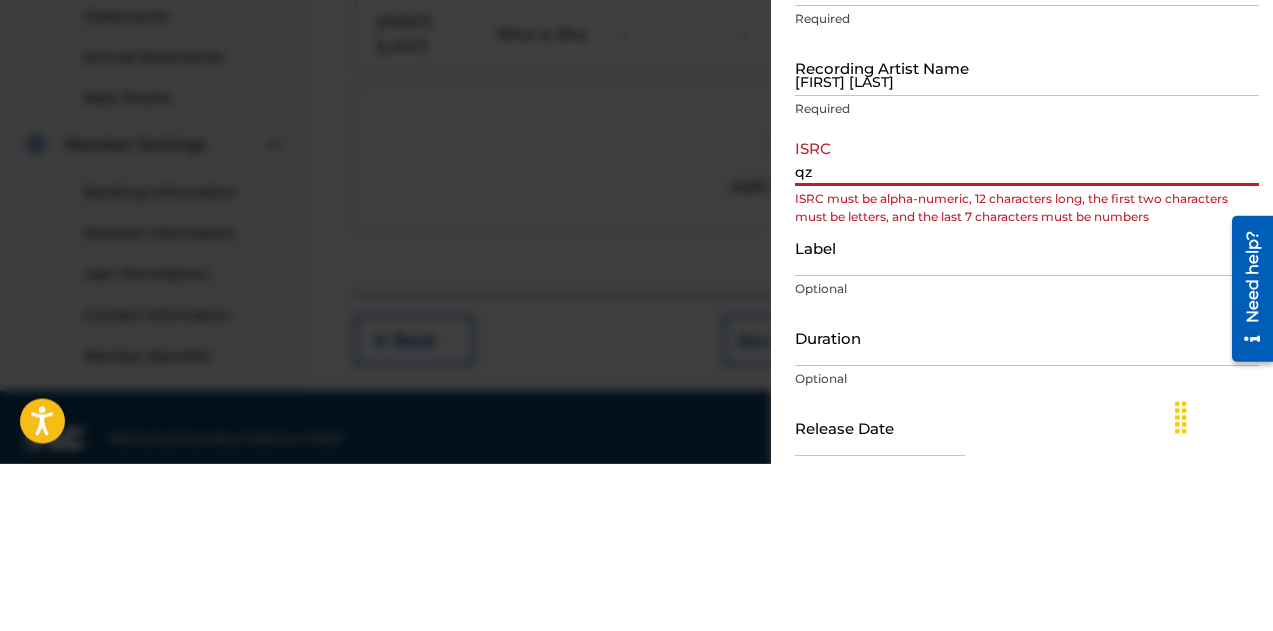 type on "q" 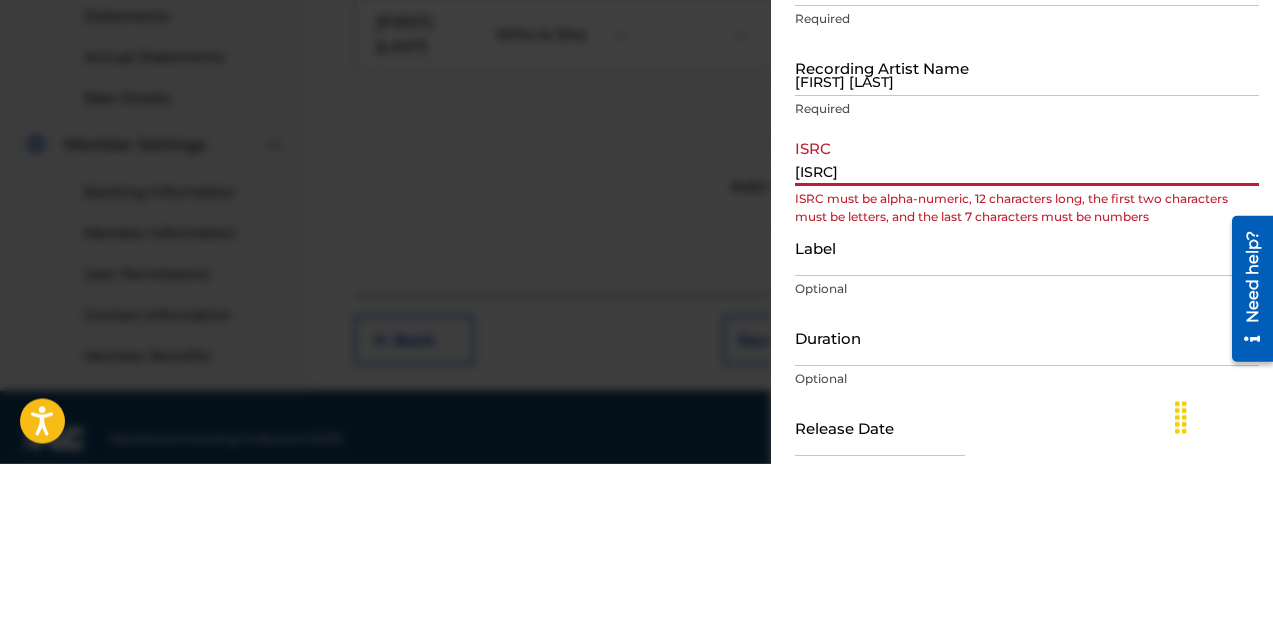 type on "[NUMBER]" 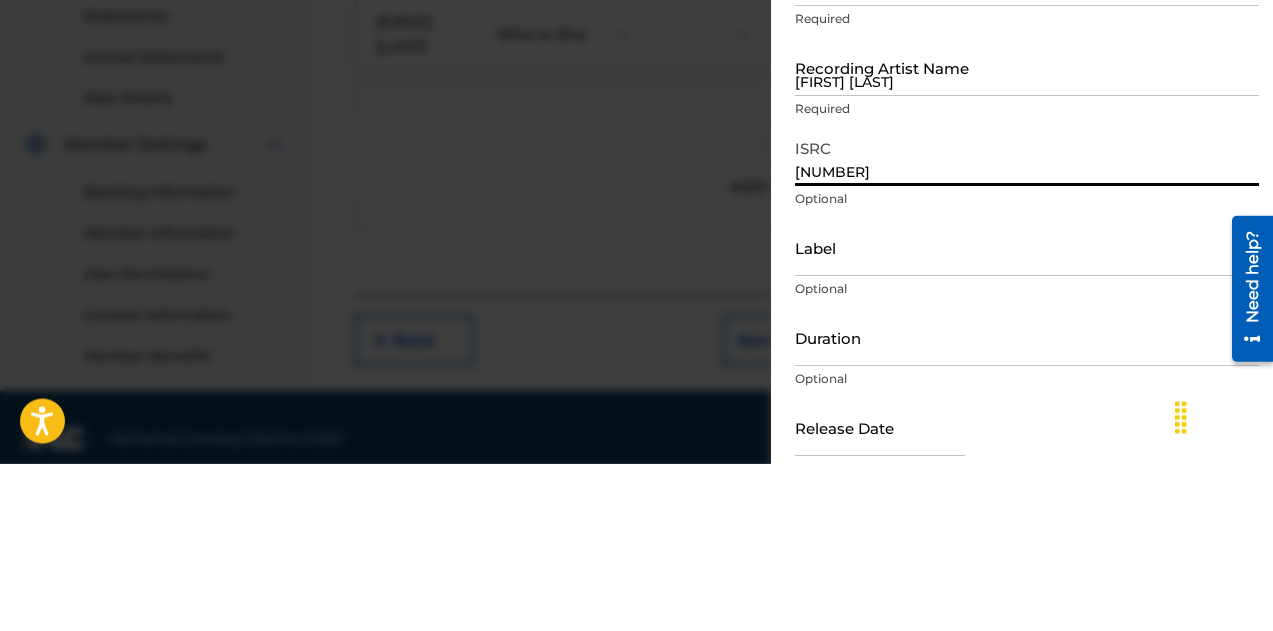 click at bounding box center [636, 375] 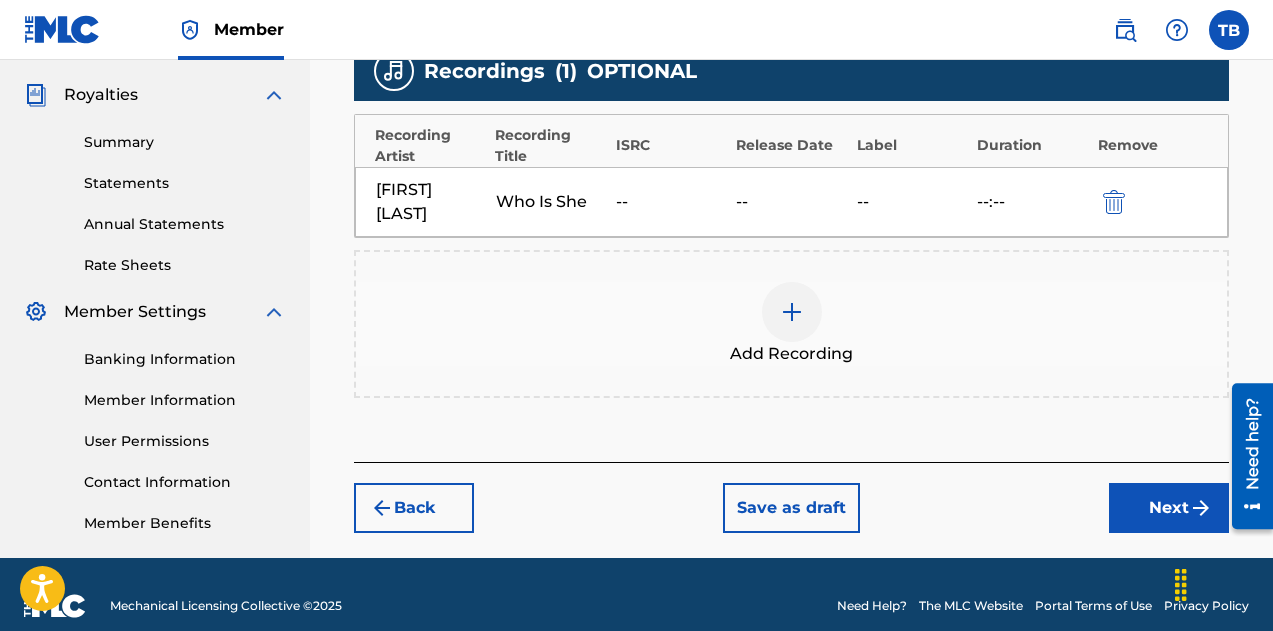 click on "Next" at bounding box center [1169, 508] 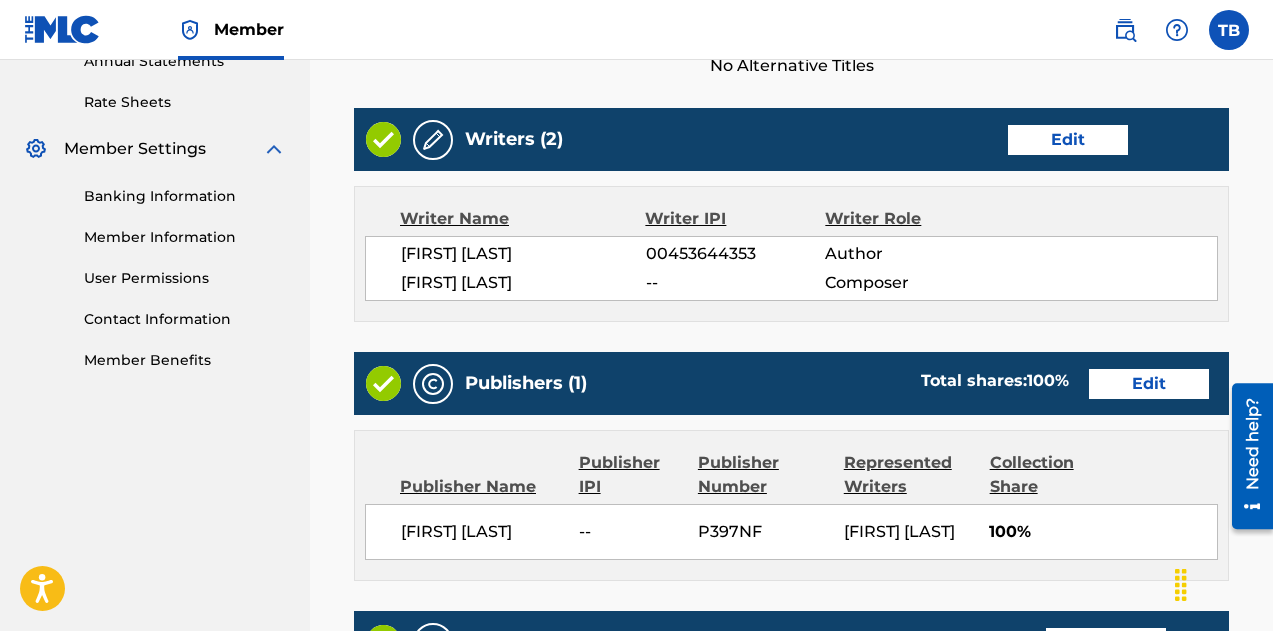 scroll, scrollTop: 753, scrollLeft: 0, axis: vertical 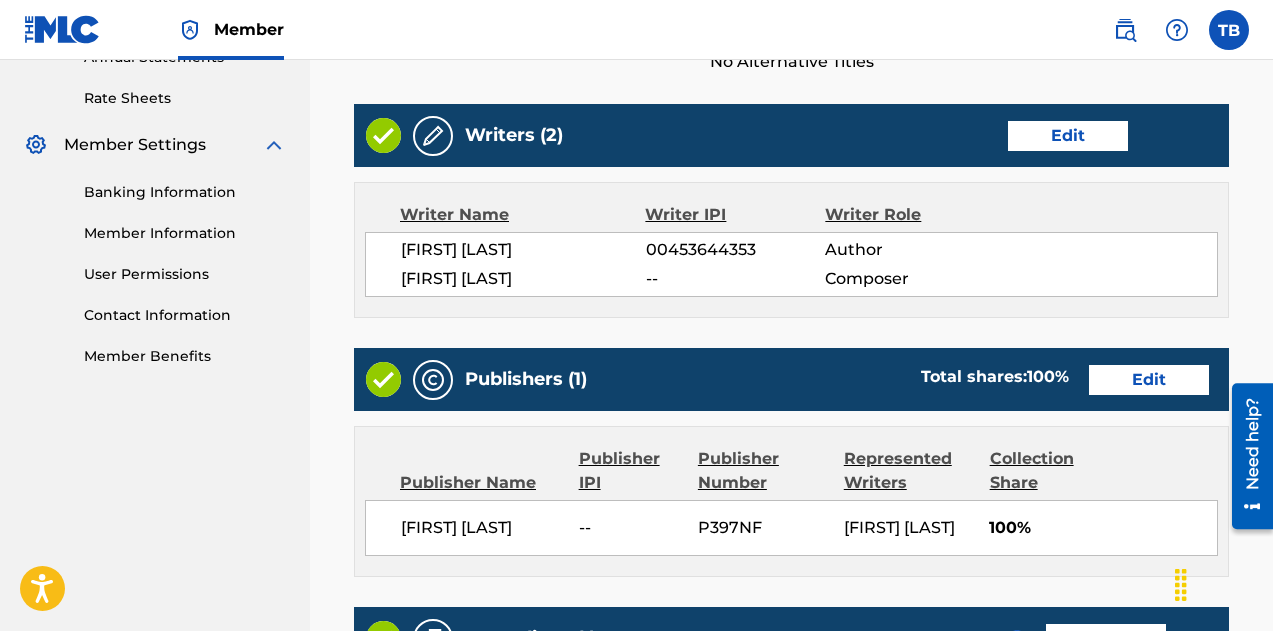 click on "Edit" at bounding box center (1068, 136) 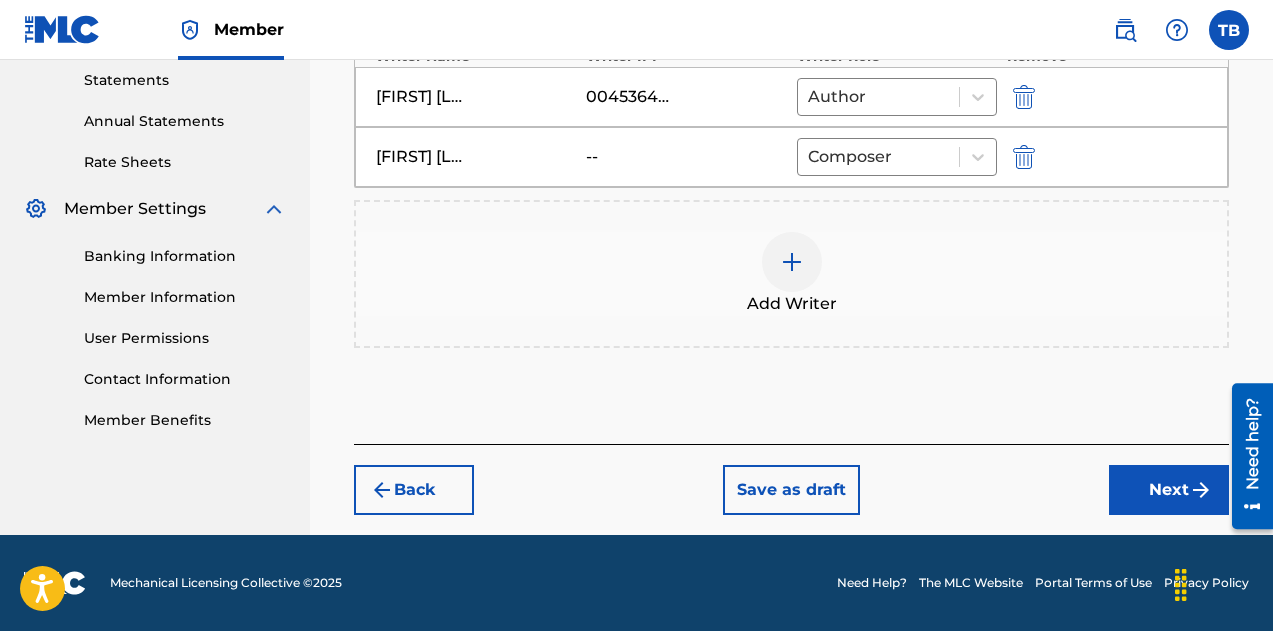 scroll, scrollTop: 689, scrollLeft: 0, axis: vertical 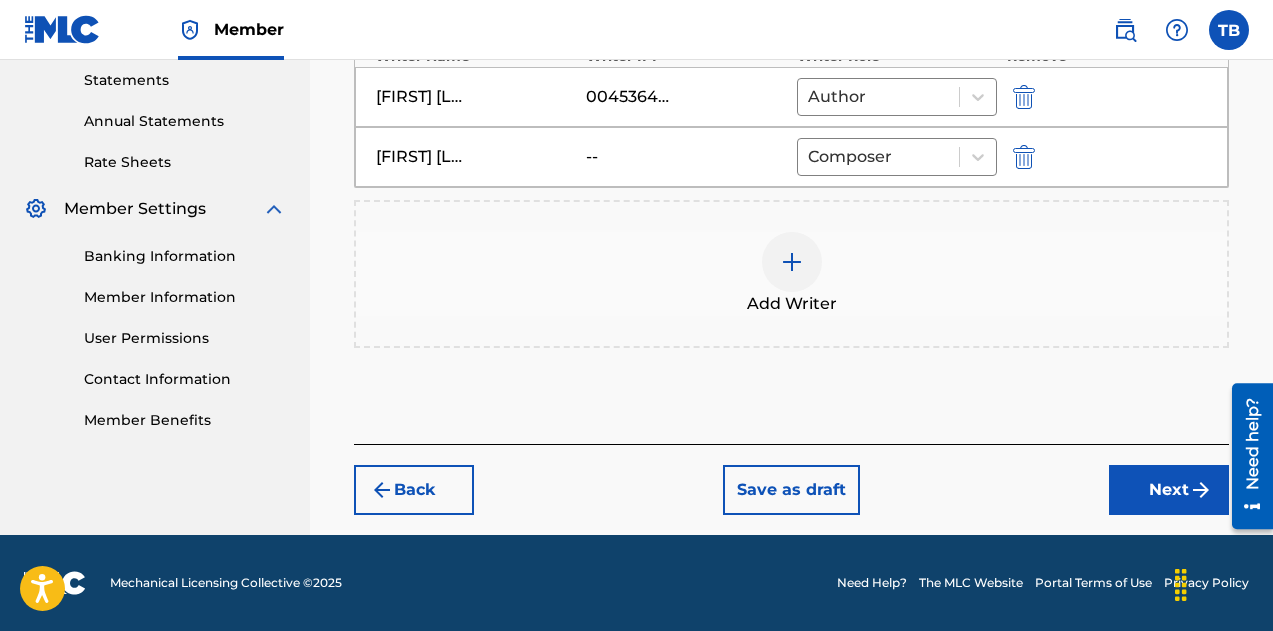 click on "Next" at bounding box center (1169, 490) 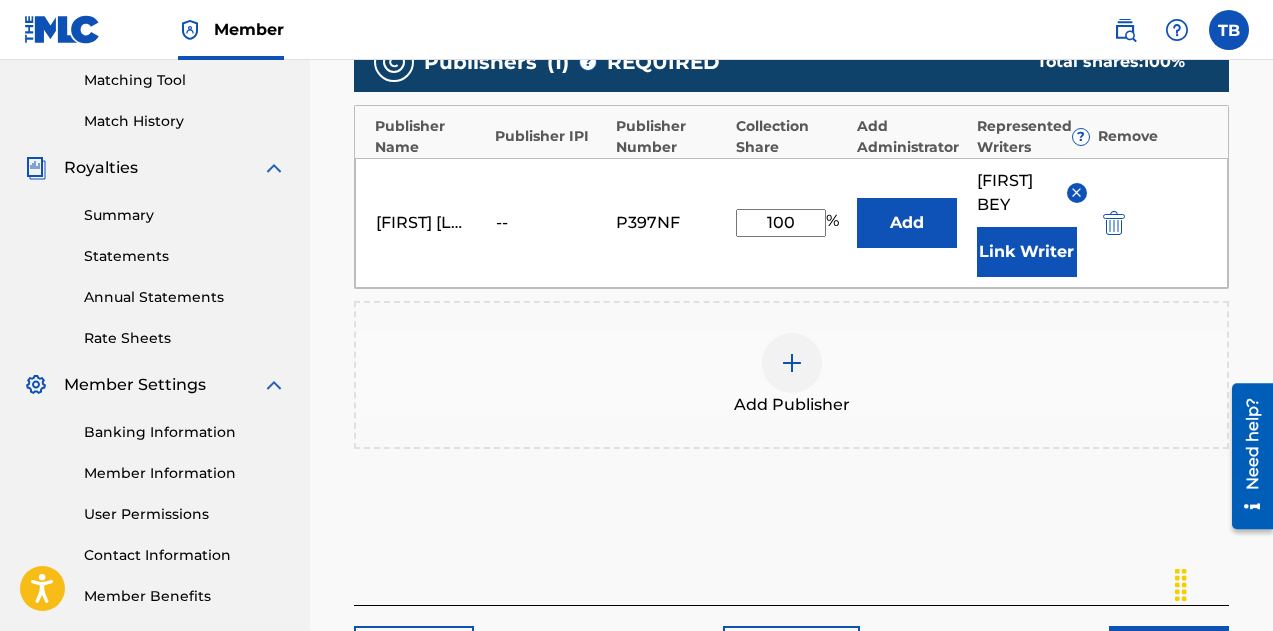 scroll, scrollTop: 518, scrollLeft: 0, axis: vertical 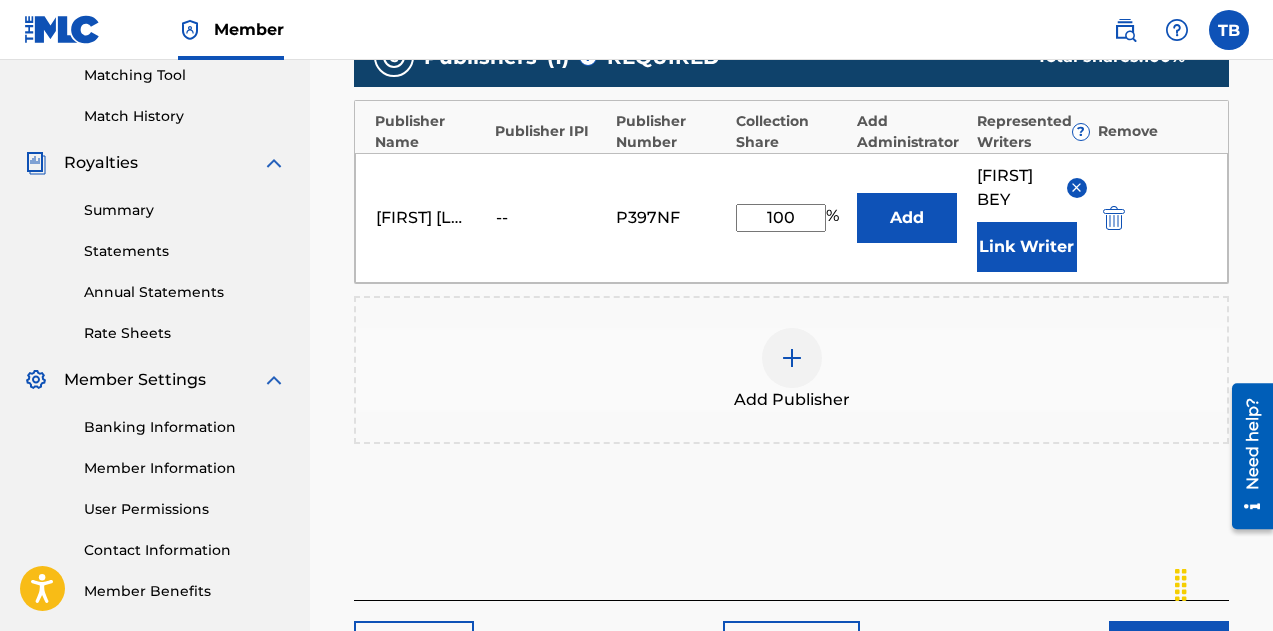 click on "Add Publisher" at bounding box center (791, 370) 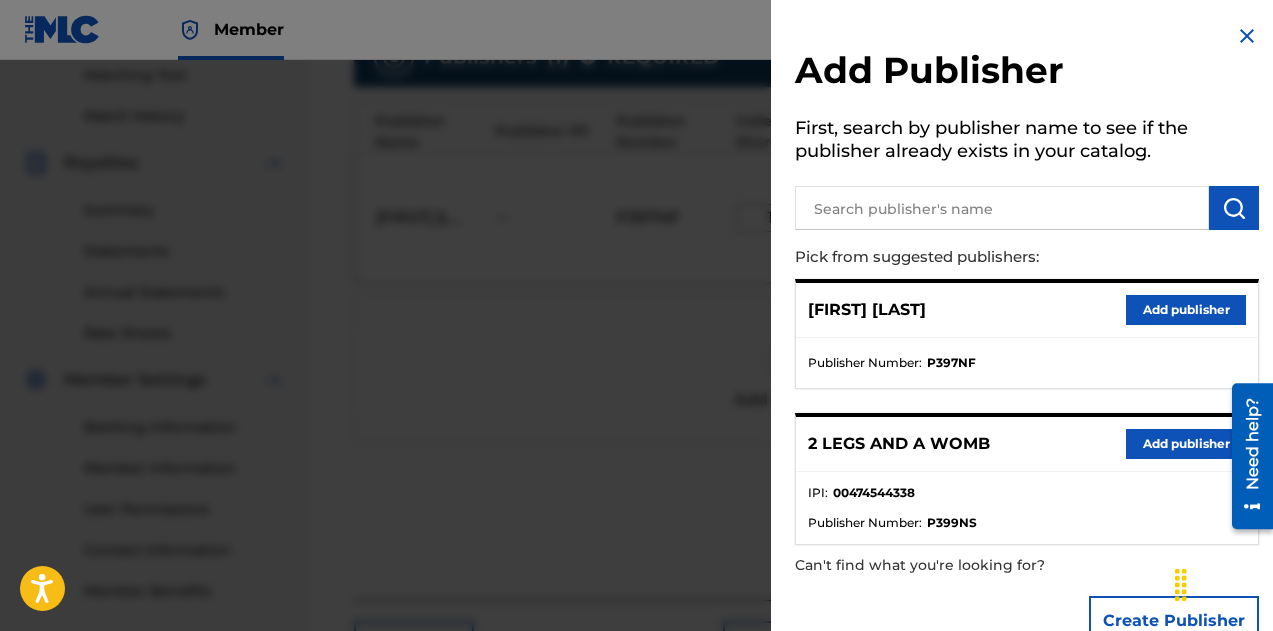 click on "Add publisher" at bounding box center (1186, 310) 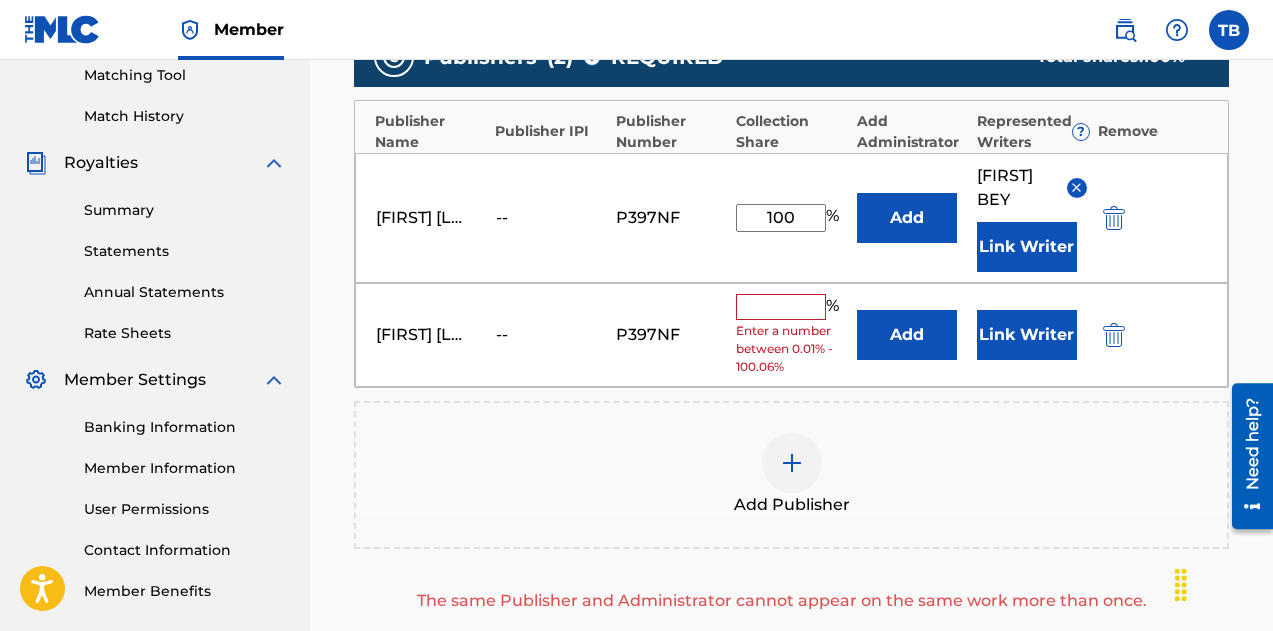 click at bounding box center [1114, 335] 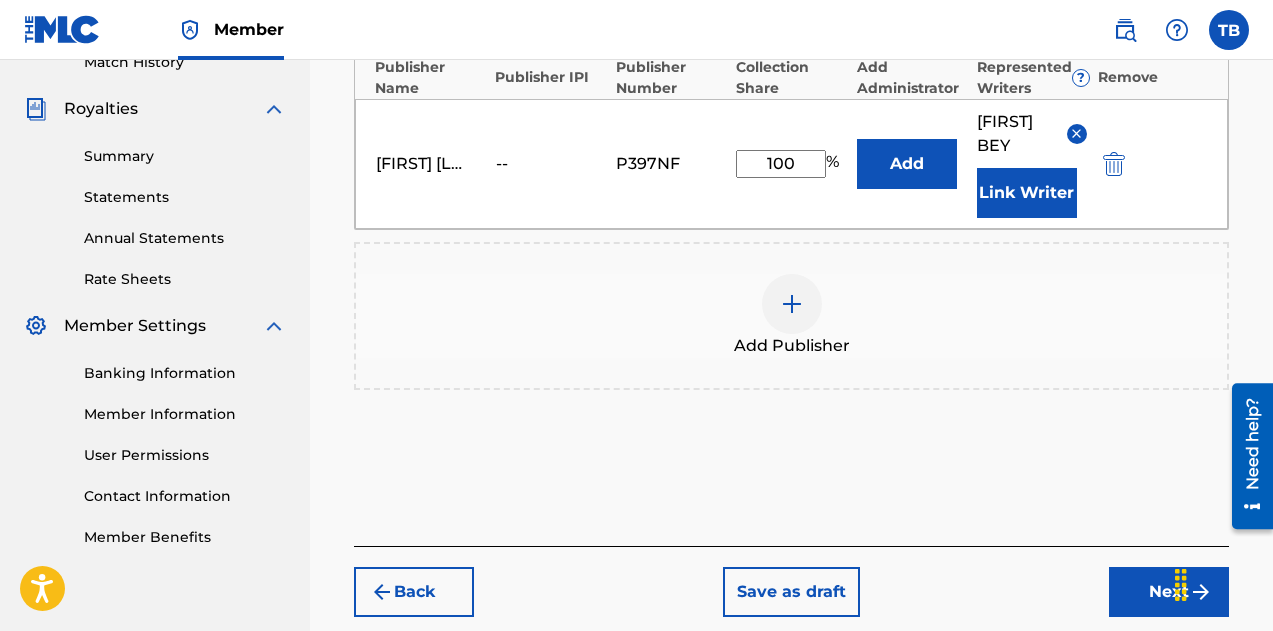scroll, scrollTop: 674, scrollLeft: 0, axis: vertical 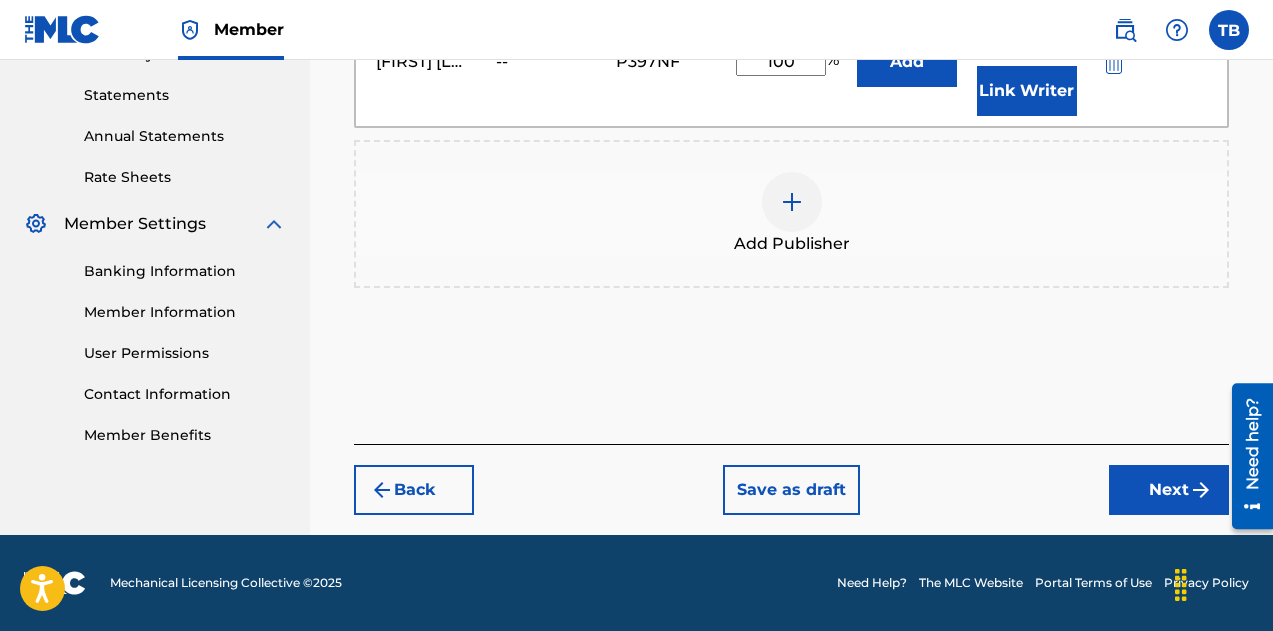 click on "Next" at bounding box center (1169, 490) 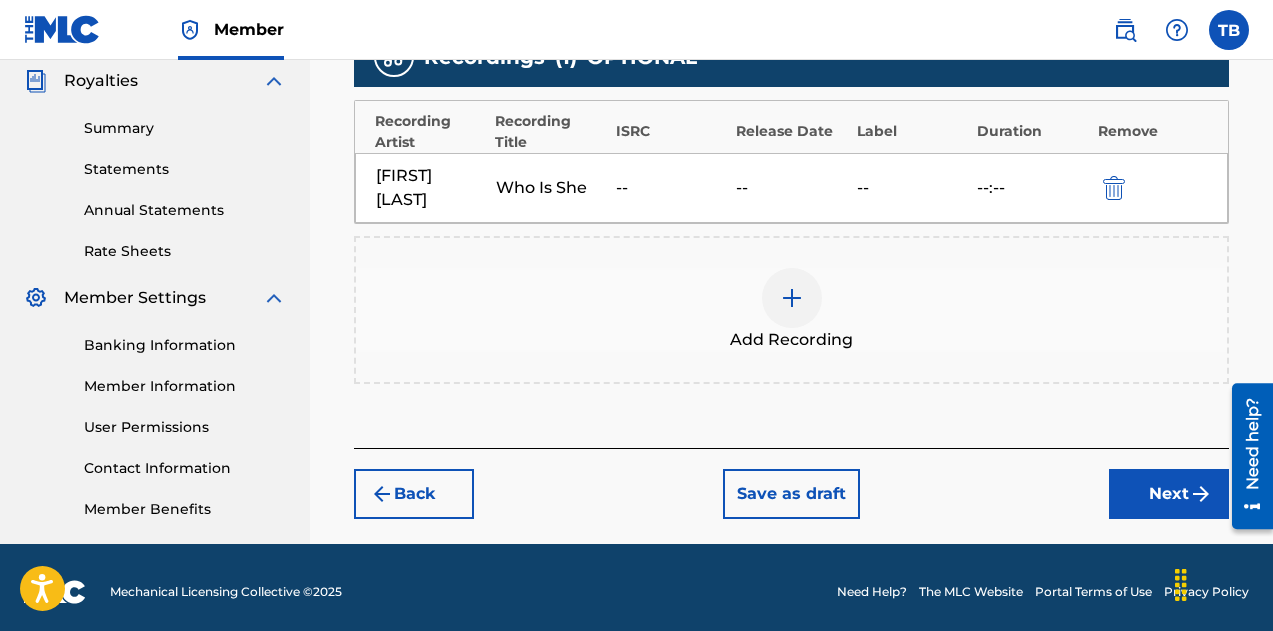 scroll, scrollTop: 609, scrollLeft: 0, axis: vertical 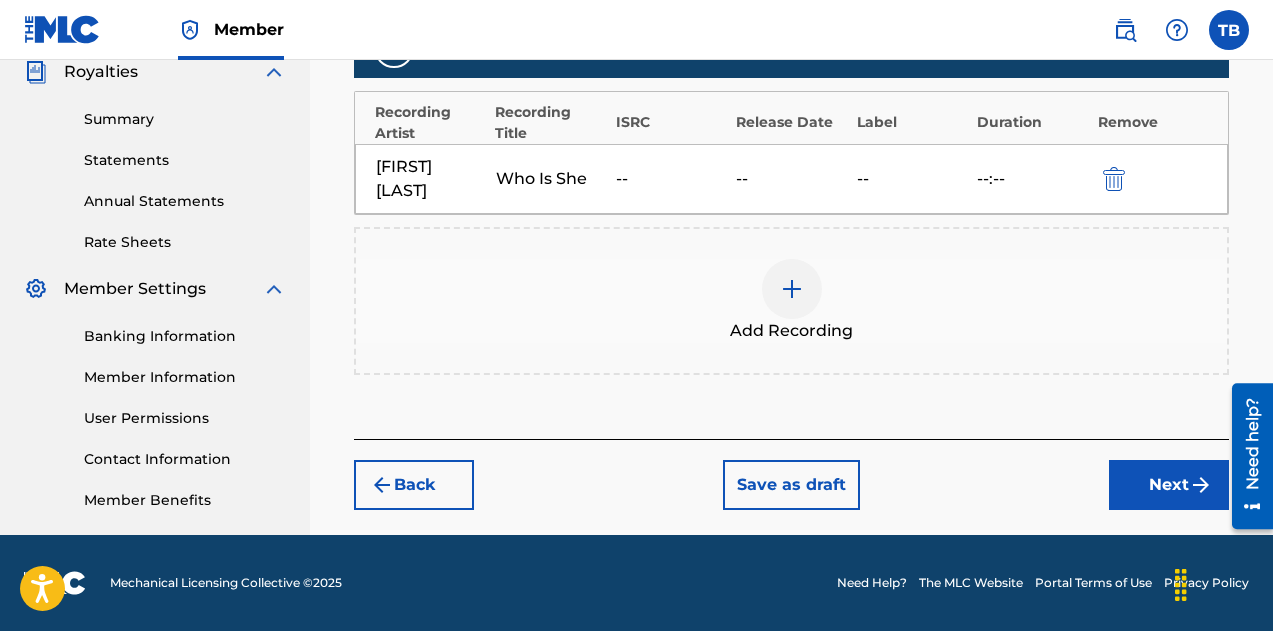 click at bounding box center (792, 289) 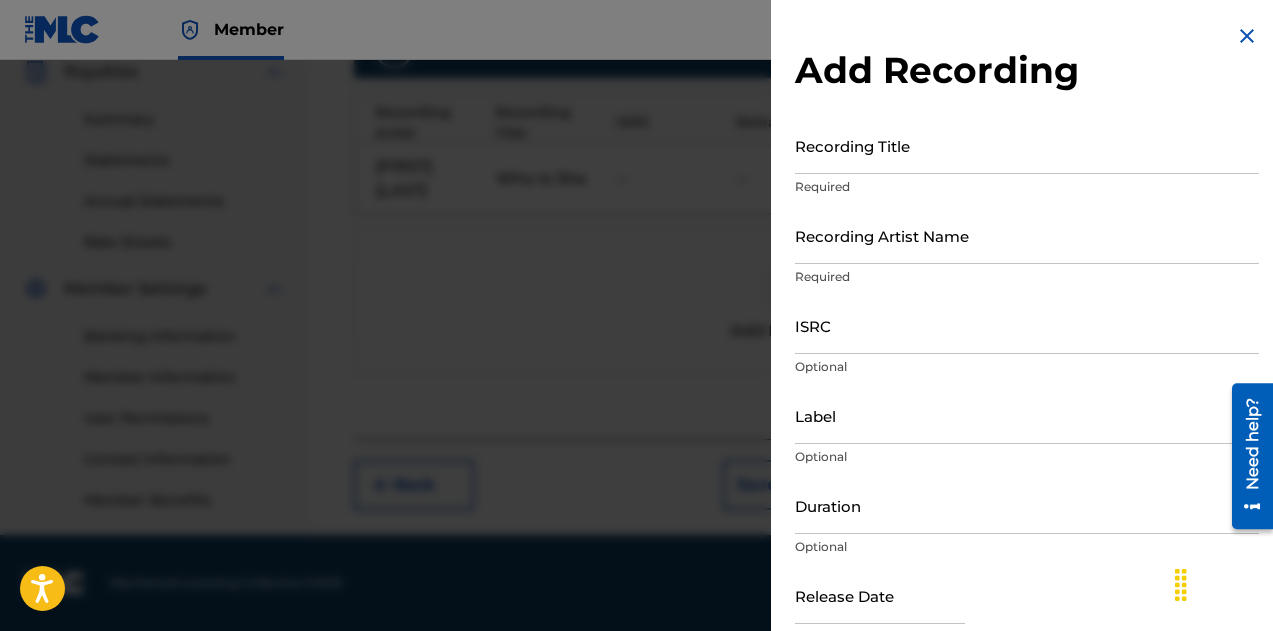 click at bounding box center (1247, 36) 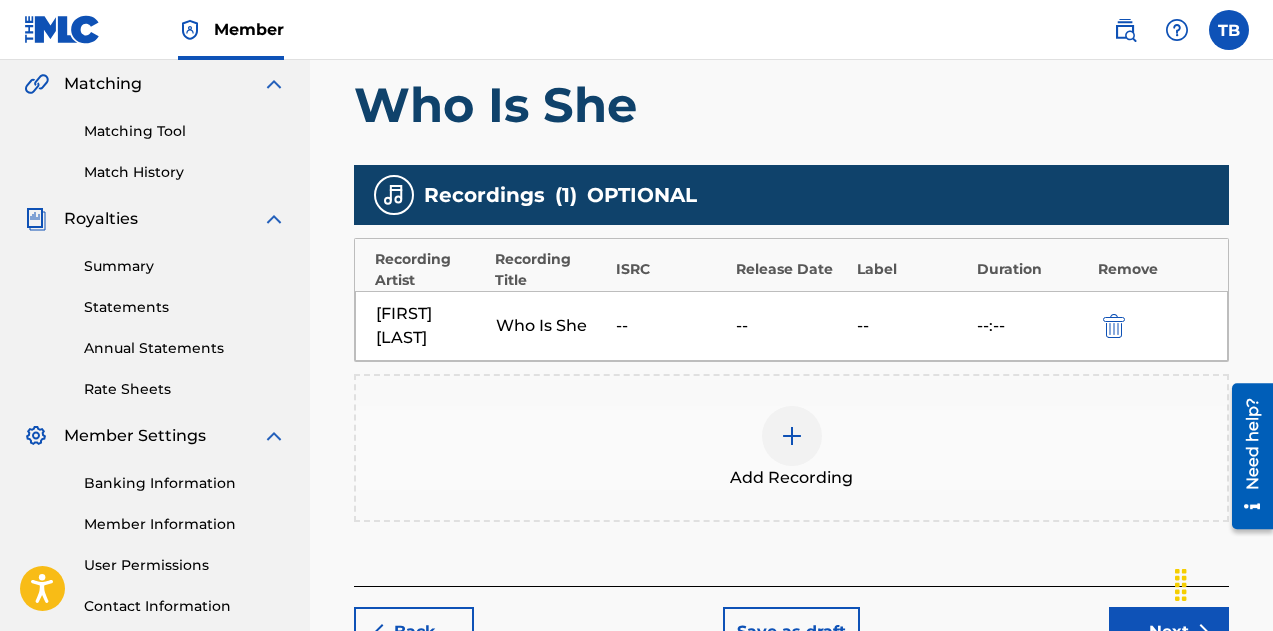 scroll, scrollTop: 466, scrollLeft: 0, axis: vertical 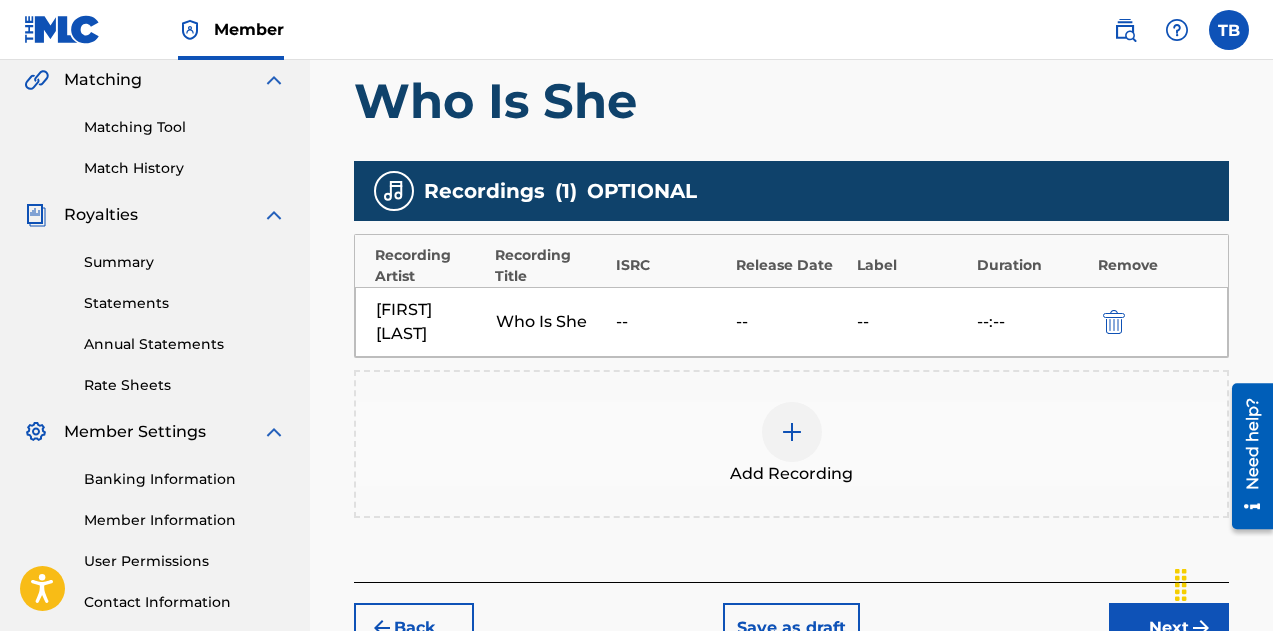 click at bounding box center [394, 191] 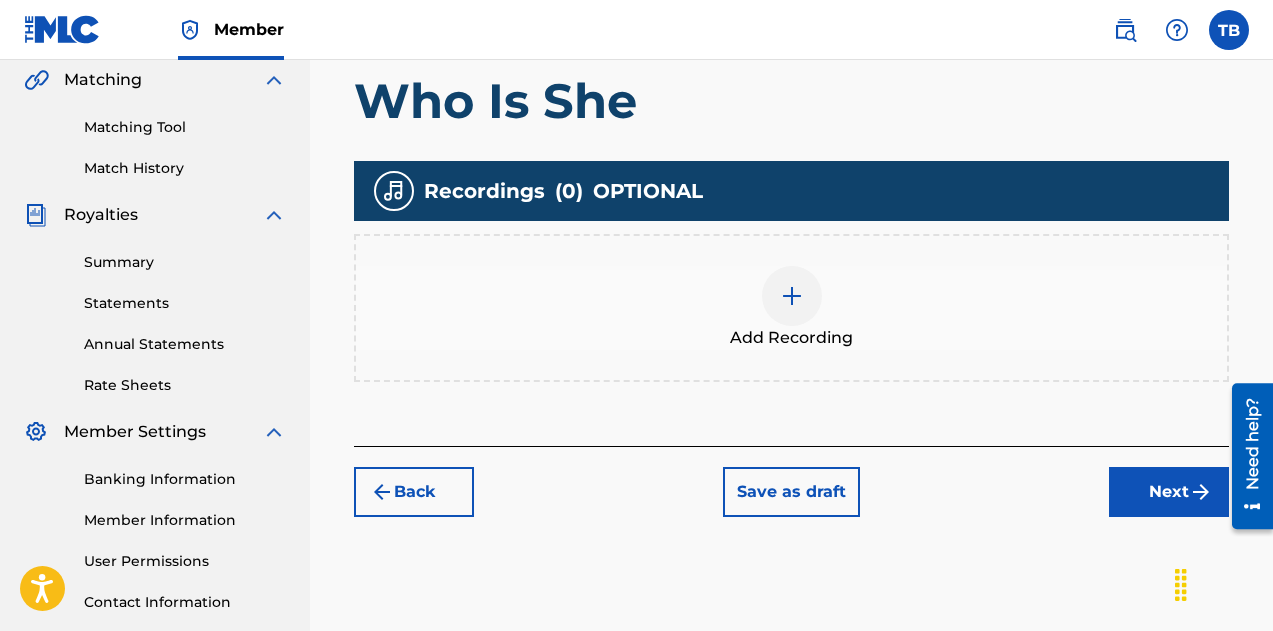 click at bounding box center [792, 296] 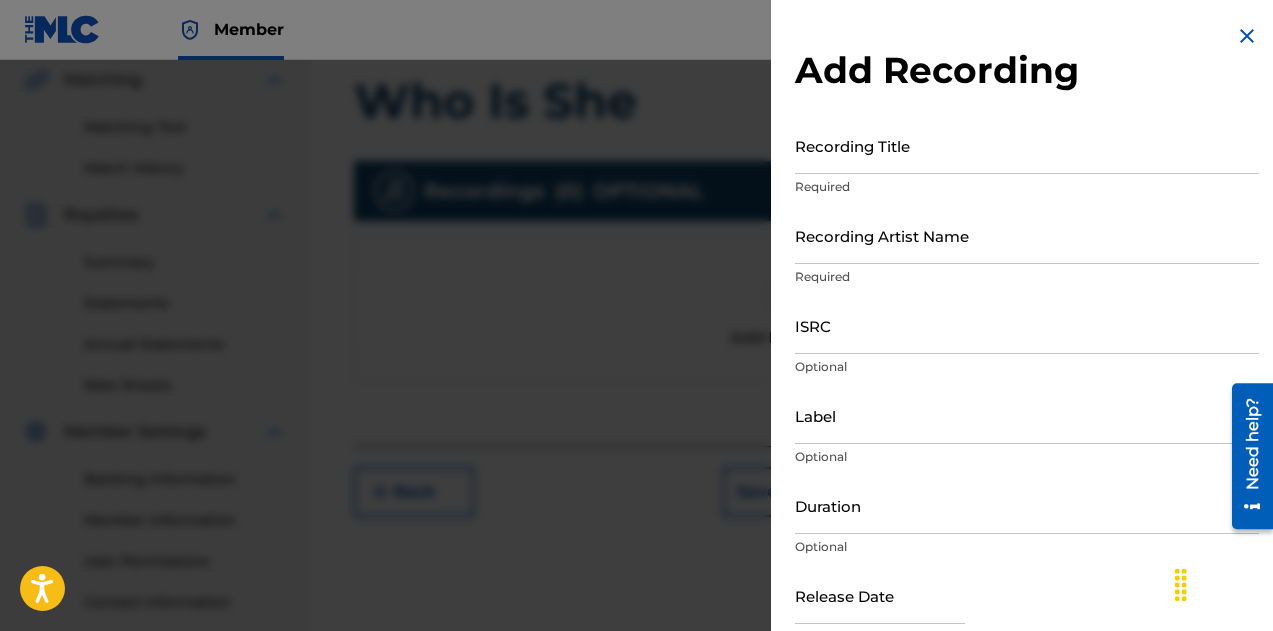 click on "Recording Title" at bounding box center (1027, 145) 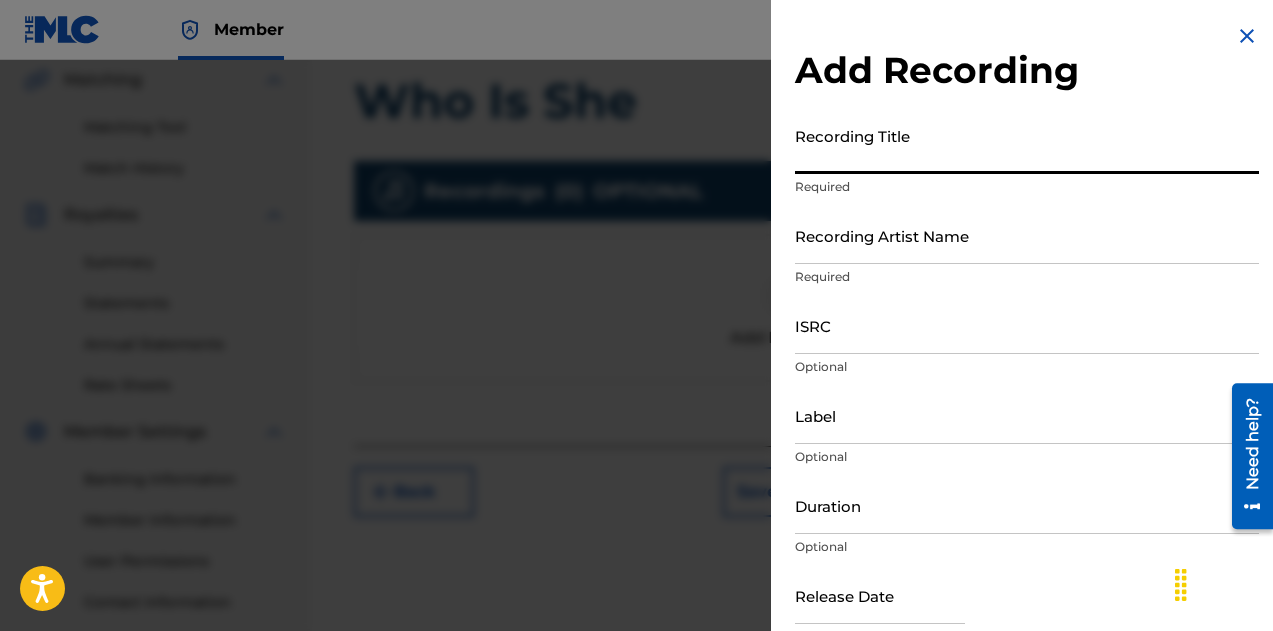 click on "Recording Title" at bounding box center [1027, 145] 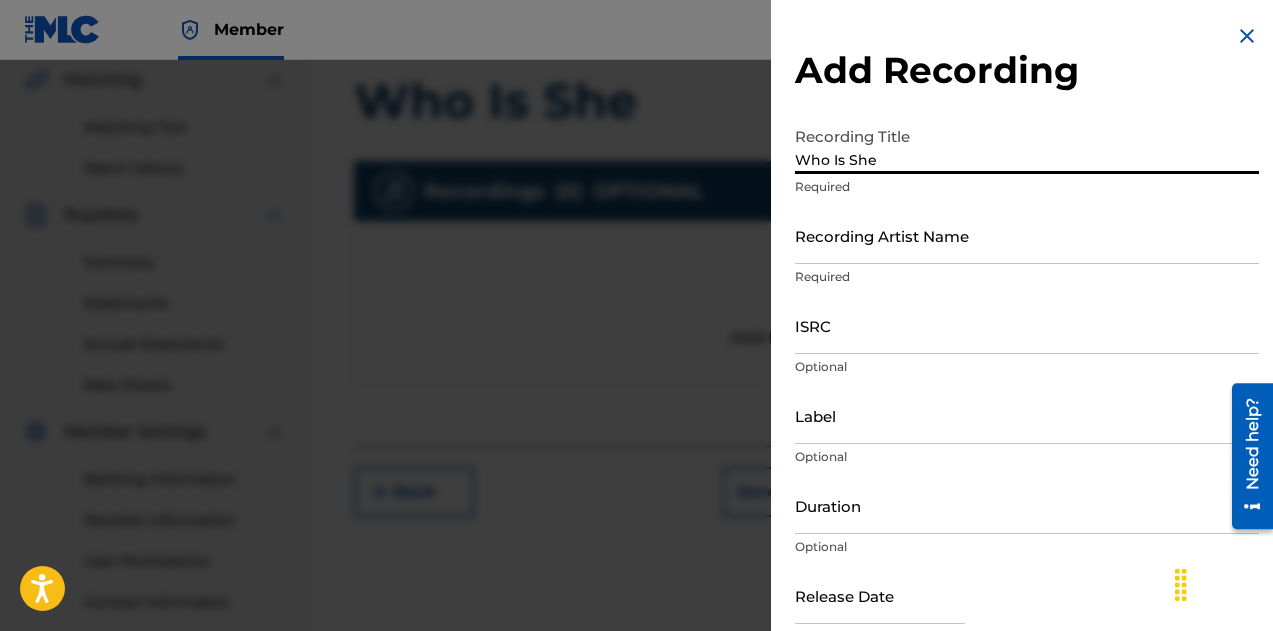 type on "Who Is She" 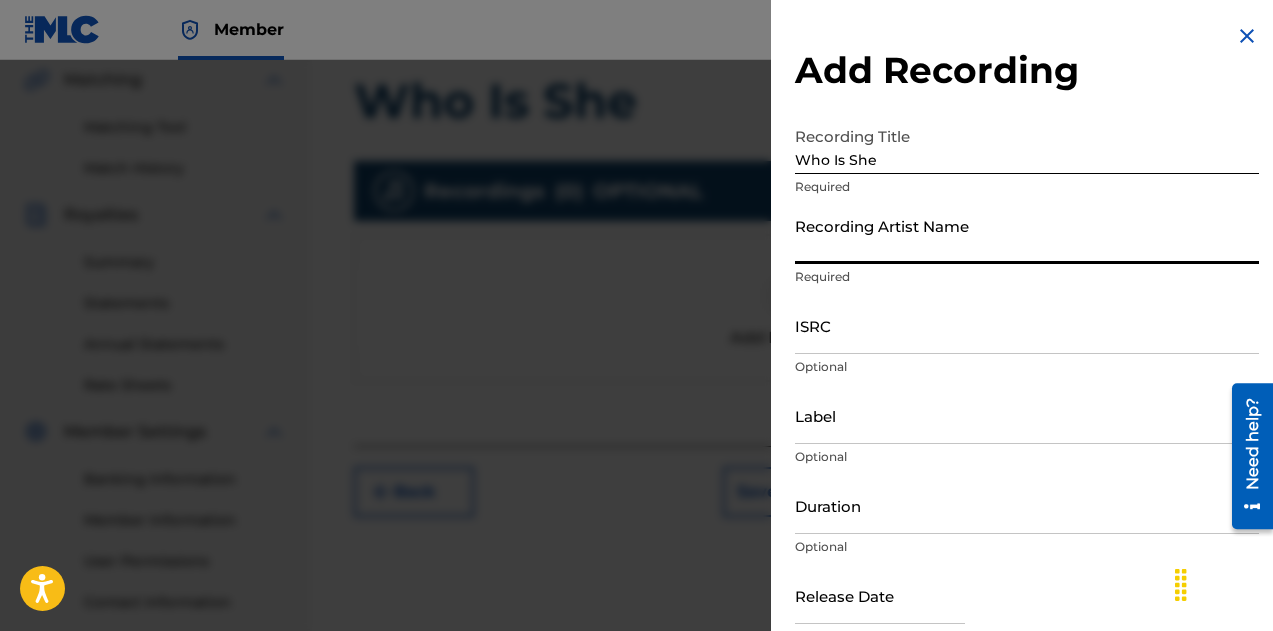type on "[FIRST] [LAST]" 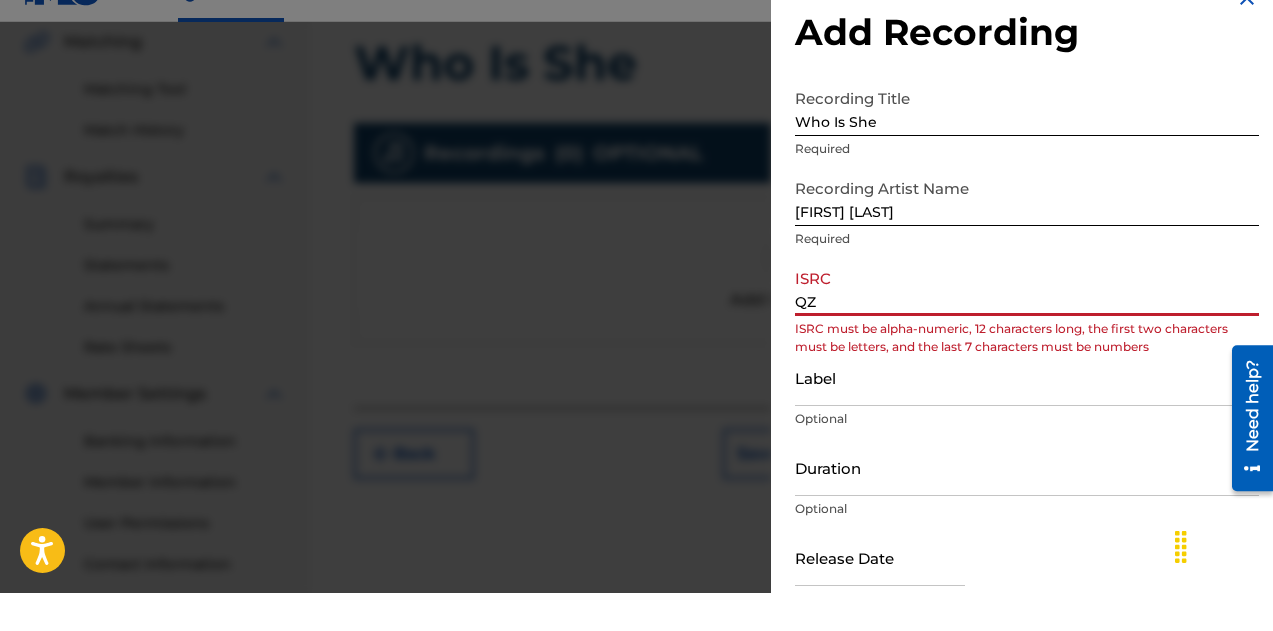 type on "[NUMBER]" 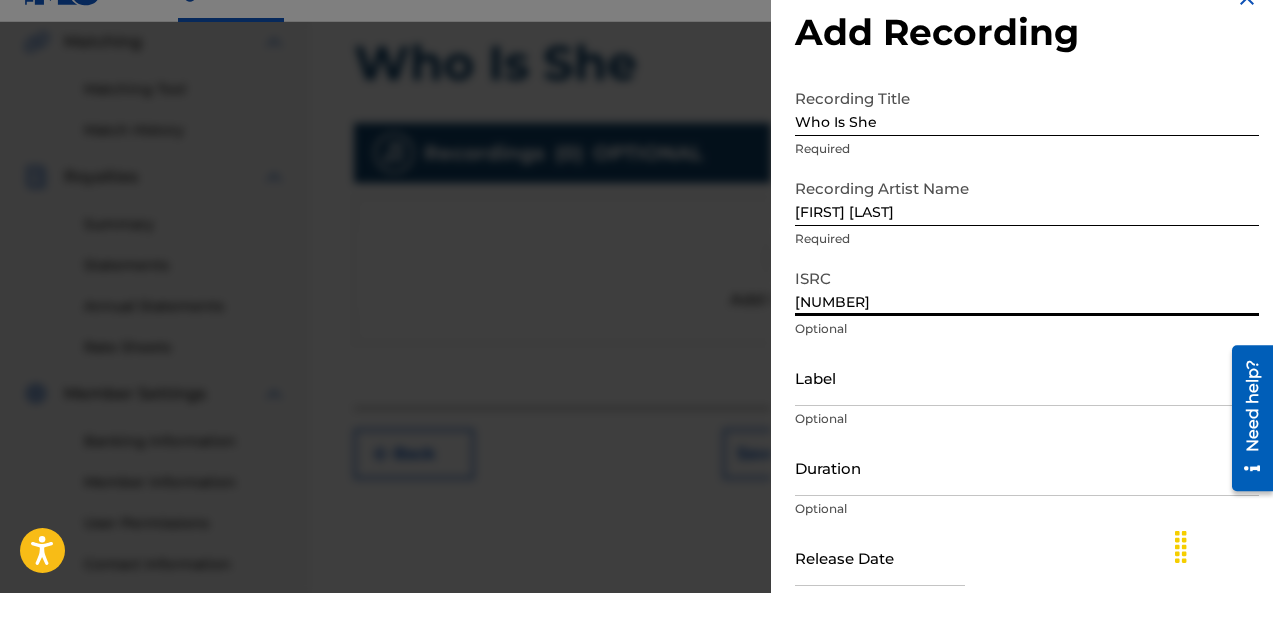 click on "Save & add another recording" at bounding box center (934, 682) 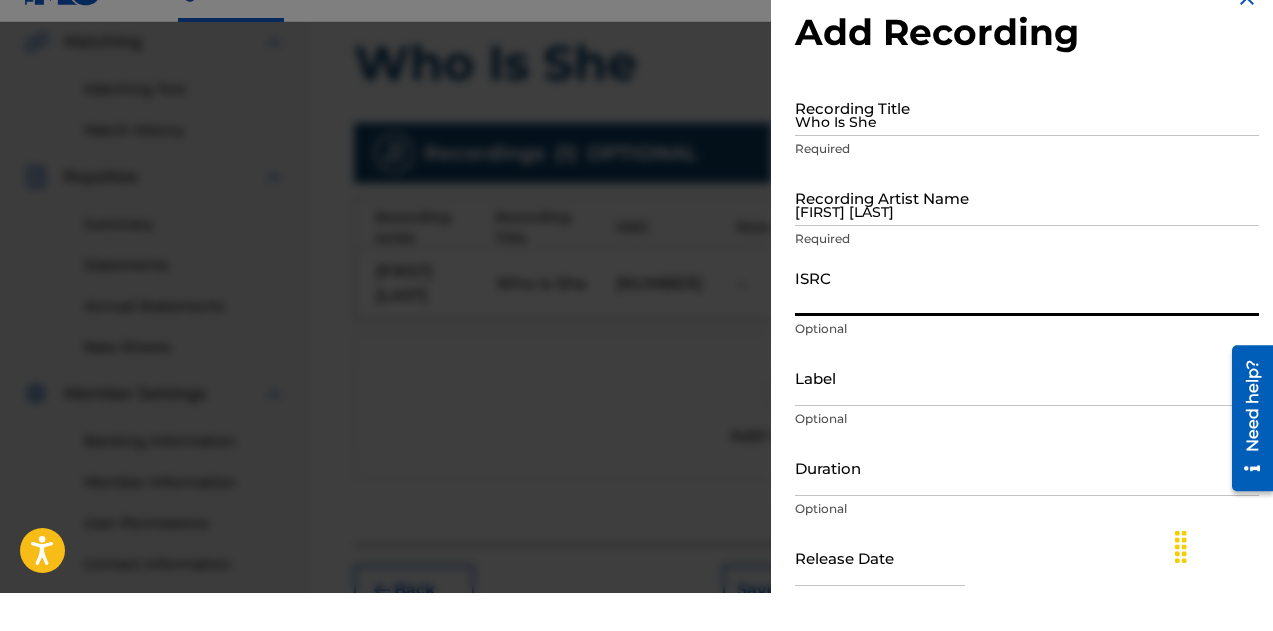scroll, scrollTop: 0, scrollLeft: 0, axis: both 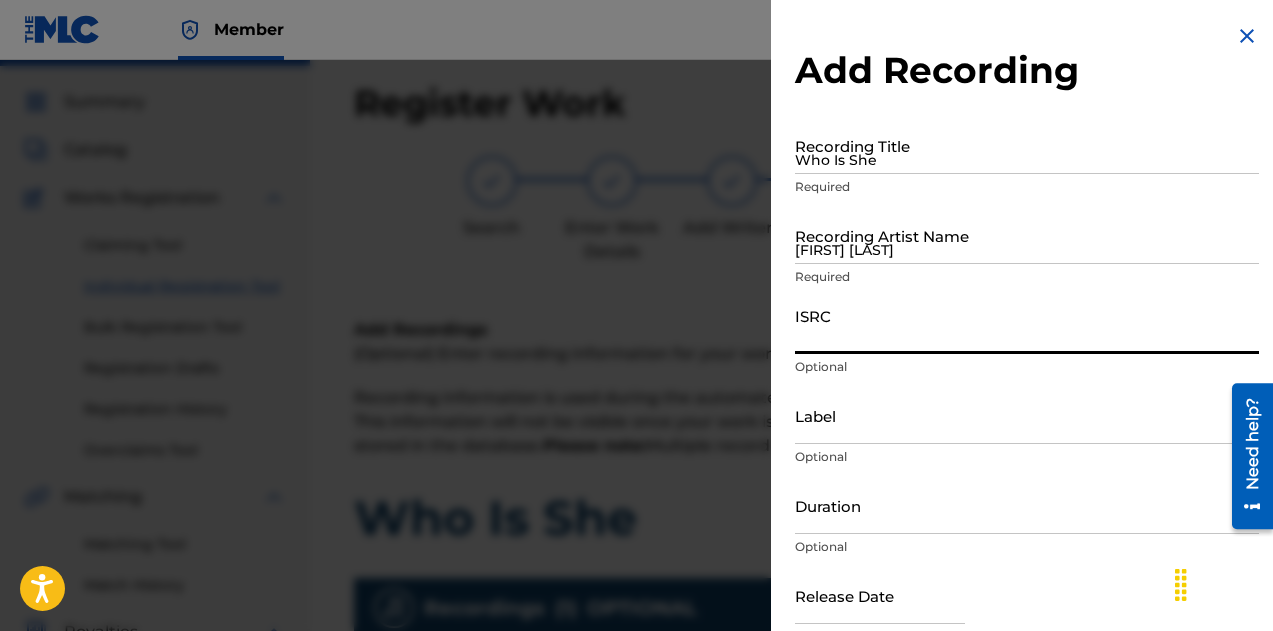 click at bounding box center [636, 375] 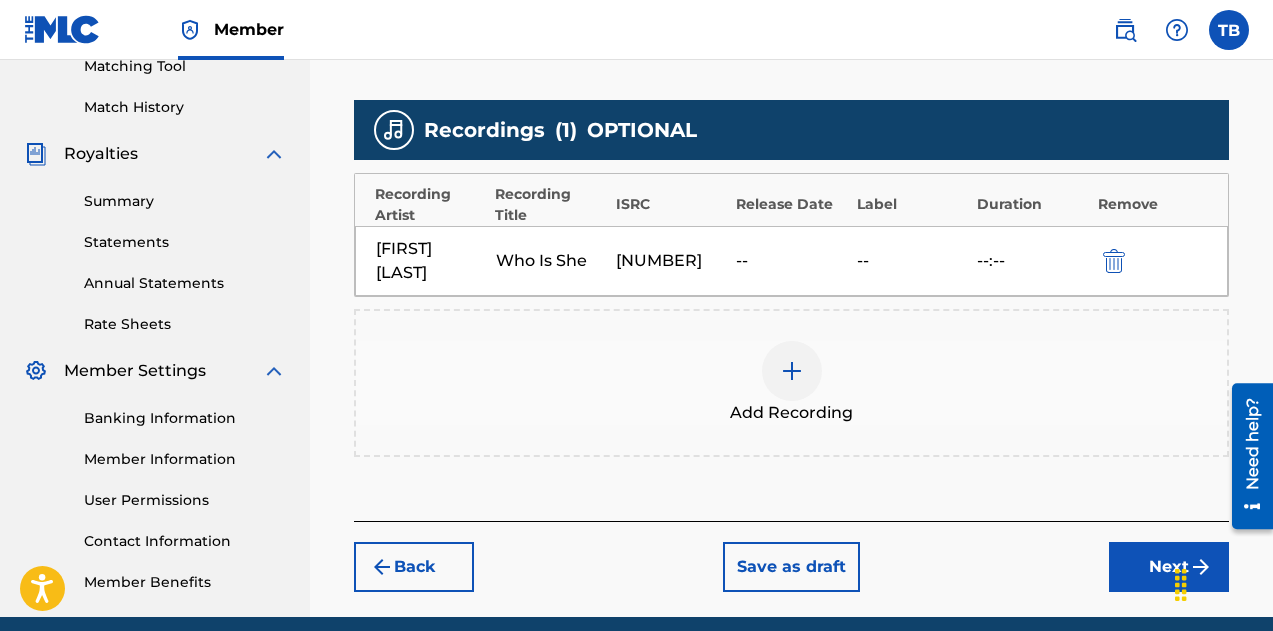 scroll, scrollTop: 527, scrollLeft: 0, axis: vertical 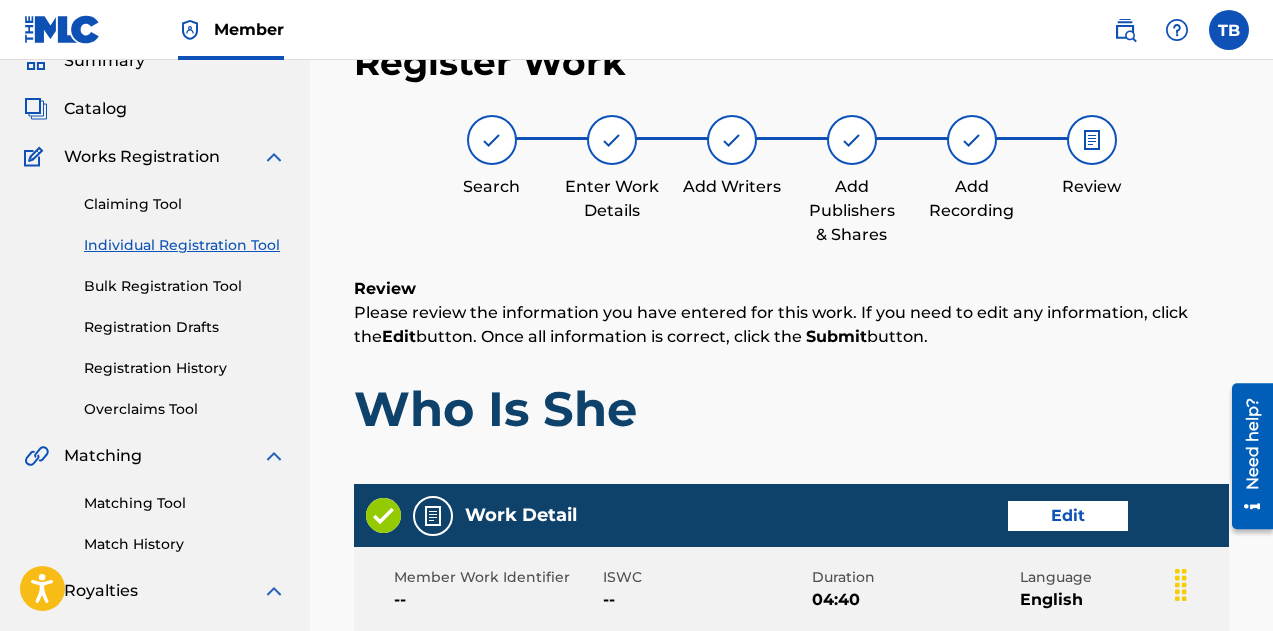 click on "Edit" at bounding box center (1068, 516) 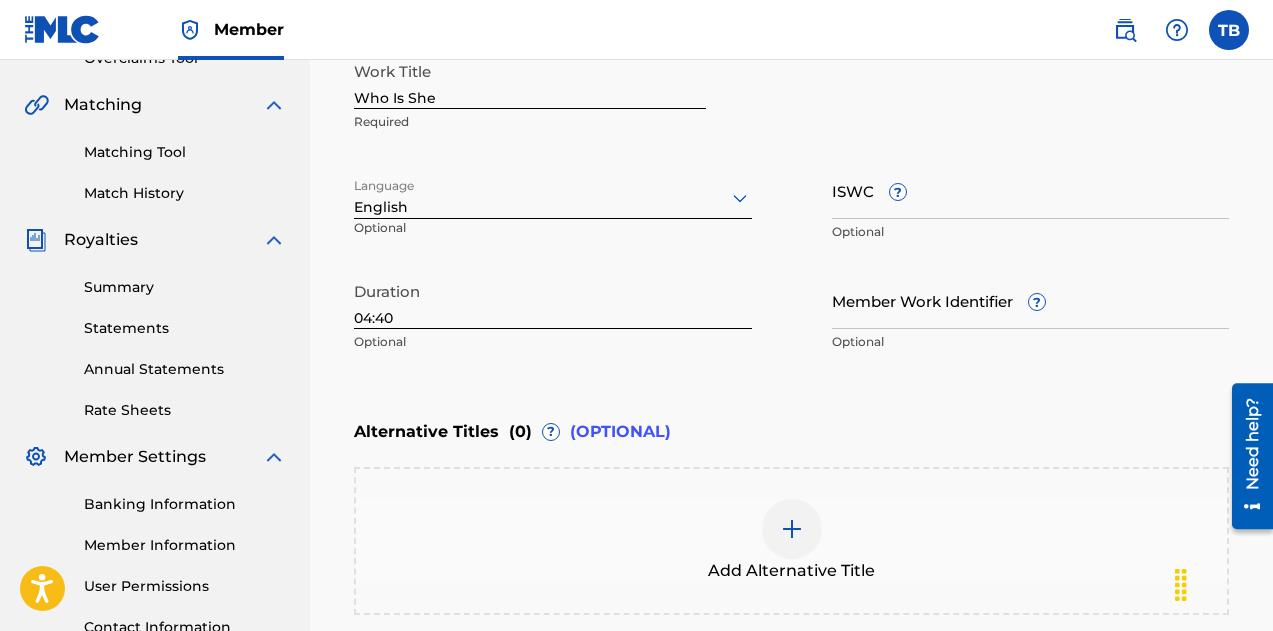 scroll, scrollTop: 463, scrollLeft: 0, axis: vertical 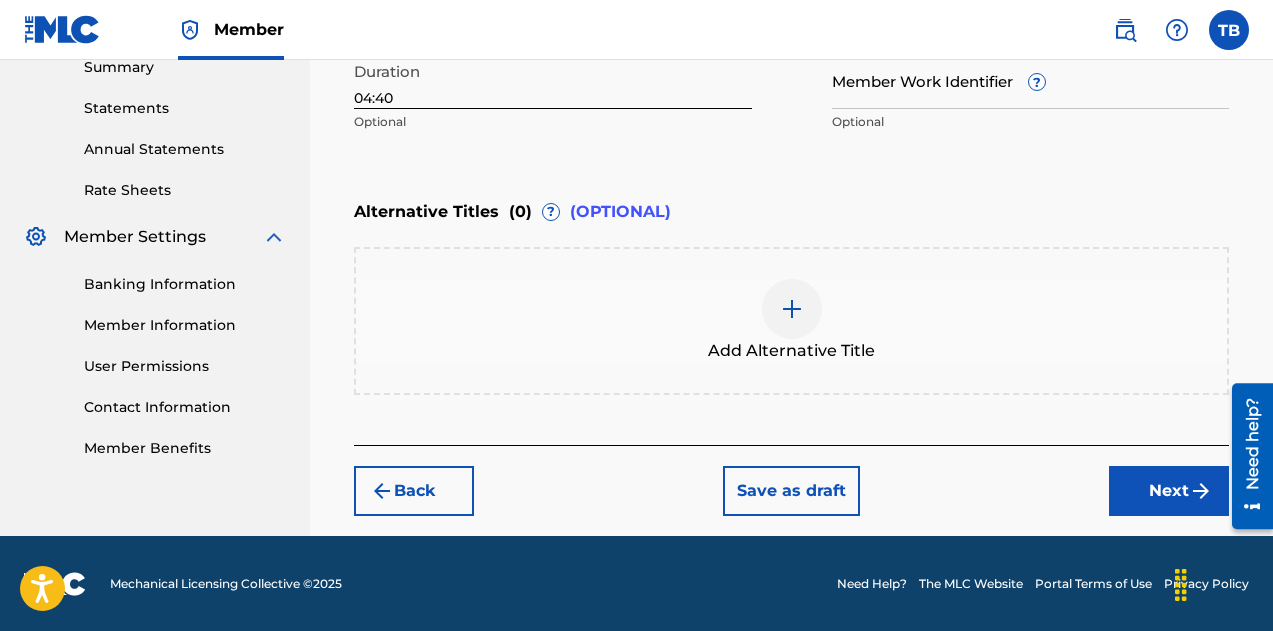 click on "Next" at bounding box center [1169, 491] 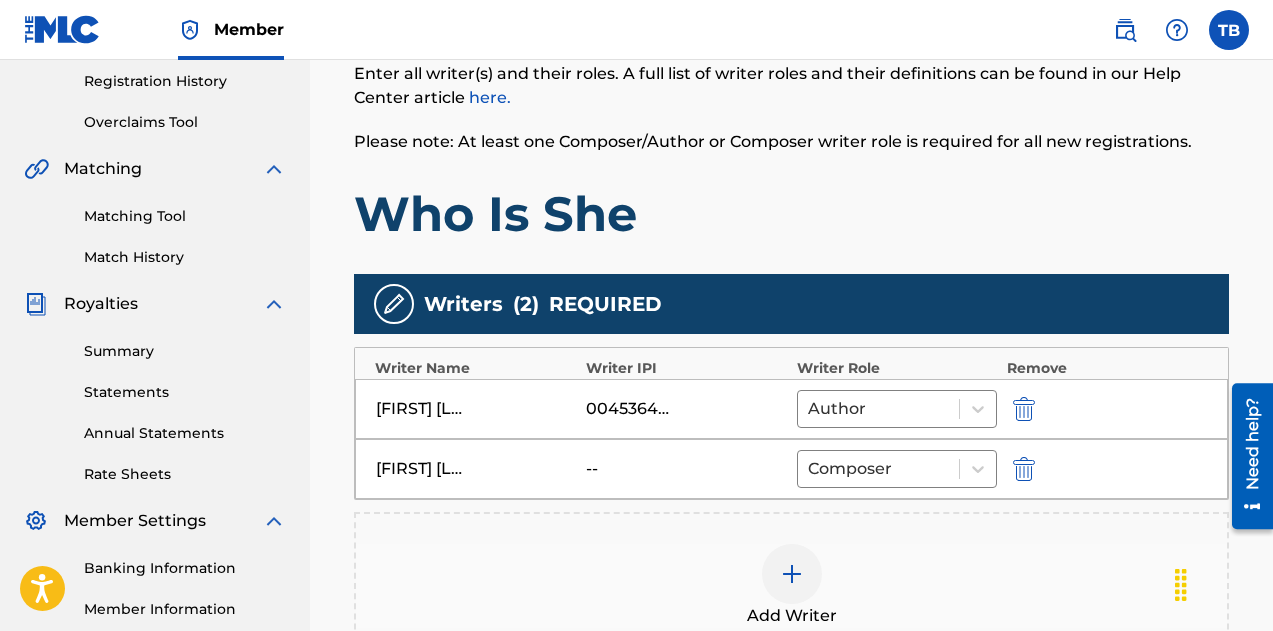 scroll, scrollTop: 415, scrollLeft: 0, axis: vertical 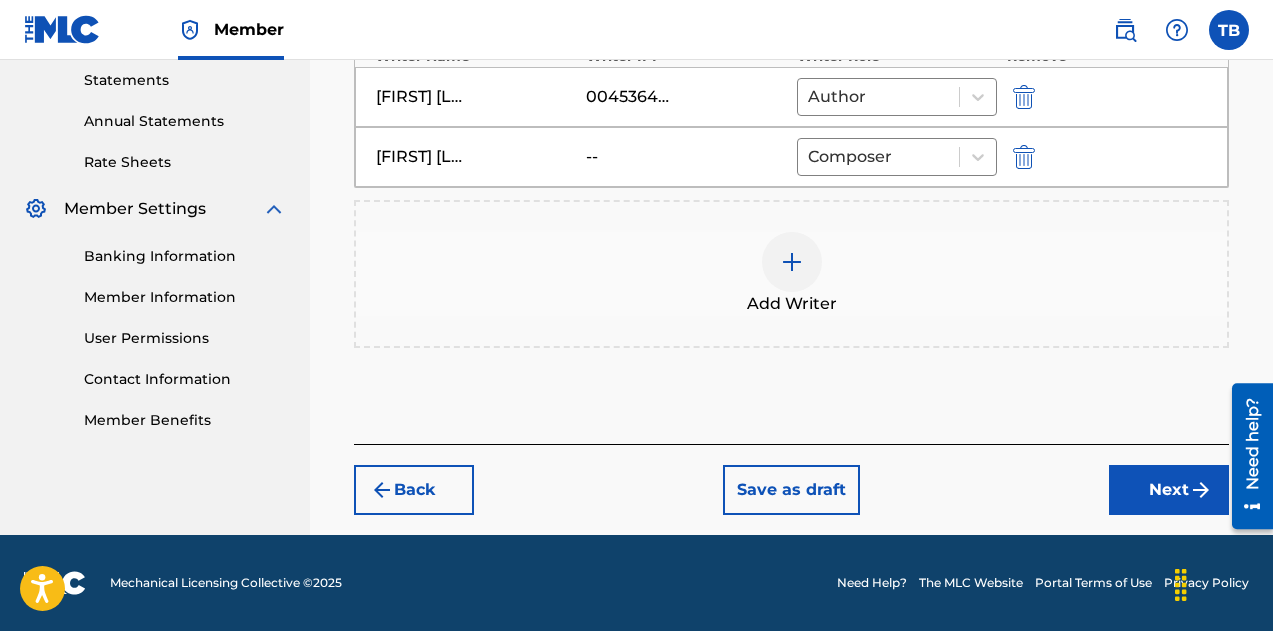 click on "Next" at bounding box center [1169, 490] 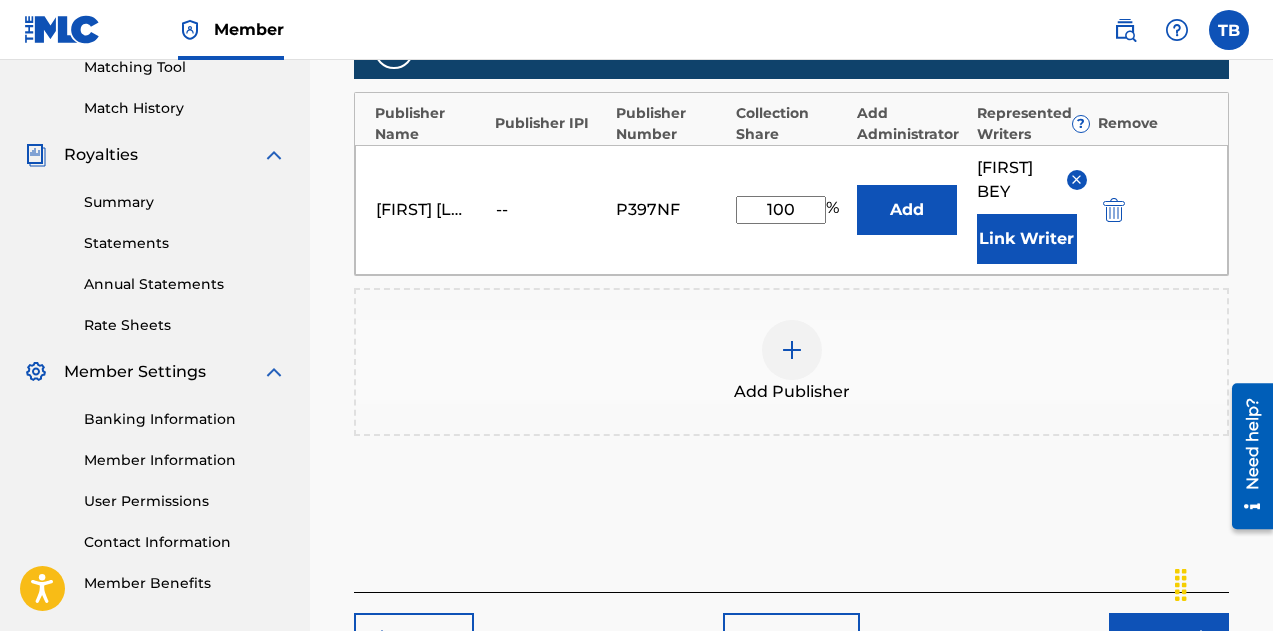 scroll, scrollTop: 531, scrollLeft: 0, axis: vertical 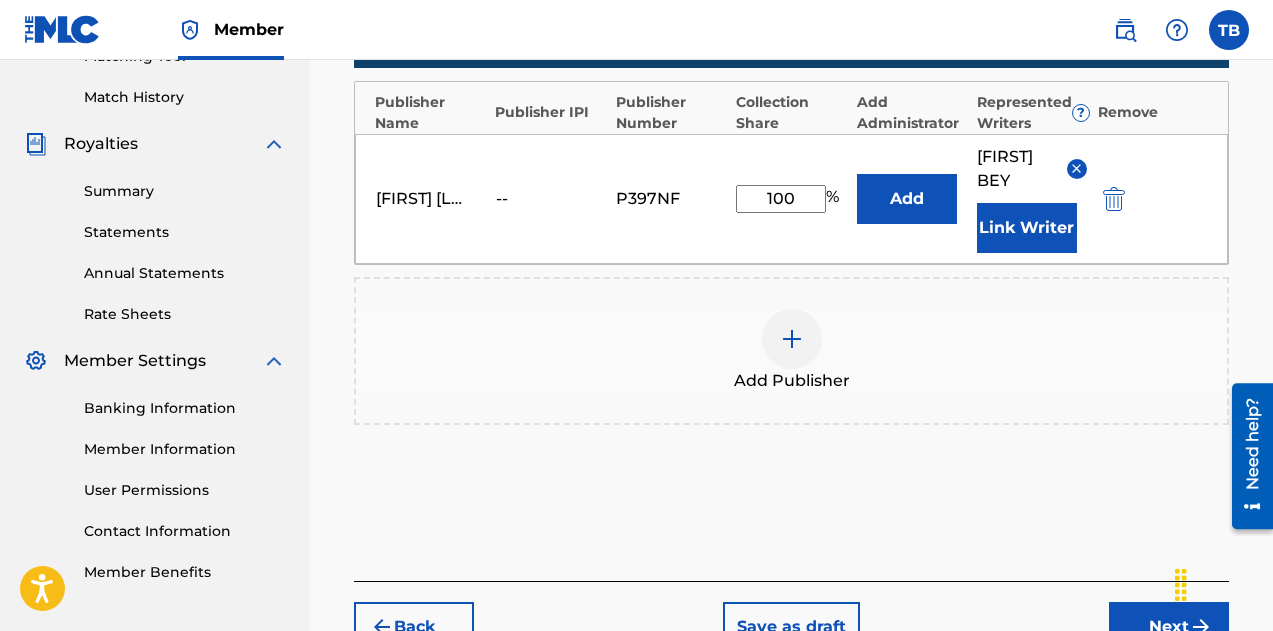 click on "Next" at bounding box center (1169, 627) 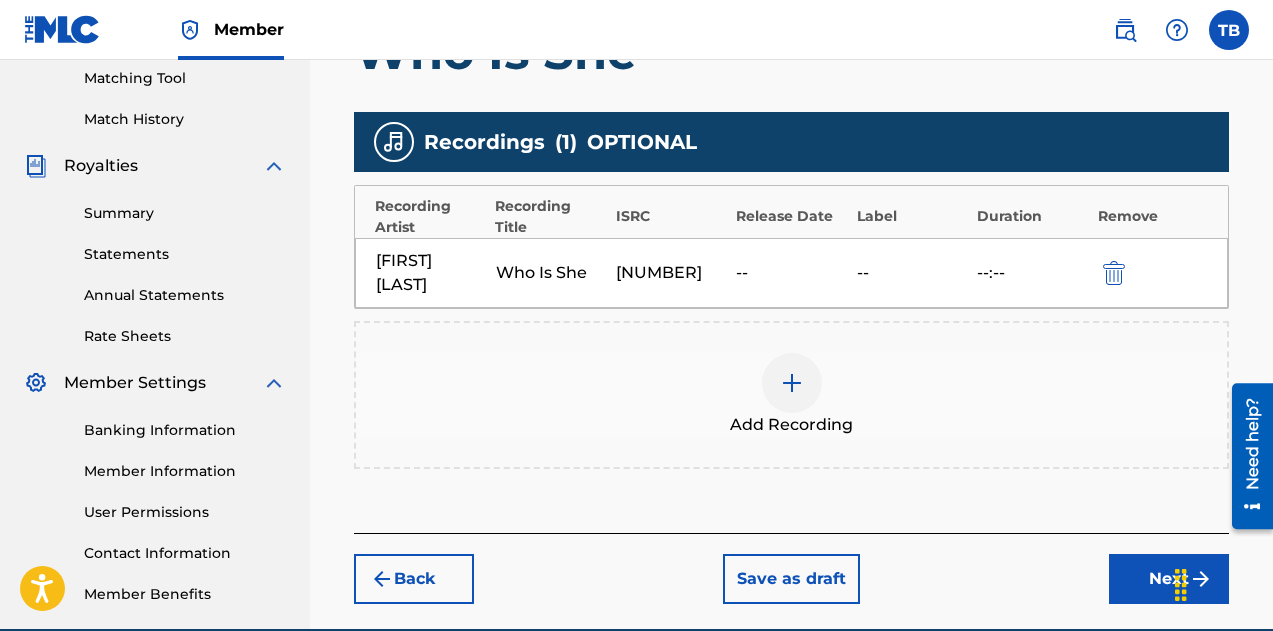 scroll, scrollTop: 520, scrollLeft: 0, axis: vertical 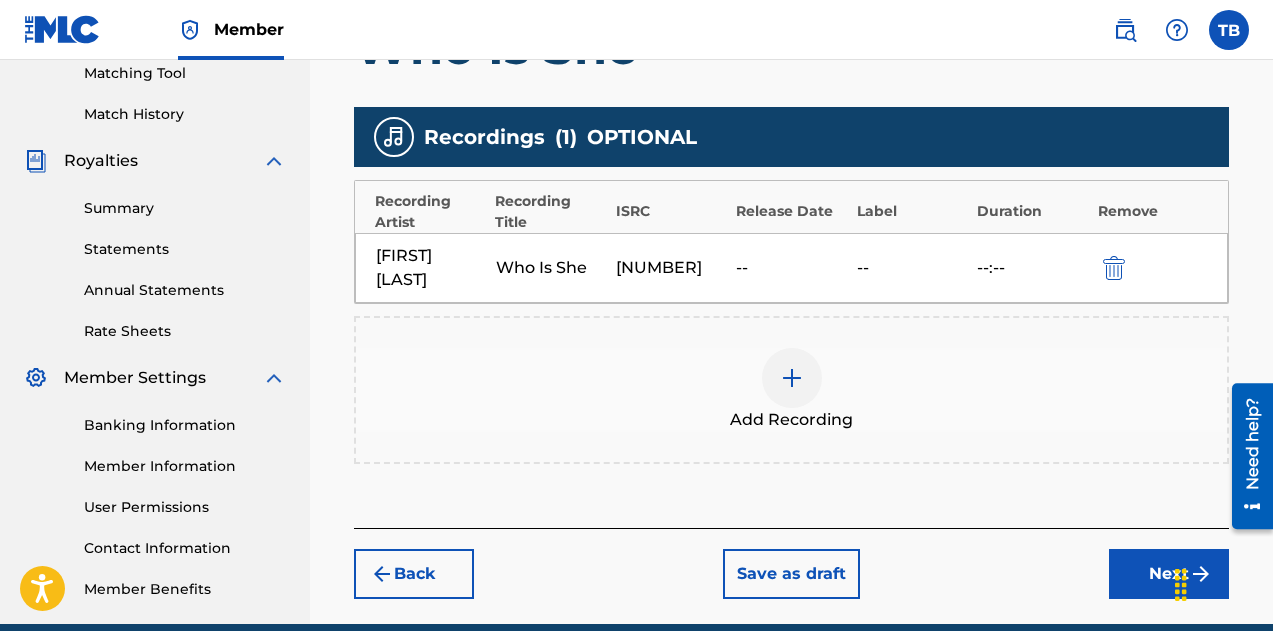 click on "--:--" at bounding box center [1032, 268] 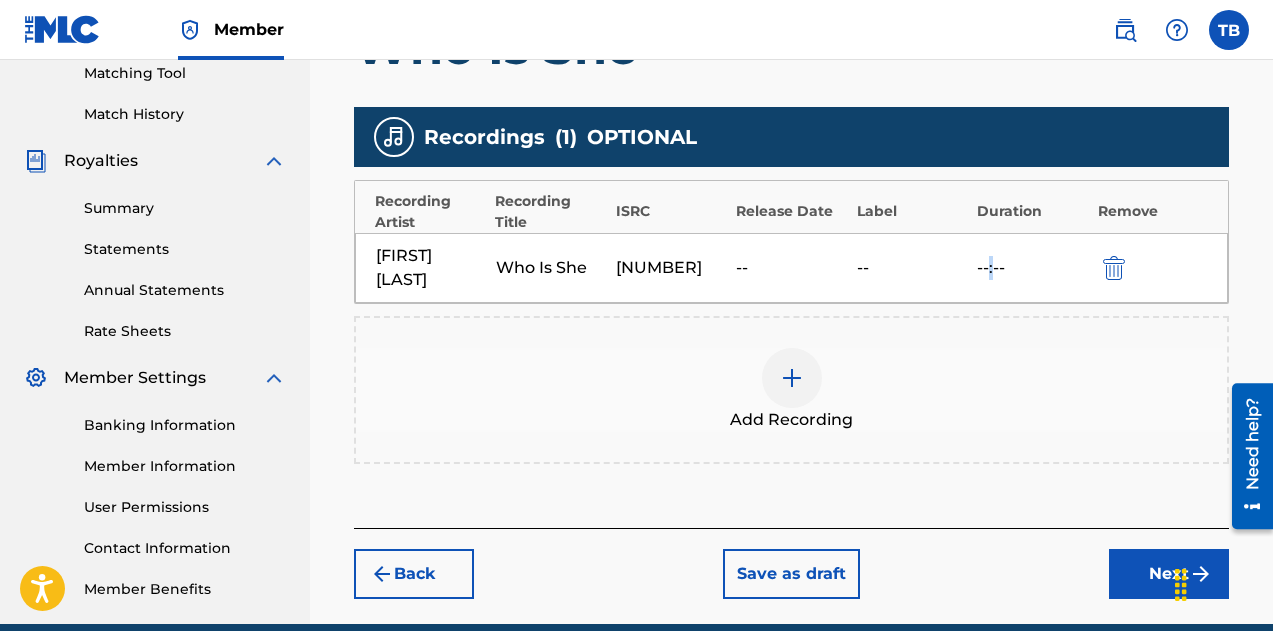 click on "--:--" at bounding box center [1032, 268] 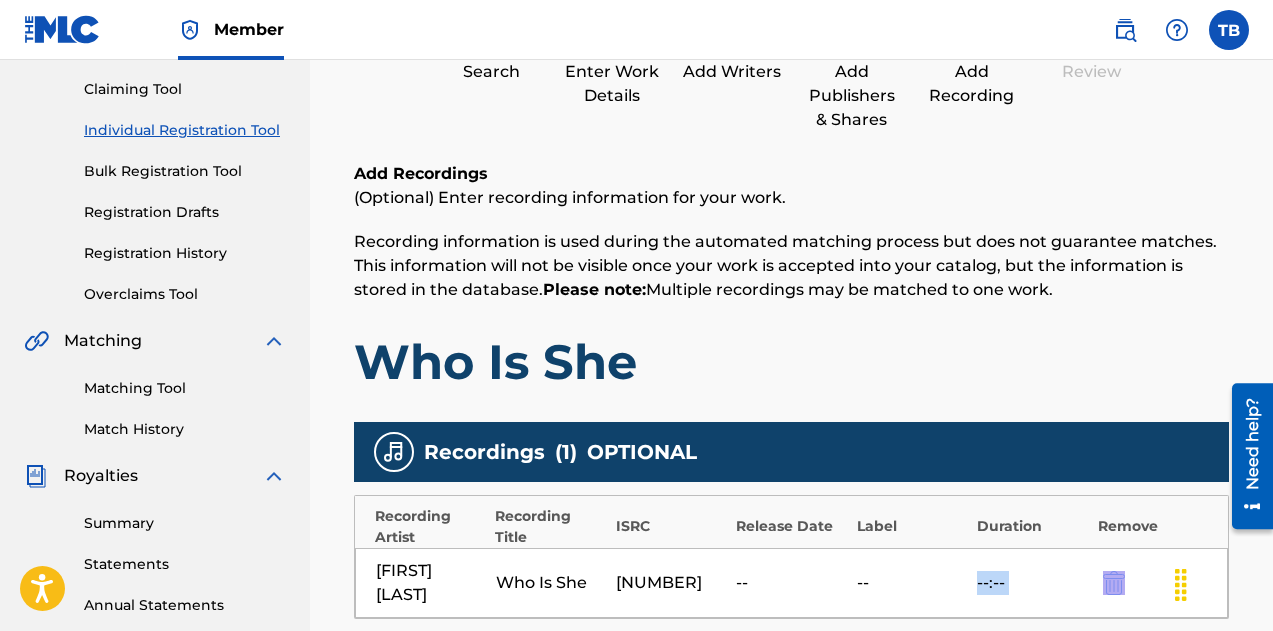scroll, scrollTop: 214, scrollLeft: 0, axis: vertical 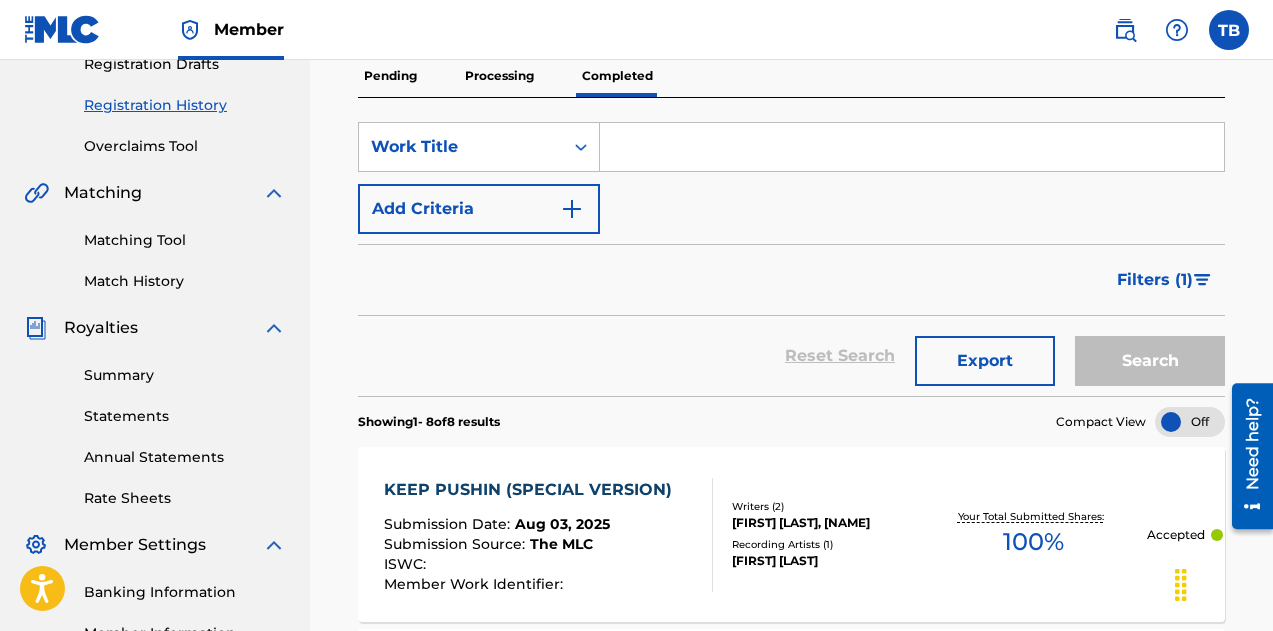 click at bounding box center [912, 147] 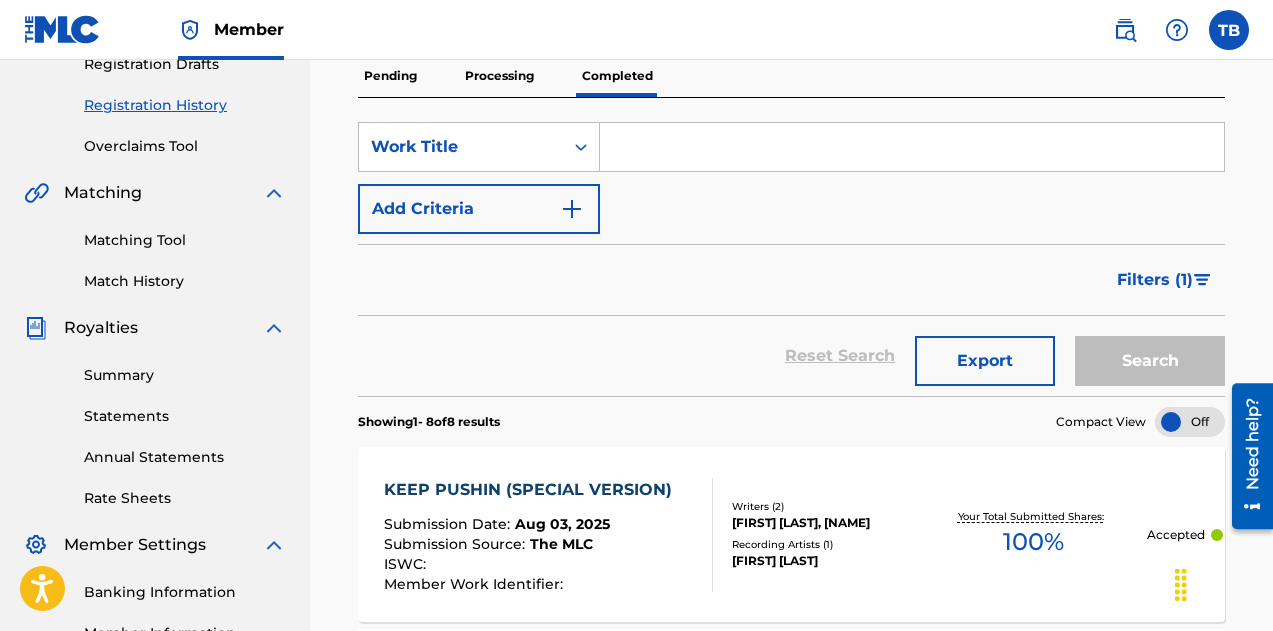 click at bounding box center (912, 147) 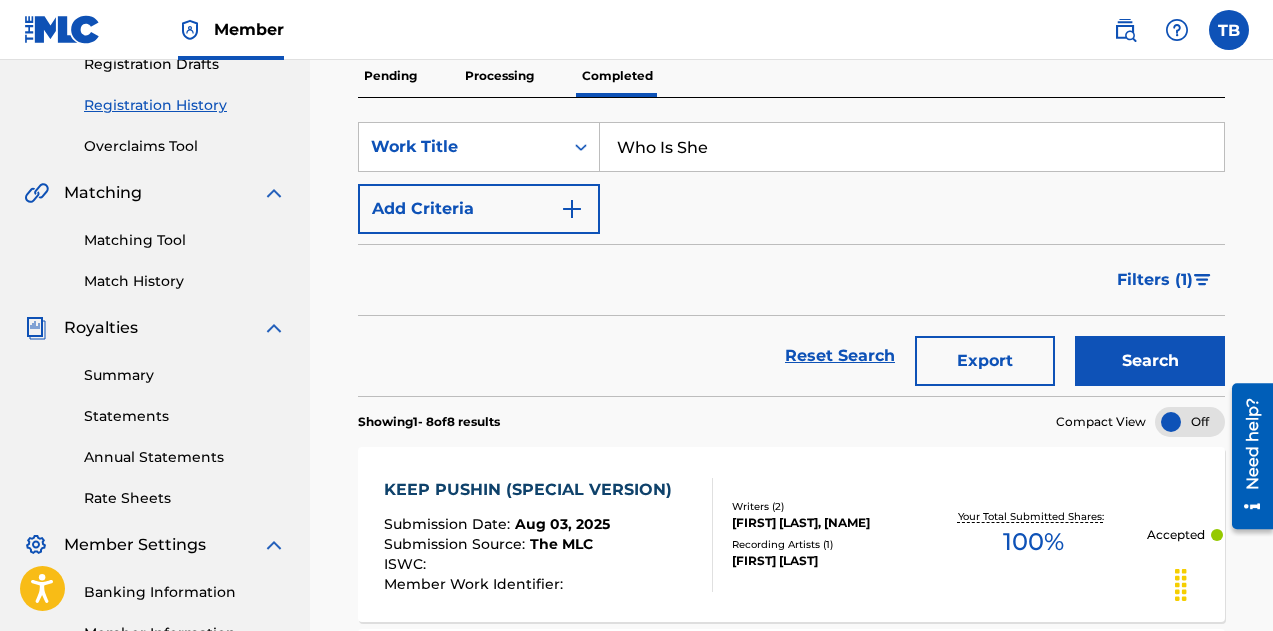 click on "Who Is She" at bounding box center (912, 147) 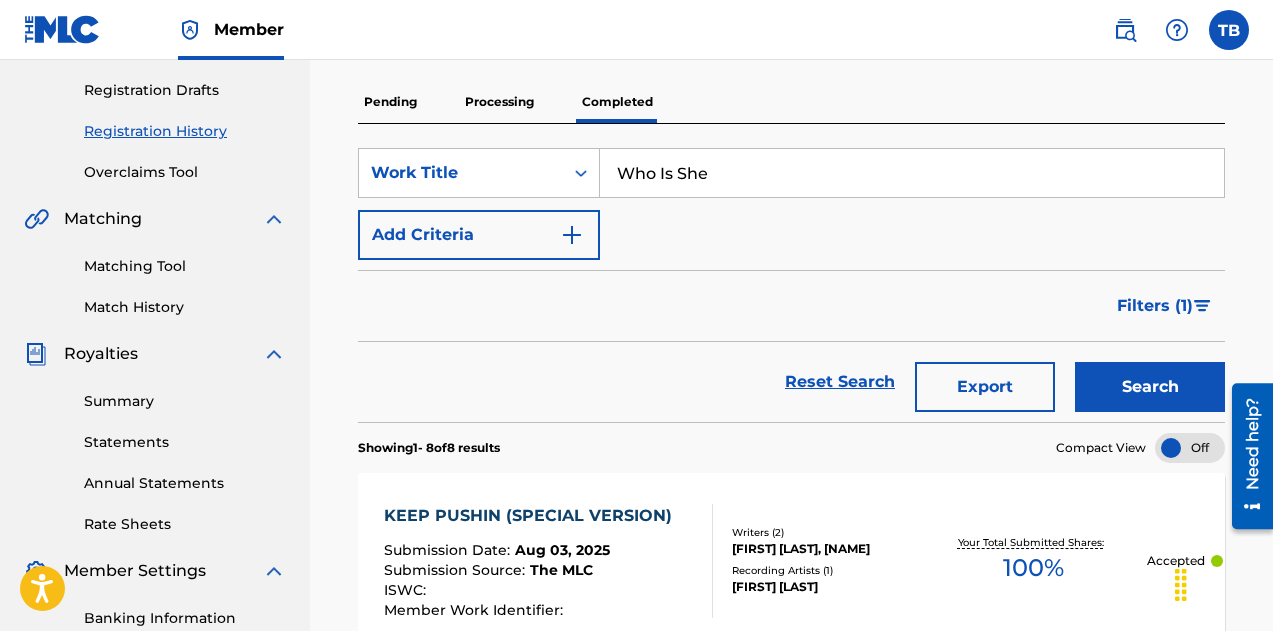 scroll, scrollTop: 330, scrollLeft: 0, axis: vertical 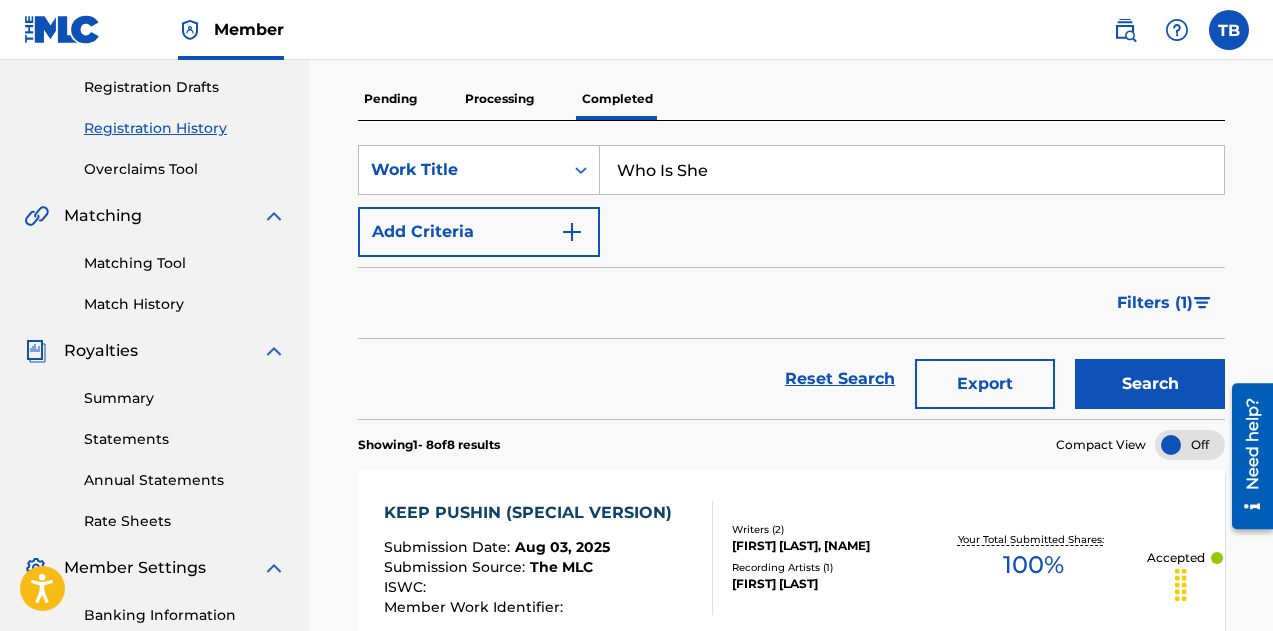 click at bounding box center [572, 232] 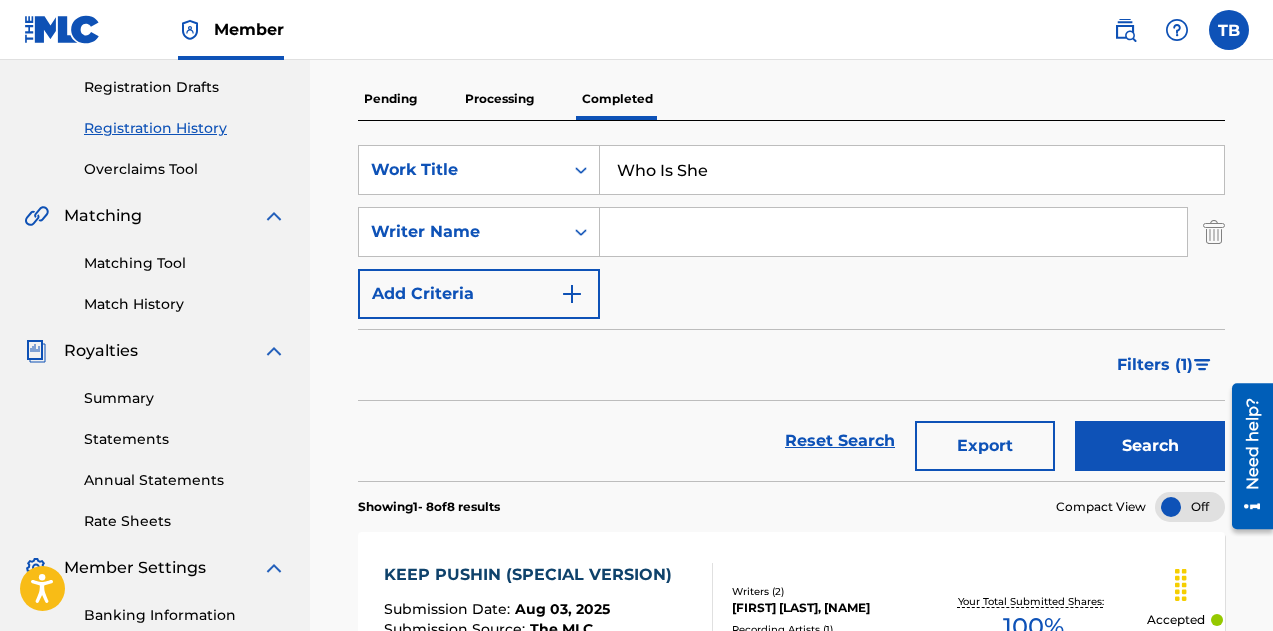 click at bounding box center (893, 232) 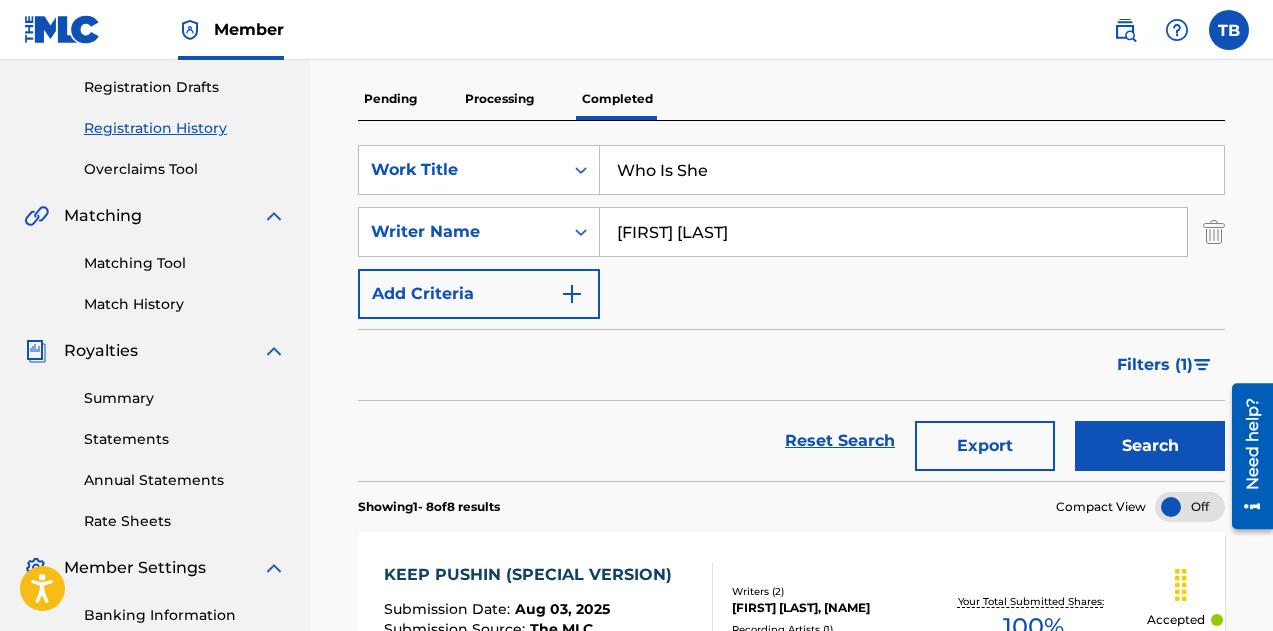 click at bounding box center [572, 294] 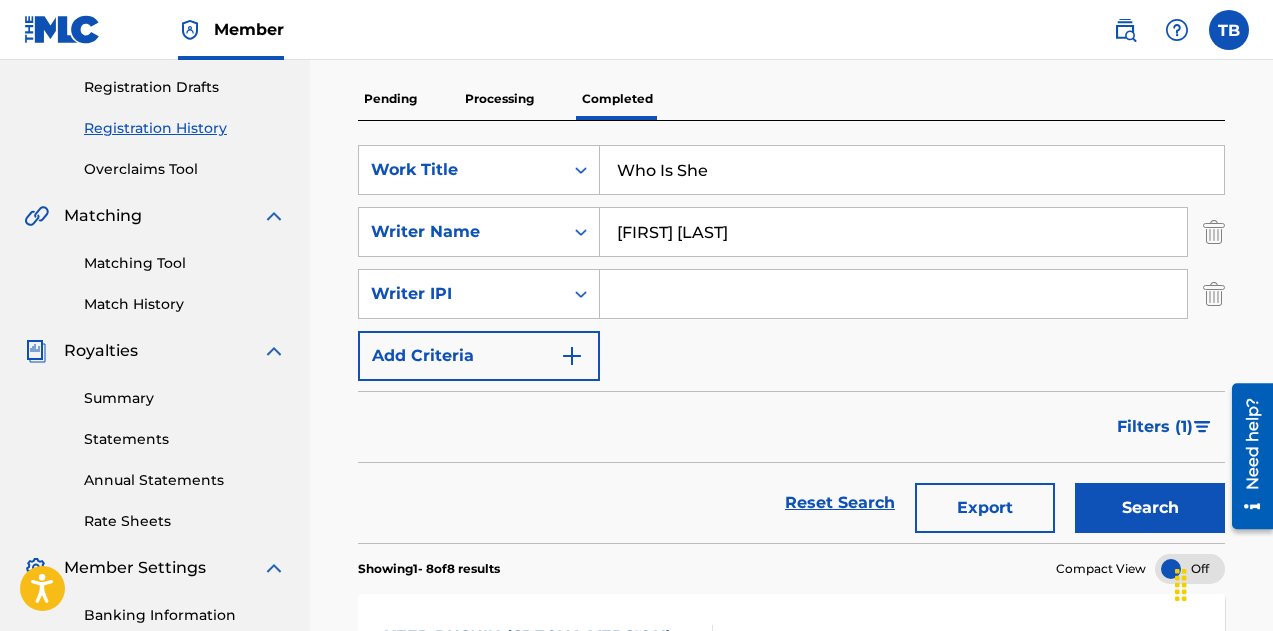 click at bounding box center [1214, 294] 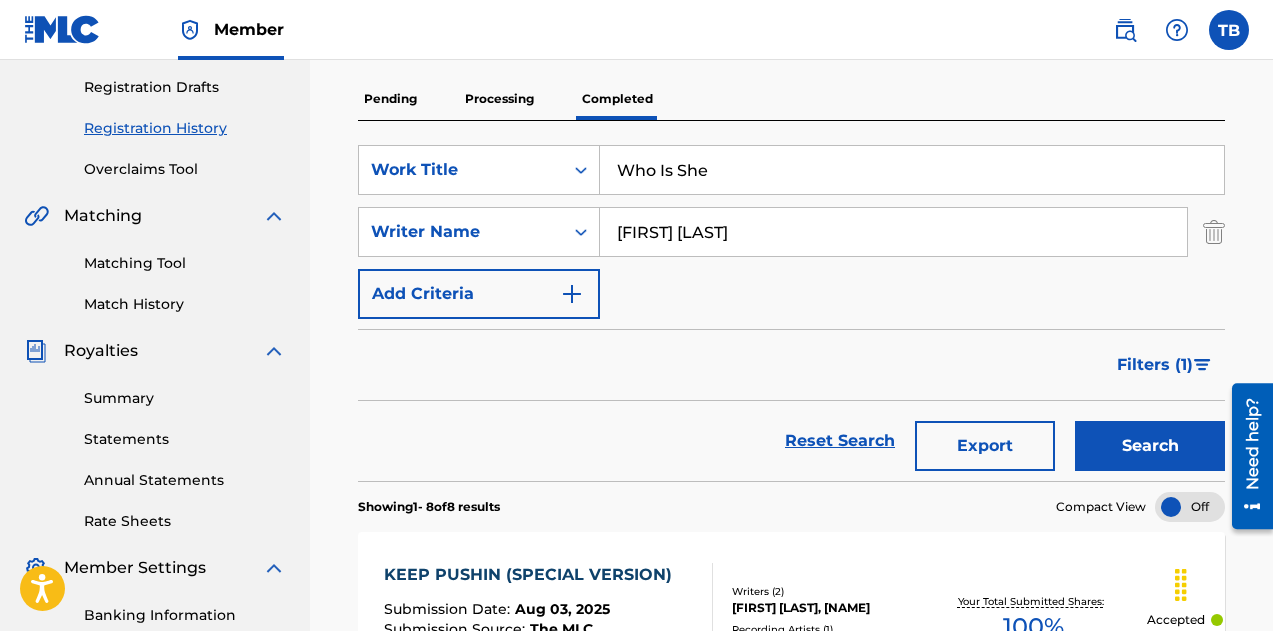 click at bounding box center (572, 294) 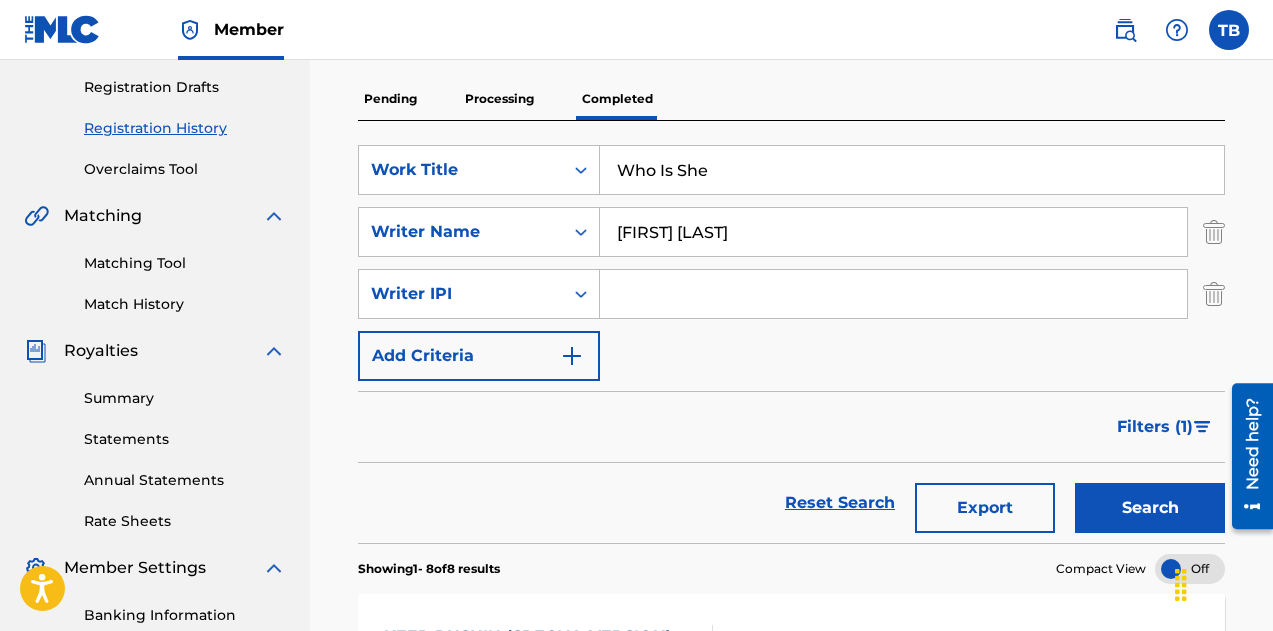 click at bounding box center (572, 356) 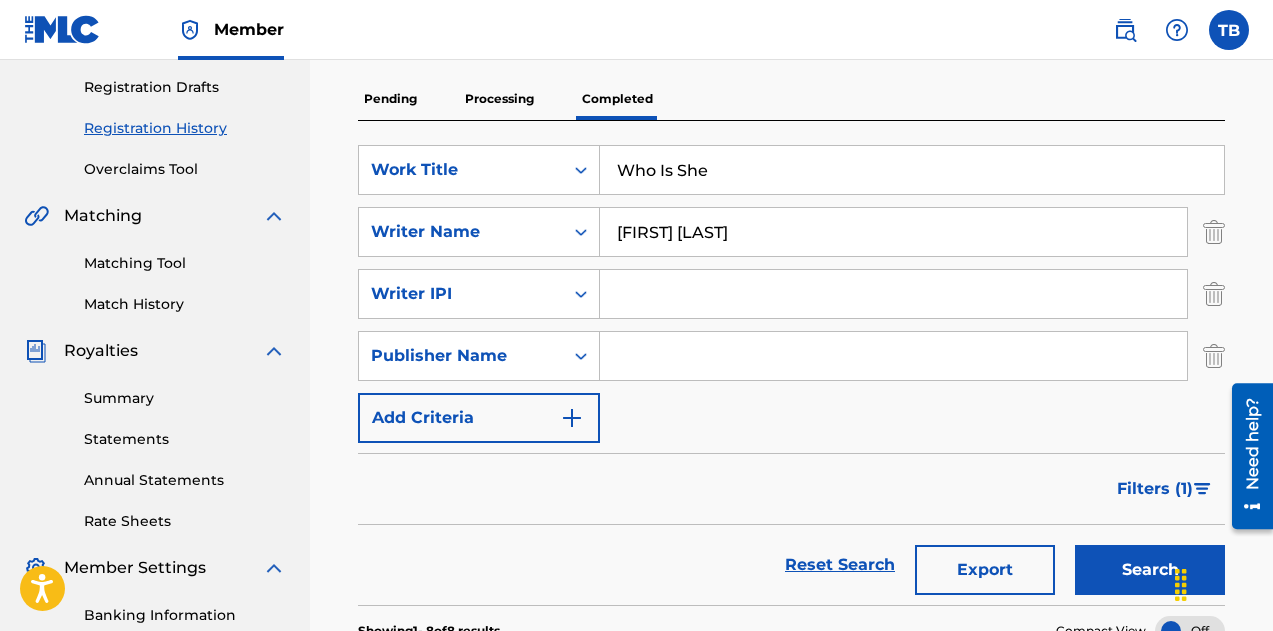click at bounding box center [893, 356] 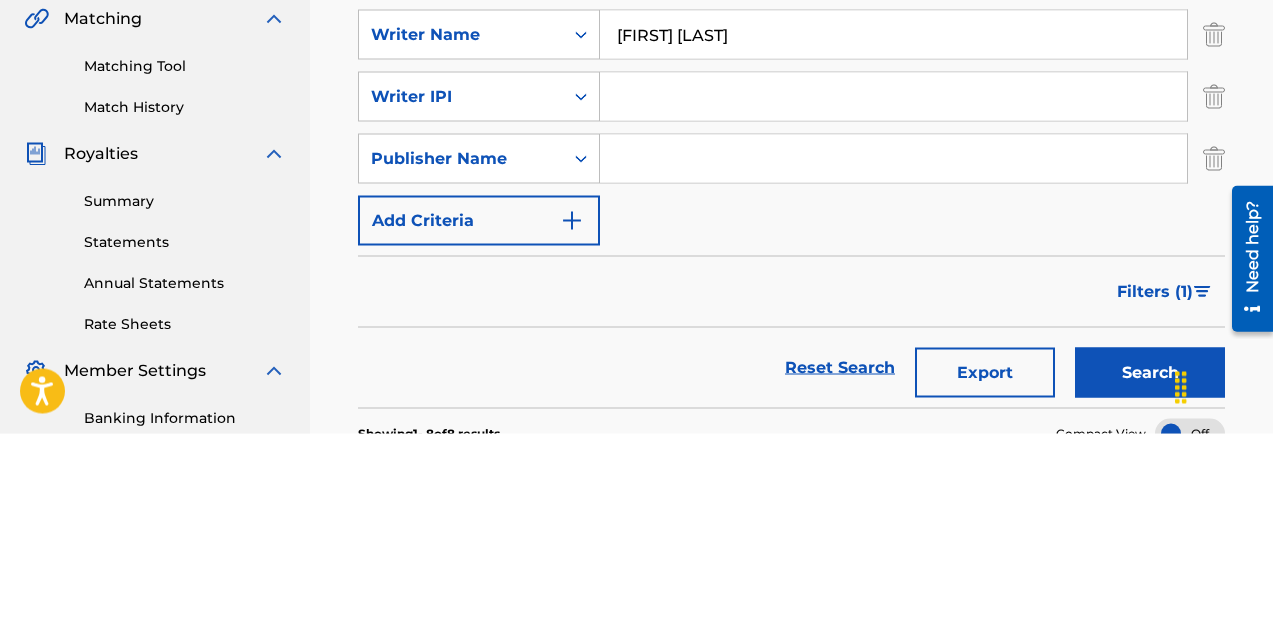 click at bounding box center [893, 356] 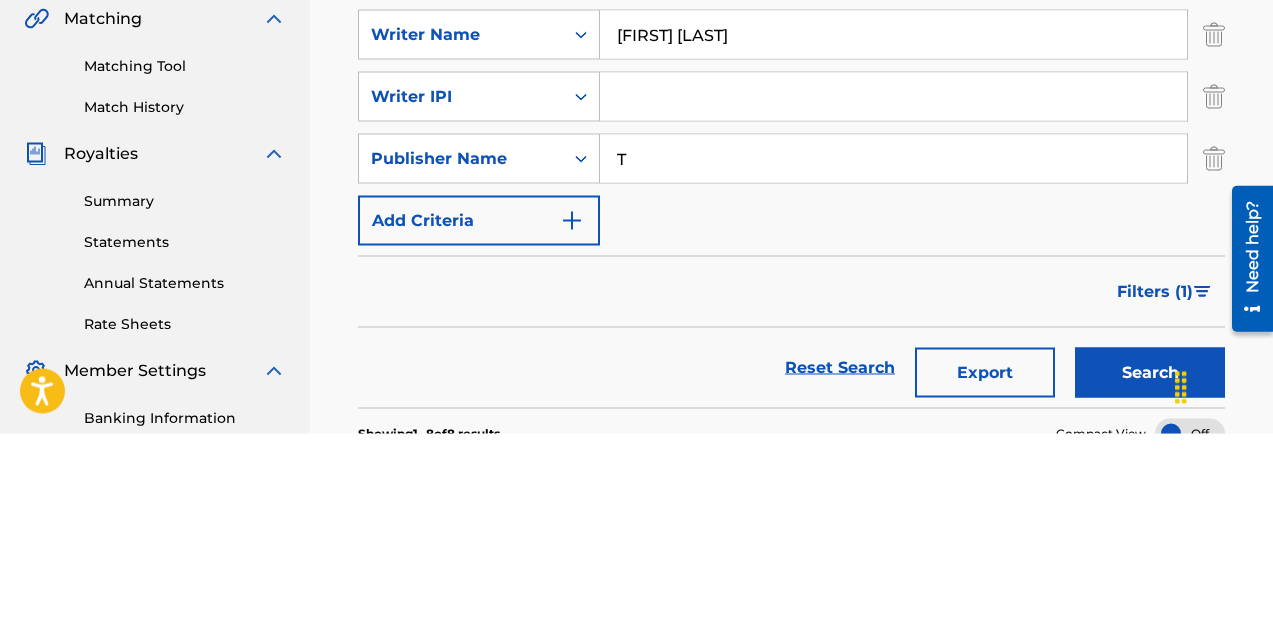 click on "T" at bounding box center (893, 356) 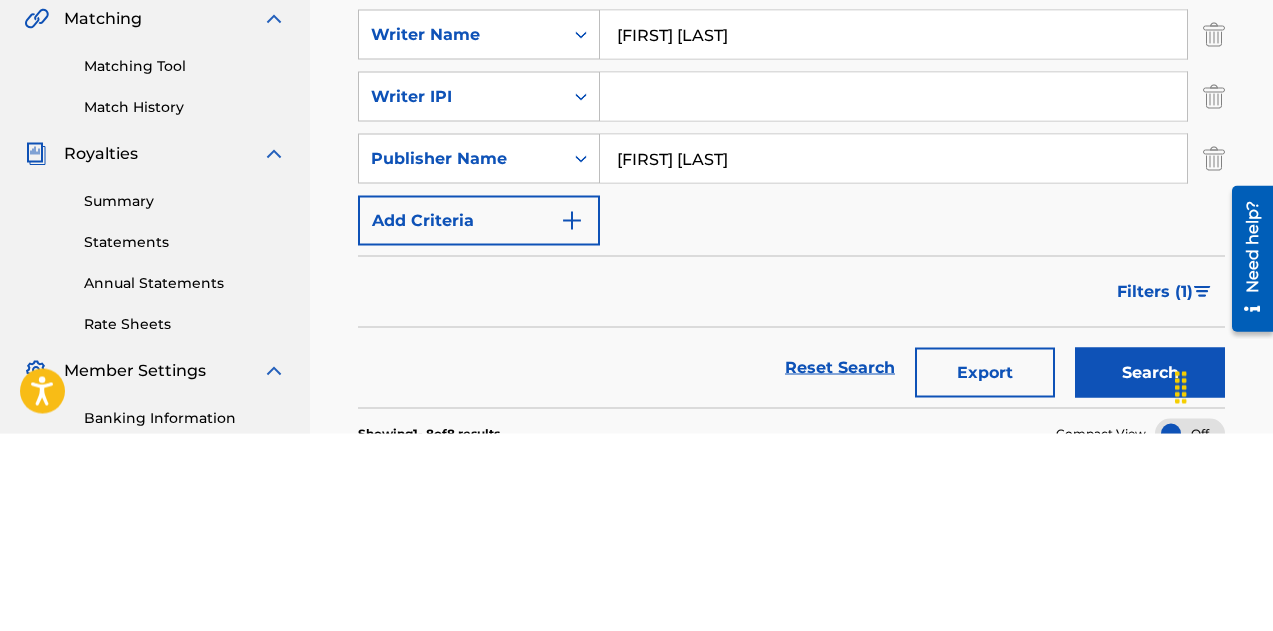 type on "[FIRST] [LAST]" 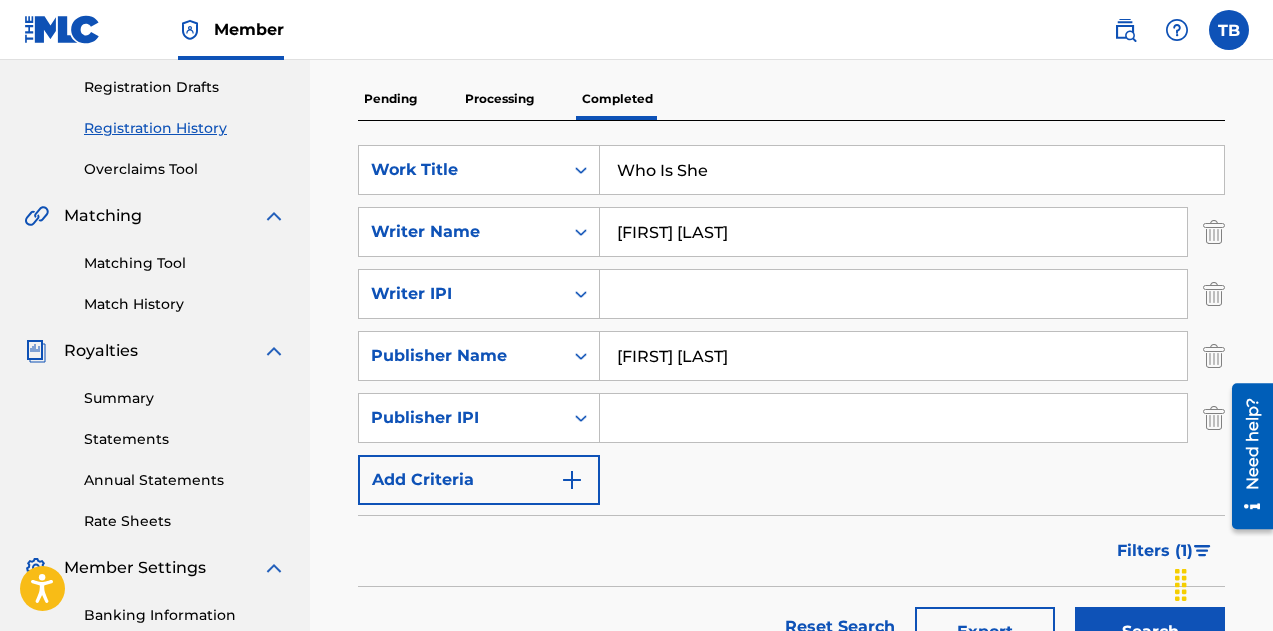 click at bounding box center (572, 480) 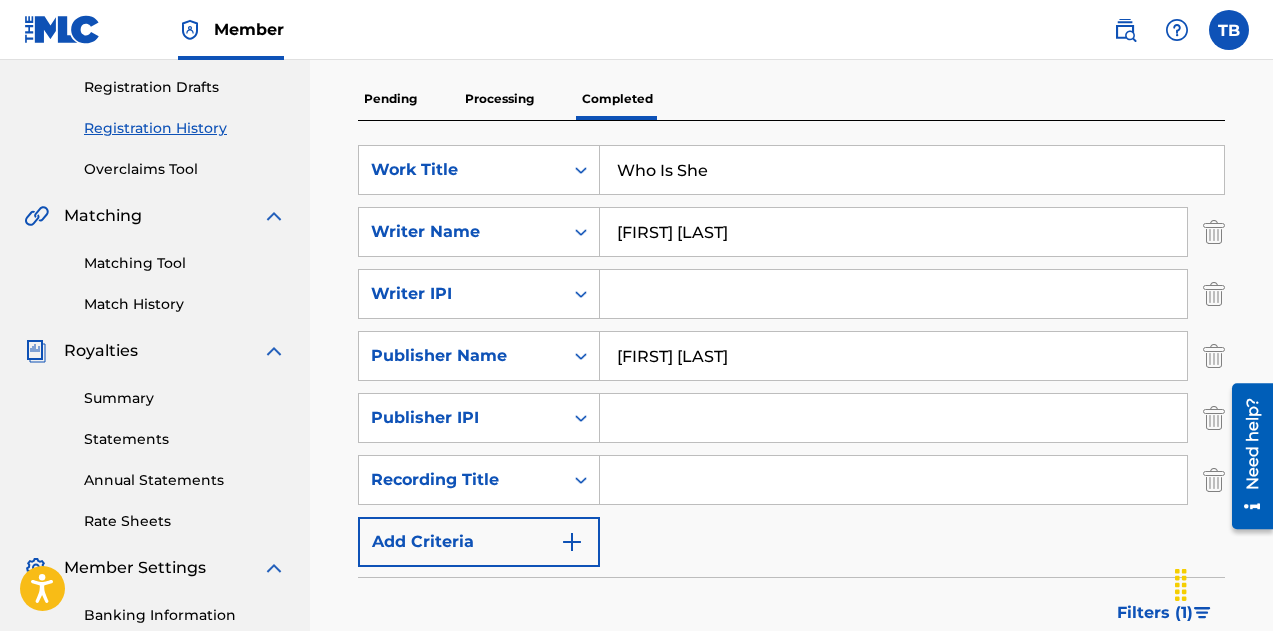 click at bounding box center (893, 480) 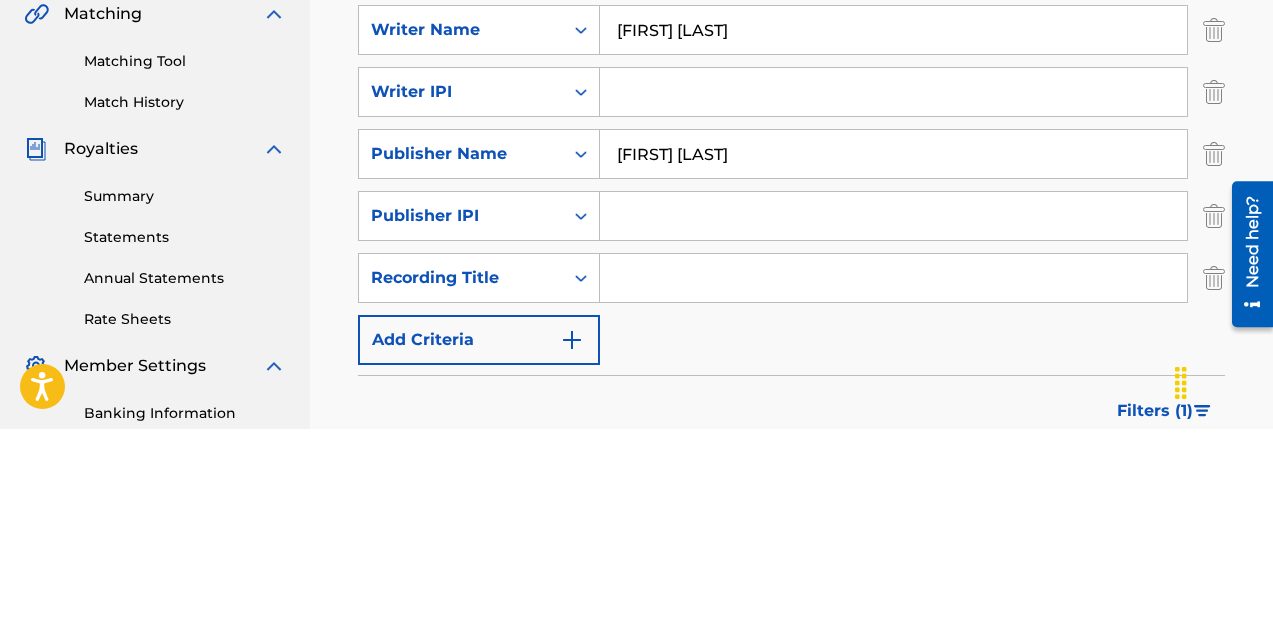 scroll, scrollTop: 337, scrollLeft: 0, axis: vertical 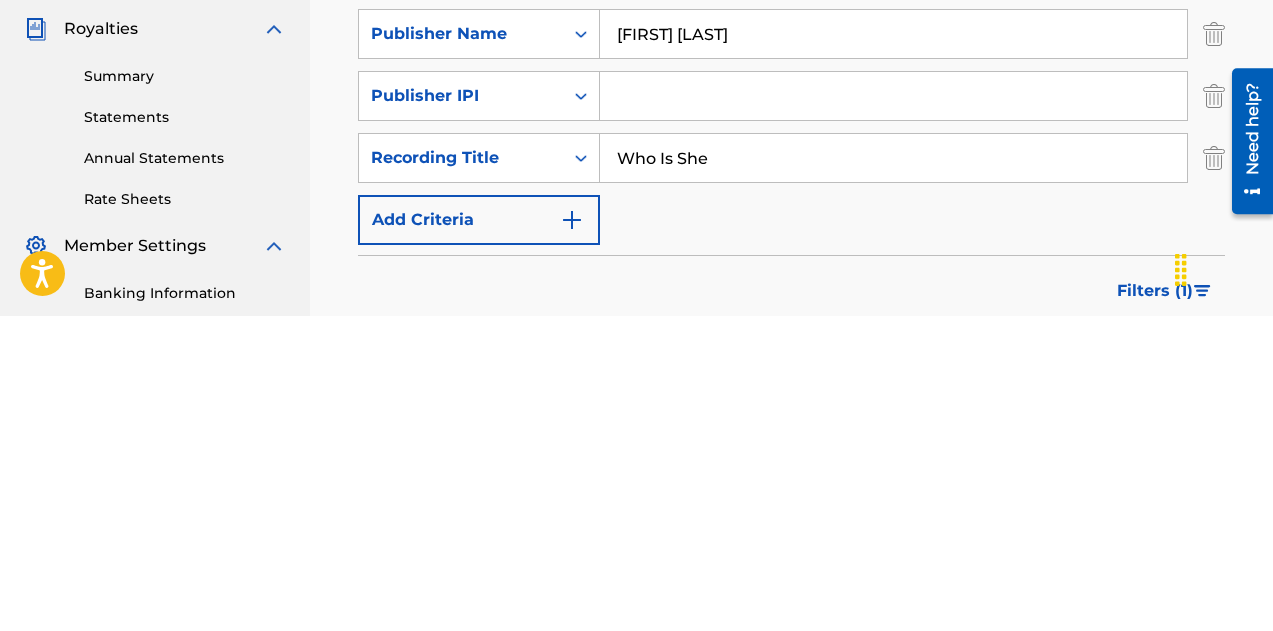 type on "Who Is She" 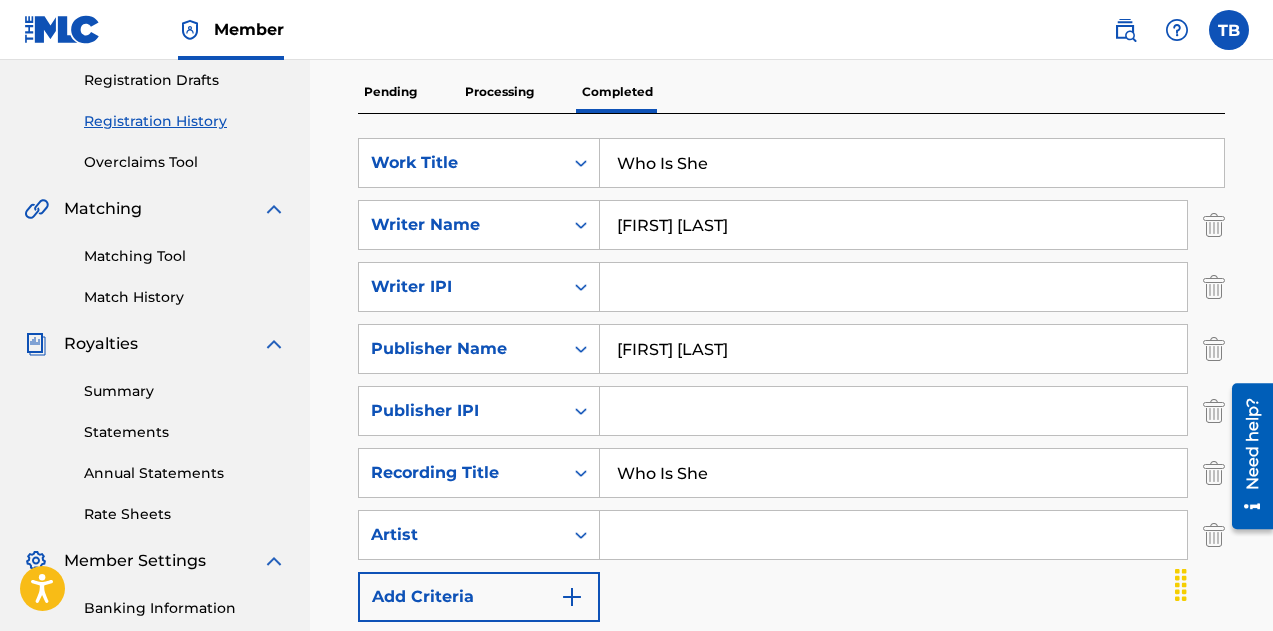 click at bounding box center [893, 535] 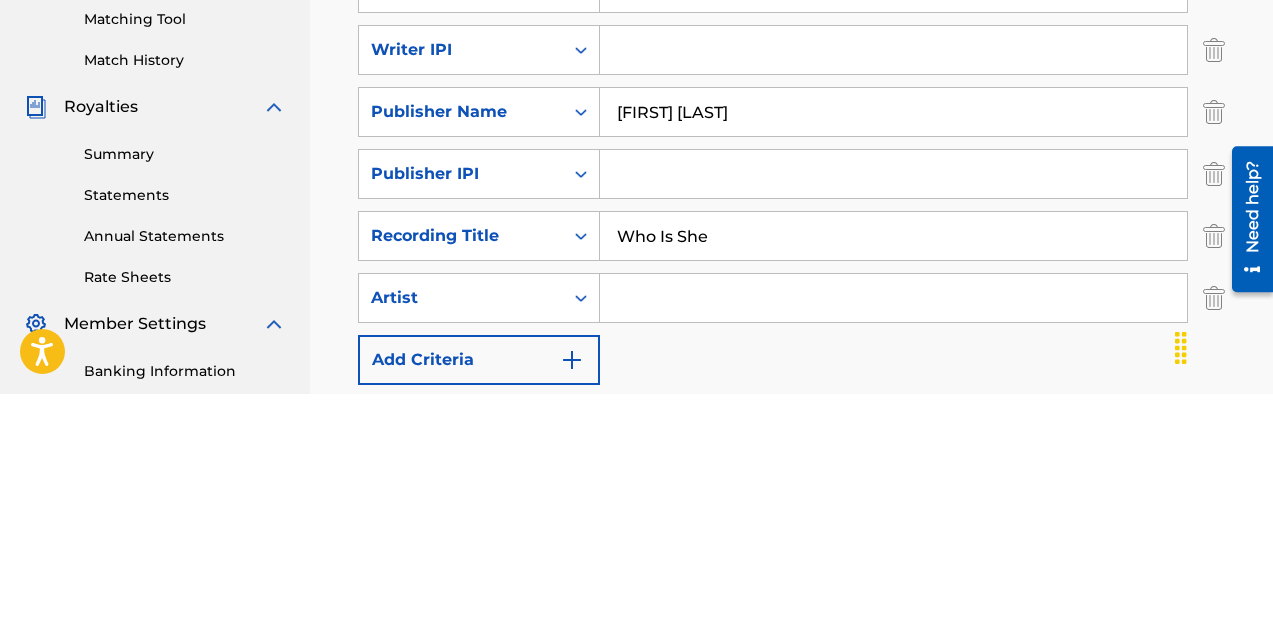 scroll, scrollTop: 399, scrollLeft: 0, axis: vertical 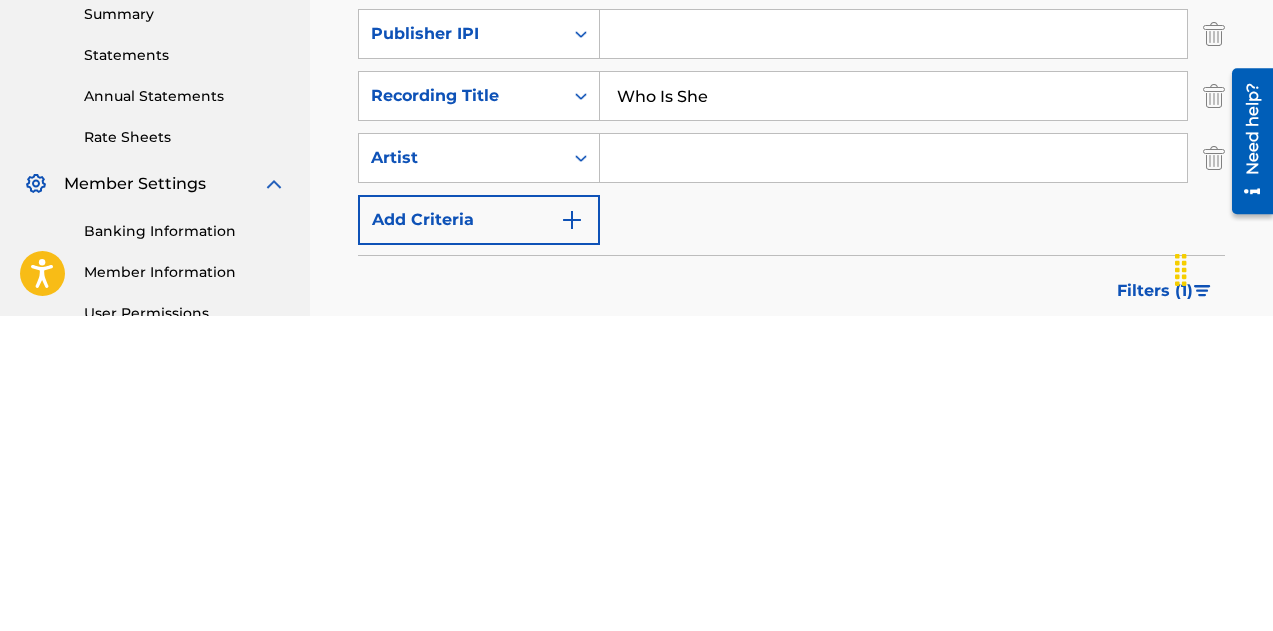 click at bounding box center (893, 473) 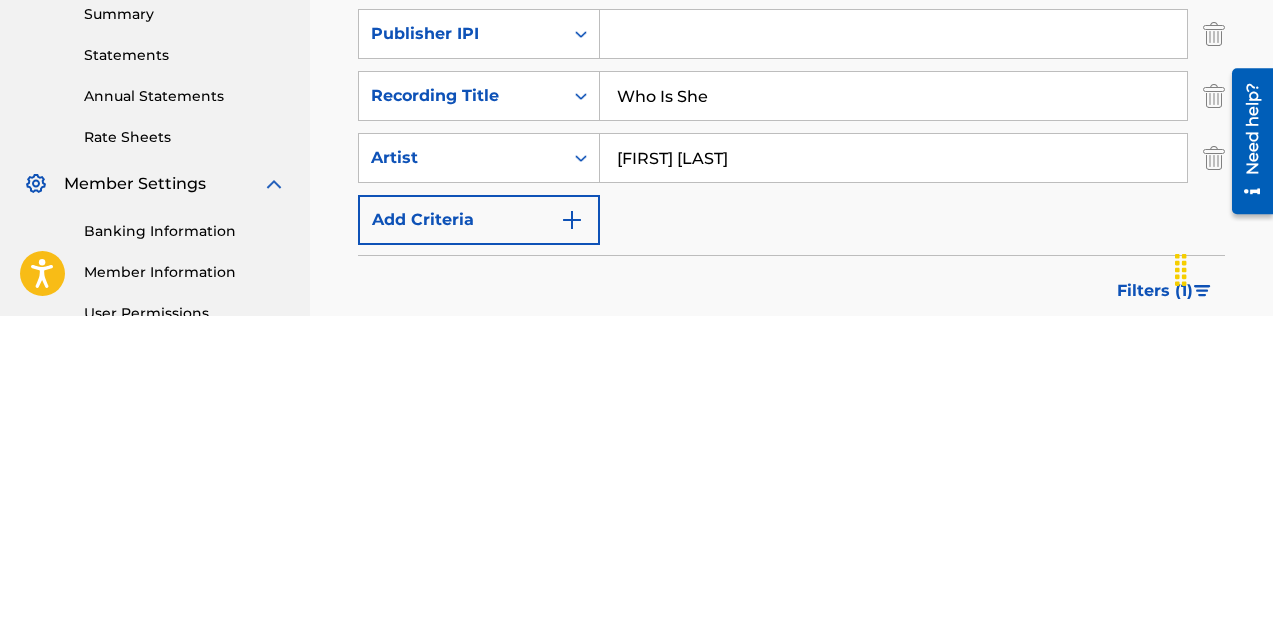 type on "[FIRST] [LAST]" 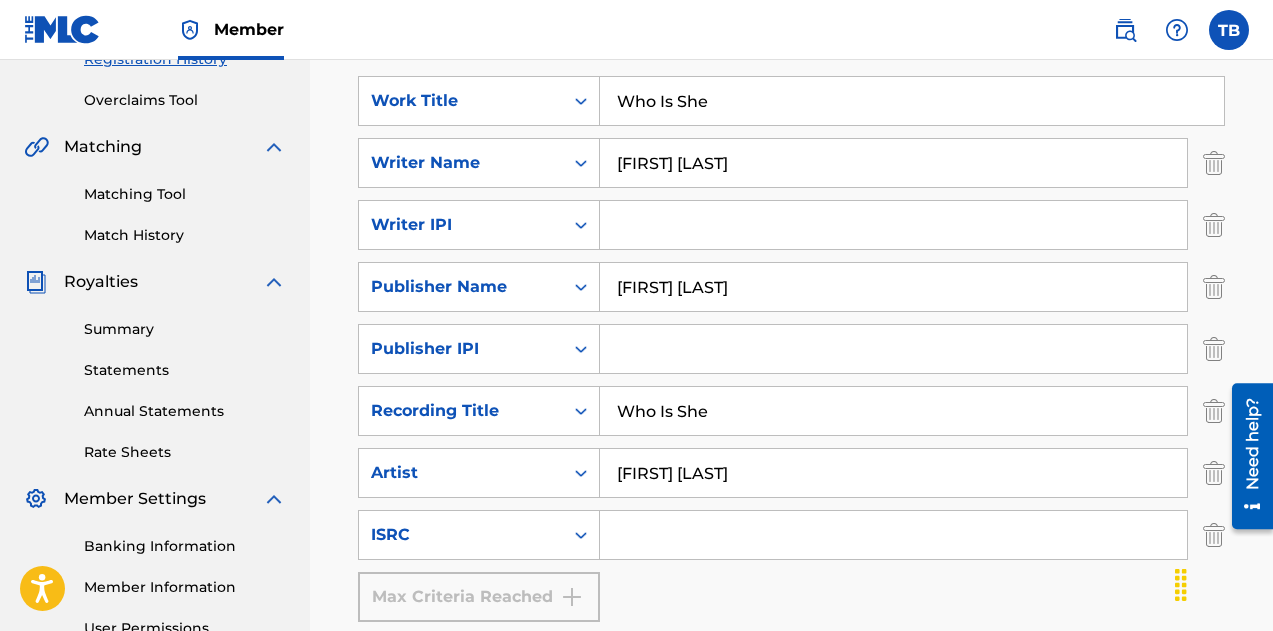 click at bounding box center [893, 535] 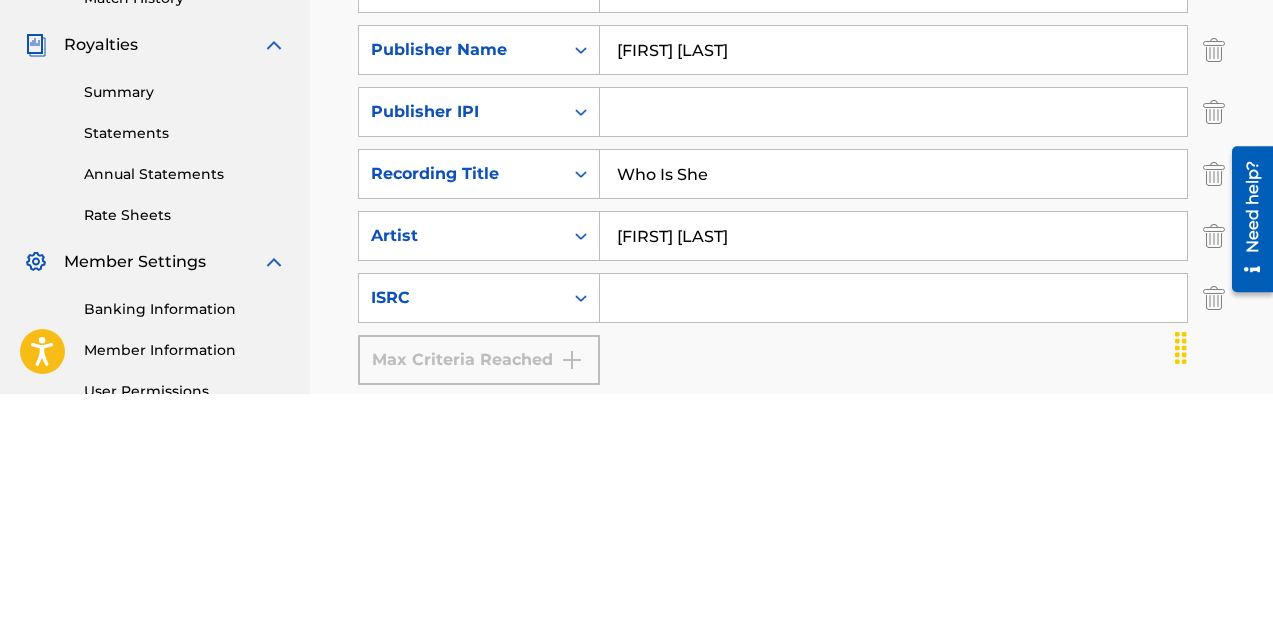 scroll, scrollTop: 461, scrollLeft: 0, axis: vertical 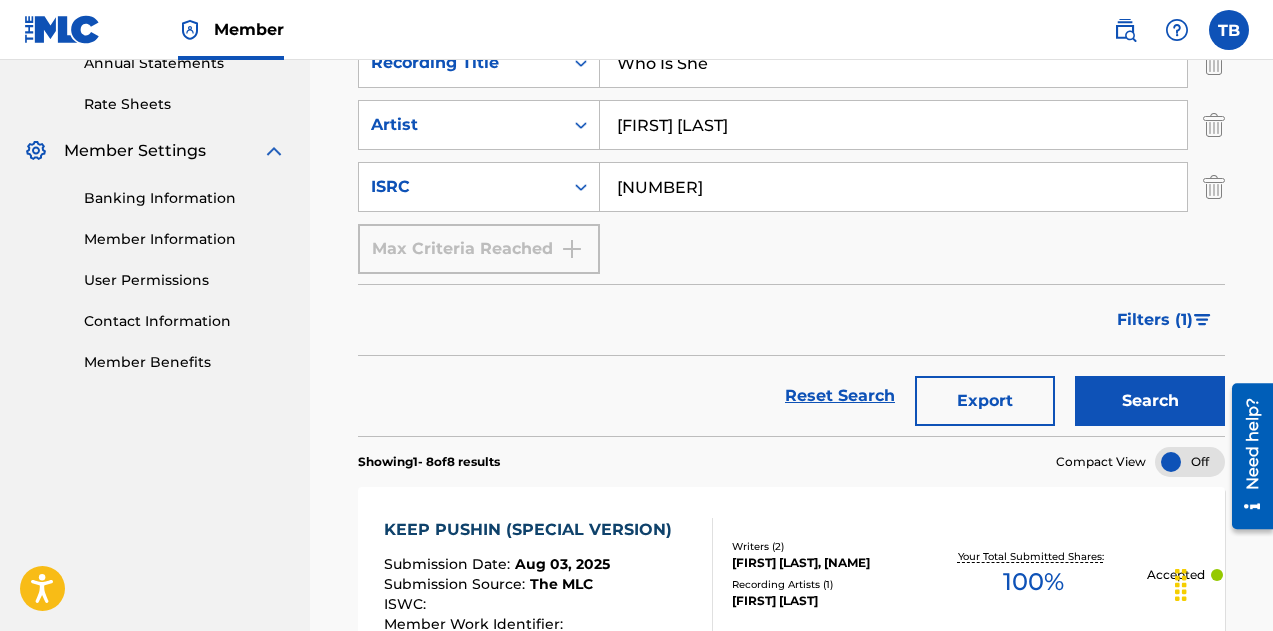 type on "[NUMBER]" 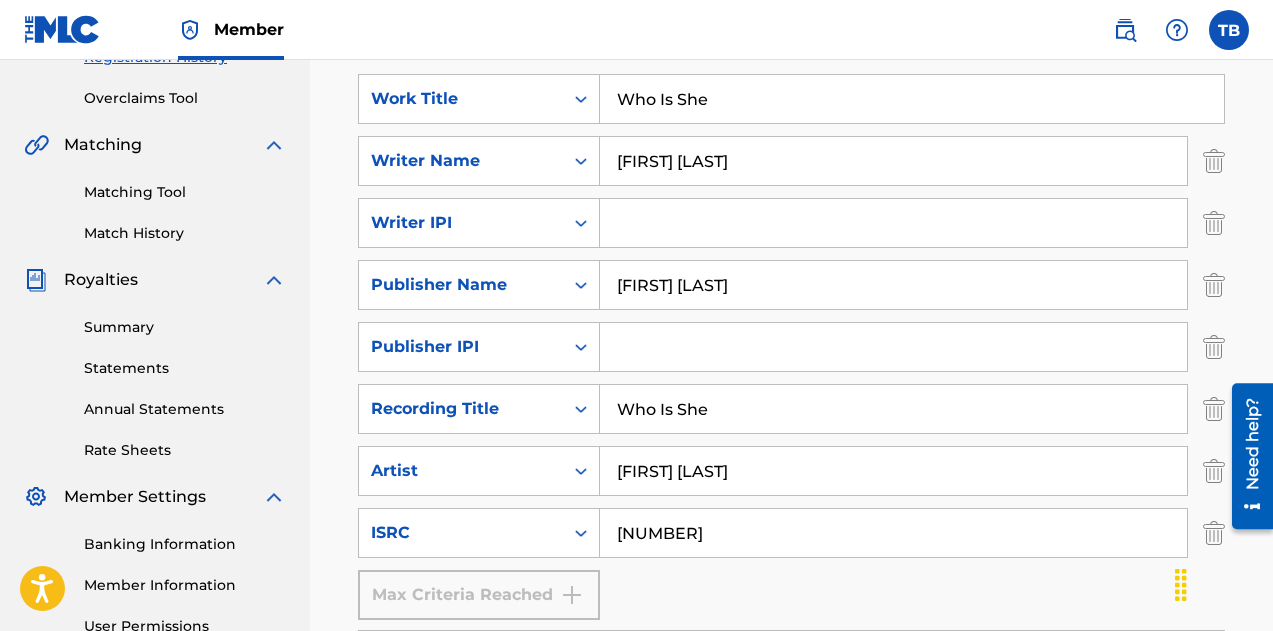 scroll, scrollTop: 393, scrollLeft: 0, axis: vertical 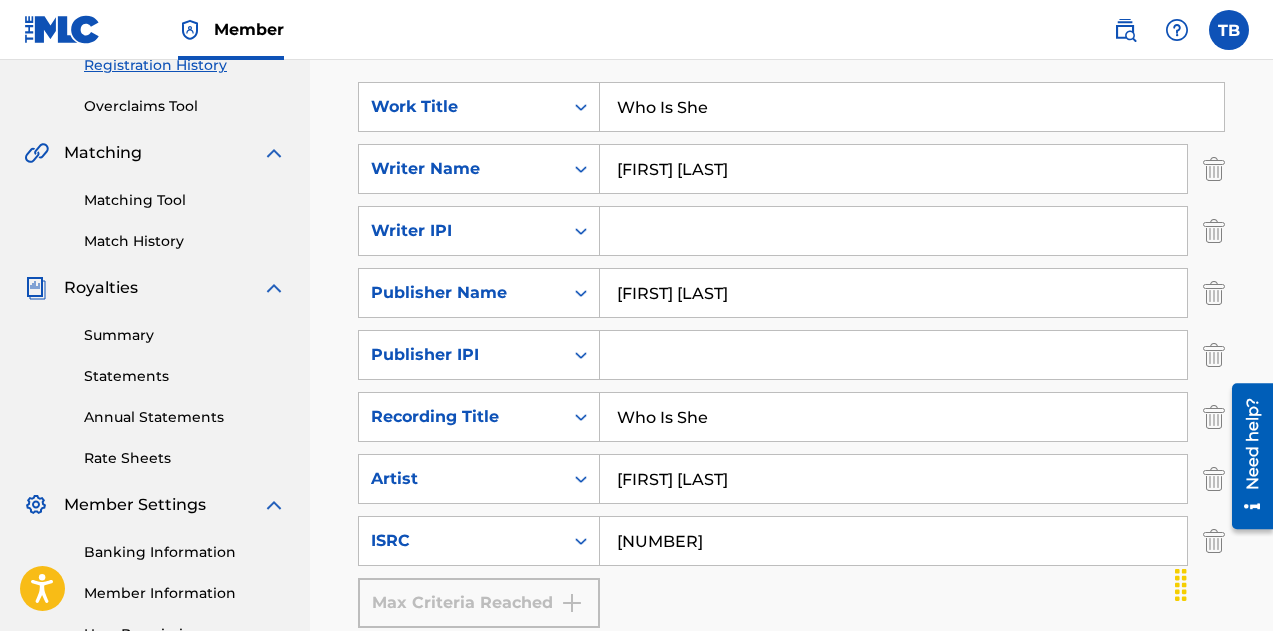 click at bounding box center (1214, 293) 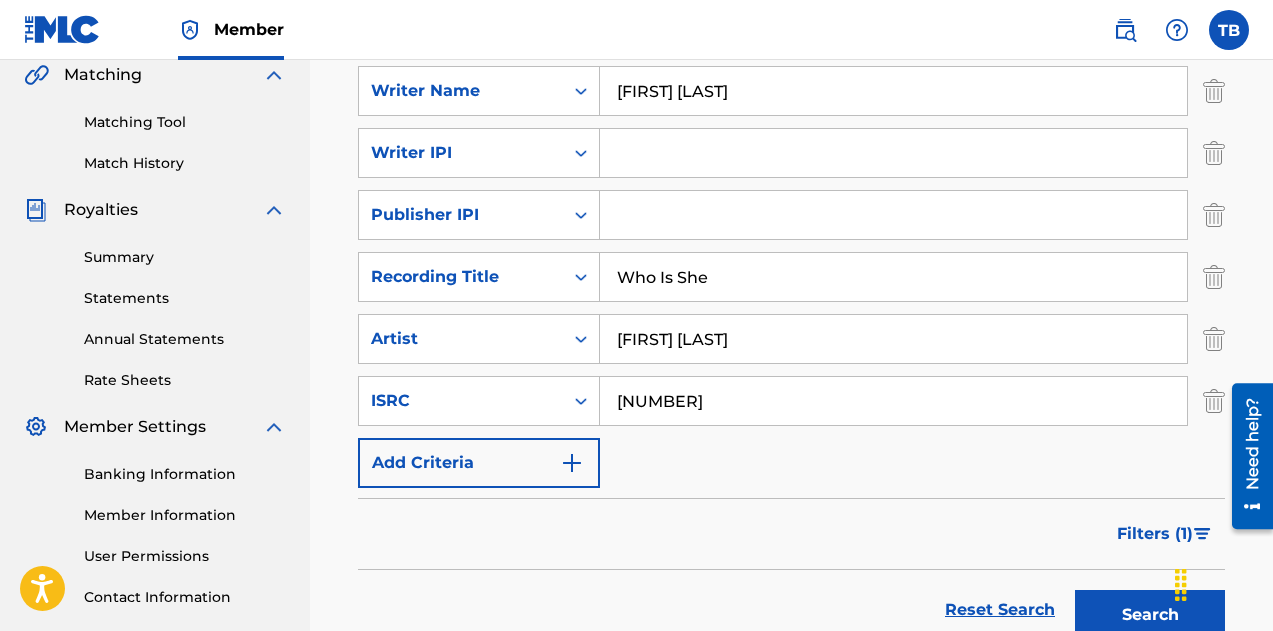 scroll, scrollTop: 460, scrollLeft: 0, axis: vertical 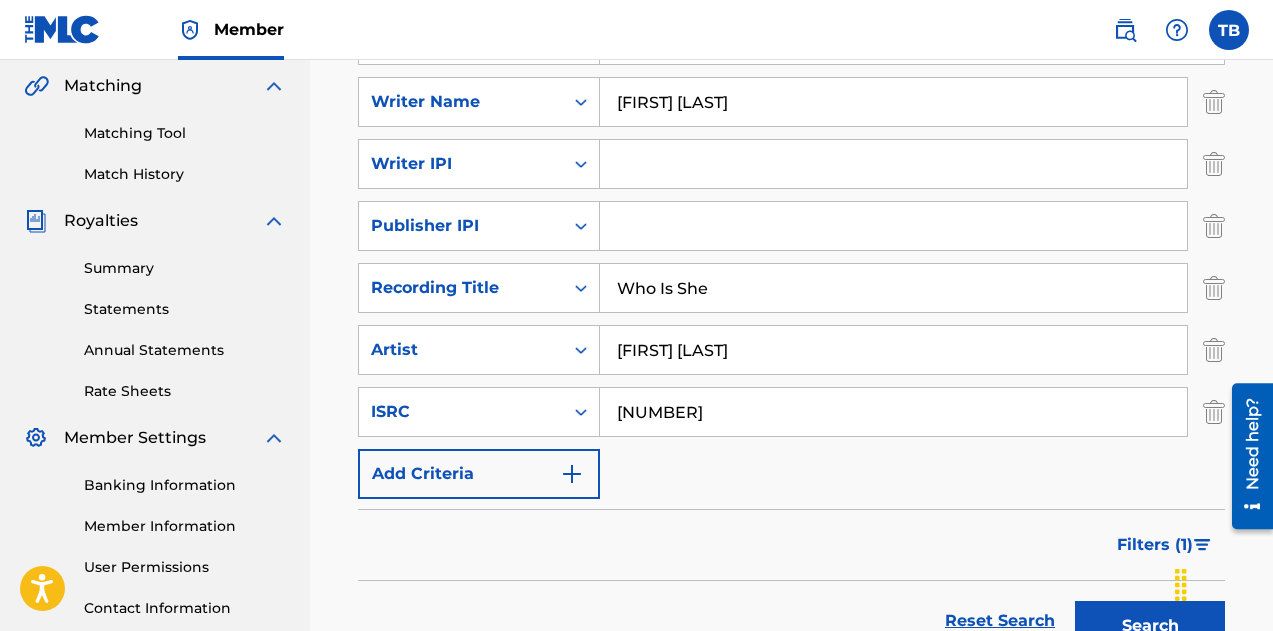 click on "[FIRST] [LAST]" at bounding box center (893, 350) 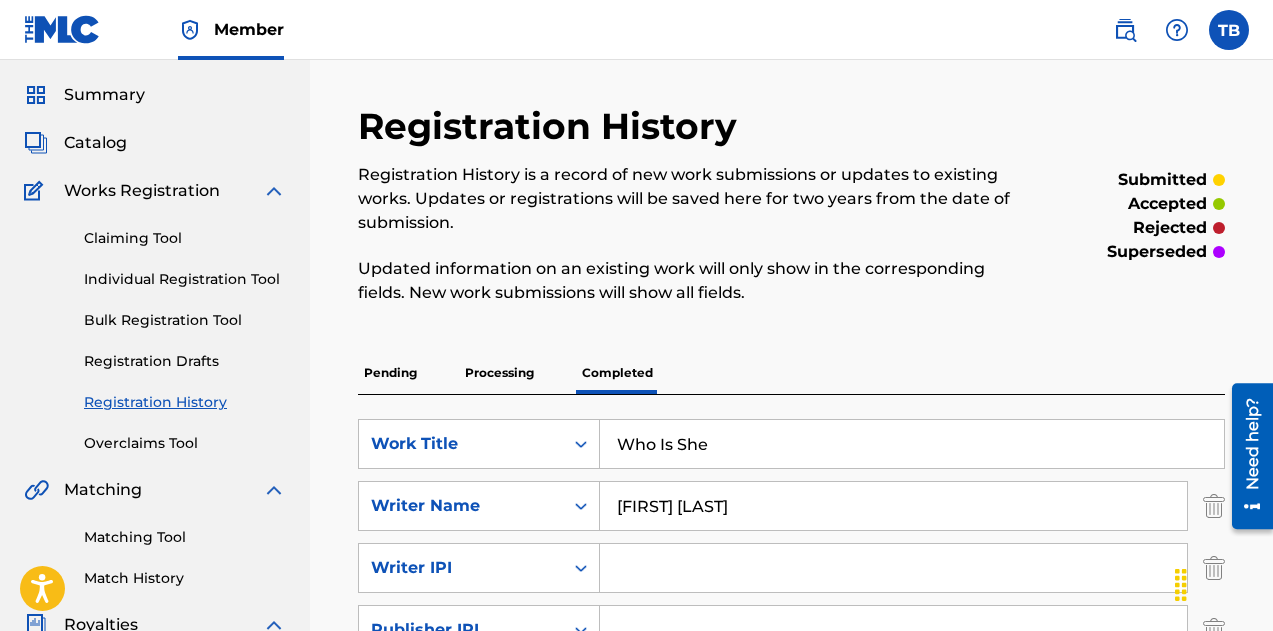 scroll, scrollTop: 0, scrollLeft: 0, axis: both 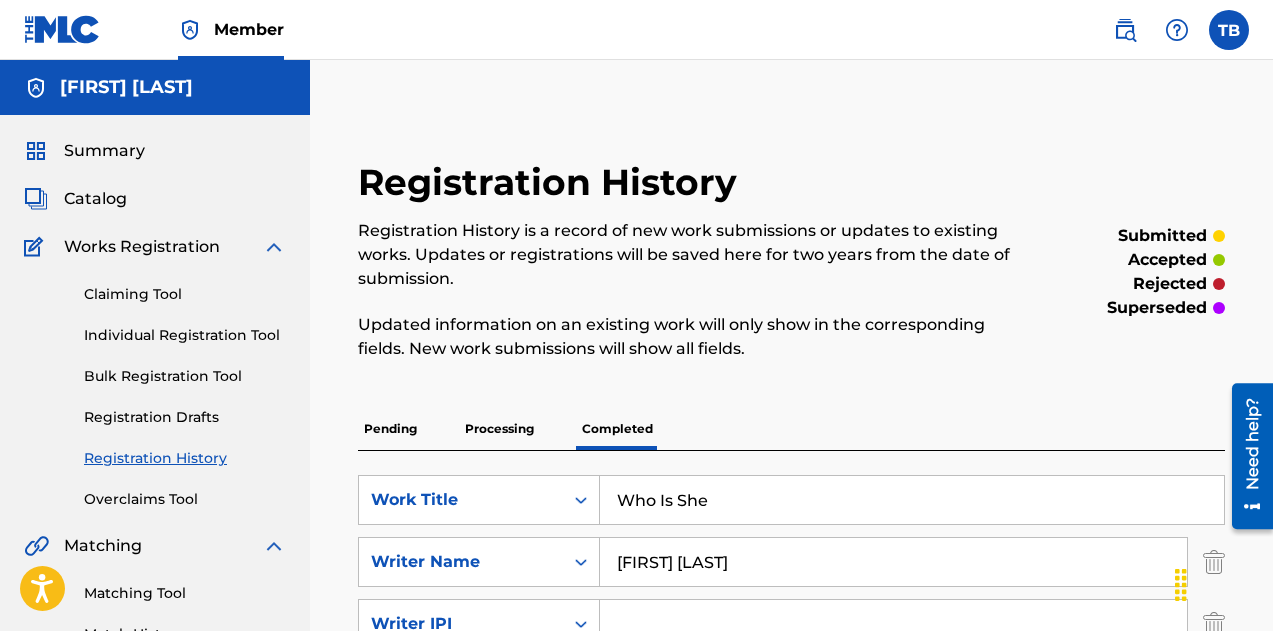click on "Registration History Registration History is a record of new work submissions or updates to existing works. Updates or registrations will be saved here for two years from the date of submission. Updated information on an existing work will only show in the corresponding fields. New work submissions will show all fields. submitted accepted rejected superseded Pending Processing Completed SearchWithCriteria06742dcd-91cf-4bbc-8edc-4e70f0b572a7 Work Title Who Is She SearchWithCriteria2ea91a3a-ddee-4a4e-af2b-7c156ac83248 Writer Name Takeysha Bey SearchWithCriteria37b3a45a-a076-484c-9407-6a1861e896be Writer IPI SearchWithCriteria6d8502ba-c103-4c70-abe9-ccbfb47501f5 Publisher IPI SearchWithCriteriad80ef4ed-8dae-40ed-a943-db5745300e6e Recording Title Who Is She SearchWithCriteria1df8d2bb-3870-4cfc-9e16-c1ad27b41ea8 Artist Lady Therile SearchWithCriteria6404f923-afcb-4ba7-9aca-53c725dbed25 ISRC [ISRC] Add Criteria Filter Submission Status accepted rejected superseded Submission Source CWR eSong" at bounding box center (791, 678) 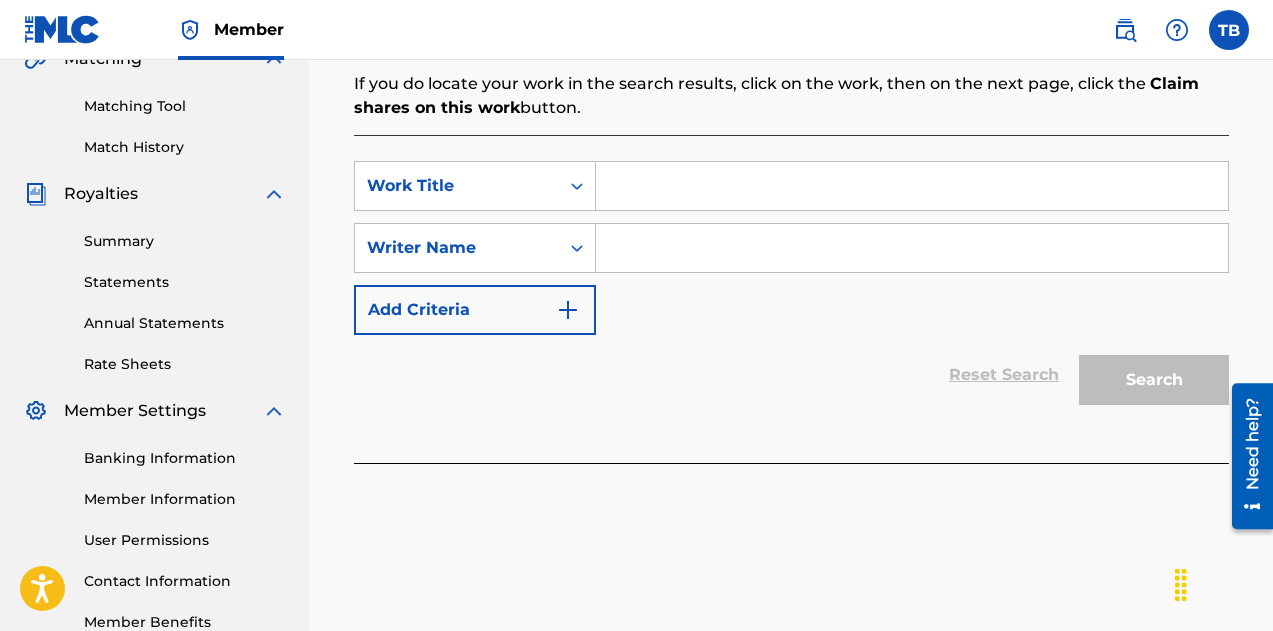 scroll, scrollTop: 492, scrollLeft: 0, axis: vertical 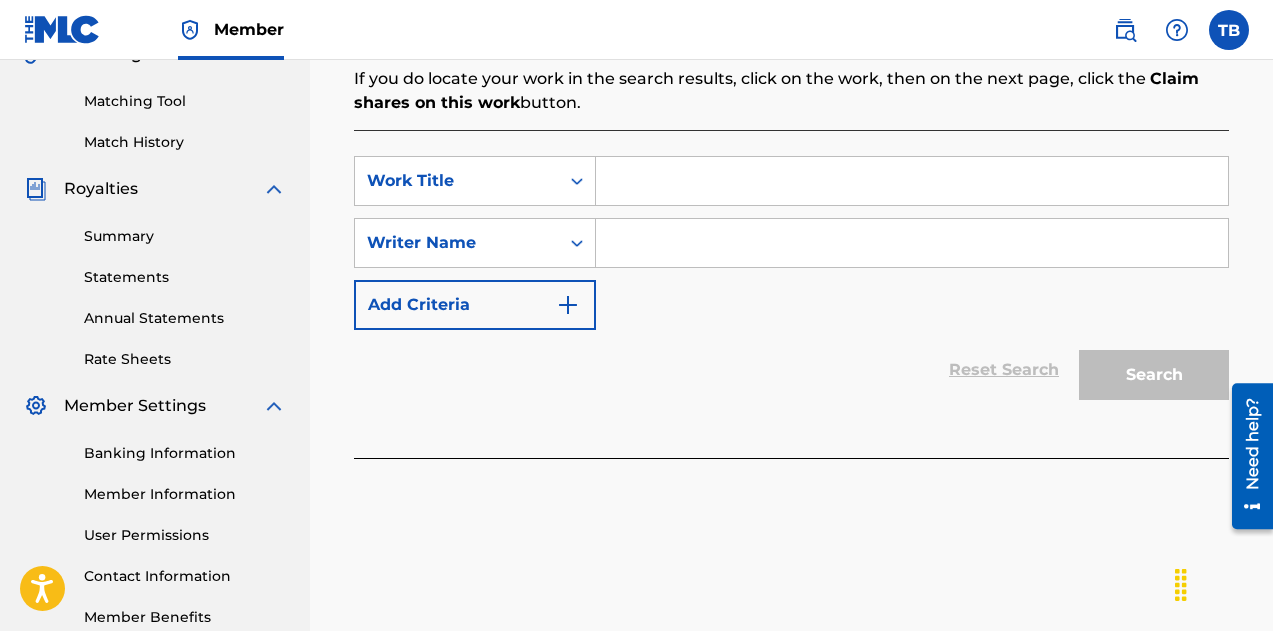 click at bounding box center [912, 181] 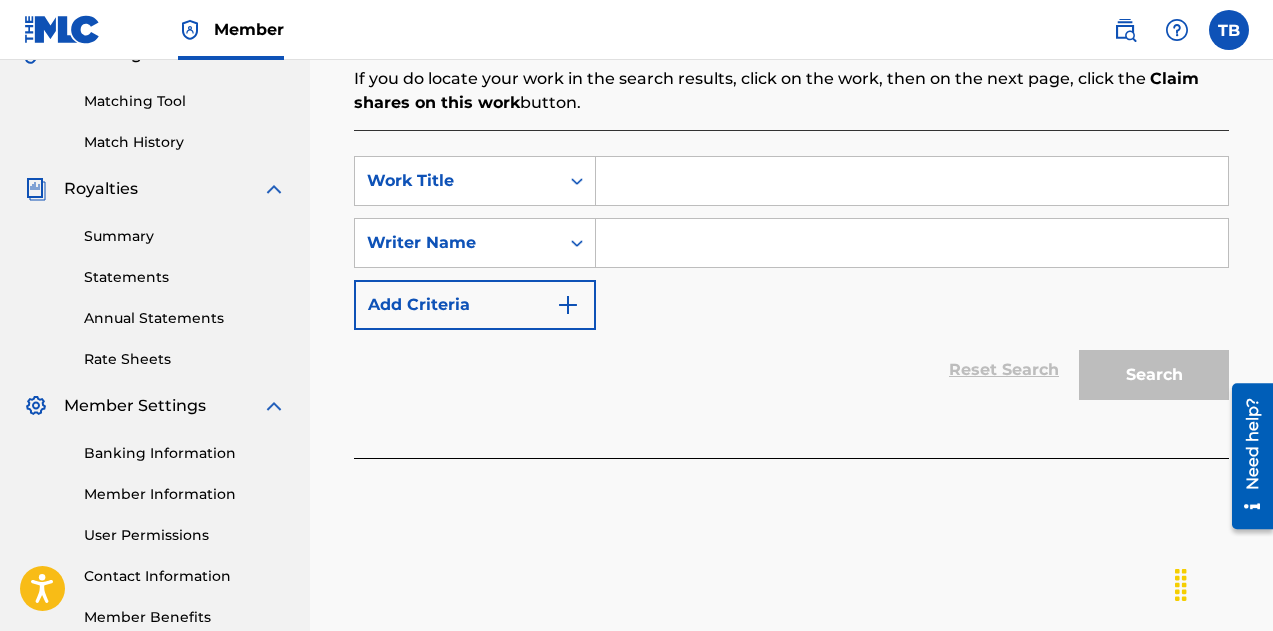 click at bounding box center [912, 181] 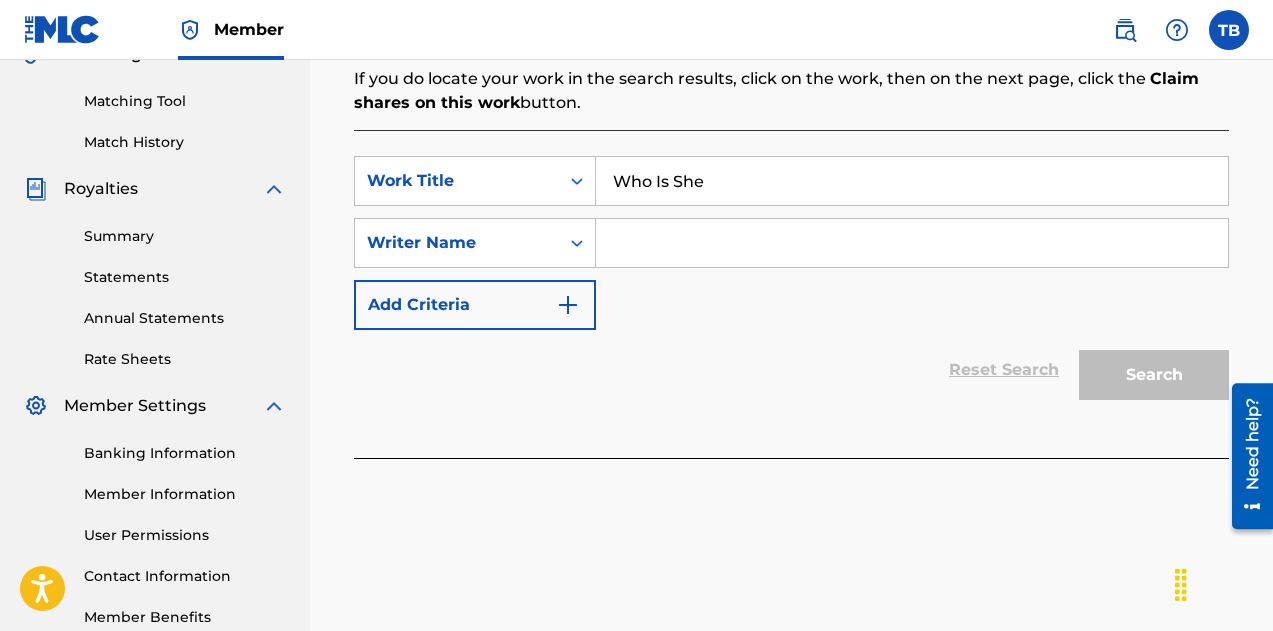 type on "Who Is She" 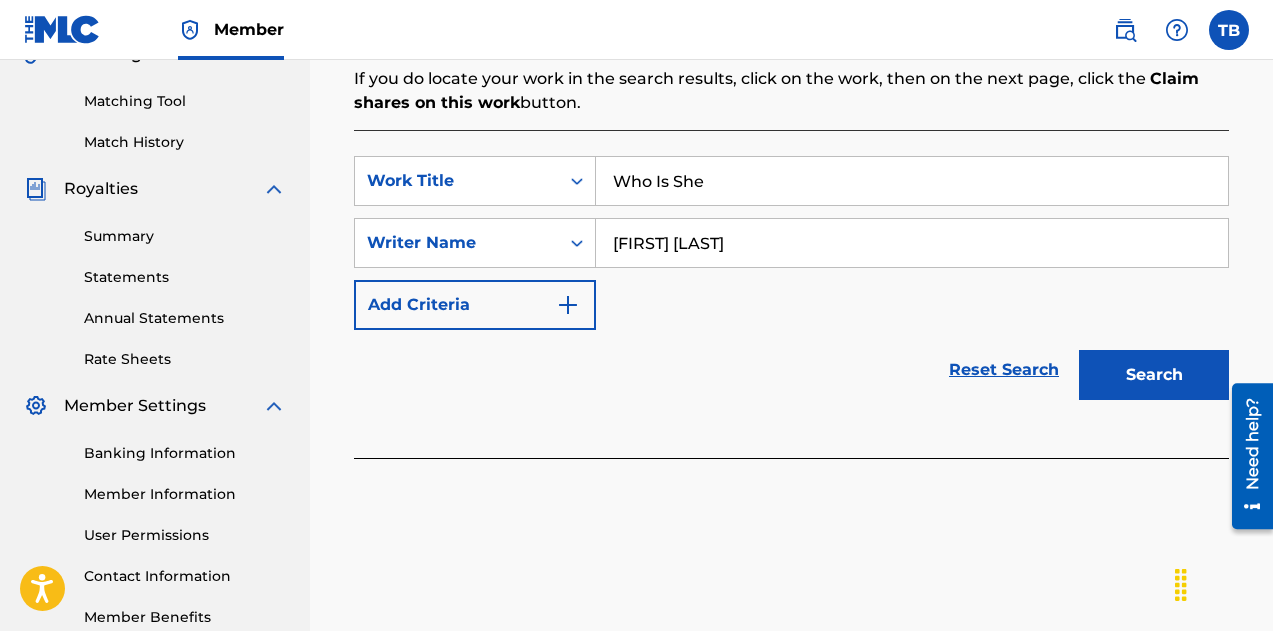 click on "SearchWithCriteria2db6d80f-6af4-4182-bb84-521327feca0e Work Title Who Is She SearchWithCriteria3ea8c230-3bac-41cf-9823-b1cfb3ce003a Writer Name [FIRST] [LAST] Add Criteria" at bounding box center [791, 243] 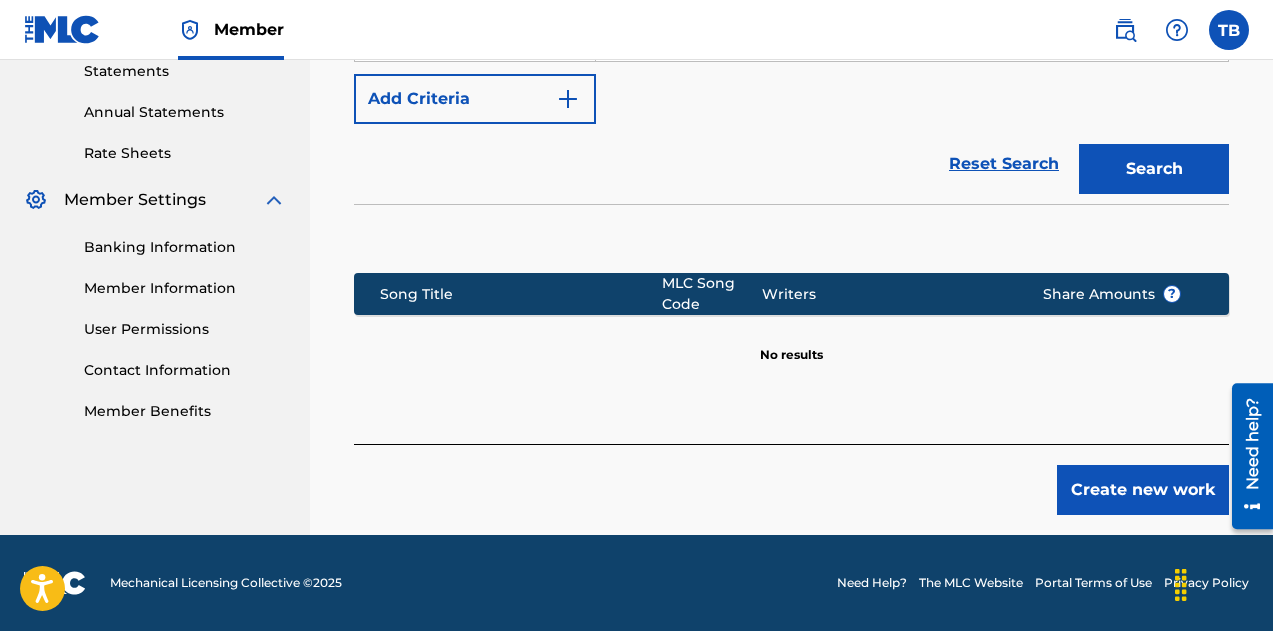 click on "Create new work" at bounding box center [1143, 490] 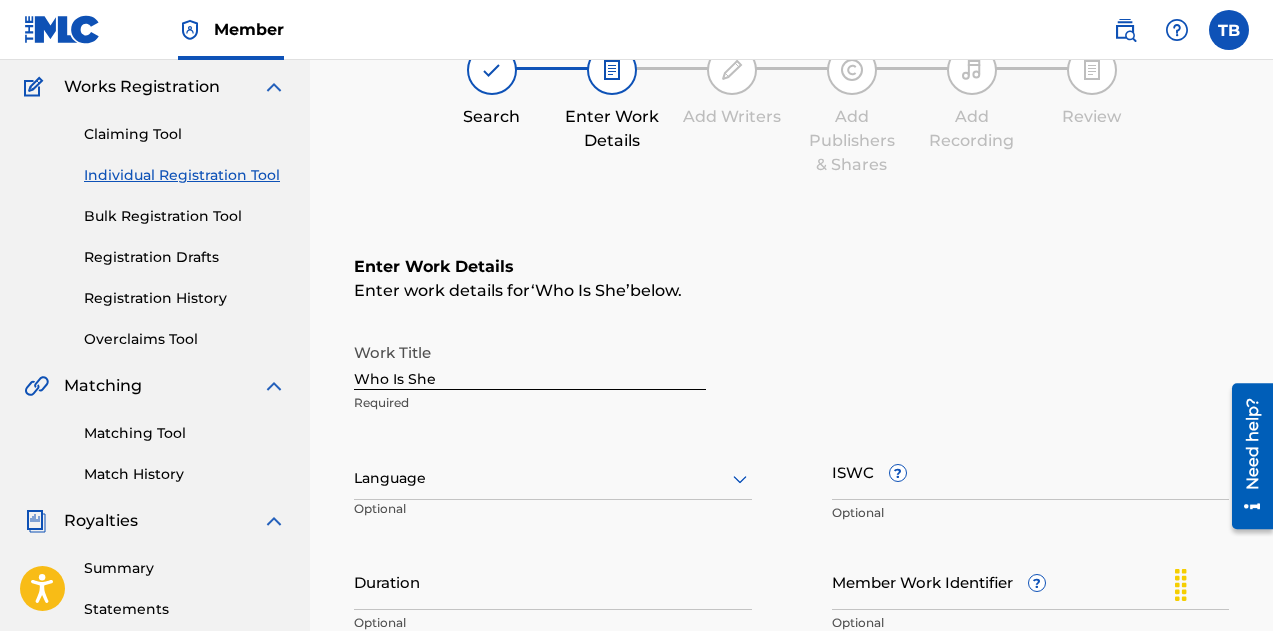 scroll, scrollTop: 156, scrollLeft: 0, axis: vertical 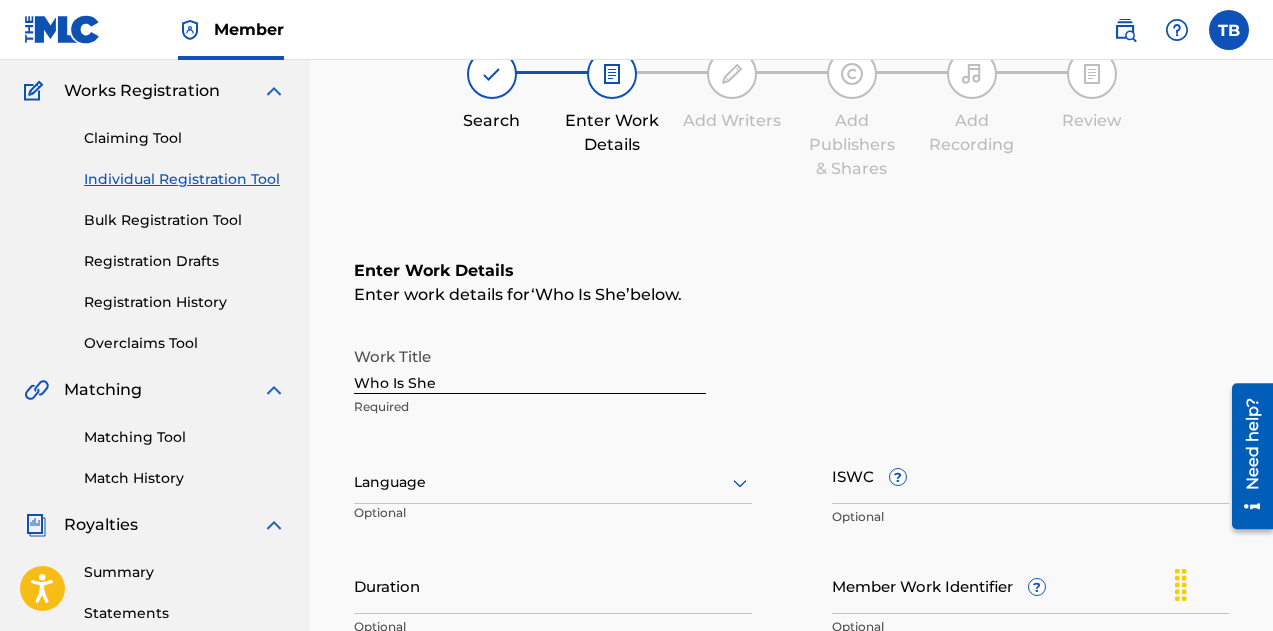click on "Duration" at bounding box center (553, 585) 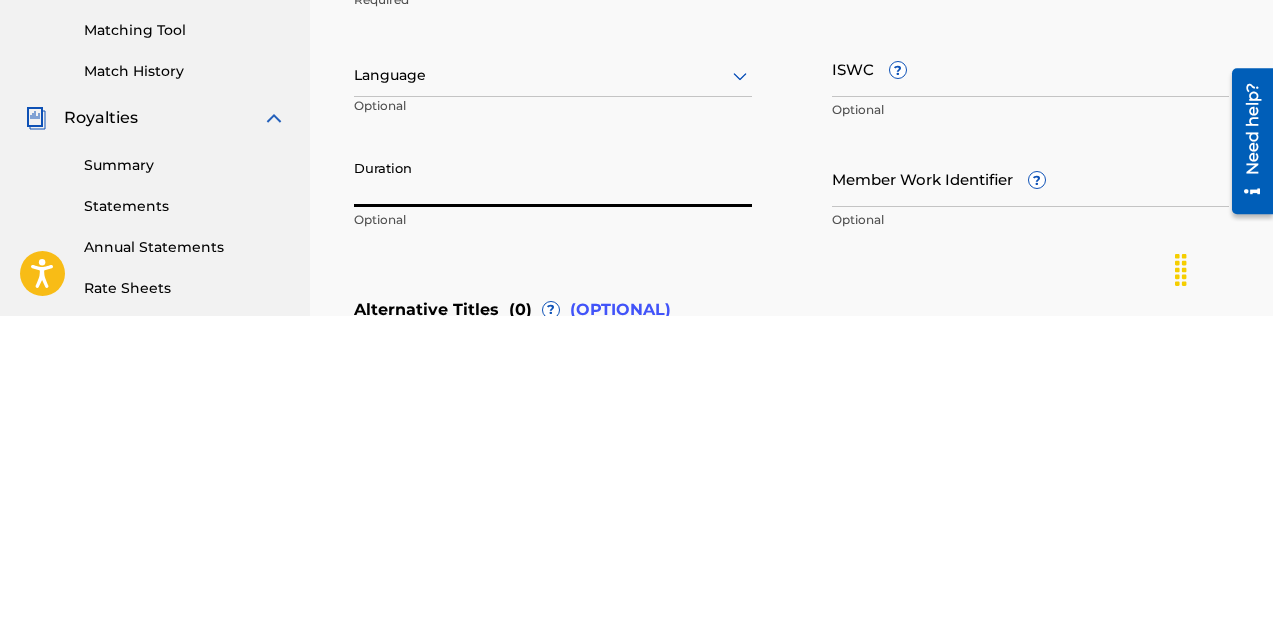 scroll, scrollTop: 268, scrollLeft: 0, axis: vertical 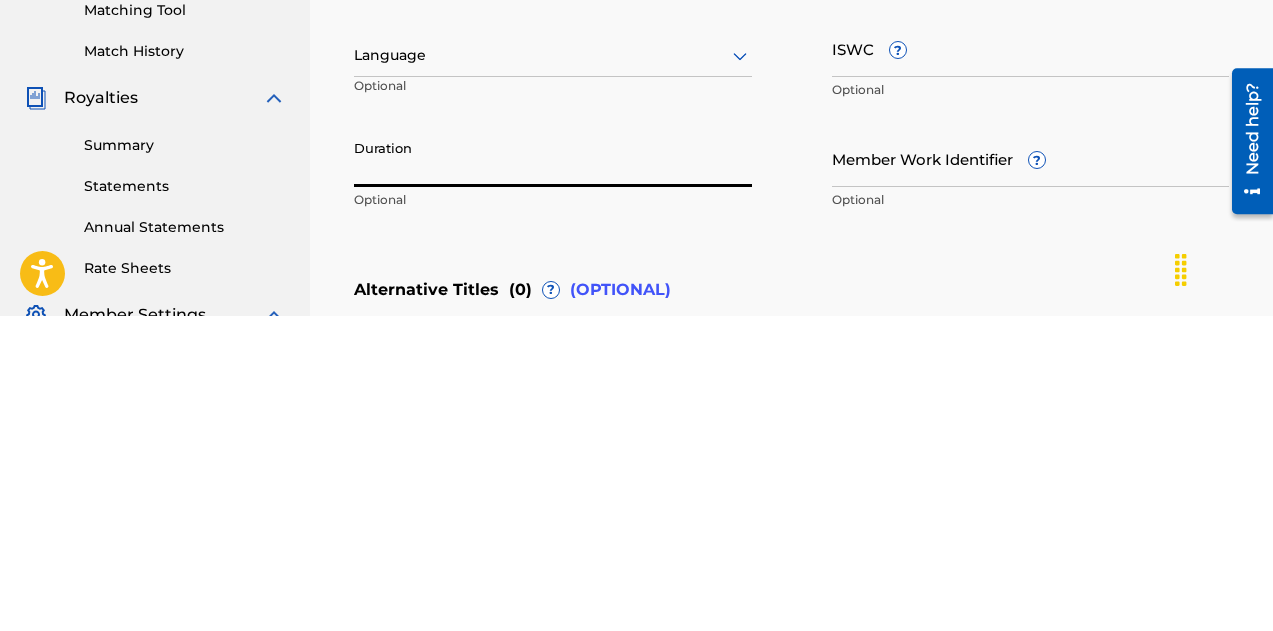 click on "Duration" at bounding box center (553, 473) 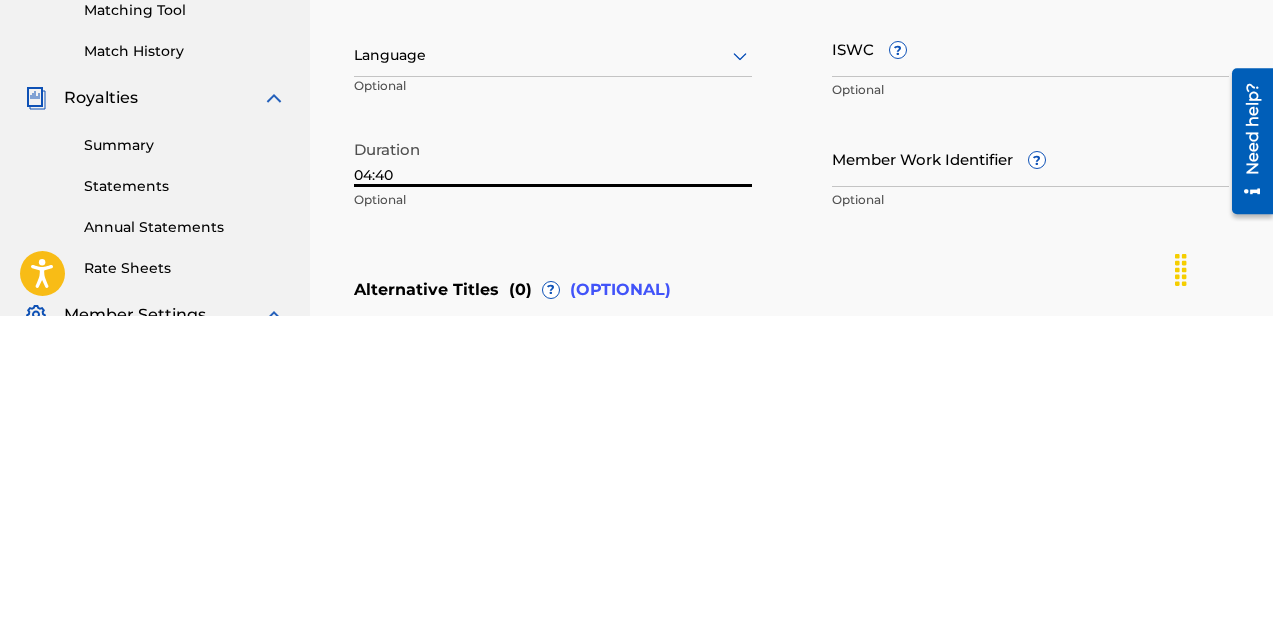 type on "04:40" 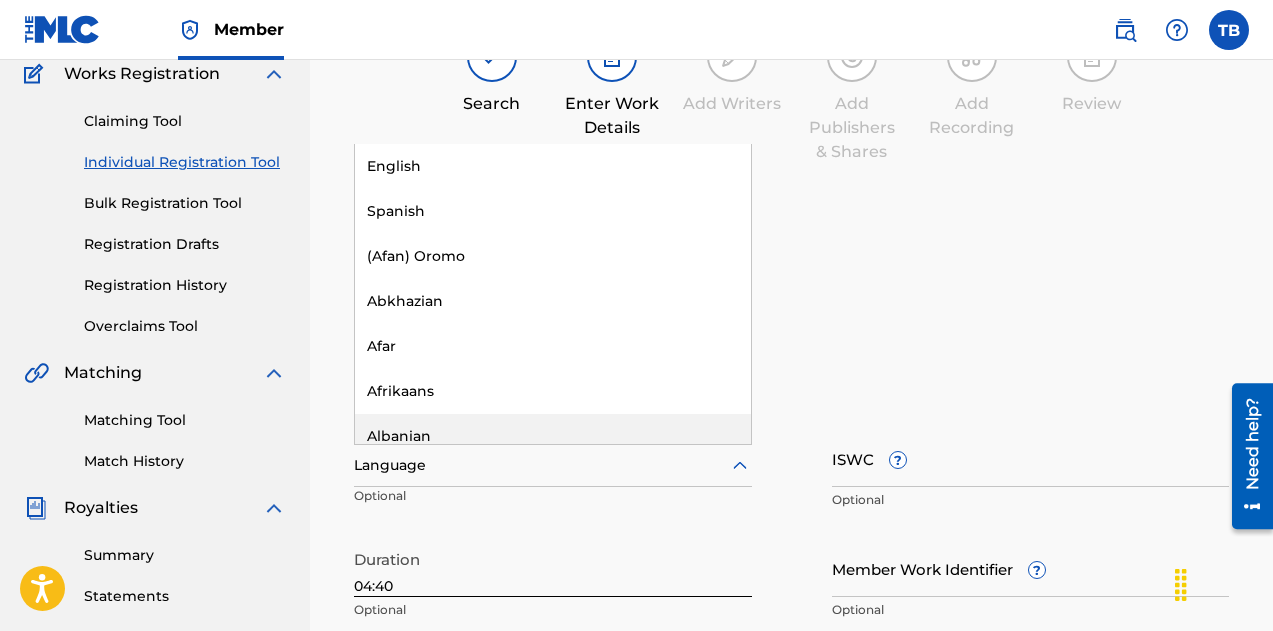scroll, scrollTop: 168, scrollLeft: 0, axis: vertical 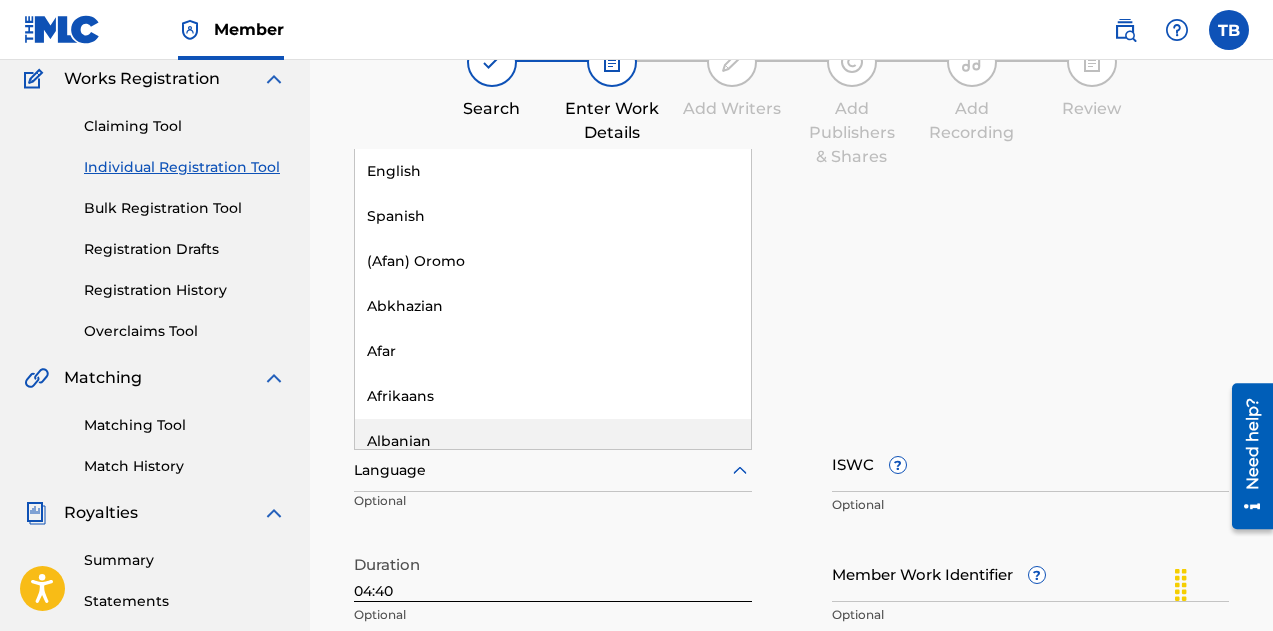 click on "English" at bounding box center (553, 171) 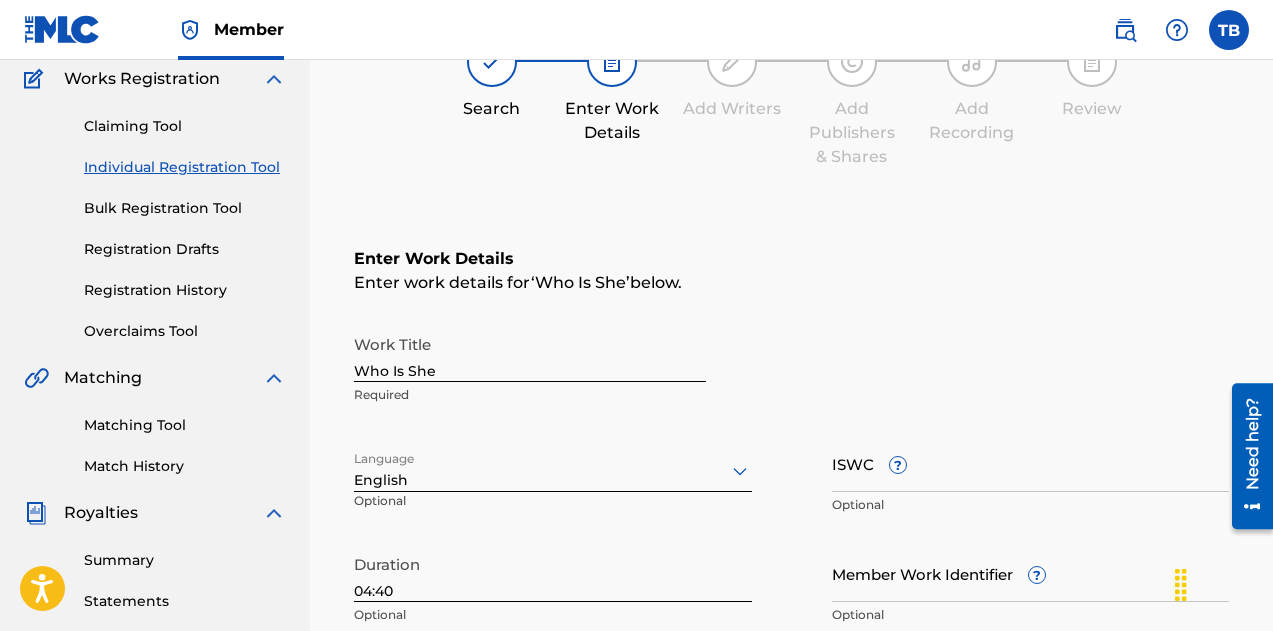 click on "Register Work Search Enter Work Details Add Writers Add Publishers & Shares Add Recording Review Enter Work Details Enter work details for ‘ Who Is She ’ below. Work Title Who Is She Required Language option English, selected. English Optional ISWC ? Optional Duration 04:40 Optional Member Work Identifier ? Optional Alternative Titles ( 0 ) ? (OPTIONAL) Add Alternative Title Back Save as draft Next" at bounding box center [791, 485] 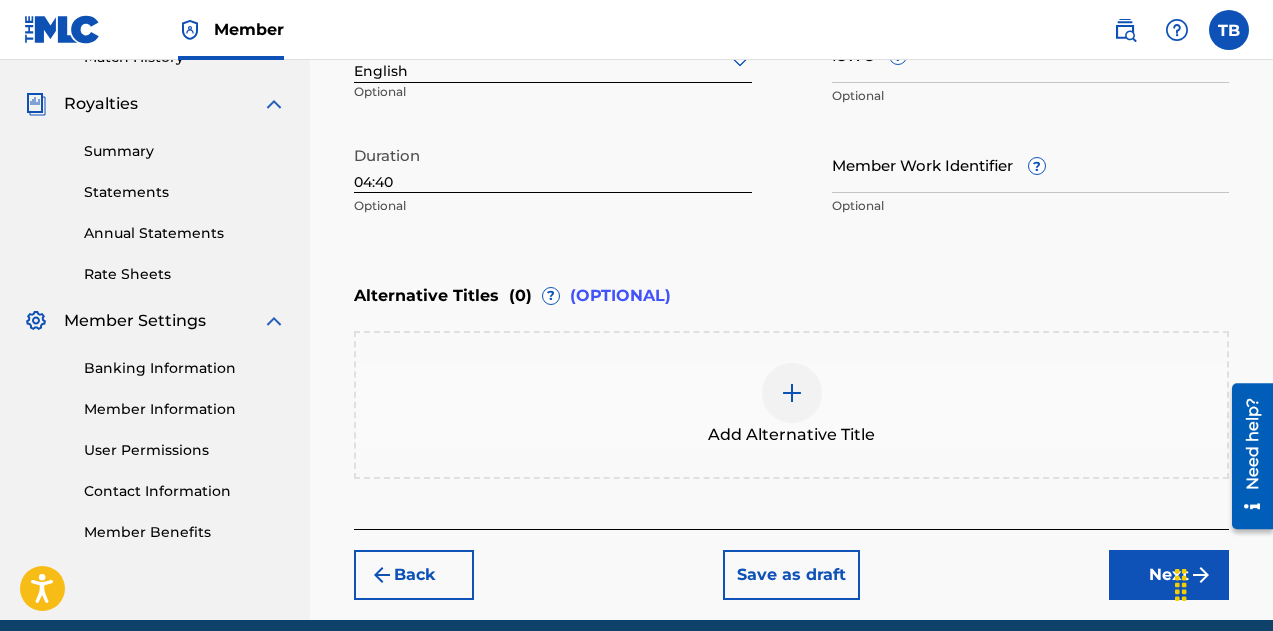 scroll, scrollTop: 585, scrollLeft: 0, axis: vertical 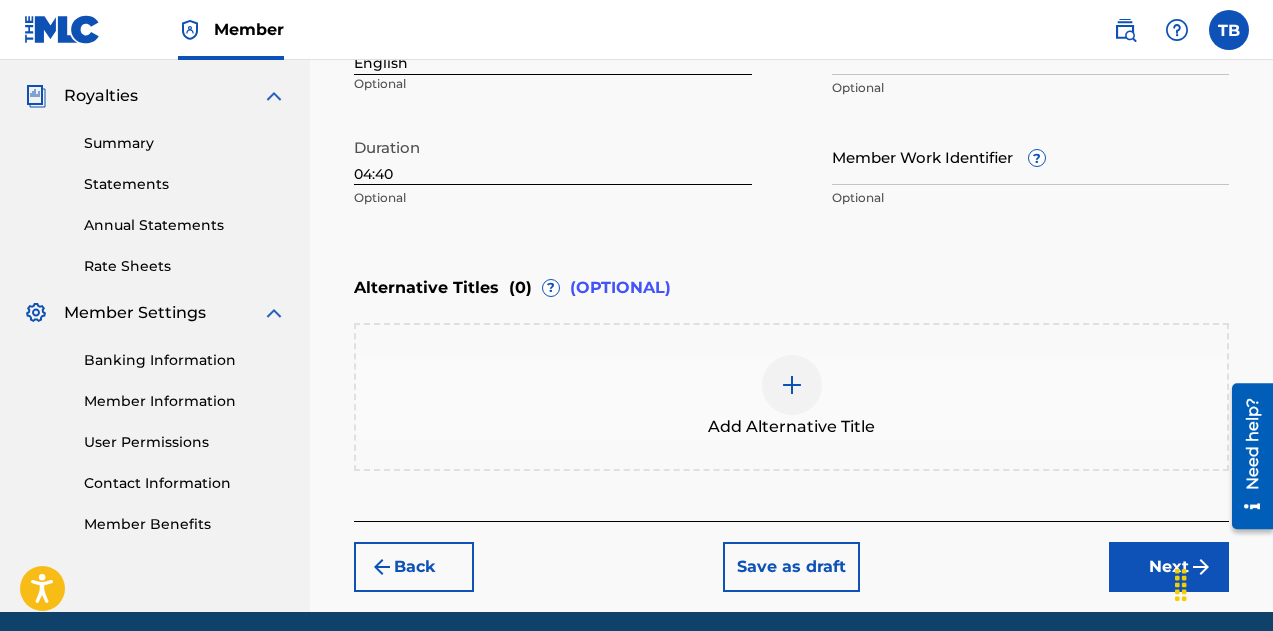 click on "Next" at bounding box center (1169, 567) 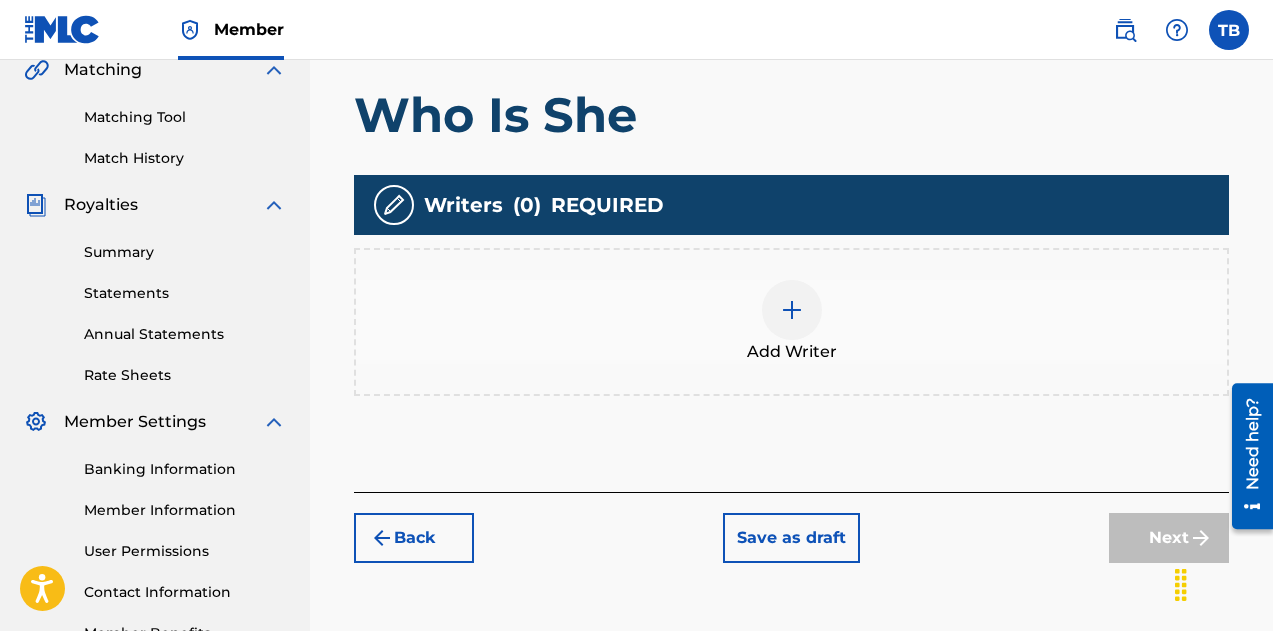 scroll, scrollTop: 473, scrollLeft: 0, axis: vertical 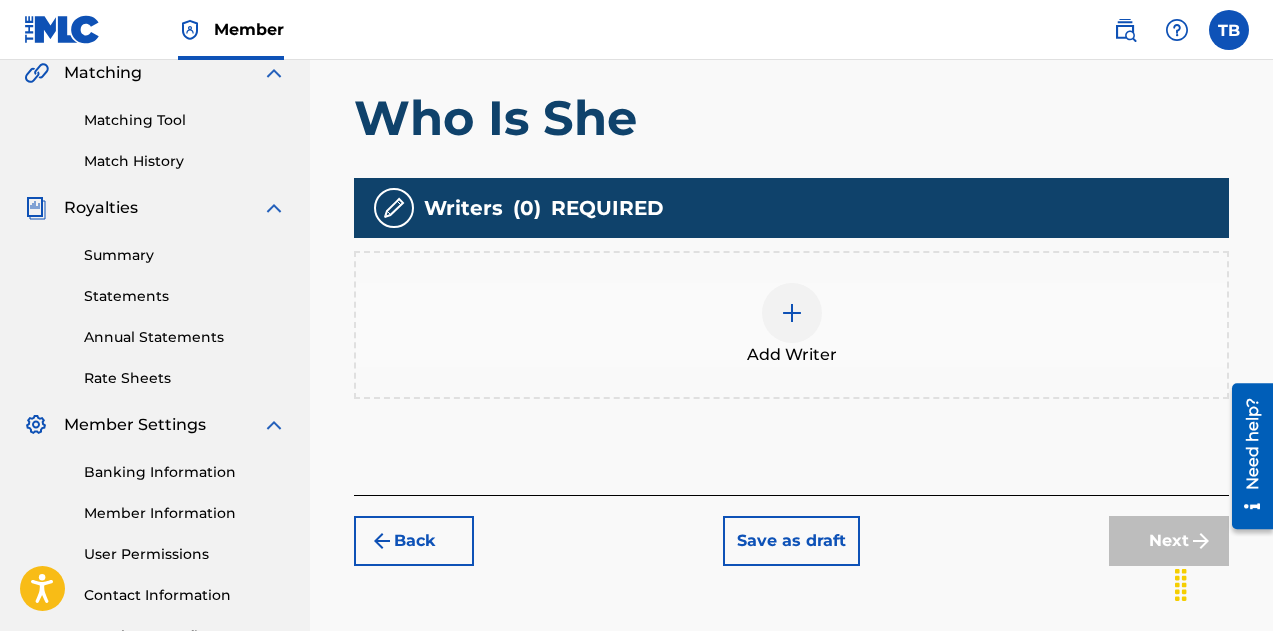 click at bounding box center (792, 313) 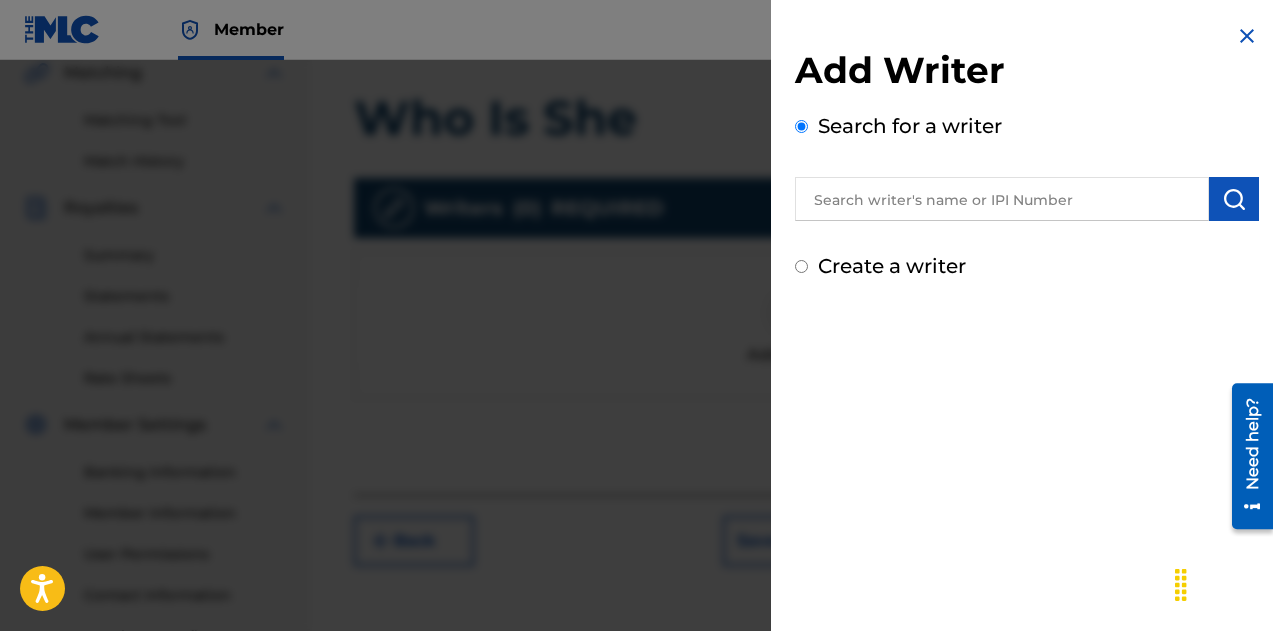 click at bounding box center (1002, 199) 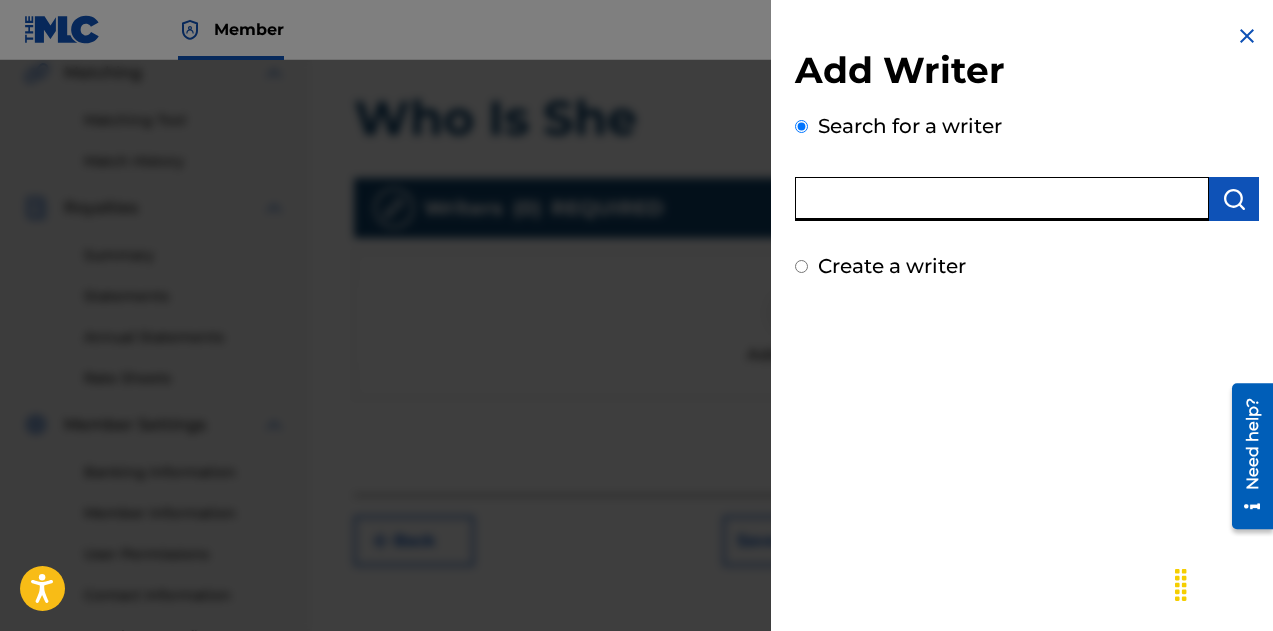 click at bounding box center (1002, 199) 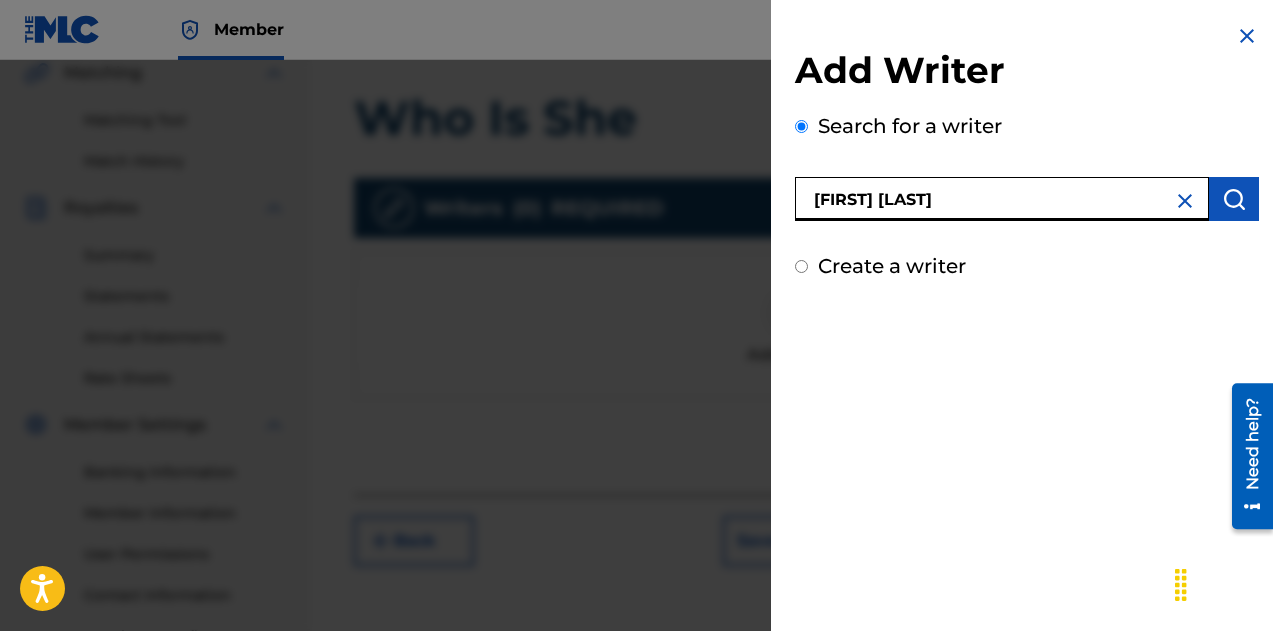 click on "Create a writer" at bounding box center (1027, 266) 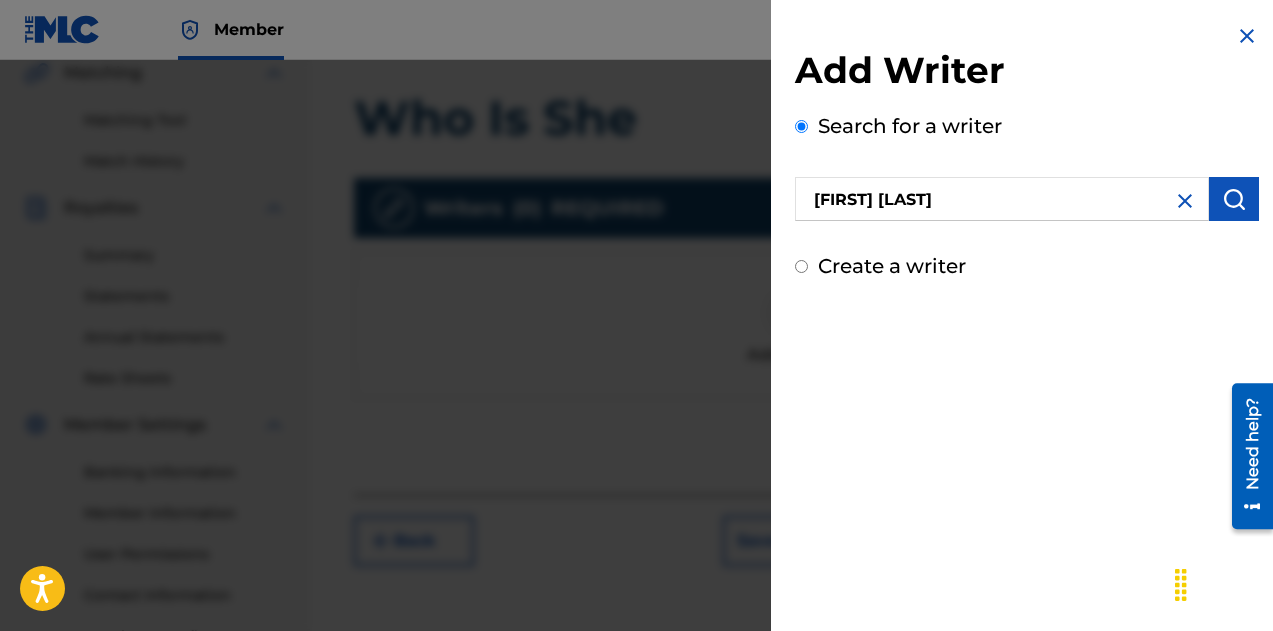 click at bounding box center [1234, 199] 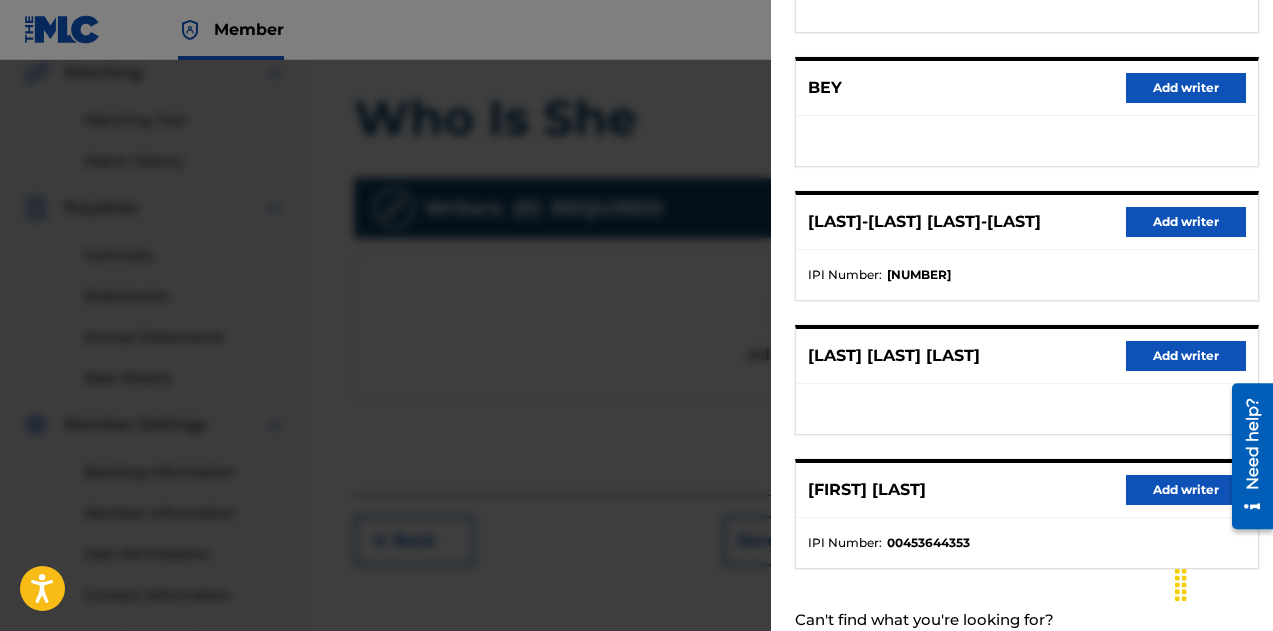 scroll, scrollTop: 411, scrollLeft: 0, axis: vertical 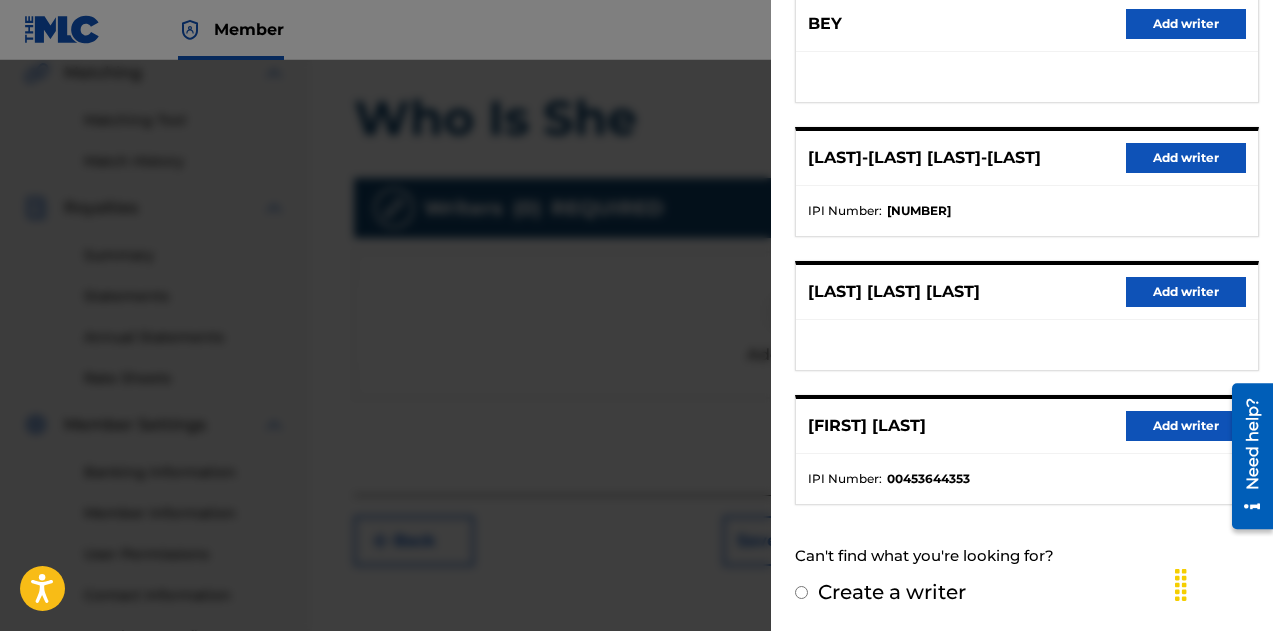 click on "Add writer" at bounding box center [1186, 426] 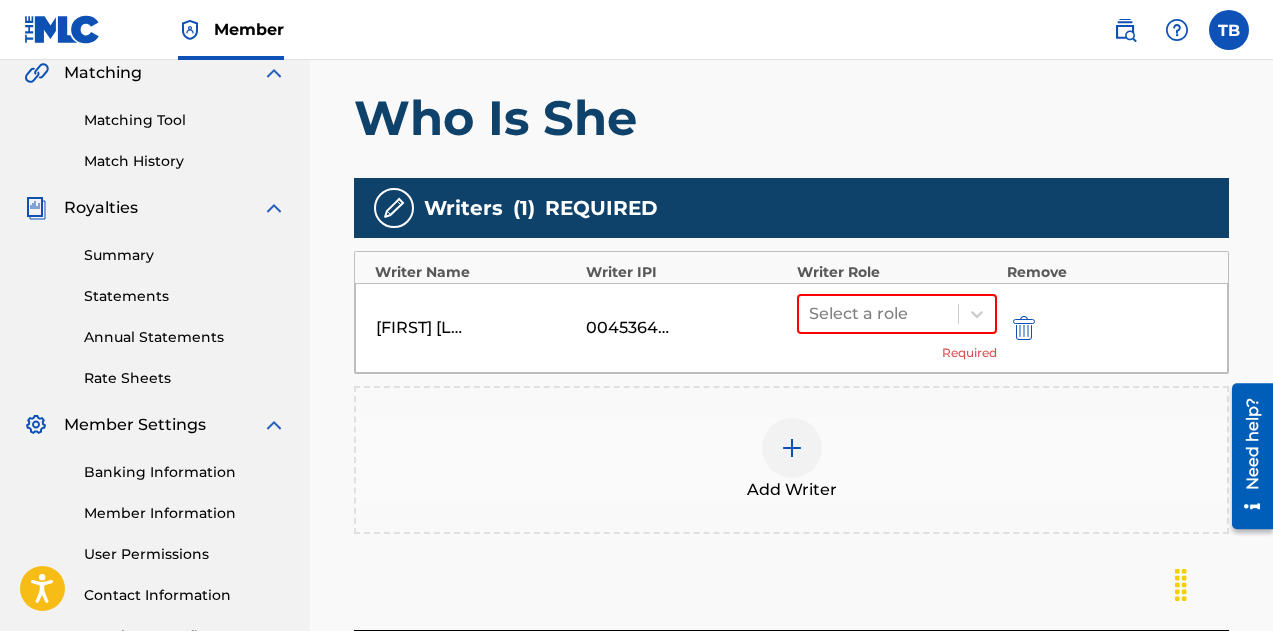 click on "Add Writer" at bounding box center (791, 460) 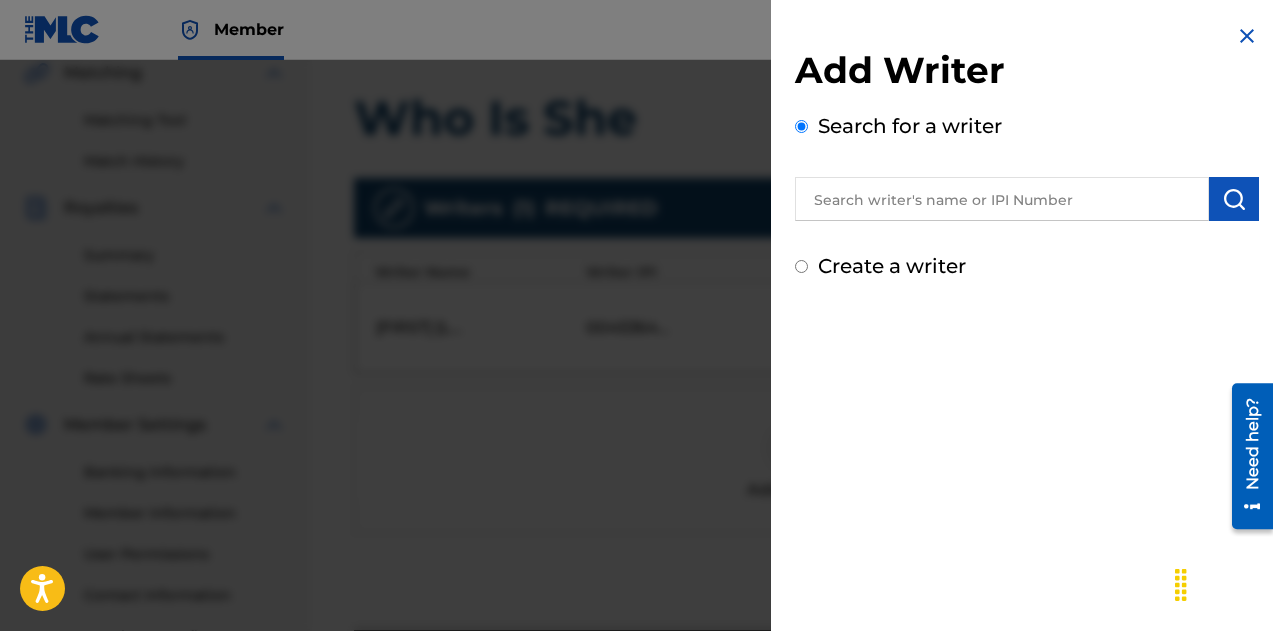 click at bounding box center (1247, 36) 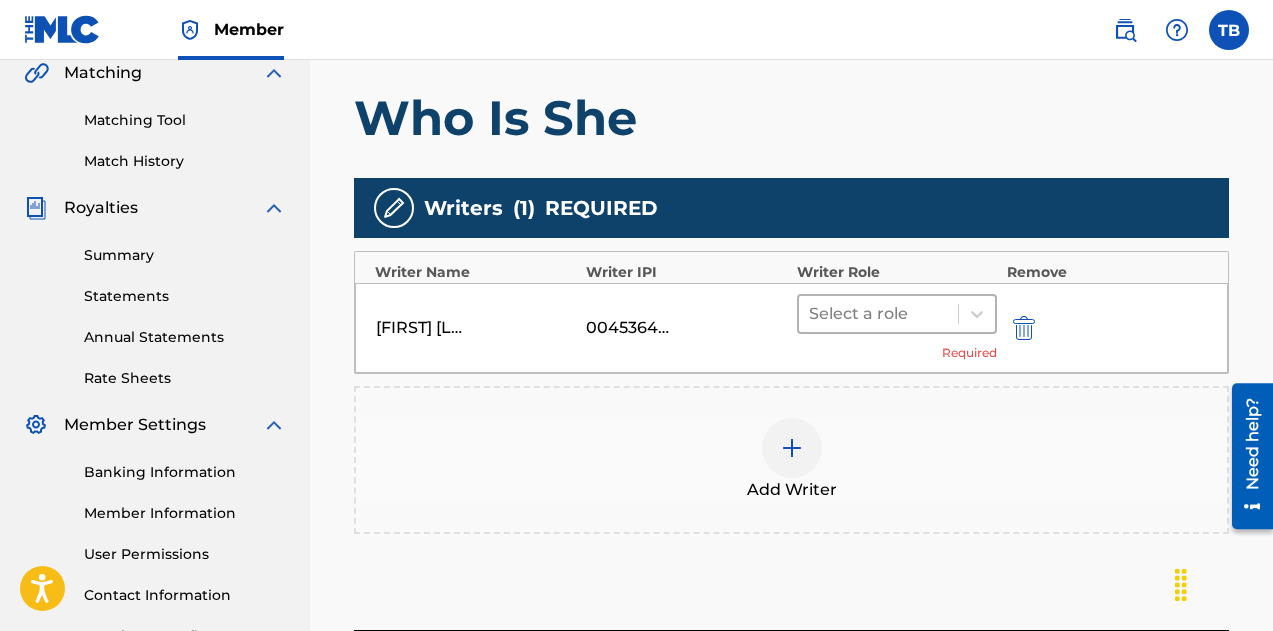 click at bounding box center (878, 314) 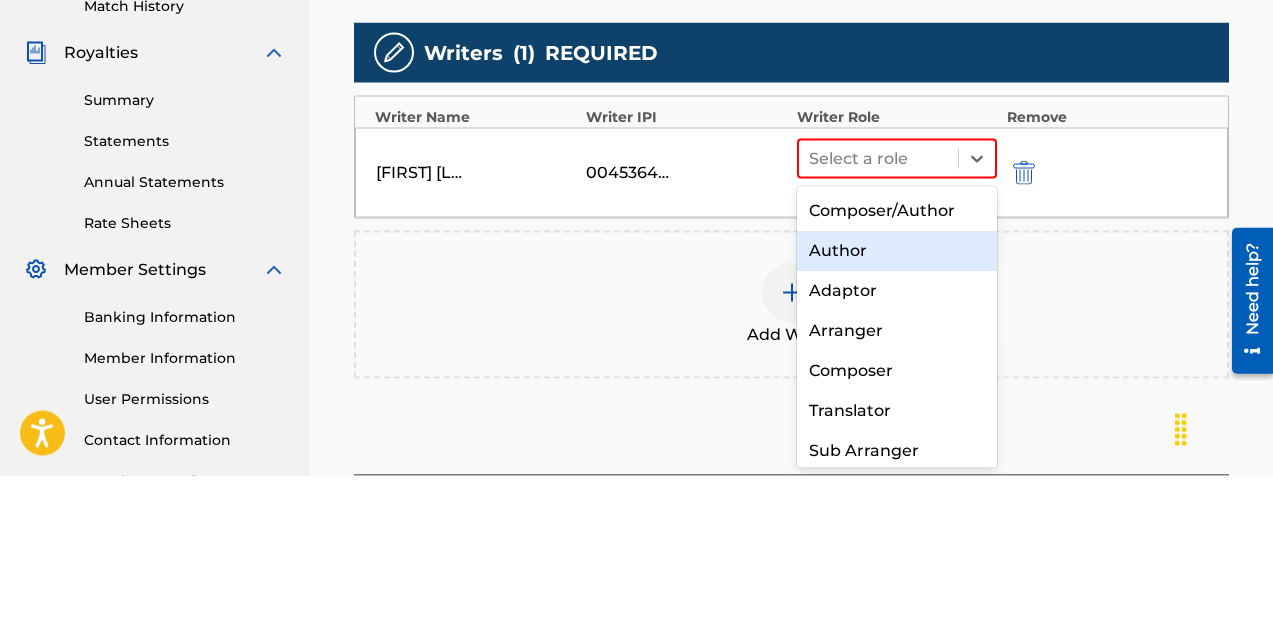 click on "Author" at bounding box center (897, 406) 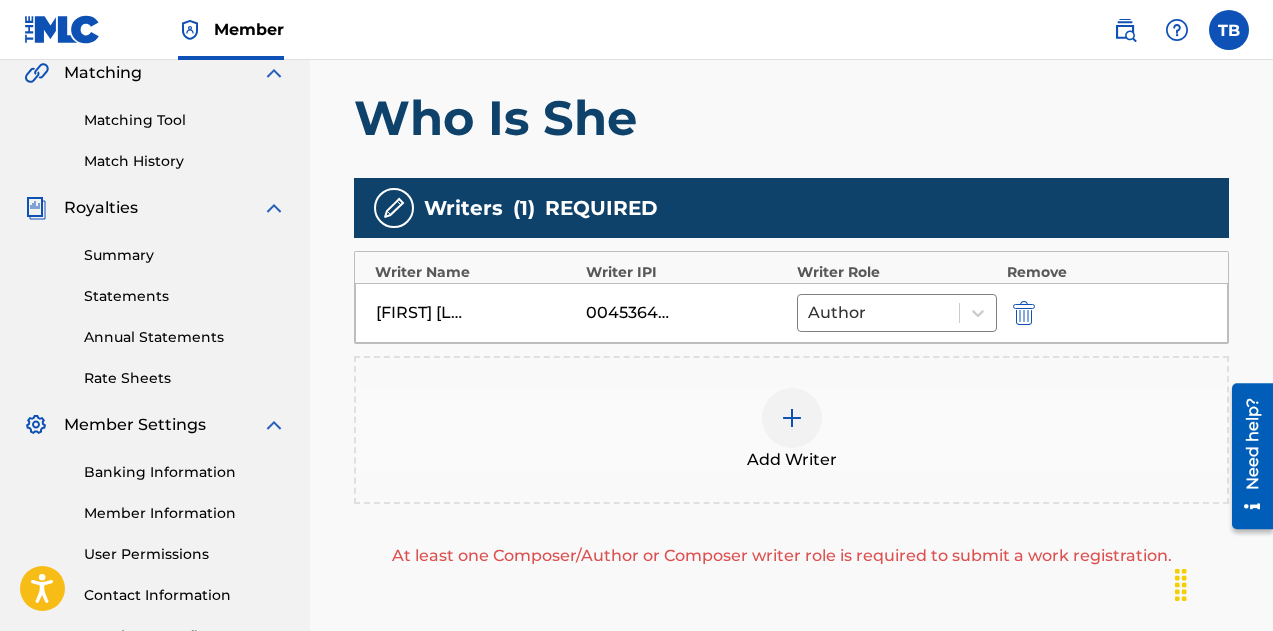 click at bounding box center [792, 418] 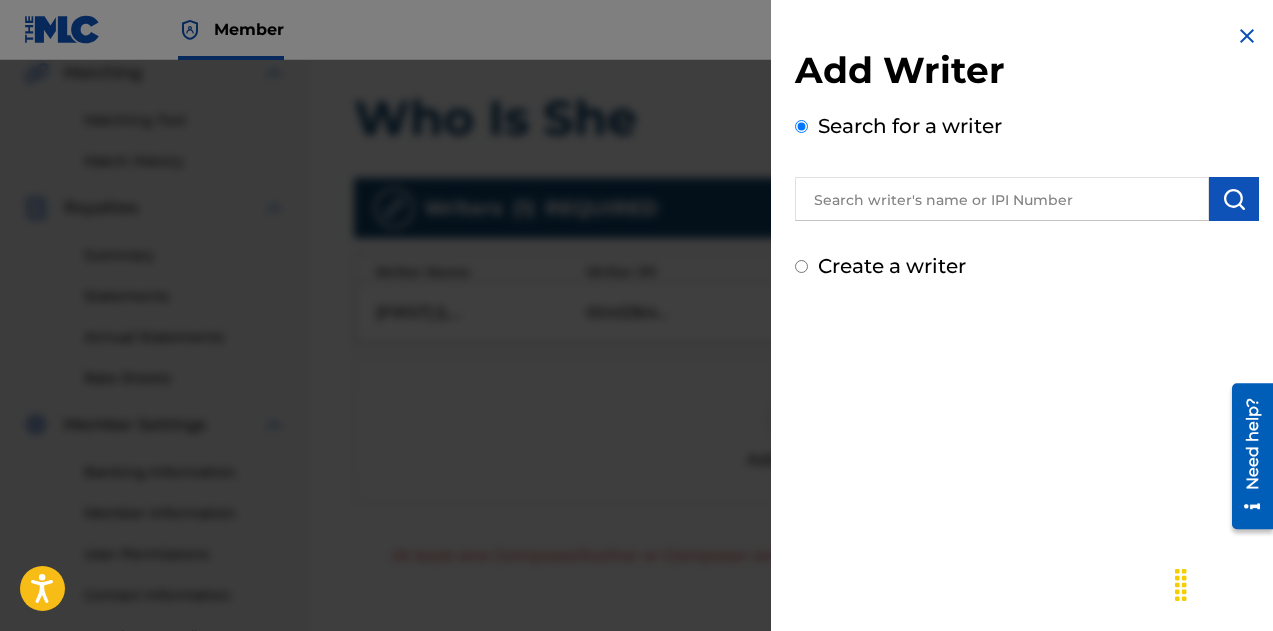 click at bounding box center [1002, 199] 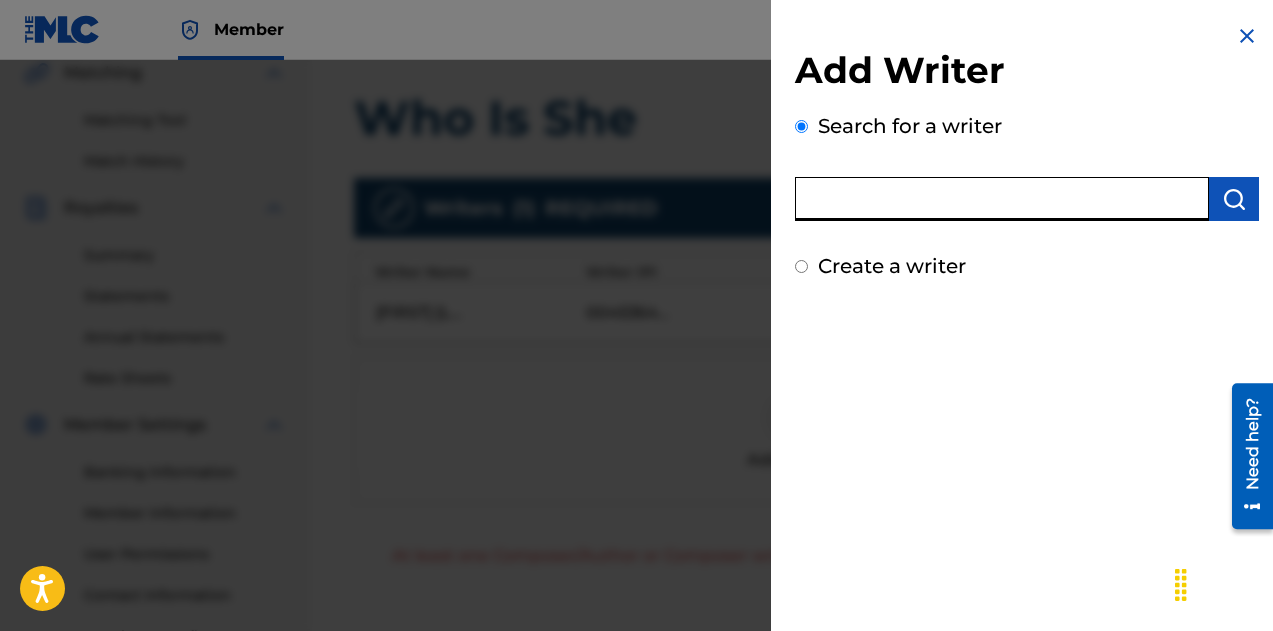 click at bounding box center [1002, 199] 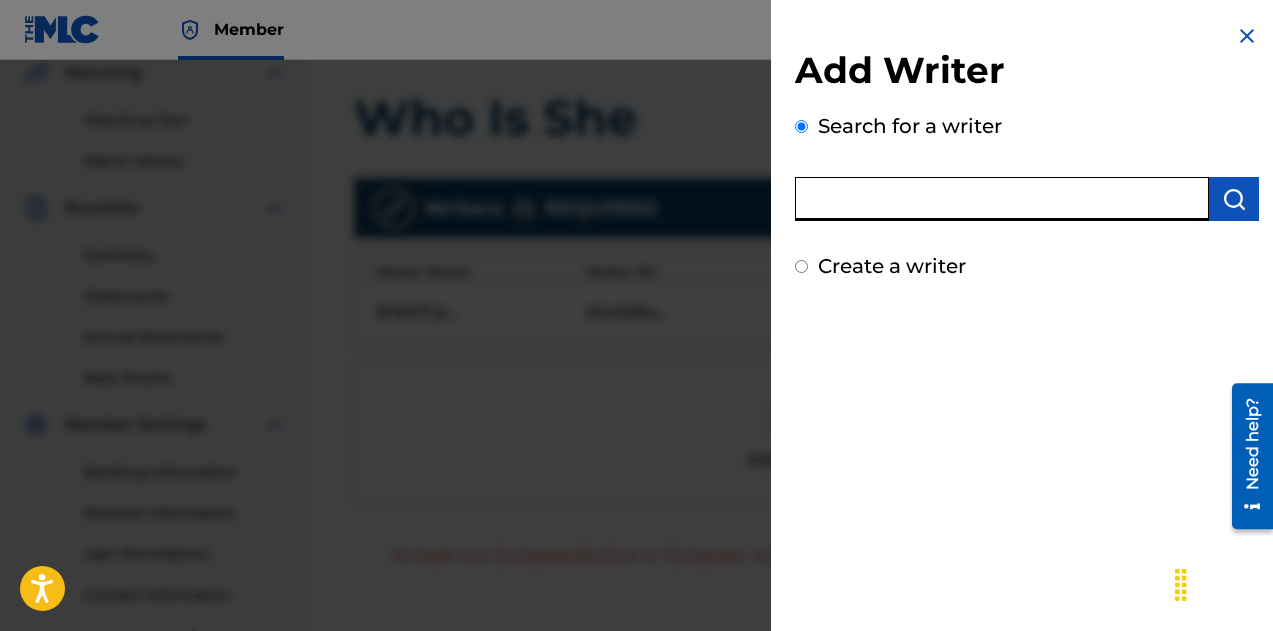 type on "X" 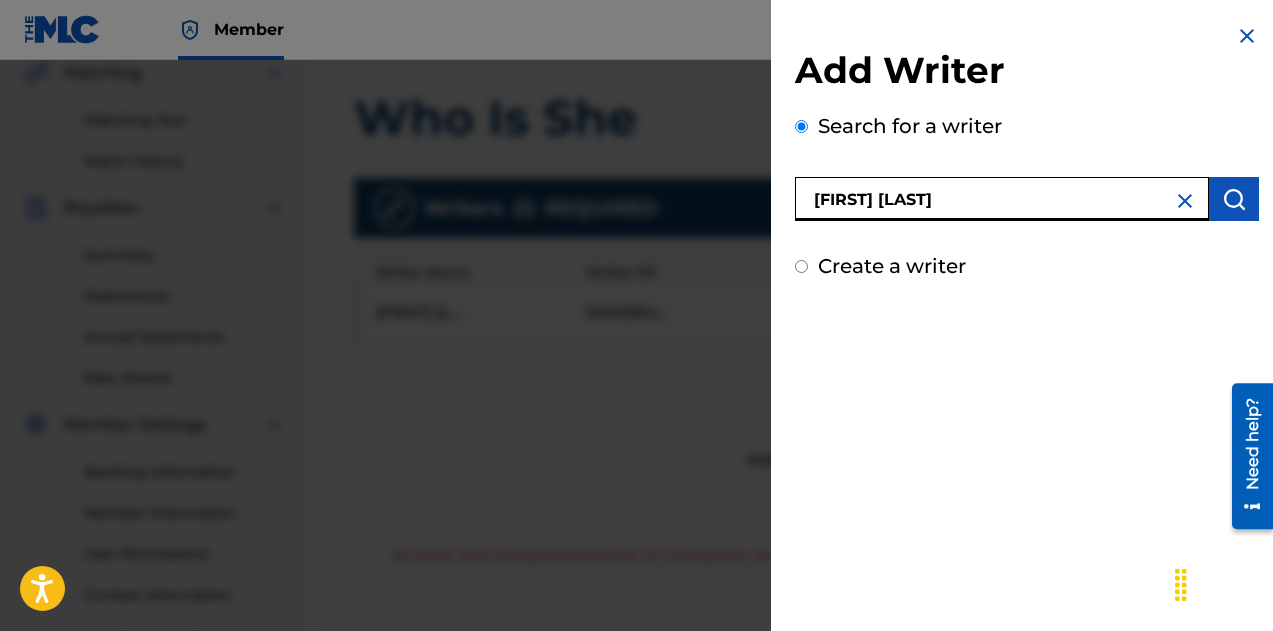 type on "[FIRST] [LAST]" 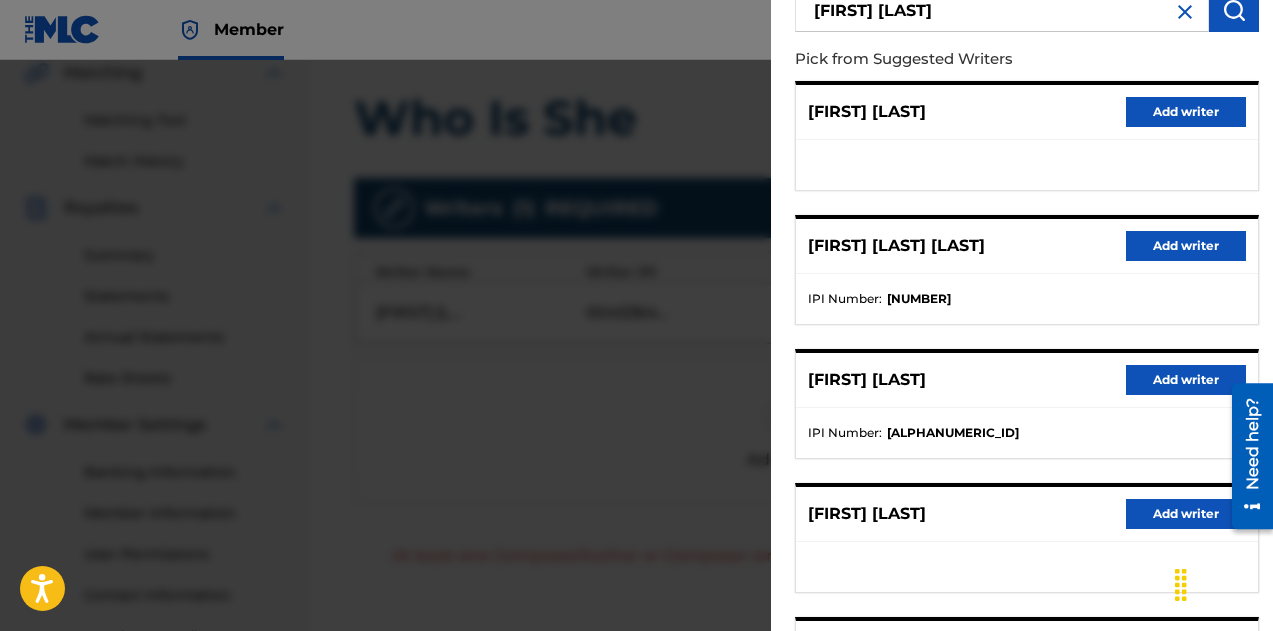 scroll, scrollTop: 411, scrollLeft: 0, axis: vertical 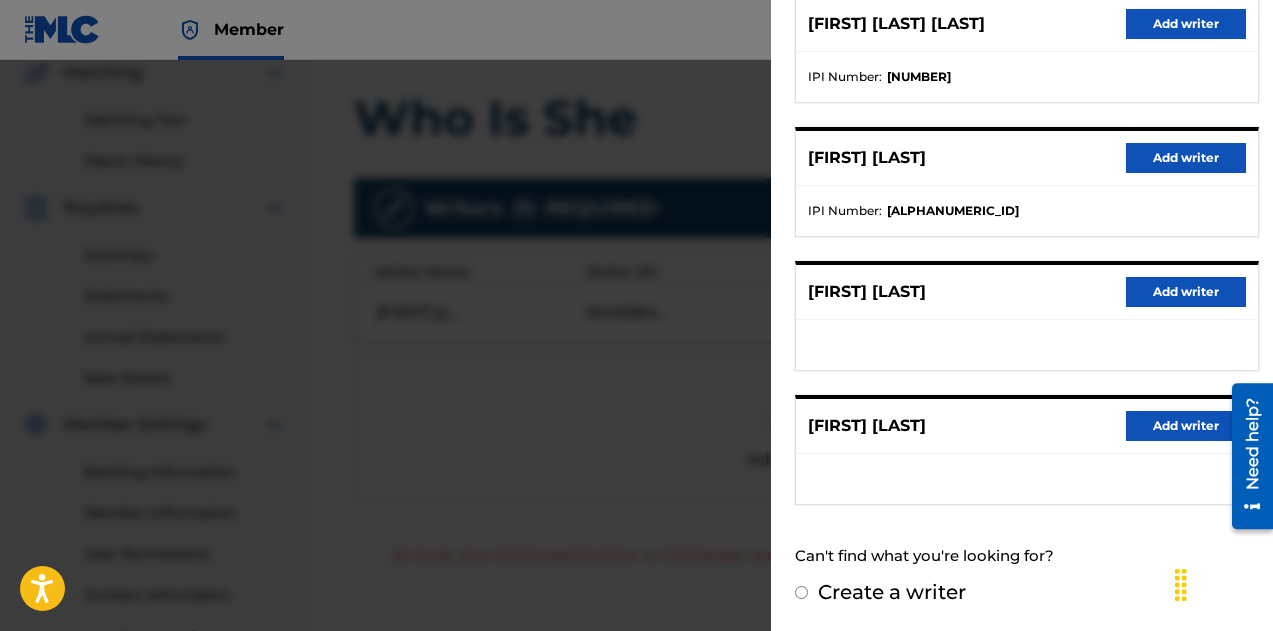click on "Add writer" at bounding box center [1186, 426] 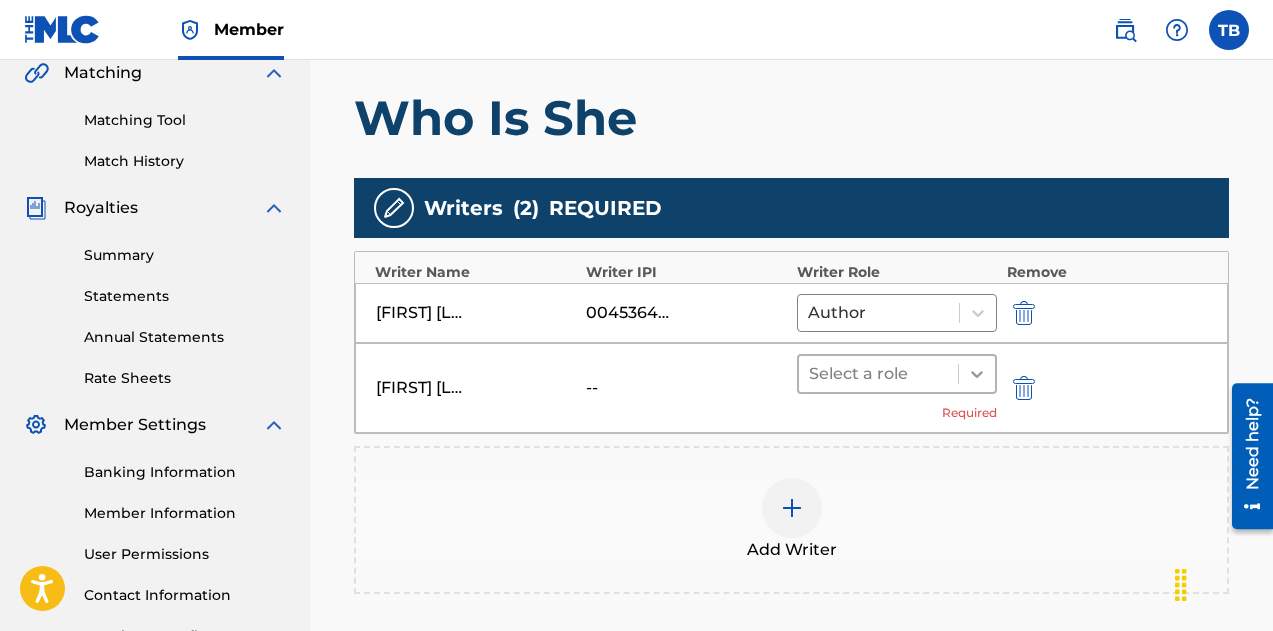 click 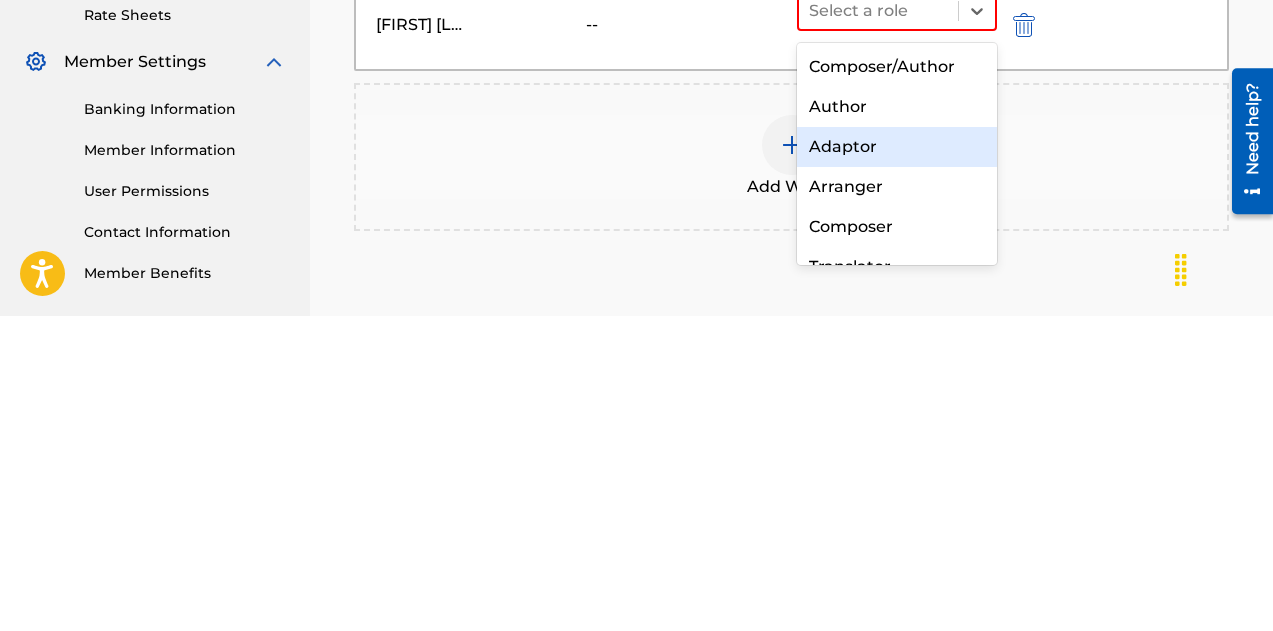 scroll, scrollTop: 523, scrollLeft: 0, axis: vertical 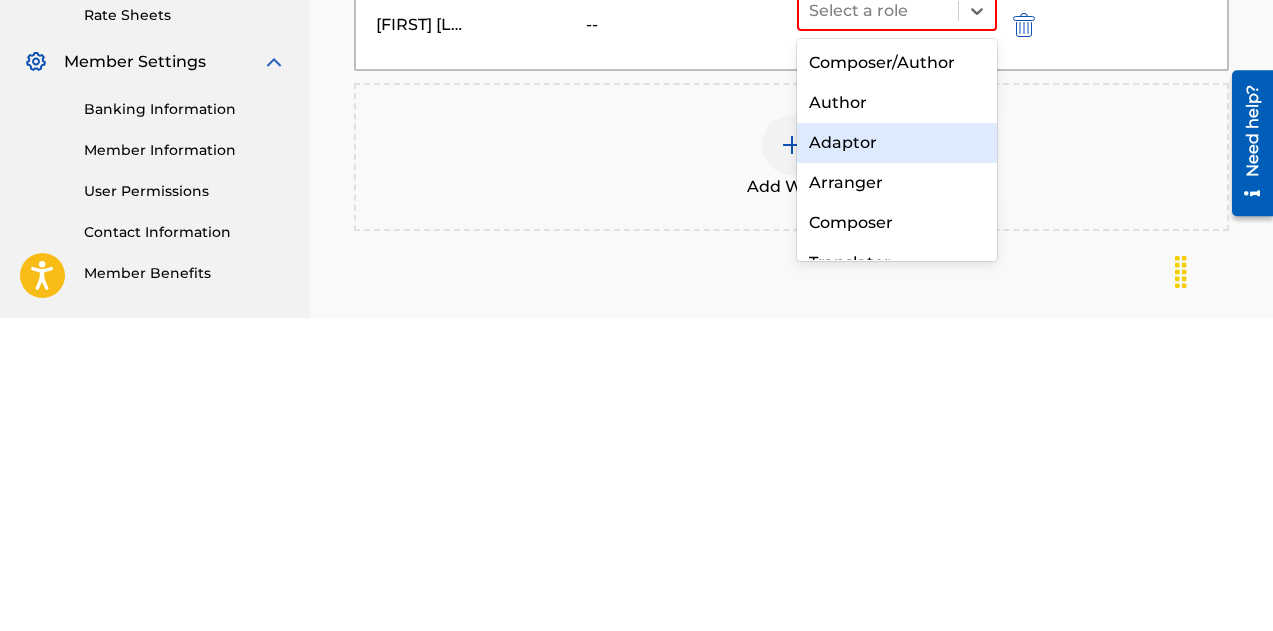 click on "Arranger" at bounding box center (897, 496) 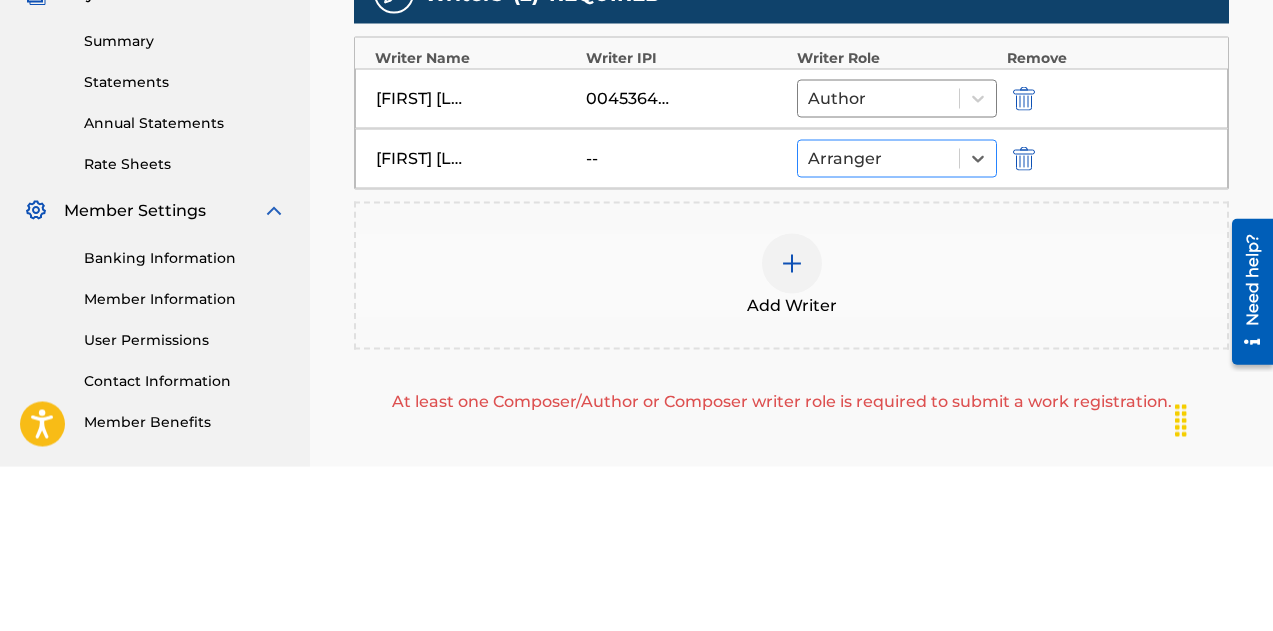 click at bounding box center [810, 323] 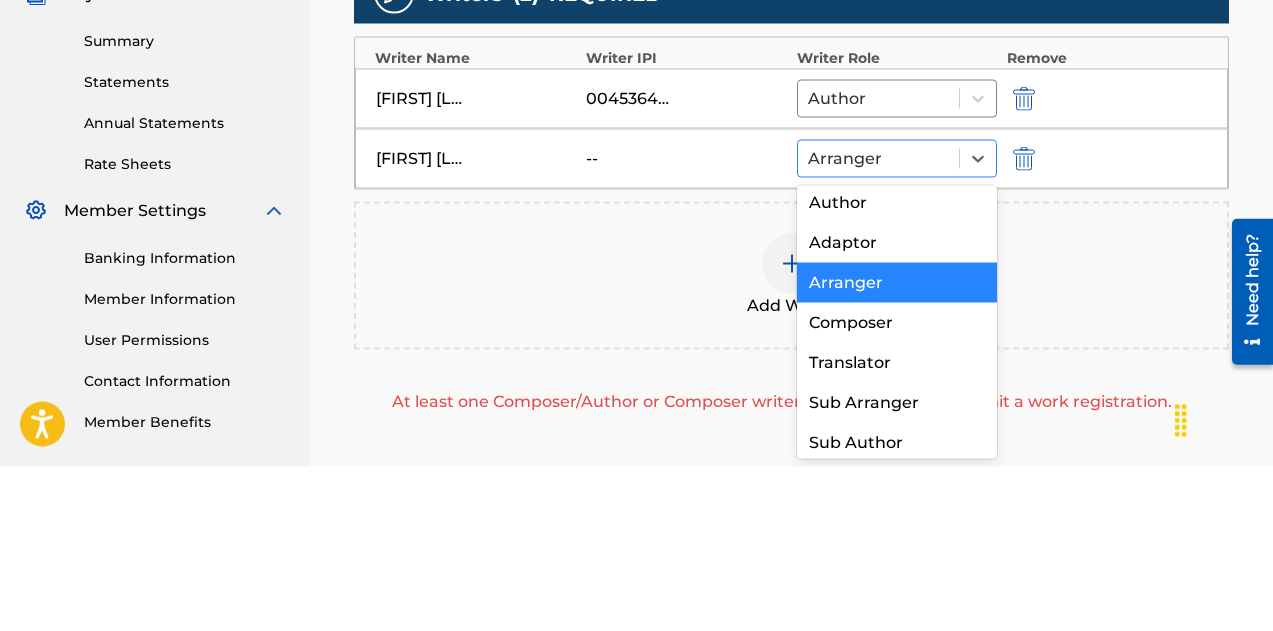 scroll, scrollTop: 54, scrollLeft: 0, axis: vertical 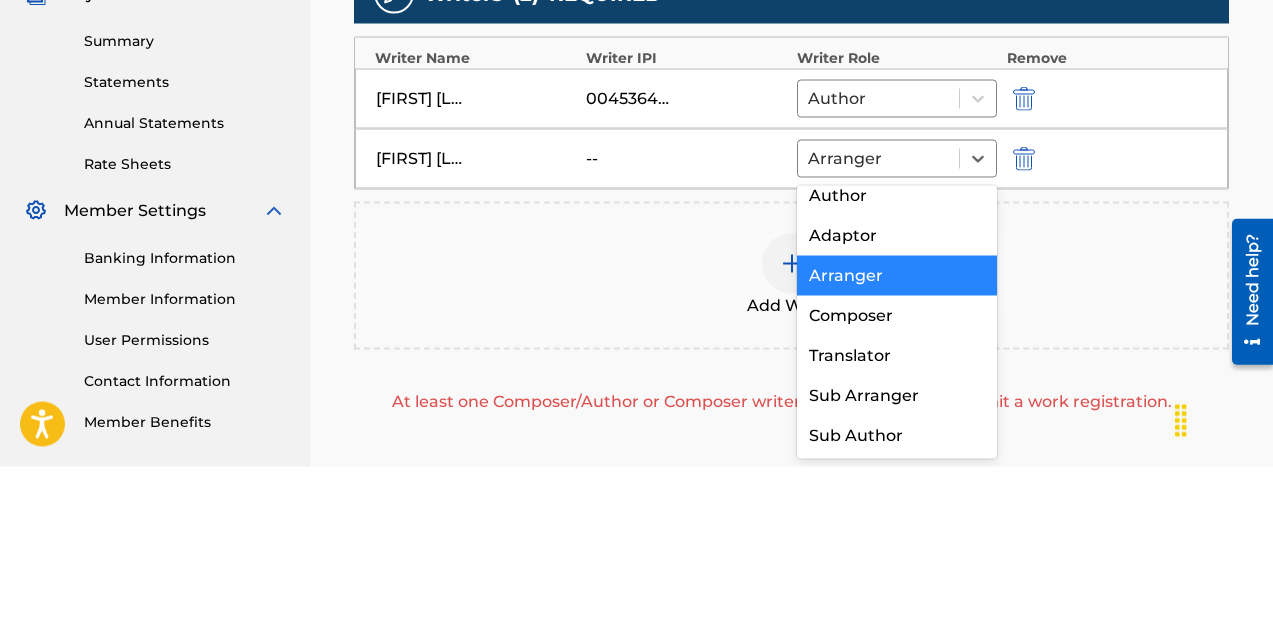 click on "Composer" at bounding box center (897, 480) 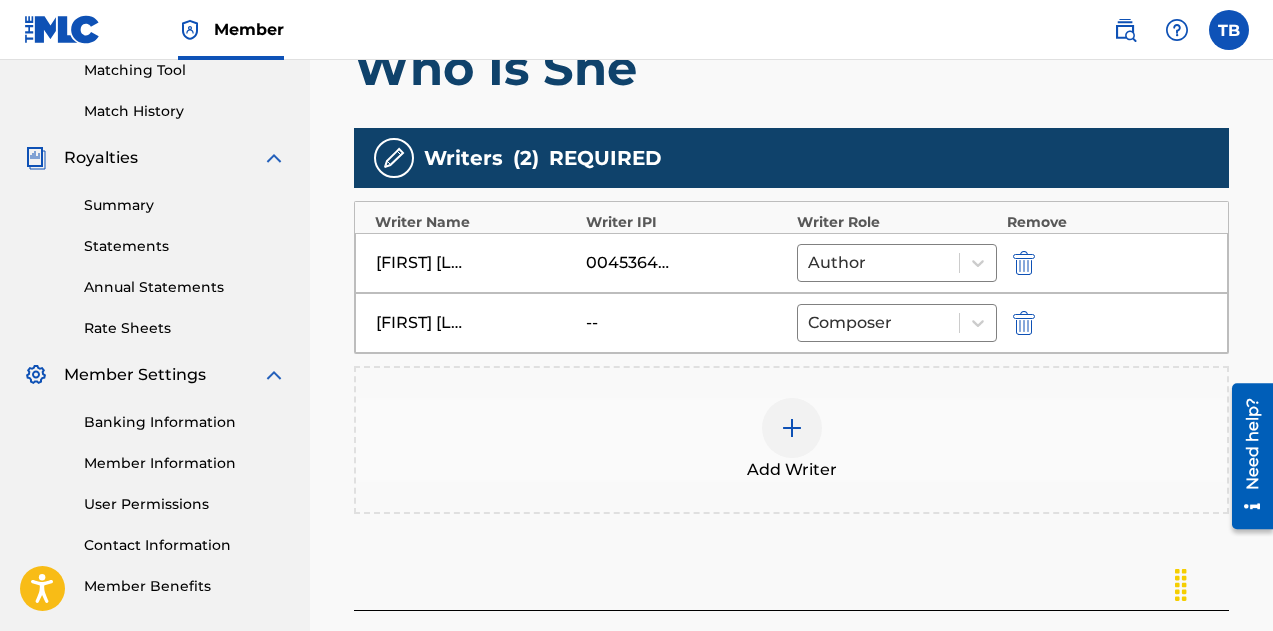 click on "Add Writer" at bounding box center [791, 440] 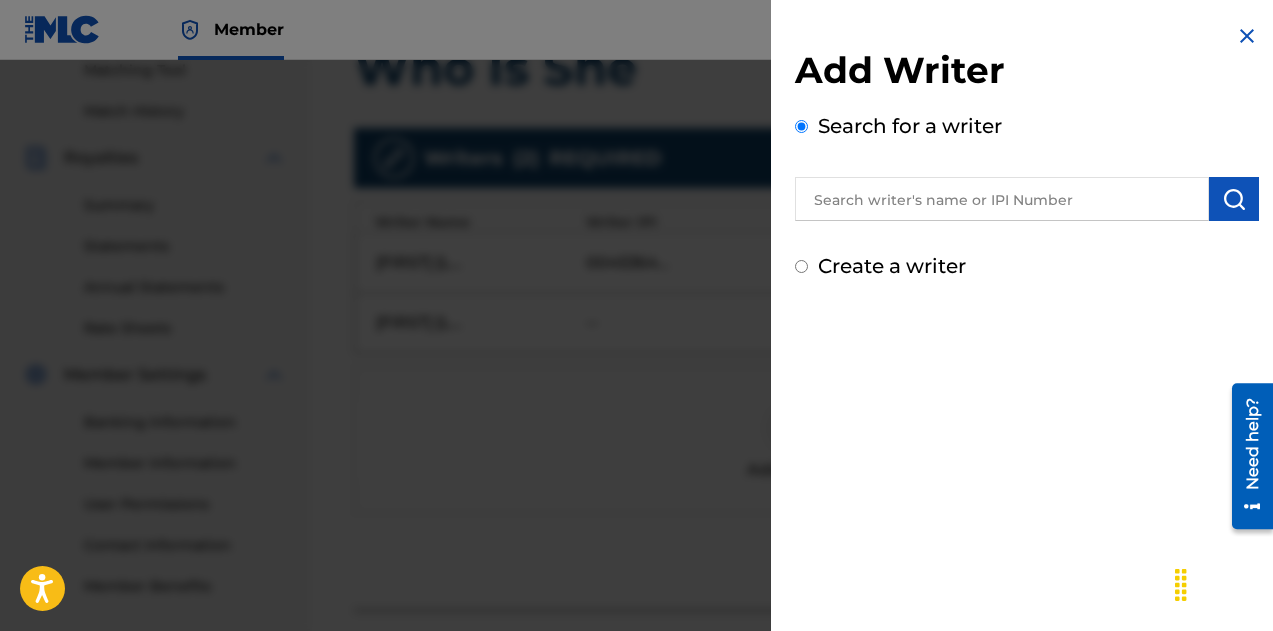 click at bounding box center [1247, 36] 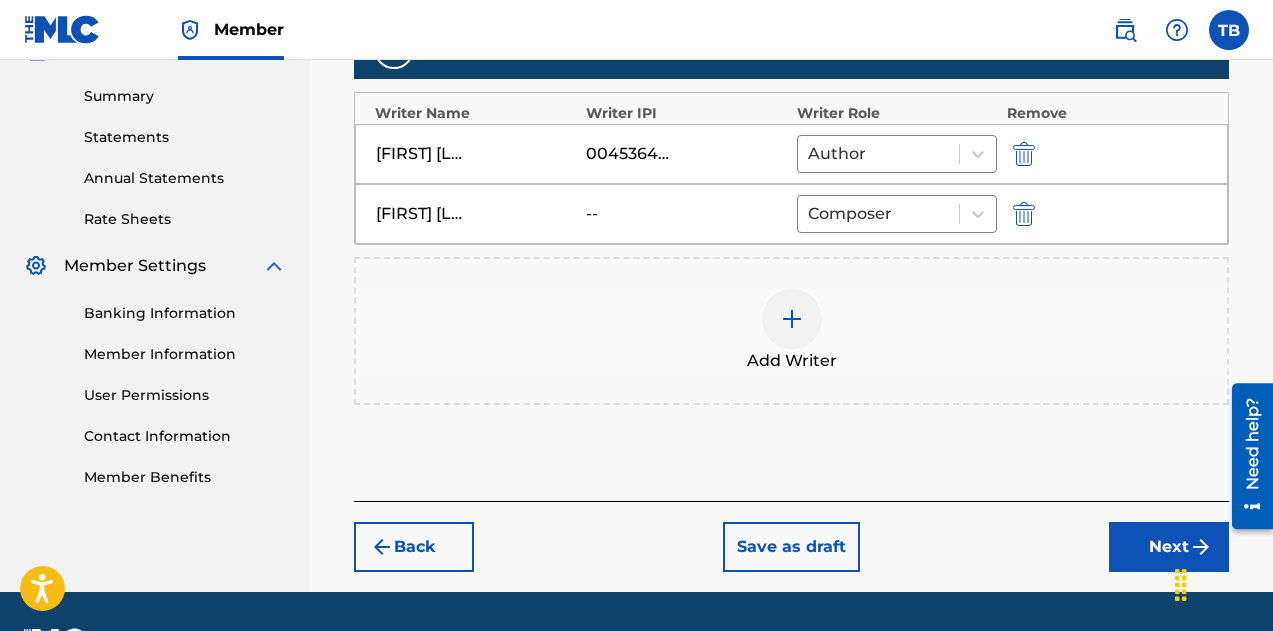 scroll, scrollTop: 630, scrollLeft: 0, axis: vertical 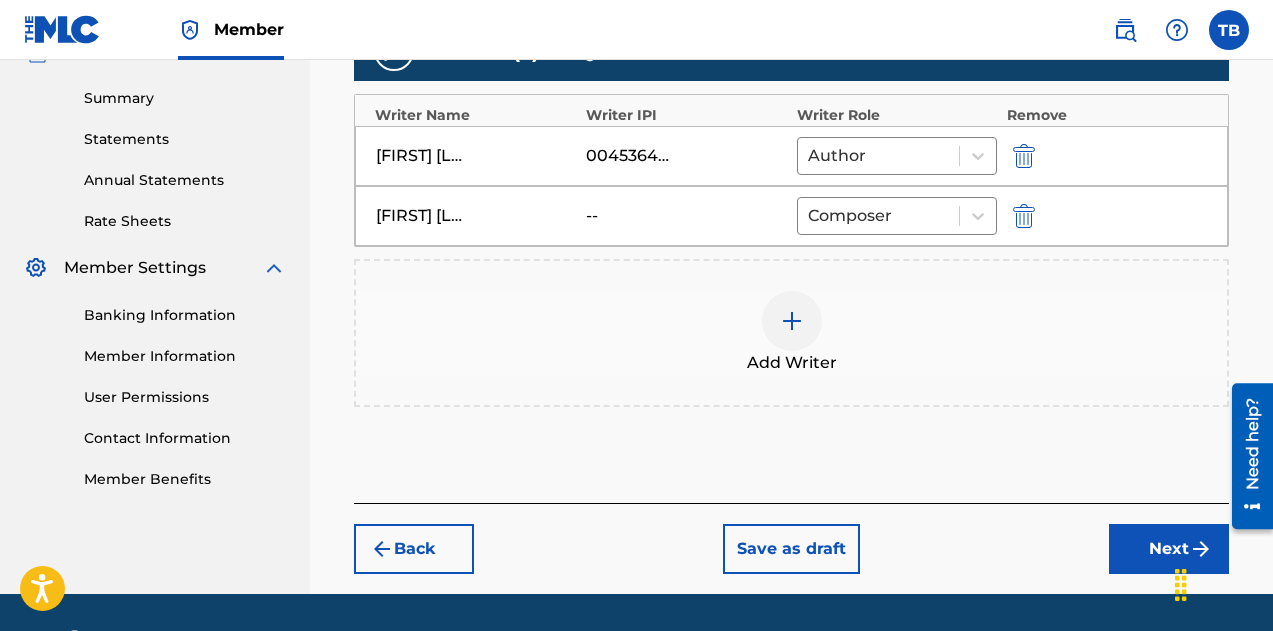 click on "Next" at bounding box center (1169, 549) 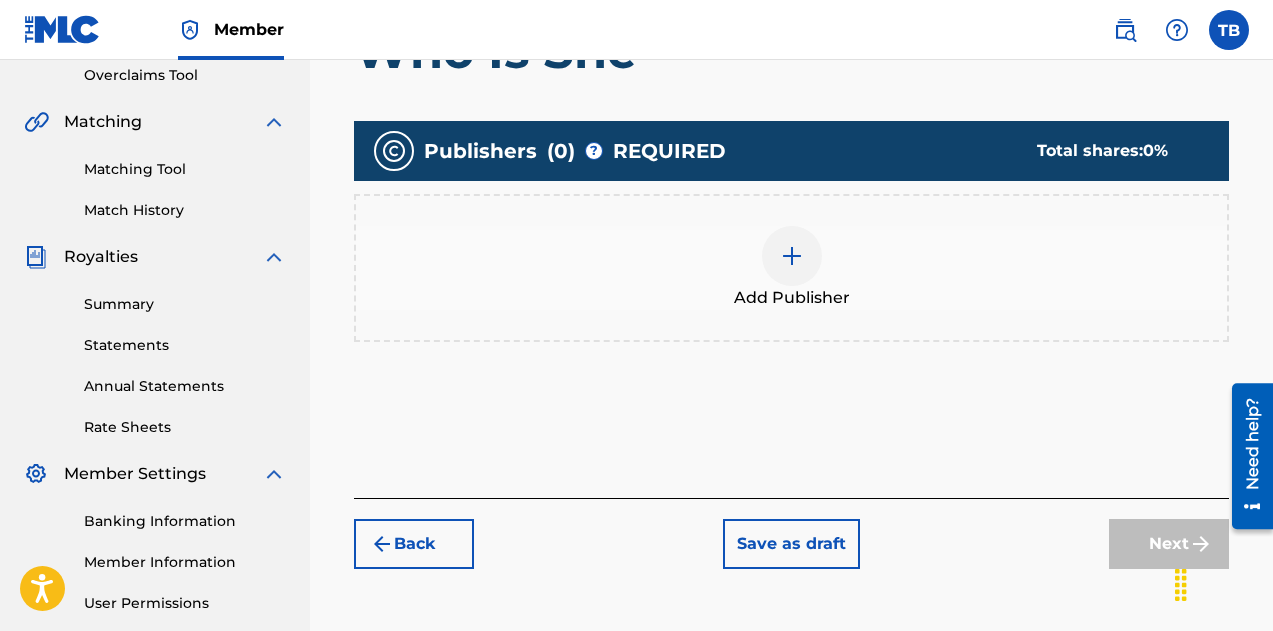 scroll, scrollTop: 461, scrollLeft: 0, axis: vertical 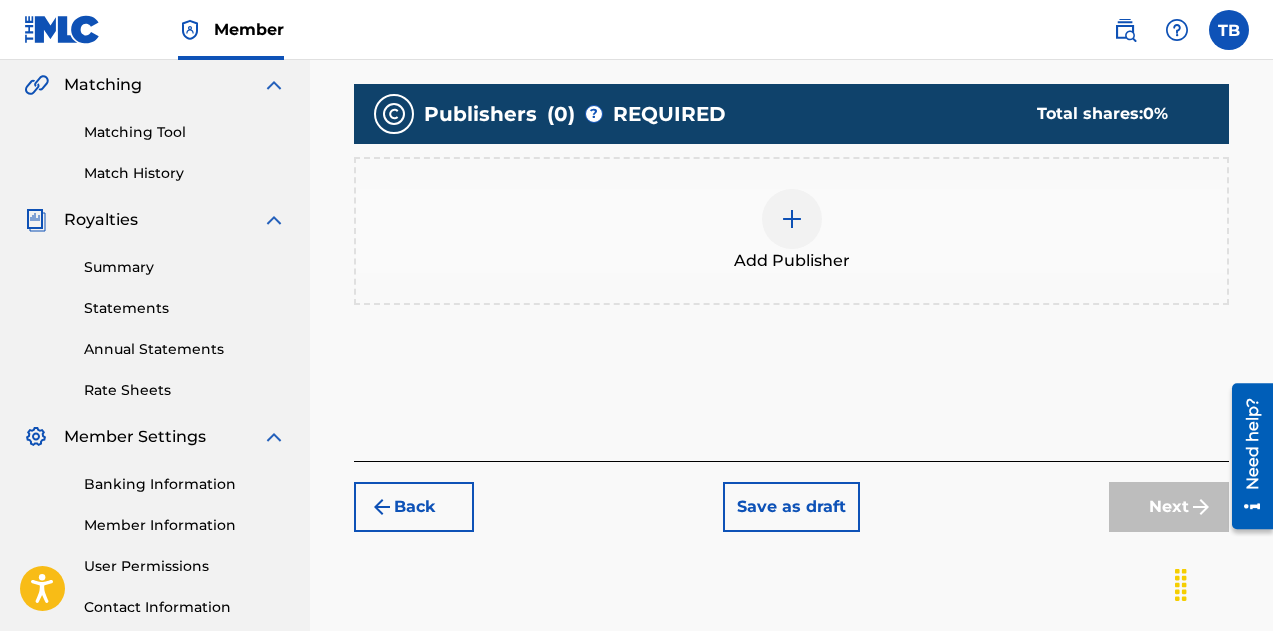 click at bounding box center (792, 219) 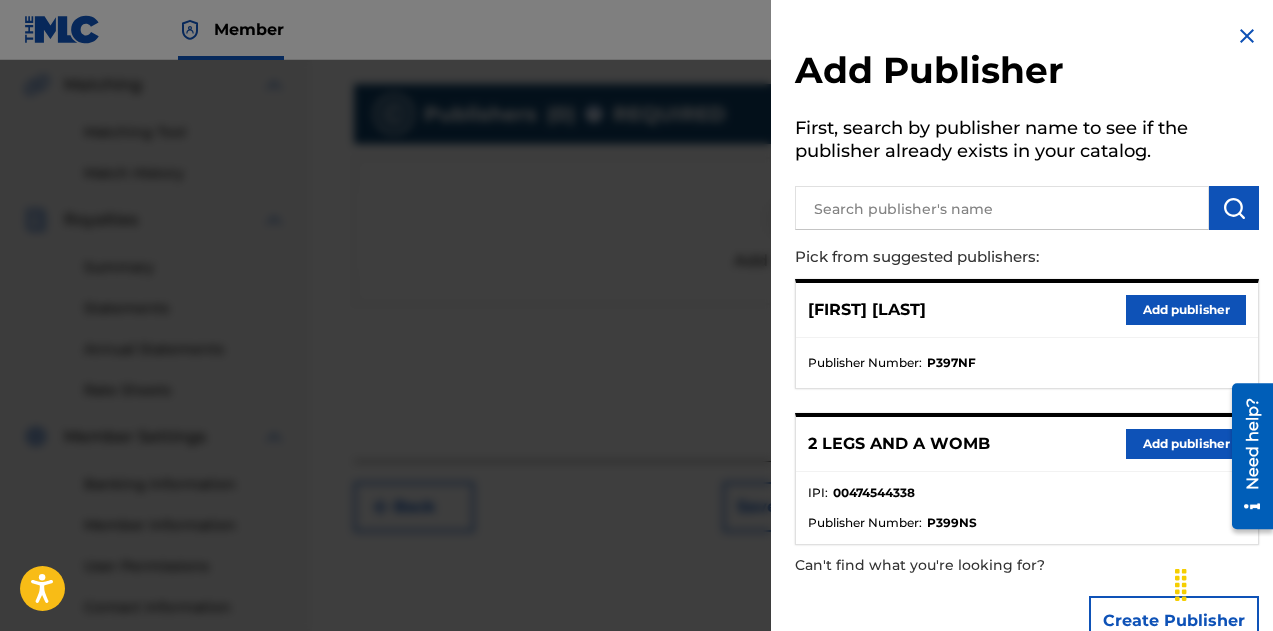 click on "Add publisher" at bounding box center (1186, 310) 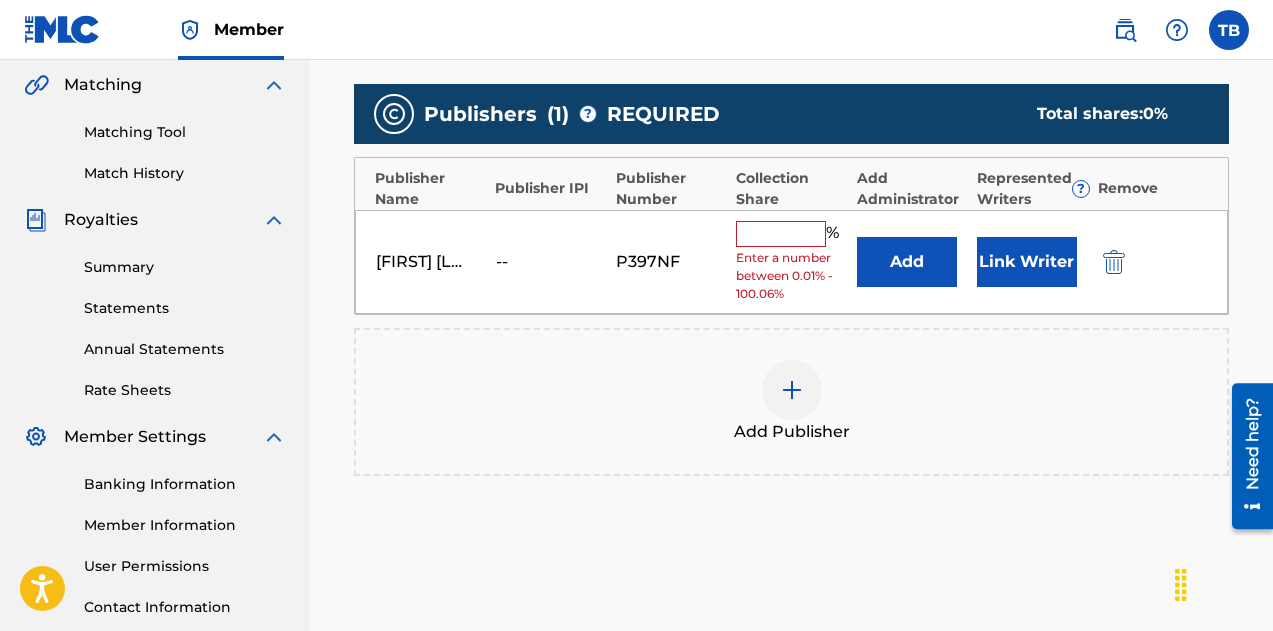 click at bounding box center (781, 234) 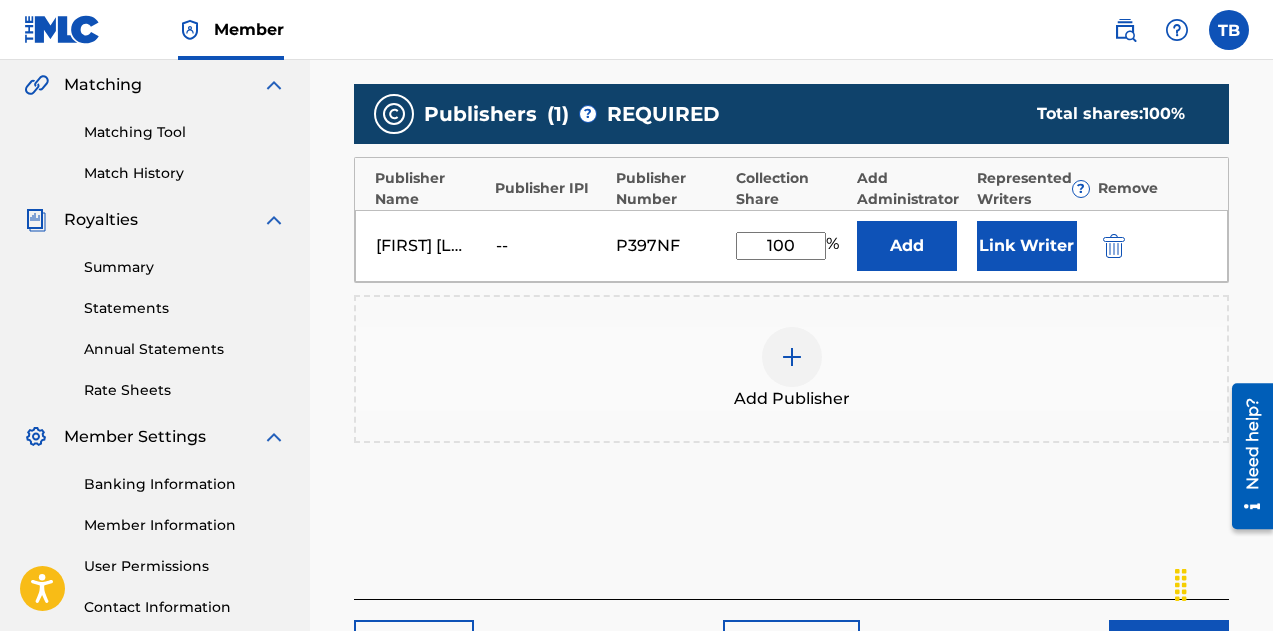 click on "Register Work Search Enter Work Details Add Writers Add Publishers & Shares Add Recording Review Add Publishers & Shares Enter your publisher(s)/administrator(s). Who Is She Publishers ( 1 ) ? REQUIRED Total shares: 100 % Publisher Name Publisher IPI Publisher Number Collection Share Add Administrator Represented Writers ? Remove [LAST] --[IPI_NUMBER] 100 % Add Link Writer Add Publisher Back Save as draft Next" at bounding box center [791, 169] 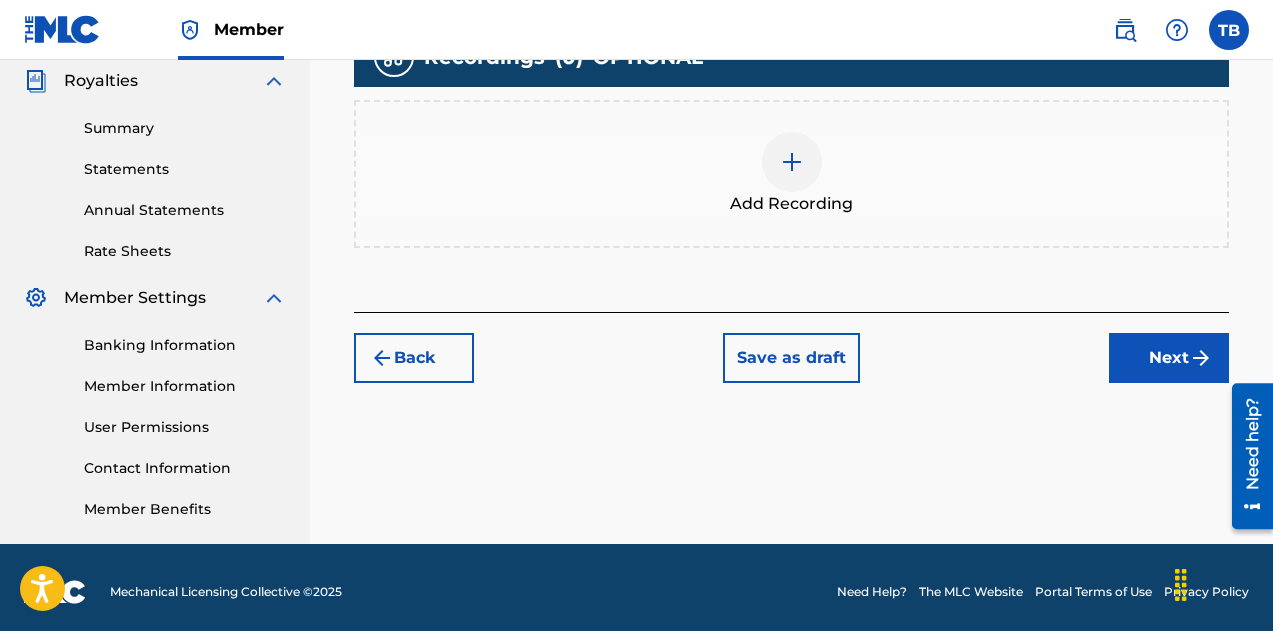 scroll, scrollTop: 601, scrollLeft: 0, axis: vertical 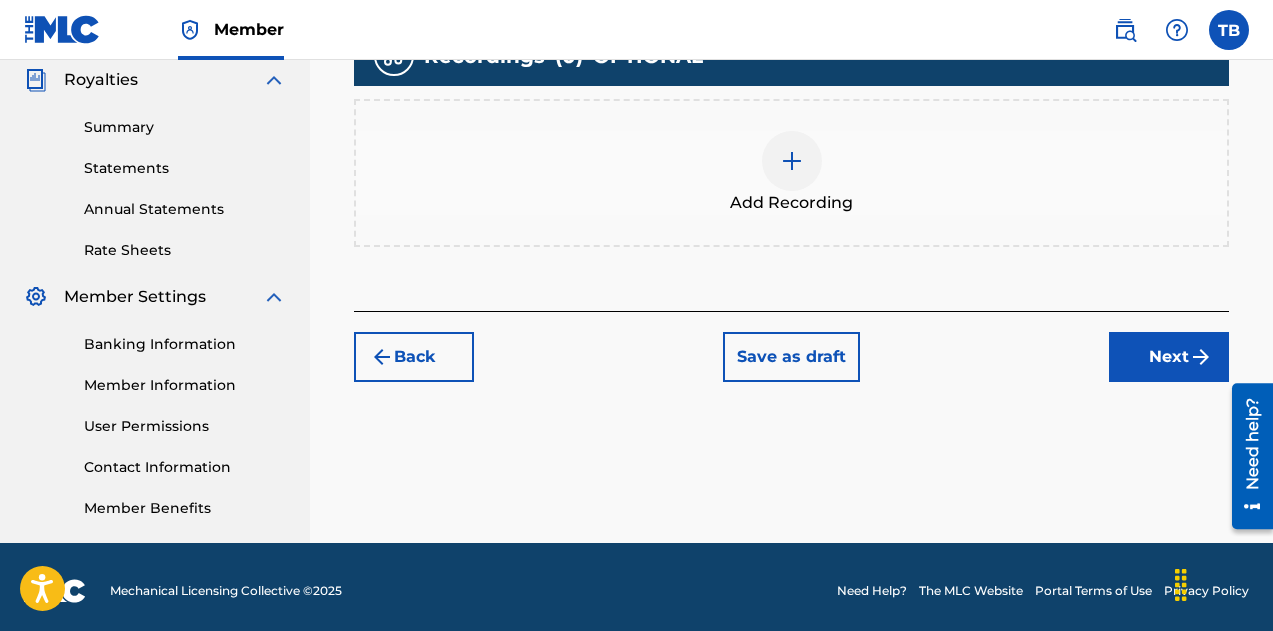 click at bounding box center (792, 161) 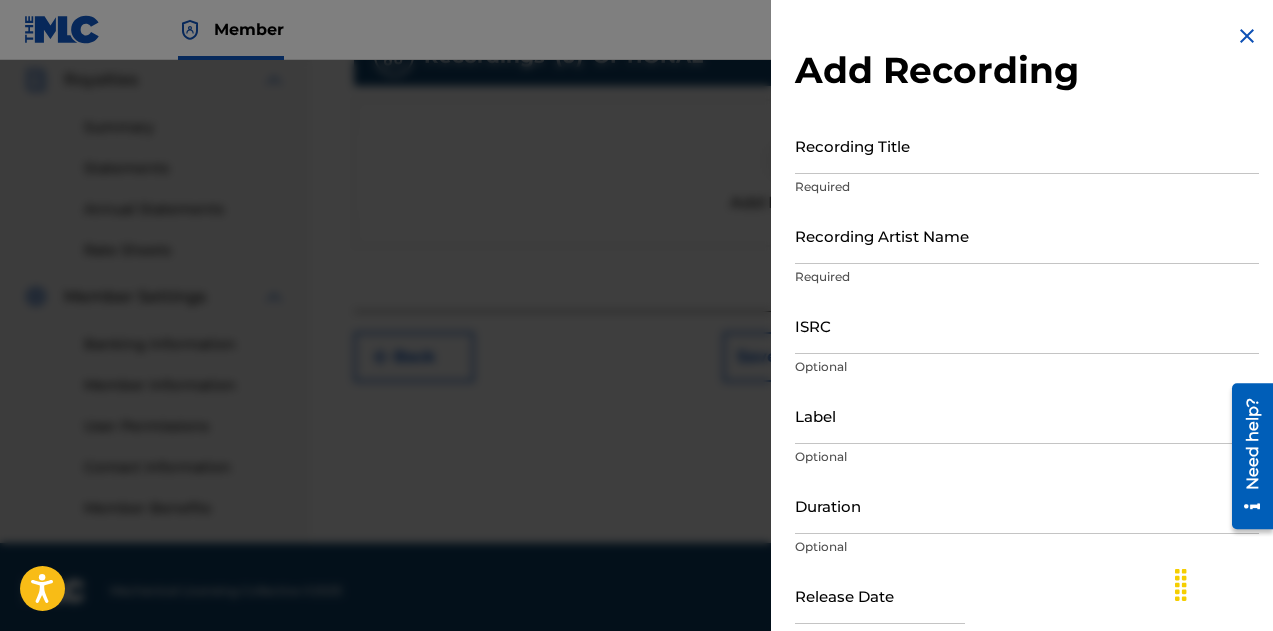 click on "Recording Title" at bounding box center (1027, 145) 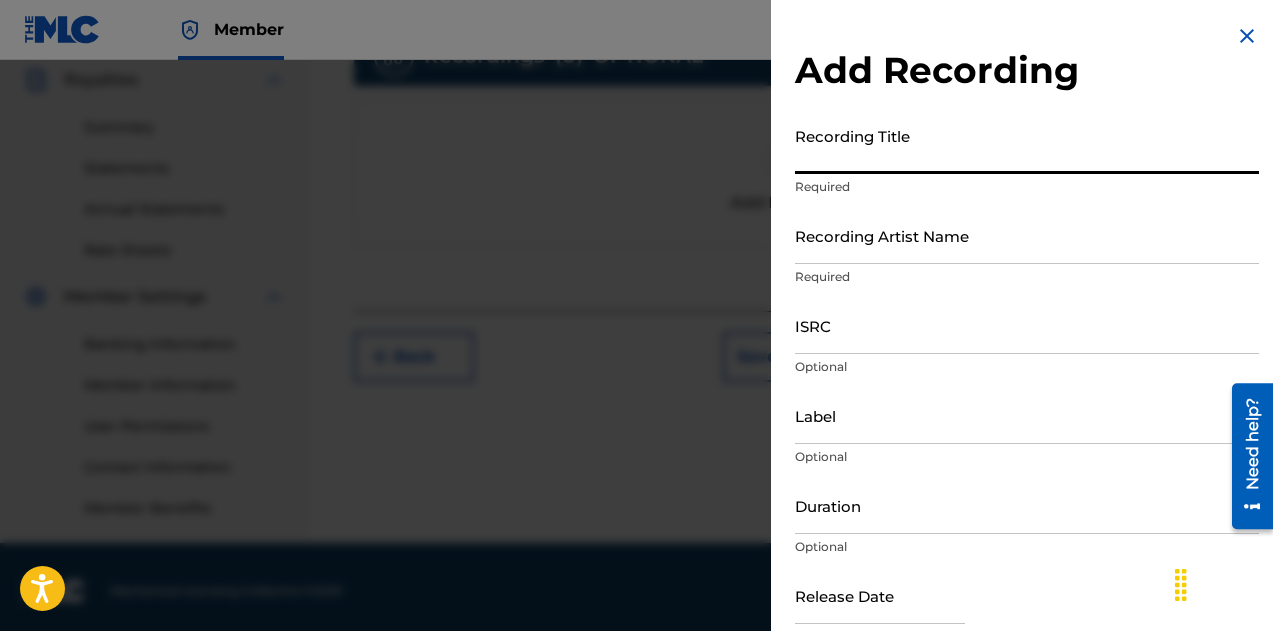 click on "Recording Title" at bounding box center [1027, 145] 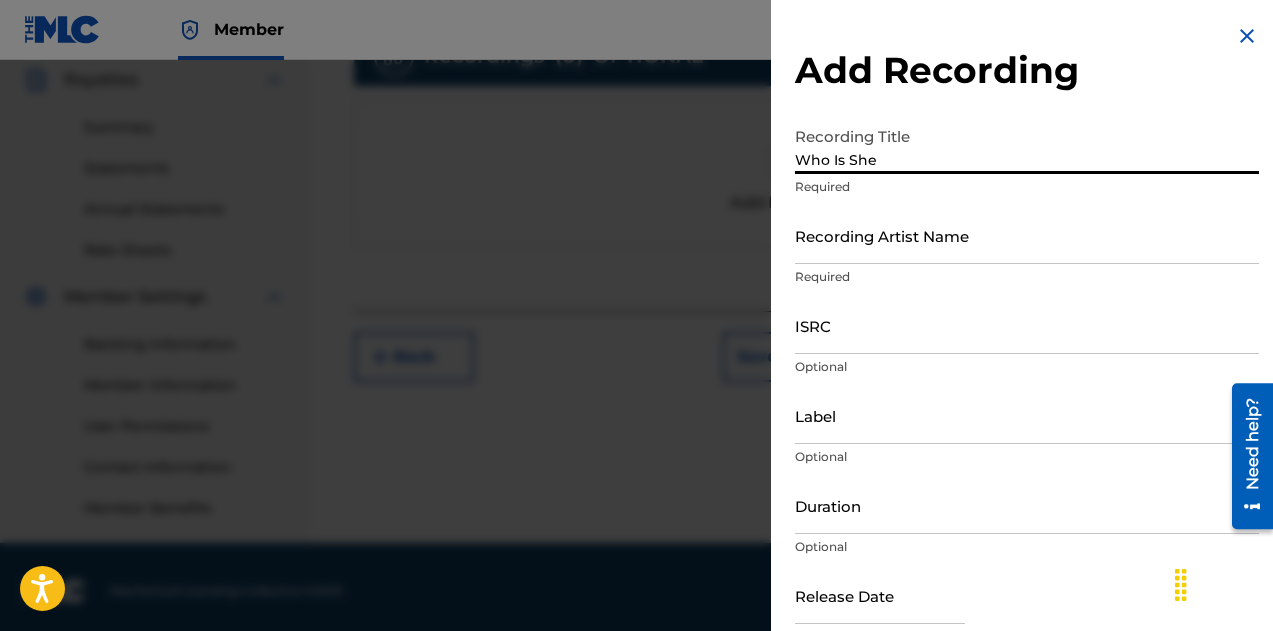 type on "Who Is She" 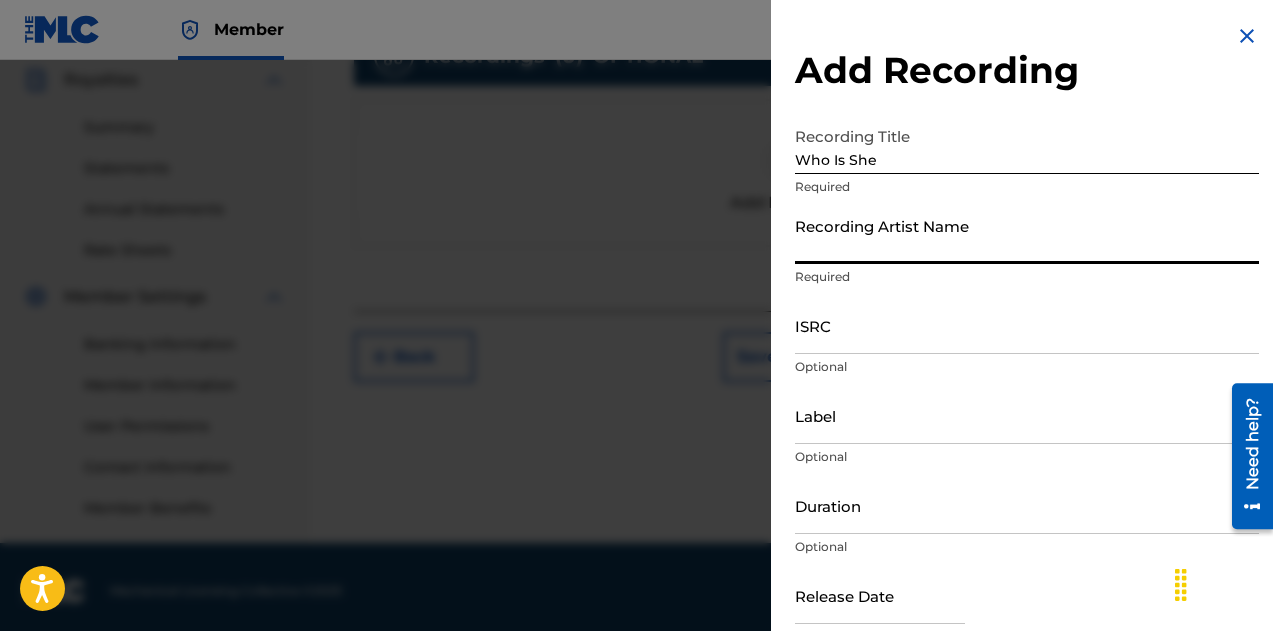 type on "[FIRST] [LAST]" 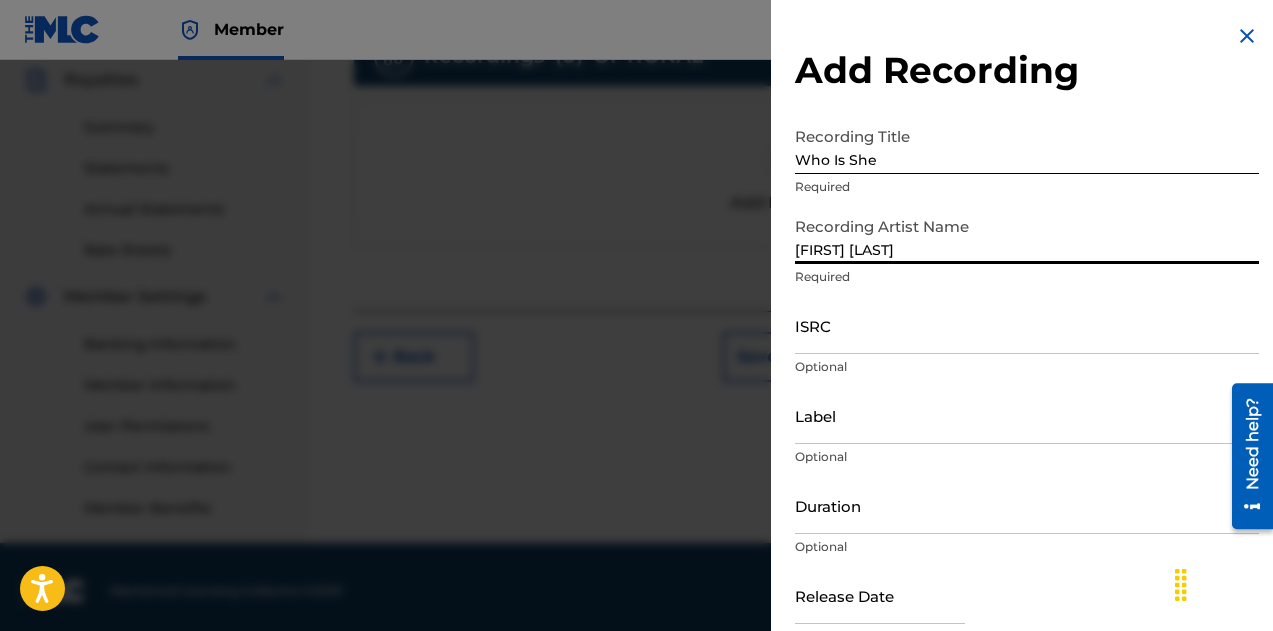 click on "Recording Artist Name Lady Therile Required" at bounding box center (1027, 252) 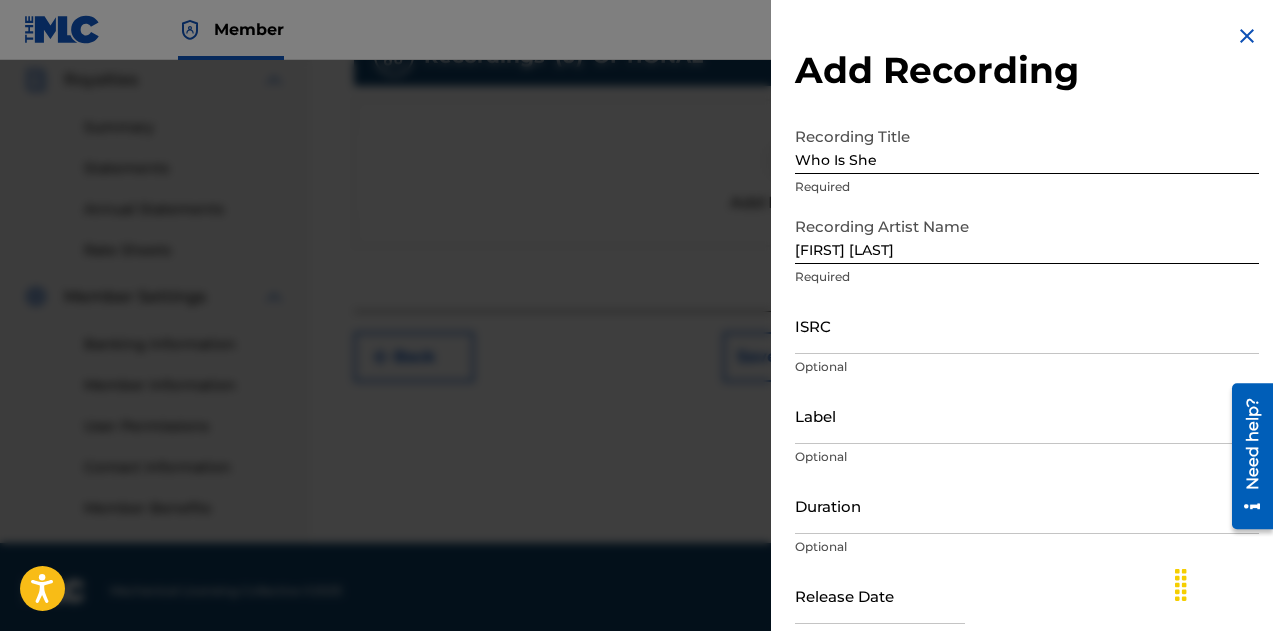 click on "ISRC" at bounding box center [1027, 325] 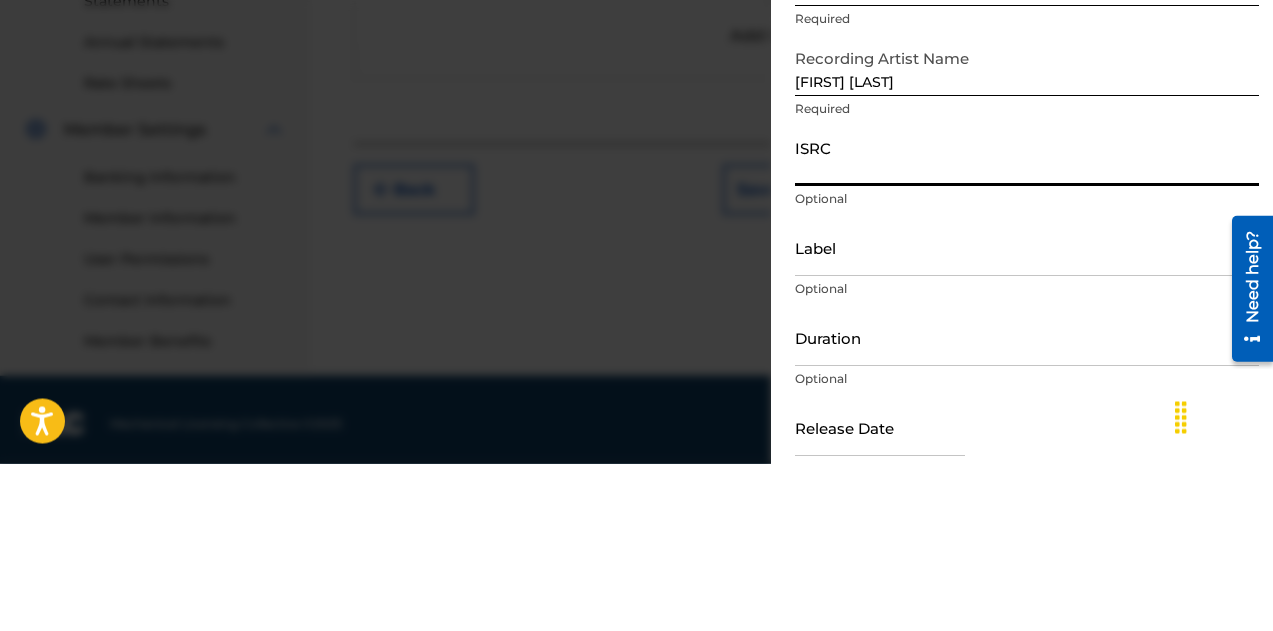 click on "ISRC" at bounding box center [1027, 325] 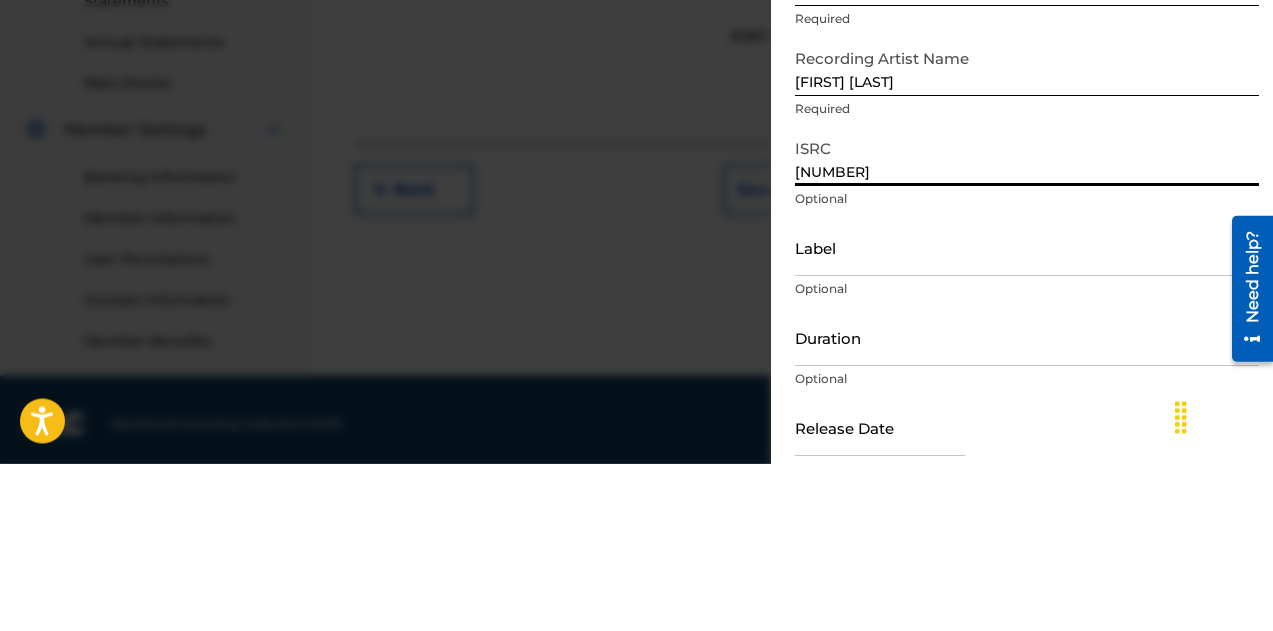 click on "[NUMBER]" at bounding box center [1027, 325] 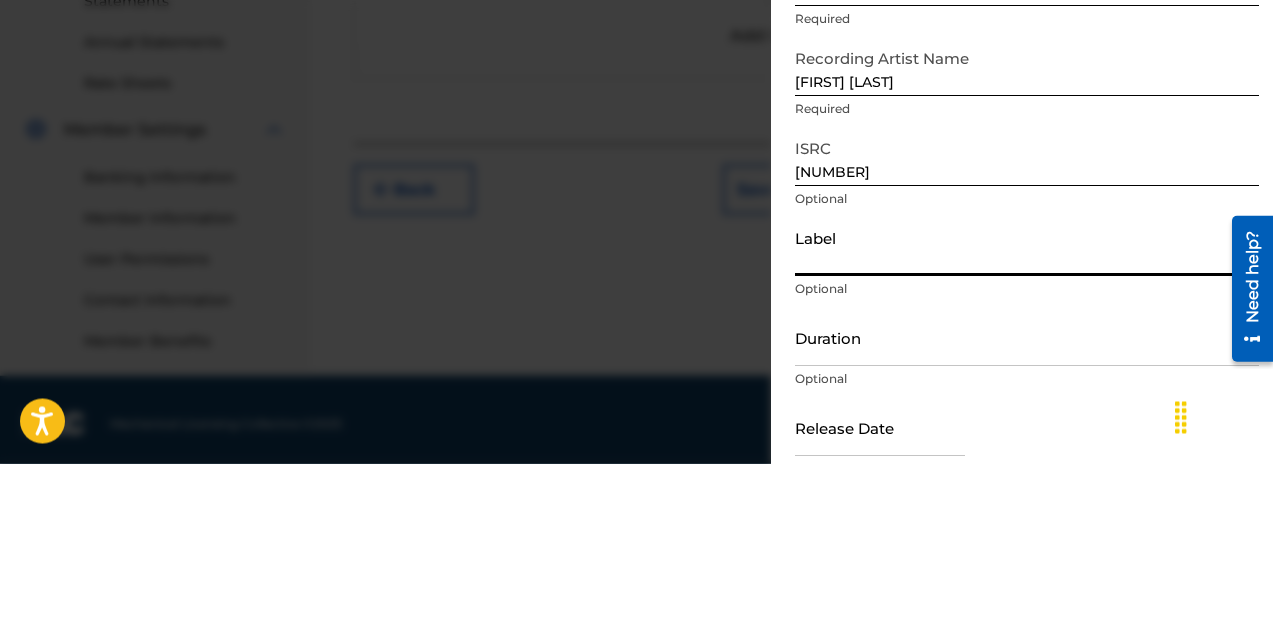 click on "Label Optional" at bounding box center [1027, 432] 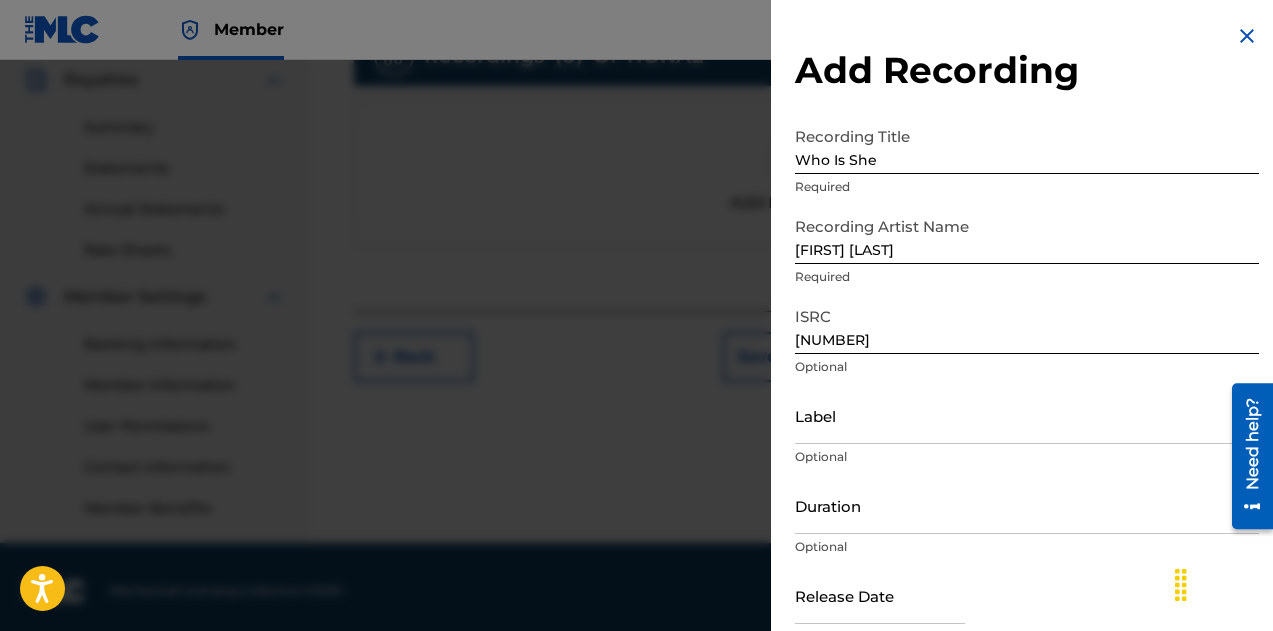 click on "Duration" at bounding box center [1027, 505] 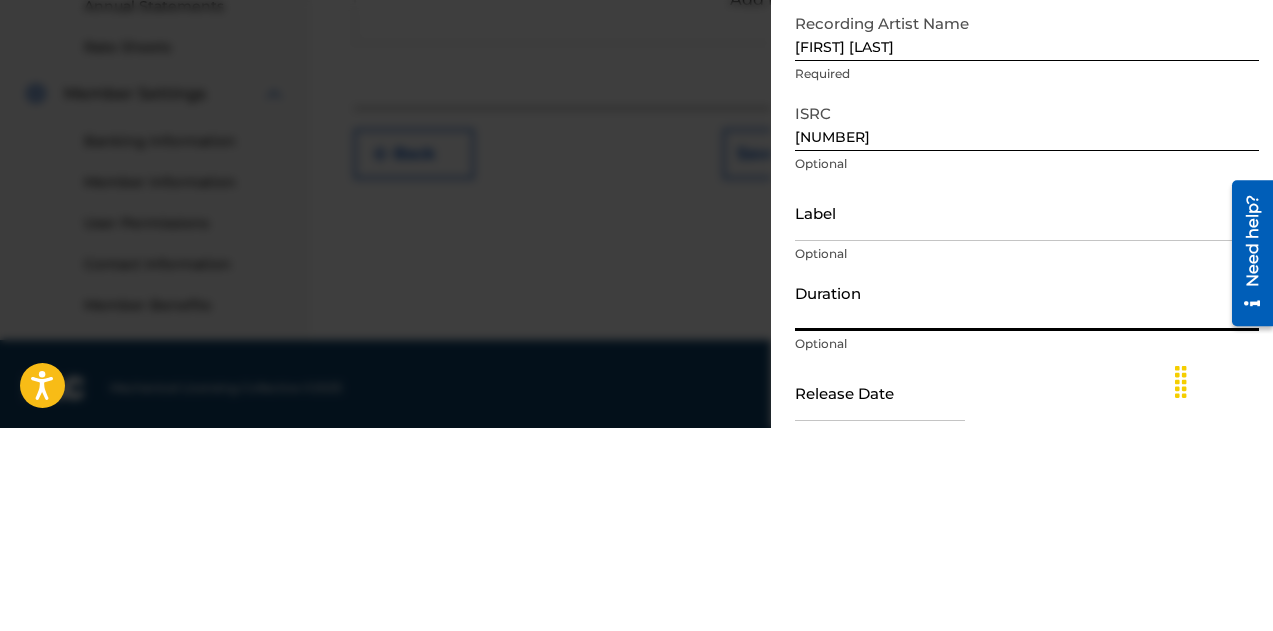 scroll, scrollTop: 609, scrollLeft: 0, axis: vertical 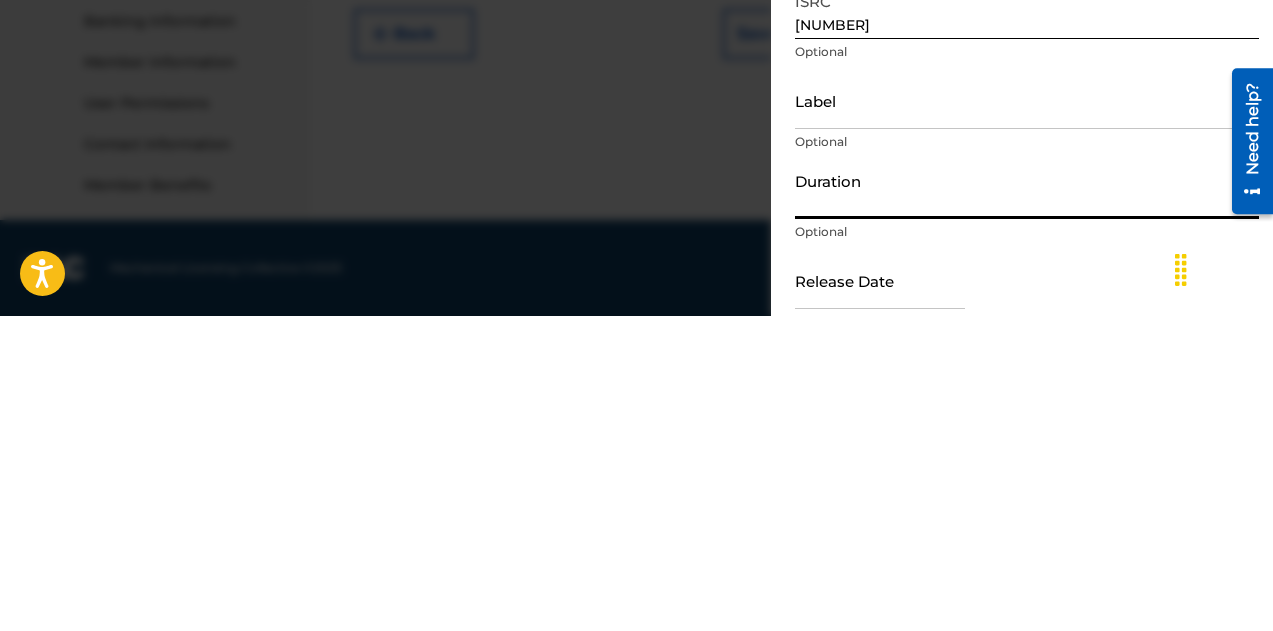 click on "Duration" at bounding box center [1027, 505] 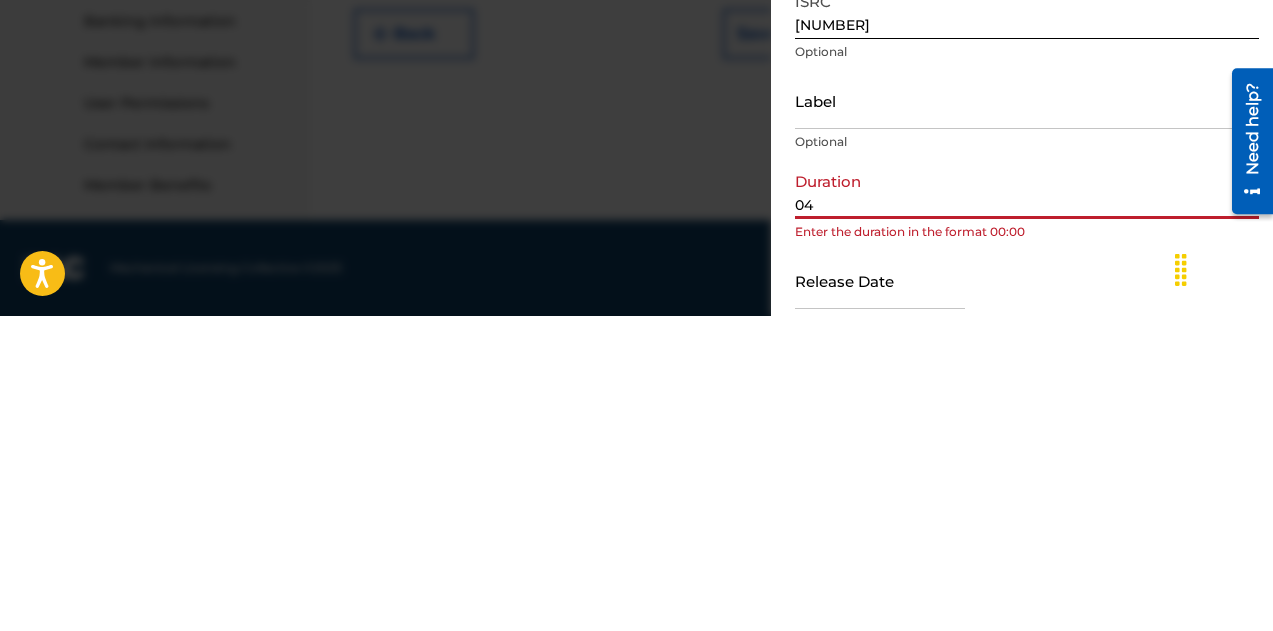 type on "0" 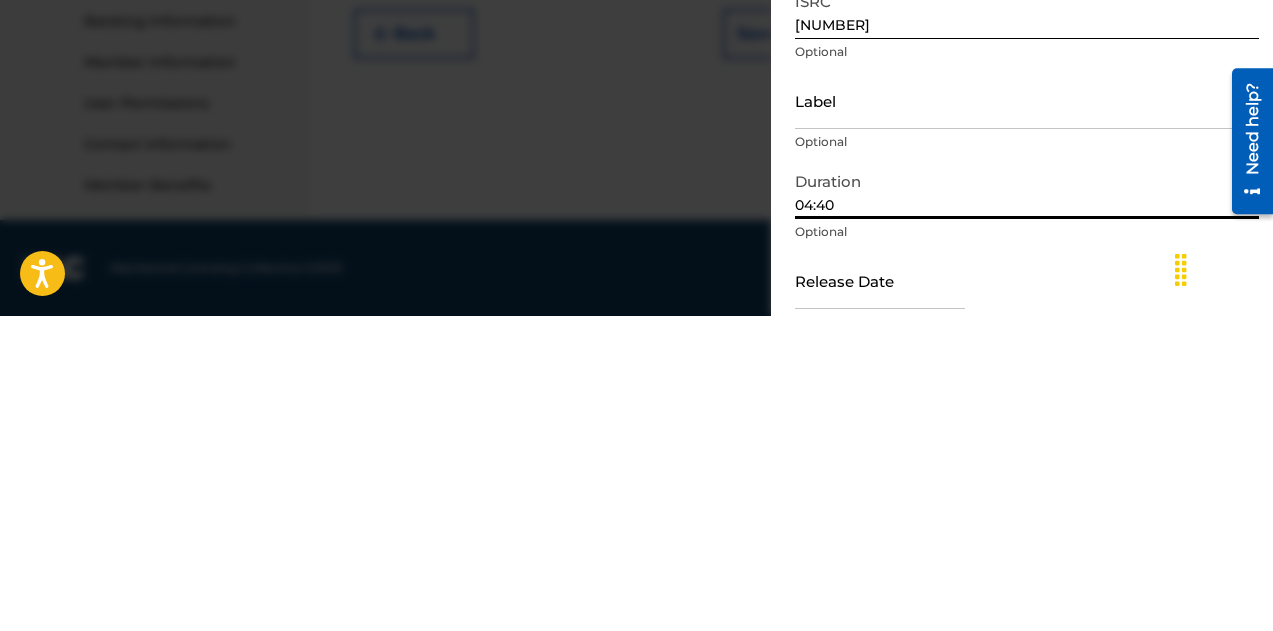 type on "04:40" 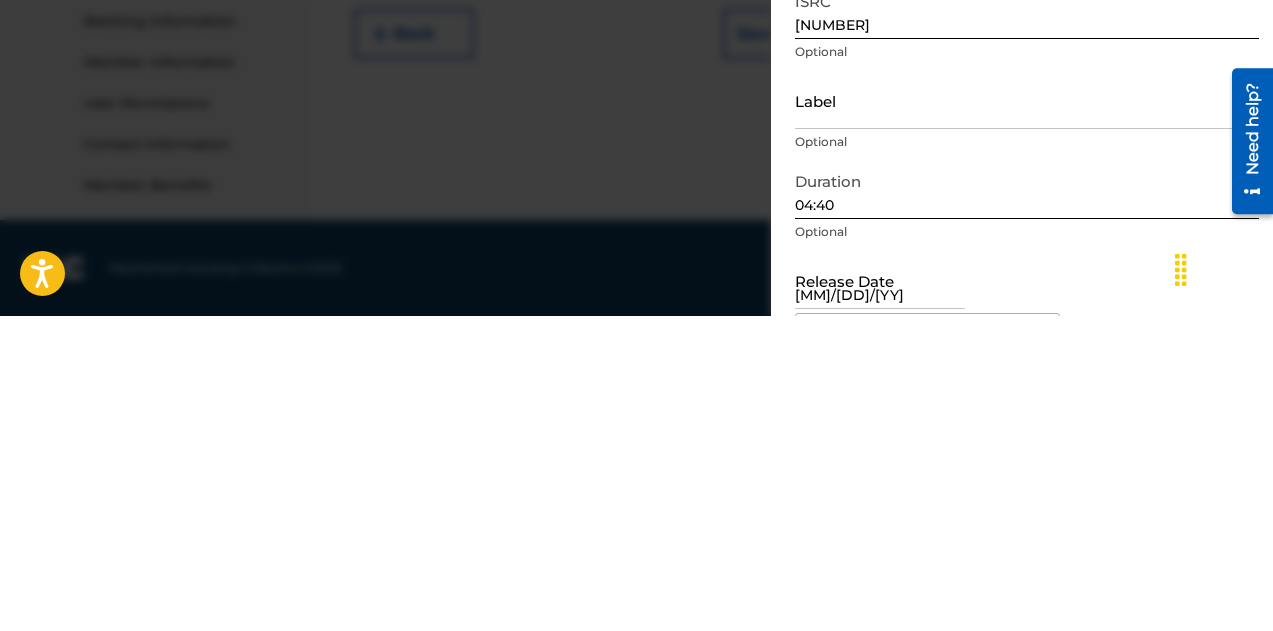 type on "[MM]/[DD]/[YEAR]" 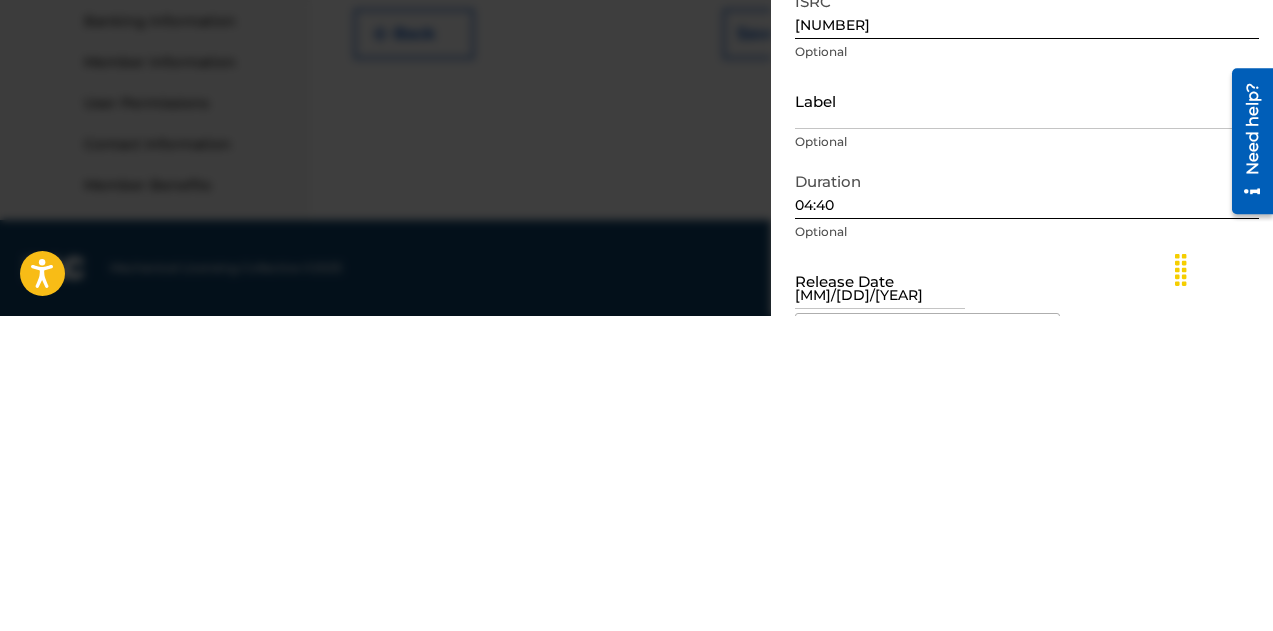 click on "Accessibility Screen-Reader Guide, Feedback, and Issue Reporting | New window Member TB TB Takeysha   Bey [EMAIL] Profile Log out Lady Therile Summary Catalog Works Registration Claiming Tool Individual Registration Tool Bulk Registration Tool Registration Drafts Registration History Overclaims Tool Matching Matching Tool Match History Royalties Summary Statements Annual Statements Rate Sheets Member Settings Banking Information Member Information User Permissions Contact Information Member Benefits Register Work Search Enter Work Details Add Writers Add Publishers & Shares Add Recording Review Add Recordings (Optional) Enter recording information for your work. Recording information is used during the automated matching process but does not guarantee matches. This information will not be visible once your work is accepted into your catalog, but the information is stored in the database. Please note: Multiple recordings may be matched to one work. Who Is She Recordings ( 0 ) OPTIONAL May" at bounding box center [636, -294] 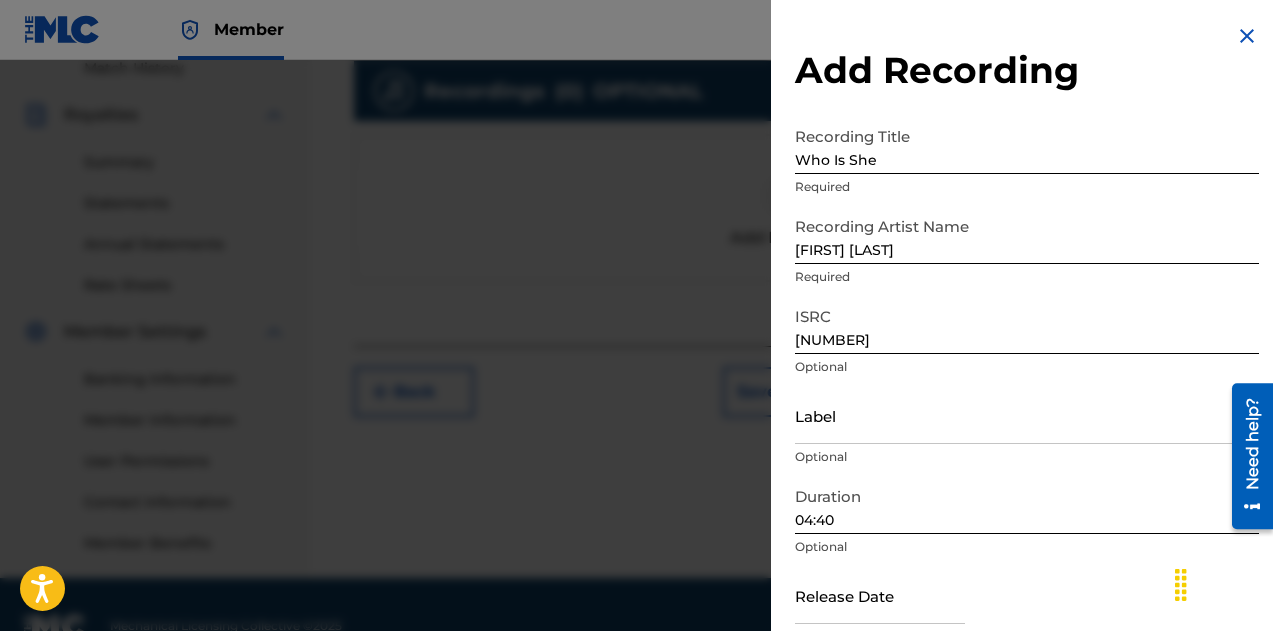 scroll, scrollTop: 564, scrollLeft: 0, axis: vertical 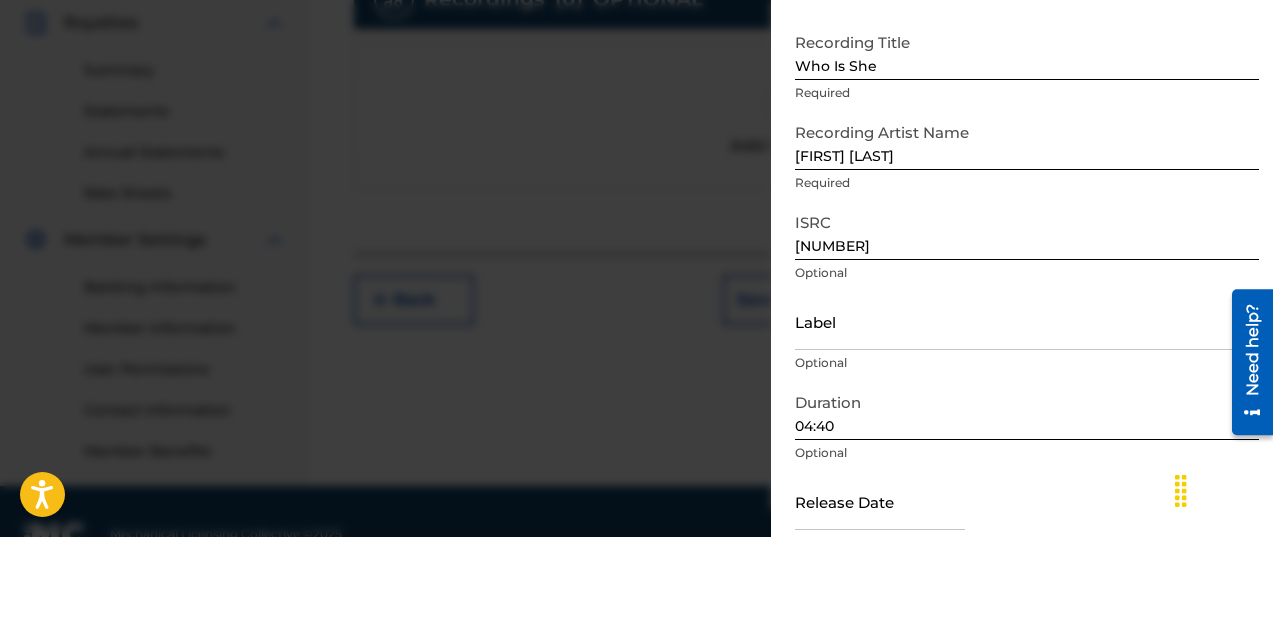click on "Label" at bounding box center [1027, 415] 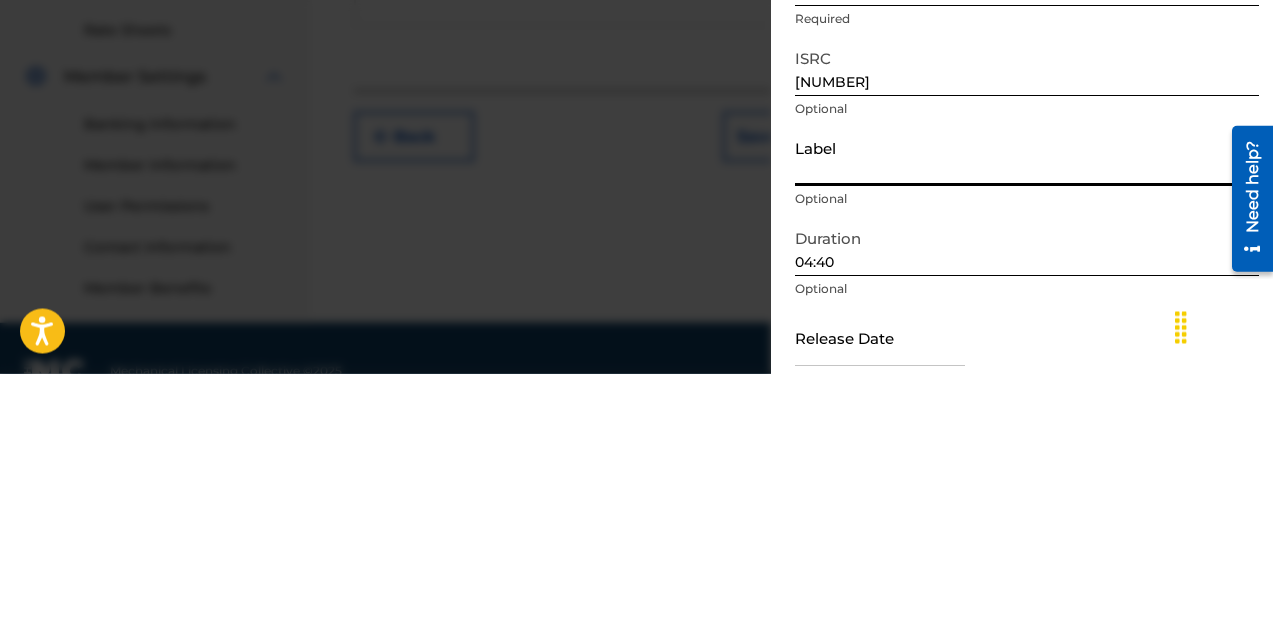 click on "Duration 04:40 Optional" at bounding box center [1027, 522] 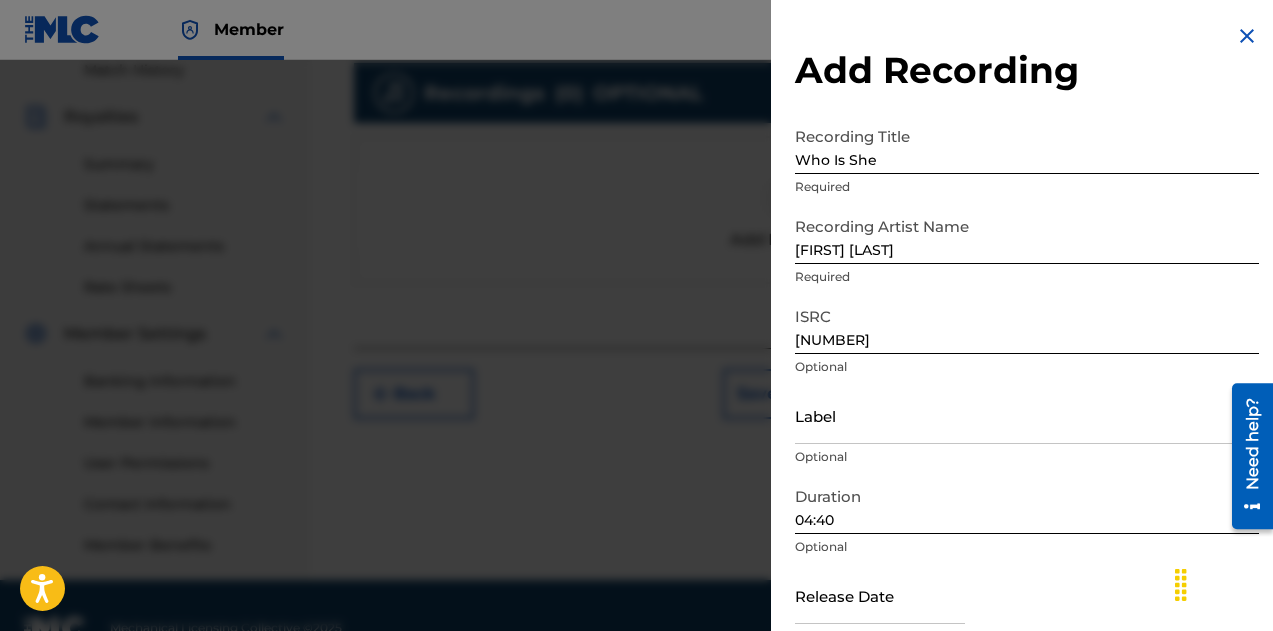 click at bounding box center (880, 595) 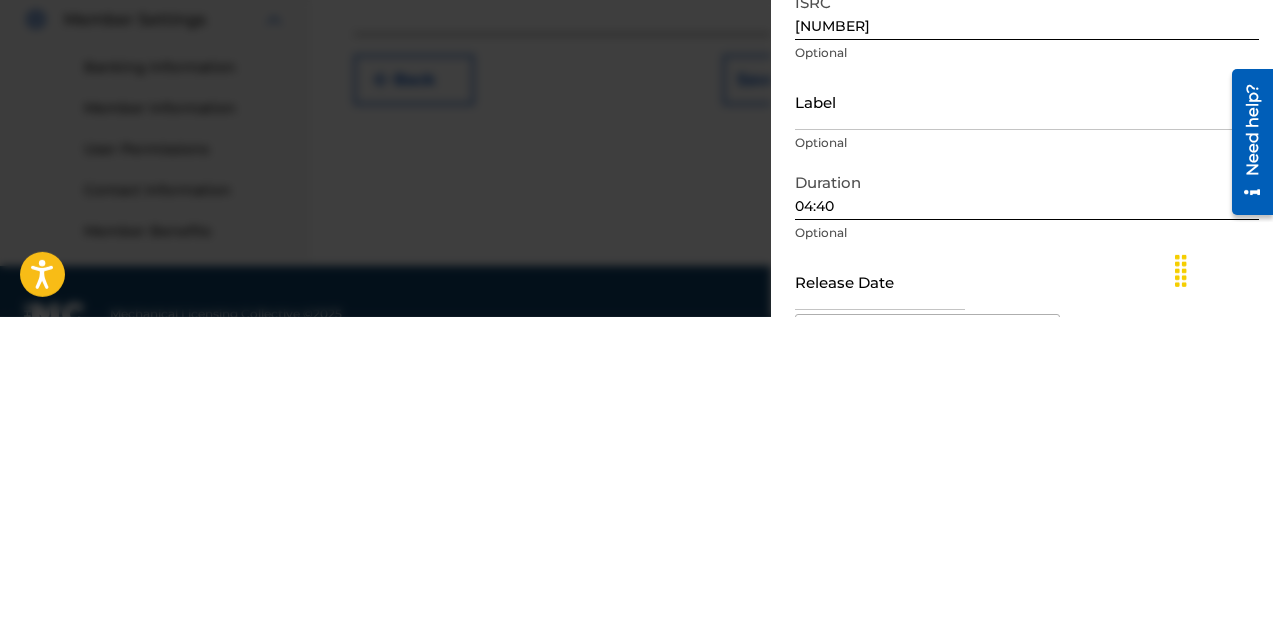 scroll, scrollTop: 609, scrollLeft: 0, axis: vertical 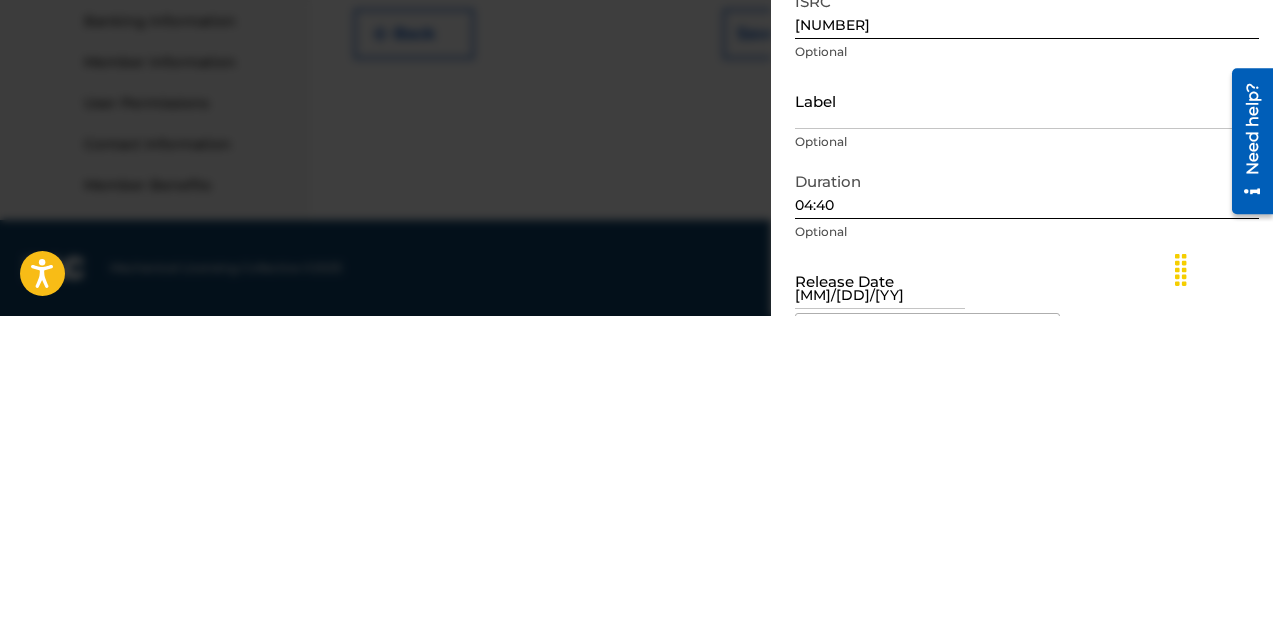 type on "[MM]/[DD]/[YEAR]" 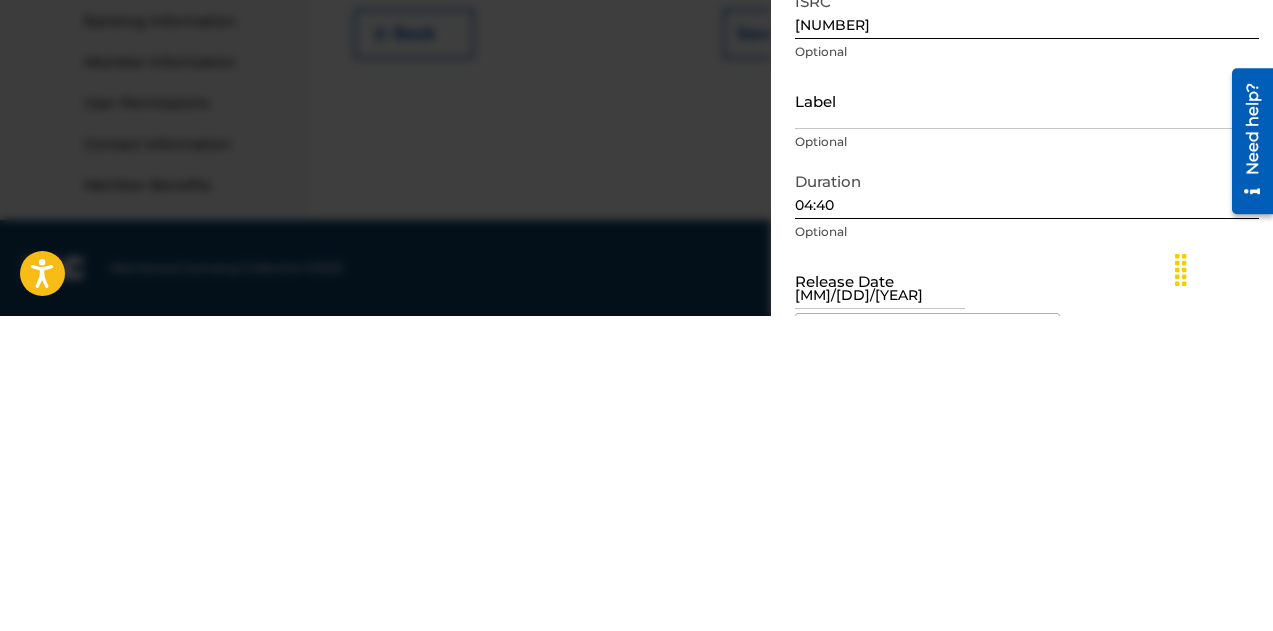 click on "Release Date [MM]/[DD]/[YEAR] Previous Month Next Month August 2025 January February March April May June July August September October November December 1899 1900 1901 1902 1903 1904 1905 1906 1907 1908 1909 1910 1911 1912 1913 1914 1915 1916 1917 1918 1919 1920 1921 1922 1923 1924 1925 1926 1927 1928 1929 1930 1931 1932 1933 1934 1935 1936 1937 1938 1939 1940 1941 1942 1943 1944 1945 1946 1947 1948 1949 1950 1951 1952 1953 1954 1955 1956 1957 1958 1959 1960 1961 1962 1963 1964 1965 1966 1967 1968 1969 1970 1971 1972 1973 1974 1975 1976 1977 1978 1979 1980 1981 1982 1983 1984 1985 1986 1987 1988 1989 1990 1991 1992 1993 1994 1995 1996 1997 1998 1999 2000 2001 2002 2003 2004 2005 2006 2007 2008 2009 2010 2011 2012 2013 2014 2015 2016 2017 2018 2019 2020 2021 2022 2023 2024 2025 2026 2027 2028 2029 2030 2031 2032 2033 2034 2035 2036 2037 2038 2039 2040 2041 2042 2043 2044 2045 2046 2047 2048 2049 2050 2051 2052 2053 2054 2055 2056 2057 2058 2059 2060 2061 2062 2063 2064 2065 2066 2067 2068 2069 2070 2071 2072 2073 1" at bounding box center (1027, 612) 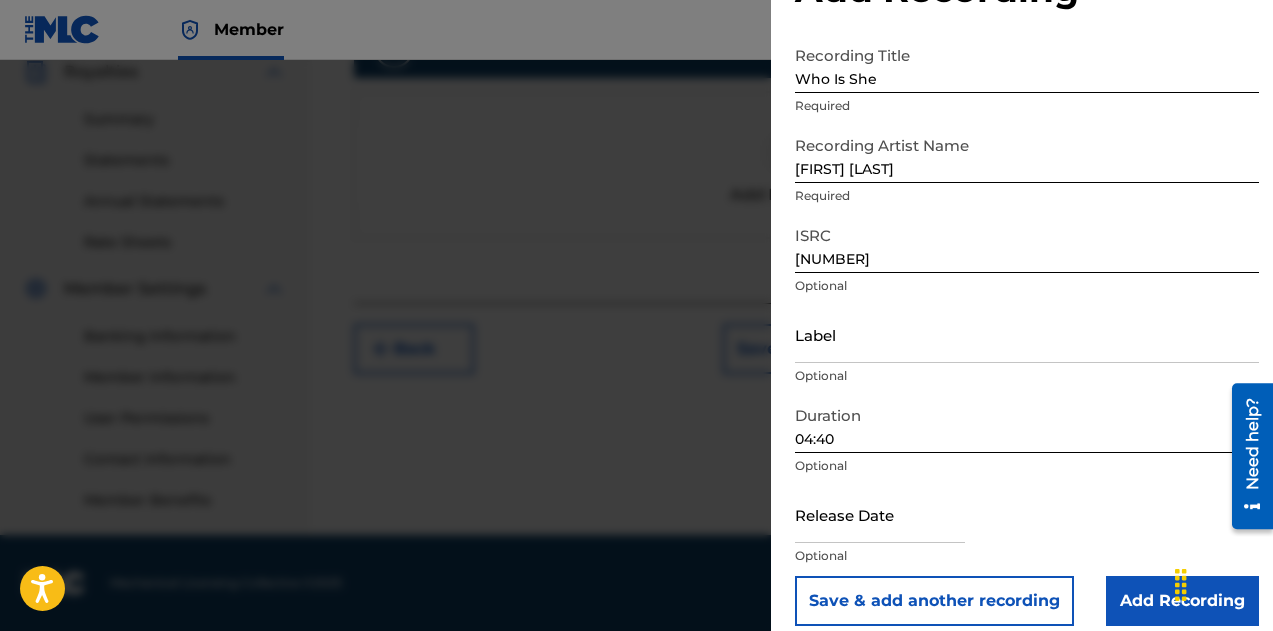 scroll, scrollTop: 100, scrollLeft: 0, axis: vertical 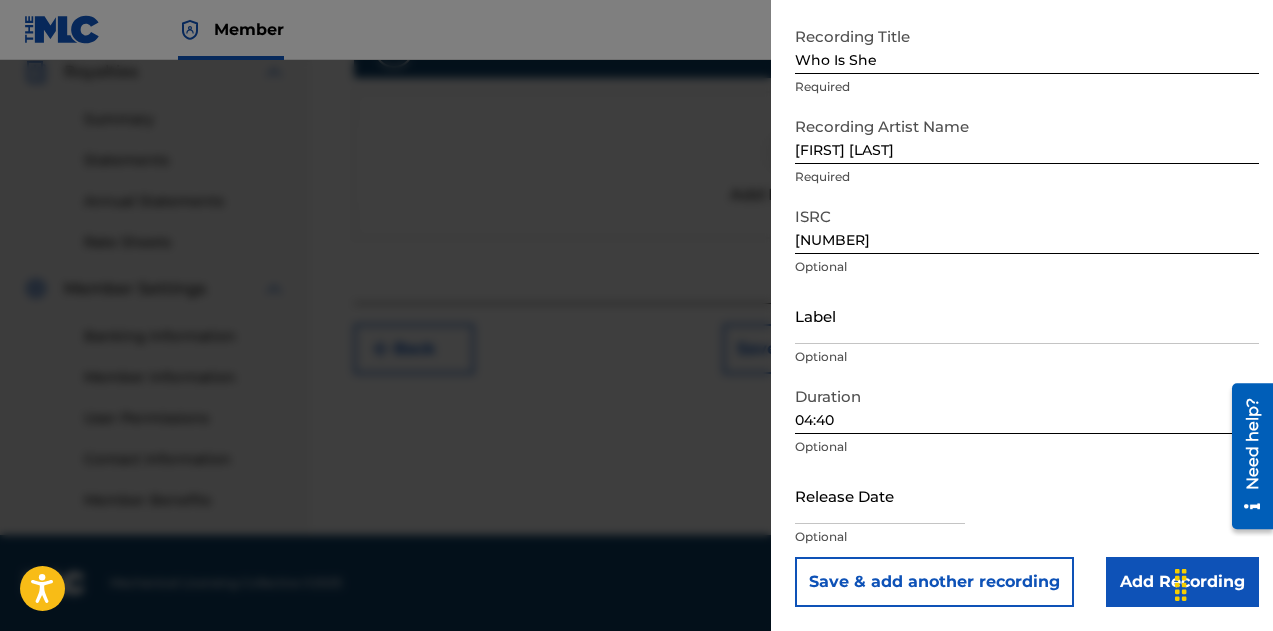 click at bounding box center (880, 495) 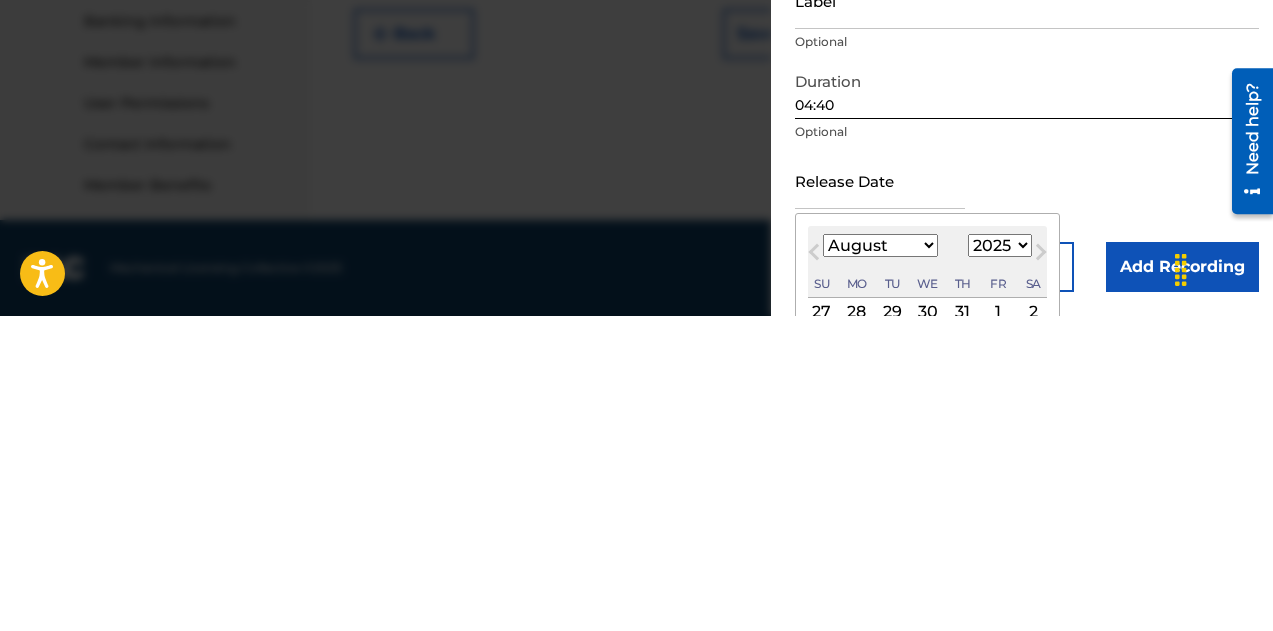 click on "1899 1900 1901 1902 1903 1904 1905 1906 1907 1908 1909 1910 1911 1912 1913 1914 1915 1916 1917 1918 1919 1920 1921 1922 1923 1924 1925 1926 1927 1928 1929 1930 1931 1932 1933 1934 1935 1936 1937 1938 1939 1940 1941 1942 1943 1944 1945 1946 1947 1948 1949 1950 1951 1952 1953 1954 1955 1956 1957 1958 1959 1960 1961 1962 1963 1964 1965 1966 1967 1968 1969 1970 1971 1972 1973 1974 1975 1976 1977 1978 1979 1980 1981 1982 1983 1984 1985 1986 1987 1988 1989 1990 1991 1992 1993 1994 1995 1996 1997 1998 1999 2000 2001 2002 2003 2004 2005 2006 2007 2008 2009 2010 2011 2012 2013 2014 2015 2016 2017 2018 2019 2020 2021 2022 2023 2024 2025 2026 2027 2028 2029 2030 2031 2032 2033 2034 2035 2036 2037 2038 2039 2040 2041 2042 2043 2044 2045 2046 2047 2048 2049 2050 2051 2052 2053 2054 2055 2056 2057 2058 2059 2060 2061 2062 2063 2064 2065 2066 2067 2068 2069 2070 2071 2072 2073 2074 2075 2076 2077 2078 2079 2080 2081 2082 2083 2084 2085 2086 2087 2088 2089 2090 2091 2092 2093 2094 2095 2096 2097 2098 2099 2100" at bounding box center (1000, 560) 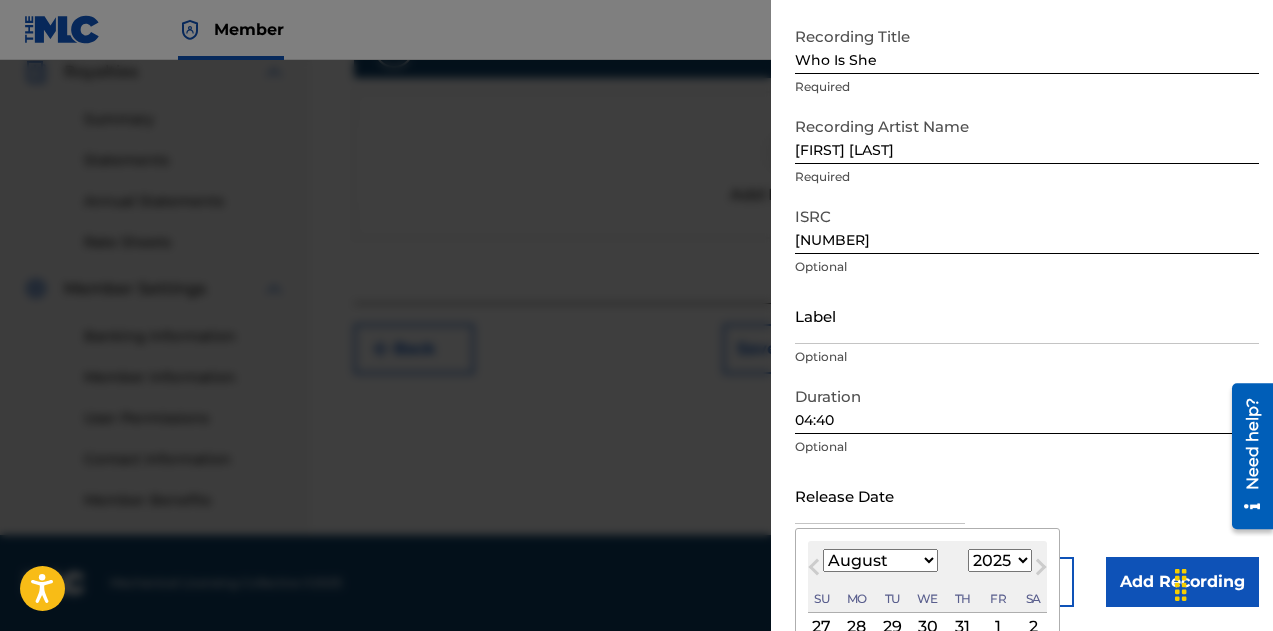select on "2010" 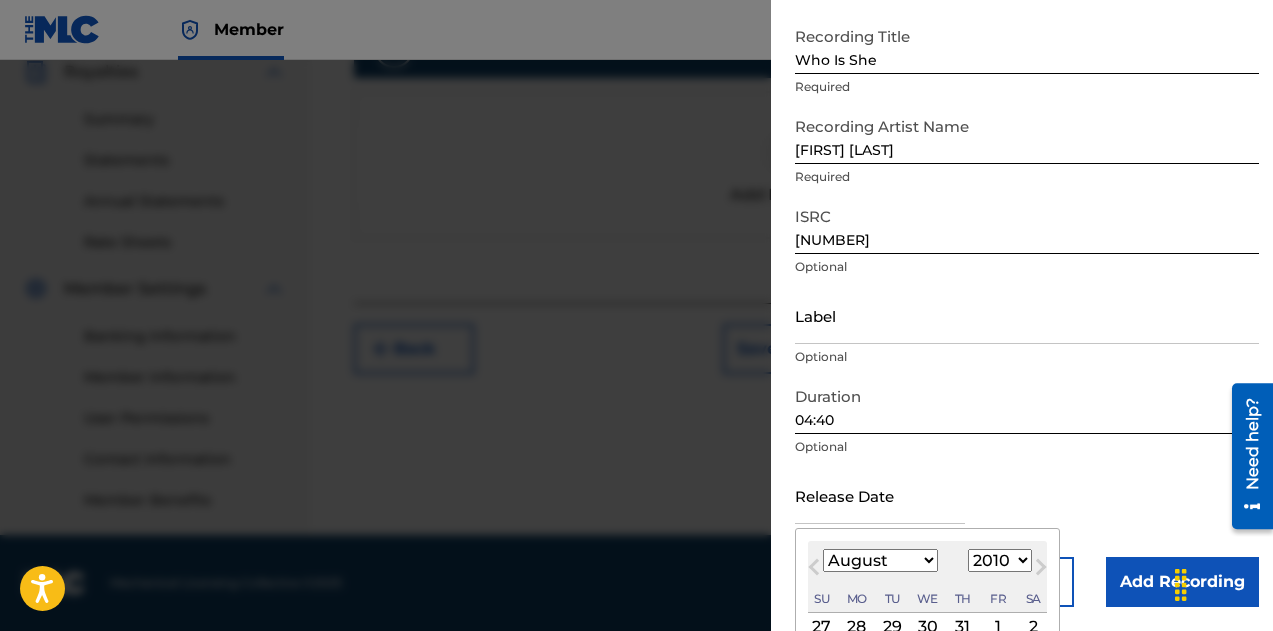 click on "1899 1900 1901 1902 1903 1904 1905 1906 1907 1908 1909 1910 1911 1912 1913 1914 1915 1916 1917 1918 1919 1920 1921 1922 1923 1924 1925 1926 1927 1928 1929 1930 1931 1932 1933 1934 1935 1936 1937 1938 1939 1940 1941 1942 1943 1944 1945 1946 1947 1948 1949 1950 1951 1952 1953 1954 1955 1956 1957 1958 1959 1960 1961 1962 1963 1964 1965 1966 1967 1968 1969 1970 1971 1972 1973 1974 1975 1976 1977 1978 1979 1980 1981 1982 1983 1984 1985 1986 1987 1988 1989 1990 1991 1992 1993 1994 1995 1996 1997 1998 1999 2000 2001 2002 2003 2004 2005 2006 2007 2008 2009 2010 2011 2012 2013 2014 2015 2016 2017 2018 2019 2020 2021 2022 2023 2024 2025 2026 2027 2028 2029 2030 2031 2032 2033 2034 2035 2036 2037 2038 2039 2040 2041 2042 2043 2044 2045 2046 2047 2048 2049 2050 2051 2052 2053 2054 2055 2056 2057 2058 2059 2060 2061 2062 2063 2064 2065 2066 2067 2068 2069 2070 2071 2072 2073 2074 2075 2076 2077 2078 2079 2080 2081 2082 2083 2084 2085 2086 2087 2088 2089 2090 2091 2092 2093 2094 2095 2096 2097 2098 2099 2100" at bounding box center [1000, 560] 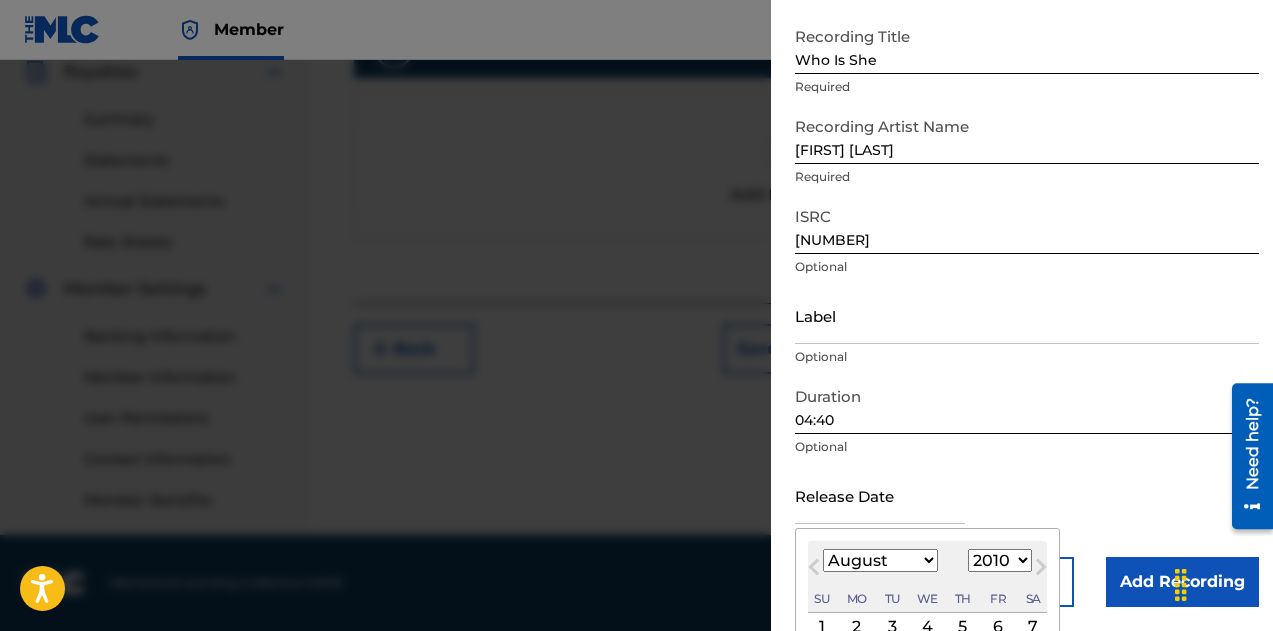 click on "January February March April May June July August September October November December" at bounding box center [880, 560] 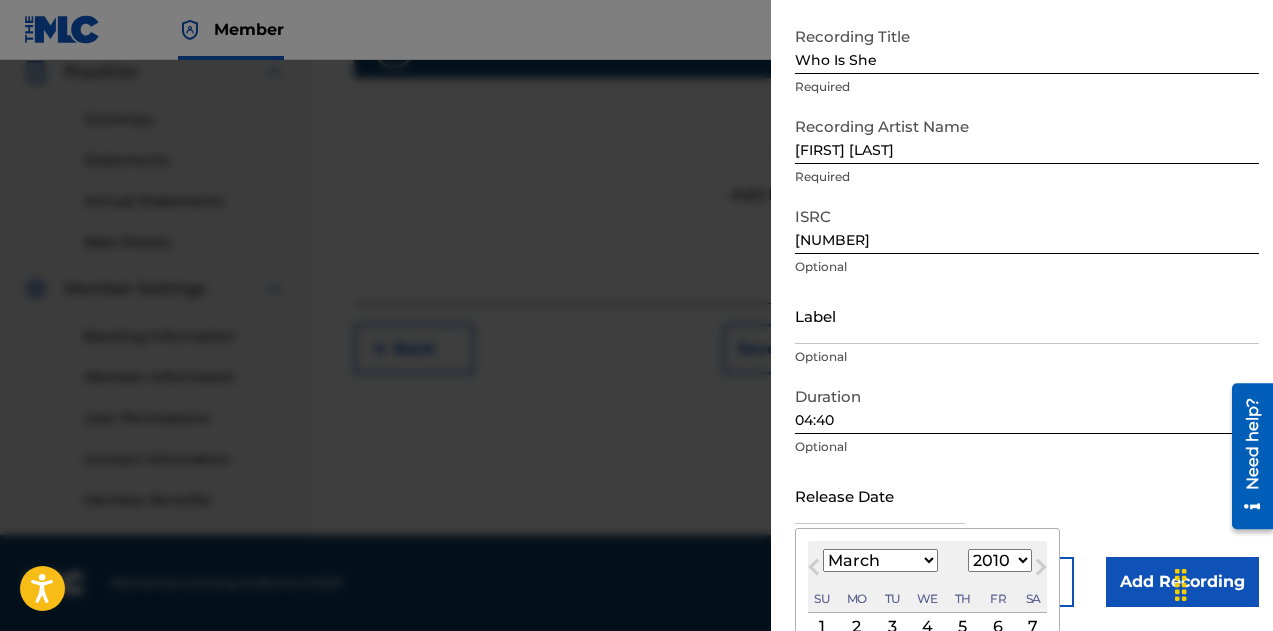 click on "January February March April May June July August September October November December" at bounding box center [880, 560] 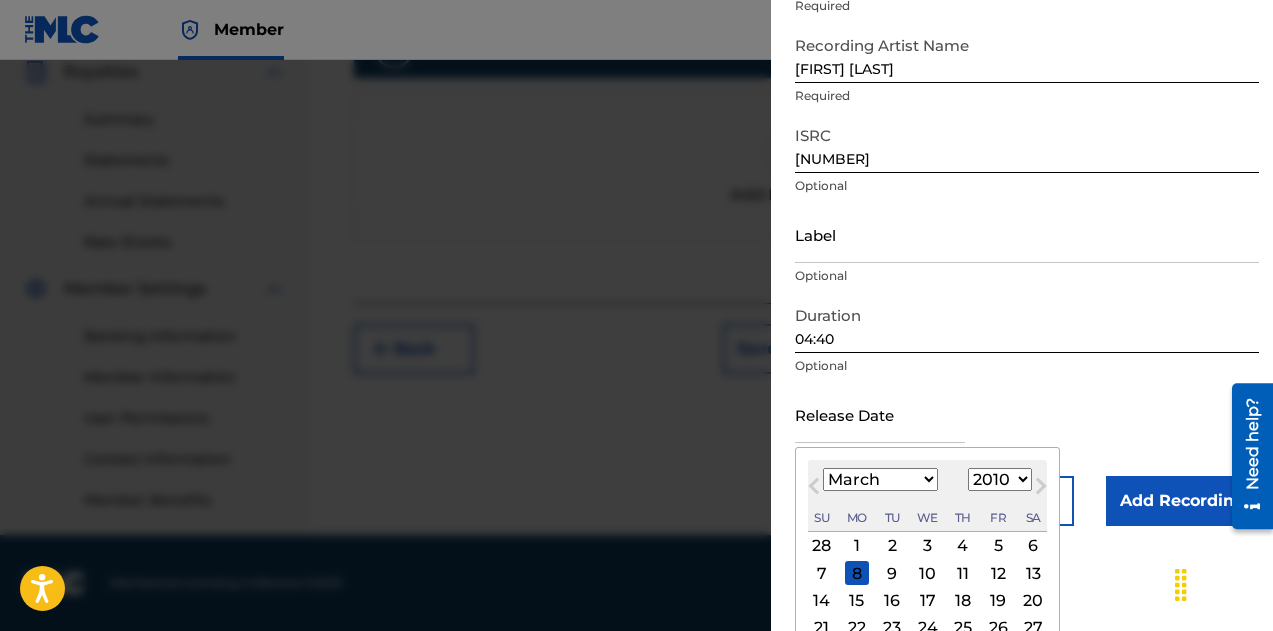 scroll, scrollTop: 259, scrollLeft: 0, axis: vertical 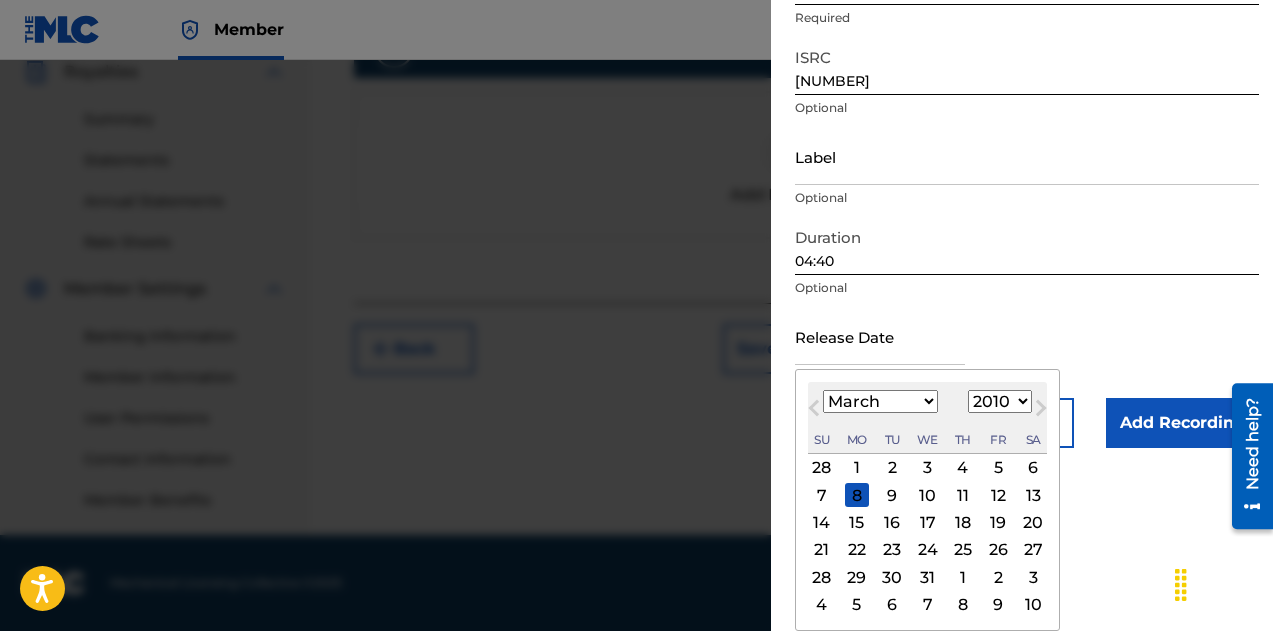 click on "27" at bounding box center (1033, 550) 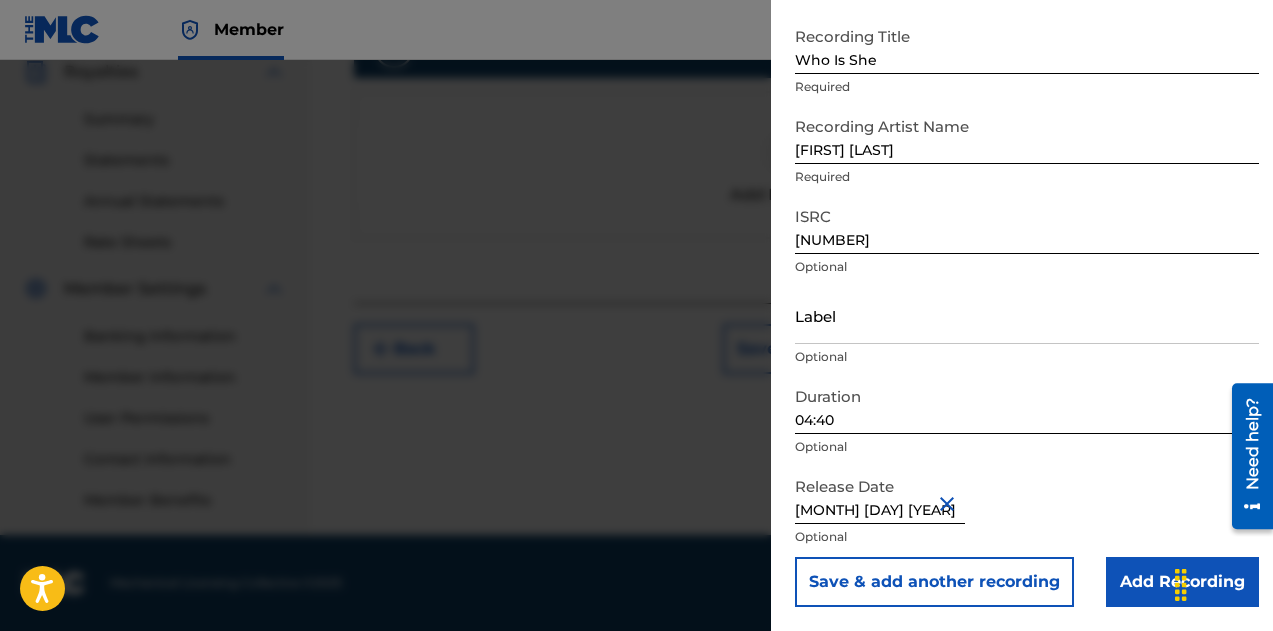 scroll, scrollTop: 100, scrollLeft: 0, axis: vertical 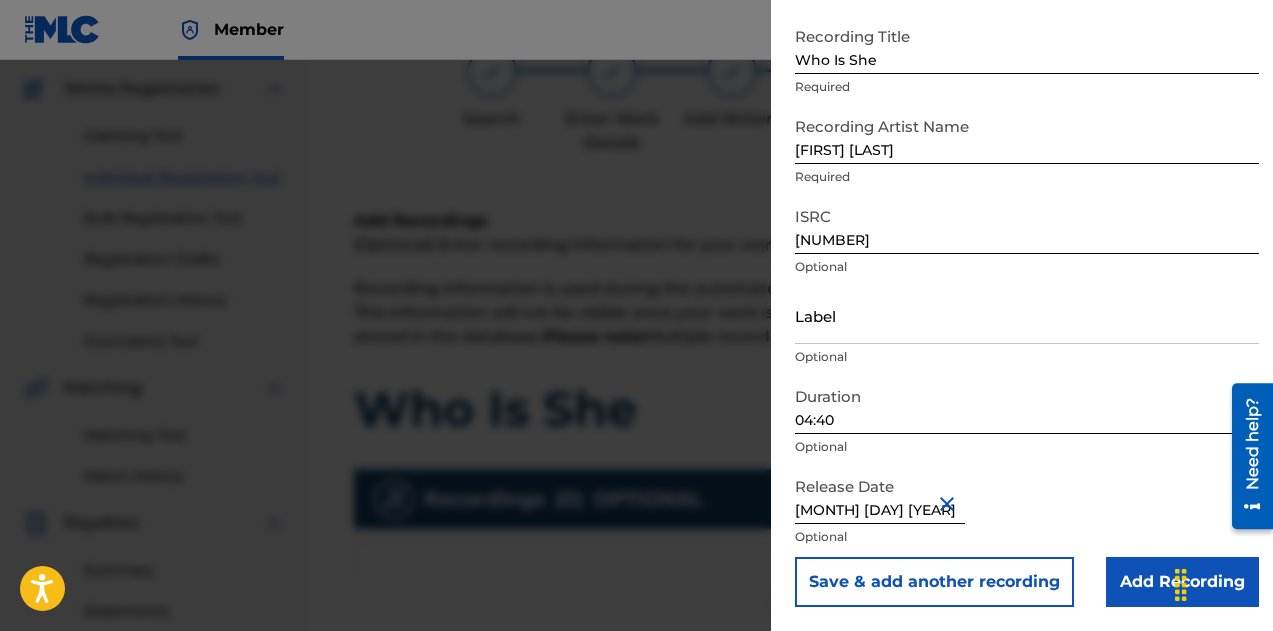 click on "Save & add another recording" at bounding box center (934, 582) 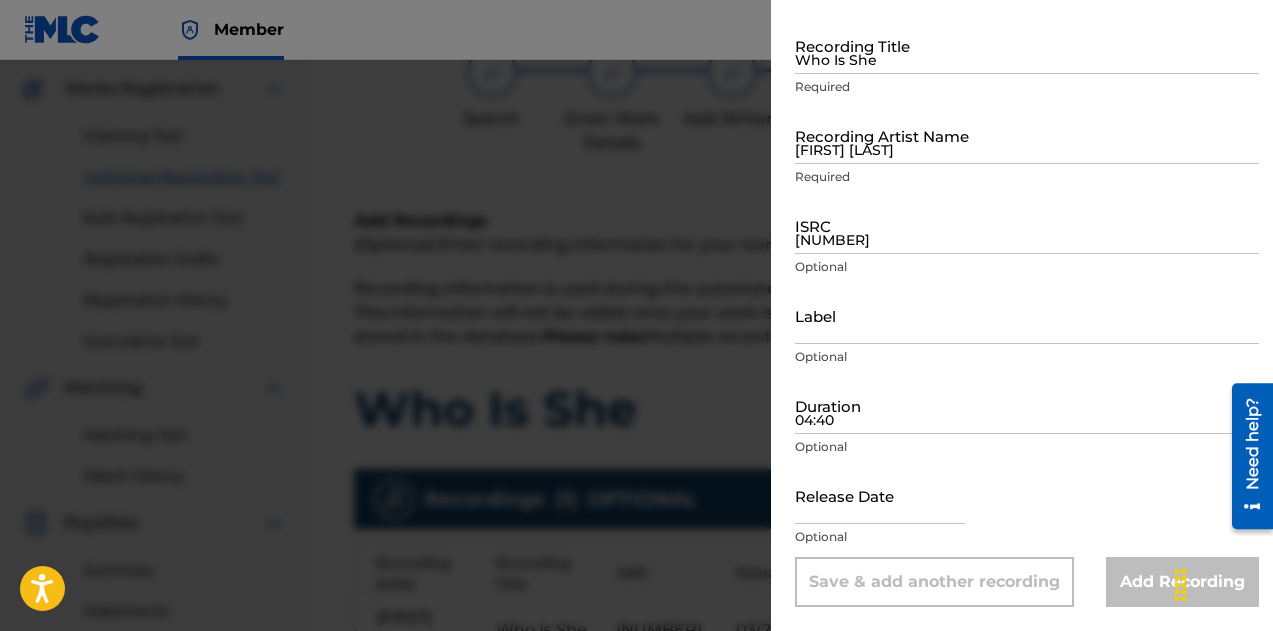 click at bounding box center (880, 495) 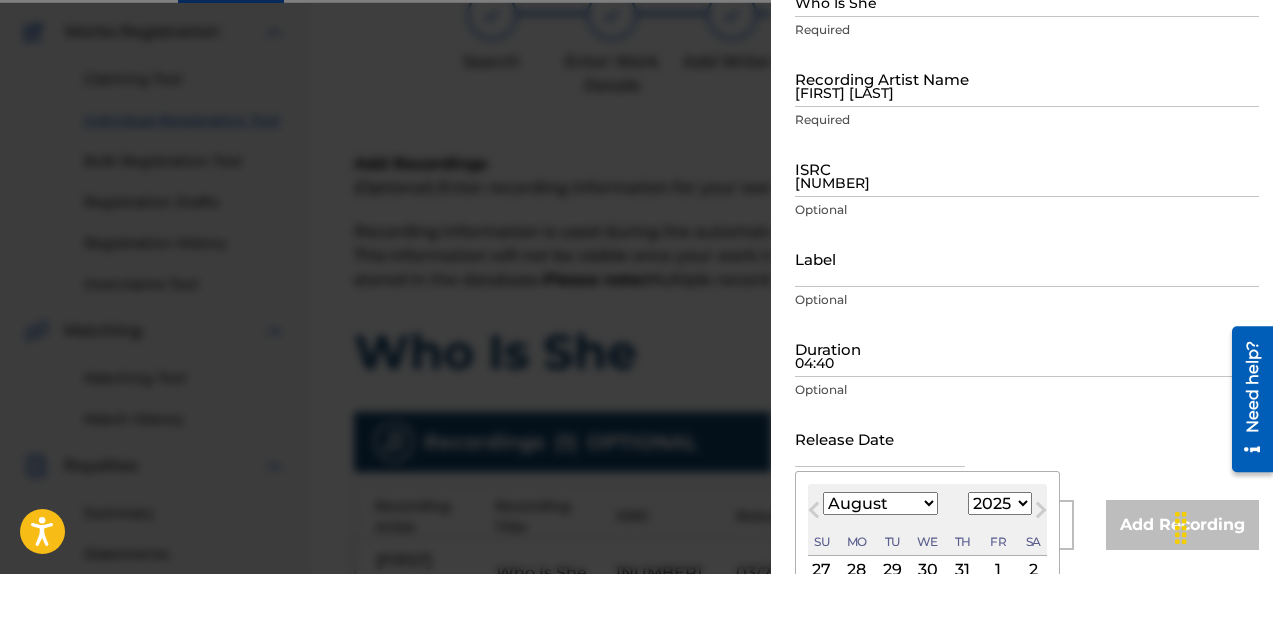 scroll, scrollTop: 181, scrollLeft: 0, axis: vertical 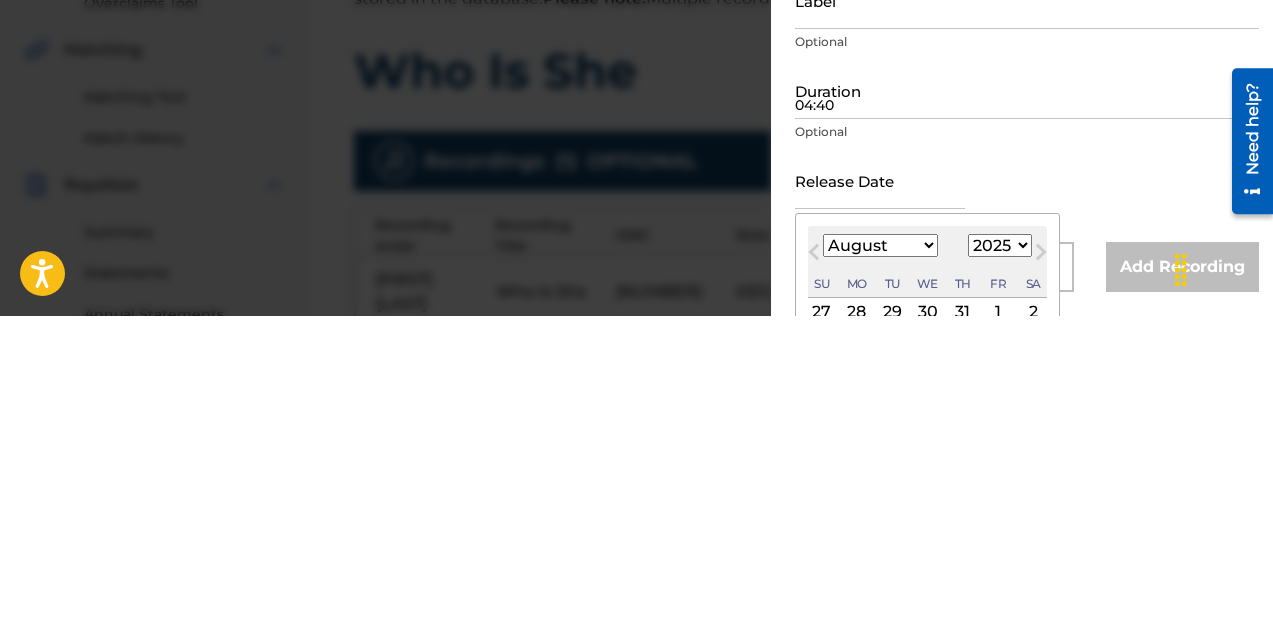 click on "January February March April May June July August September October November December" at bounding box center [880, 560] 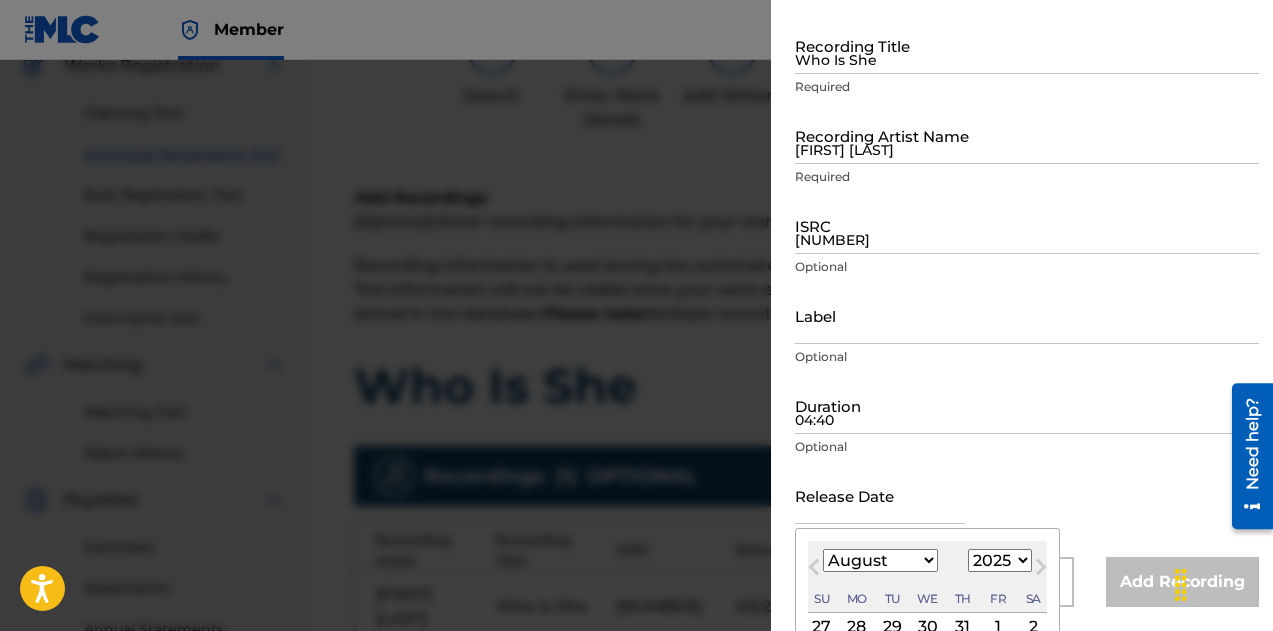 select on "10" 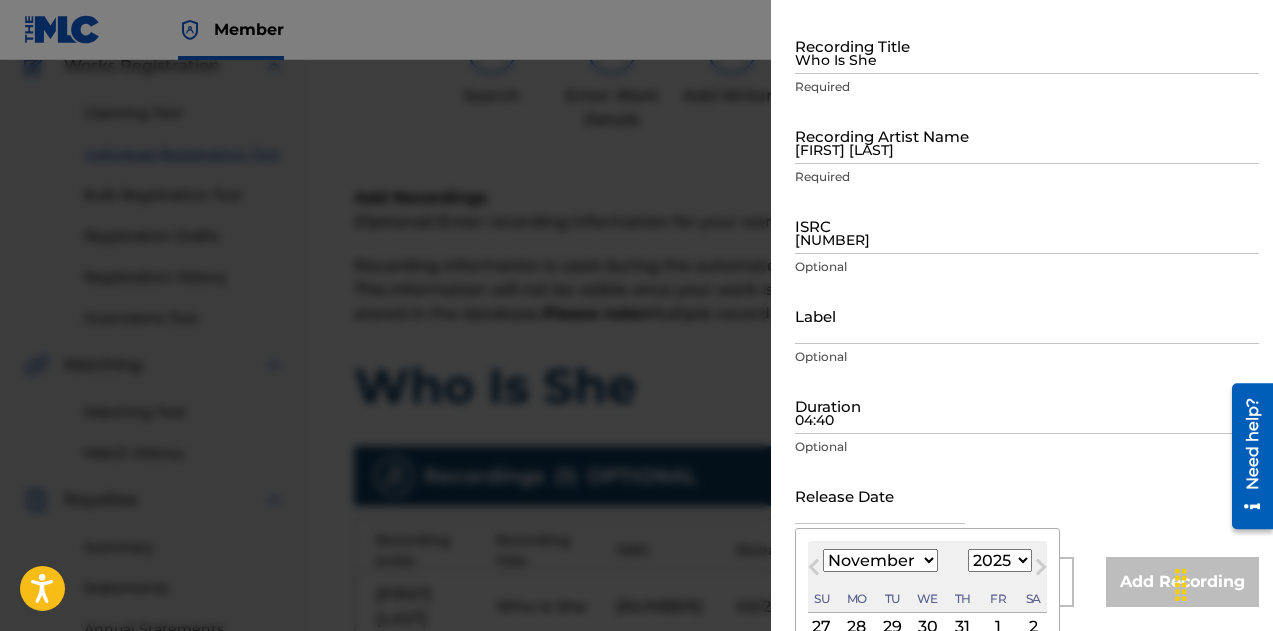 click on "January February March April May June July August September October November December" at bounding box center [880, 560] 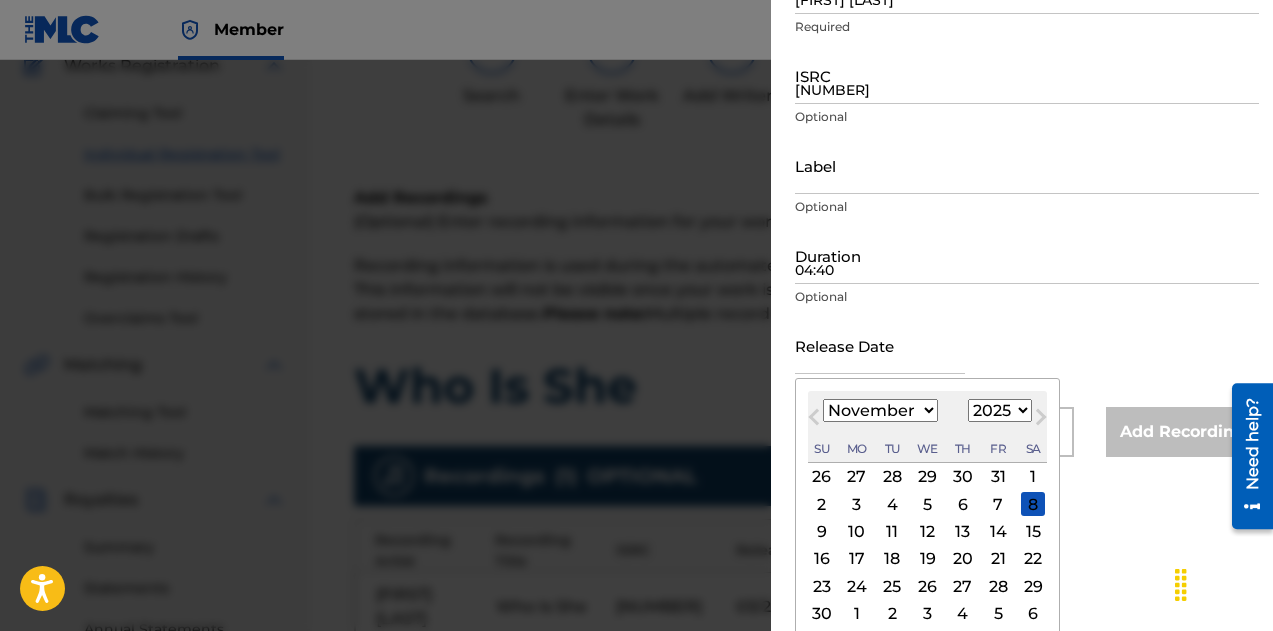 scroll, scrollTop: 286, scrollLeft: 0, axis: vertical 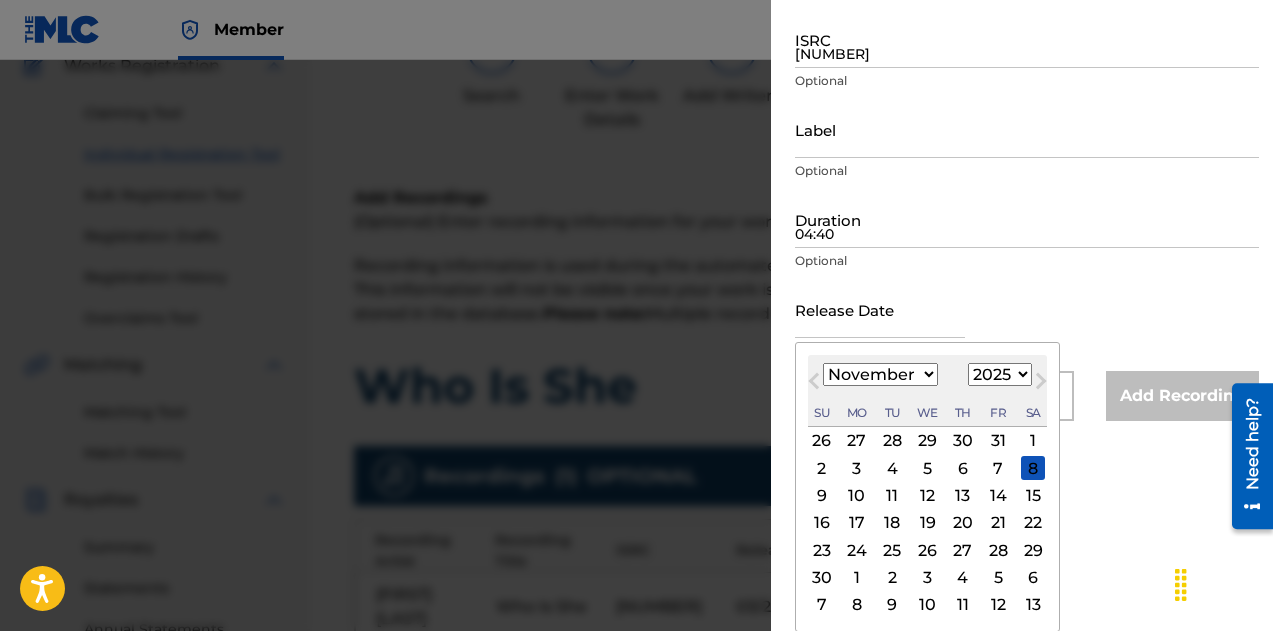 click on "1899 1900 1901 1902 1903 1904 1905 1906 1907 1908 1909 1910 1911 1912 1913 1914 1915 1916 1917 1918 1919 1920 1921 1922 1923 1924 1925 1926 1927 1928 1929 1930 1931 1932 1933 1934 1935 1936 1937 1938 1939 1940 1941 1942 1943 1944 1945 1946 1947 1948 1949 1950 1951 1952 1953 1954 1955 1956 1957 1958 1959 1960 1961 1962 1963 1964 1965 1966 1967 1968 1969 1970 1971 1972 1973 1974 1975 1976 1977 1978 1979 1980 1981 1982 1983 1984 1985 1986 1987 1988 1989 1990 1991 1992 1993 1994 1995 1996 1997 1998 1999 2000 2001 2002 2003 2004 2005 2006 2007 2008 2009 2010 2011 2012 2013 2014 2015 2016 2017 2018 2019 2020 2021 2022 2023 2024 2025 2026 2027 2028 2029 2030 2031 2032 2033 2034 2035 2036 2037 2038 2039 2040 2041 2042 2043 2044 2045 2046 2047 2048 2049 2050 2051 2052 2053 2054 2055 2056 2057 2058 2059 2060 2061 2062 2063 2064 2065 2066 2067 2068 2069 2070 2071 2072 2073 2074 2075 2076 2077 2078 2079 2080 2081 2082 2083 2084 2085 2086 2087 2088 2089 2090 2091 2092 2093 2094 2095 2096 2097 2098 2099 2100" at bounding box center (1000, 374) 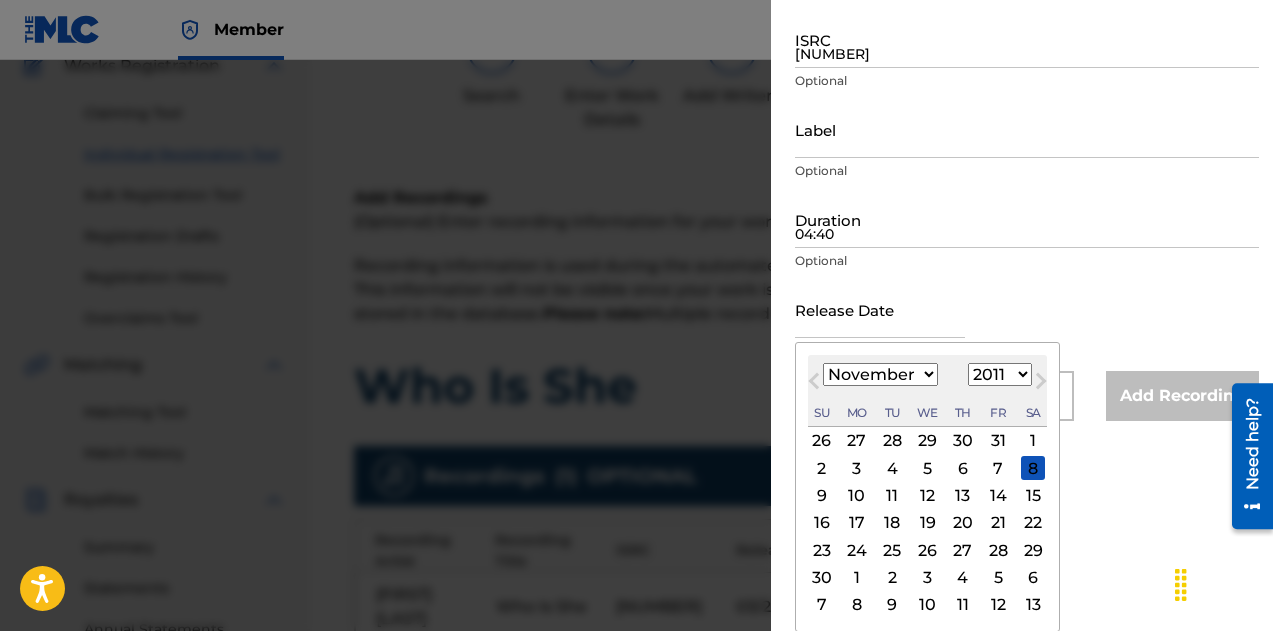 click on "1899 1900 1901 1902 1903 1904 1905 1906 1907 1908 1909 1910 1911 1912 1913 1914 1915 1916 1917 1918 1919 1920 1921 1922 1923 1924 1925 1926 1927 1928 1929 1930 1931 1932 1933 1934 1935 1936 1937 1938 1939 1940 1941 1942 1943 1944 1945 1946 1947 1948 1949 1950 1951 1952 1953 1954 1955 1956 1957 1958 1959 1960 1961 1962 1963 1964 1965 1966 1967 1968 1969 1970 1971 1972 1973 1974 1975 1976 1977 1978 1979 1980 1981 1982 1983 1984 1985 1986 1987 1988 1989 1990 1991 1992 1993 1994 1995 1996 1997 1998 1999 2000 2001 2002 2003 2004 2005 2006 2007 2008 2009 2010 2011 2012 2013 2014 2015 2016 2017 2018 2019 2020 2021 2022 2023 2024 2025 2026 2027 2028 2029 2030 2031 2032 2033 2034 2035 2036 2037 2038 2039 2040 2041 2042 2043 2044 2045 2046 2047 2048 2049 2050 2051 2052 2053 2054 2055 2056 2057 2058 2059 2060 2061 2062 2063 2064 2065 2066 2067 2068 2069 2070 2071 2072 2073 2074 2075 2076 2077 2078 2079 2080 2081 2082 2083 2084 2085 2086 2087 2088 2089 2090 2091 2092 2093 2094 2095 2096 2097 2098 2099 2100" at bounding box center [1000, 374] 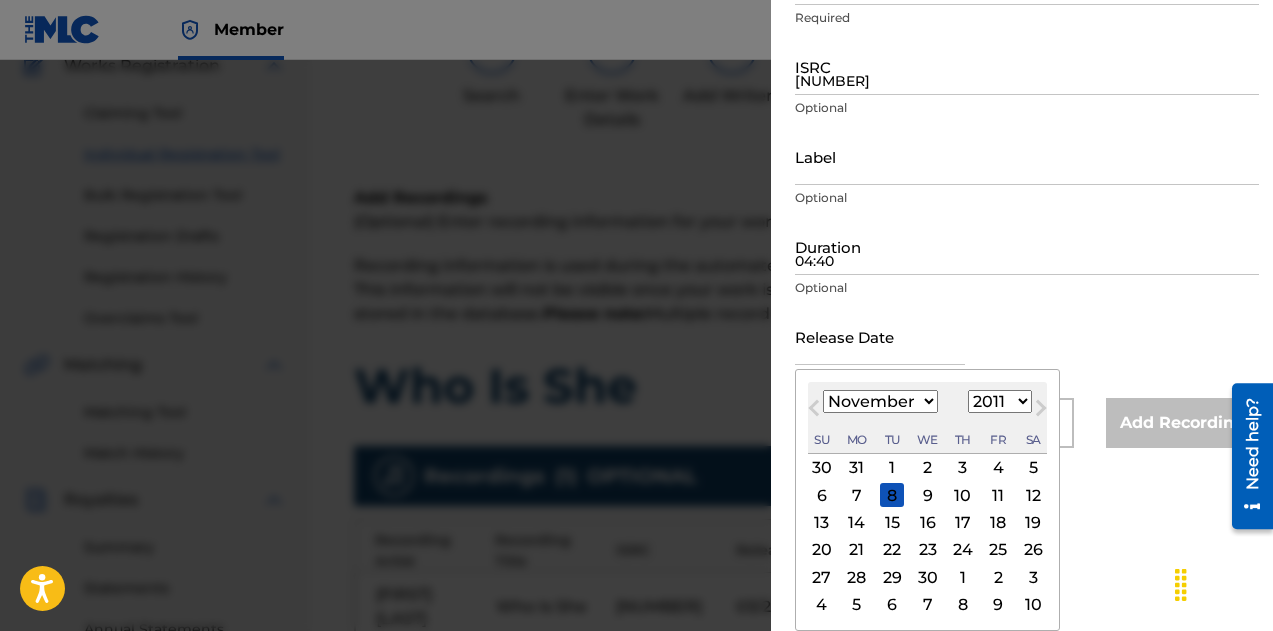 scroll, scrollTop: 259, scrollLeft: 0, axis: vertical 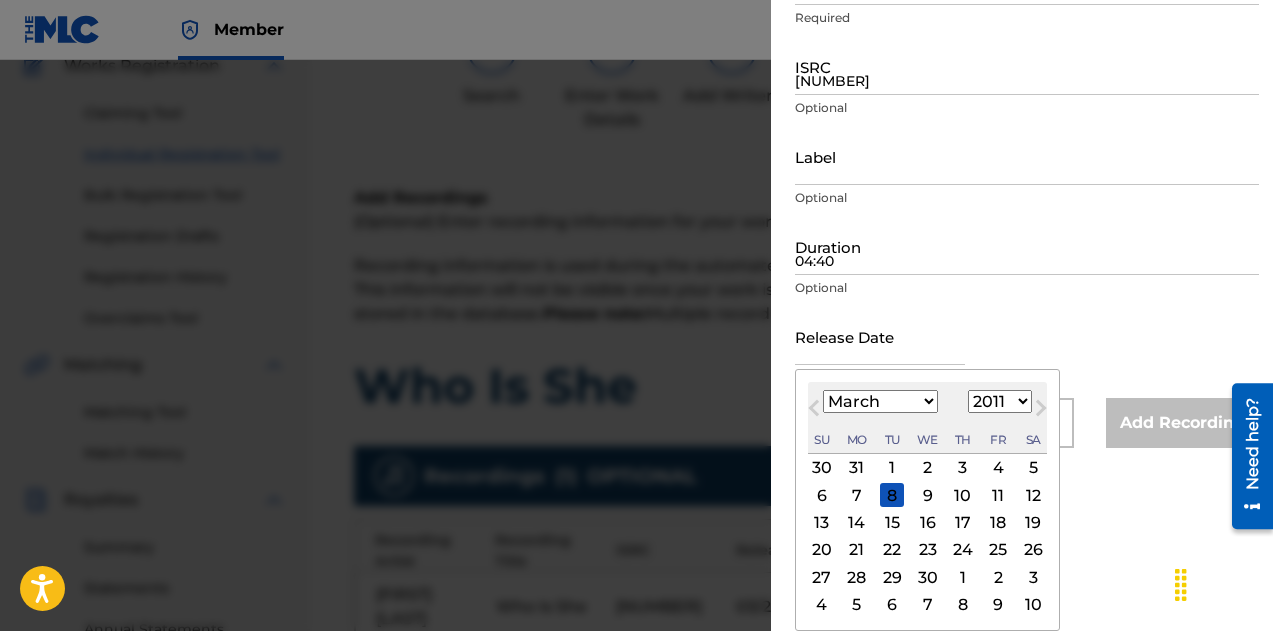 click on "January February March April May June July August September October November December" at bounding box center [880, 401] 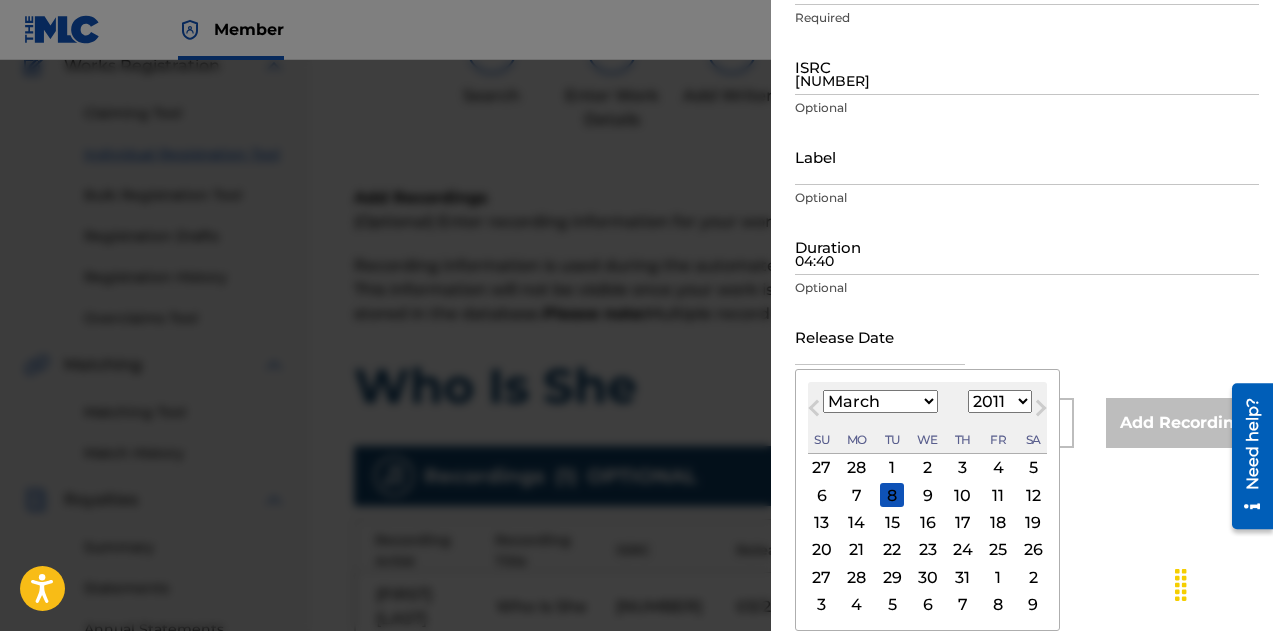 click on "January February March April May June July August September October November December" at bounding box center [880, 401] 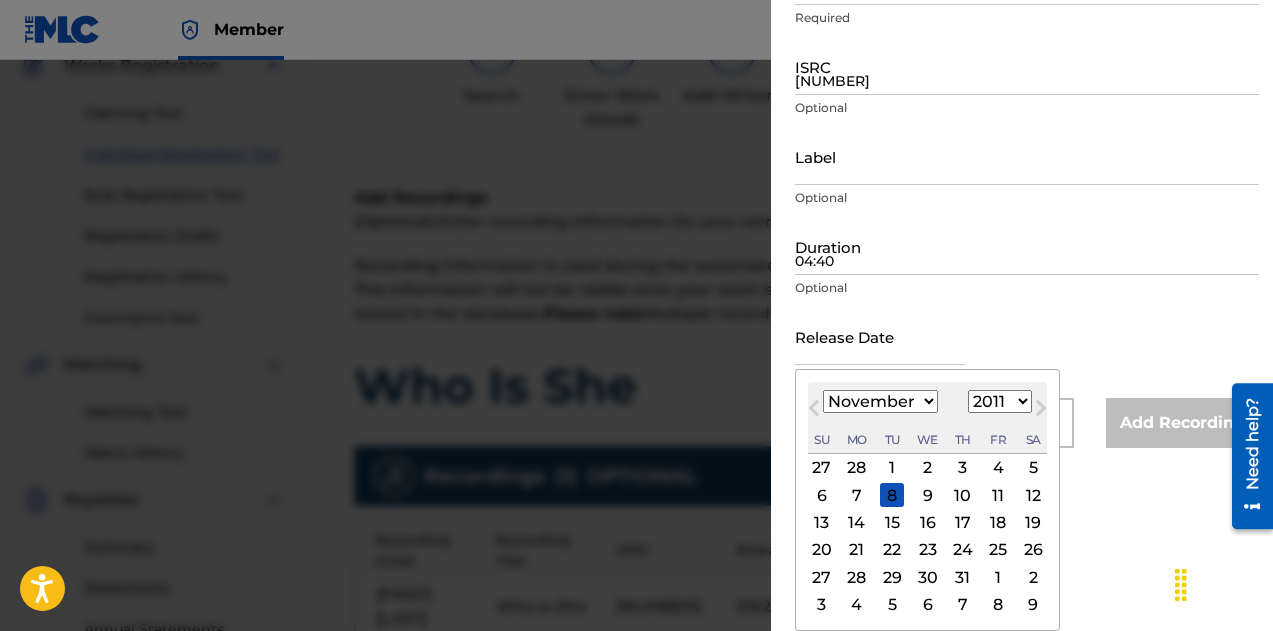 click on "January February March April May June July August September October November December" at bounding box center [880, 401] 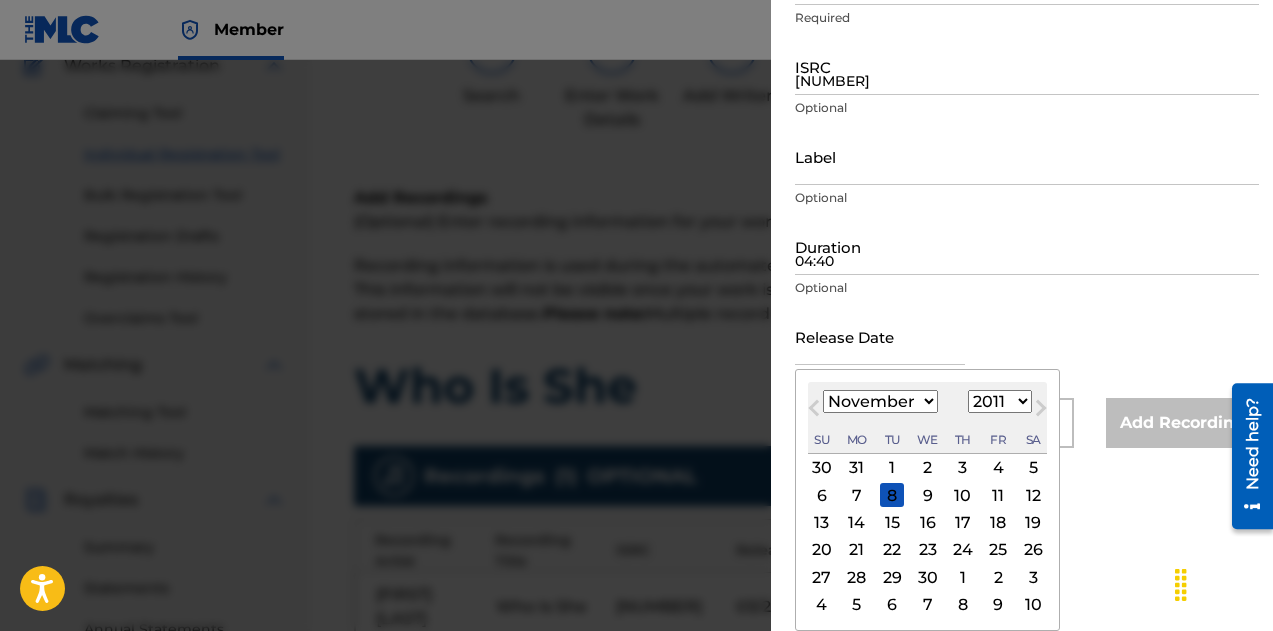 click on "30" at bounding box center [928, 577] 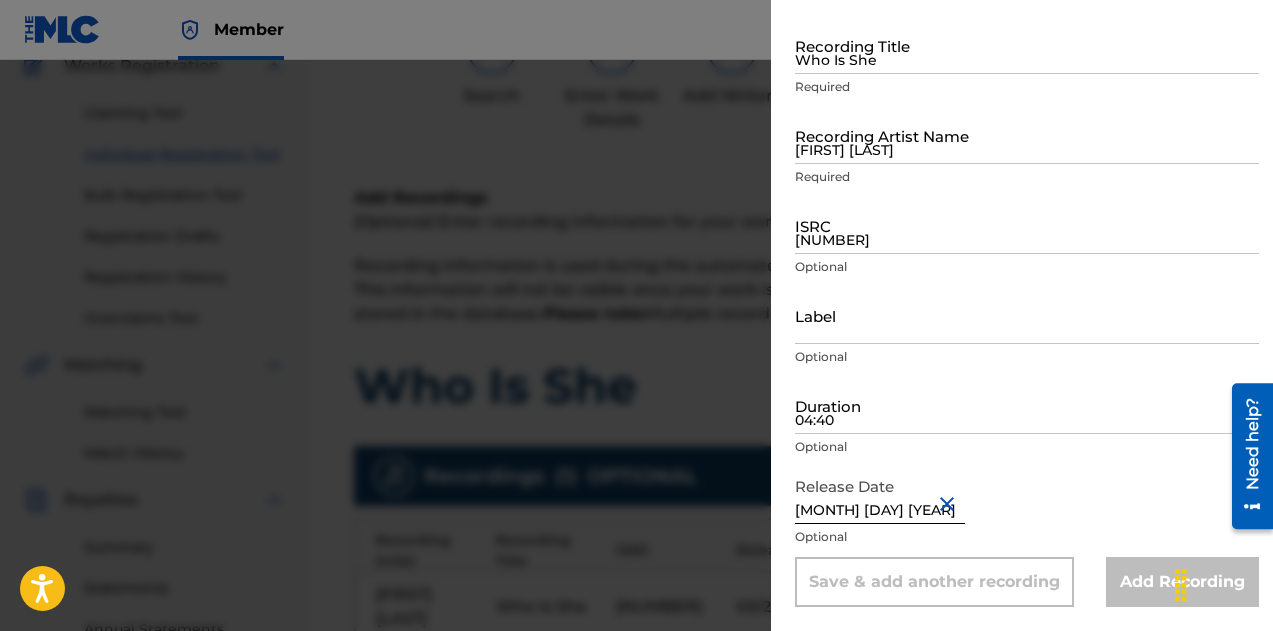 scroll, scrollTop: 100, scrollLeft: 0, axis: vertical 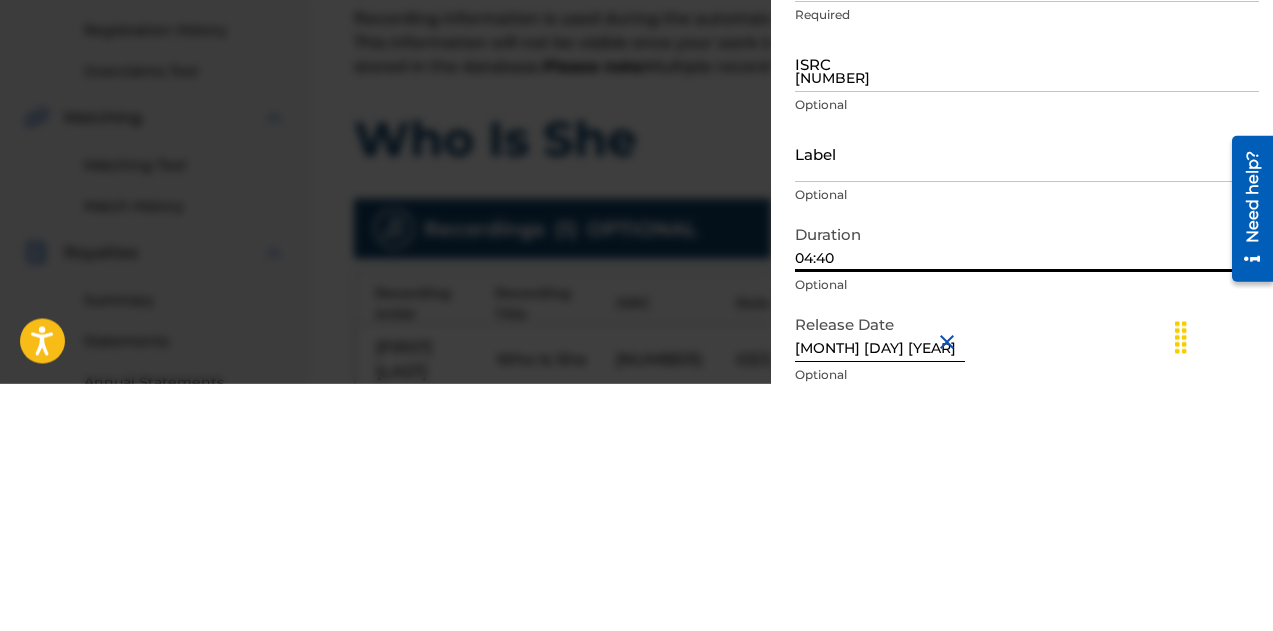 type on "04:40" 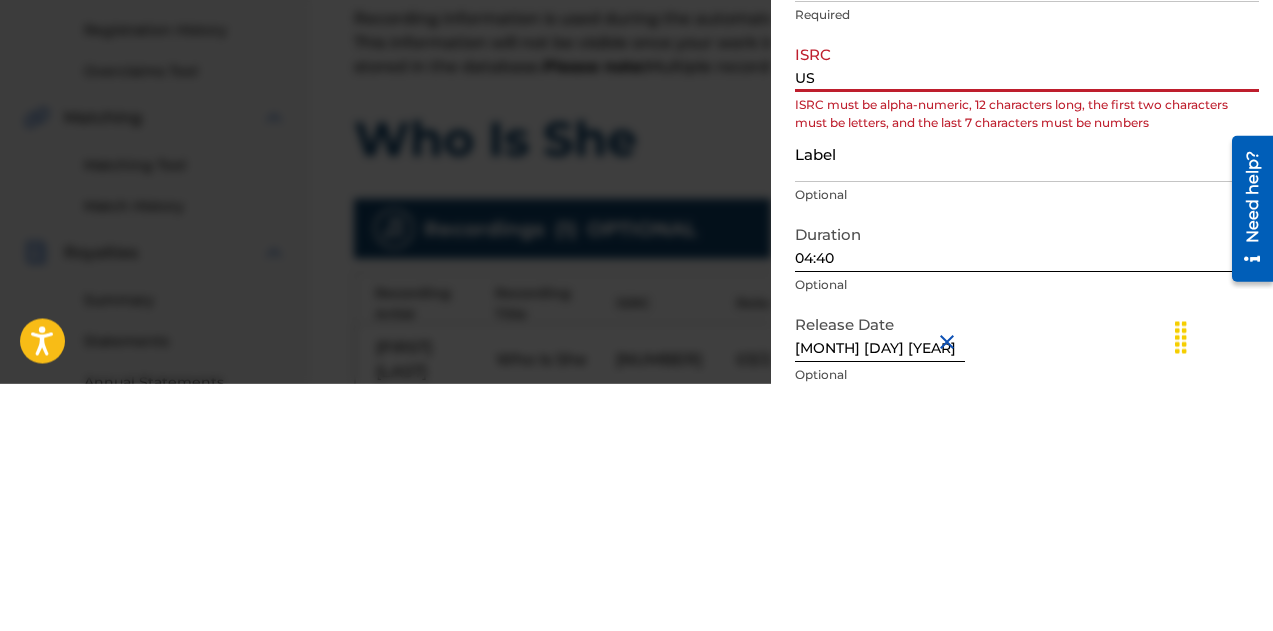 type on "U" 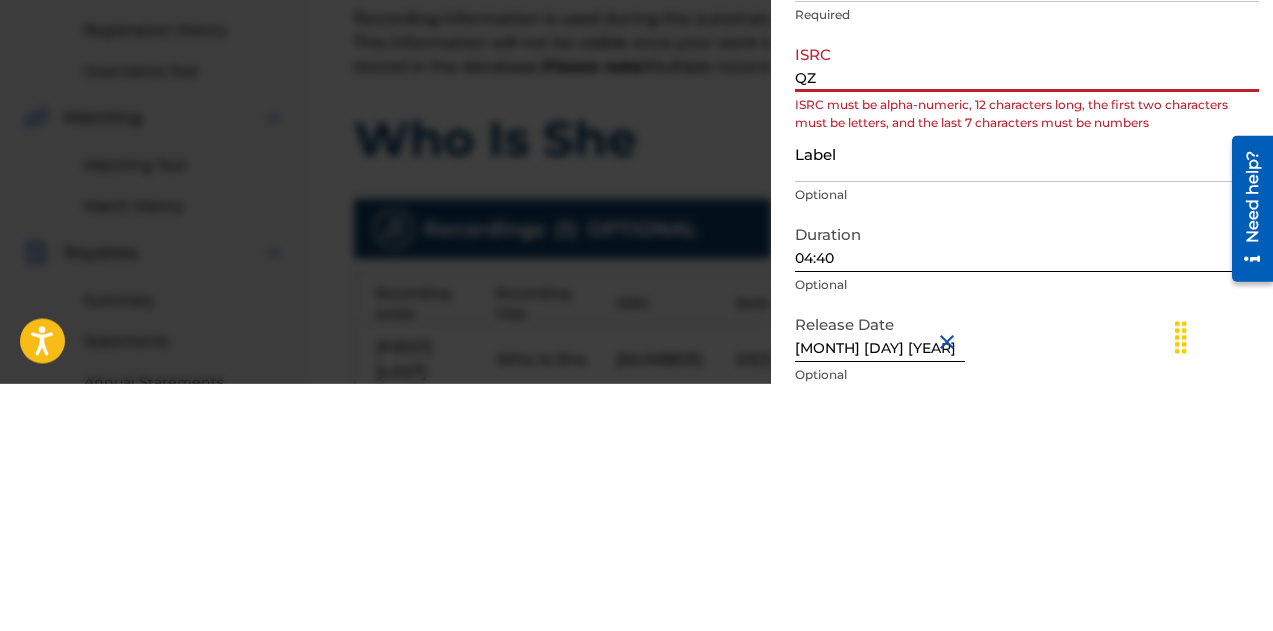 type on "Q" 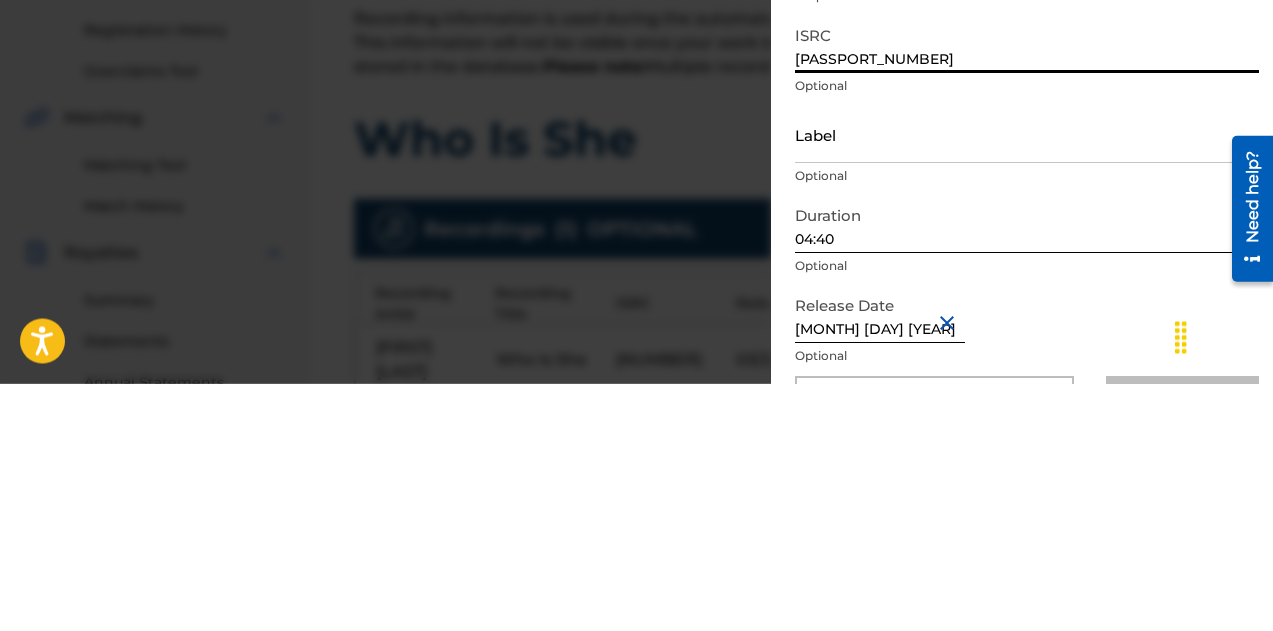 scroll, scrollTop: 100, scrollLeft: 0, axis: vertical 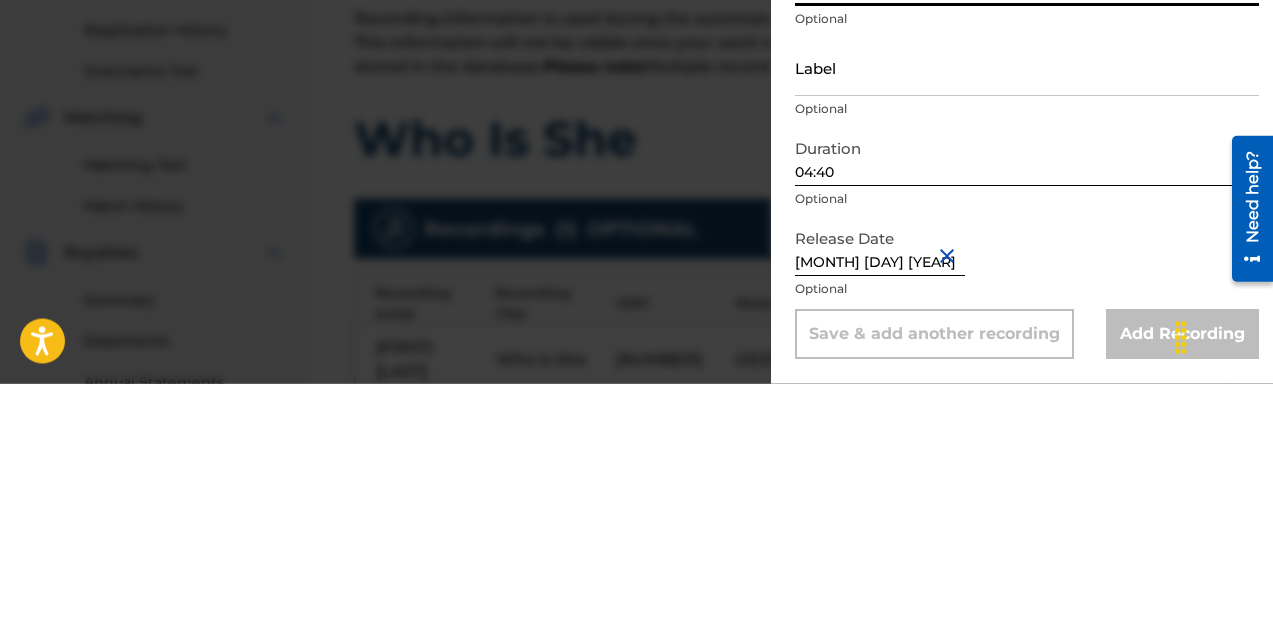 type on "[PASSPORT_NUMBER]" 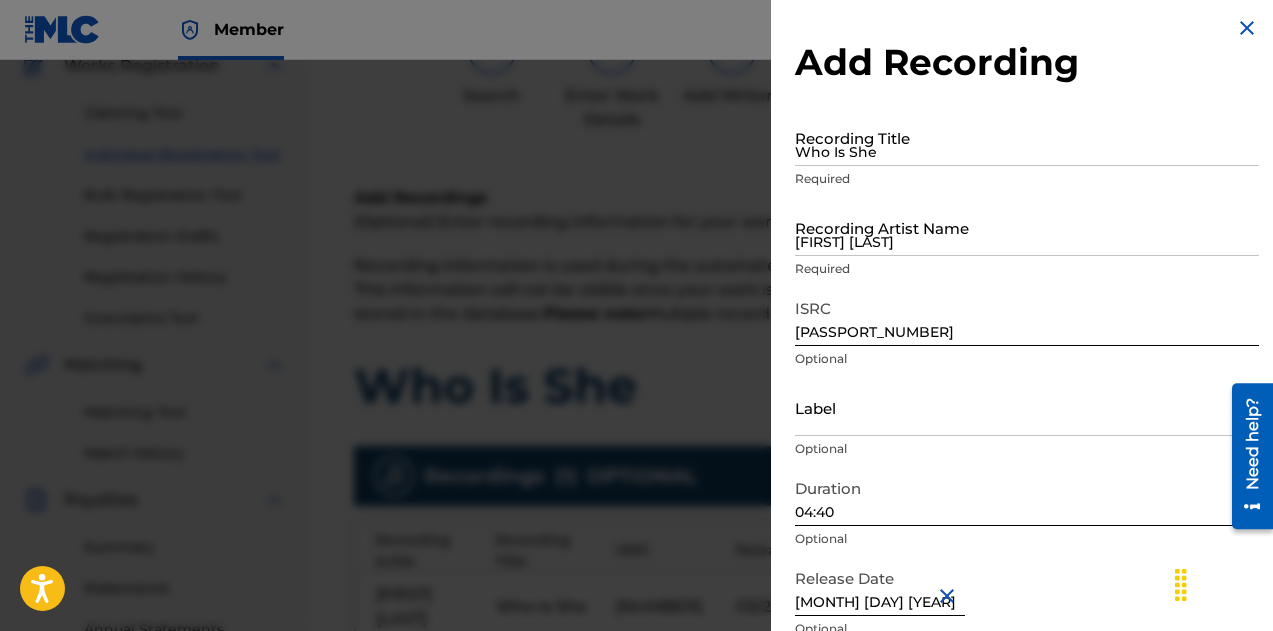 scroll, scrollTop: 11, scrollLeft: 0, axis: vertical 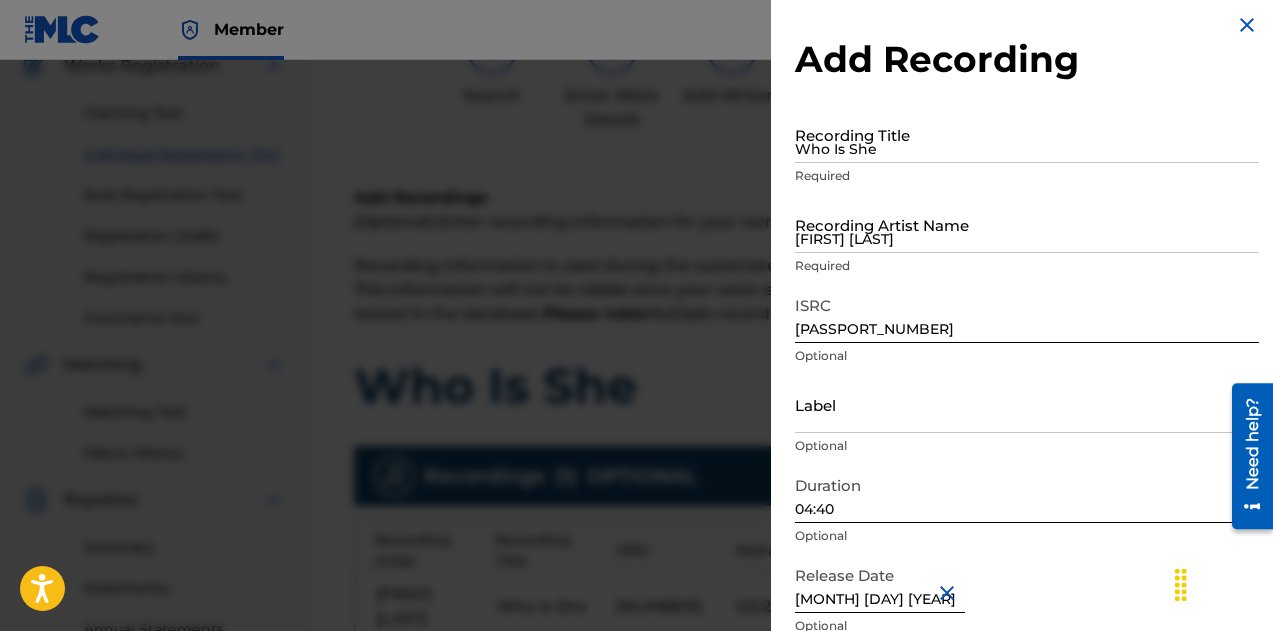click on "[FIRST] [LAST]" at bounding box center (1027, 224) 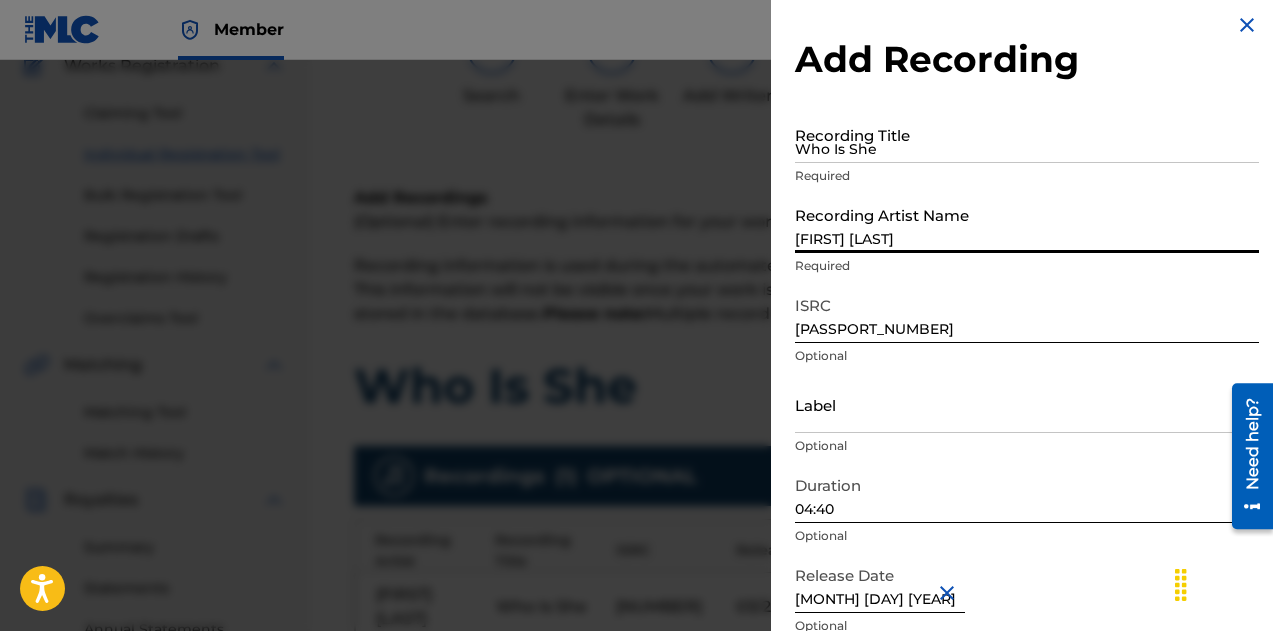 click on "[FIRST] [LAST]" at bounding box center [1027, 224] 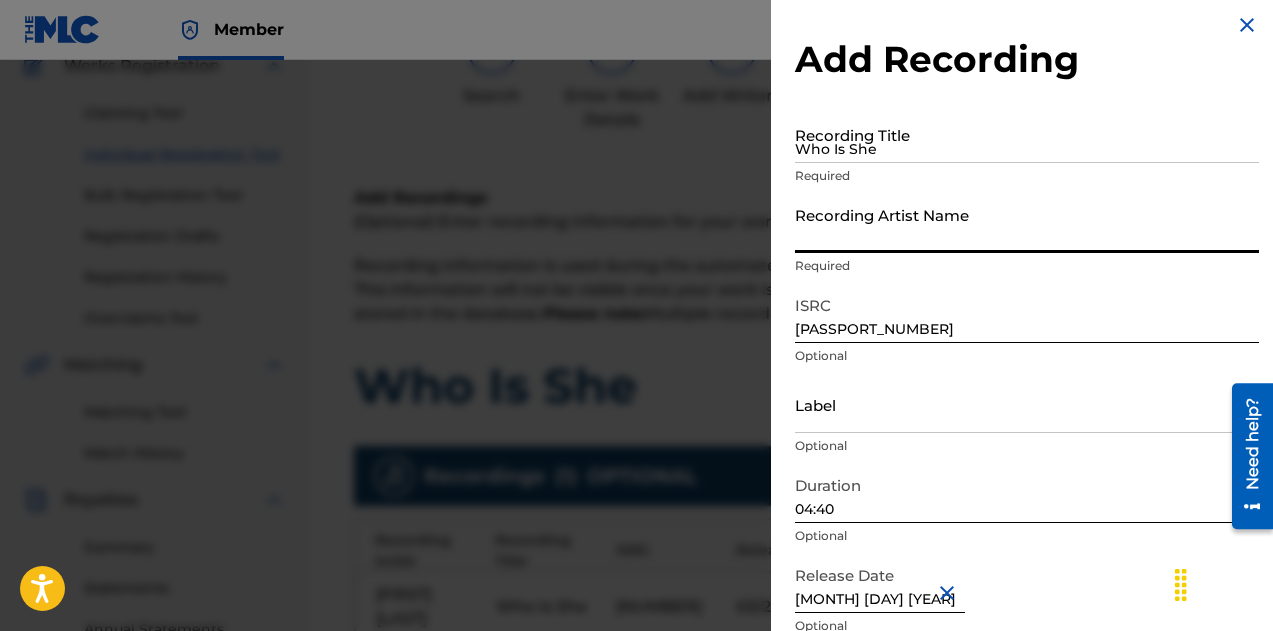type on "[FIRST] [LAST]" 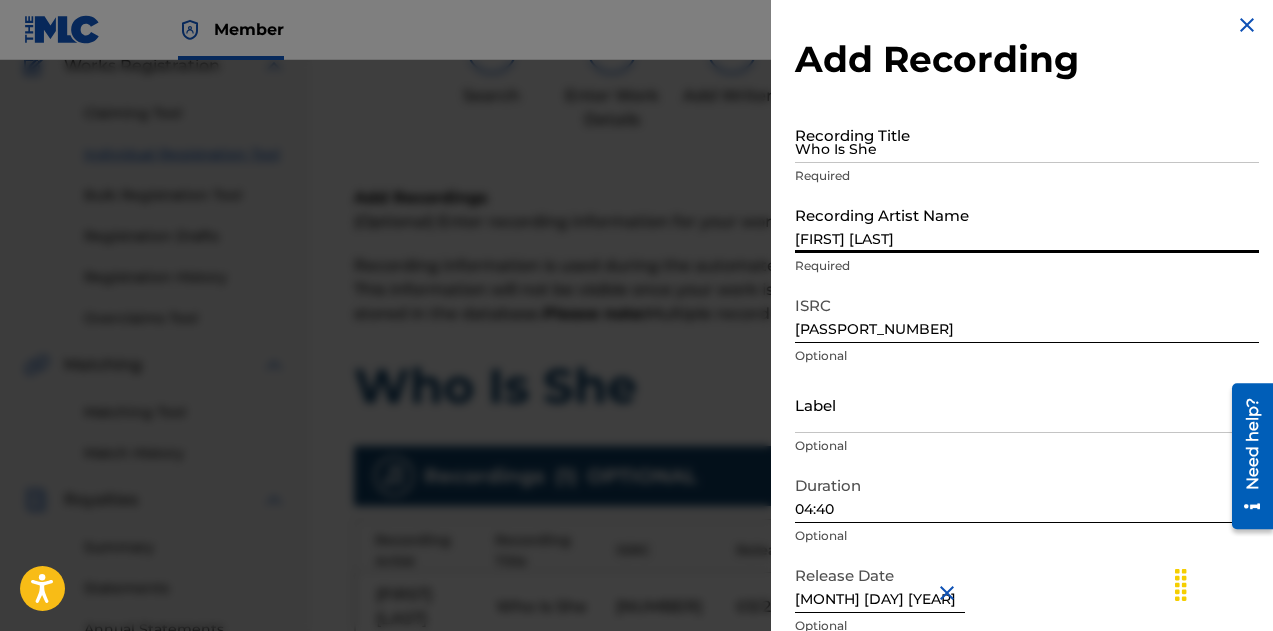 click on "Who Is She" at bounding box center (1027, 134) 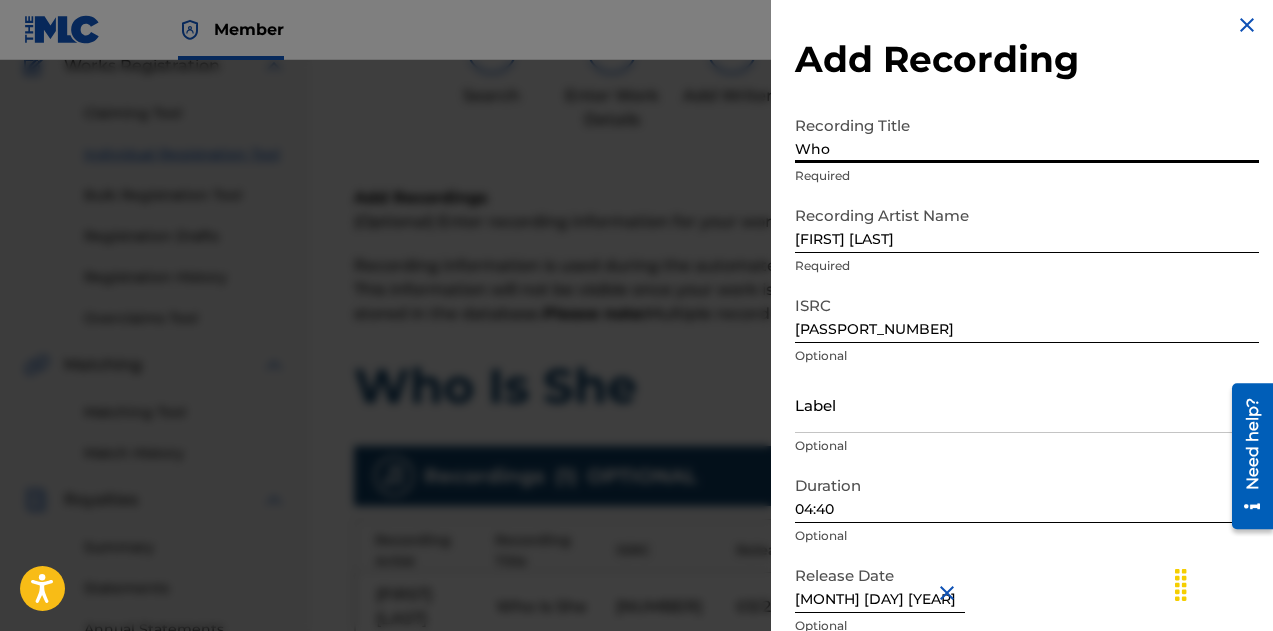 click on "Add Recording Recording Title Who Required Recording Artist Name [FIRST] [LAST] Required ISRC [PASSPORT_NUMBER] Optional Label Optional Duration 04:40 Optional Release Date November 30 2011 Optional Save & add another recording Add Recording" at bounding box center [1027, 354] 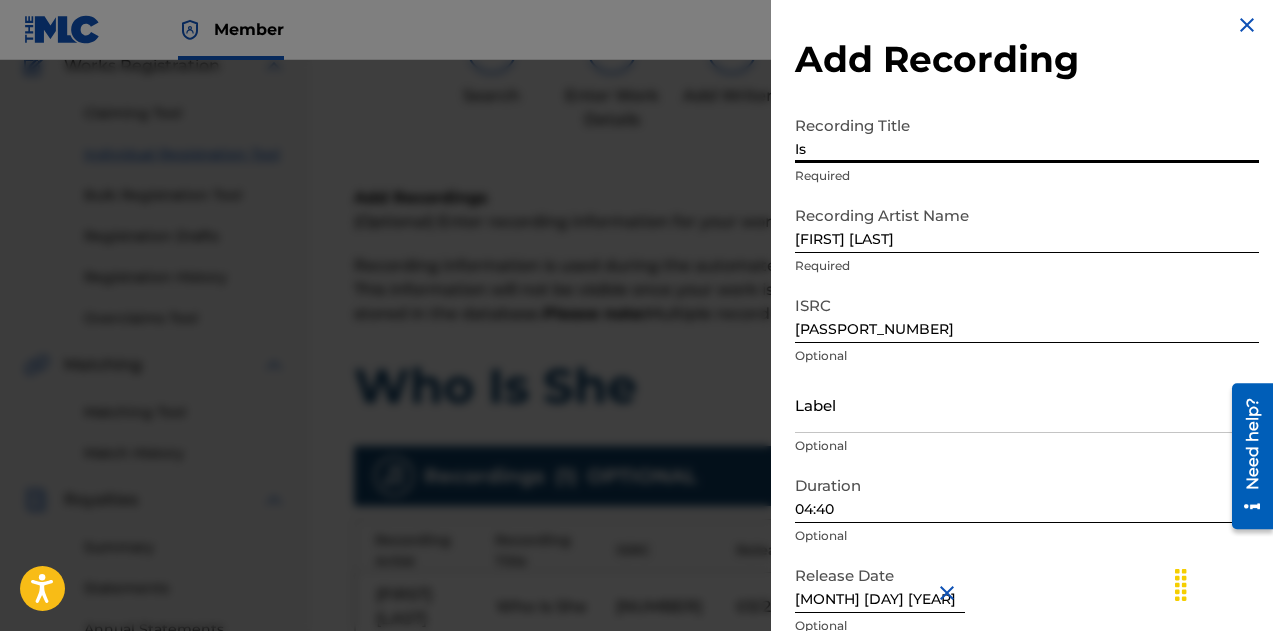 type on "I" 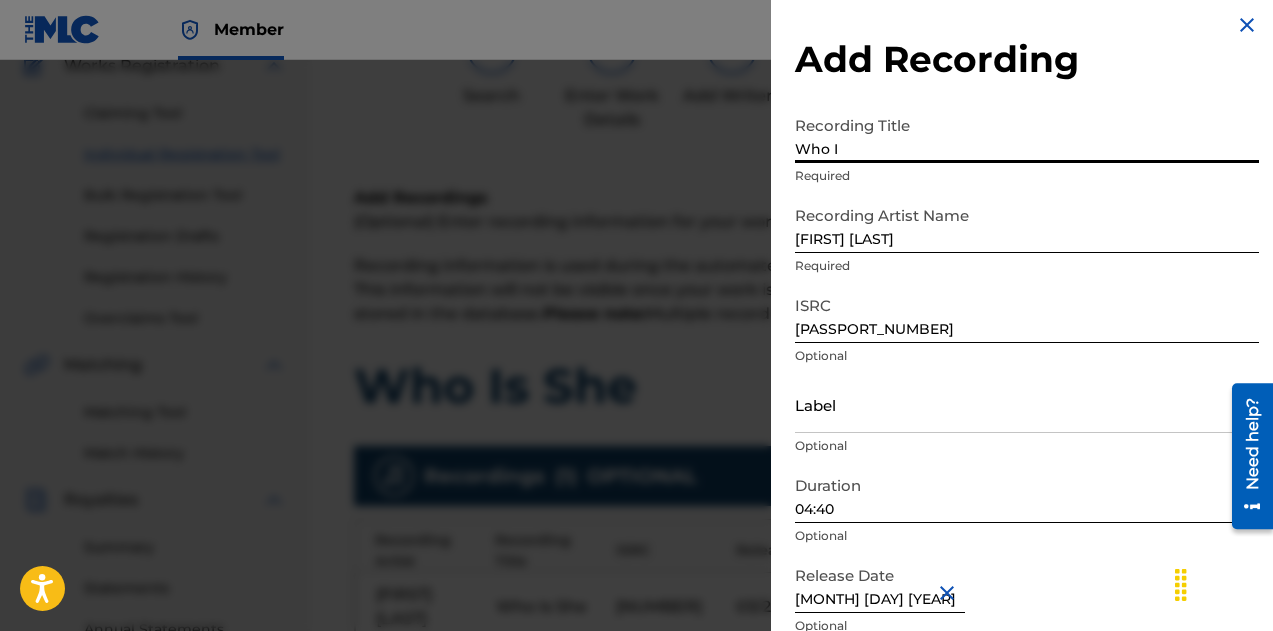 click on "Add Recording Recording Title Who I Required Recording Artist Name Lady Therile Required ISRC [ISRC] Optional Label Optional Duration 04:40 Optional Release Date [MONTH] [DAY] [YEAR] Optional Save & add another recording Add Recording" at bounding box center [1027, 354] 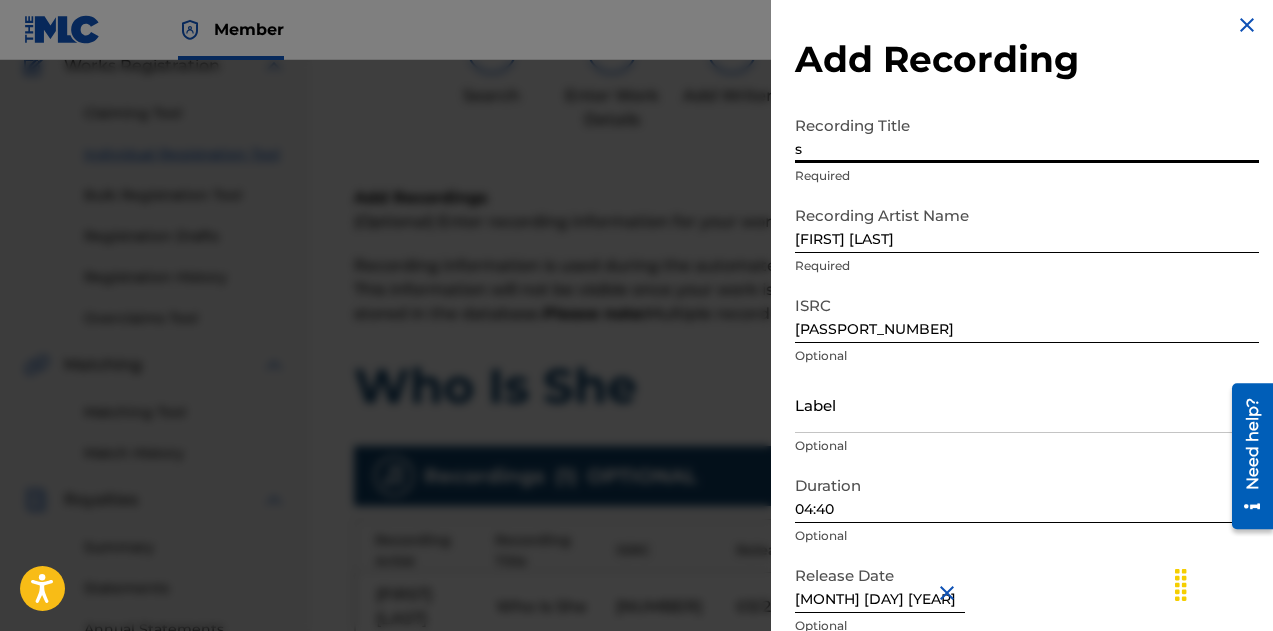 type on "s" 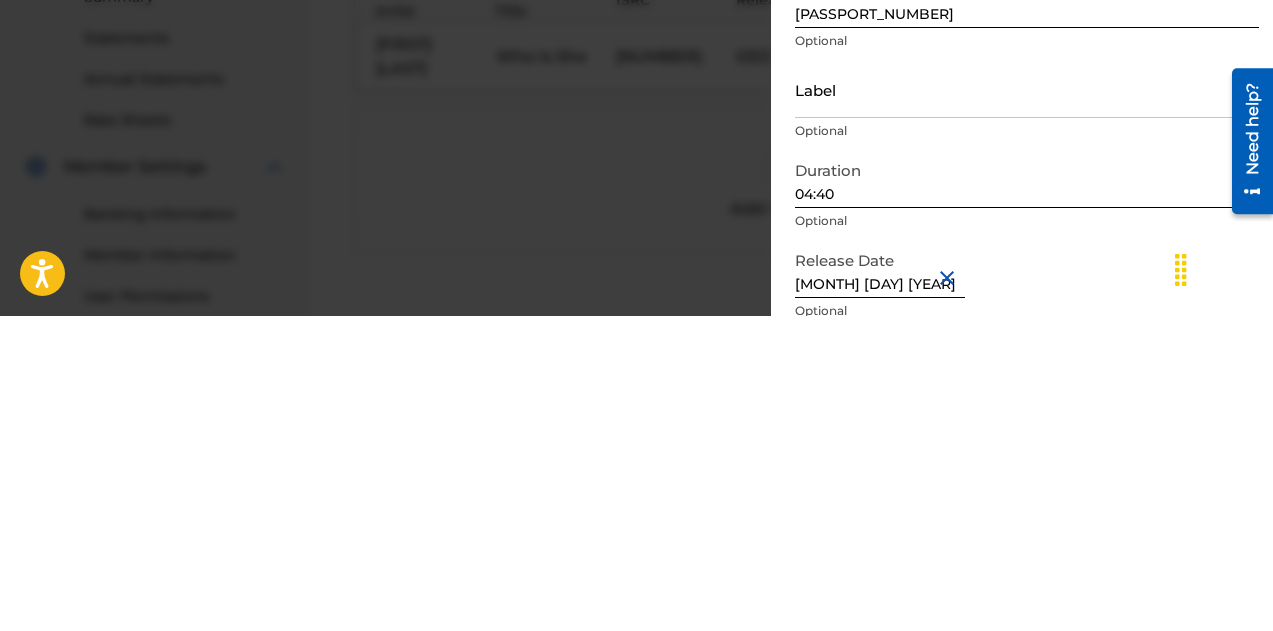 scroll, scrollTop: 457, scrollLeft: 0, axis: vertical 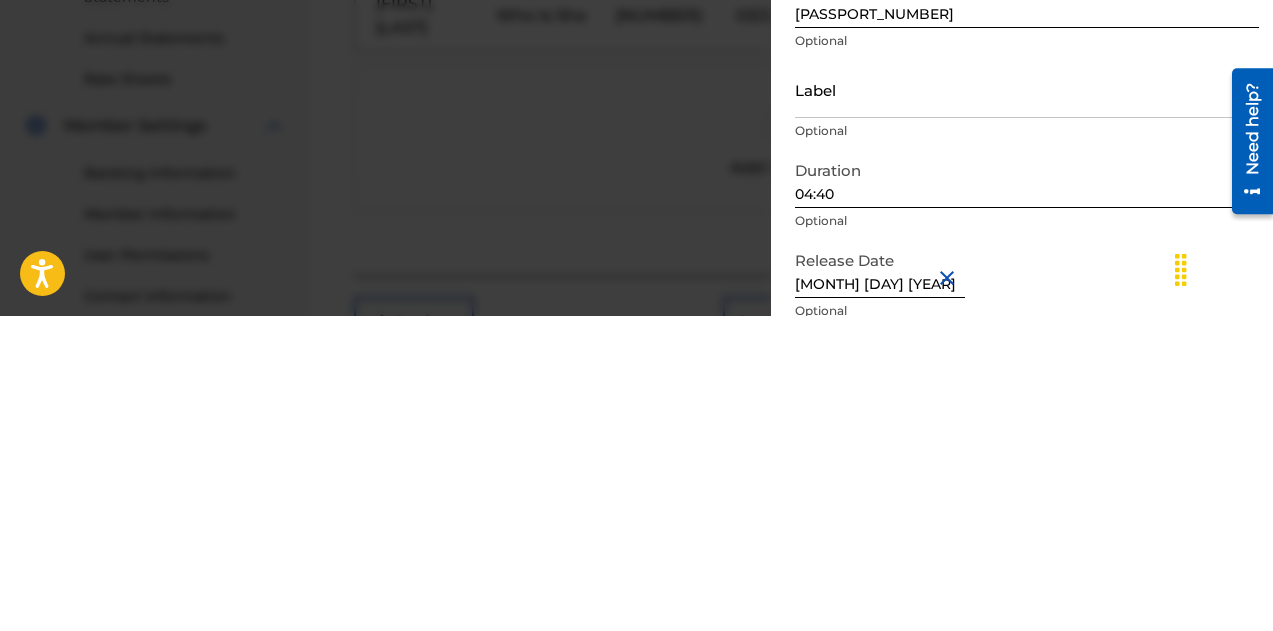 type on "Who Is She" 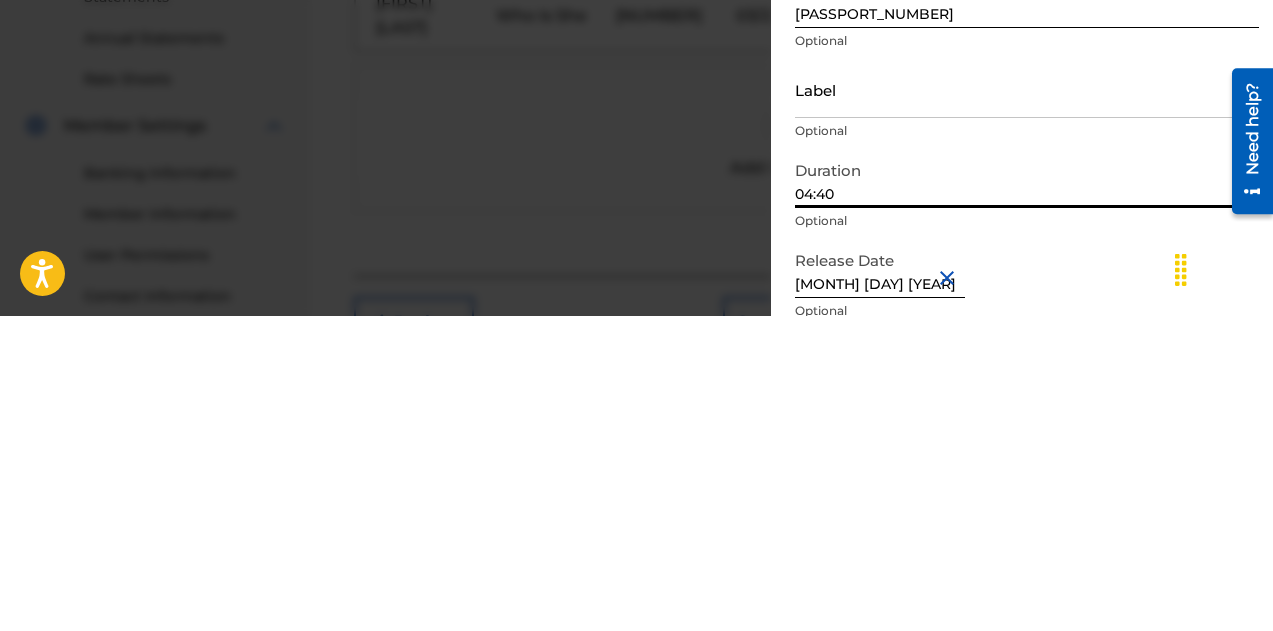 click on "Release Date [MONTH] [DAY] [YEAR] Optional" at bounding box center [1027, 601] 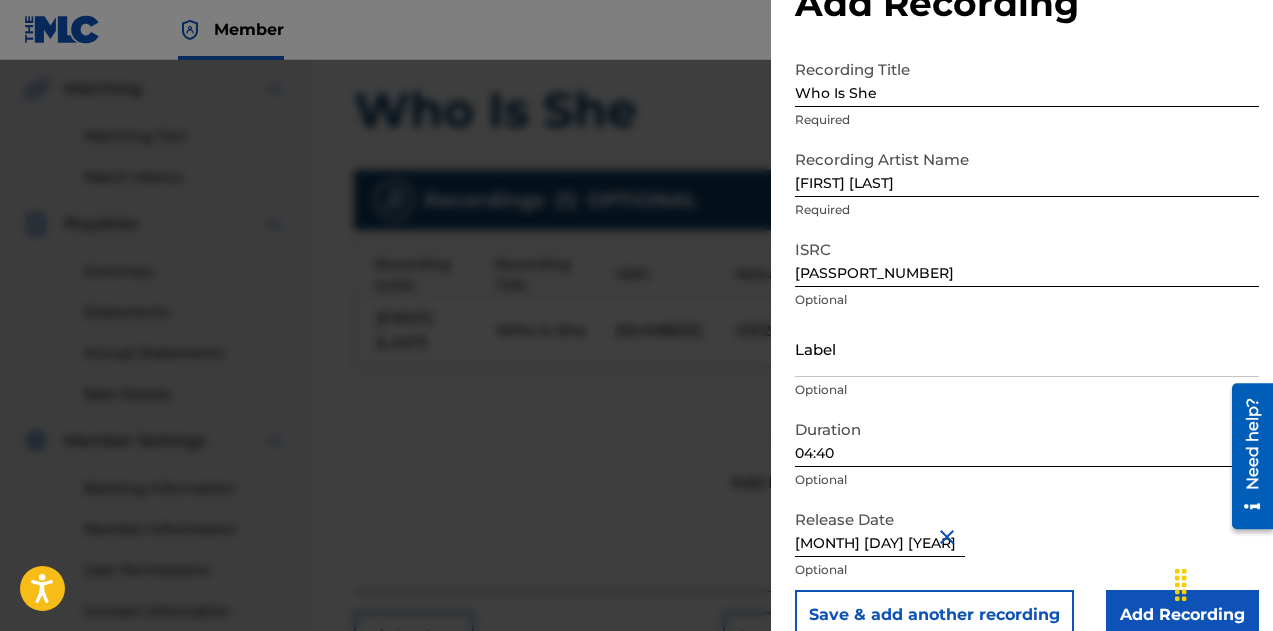 scroll, scrollTop: 100, scrollLeft: 0, axis: vertical 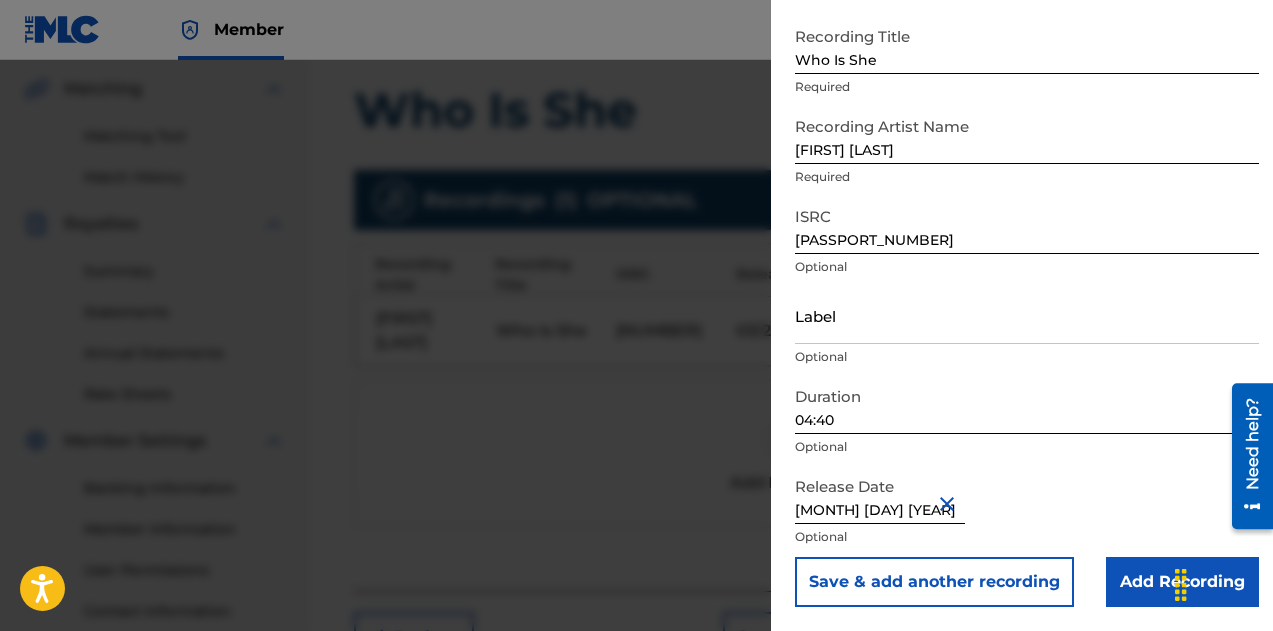 click on "Add Recording" at bounding box center (1182, 582) 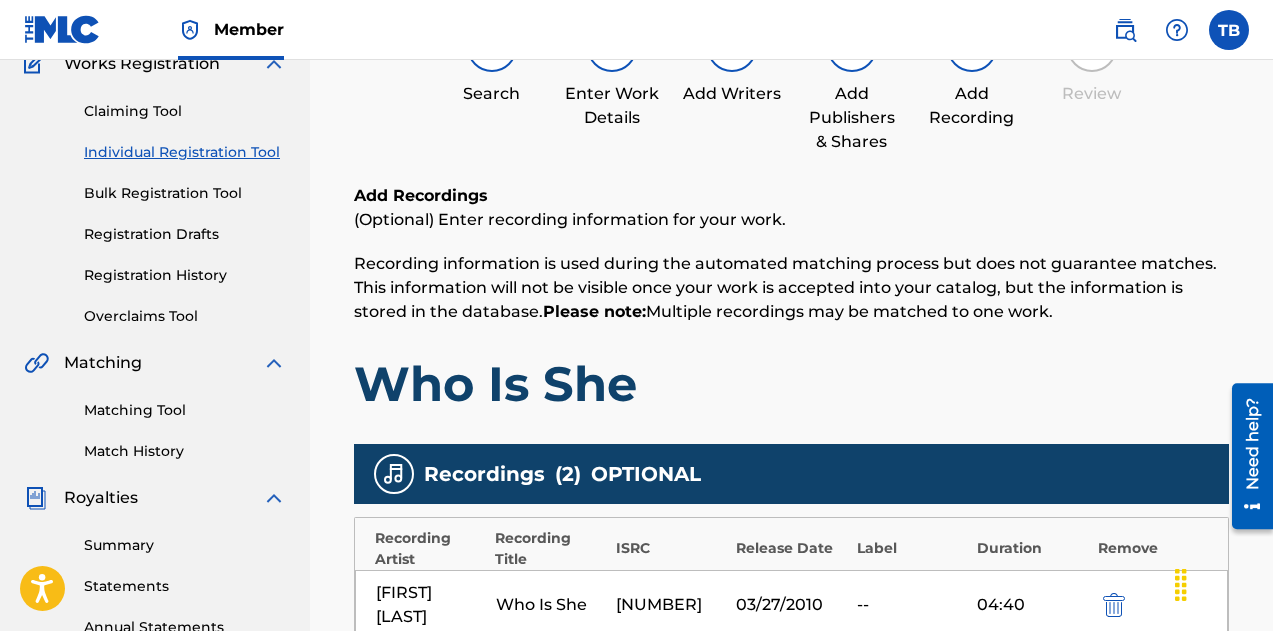 scroll, scrollTop: 650, scrollLeft: 0, axis: vertical 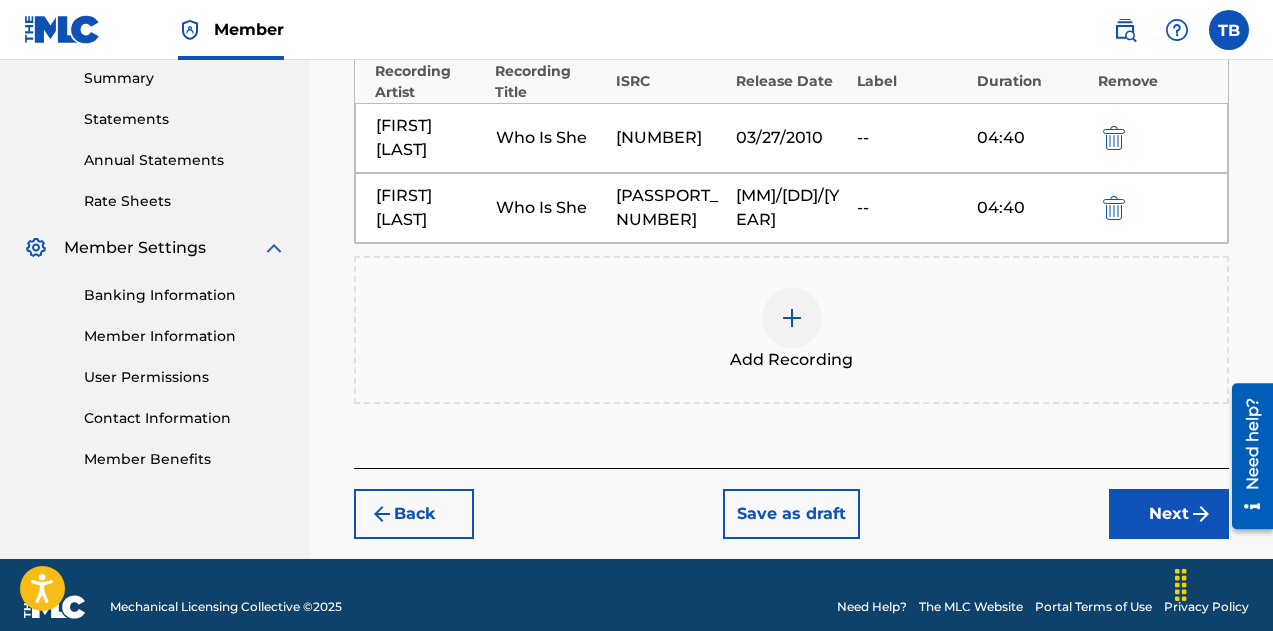 click on "Add Recording" at bounding box center [791, 330] 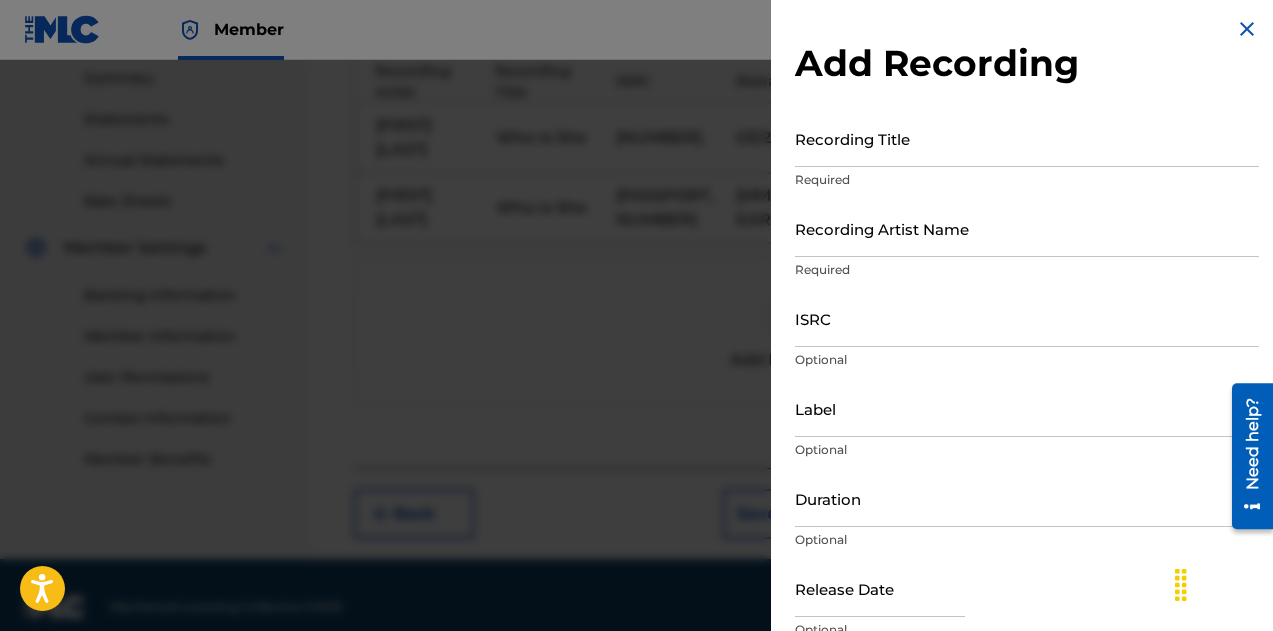 scroll, scrollTop: 14, scrollLeft: 0, axis: vertical 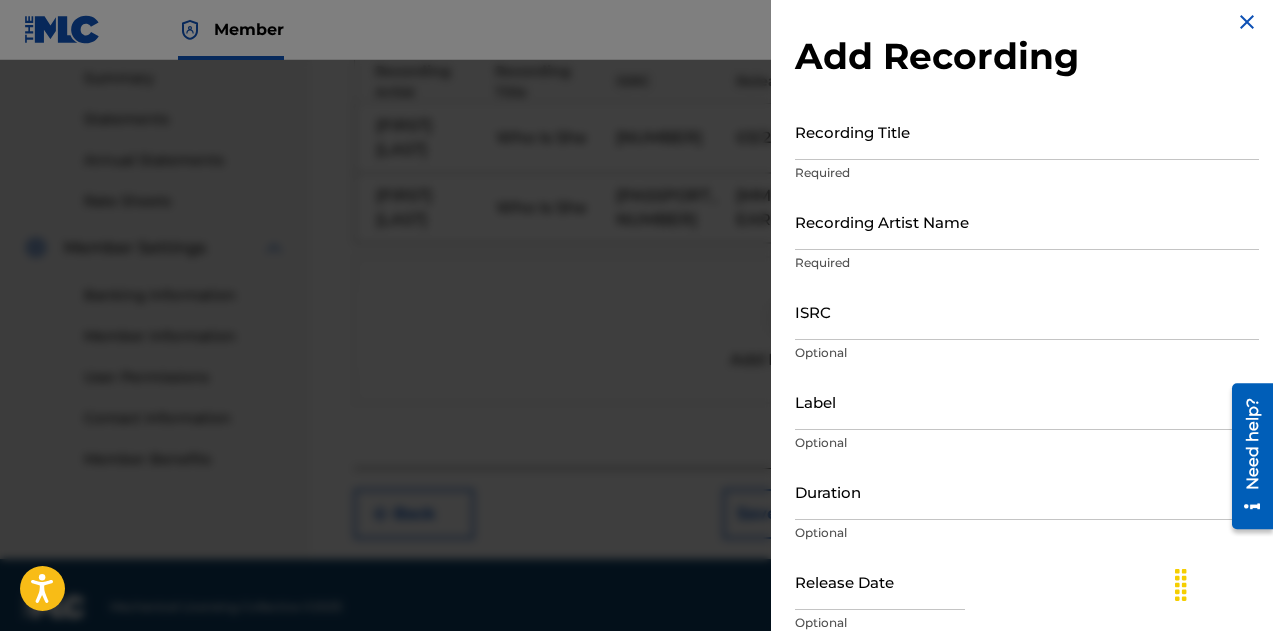 click at bounding box center [1247, 22] 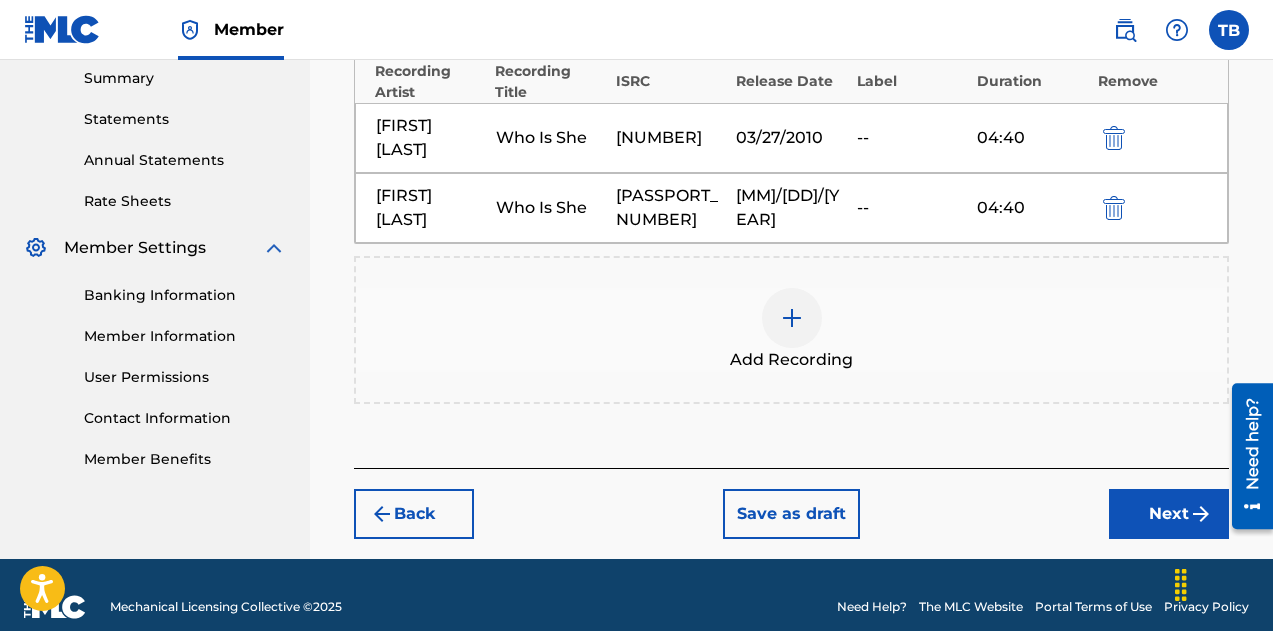 click on "Summary Statements Annual Statements Rate Sheets" at bounding box center [155, 127] 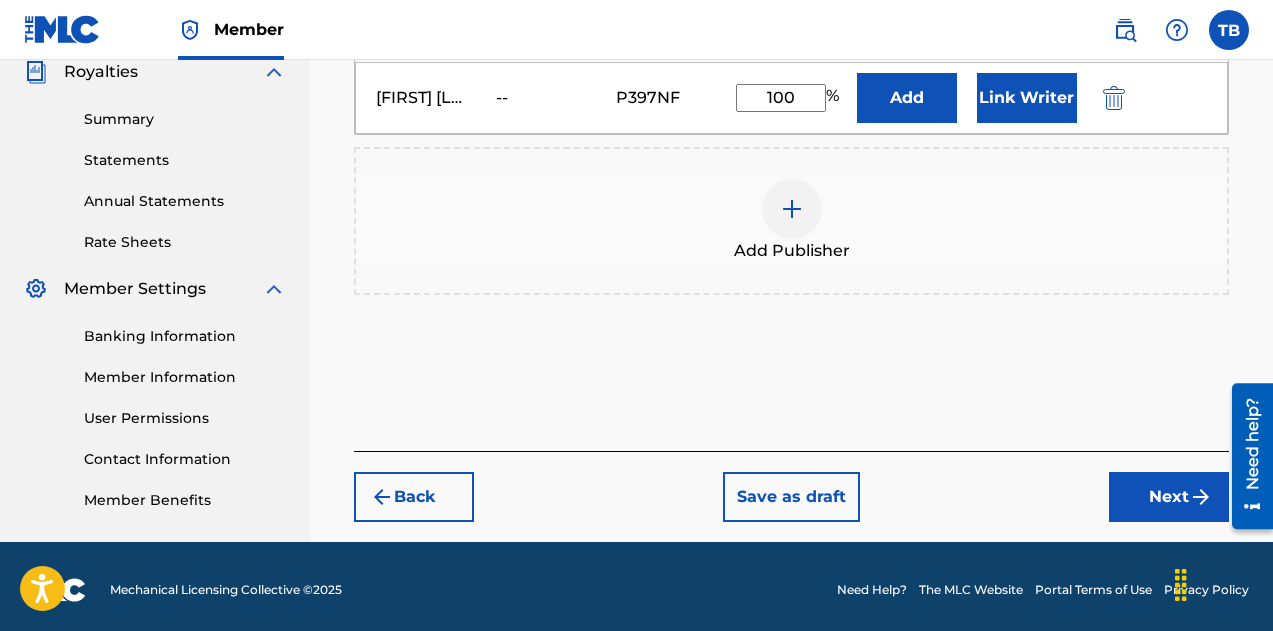 scroll, scrollTop: 608, scrollLeft: 0, axis: vertical 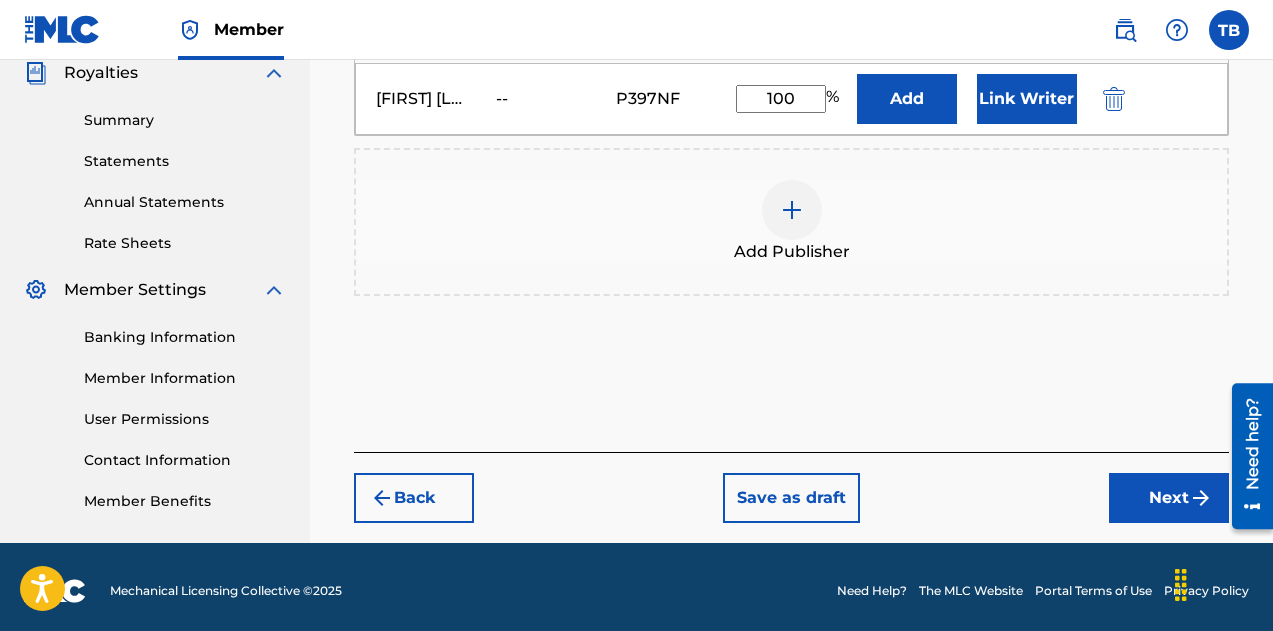 click on "Back" at bounding box center (414, 498) 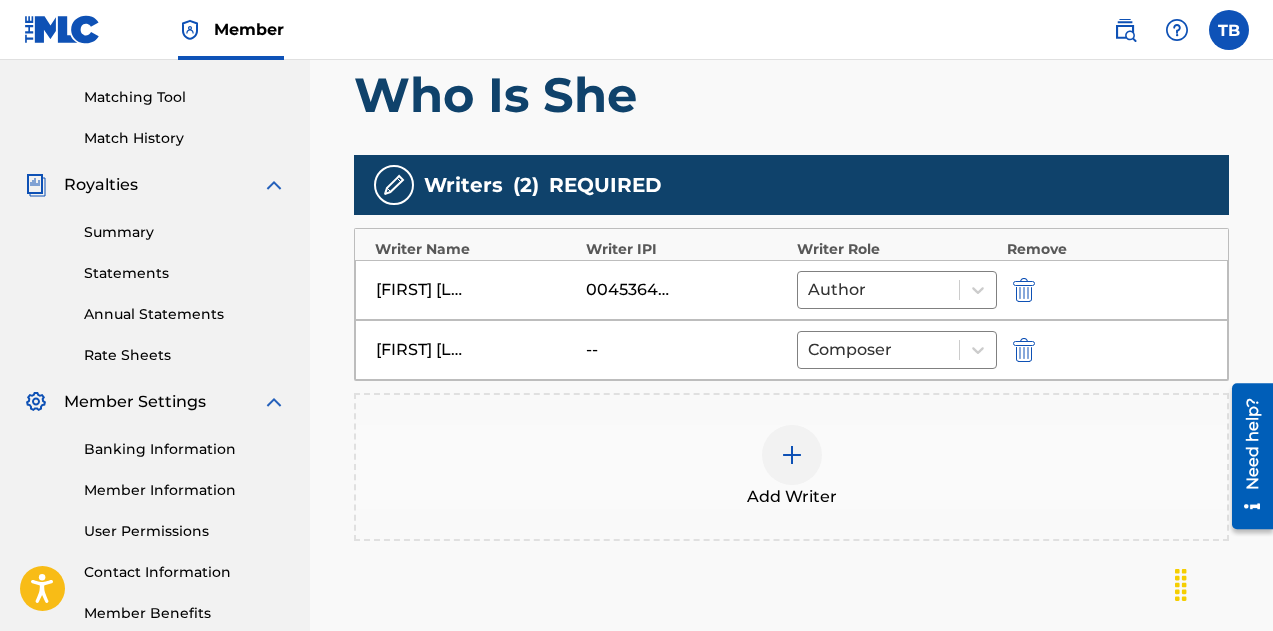 scroll, scrollTop: 497, scrollLeft: 0, axis: vertical 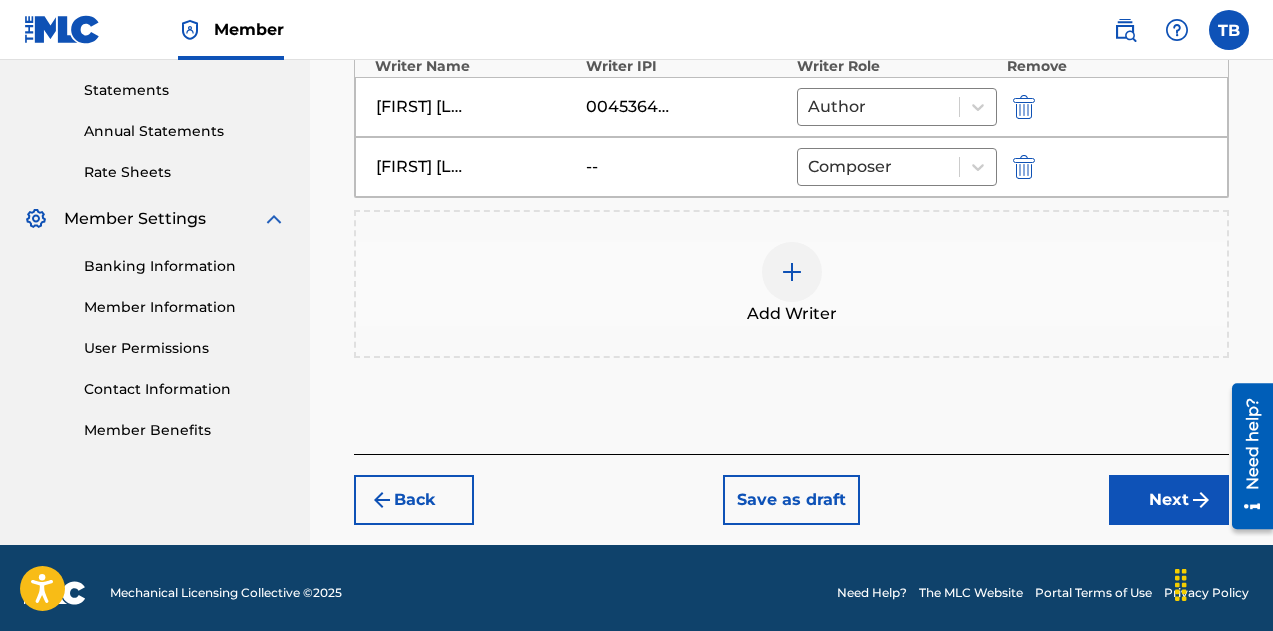 click on "Back" at bounding box center [414, 500] 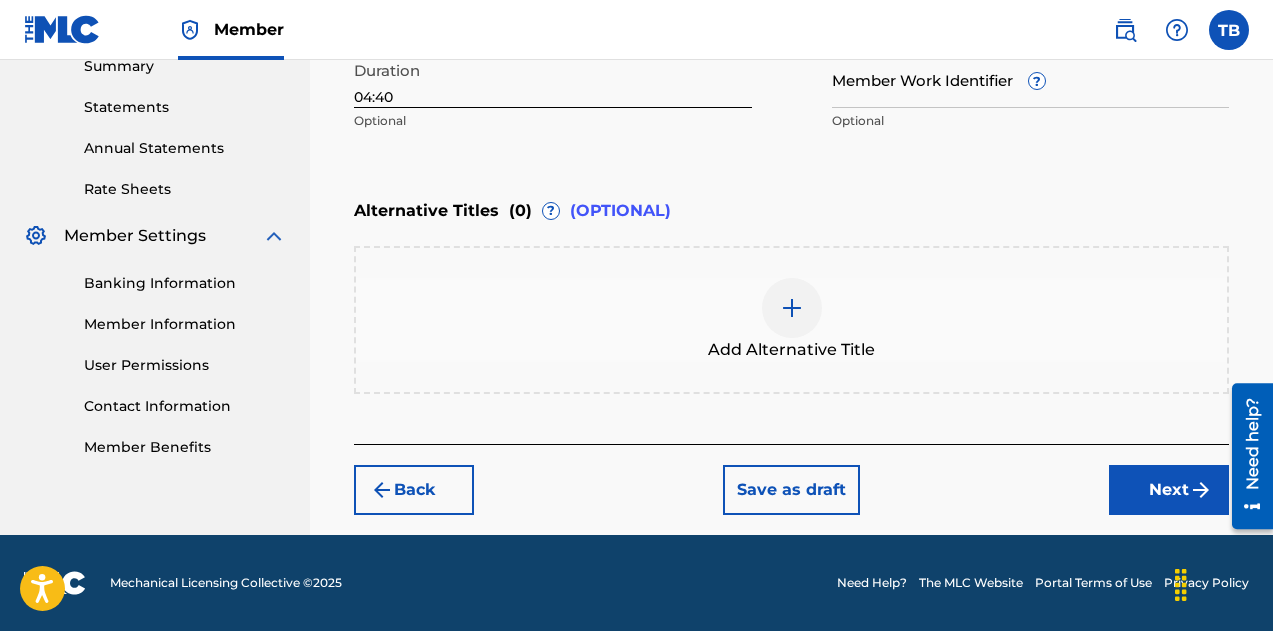 scroll, scrollTop: 661, scrollLeft: 0, axis: vertical 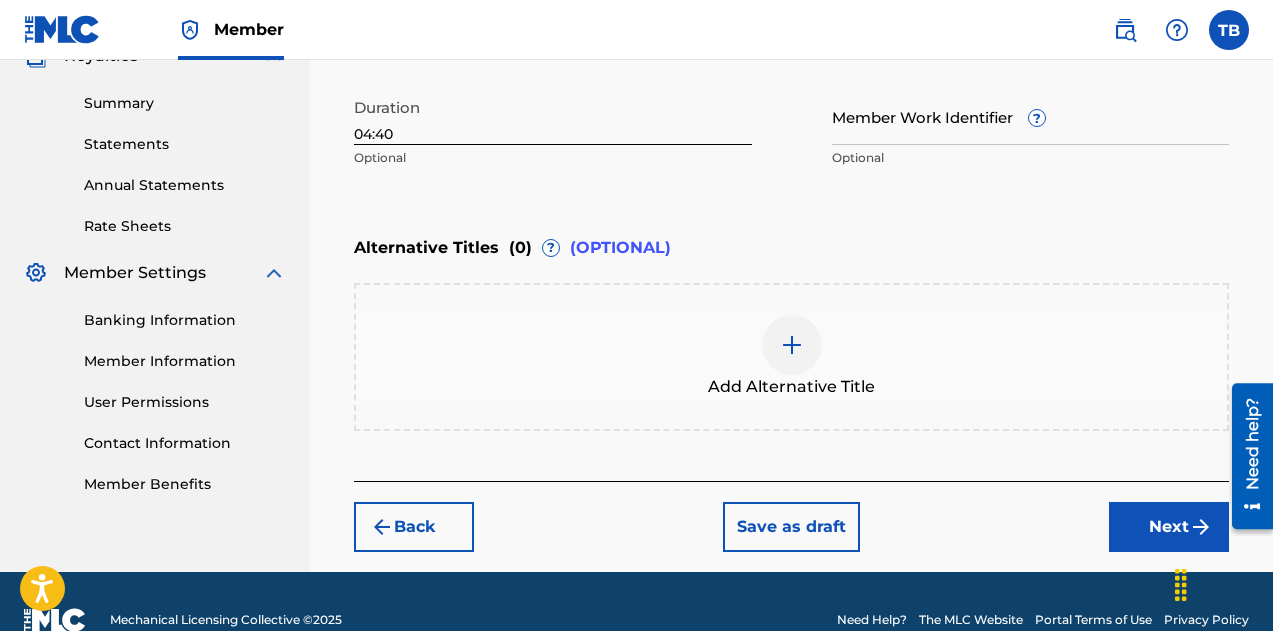 click on "Back" at bounding box center (414, 527) 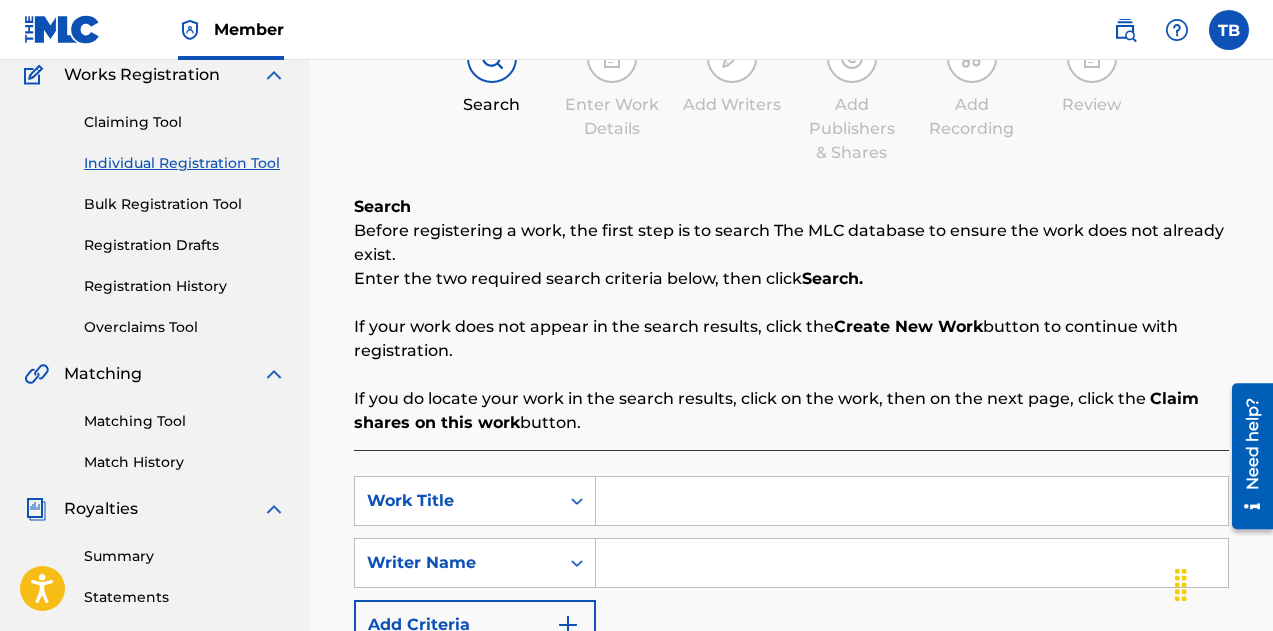 scroll, scrollTop: 192, scrollLeft: 0, axis: vertical 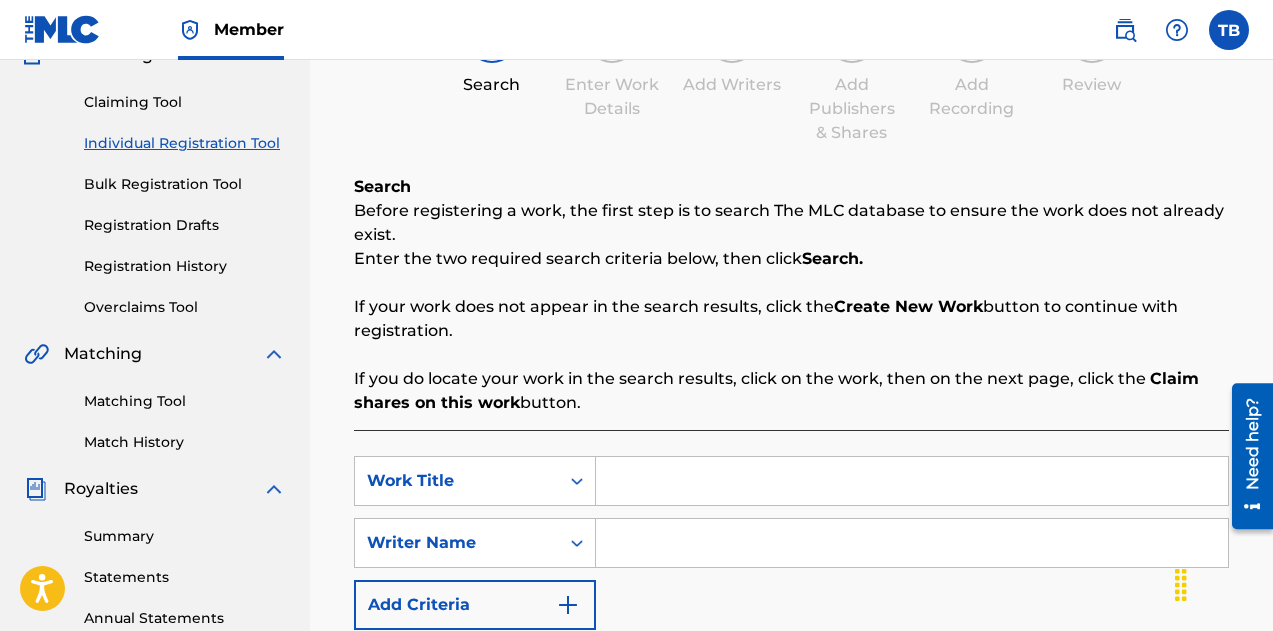 click at bounding box center [912, 481] 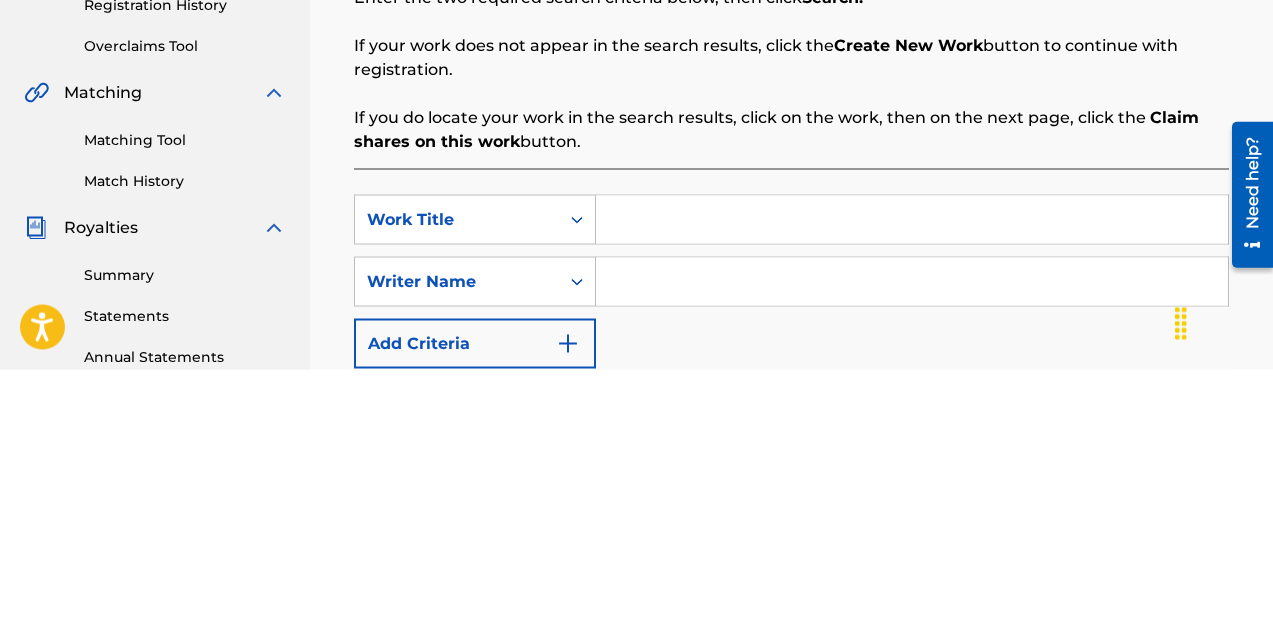 scroll, scrollTop: 200, scrollLeft: 0, axis: vertical 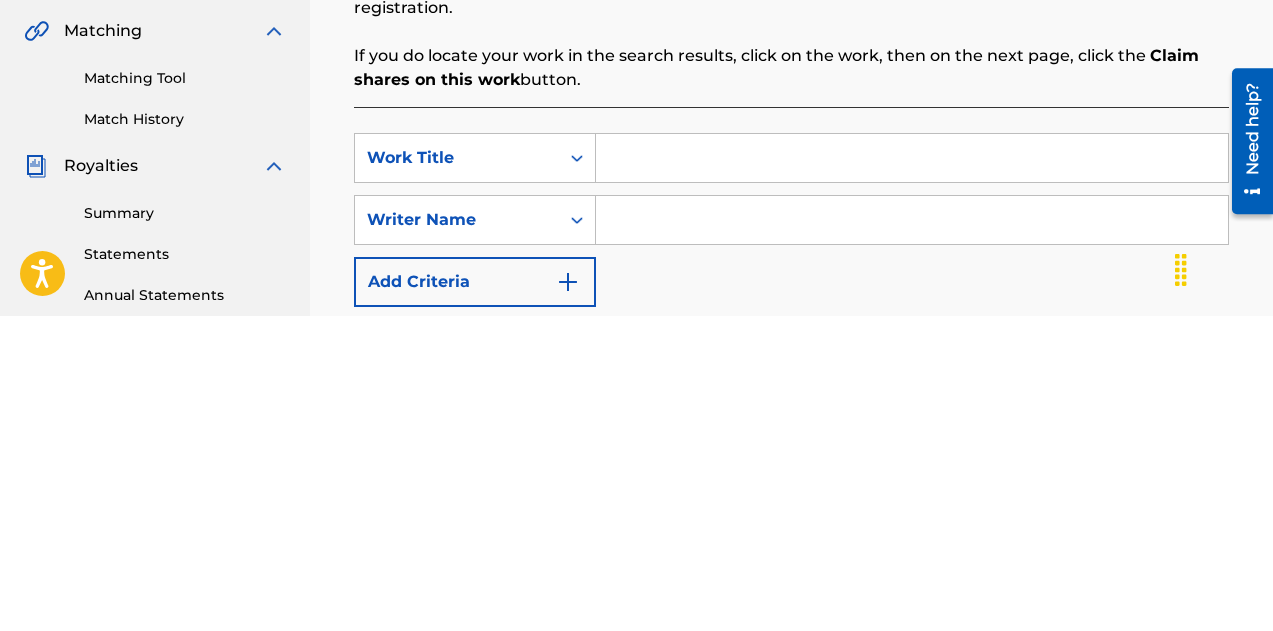 click at bounding box center [912, 473] 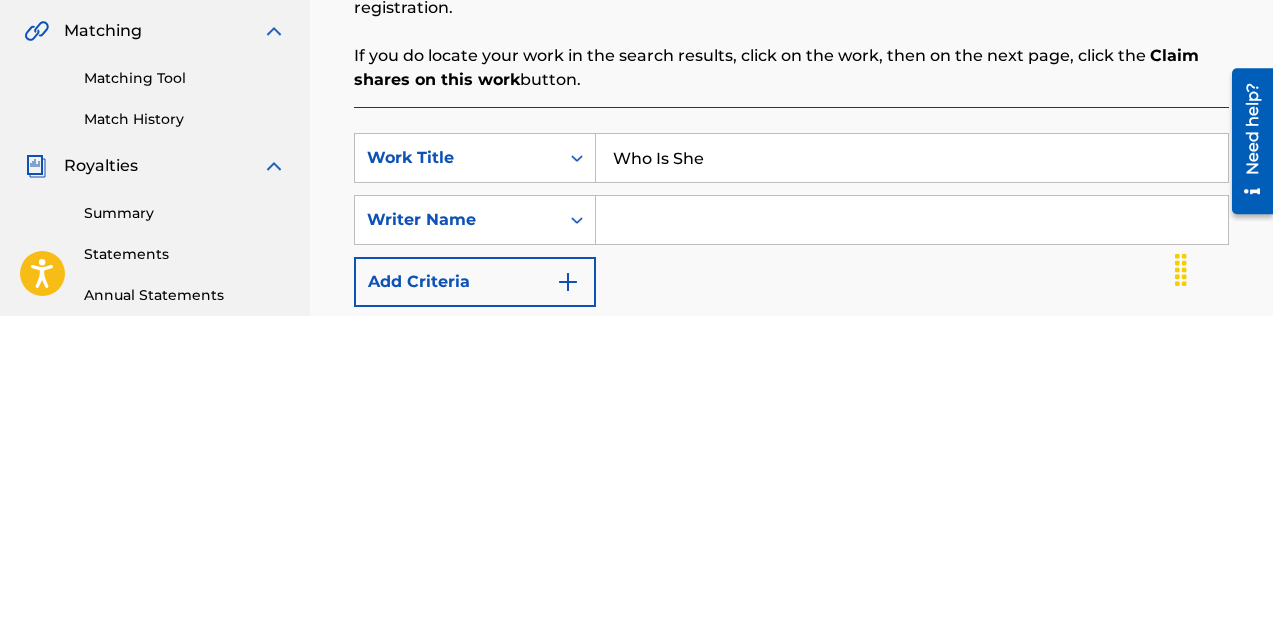 type on "Who Is She" 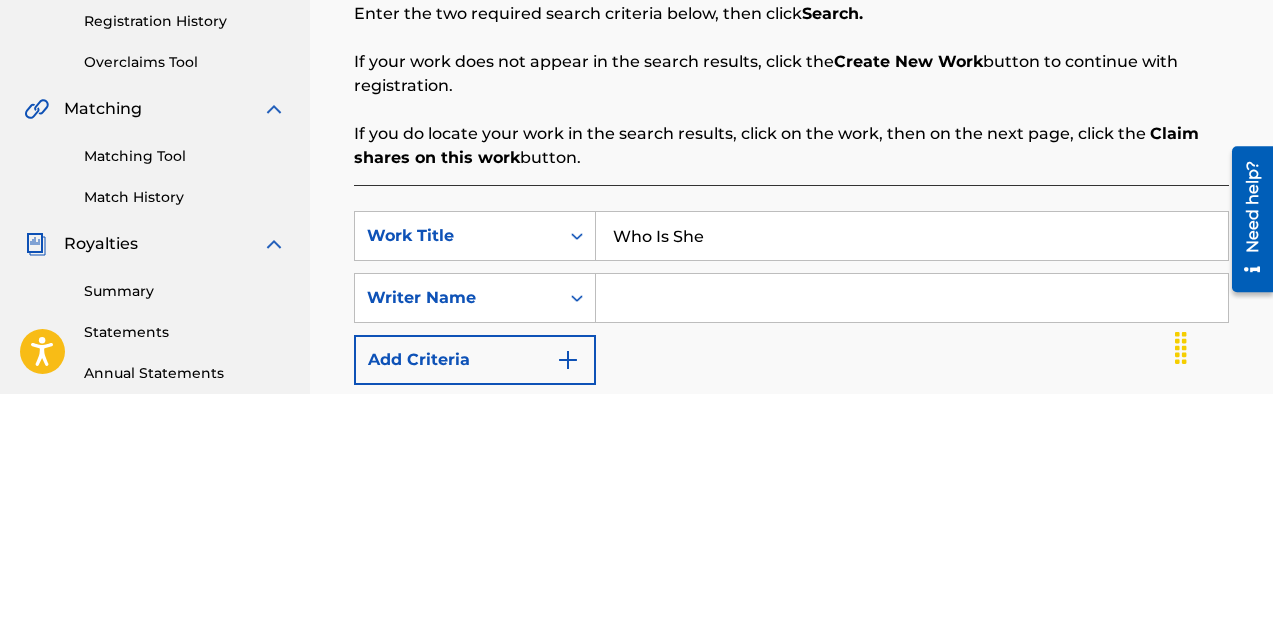 scroll, scrollTop: 262, scrollLeft: 0, axis: vertical 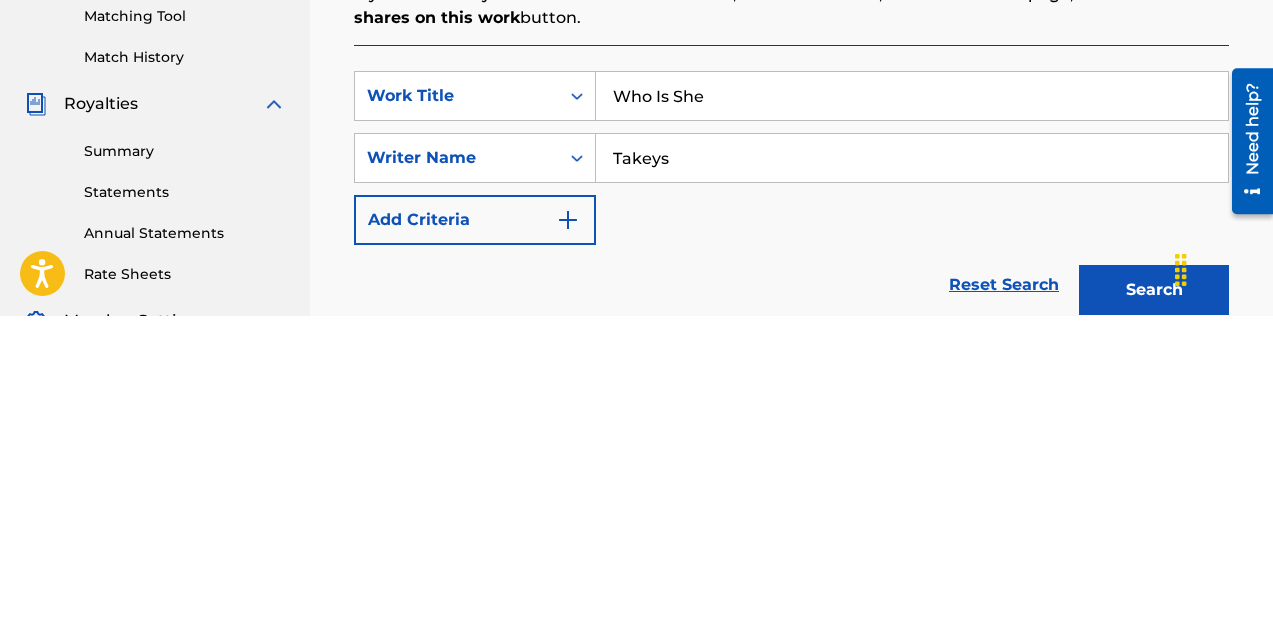 type on "[FIRST] [LAST]" 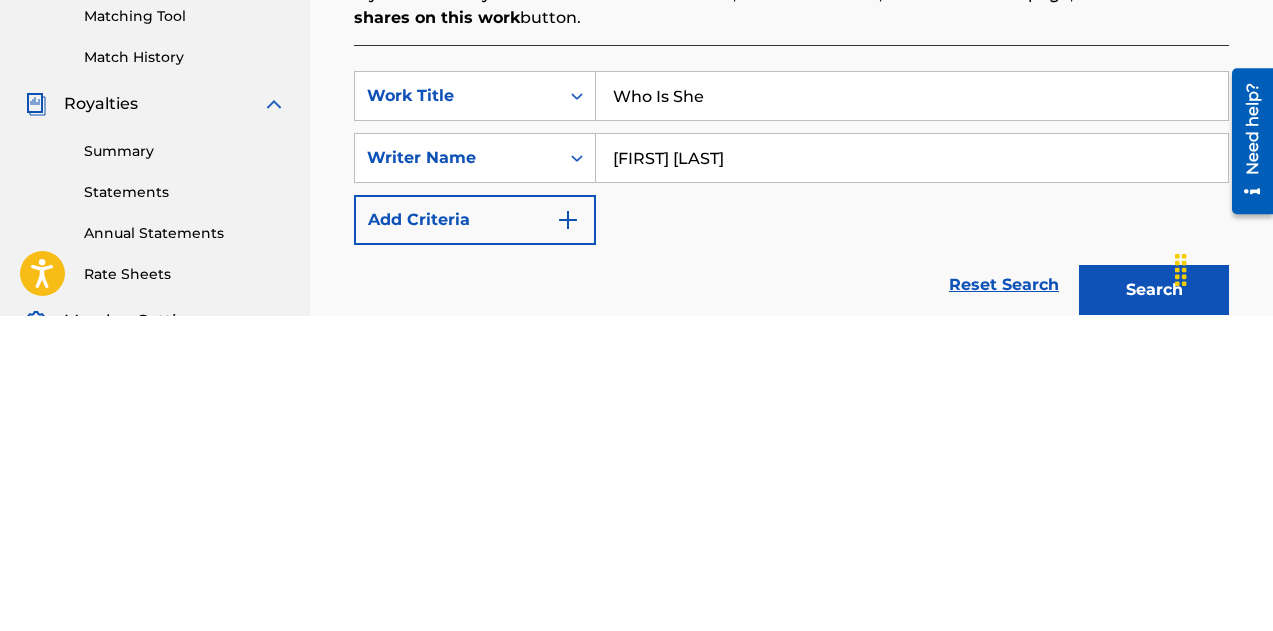 click at bounding box center [568, 535] 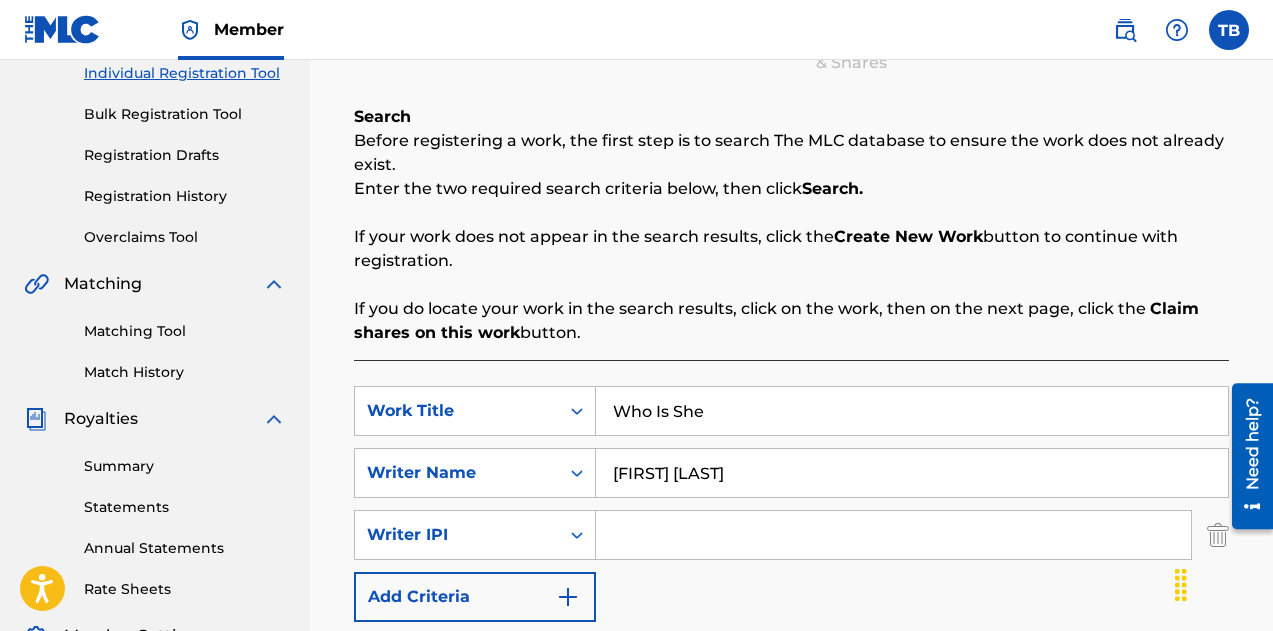 click at bounding box center [1218, 535] 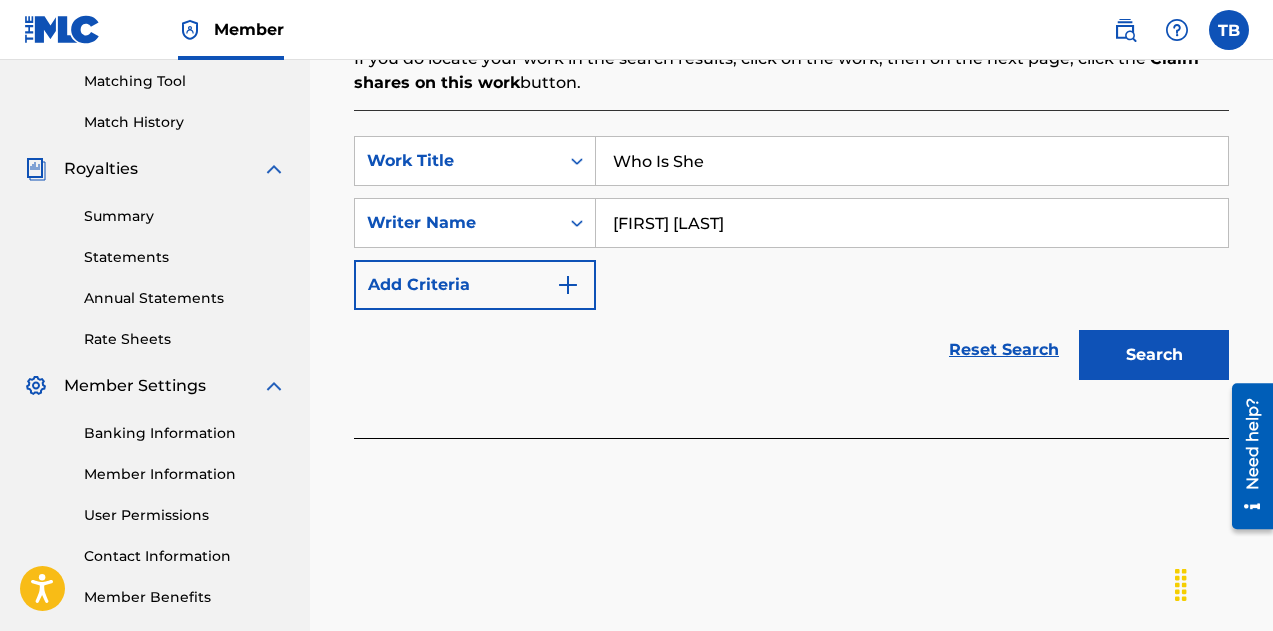 scroll, scrollTop: 609, scrollLeft: 0, axis: vertical 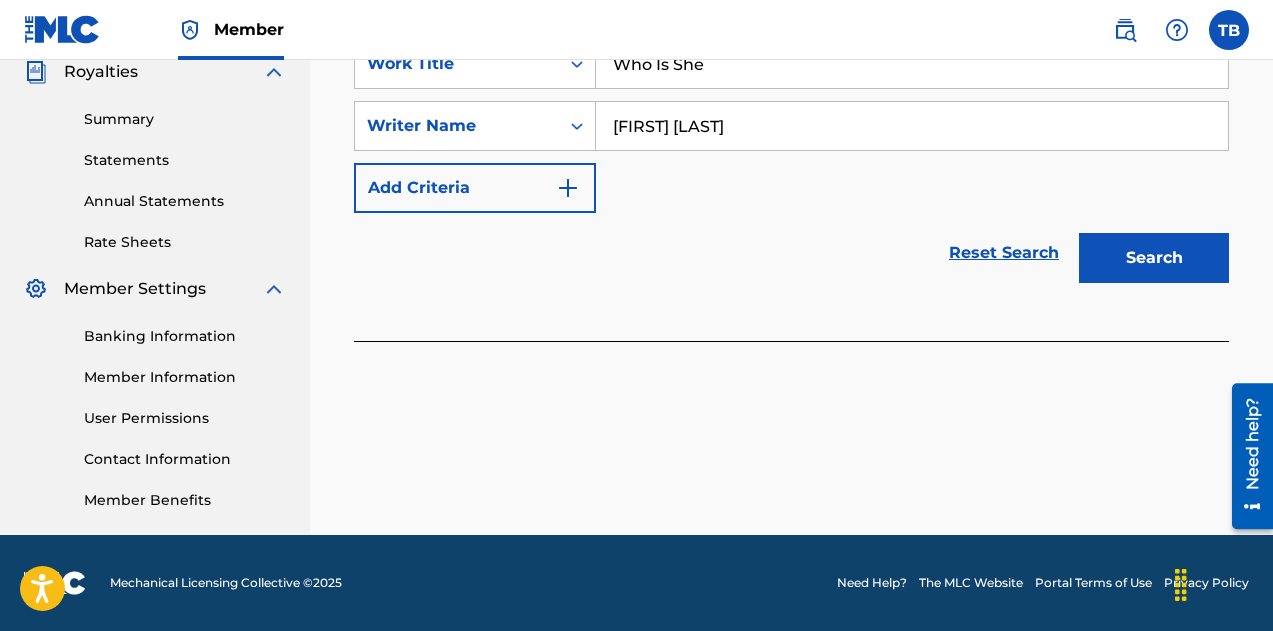 click on "Search" at bounding box center [1154, 258] 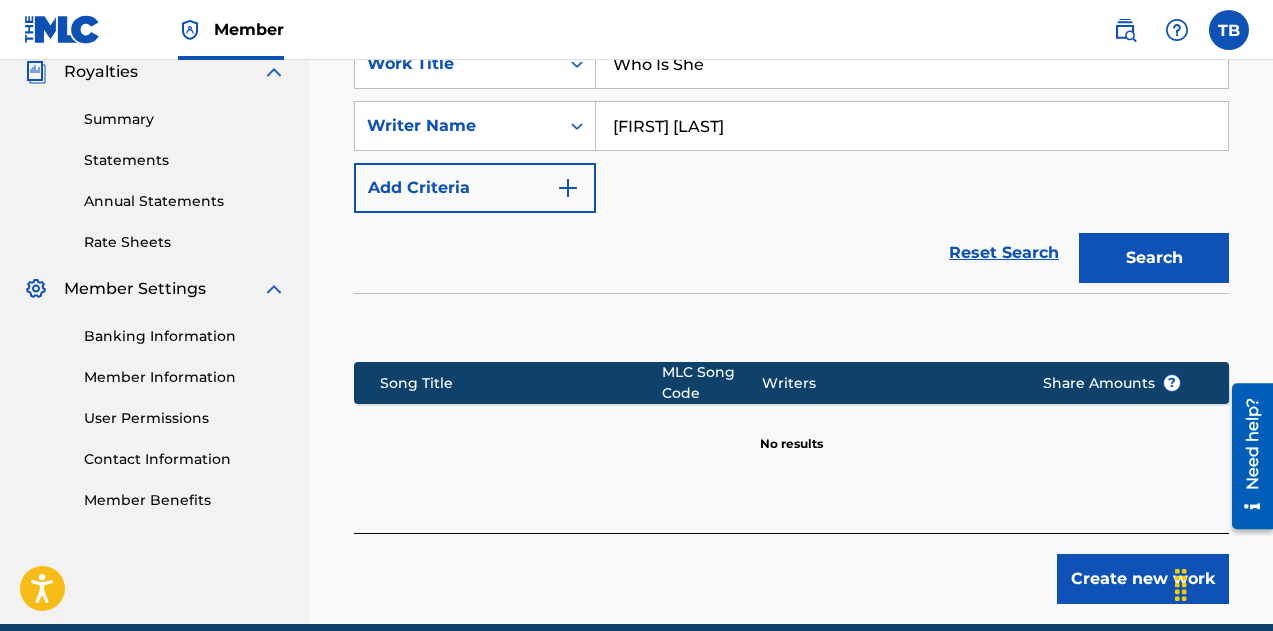 click on "Create new work" at bounding box center [1143, 579] 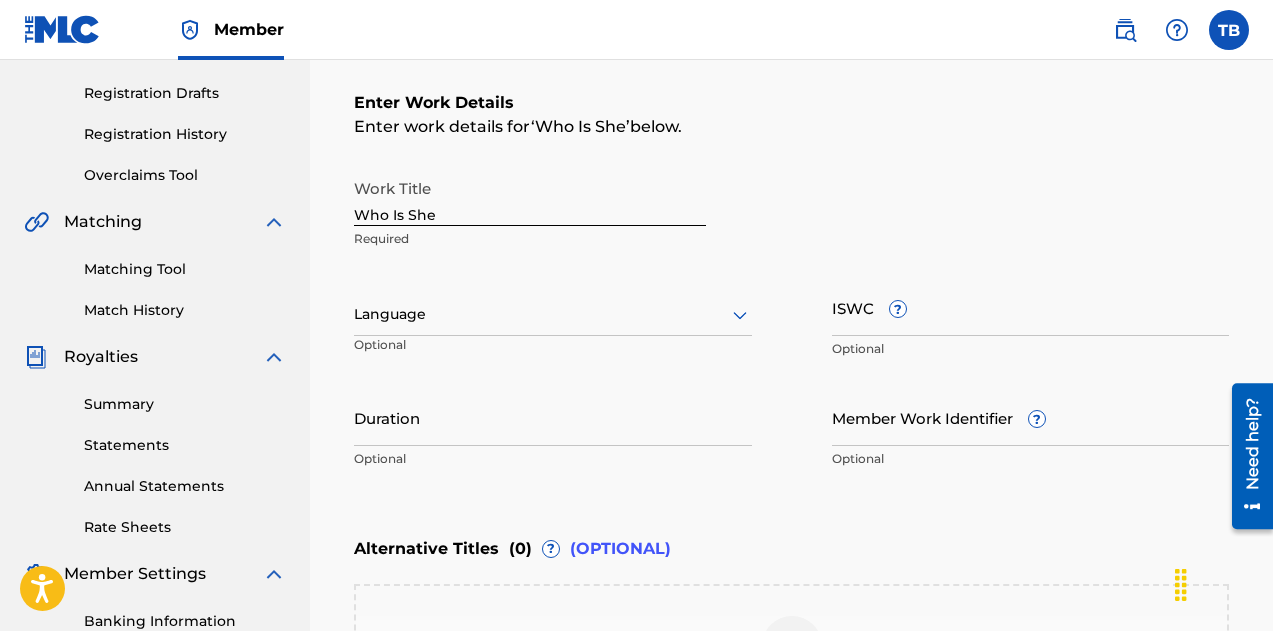 scroll, scrollTop: 330, scrollLeft: 0, axis: vertical 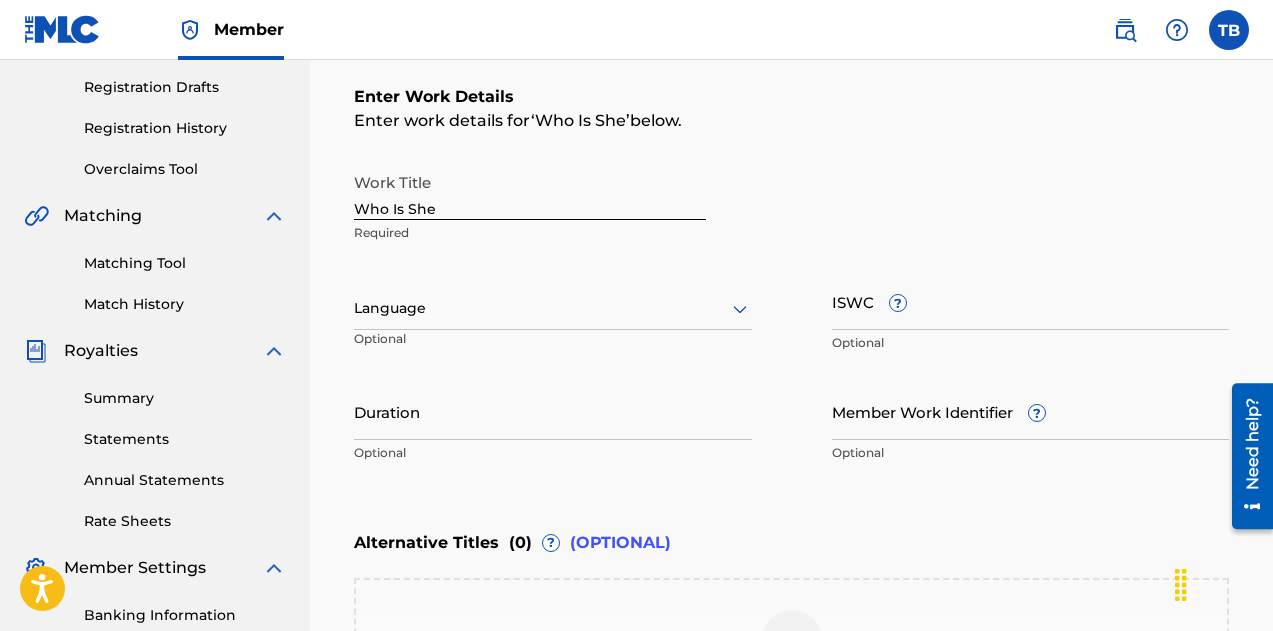 click on "Duration" at bounding box center (553, 411) 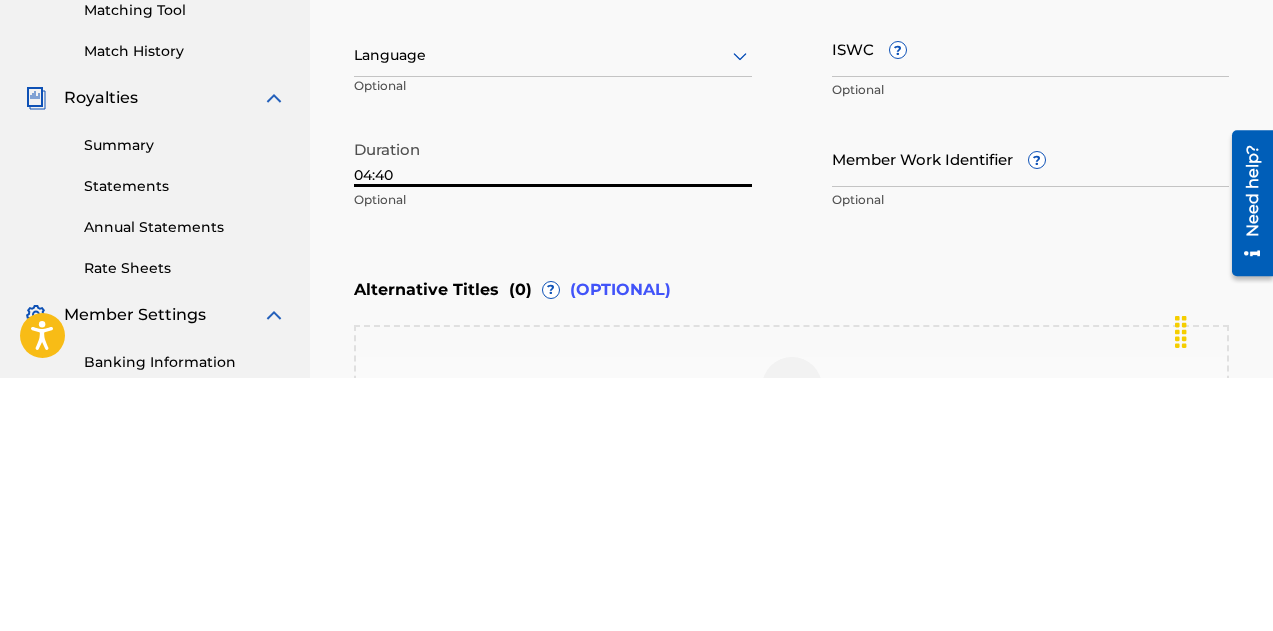 type on "04:40" 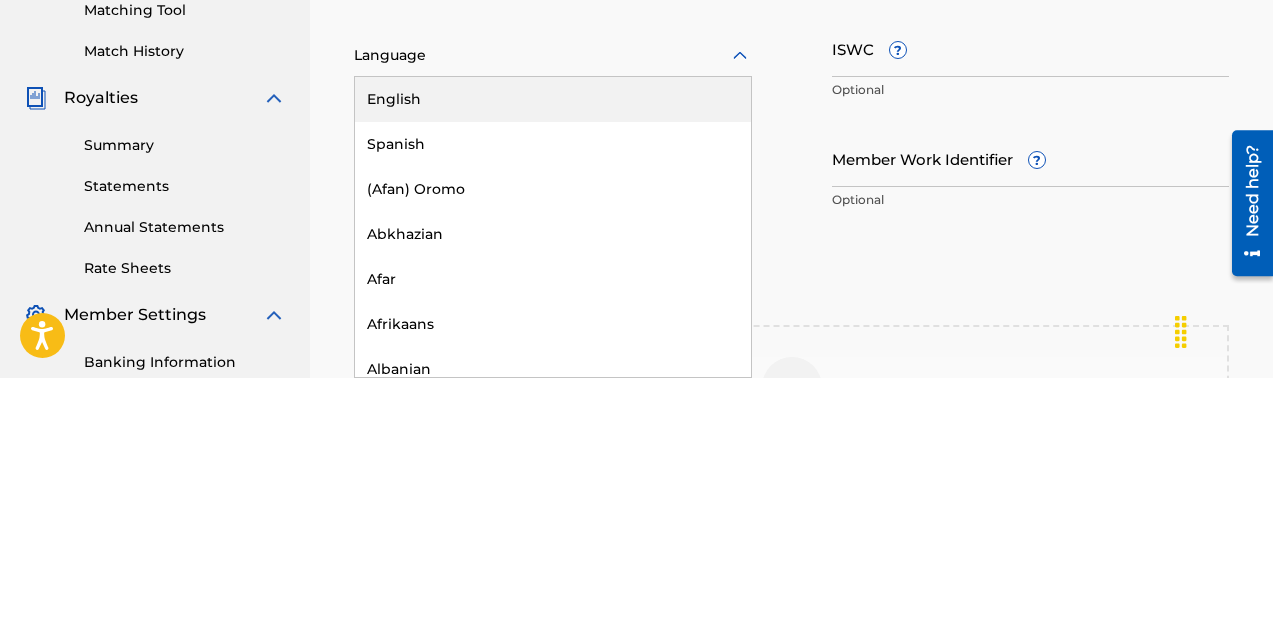 click on "English" at bounding box center [553, 352] 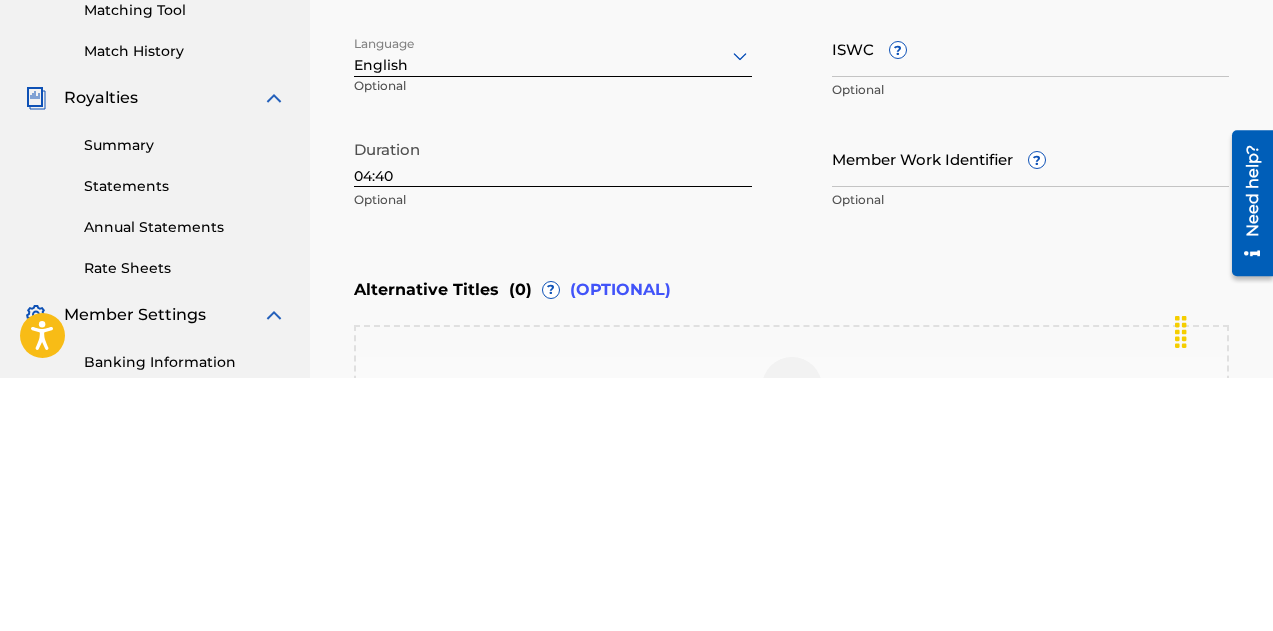 click on "Work Title Who Is She Required Language option English, selected. English Optional ISWC ? Optional Duration 04:40 Optional Member Work Identifier ? Optional" at bounding box center [791, 318] 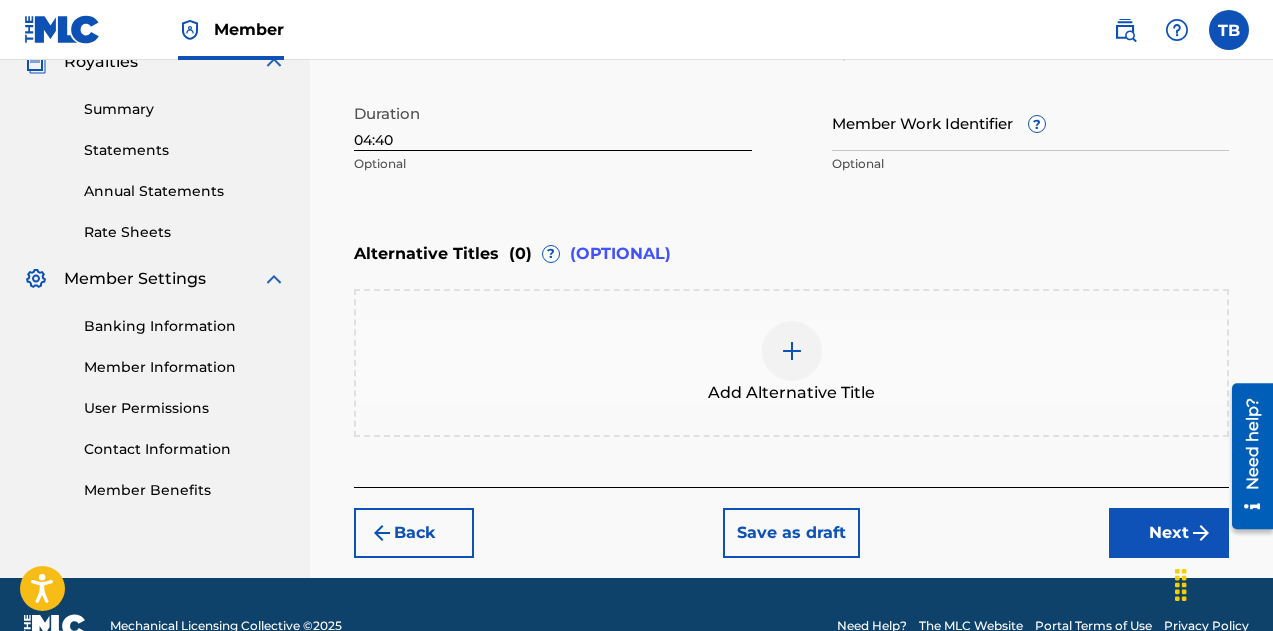 scroll, scrollTop: 661, scrollLeft: 0, axis: vertical 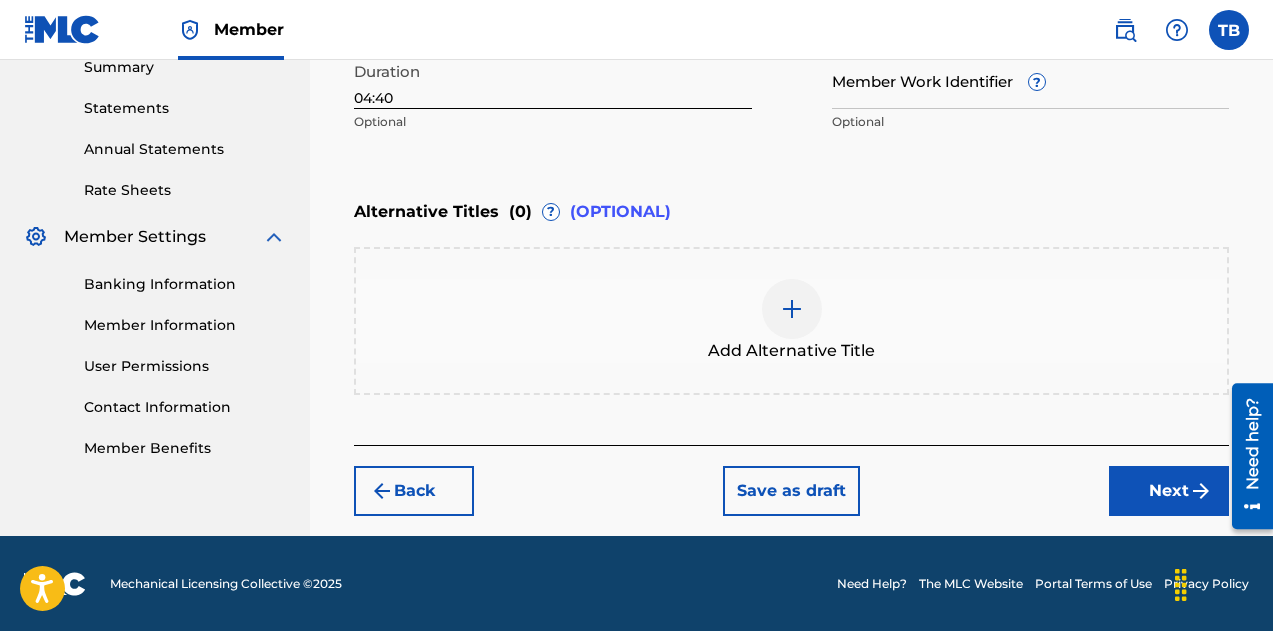 click on "Next" at bounding box center [1169, 491] 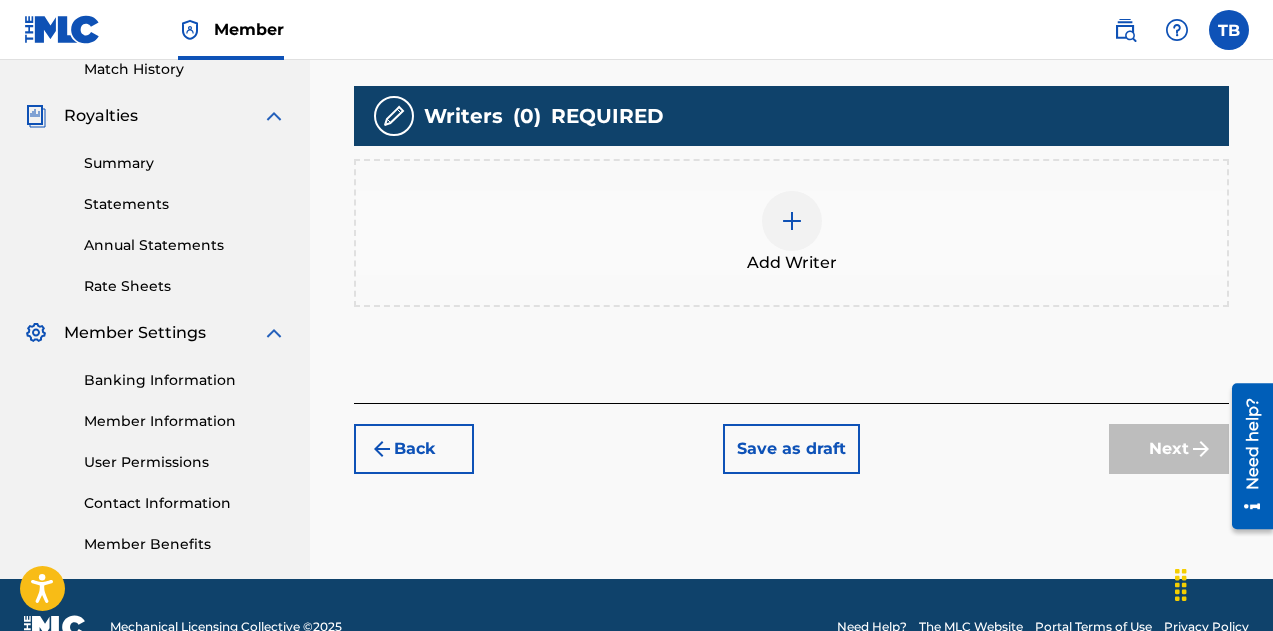 scroll, scrollTop: 609, scrollLeft: 0, axis: vertical 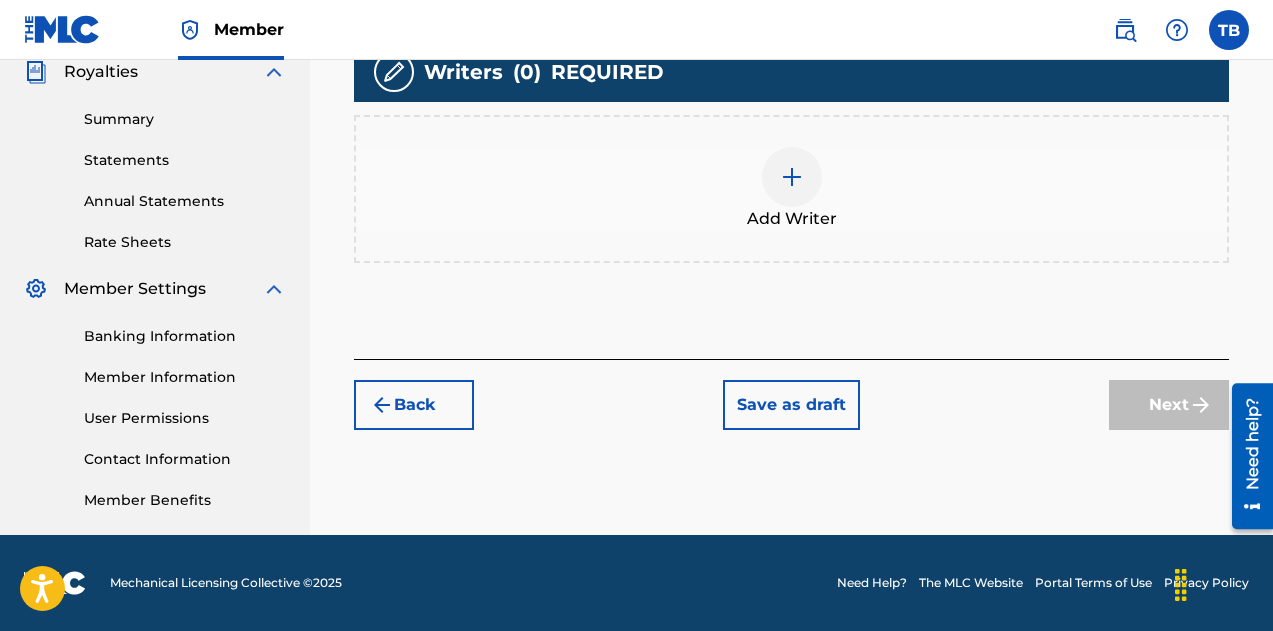 click at bounding box center (792, 177) 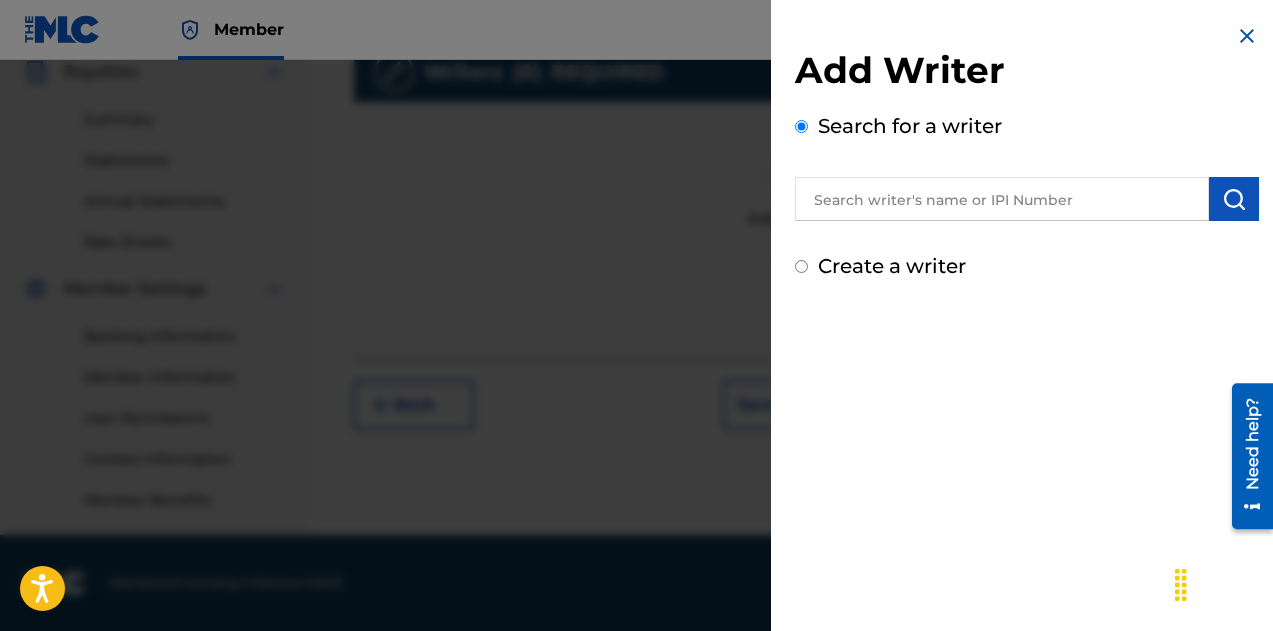click at bounding box center [1002, 199] 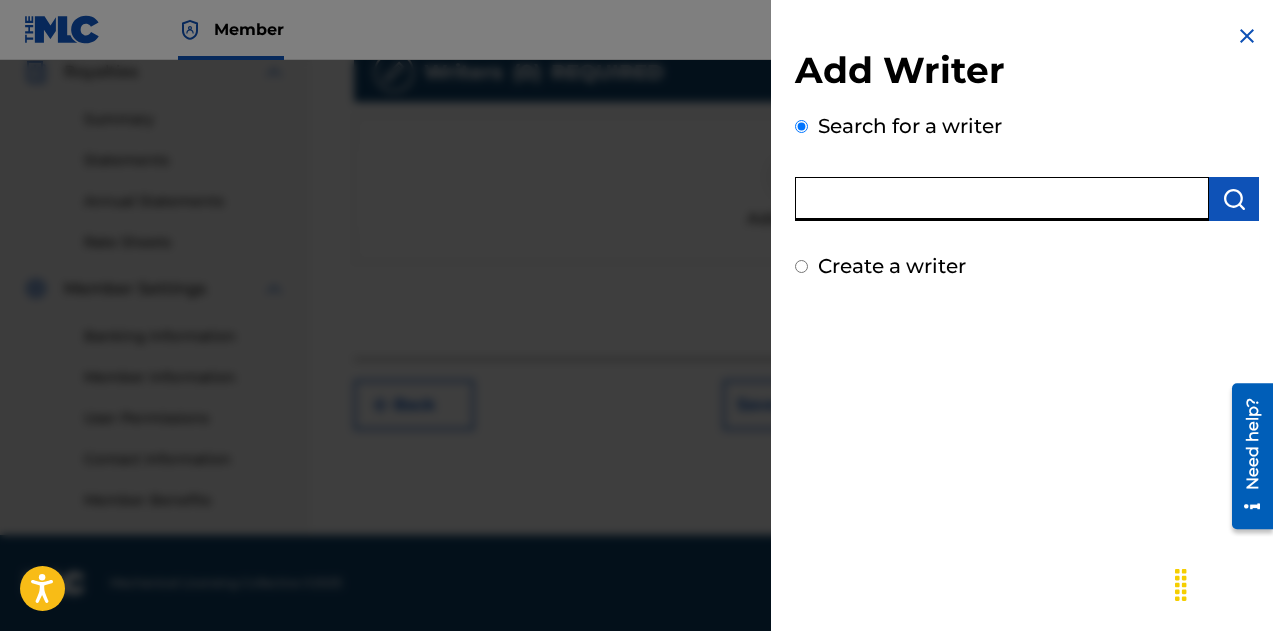 click at bounding box center [1002, 199] 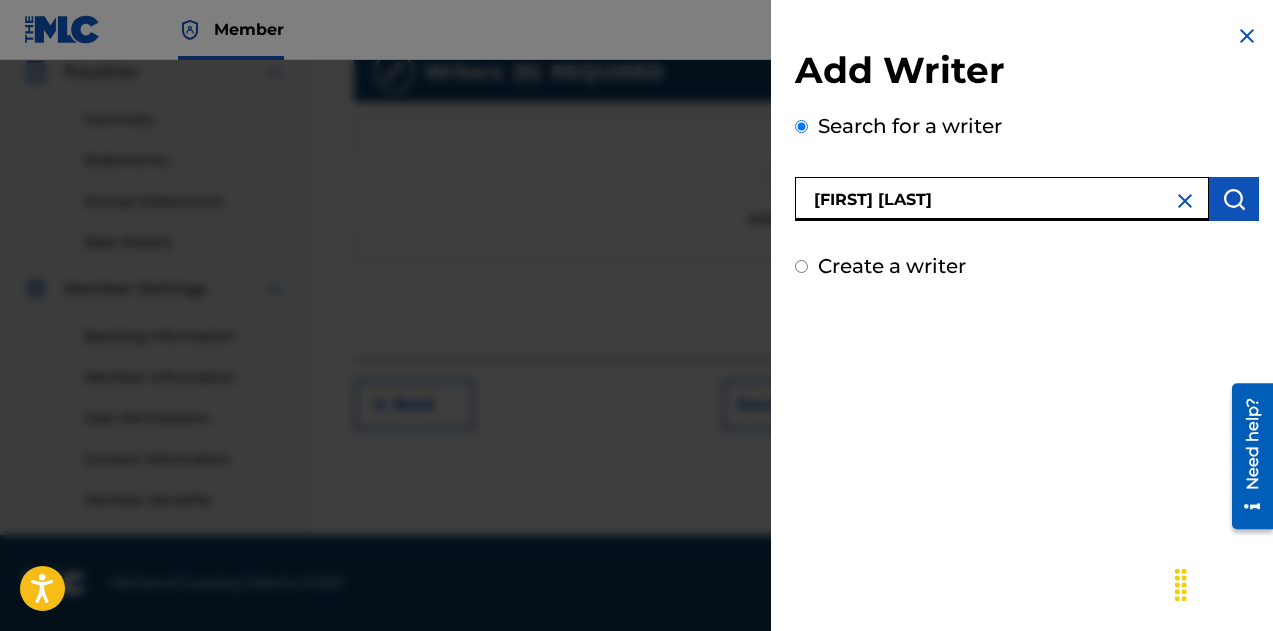 click on "Create a writer" at bounding box center [1027, 266] 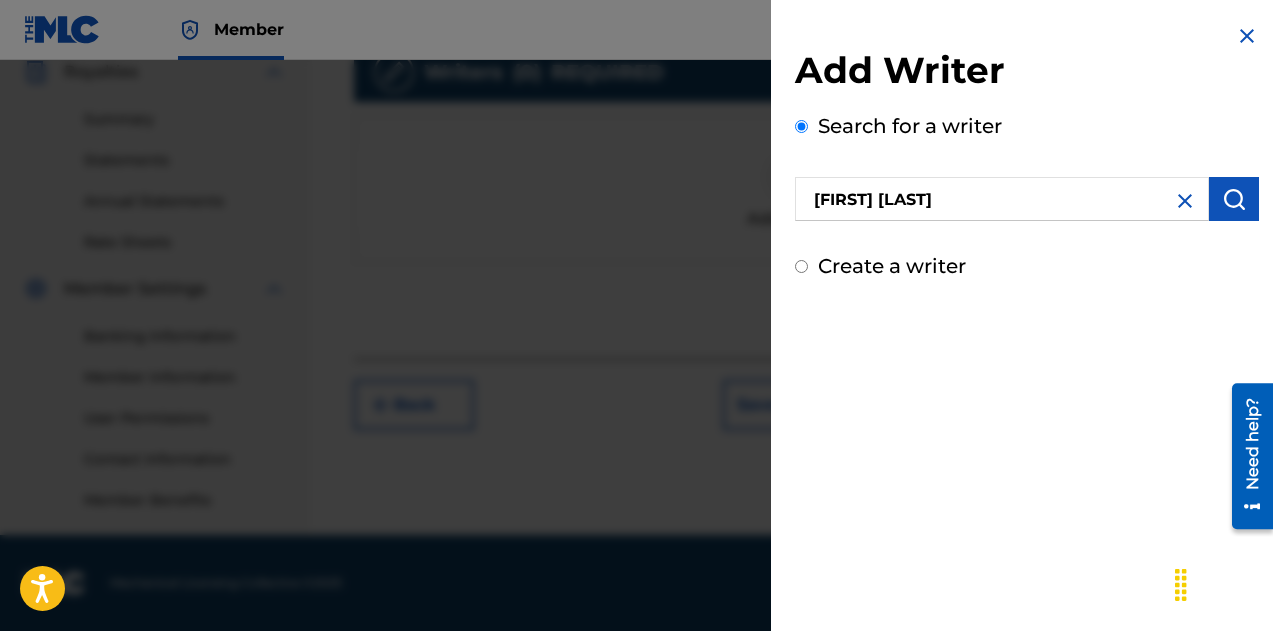 click at bounding box center [1234, 199] 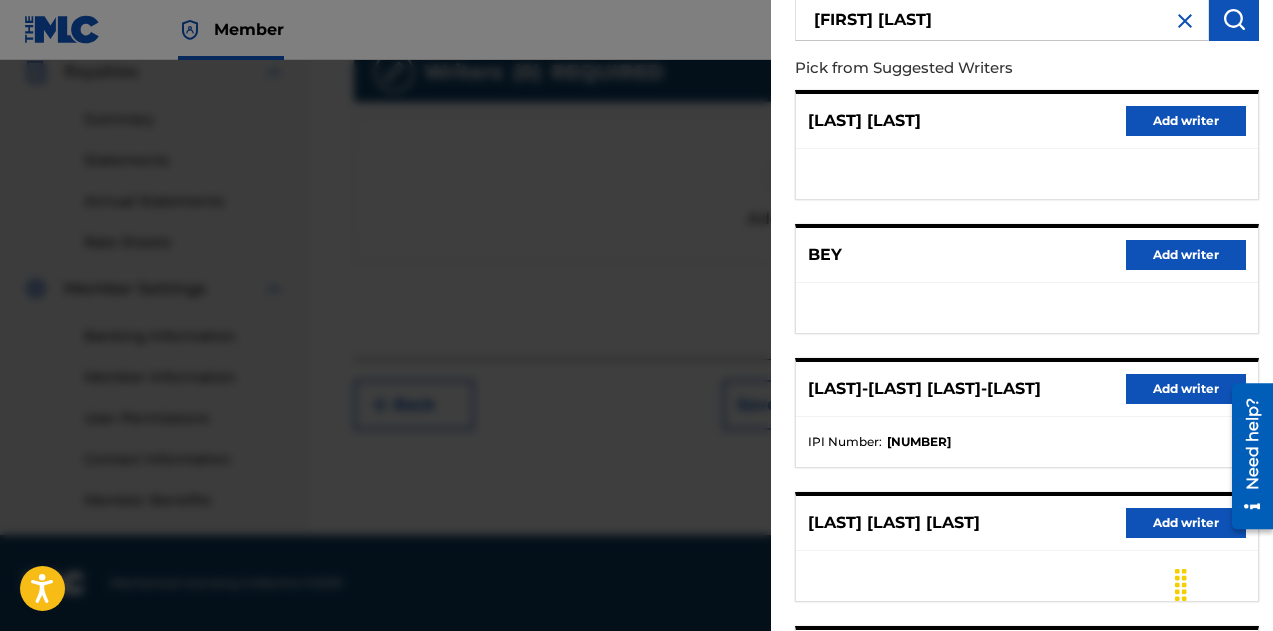 scroll, scrollTop: 411, scrollLeft: 0, axis: vertical 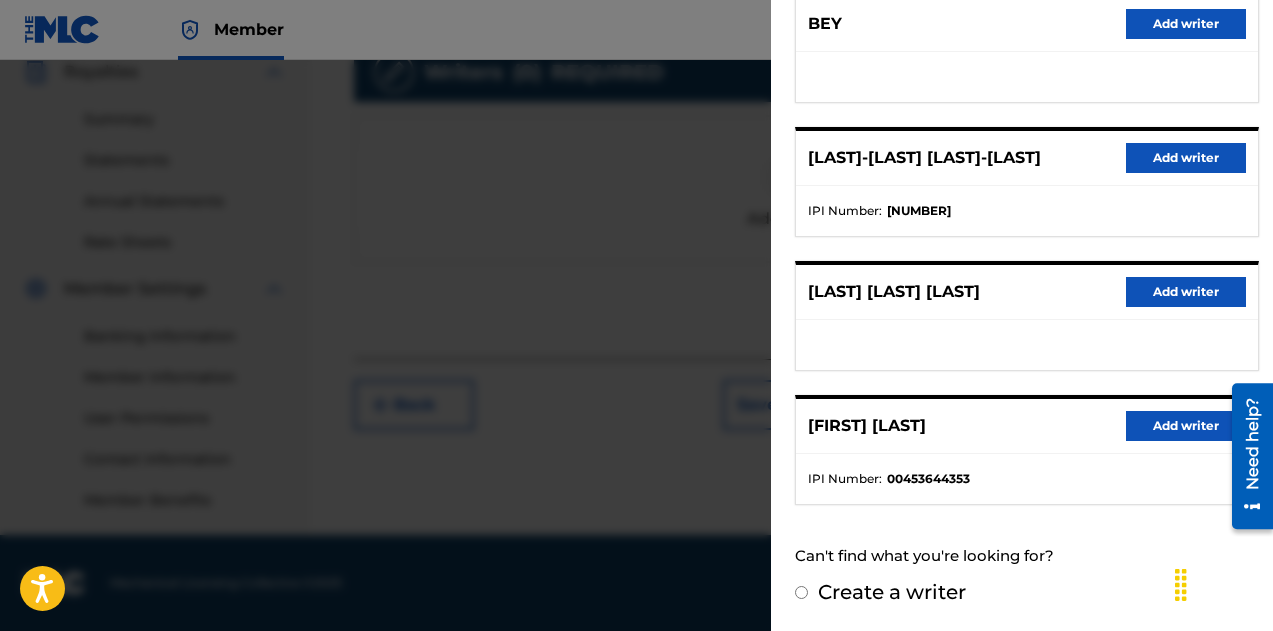 click on "Add writer" at bounding box center (1186, 426) 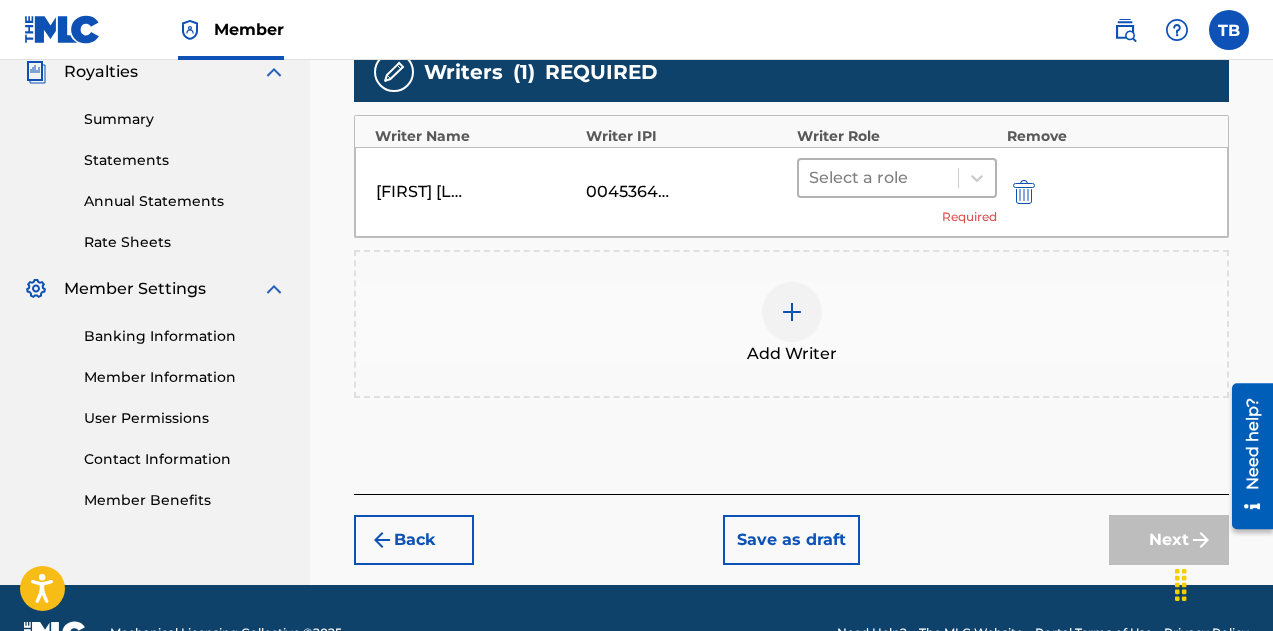 click at bounding box center (878, 178) 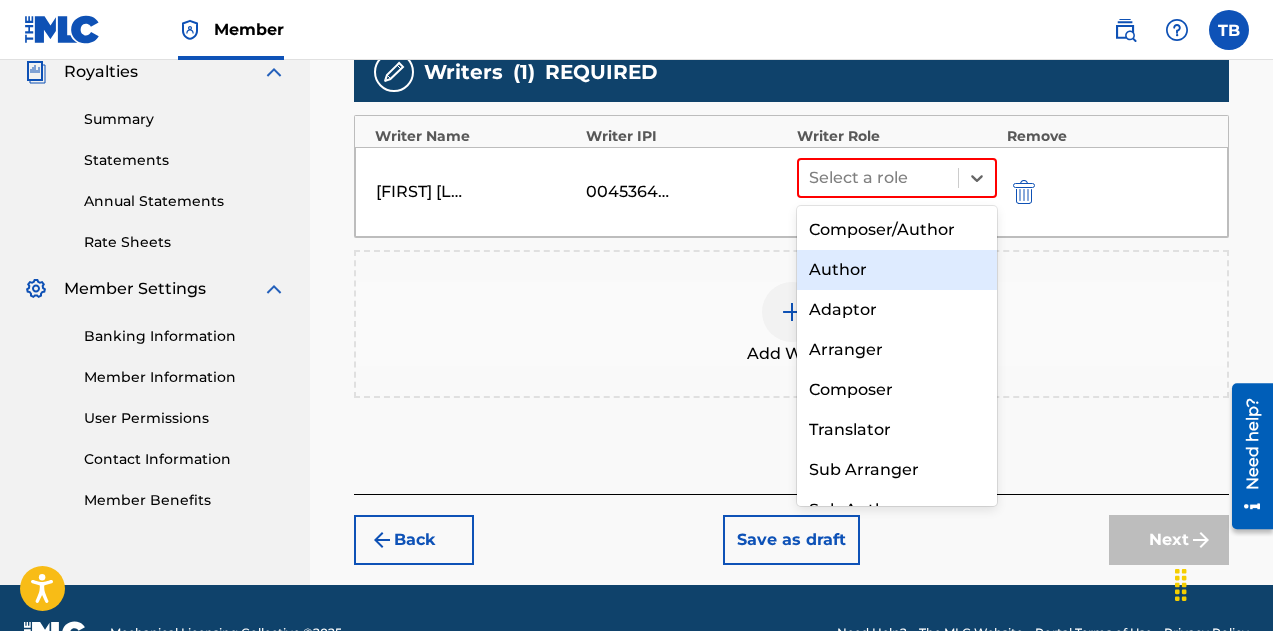 click on "Author" at bounding box center (897, 270) 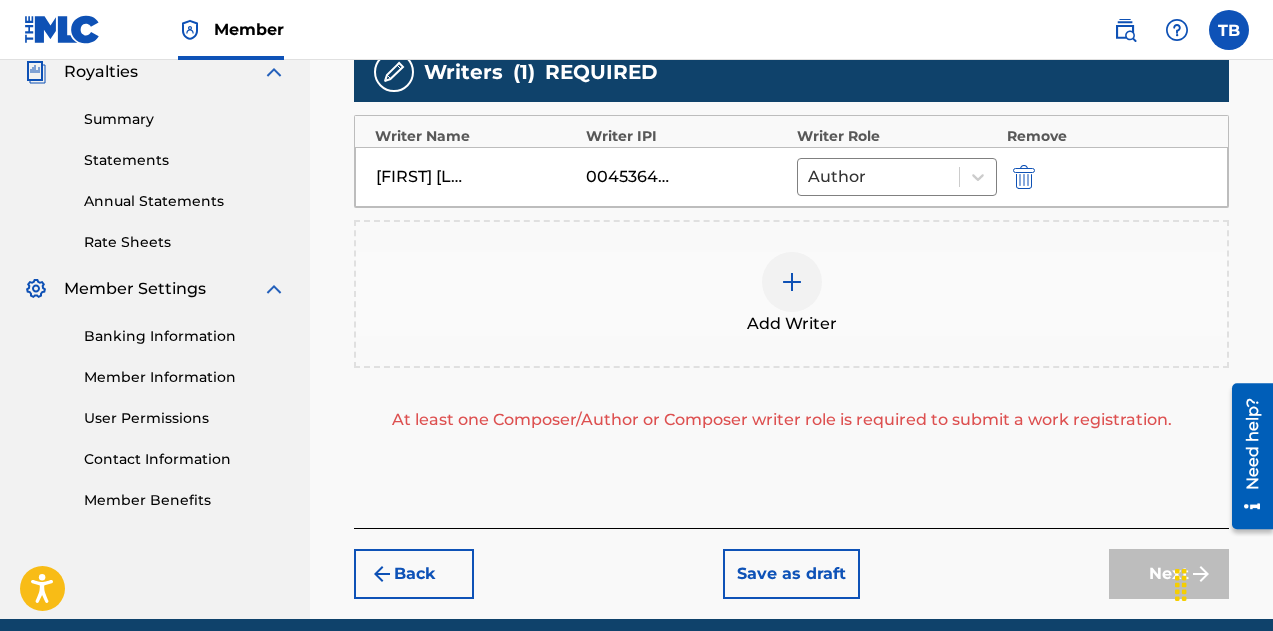click at bounding box center [792, 282] 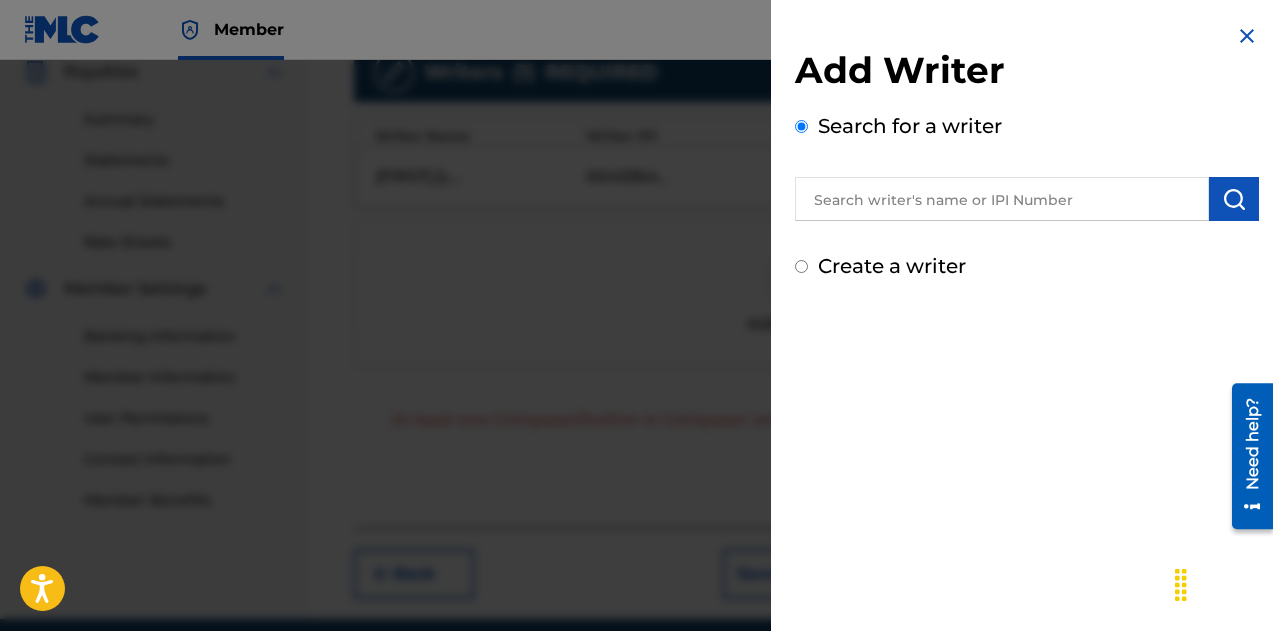 click at bounding box center (1002, 199) 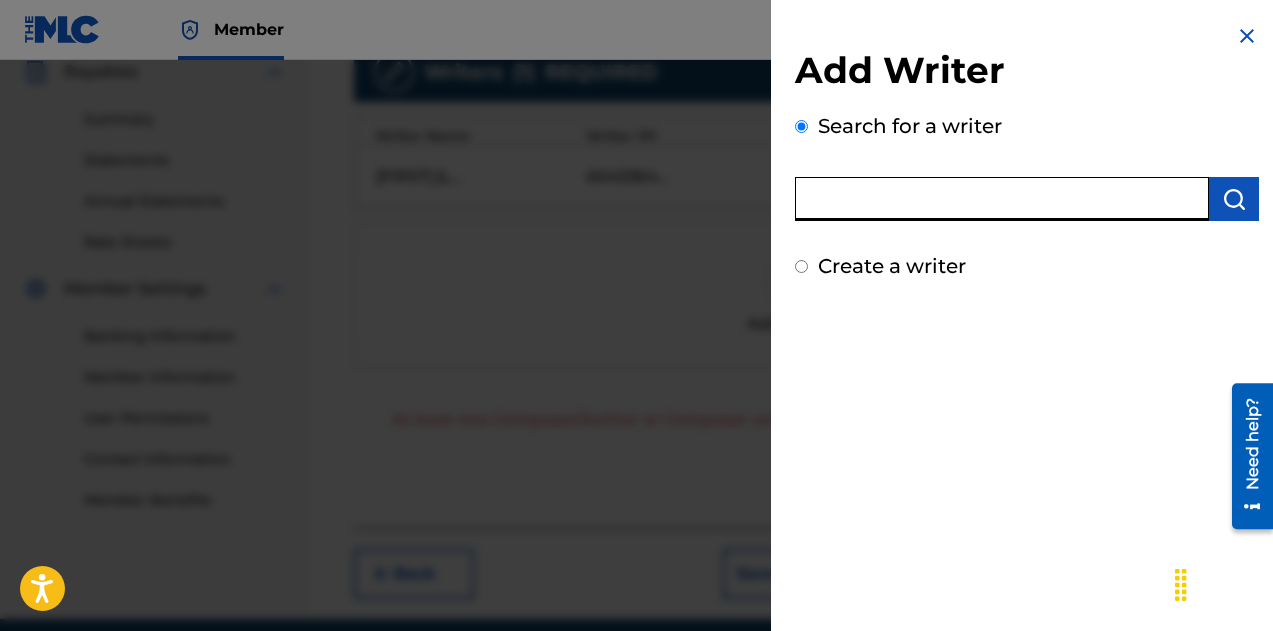 click at bounding box center [1002, 199] 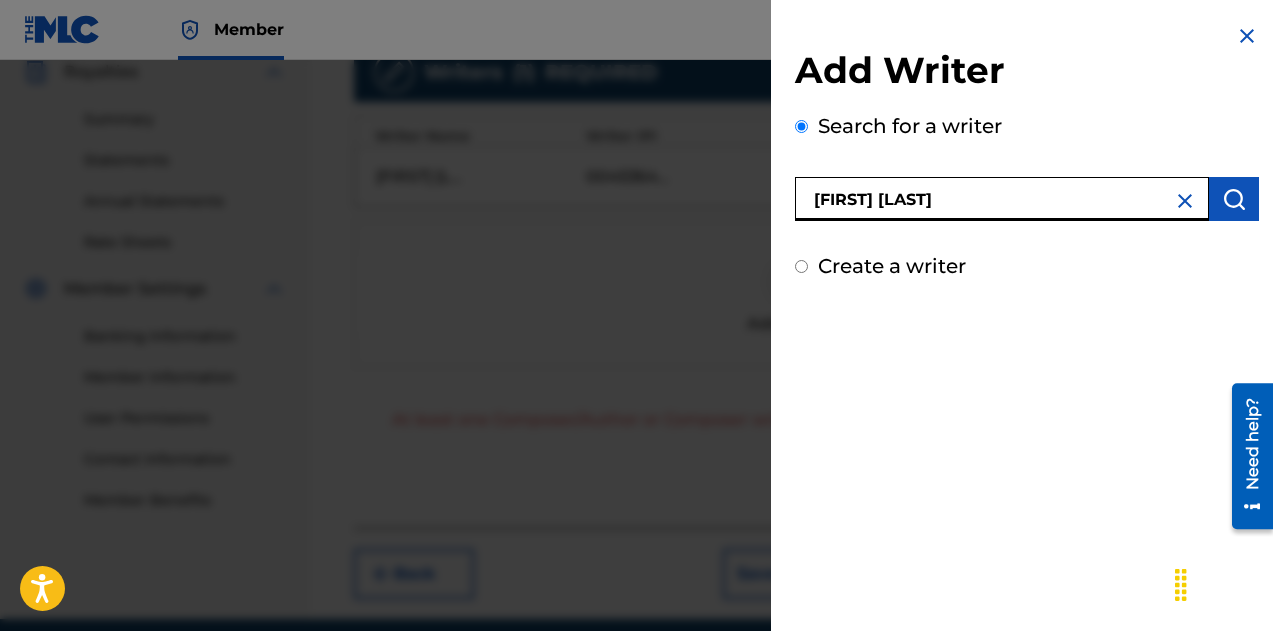 type on "[FIRST] [LAST]" 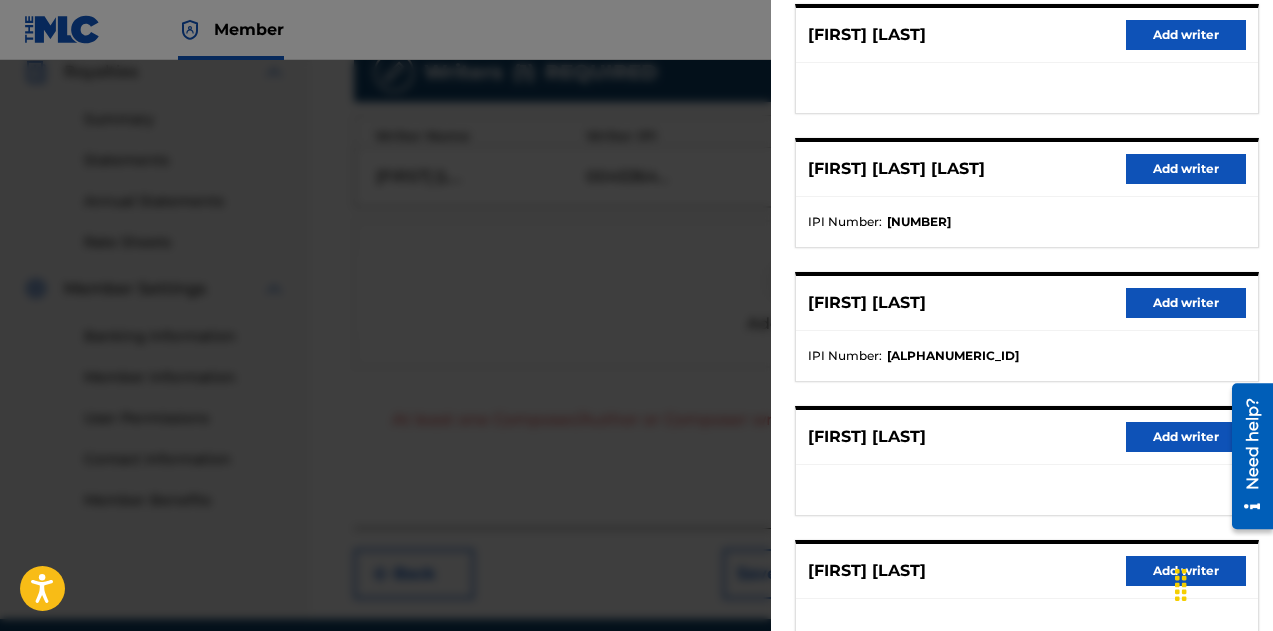 scroll, scrollTop: 411, scrollLeft: 0, axis: vertical 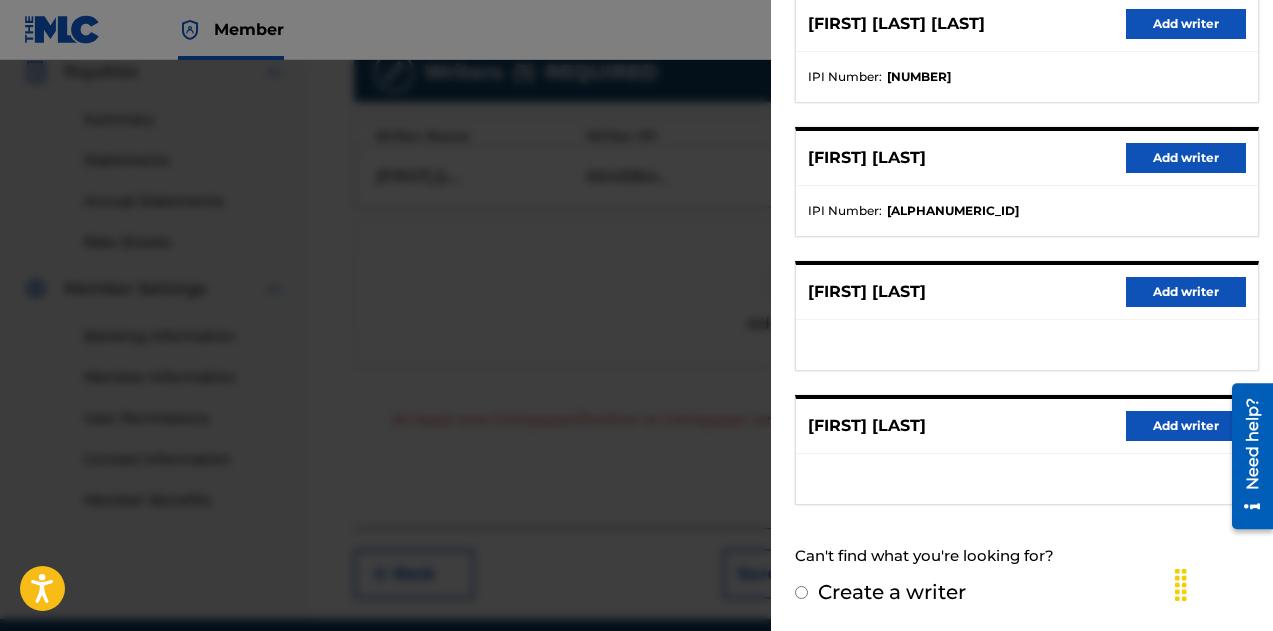 click on "Add writer" at bounding box center [1186, 426] 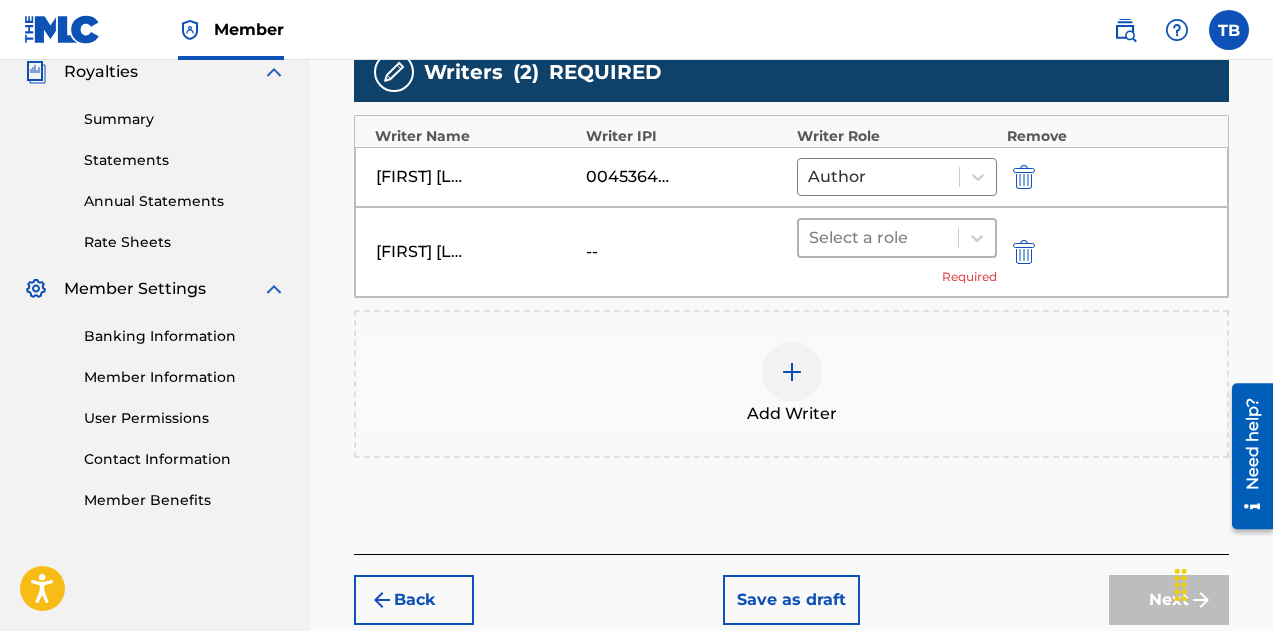 click at bounding box center (878, 238) 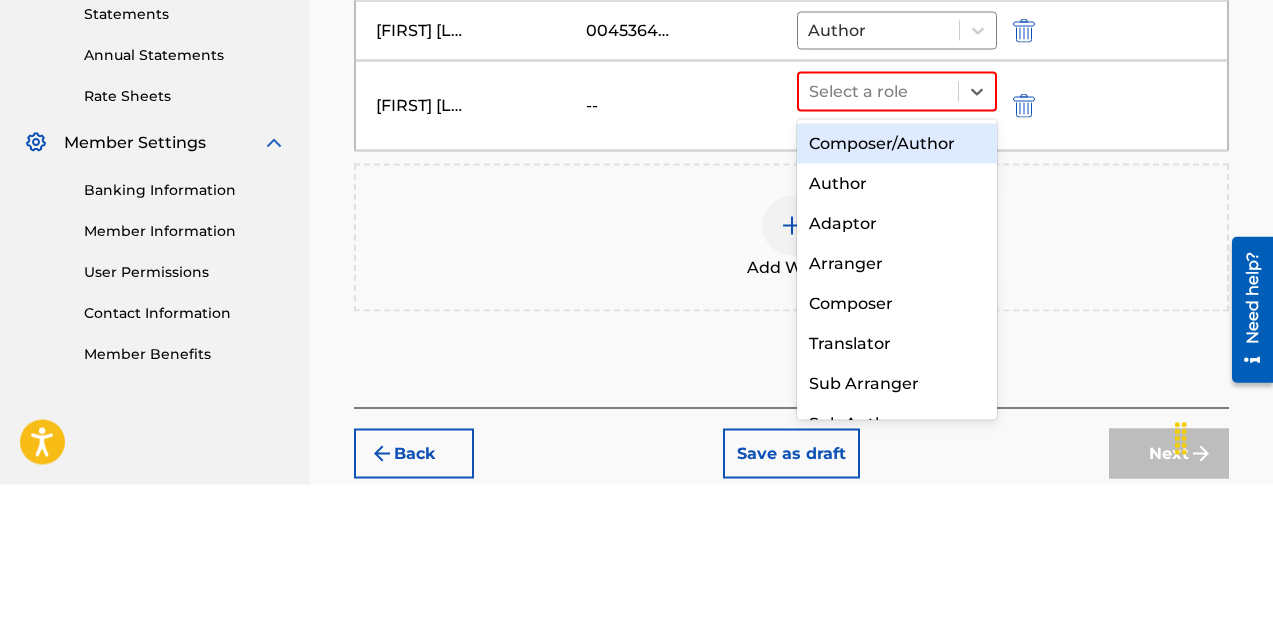 click on "Composer" at bounding box center (897, 450) 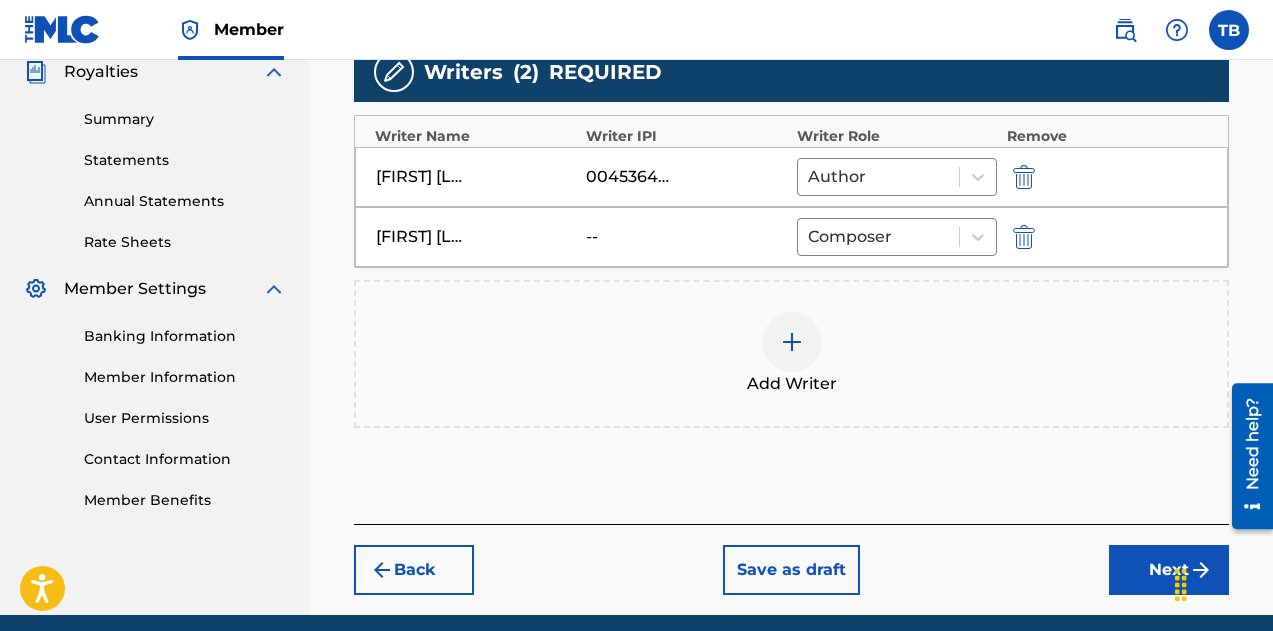 click on "Next" at bounding box center [1169, 570] 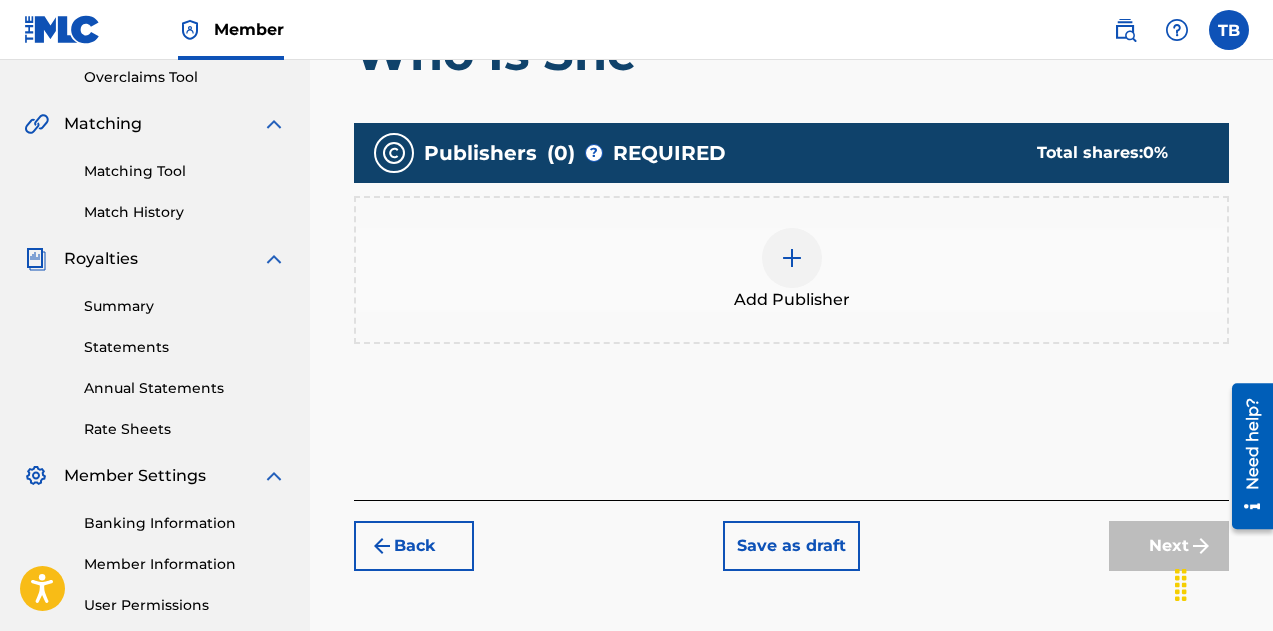 scroll, scrollTop: 425, scrollLeft: 0, axis: vertical 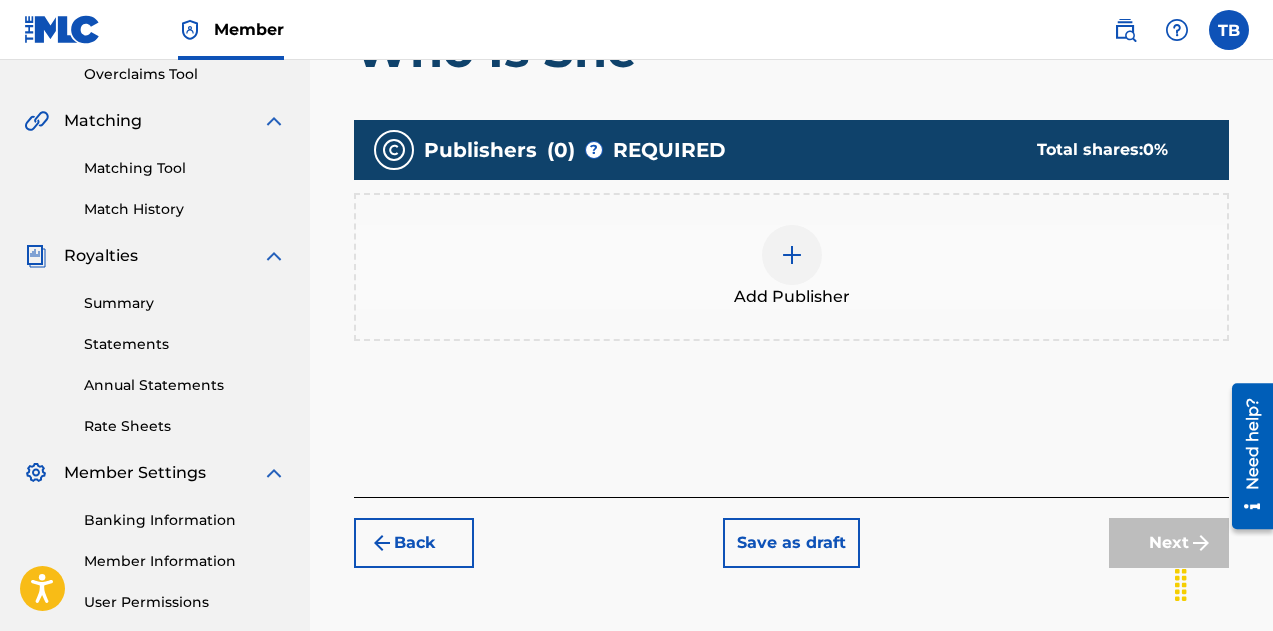 click at bounding box center (792, 255) 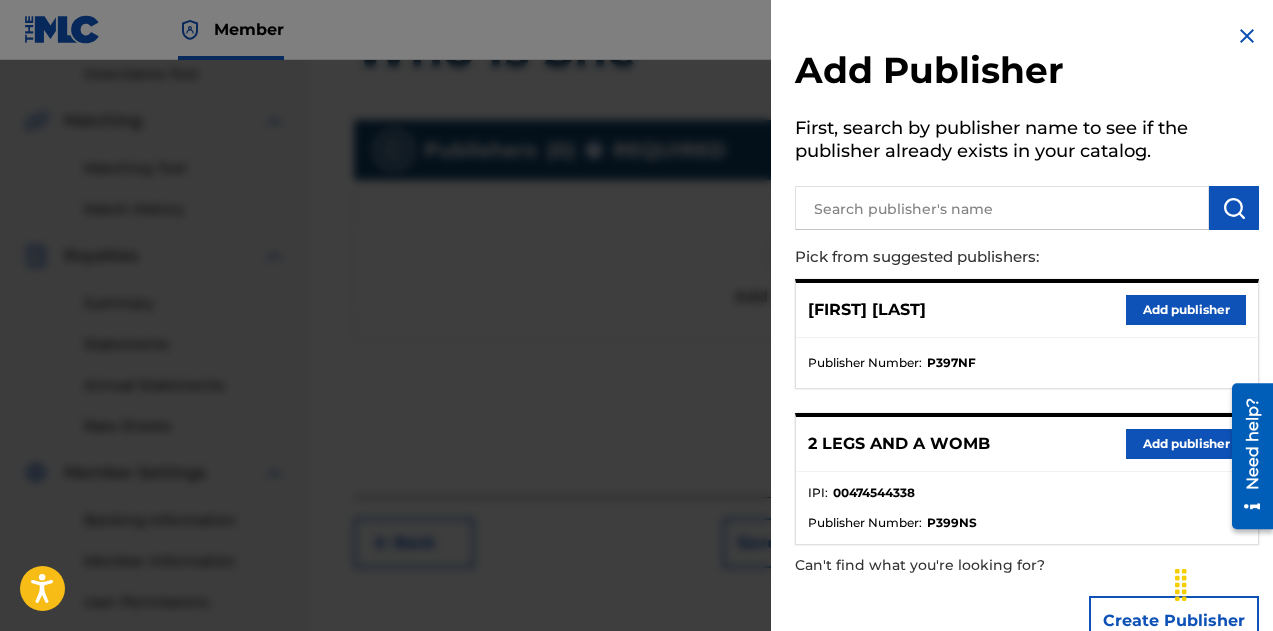 click on "Add publisher" at bounding box center (1186, 310) 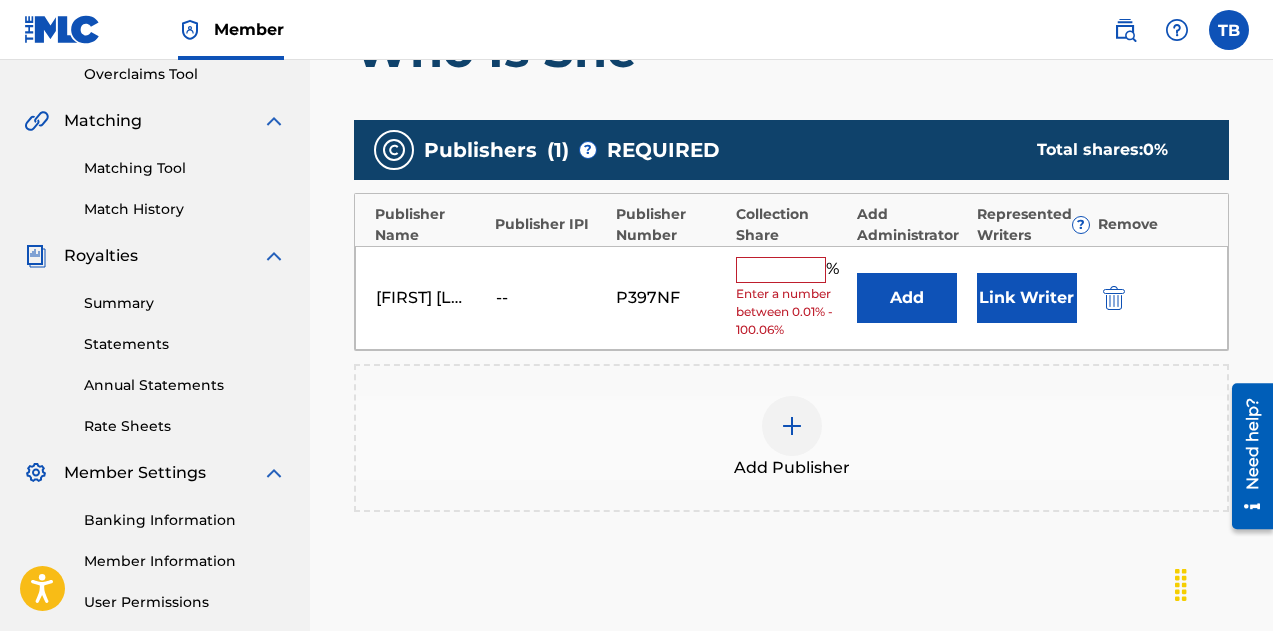 click at bounding box center (781, 270) 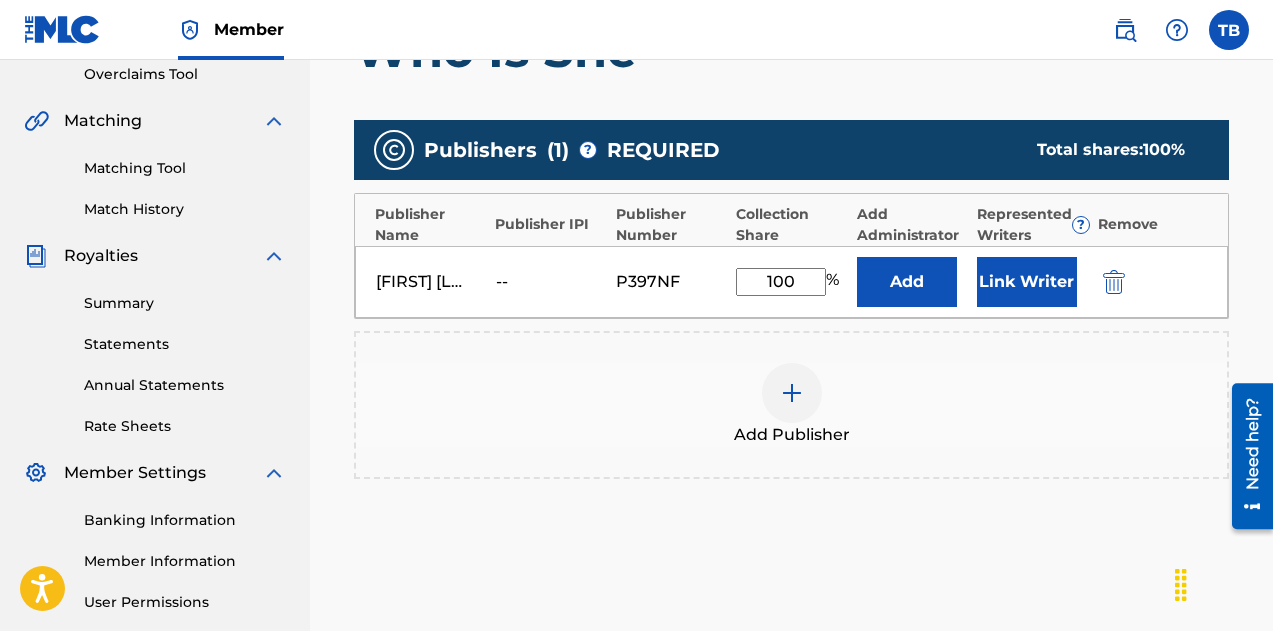 click on "Register Work Search Enter Work Details Add Writers Add Publishers & Shares Add Recording Review Add Publishers & Shares Enter your publisher(s)/administrator(s). Who Is She Publishers ( 1 ) ? REQUIRED Total shares: 100 % Publisher Name Publisher IPI Publisher Number Collection Share Add Administrator Represented Writers ? Remove [LAST] --[IPI_NUMBER] 100 % Add Link Writer Add Publisher Back Save as draft Next" at bounding box center (791, 205) 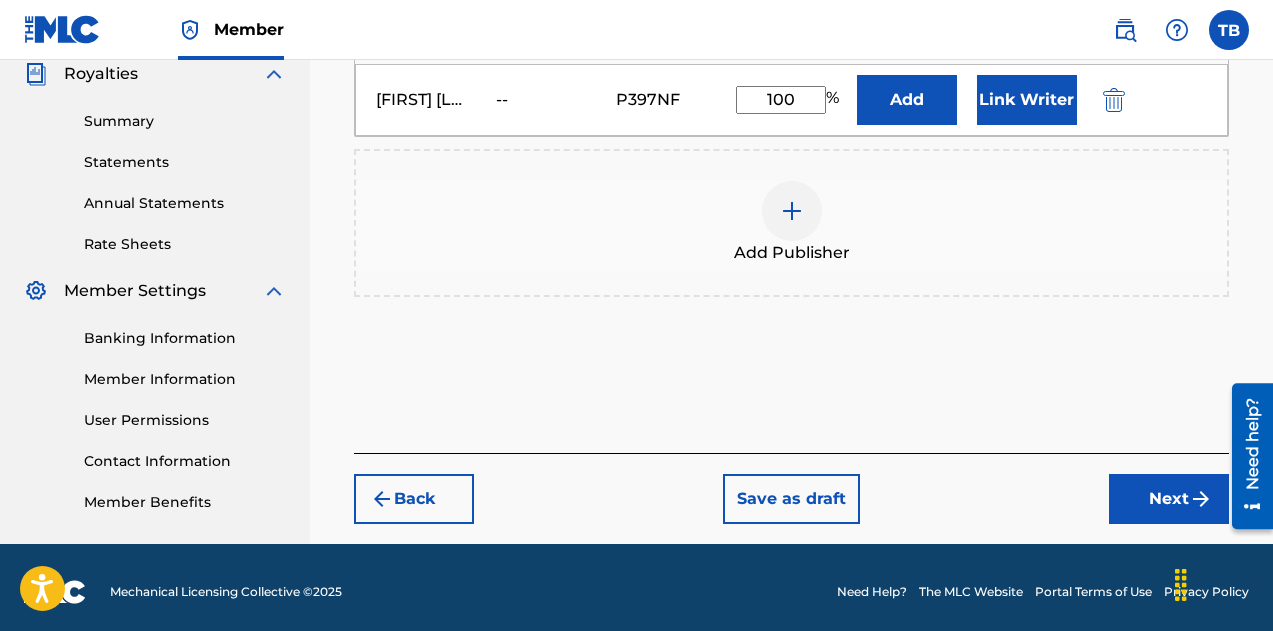 scroll, scrollTop: 605, scrollLeft: 0, axis: vertical 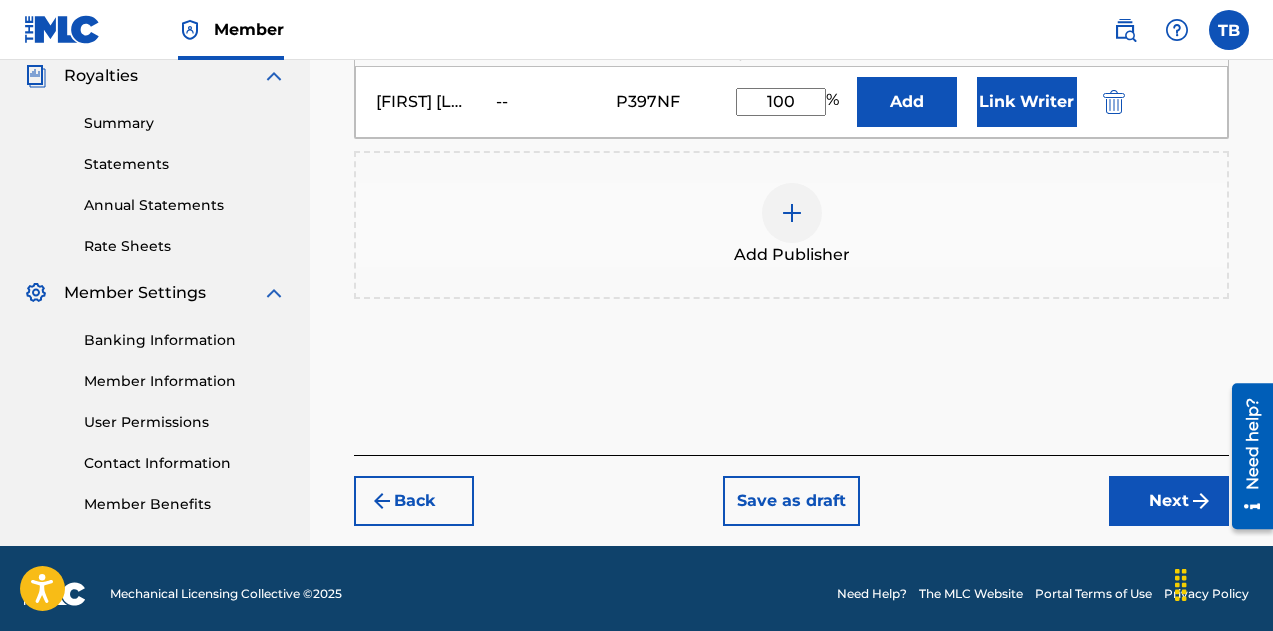 click on "Next" at bounding box center (1169, 501) 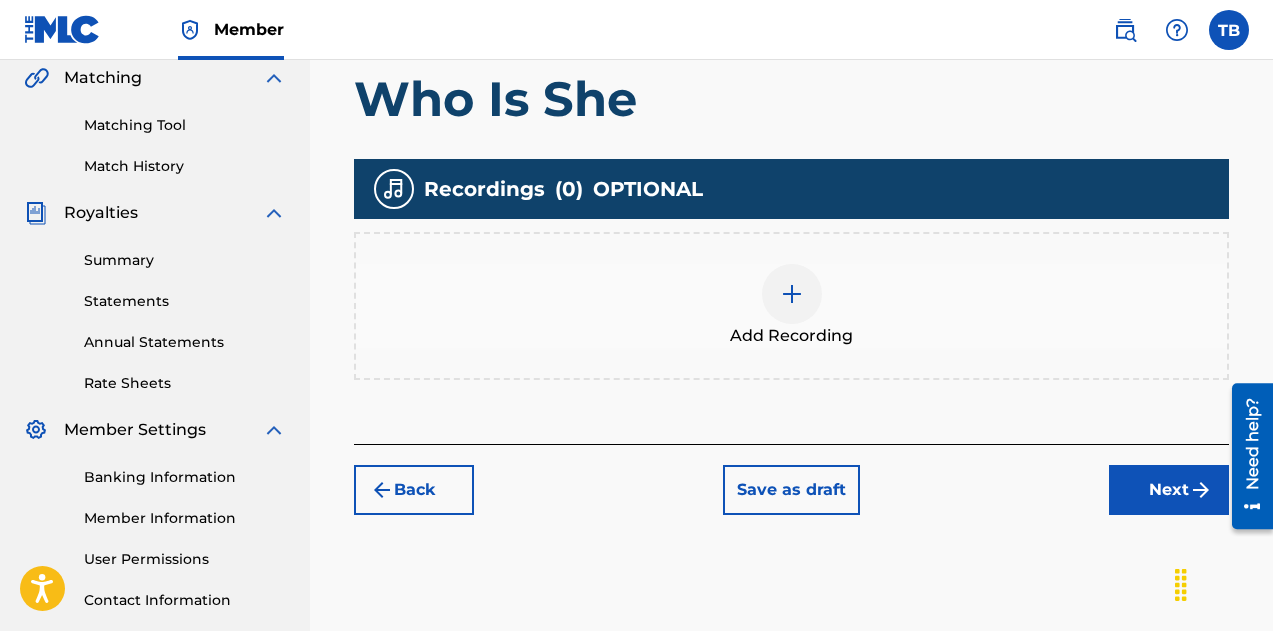 scroll, scrollTop: 469, scrollLeft: 0, axis: vertical 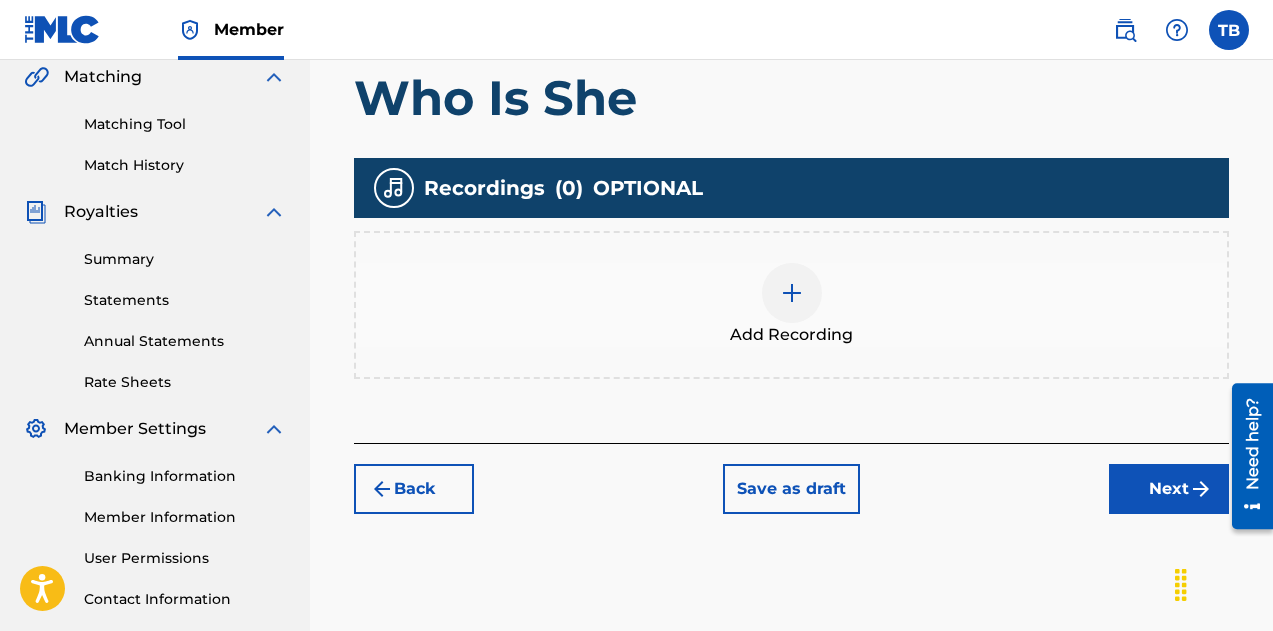click at bounding box center [792, 293] 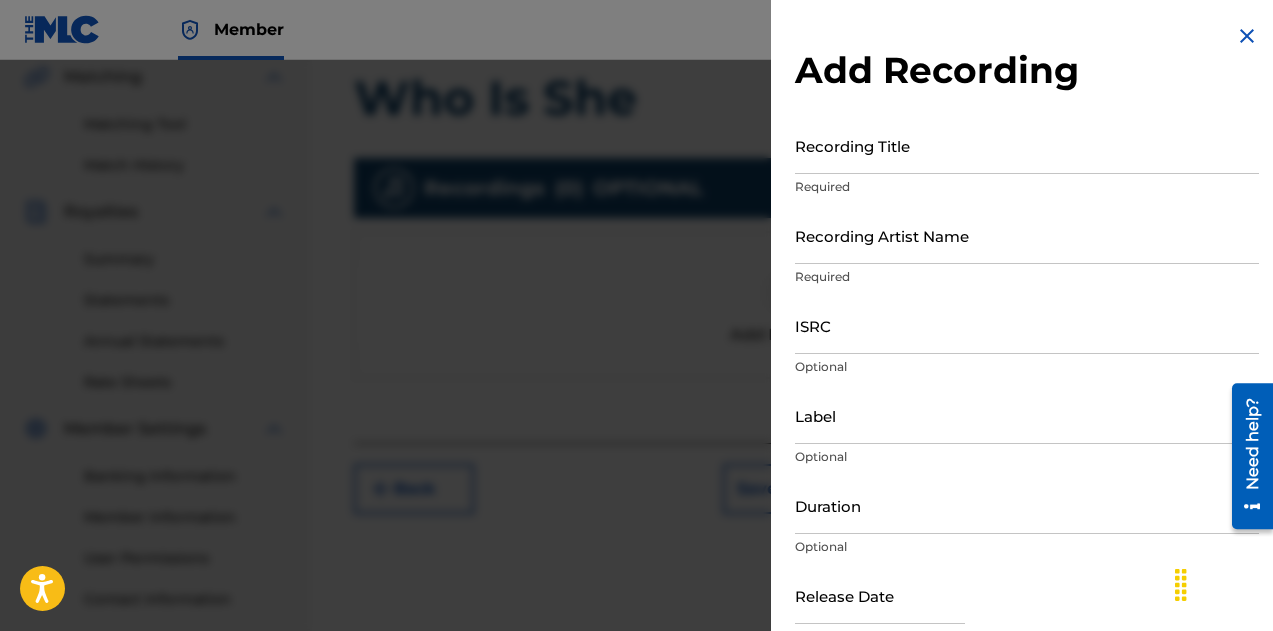 click on "Recording Title" at bounding box center (1027, 145) 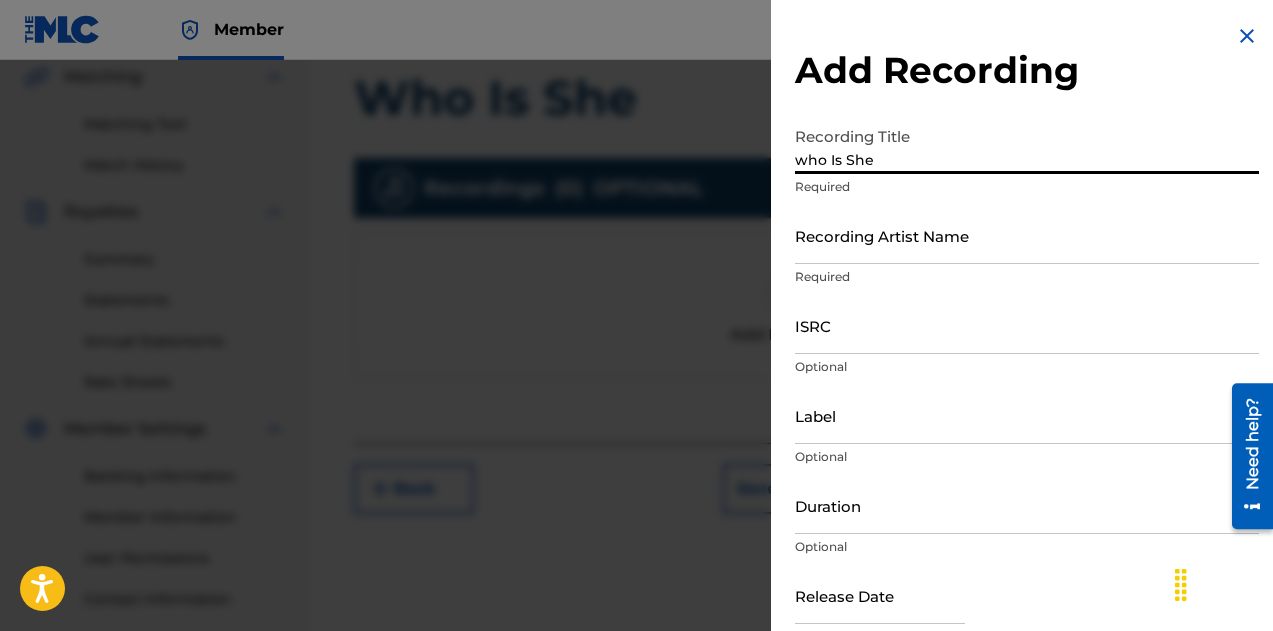 type on "who Is She" 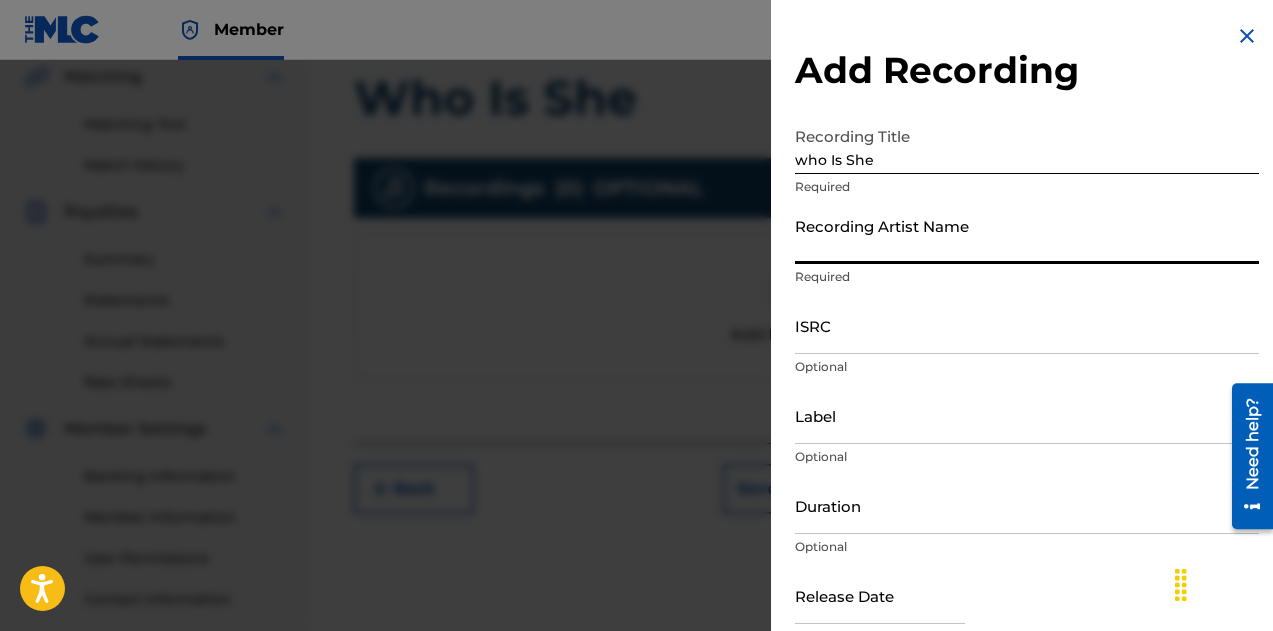 type on "[FIRST] [LAST]" 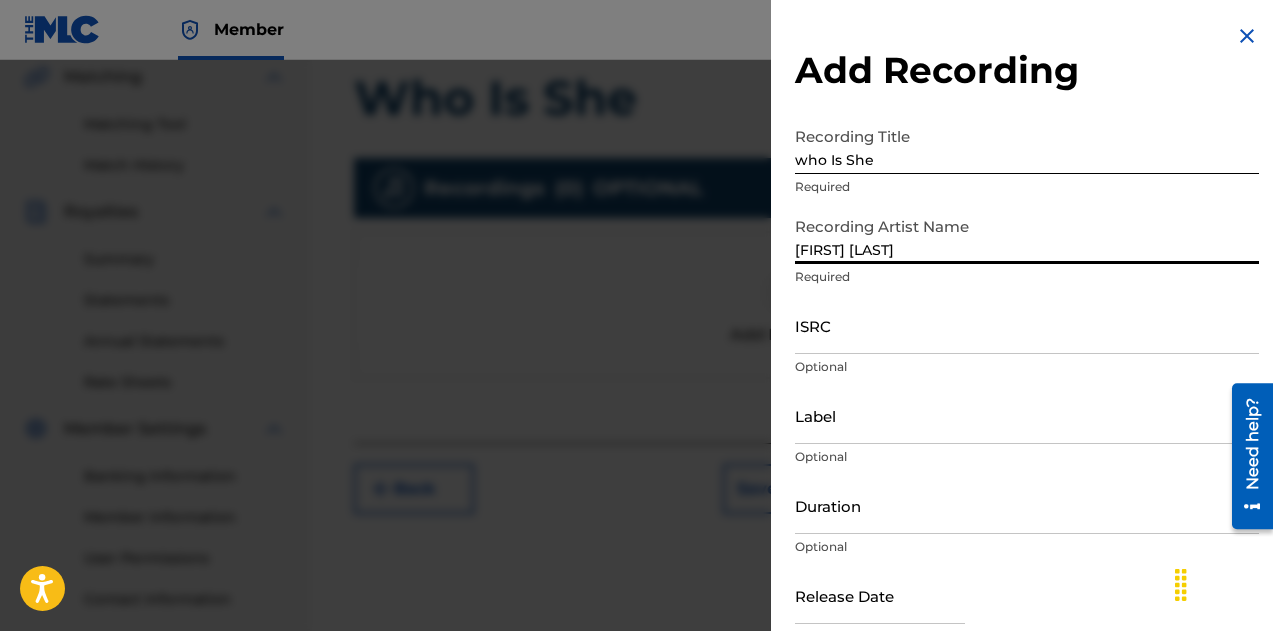 click on "who Is She" at bounding box center [1027, 145] 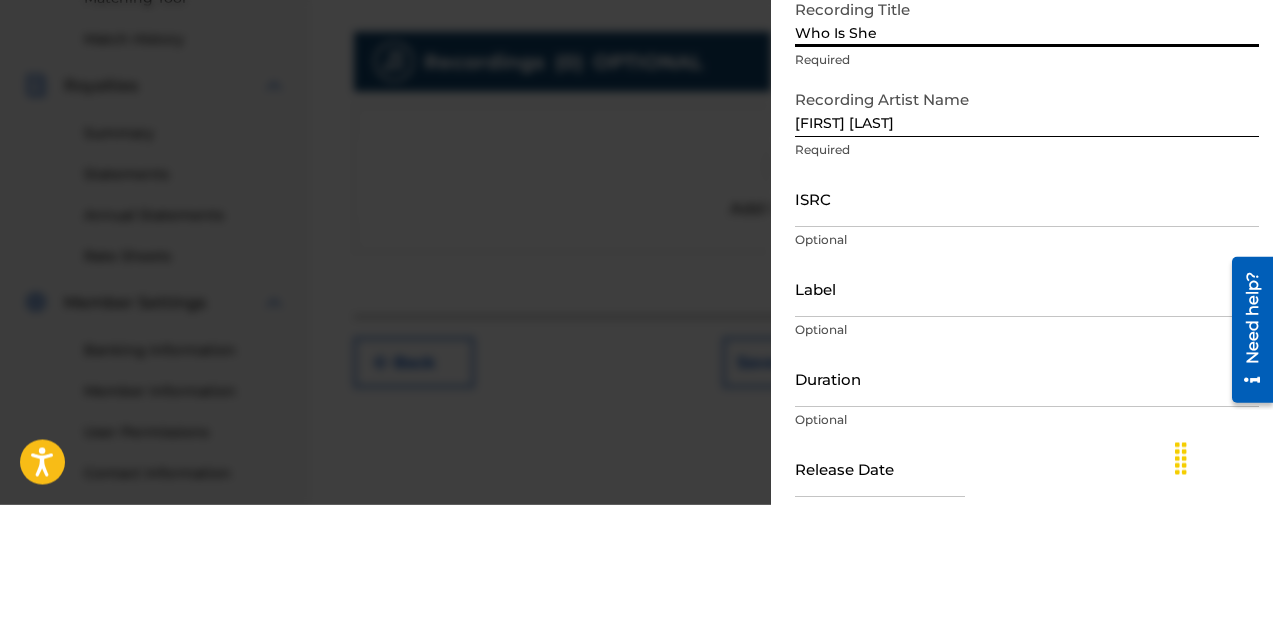 type on "Who Is She" 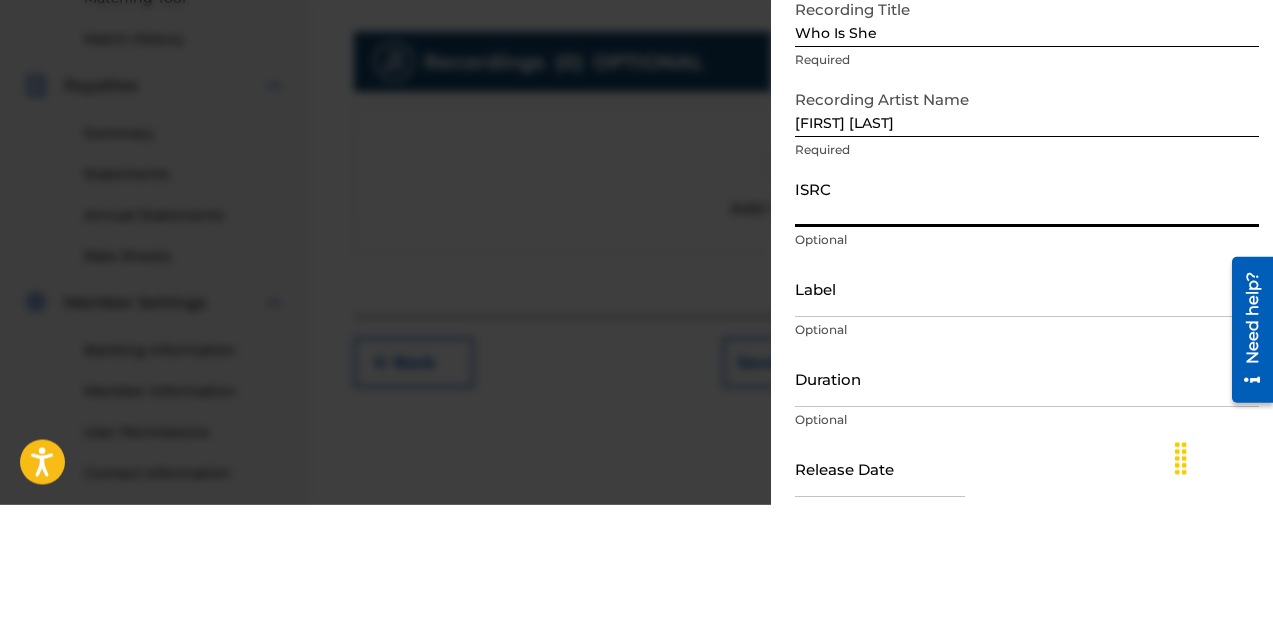 type on "[NUMBER]" 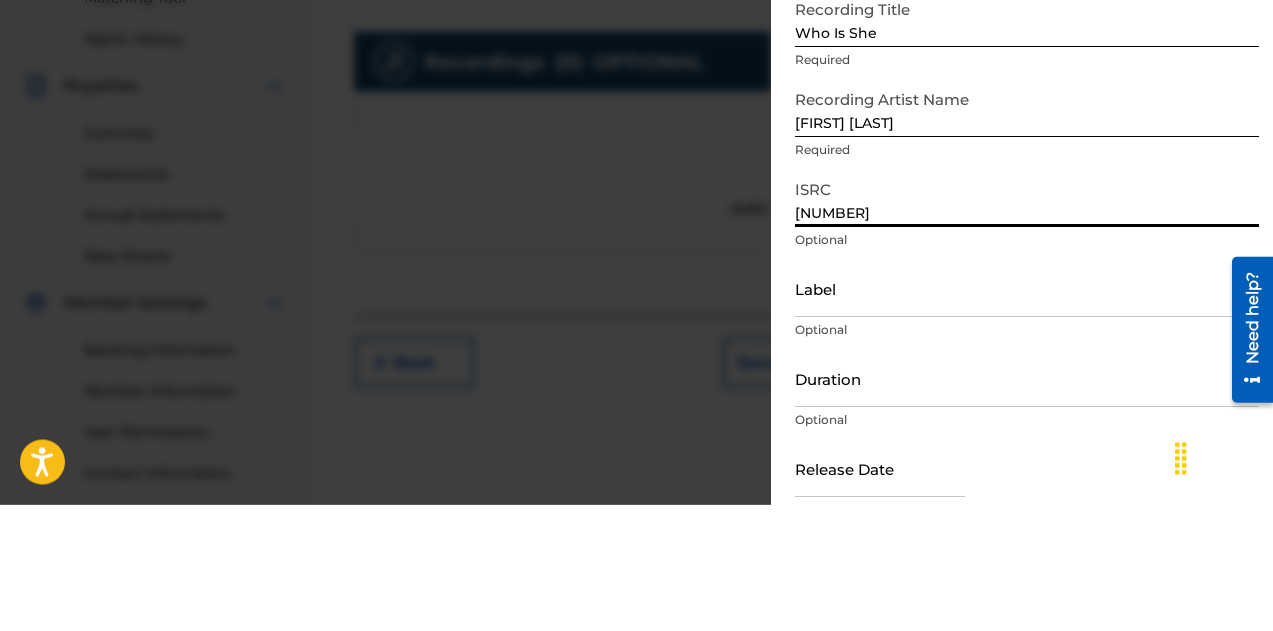 click on "Label" at bounding box center (1027, 415) 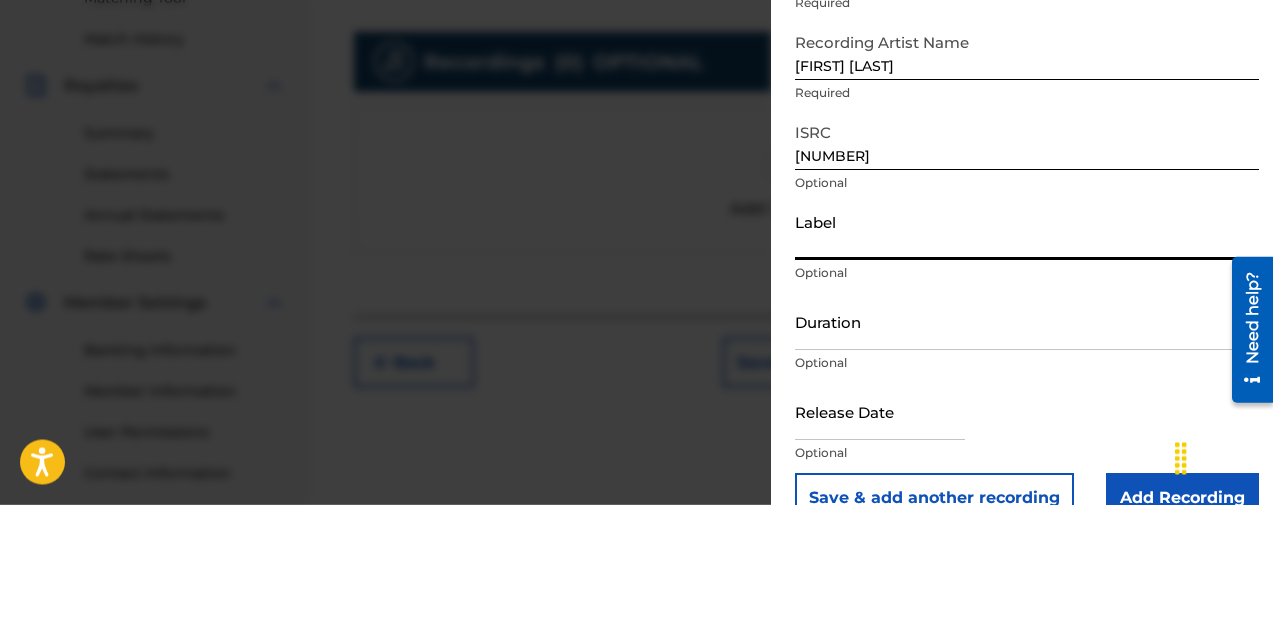 scroll, scrollTop: 100, scrollLeft: 0, axis: vertical 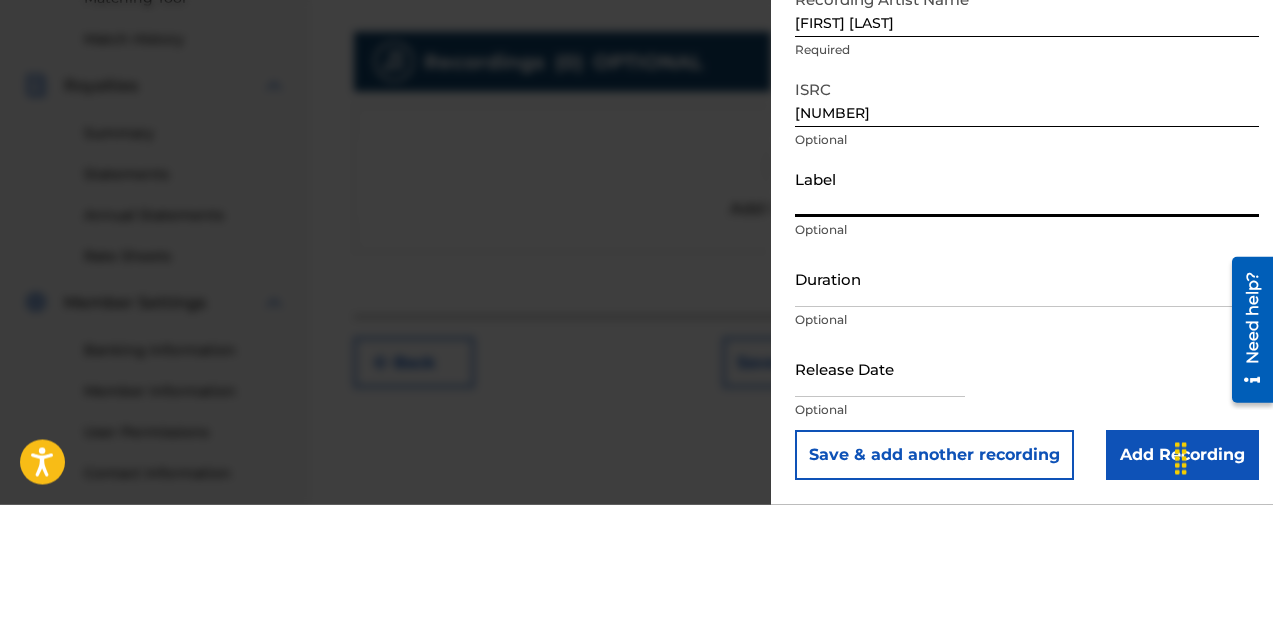 click on "Duration" at bounding box center [1027, 405] 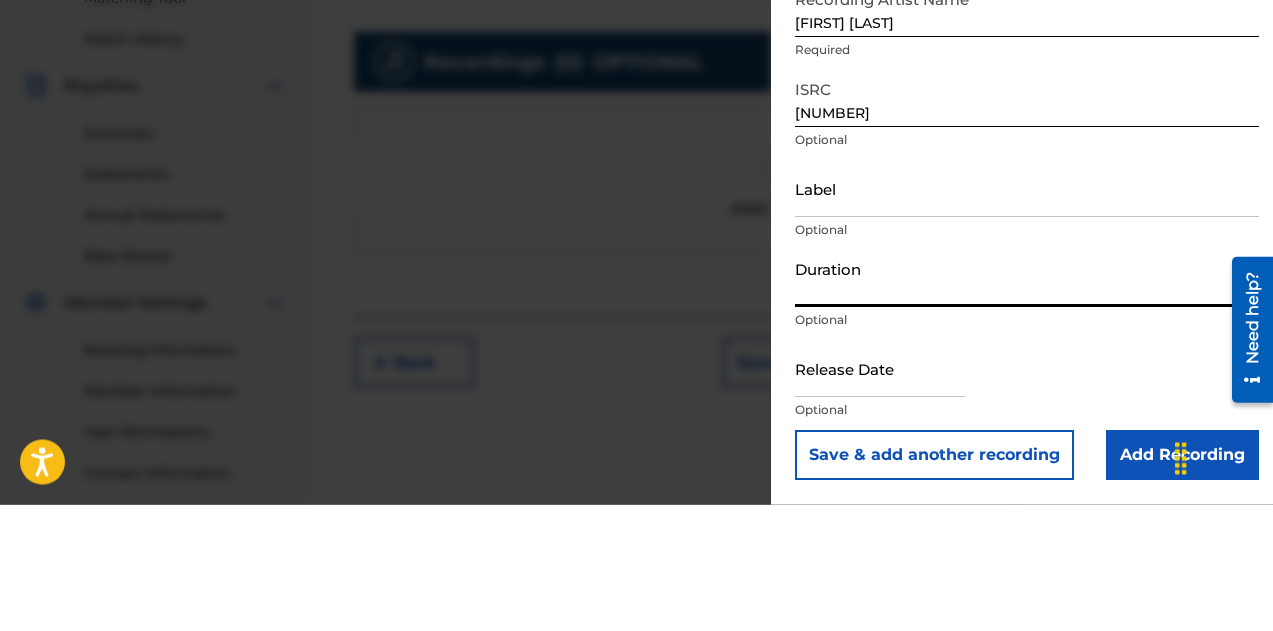 type on "04:40" 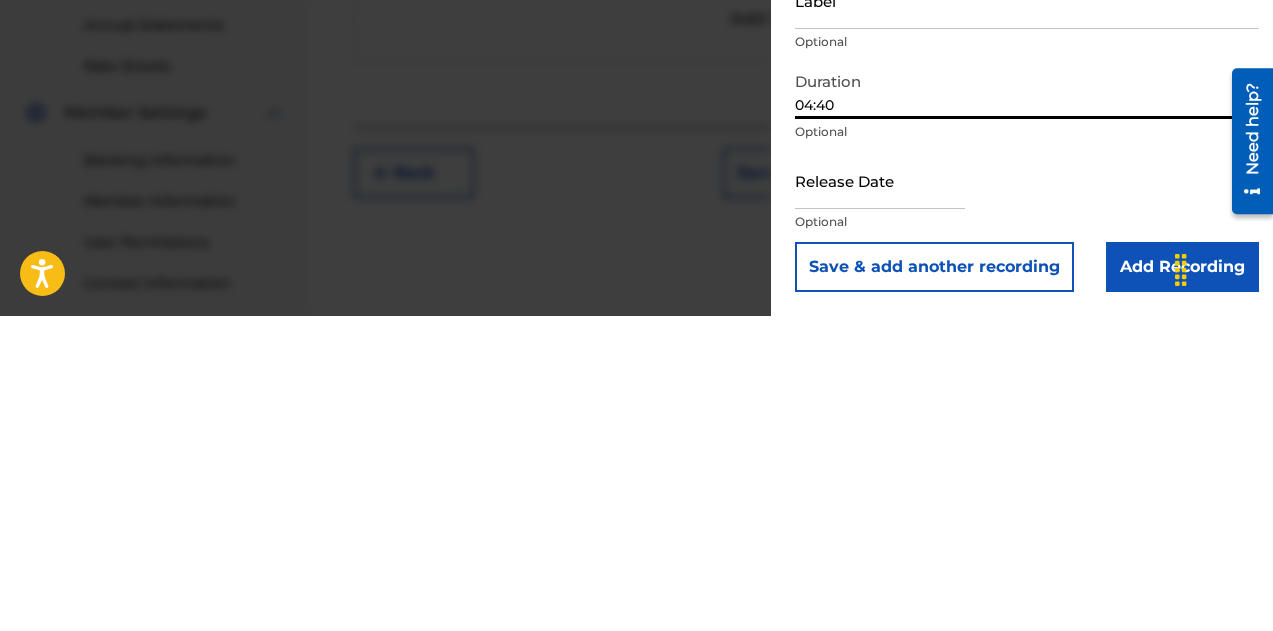 scroll, scrollTop: 471, scrollLeft: 0, axis: vertical 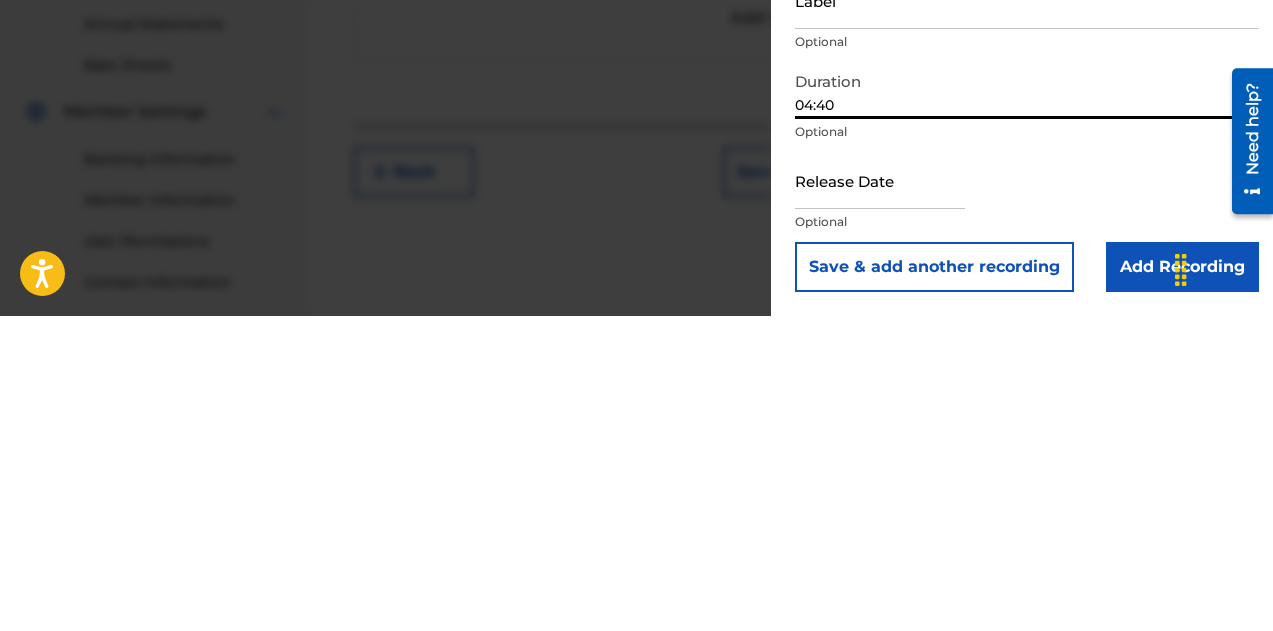 click on "Add Recording" at bounding box center (1182, 582) 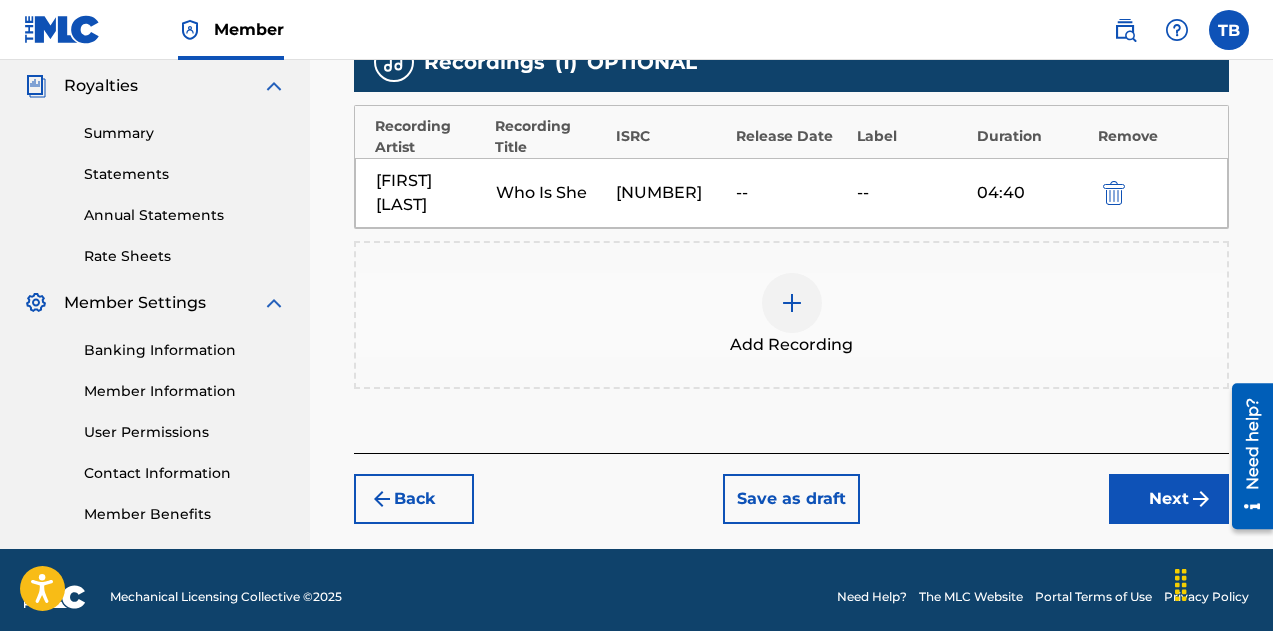 scroll, scrollTop: 609, scrollLeft: 0, axis: vertical 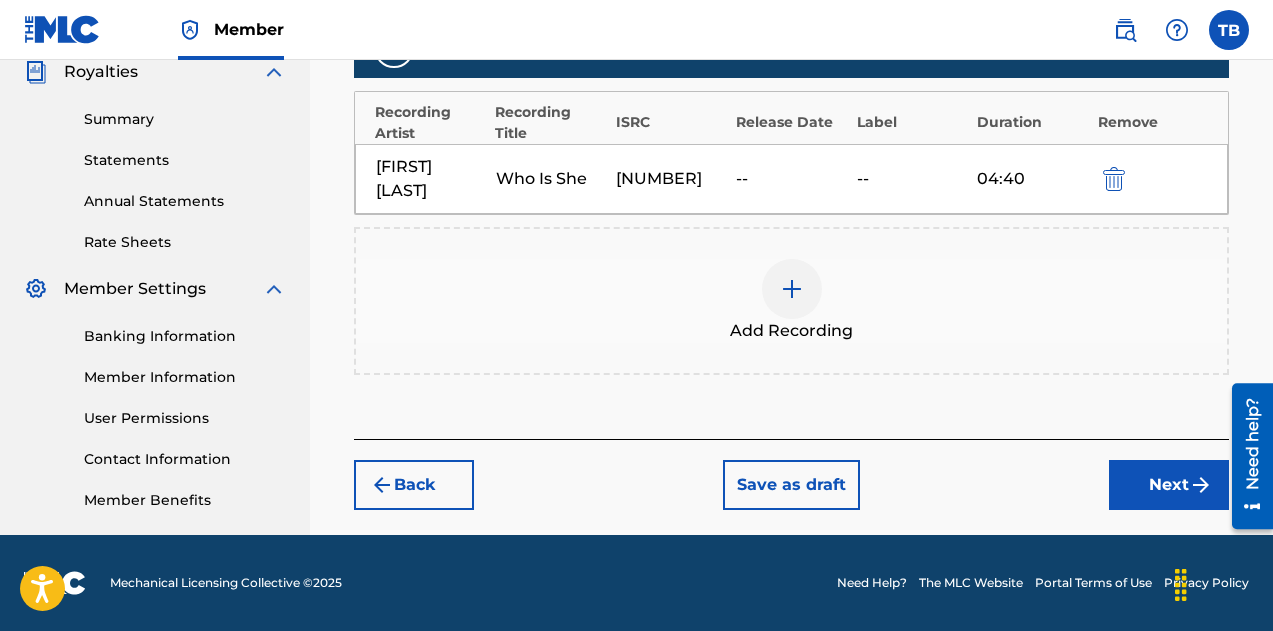 click on "Back" at bounding box center [414, 485] 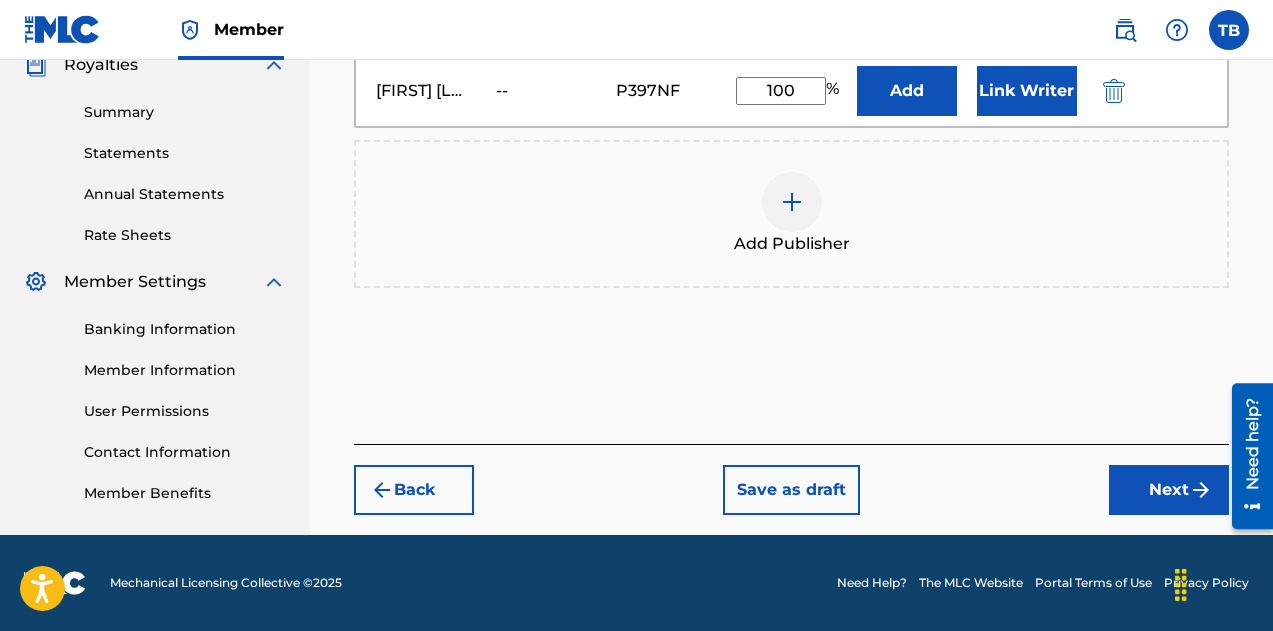 click on "Next" at bounding box center (1169, 490) 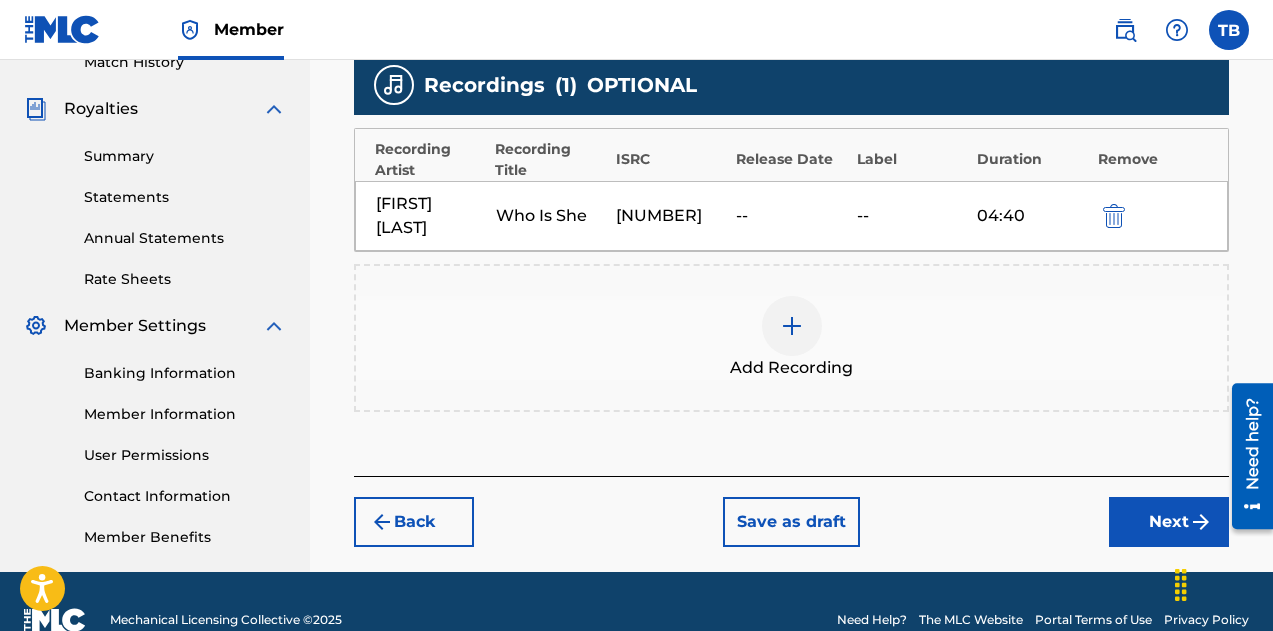 scroll, scrollTop: 573, scrollLeft: 0, axis: vertical 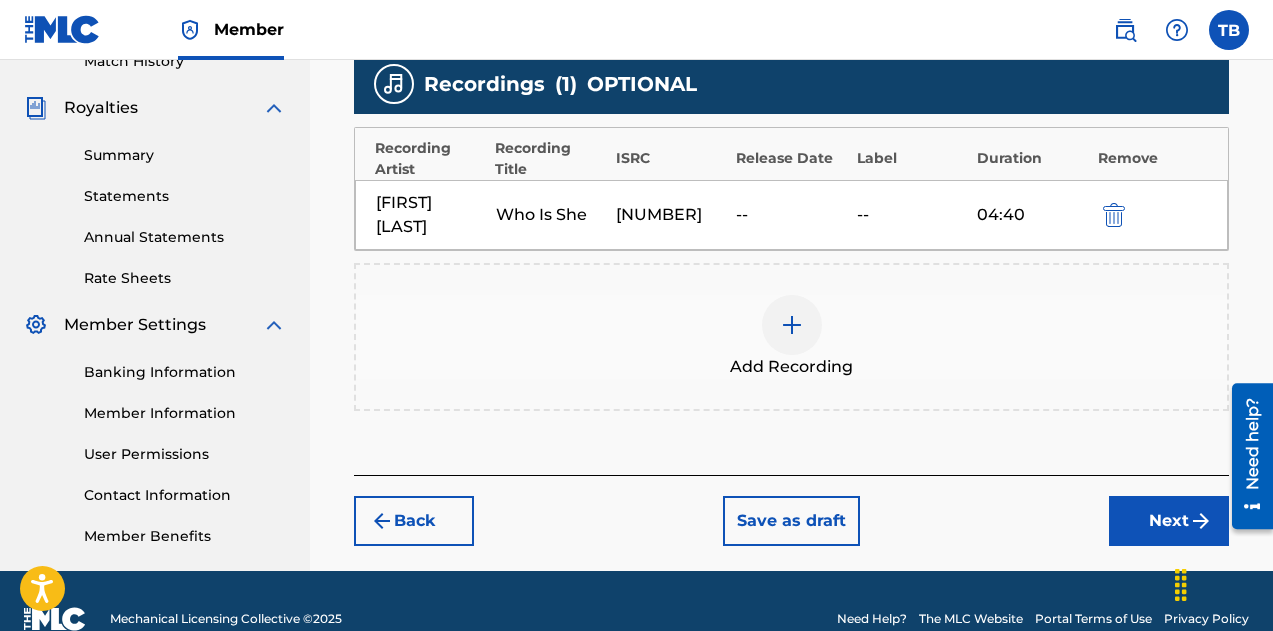 click on "Back" at bounding box center [414, 521] 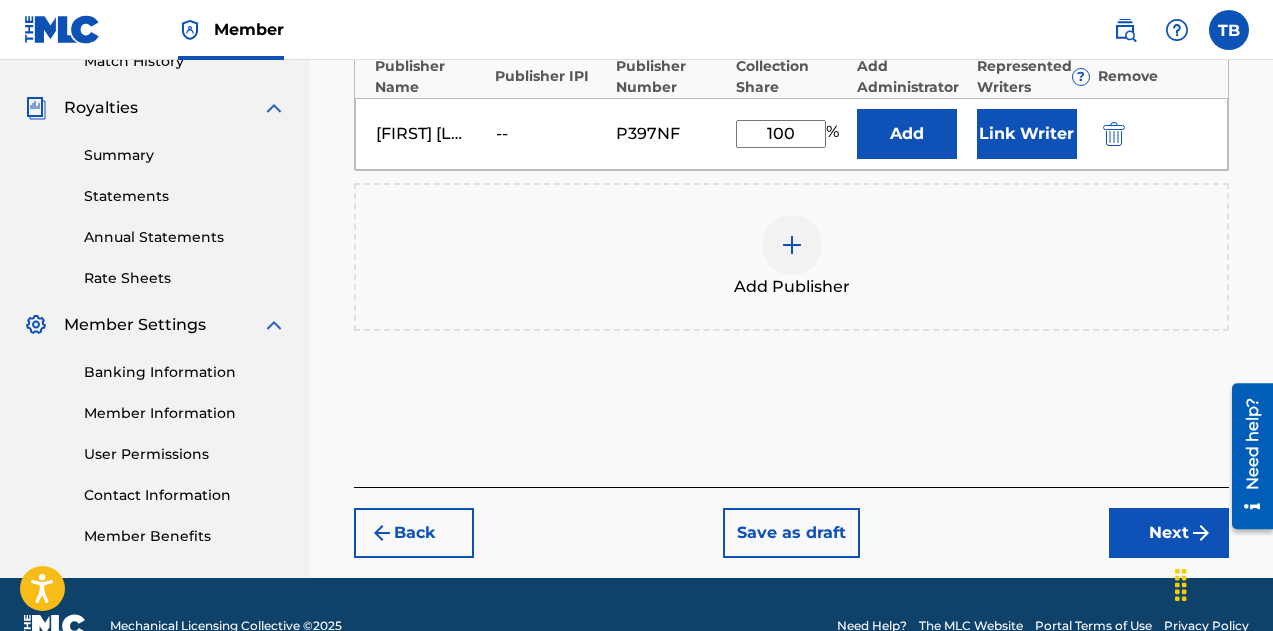 click on "Back" at bounding box center [414, 533] 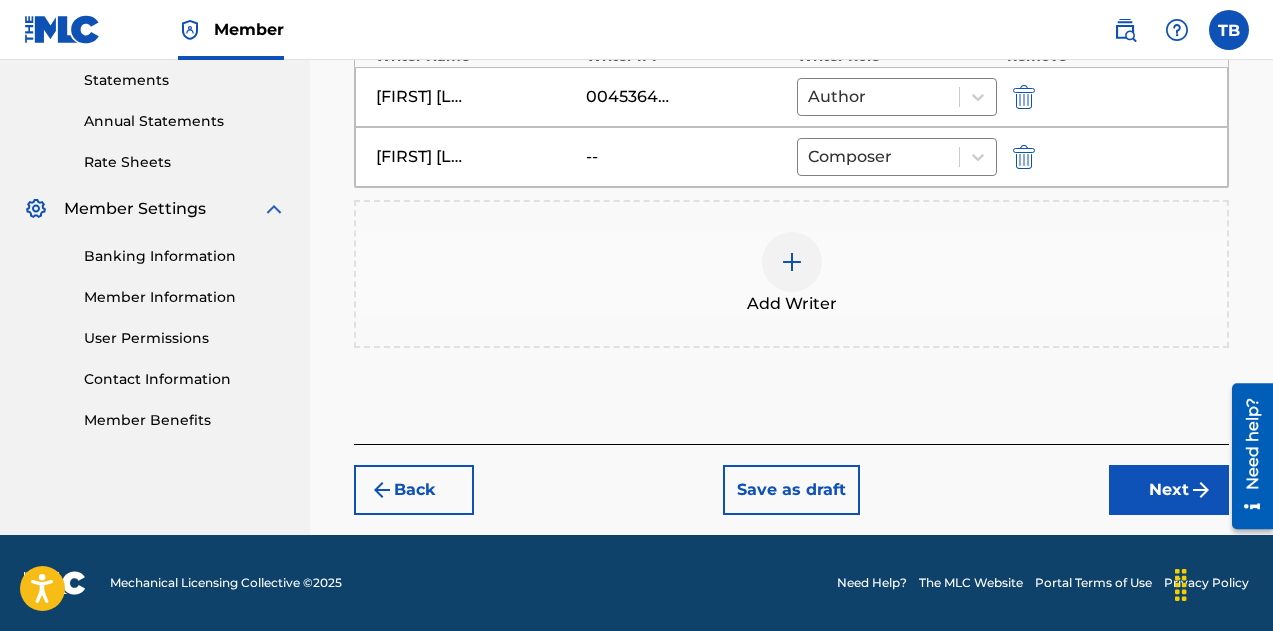 click on "Back" at bounding box center (414, 490) 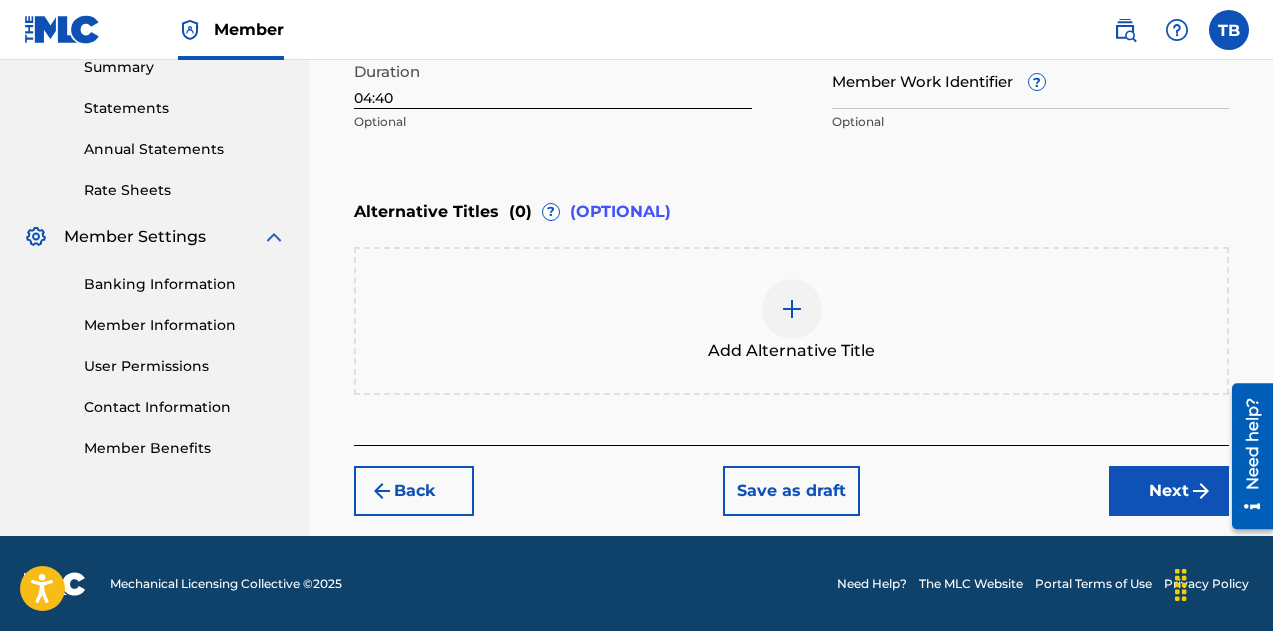 click on "Next" at bounding box center (1169, 491) 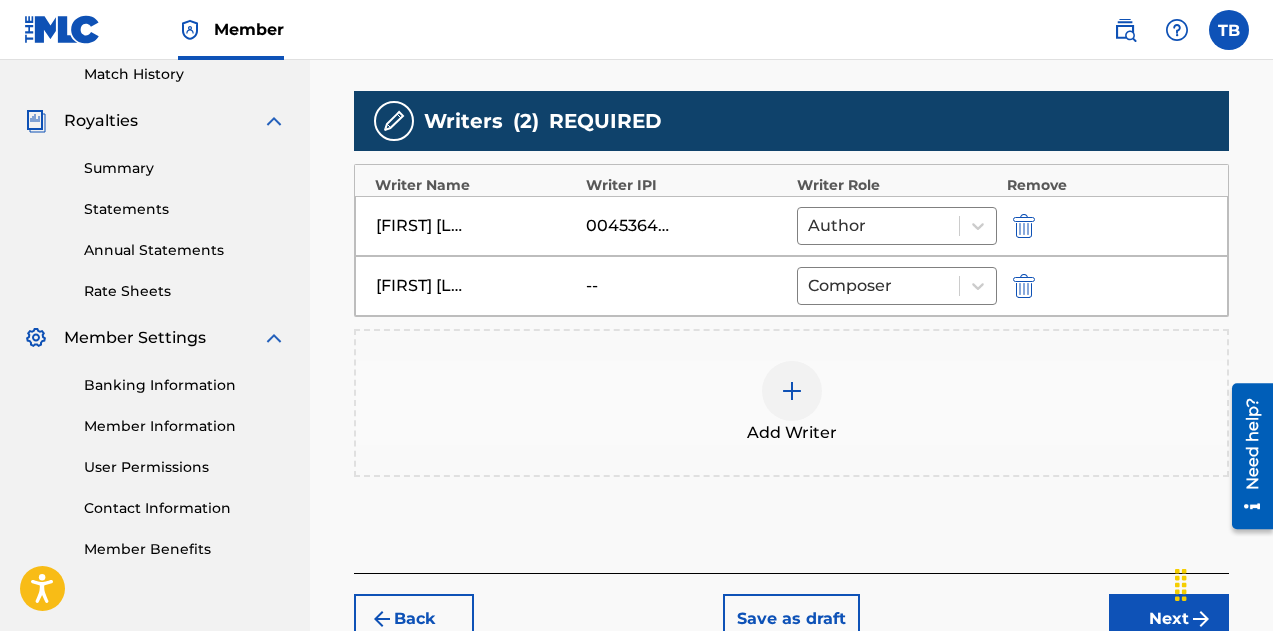 scroll, scrollTop: 562, scrollLeft: 0, axis: vertical 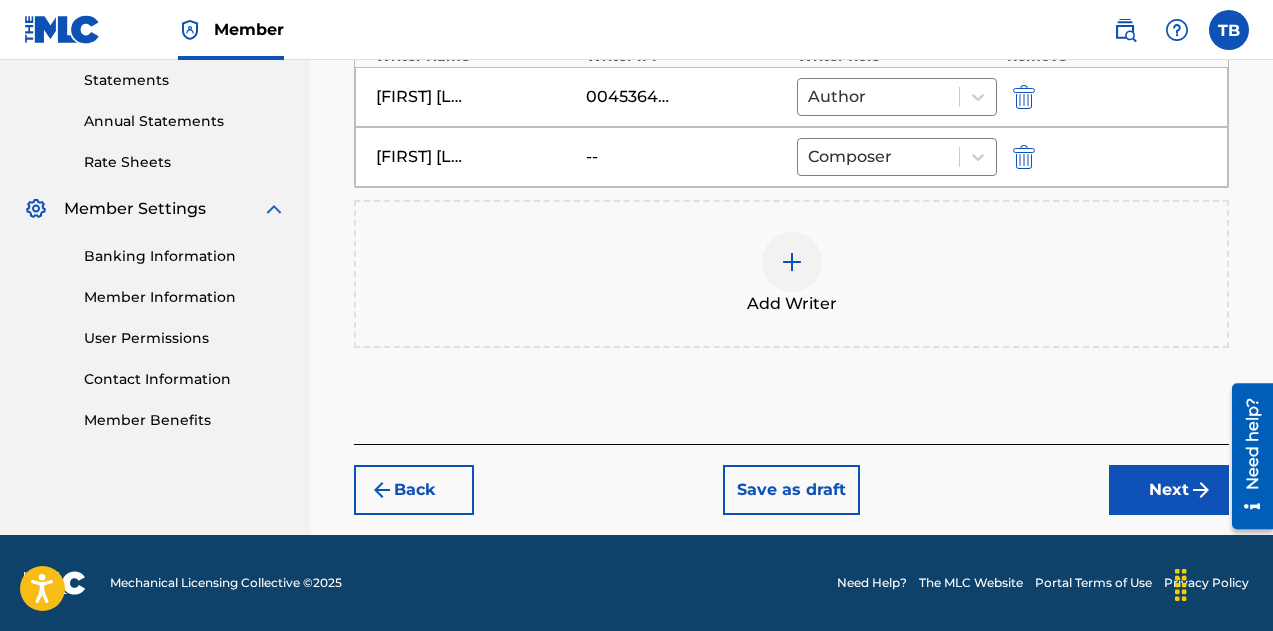 click on "Next" at bounding box center (1169, 490) 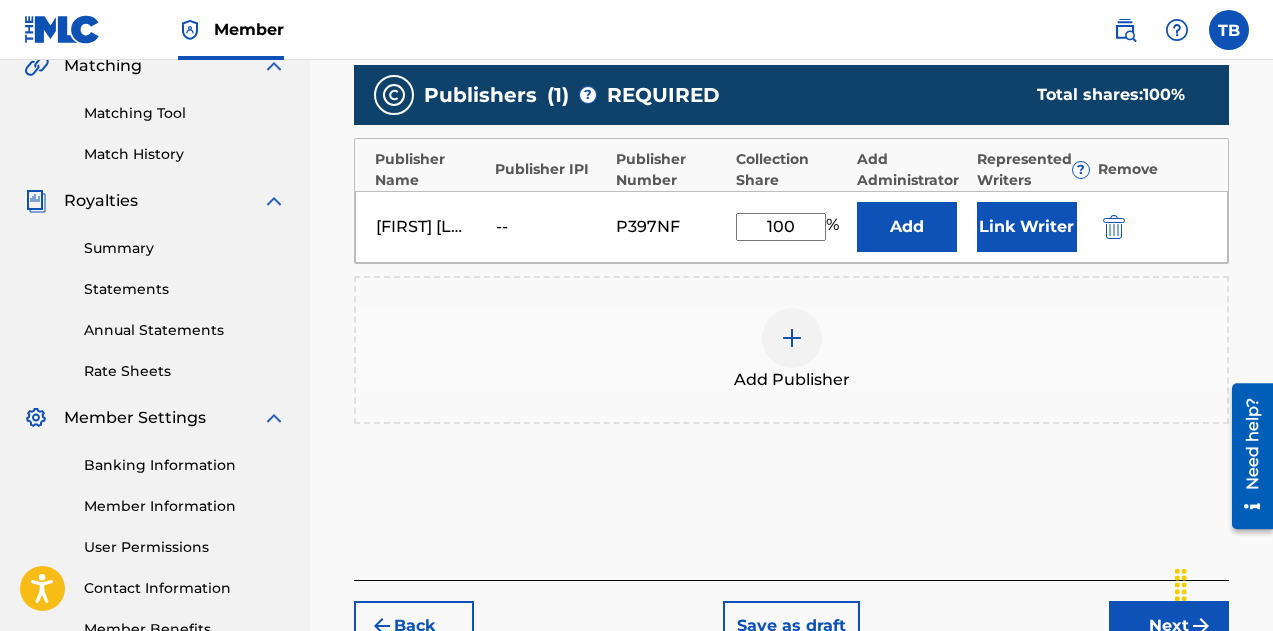 scroll, scrollTop: 482, scrollLeft: 0, axis: vertical 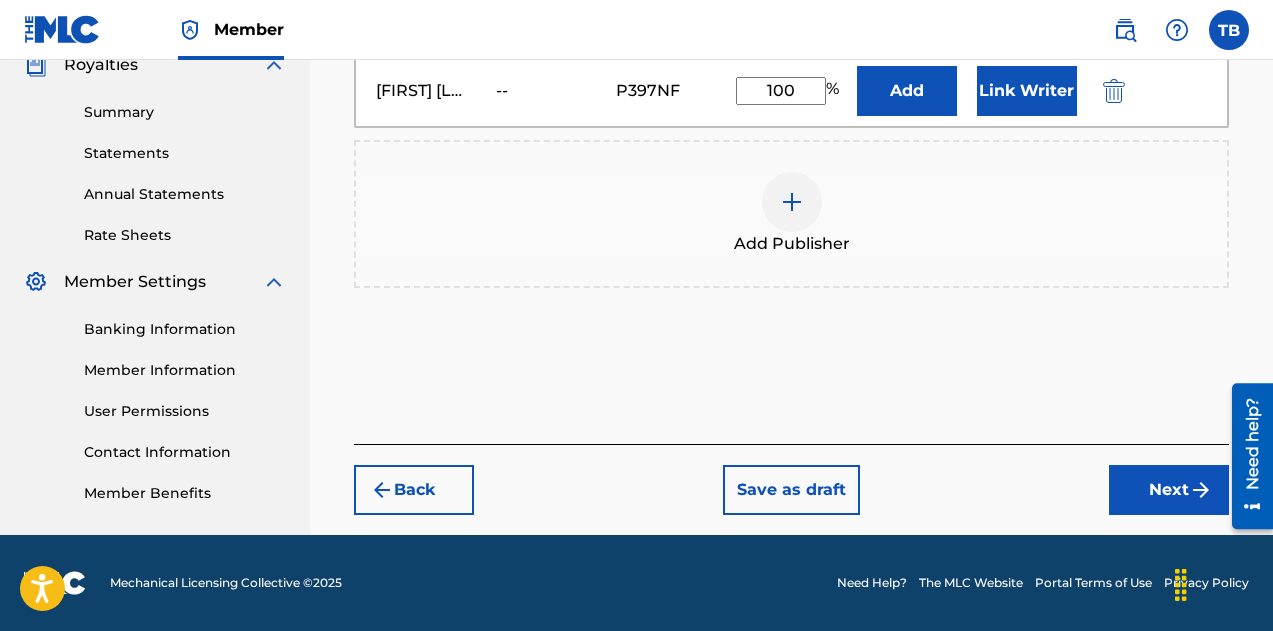 click on "Next" at bounding box center (1169, 490) 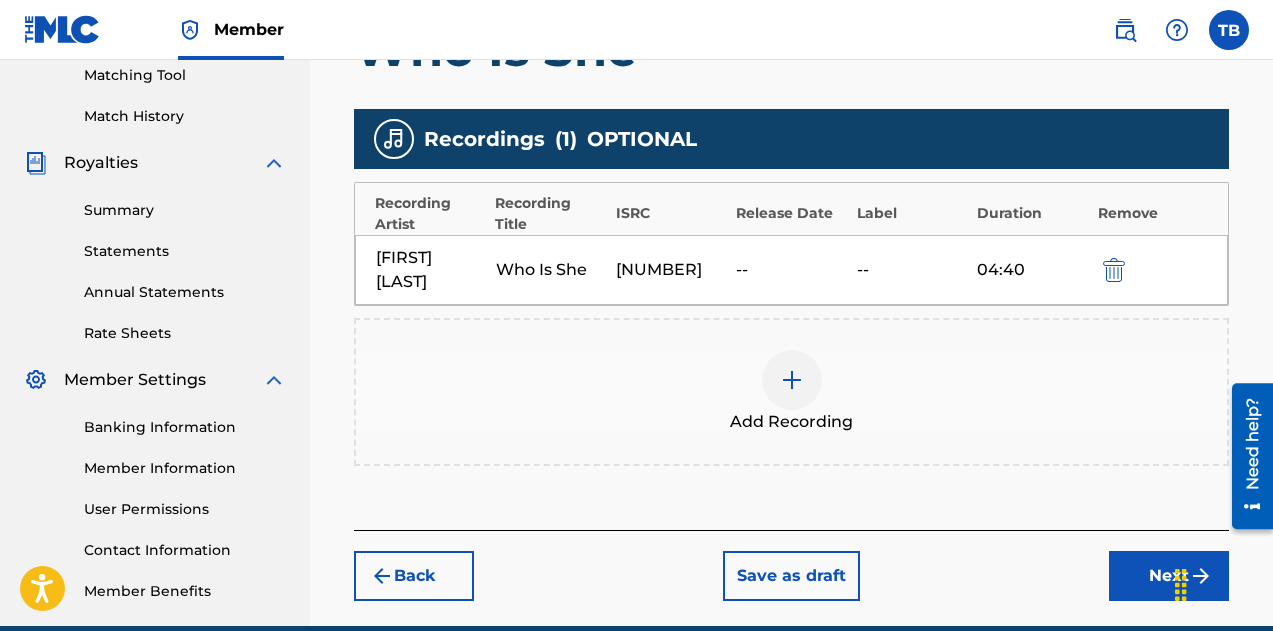 scroll, scrollTop: 609, scrollLeft: 0, axis: vertical 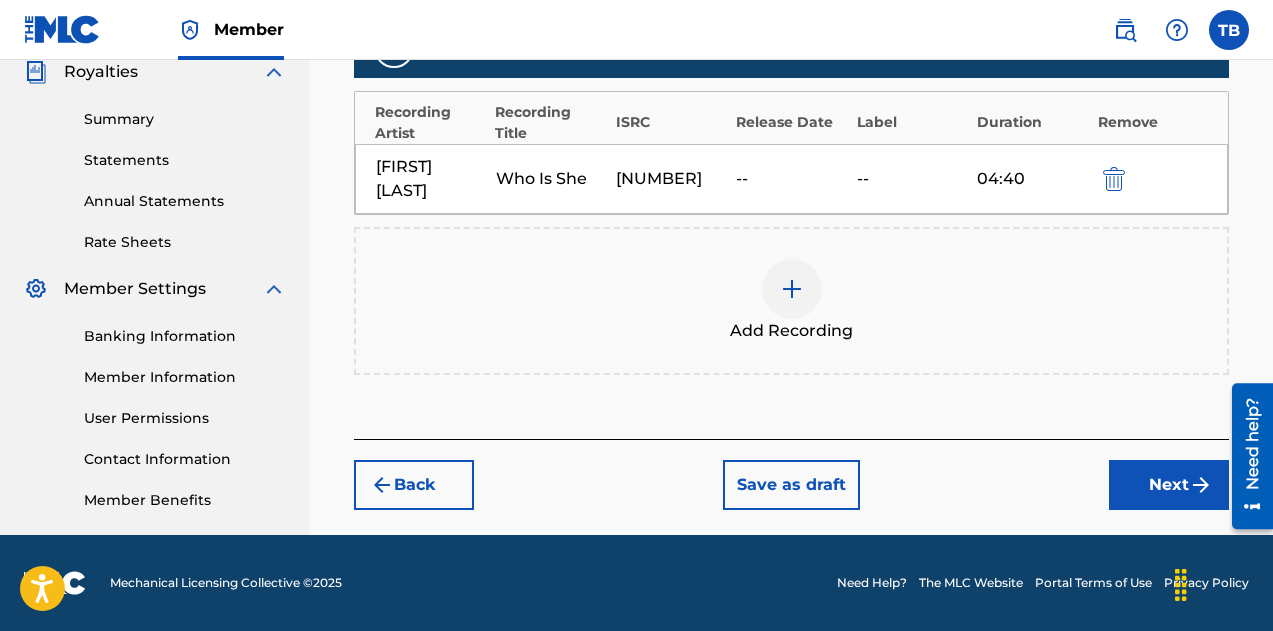 click at bounding box center [382, 485] 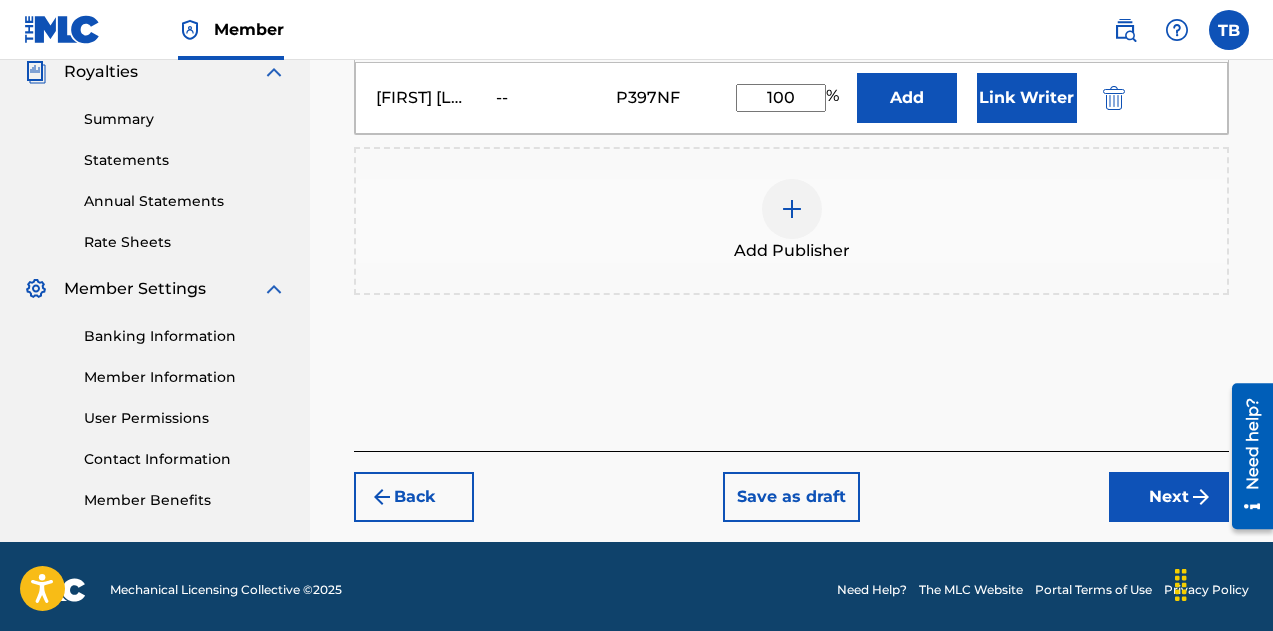 click on "Back" at bounding box center [414, 497] 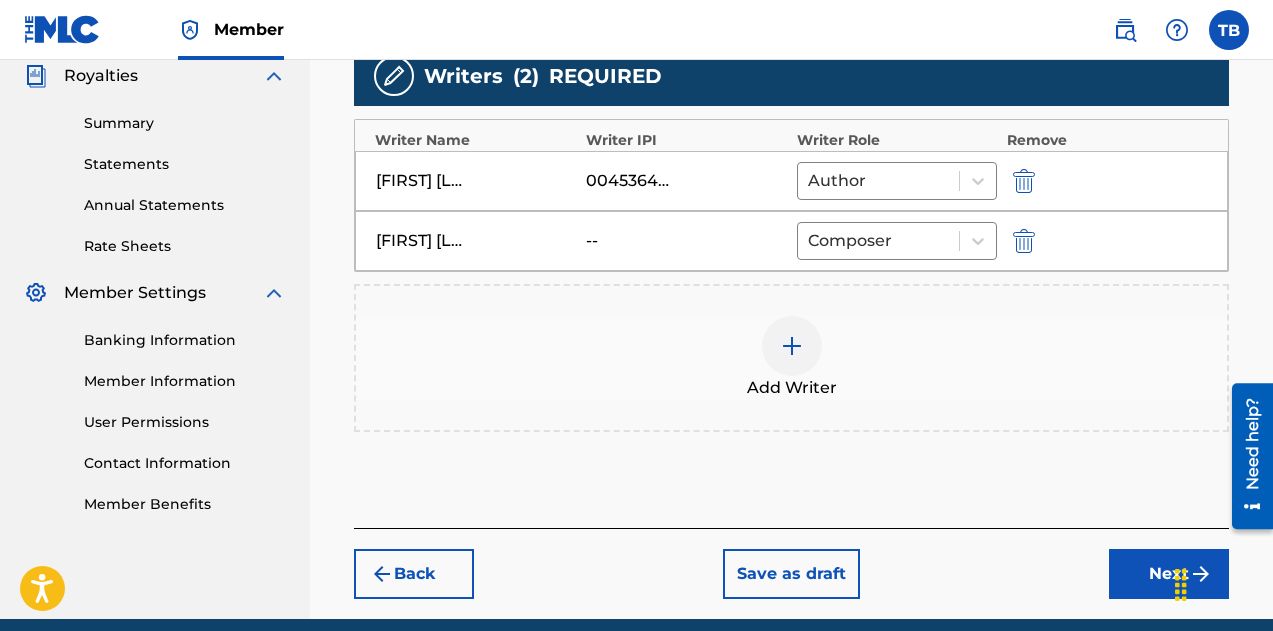 scroll, scrollTop: 607, scrollLeft: 0, axis: vertical 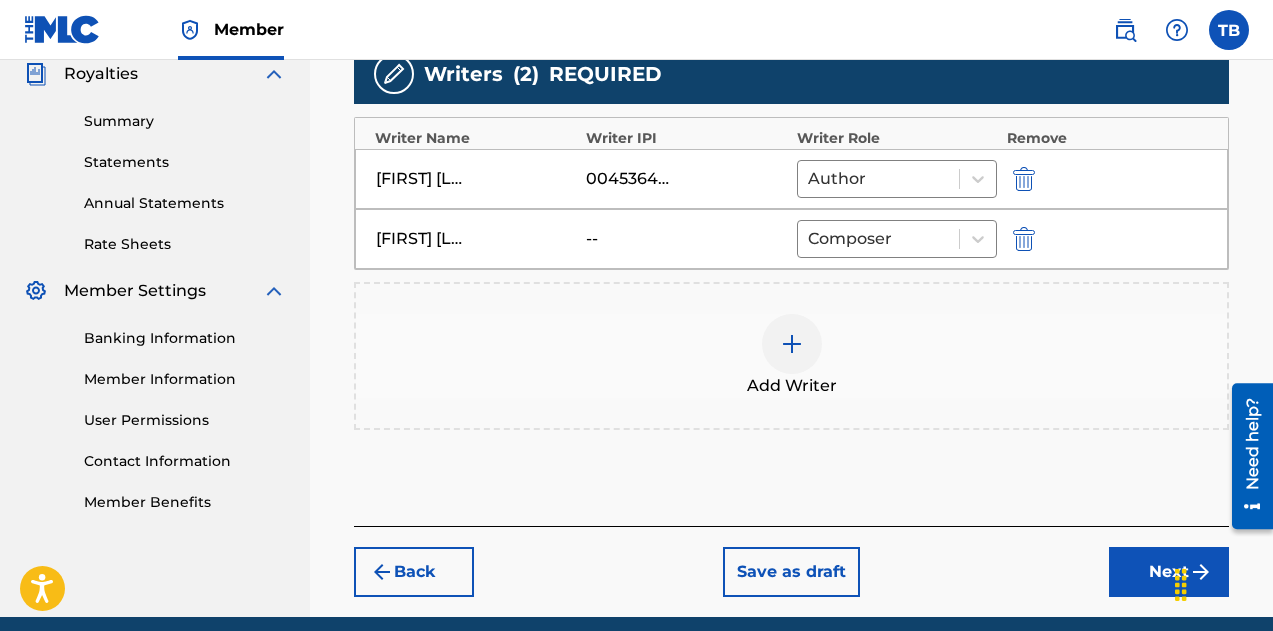 click on "Back" at bounding box center (414, 572) 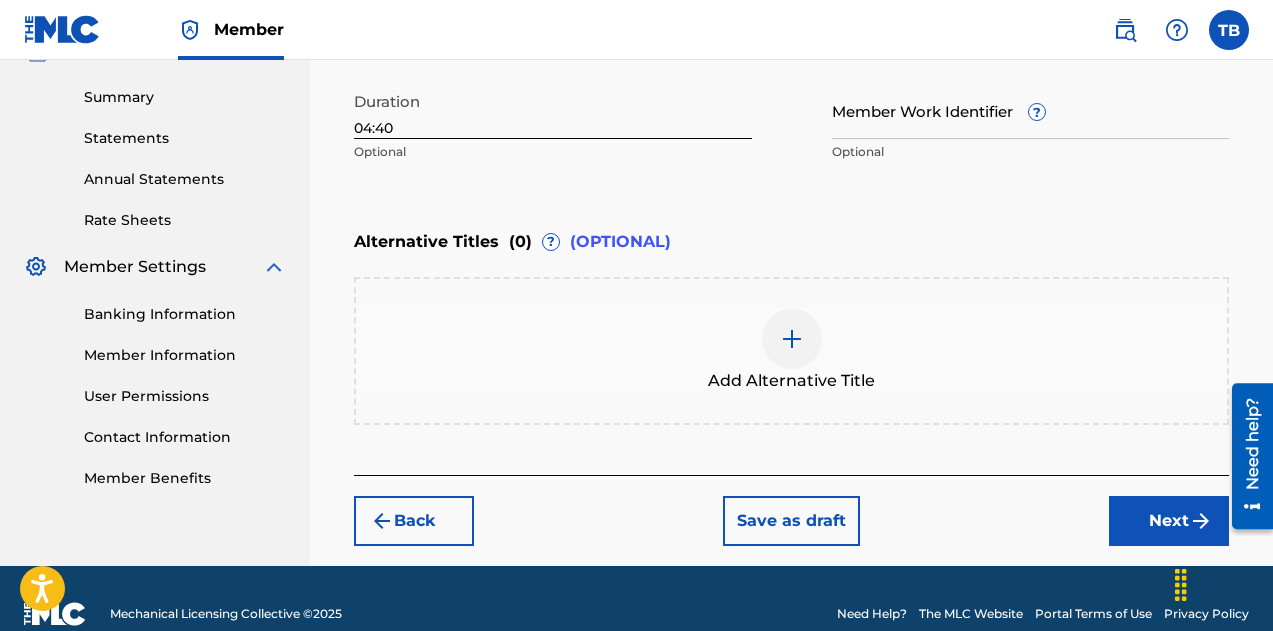 click on "Back" at bounding box center (414, 521) 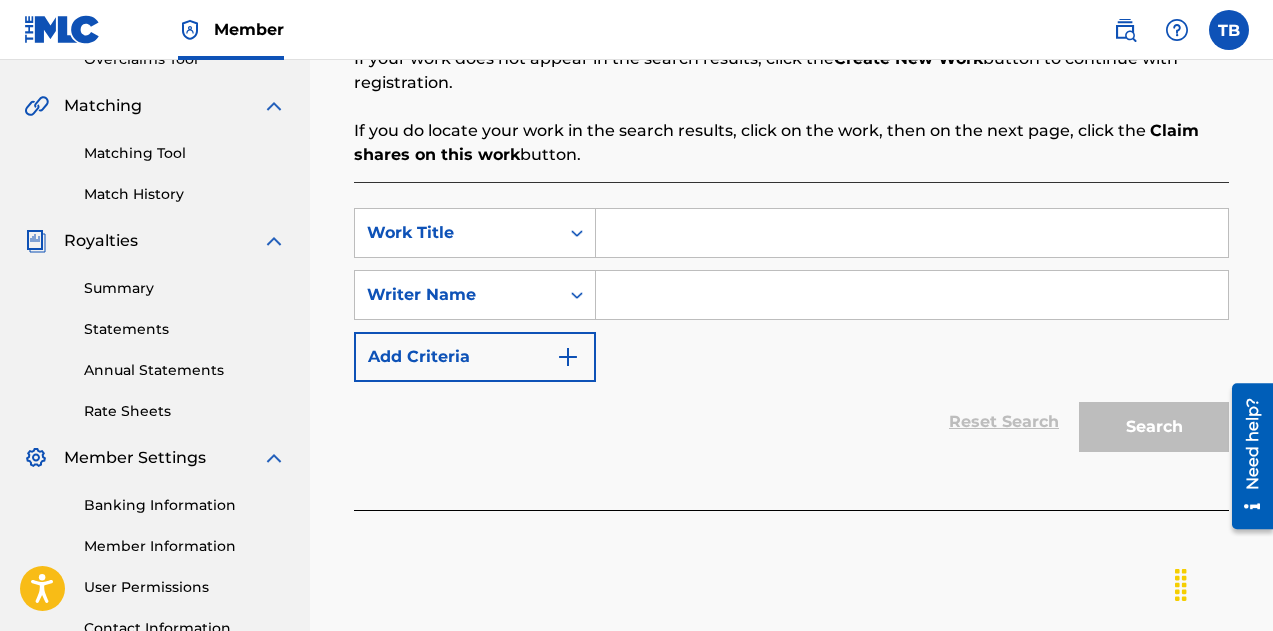 scroll, scrollTop: 442, scrollLeft: 0, axis: vertical 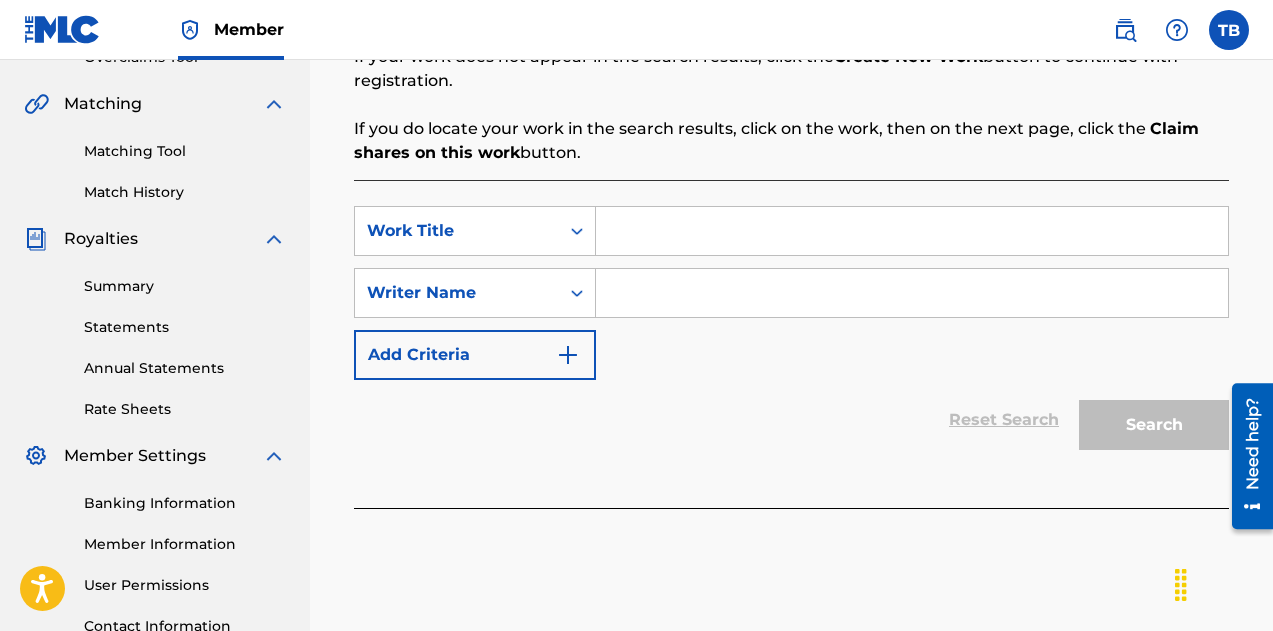 click at bounding box center (912, 231) 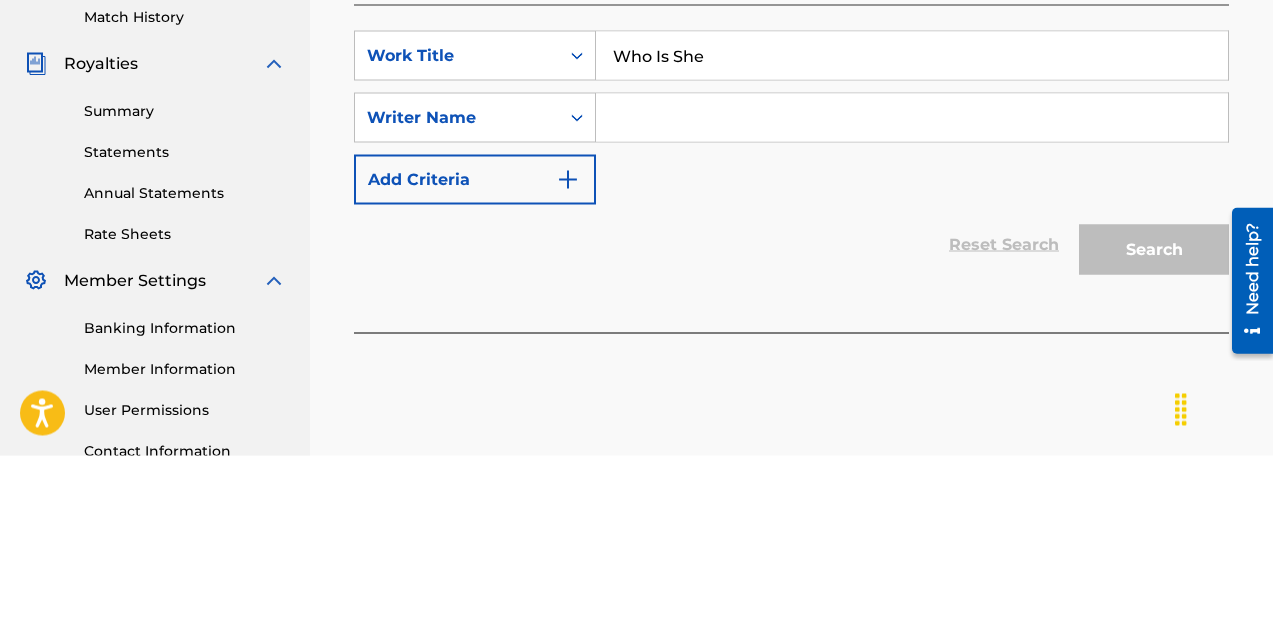 type on "Who Is She" 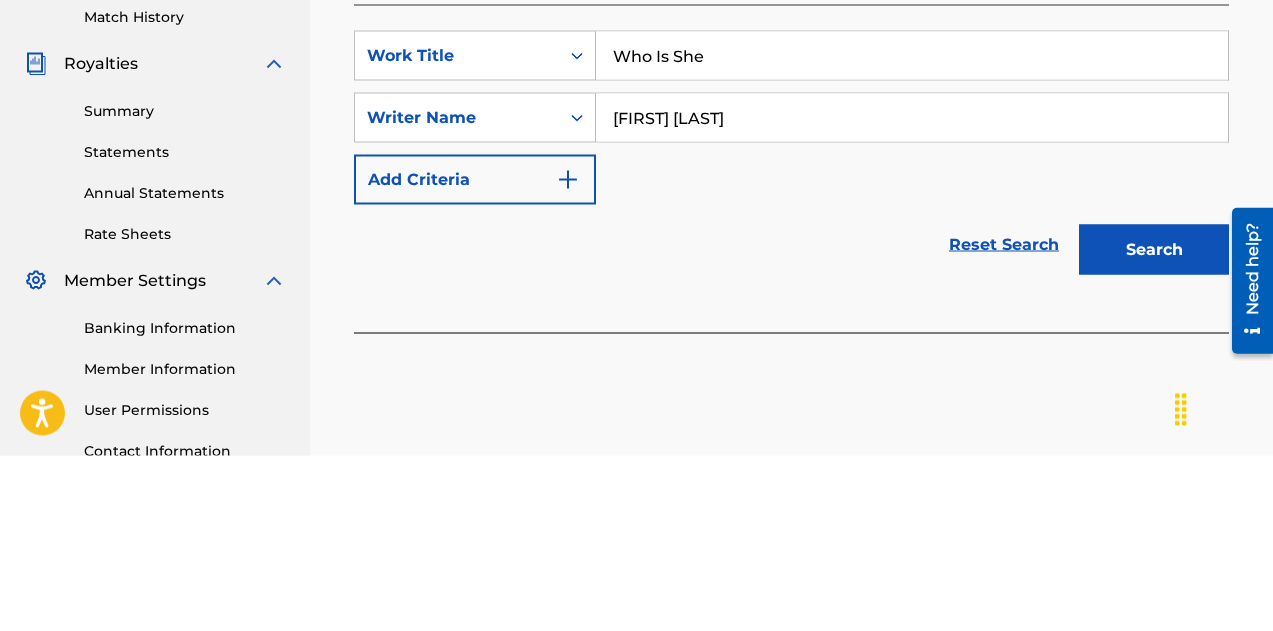 click on "Search" at bounding box center [1154, 425] 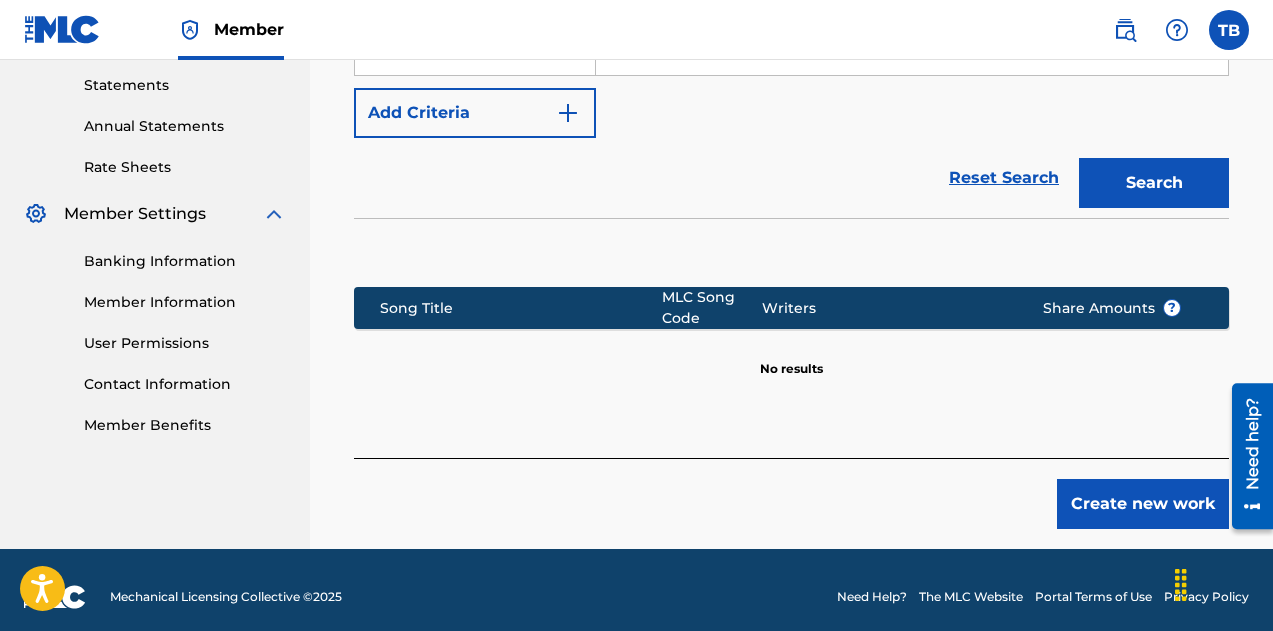 scroll, scrollTop: 698, scrollLeft: 0, axis: vertical 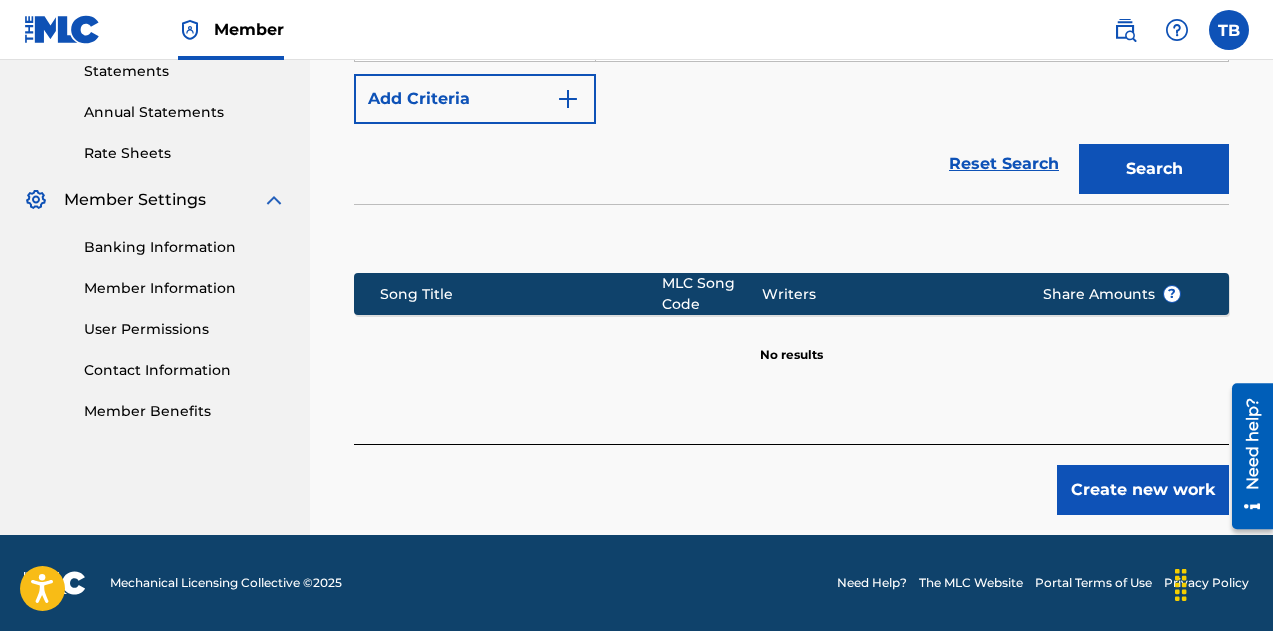 click on "Create new work" at bounding box center (1143, 490) 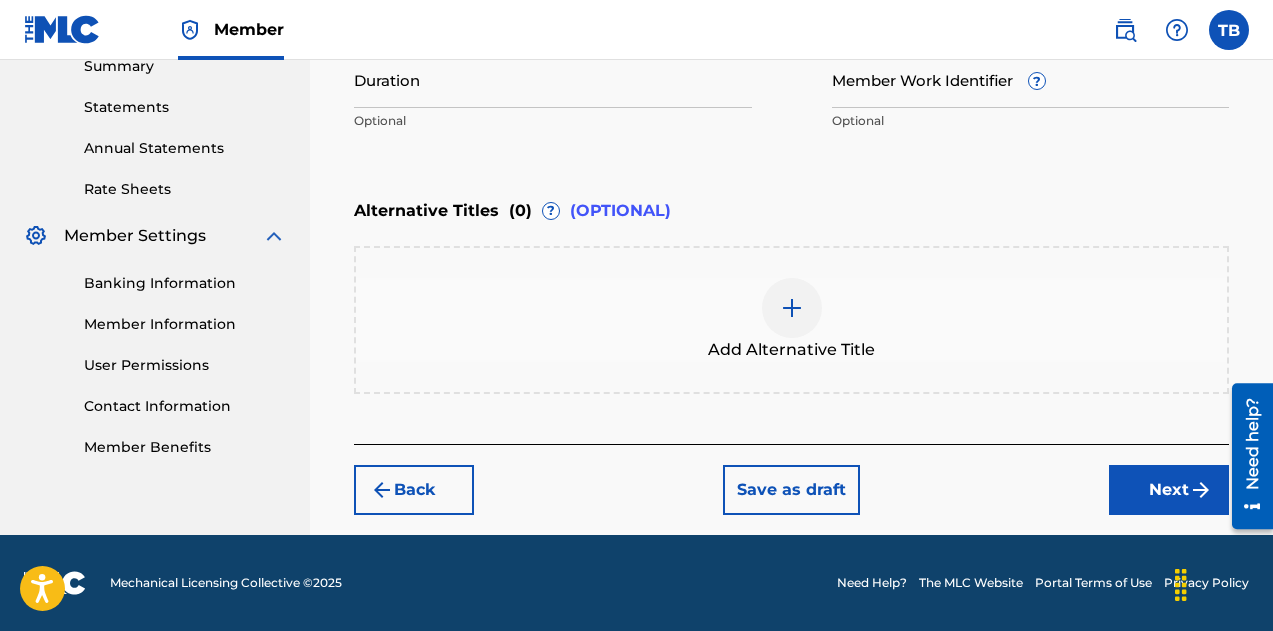 scroll, scrollTop: 661, scrollLeft: 0, axis: vertical 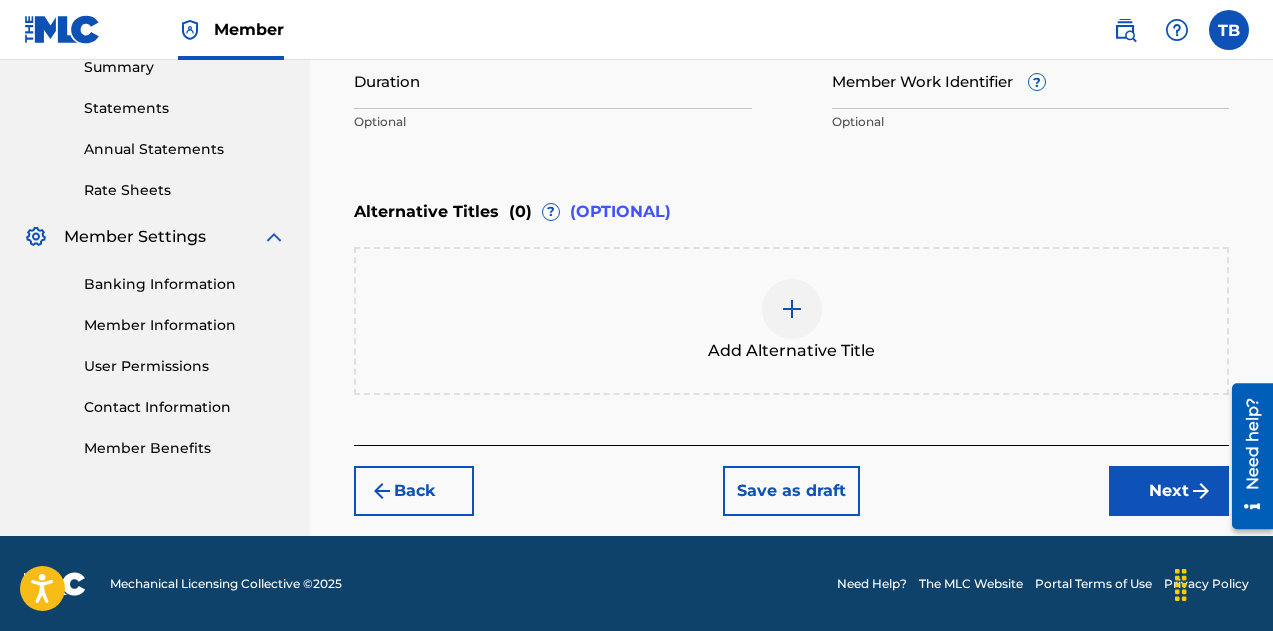 click on "Duration" at bounding box center (553, 80) 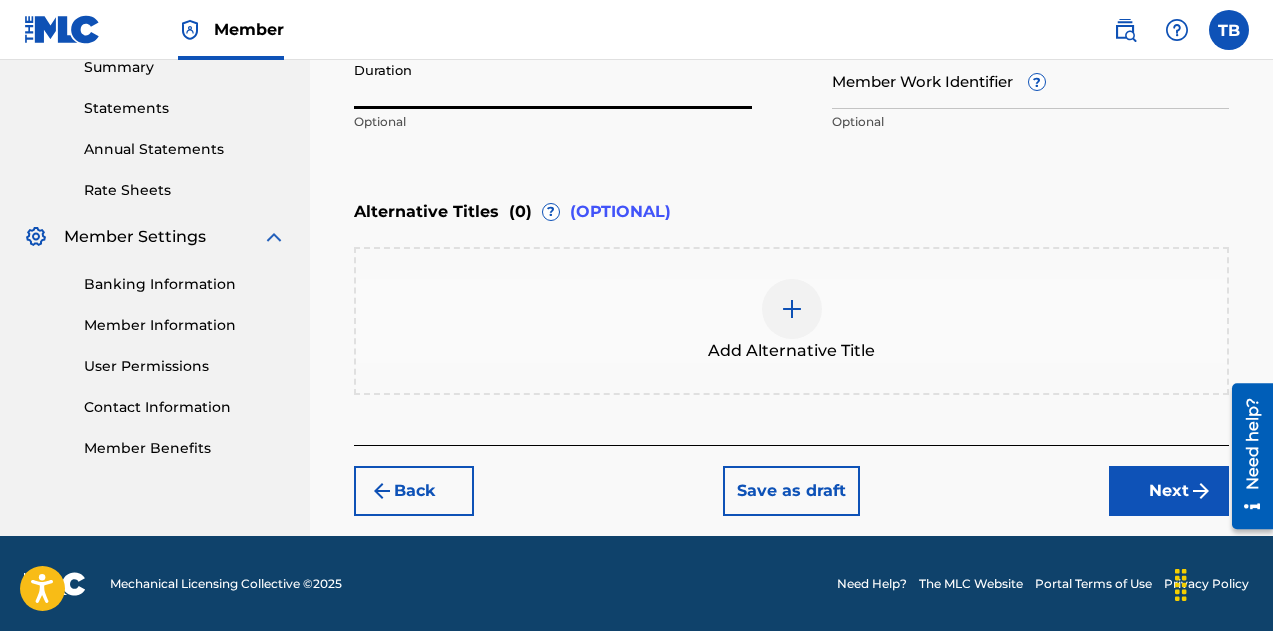 click on "Duration" at bounding box center [553, 80] 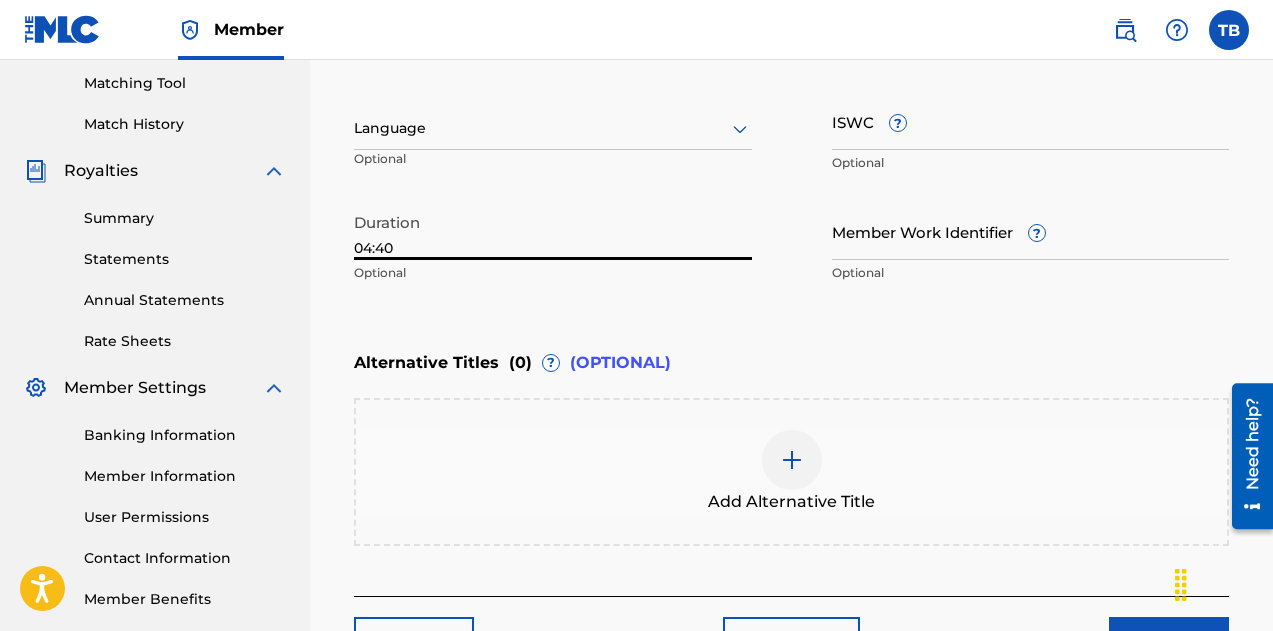 scroll, scrollTop: 509, scrollLeft: 0, axis: vertical 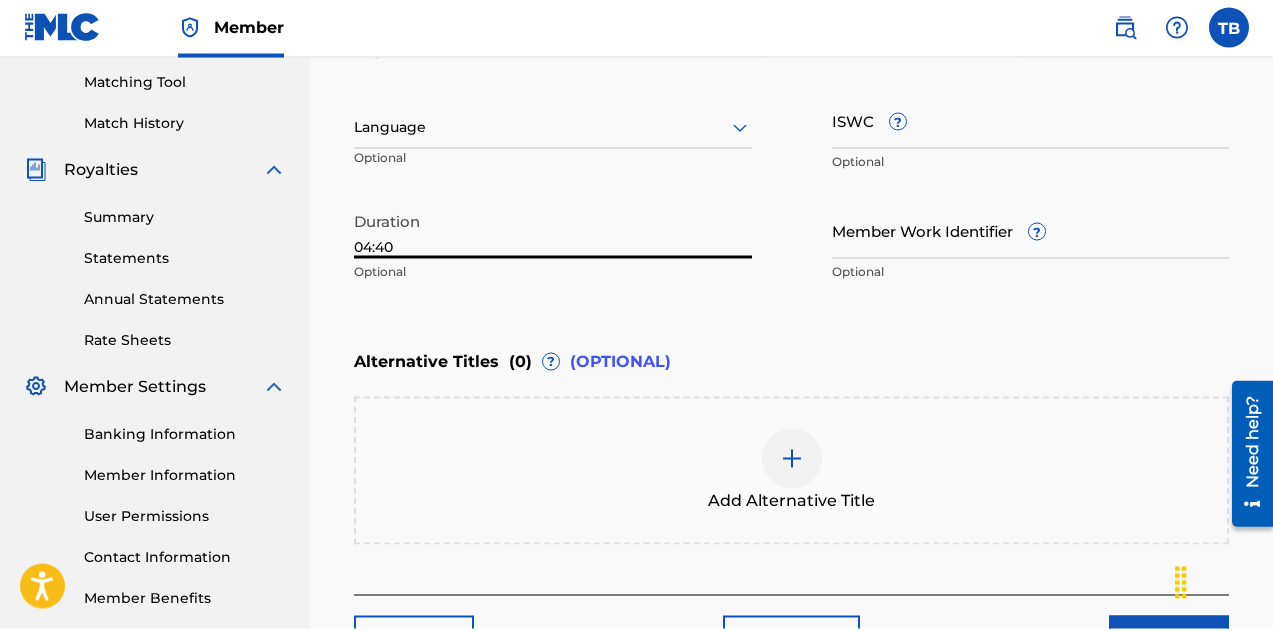 type on "04:40" 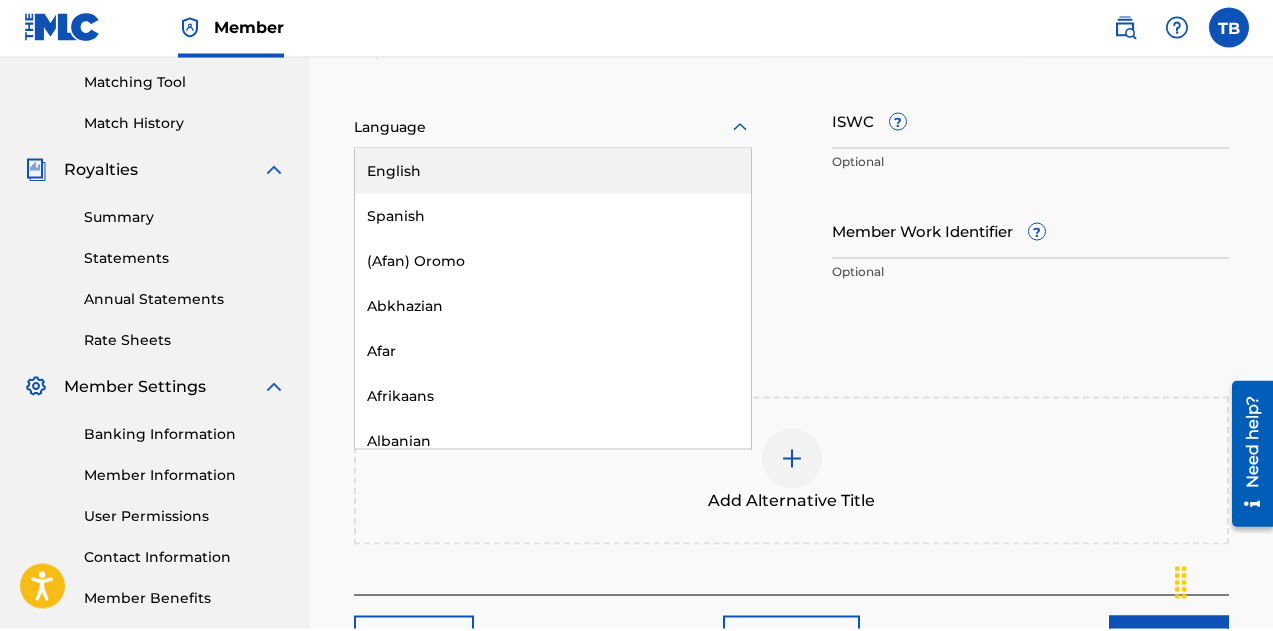 click on "English" at bounding box center [553, 173] 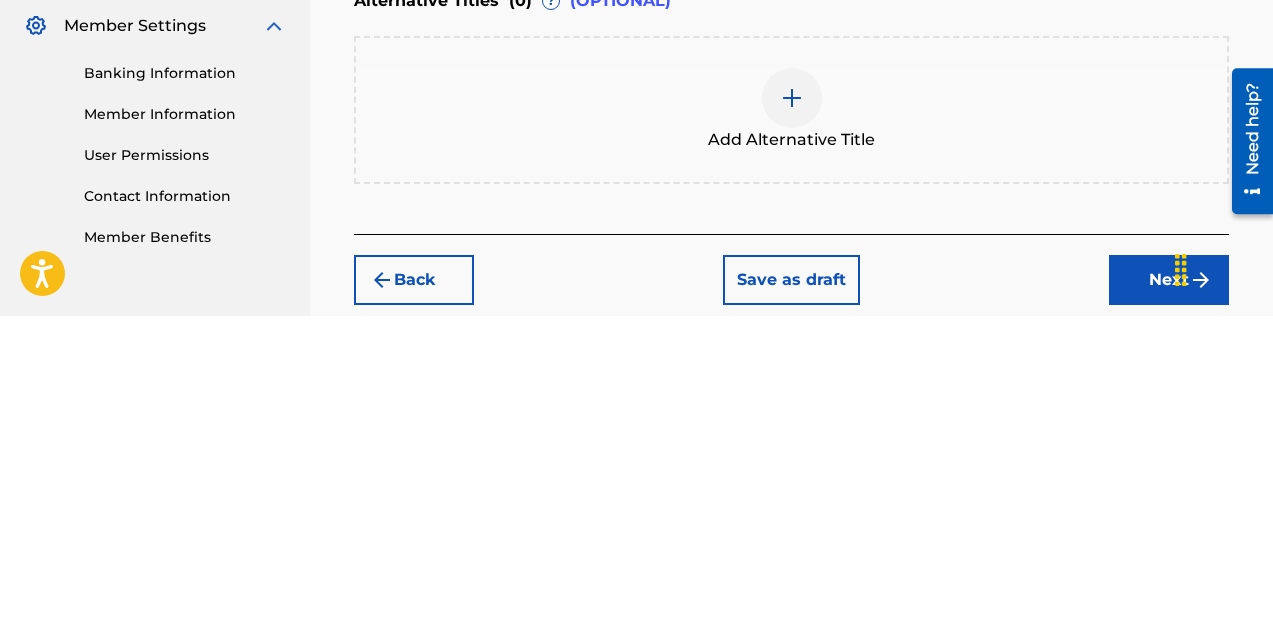 scroll, scrollTop: 661, scrollLeft: 0, axis: vertical 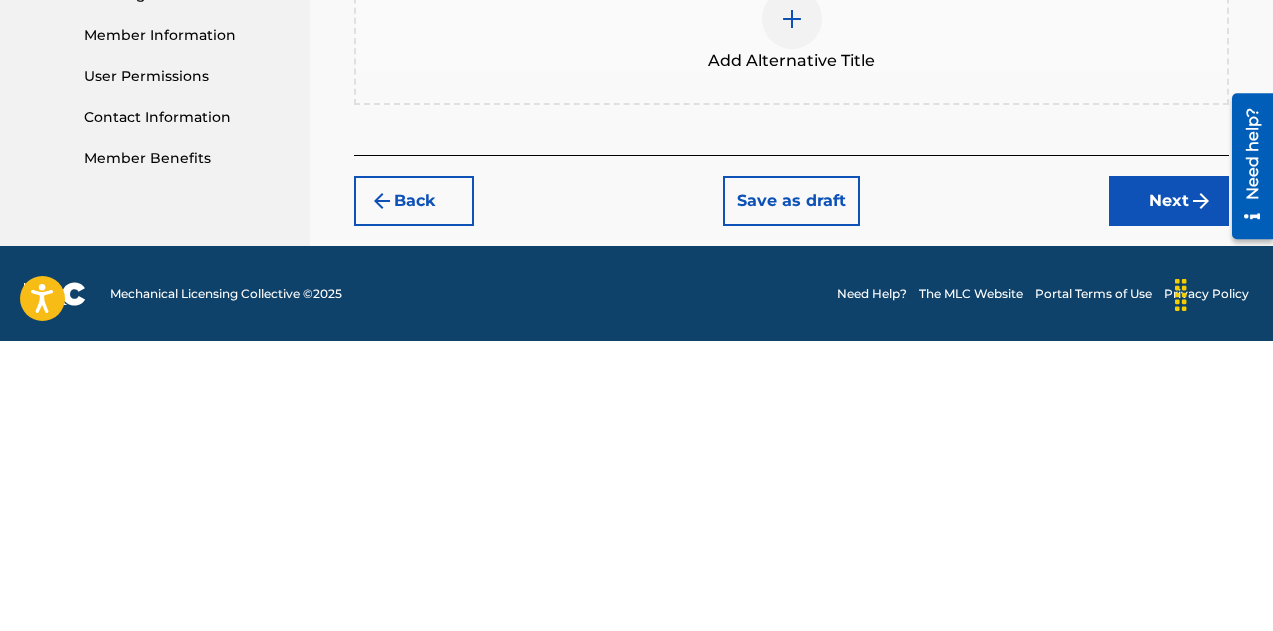 click on "Next" at bounding box center (1169, 491) 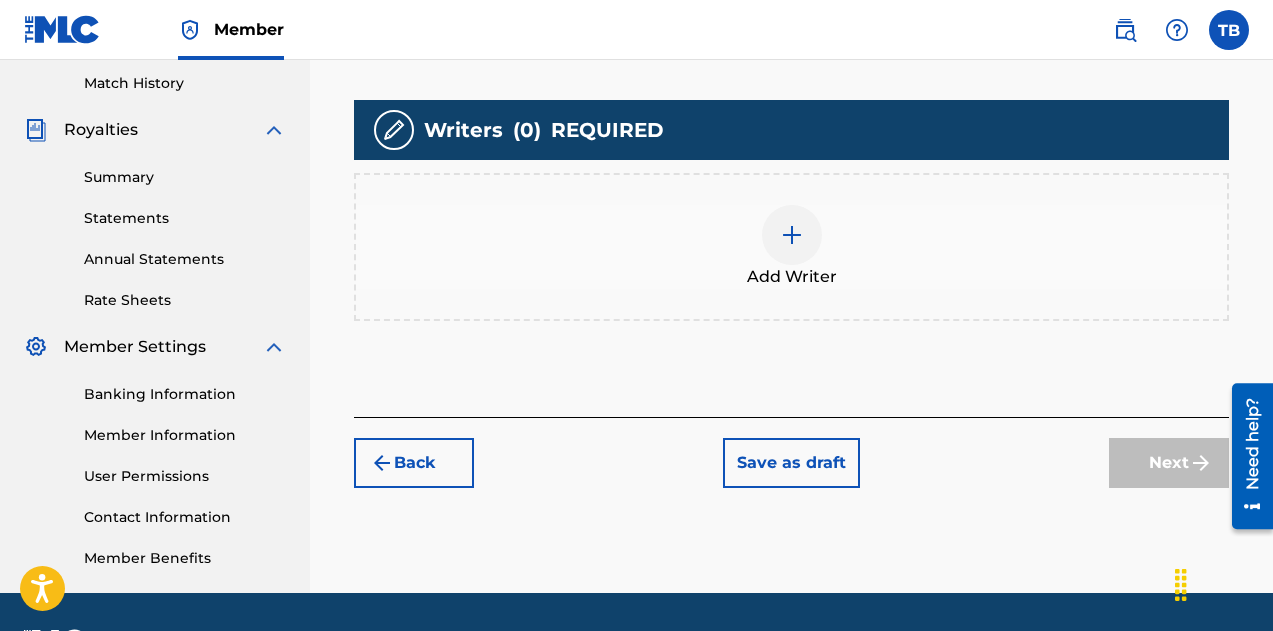 scroll, scrollTop: 558, scrollLeft: 0, axis: vertical 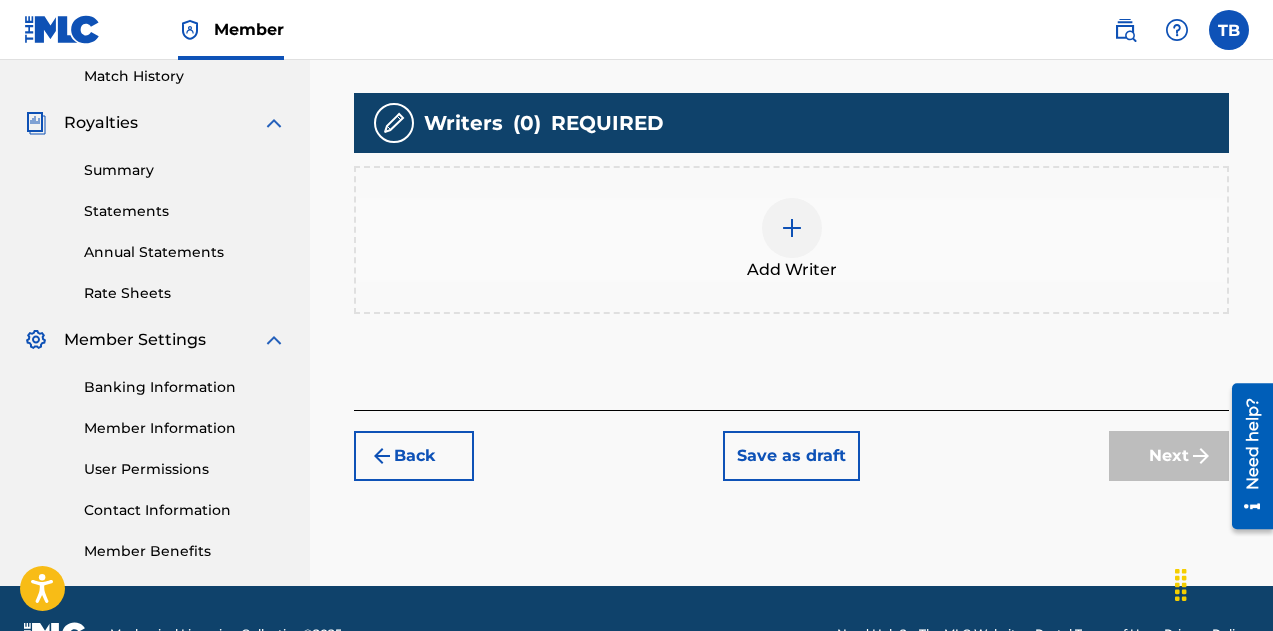 click at bounding box center [792, 228] 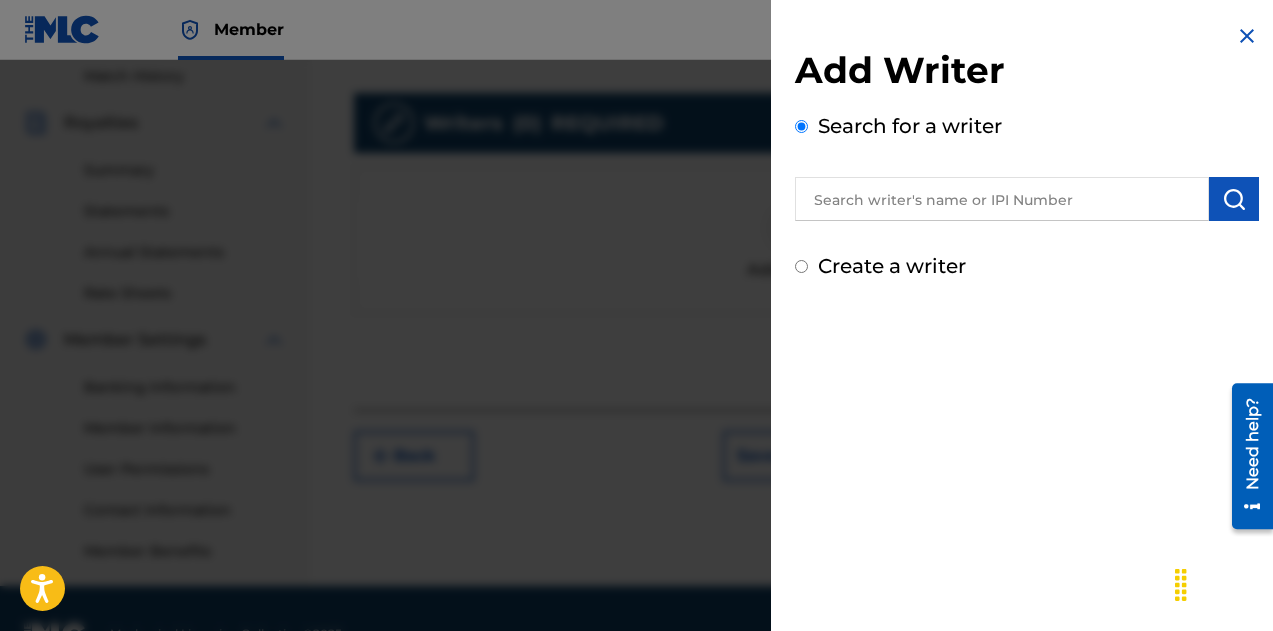 click at bounding box center [1002, 199] 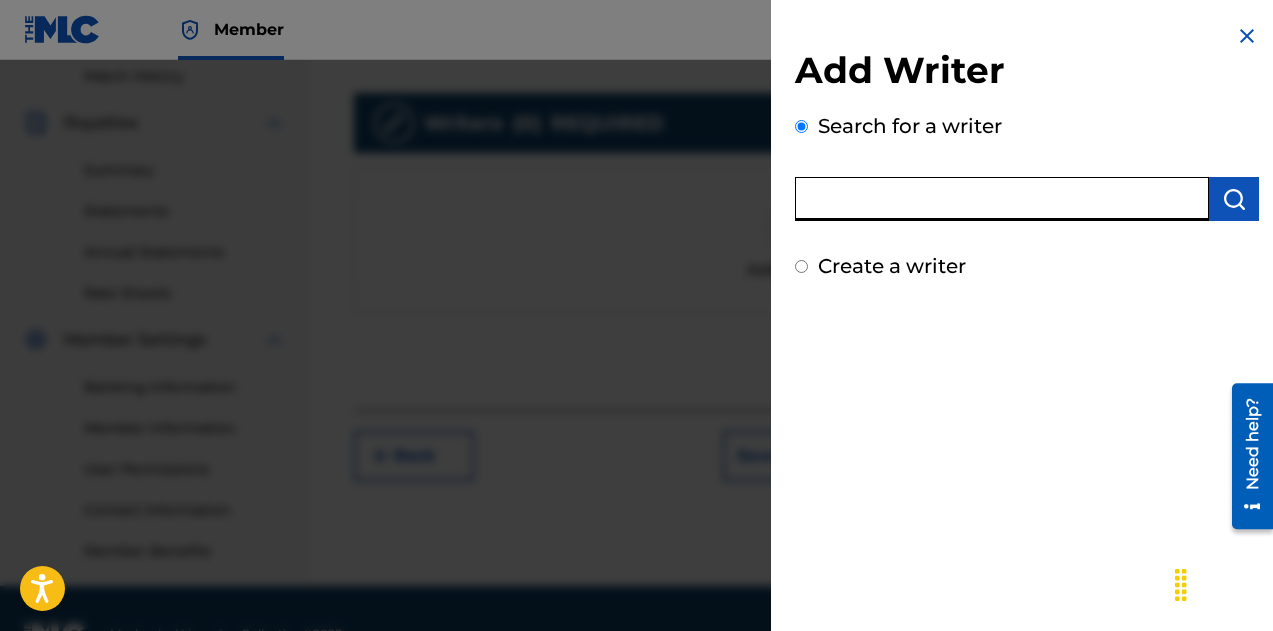 click at bounding box center [1002, 199] 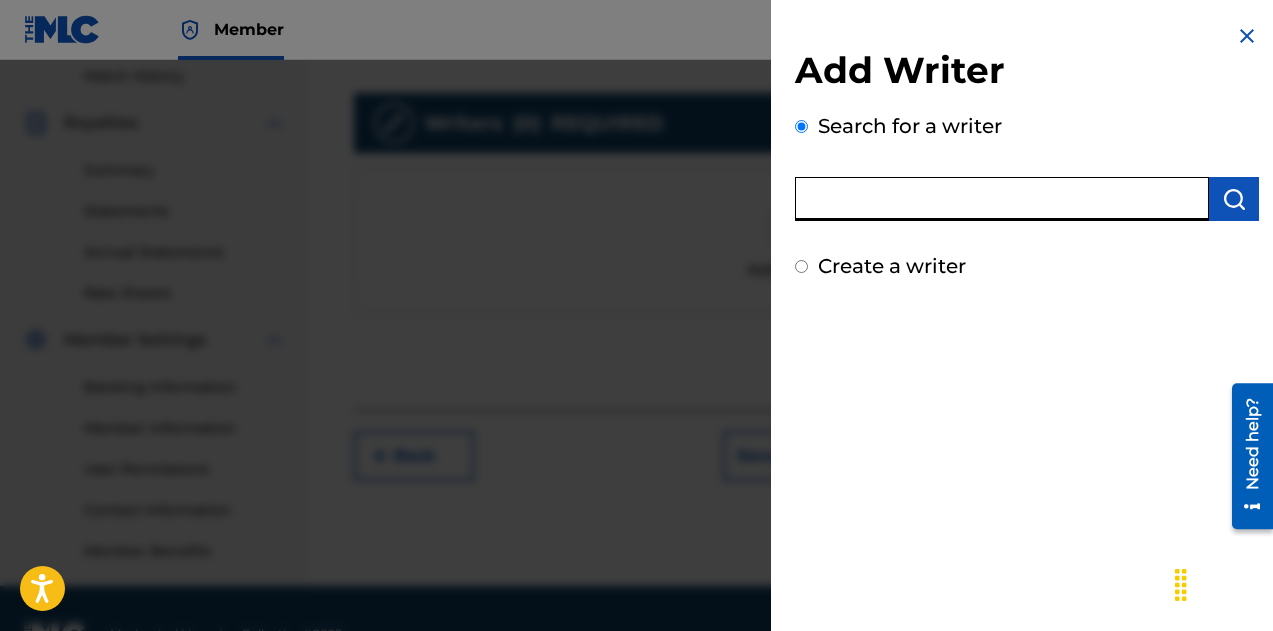 type on "[FIRST] [LAST]" 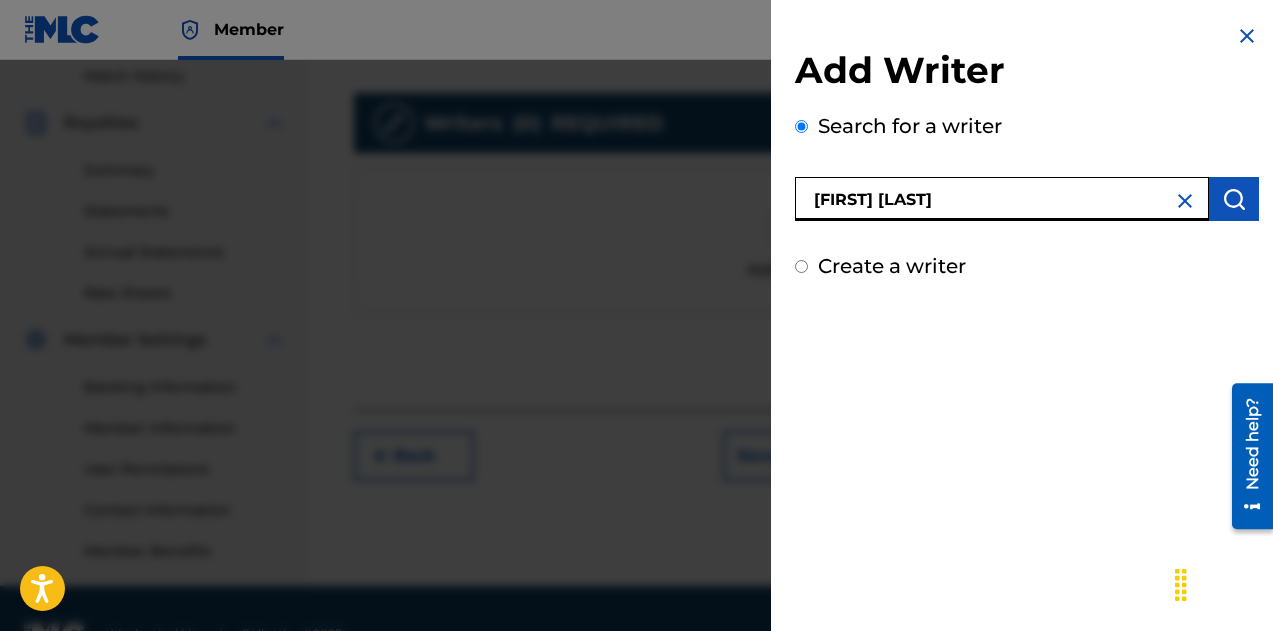 click at bounding box center (1234, 199) 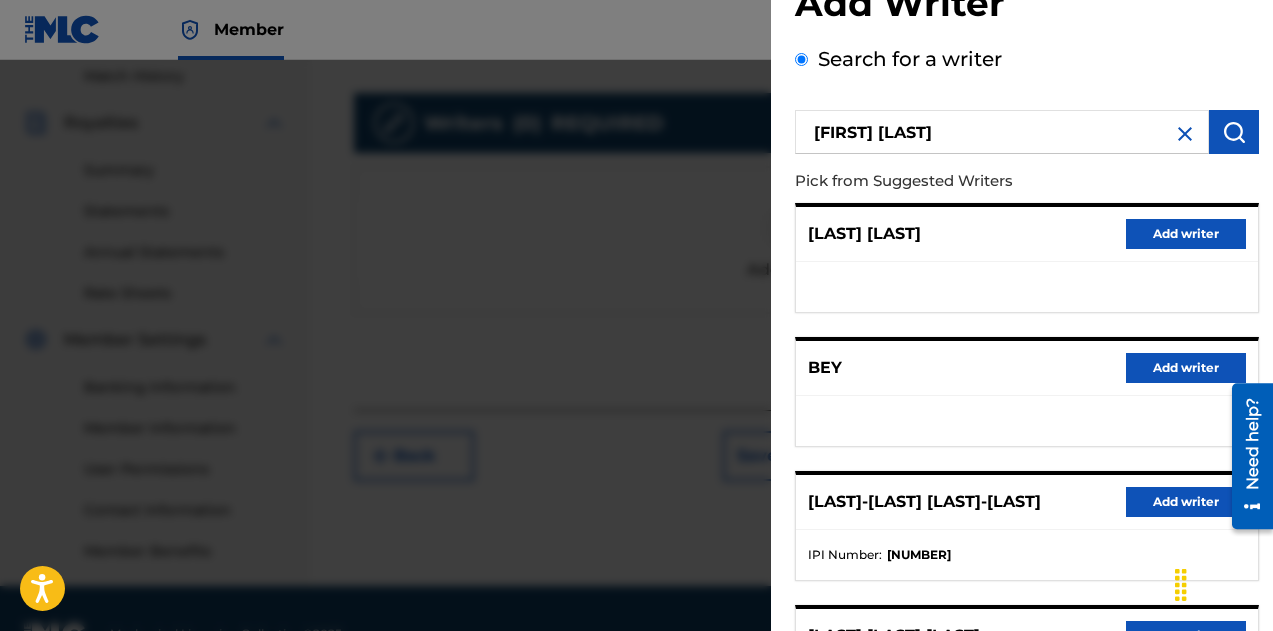 scroll, scrollTop: 411, scrollLeft: 0, axis: vertical 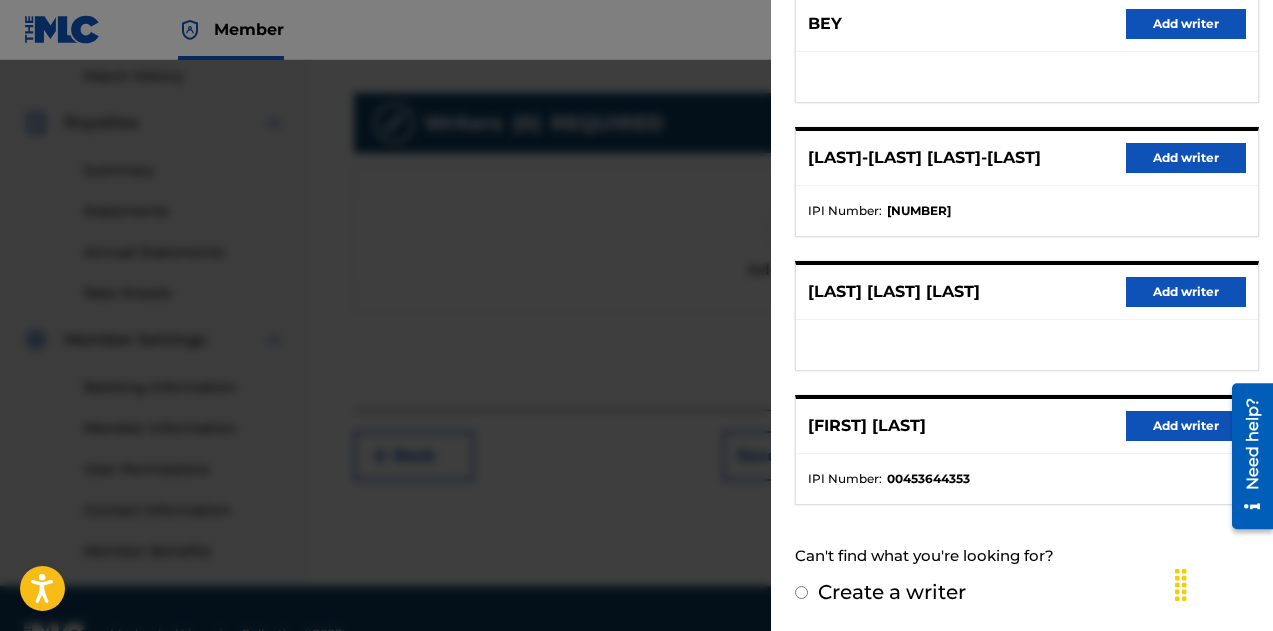 click on "Add writer" at bounding box center [1186, 426] 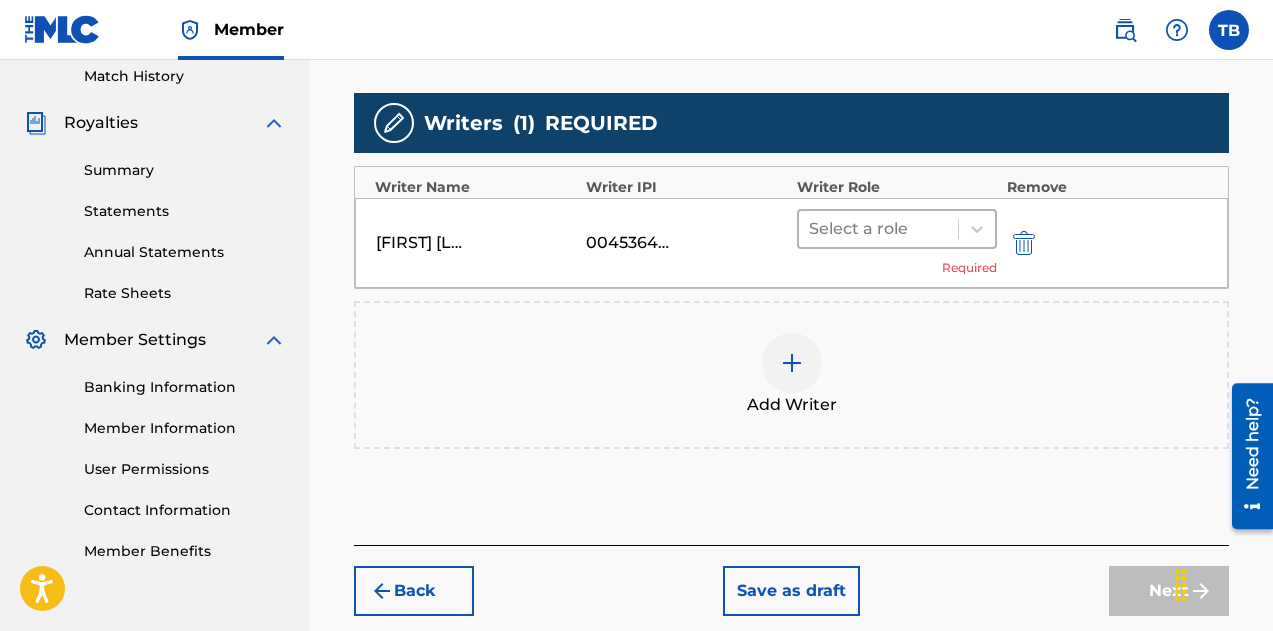 click on "Select a role" at bounding box center (878, 229) 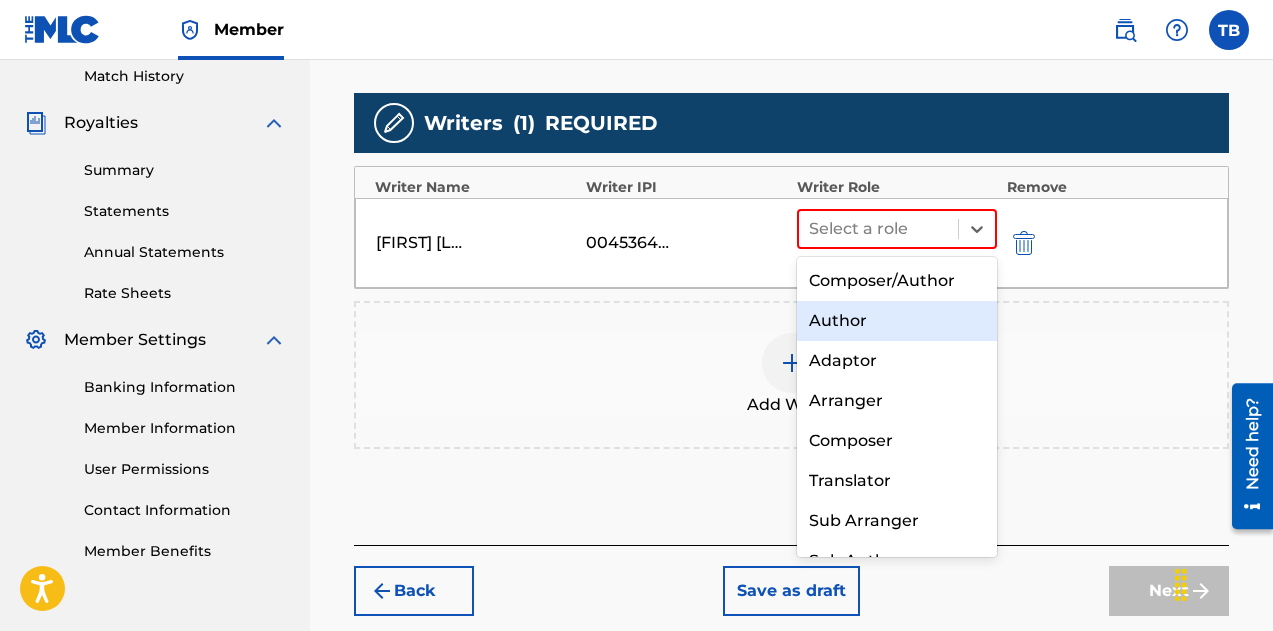 scroll, scrollTop: 28, scrollLeft: 0, axis: vertical 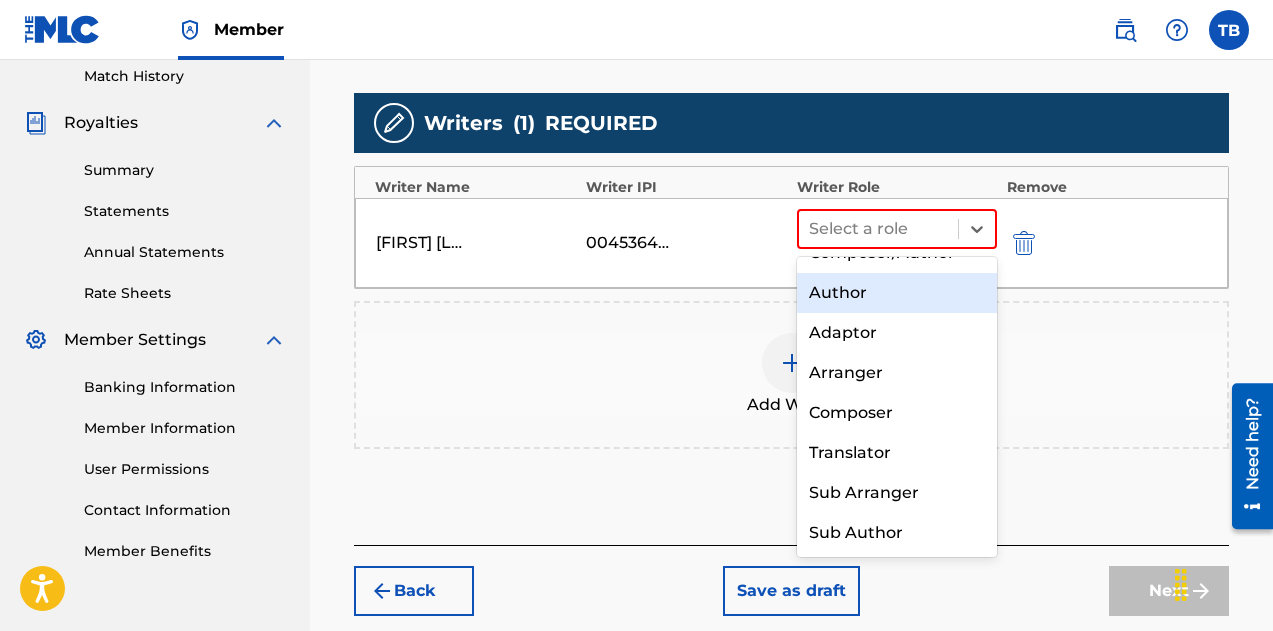 click on "Author" at bounding box center (897, 293) 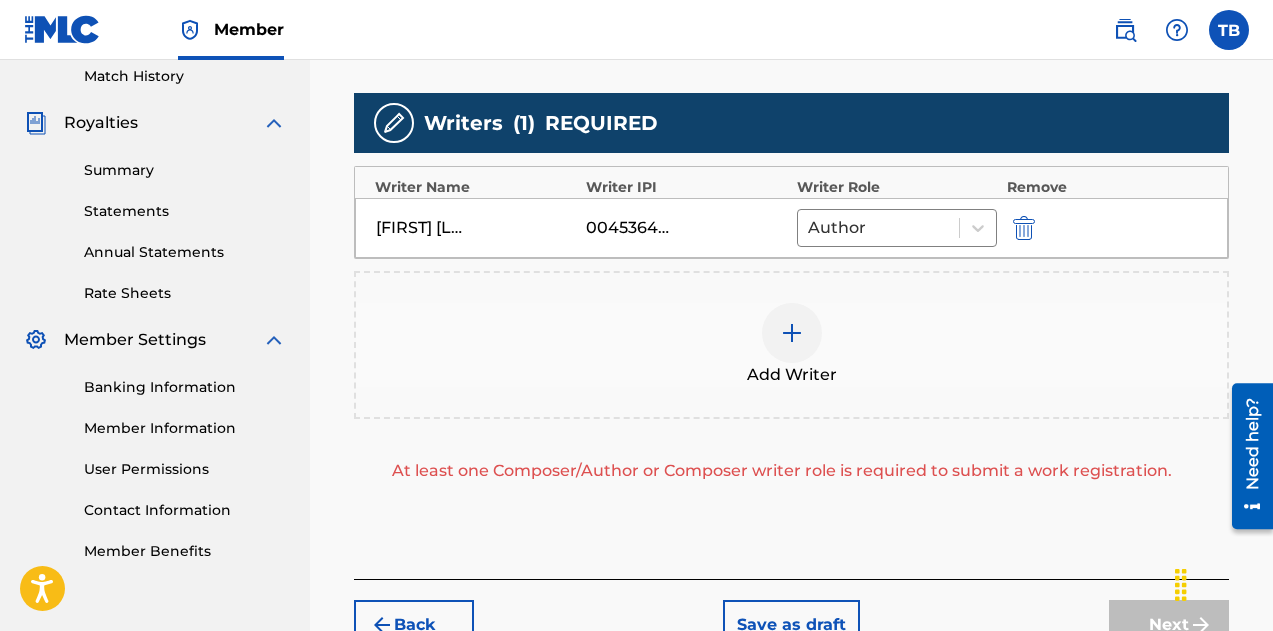 click at bounding box center (792, 333) 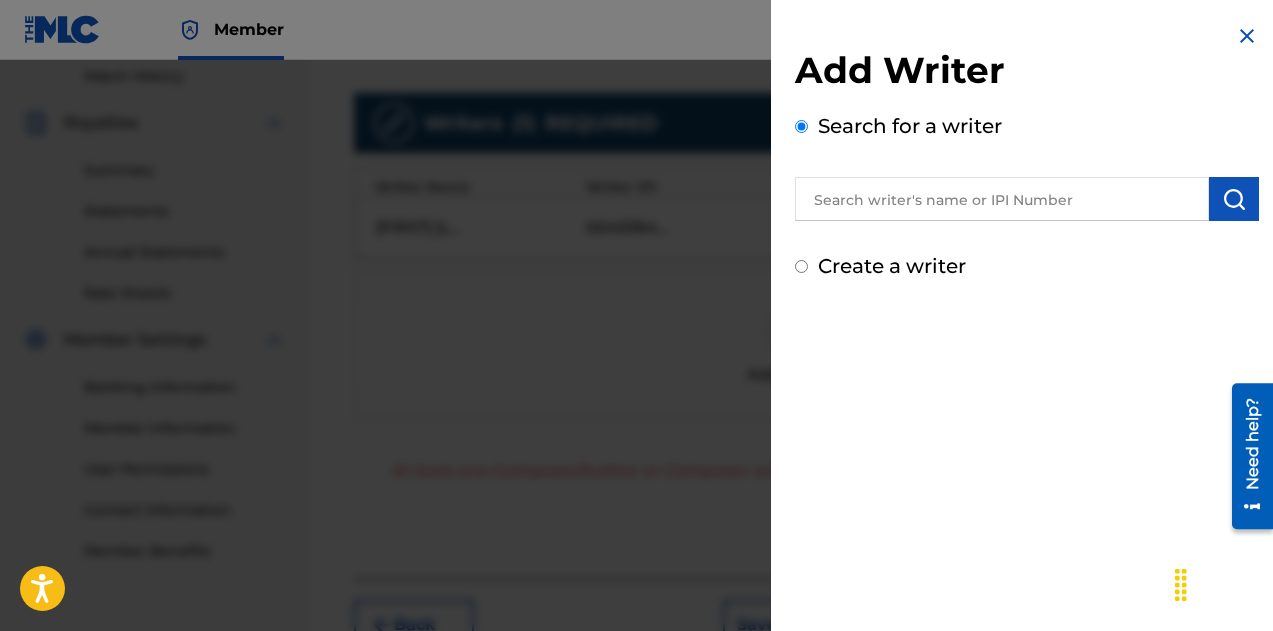 click at bounding box center [1002, 199] 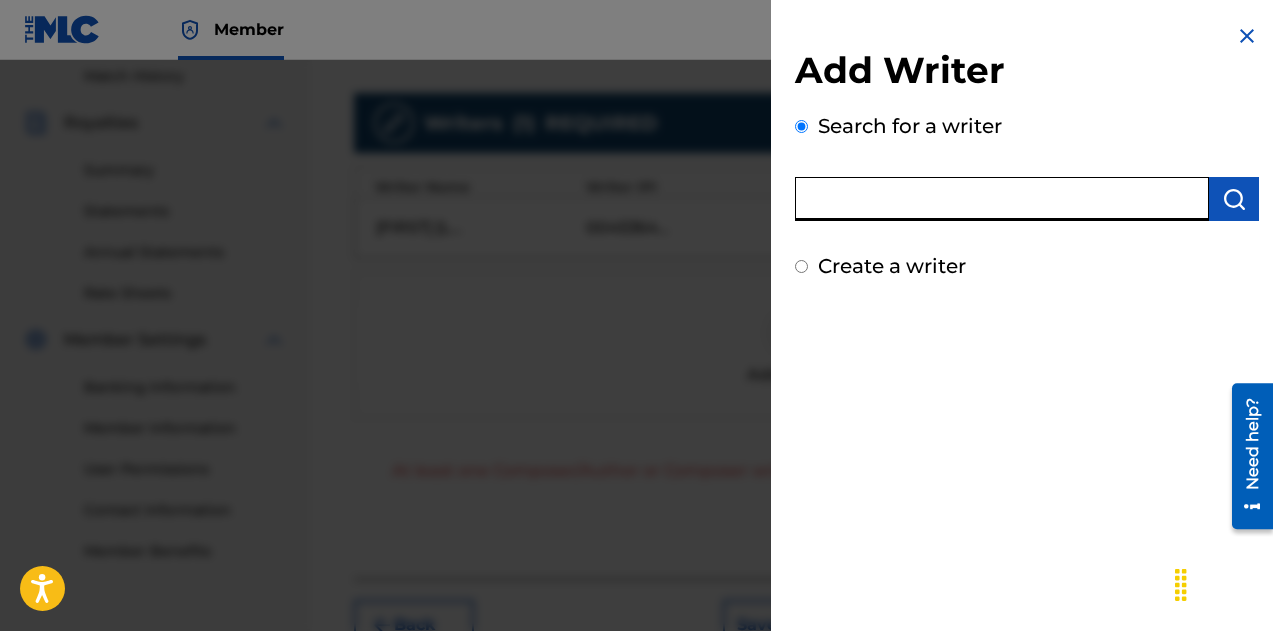 click at bounding box center [1002, 199] 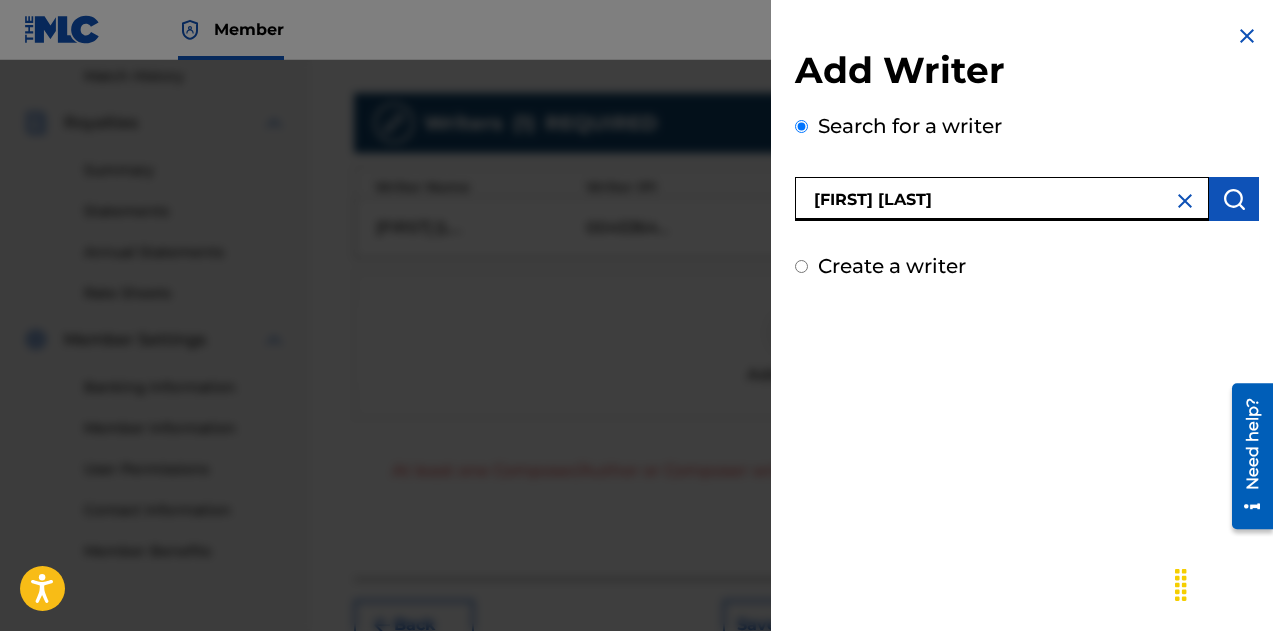 click at bounding box center (1234, 199) 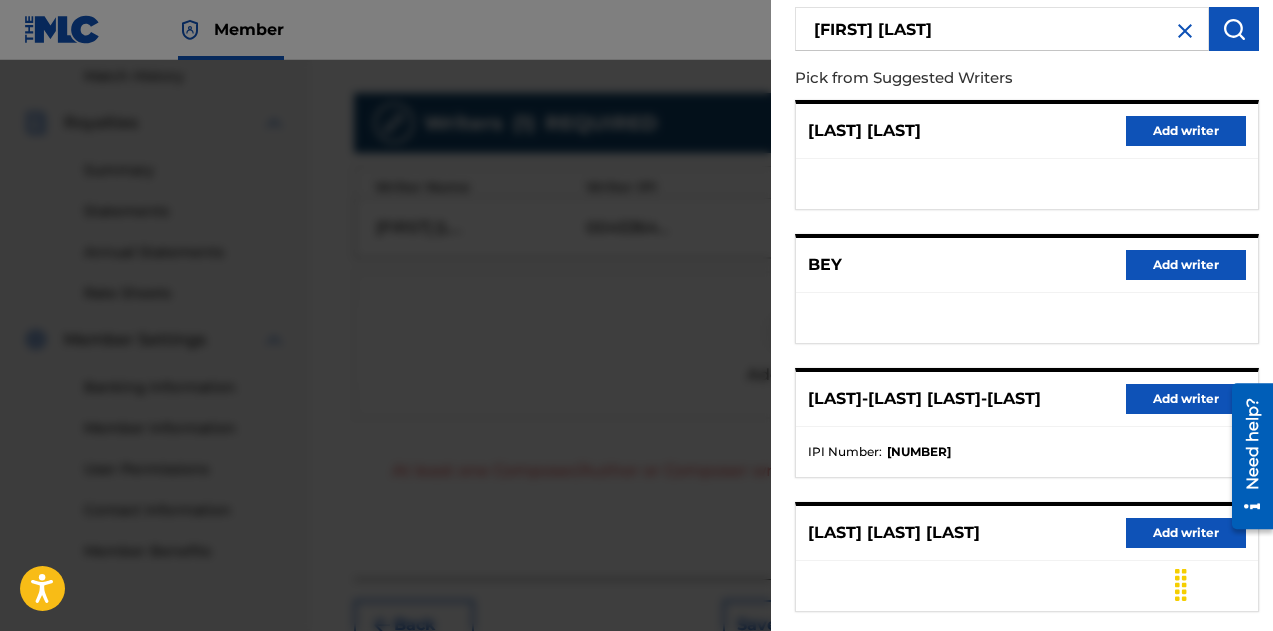 scroll, scrollTop: 405, scrollLeft: 0, axis: vertical 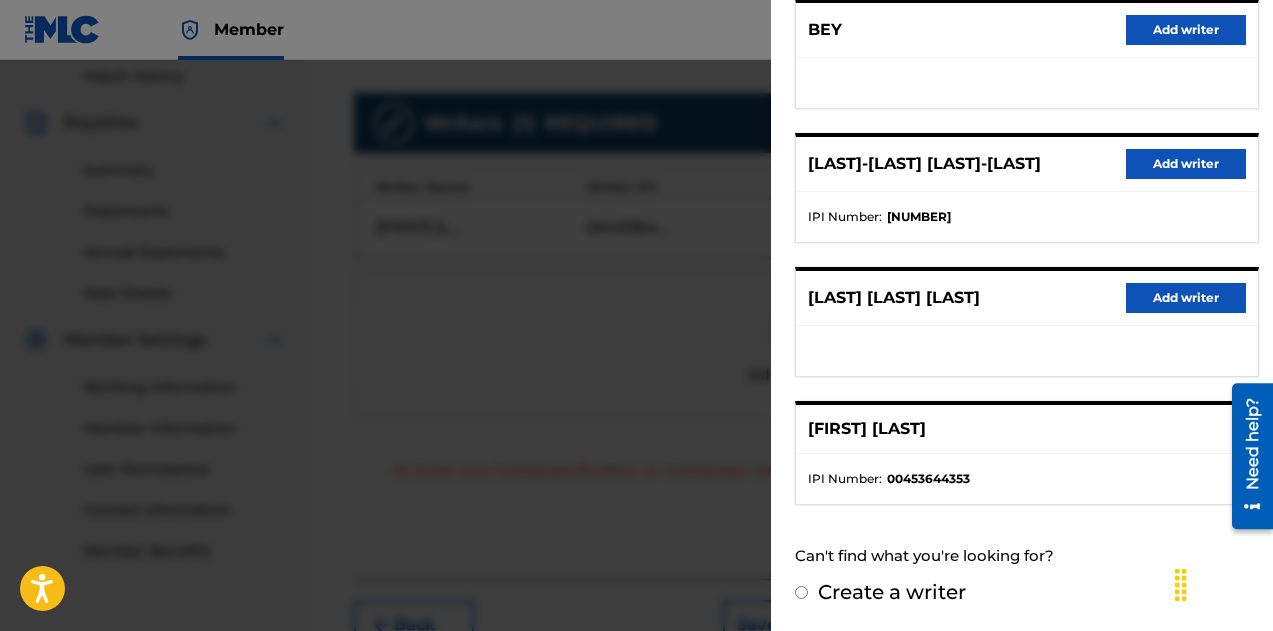 click on "[FIRST] [LAST]" at bounding box center [1027, 429] 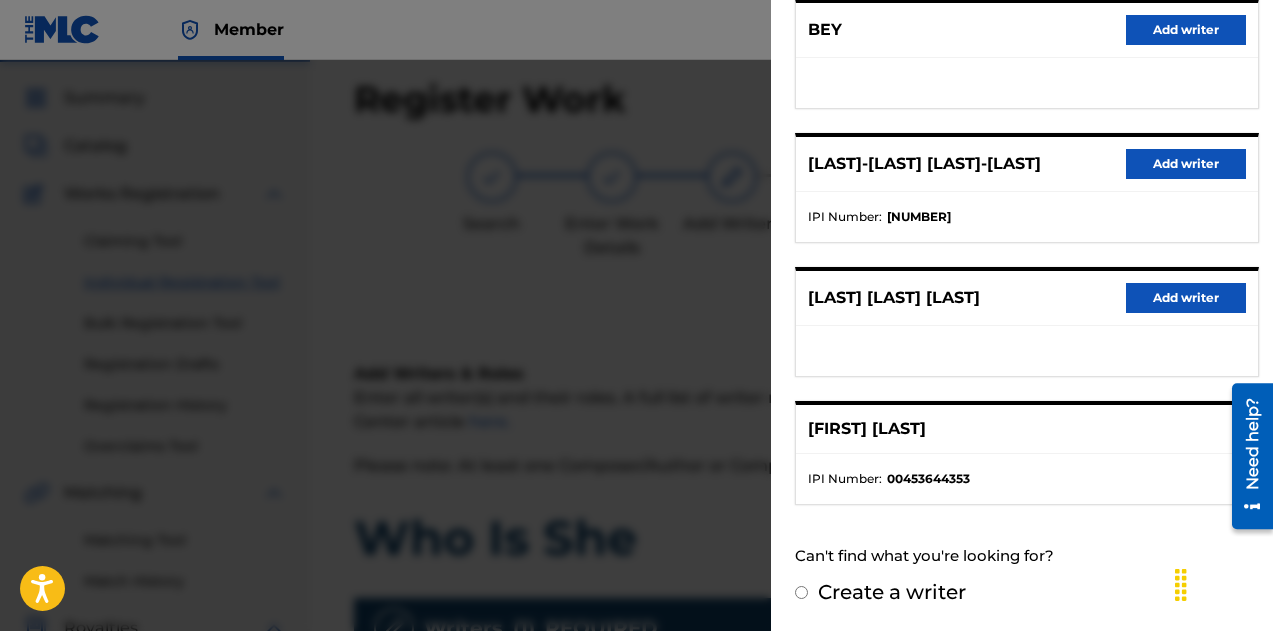 scroll, scrollTop: 30, scrollLeft: 0, axis: vertical 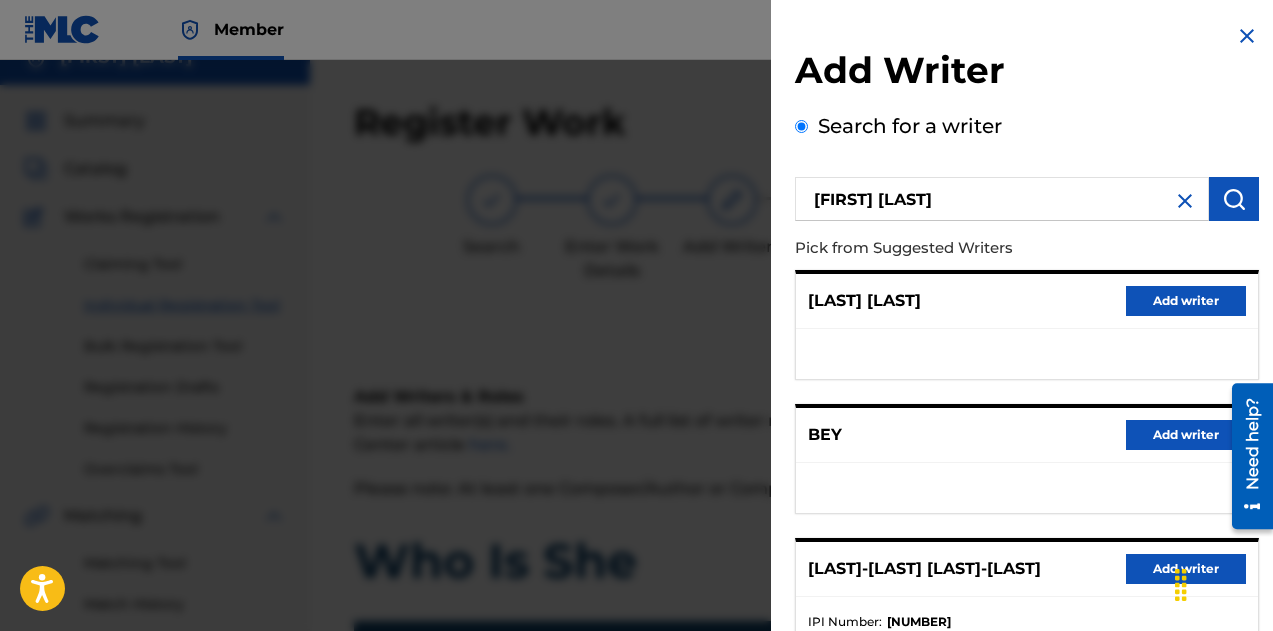 click at bounding box center (1185, 201) 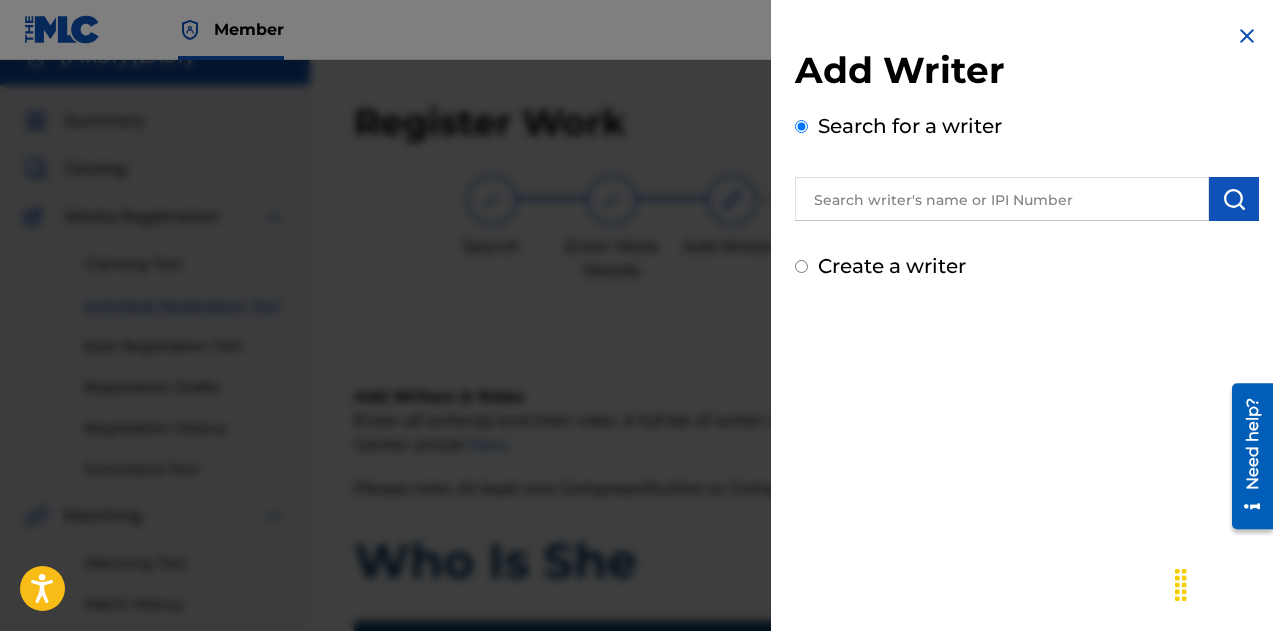 click at bounding box center [1002, 199] 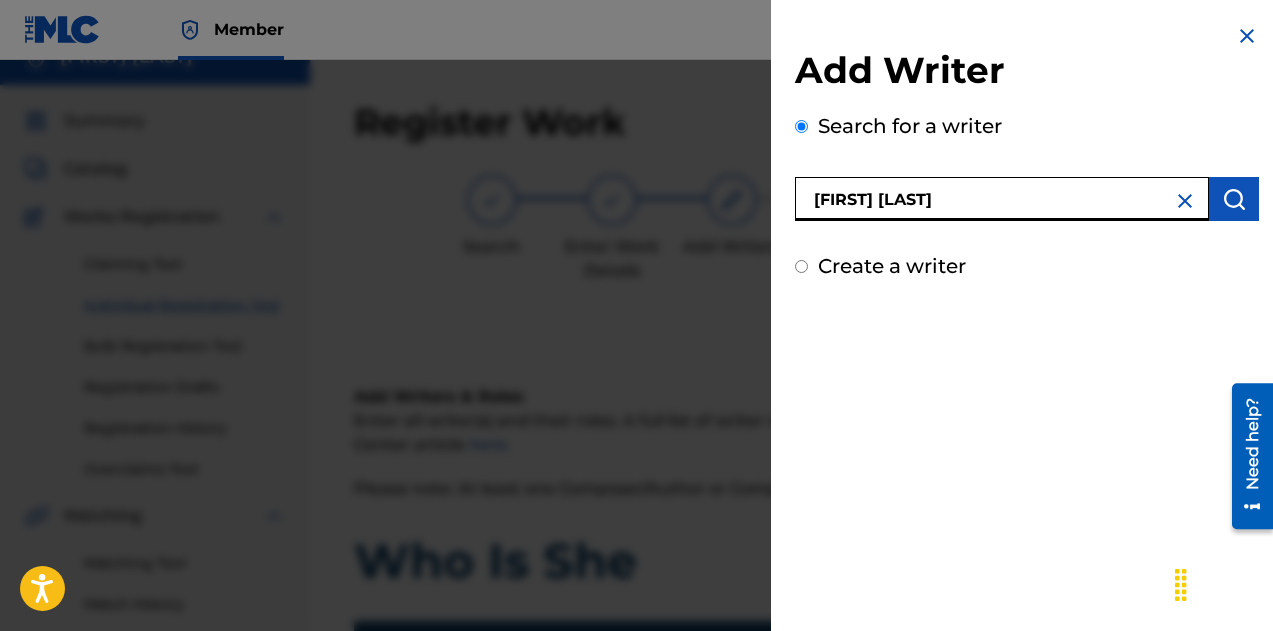 type on "[FIRST] [LAST]" 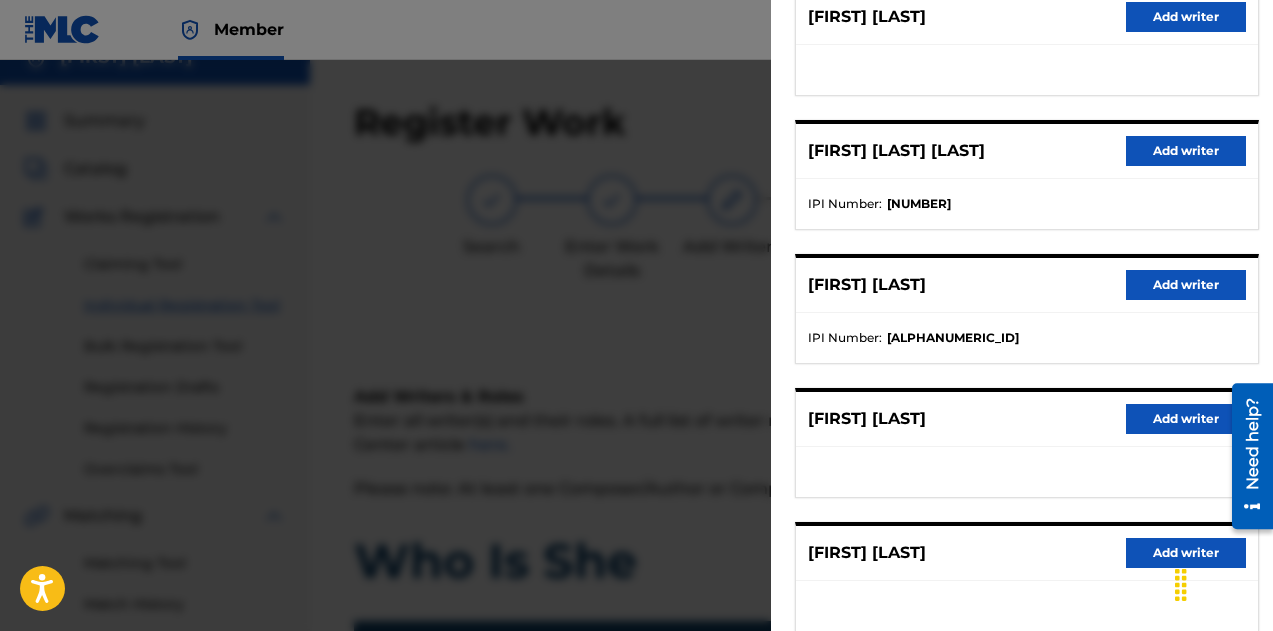 scroll, scrollTop: 411, scrollLeft: 0, axis: vertical 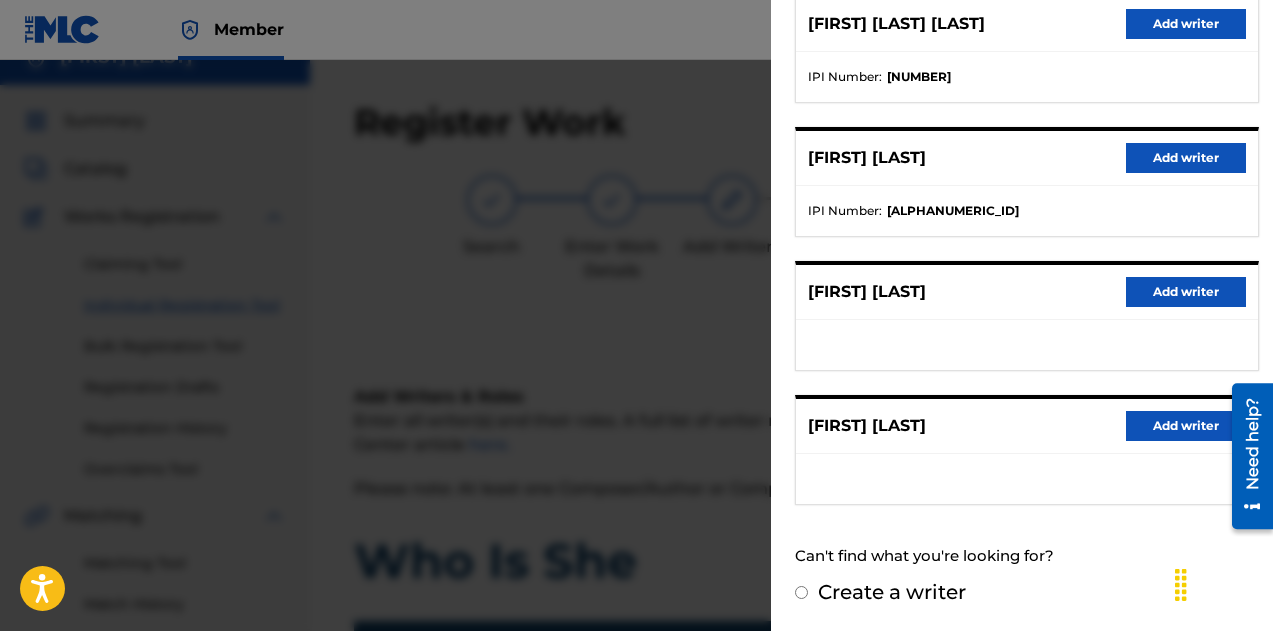 click on "Add writer" at bounding box center (1186, 426) 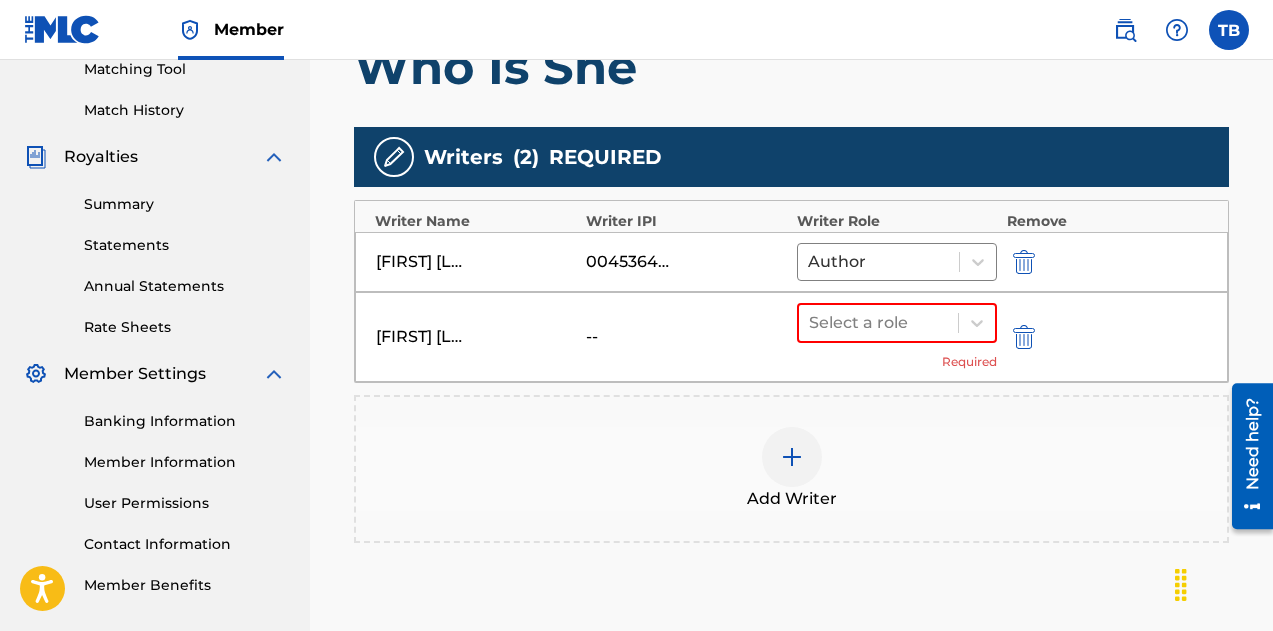 scroll, scrollTop: 547, scrollLeft: 0, axis: vertical 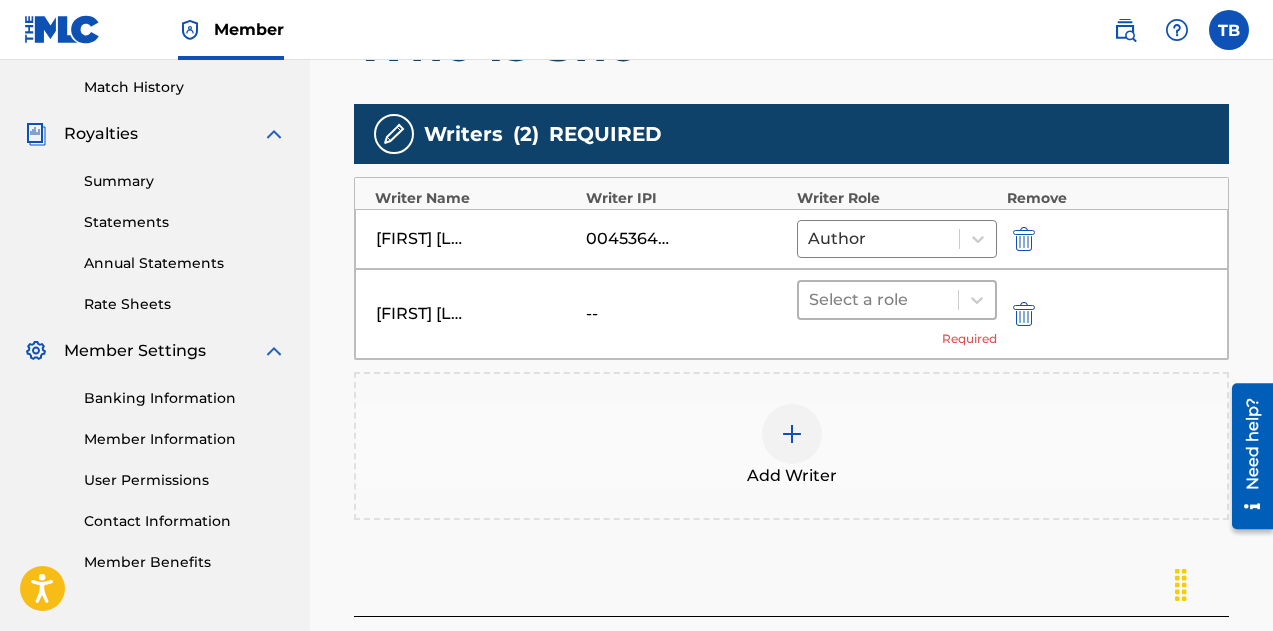 click at bounding box center [878, 300] 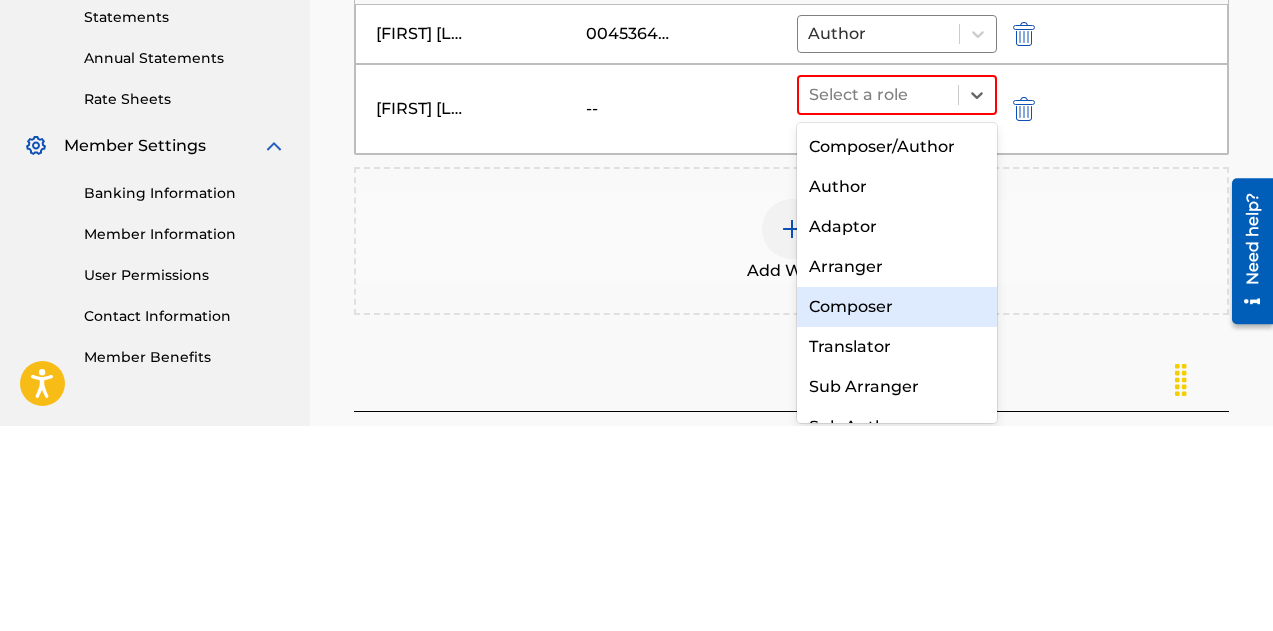 click on "Composer" at bounding box center [897, 512] 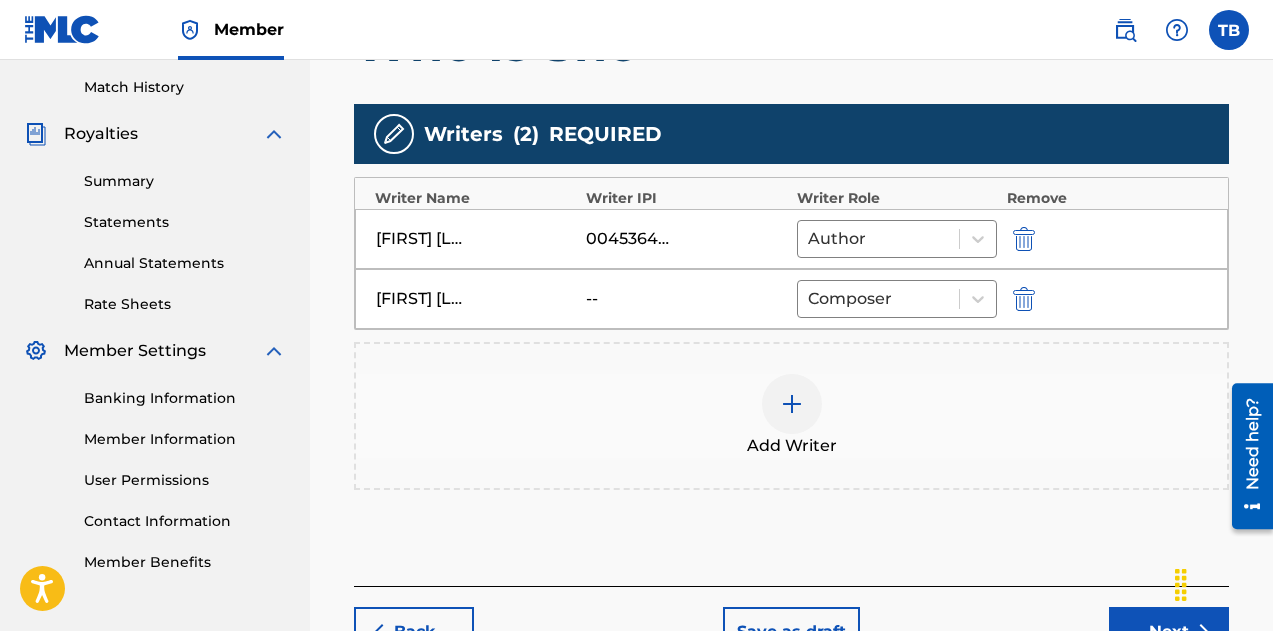 click on "Next" at bounding box center [1169, 632] 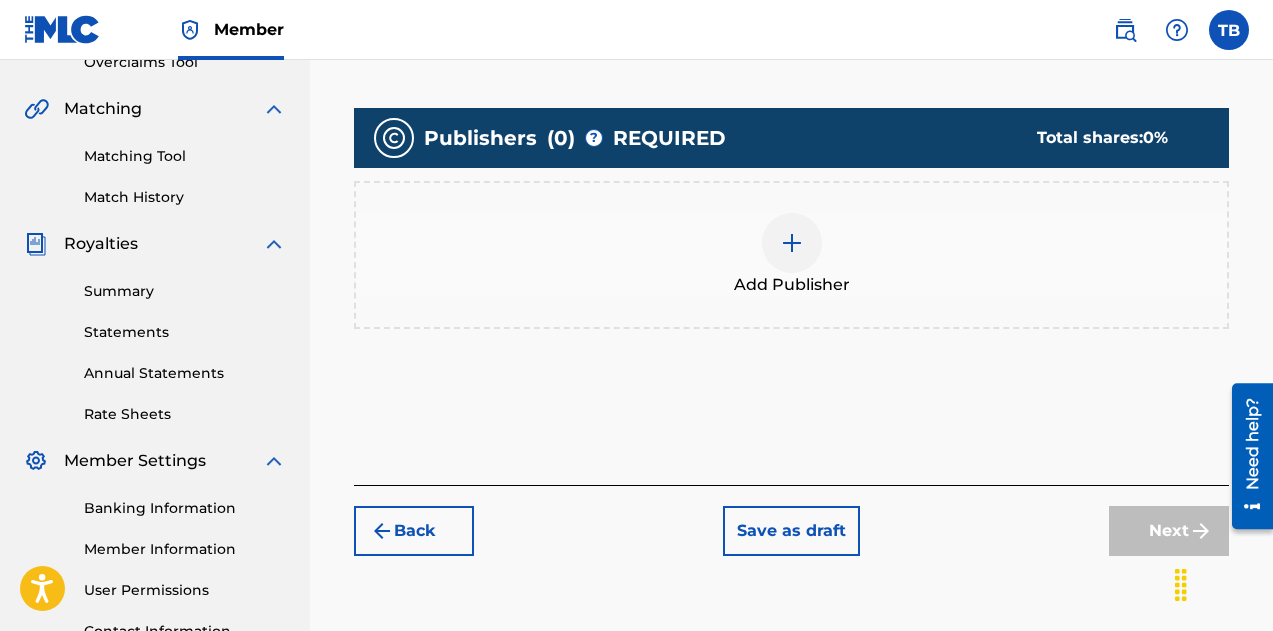 scroll, scrollTop: 443, scrollLeft: 0, axis: vertical 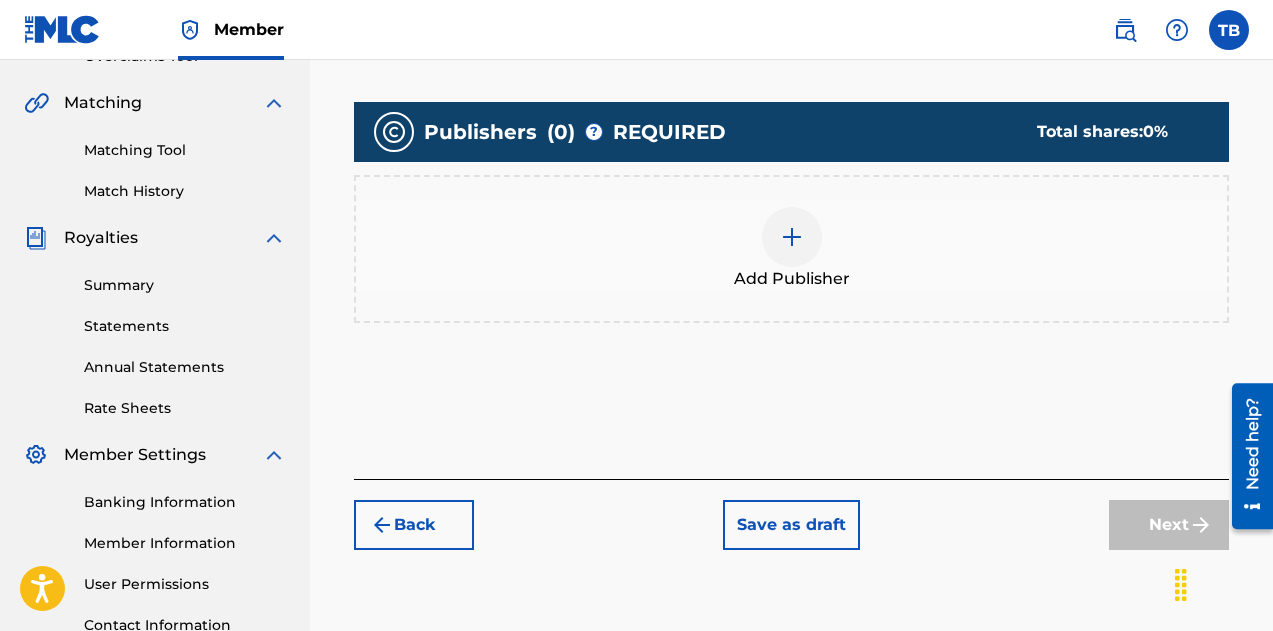 click on "Add Publisher" at bounding box center (791, 249) 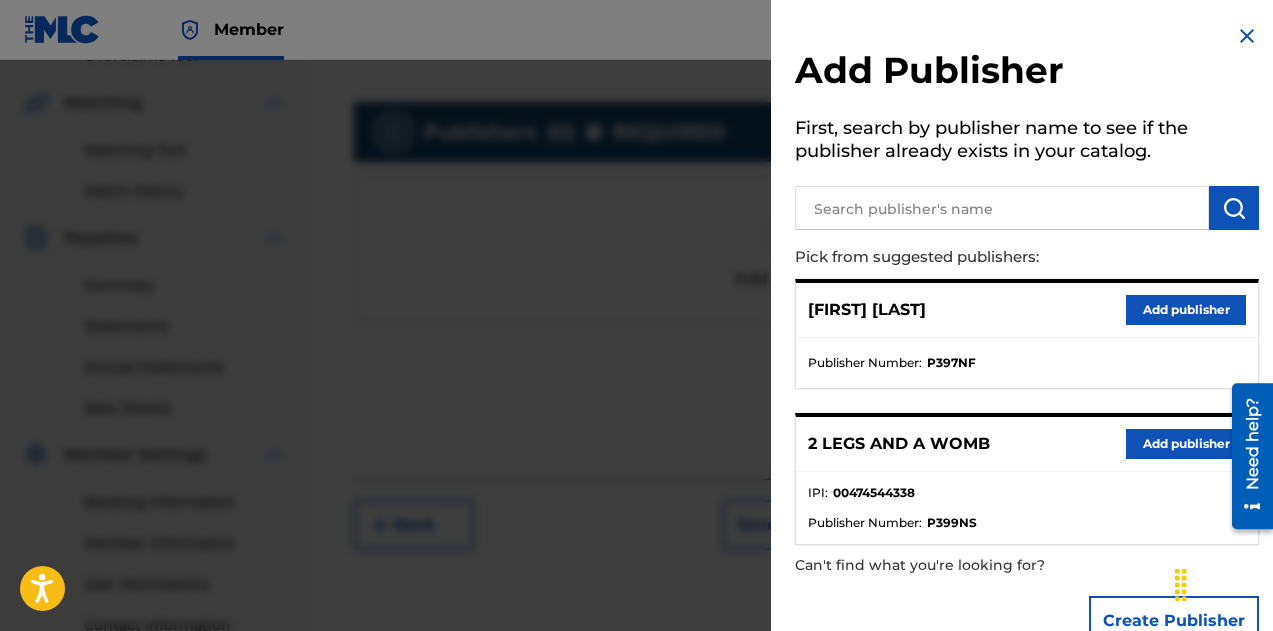click on "Add publisher" at bounding box center (1186, 310) 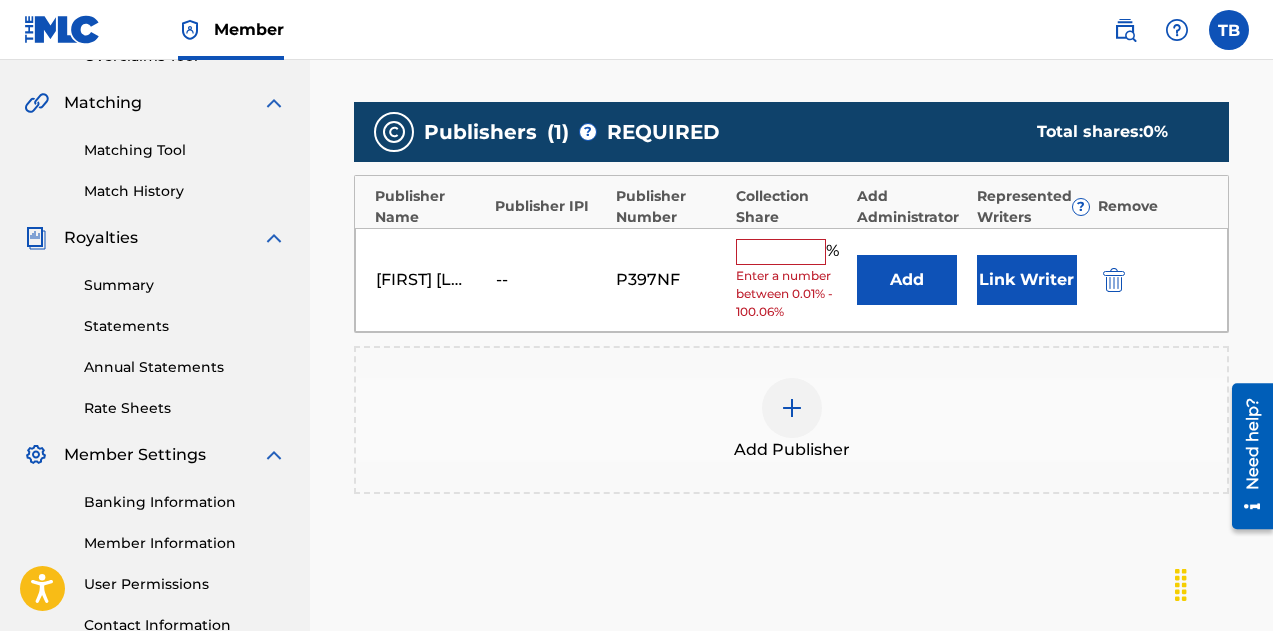 click at bounding box center [781, 252] 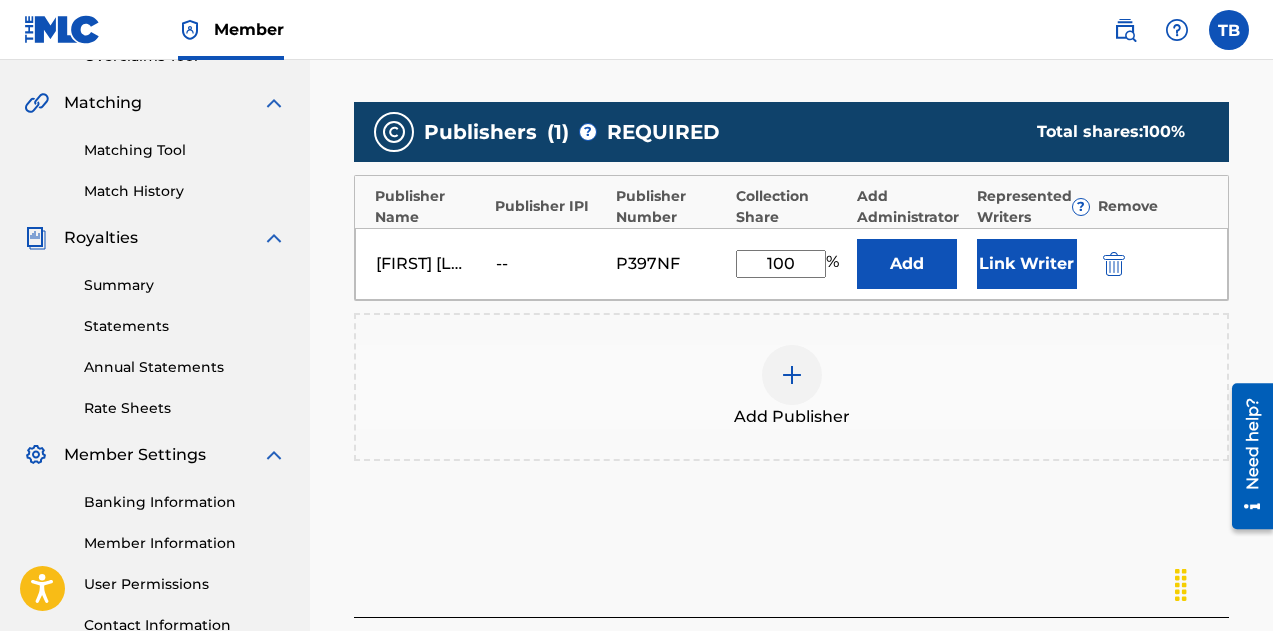click on "Register Work Search Enter Work Details Add Writers Add Publishers & Shares Add Recording Review Add Publishers & Shares Enter your publisher(s)/administrator(s). Who Is She Publishers ( 1 ) ? REQUIRED Total shares: 100 % Publisher Name Publisher IPI Publisher Number Collection Share Add Administrator Represented Writers ? Remove [LAST] --[IPI_NUMBER] 100 % Add Link Writer Add Publisher Back Save as draft Next" at bounding box center [791, 187] 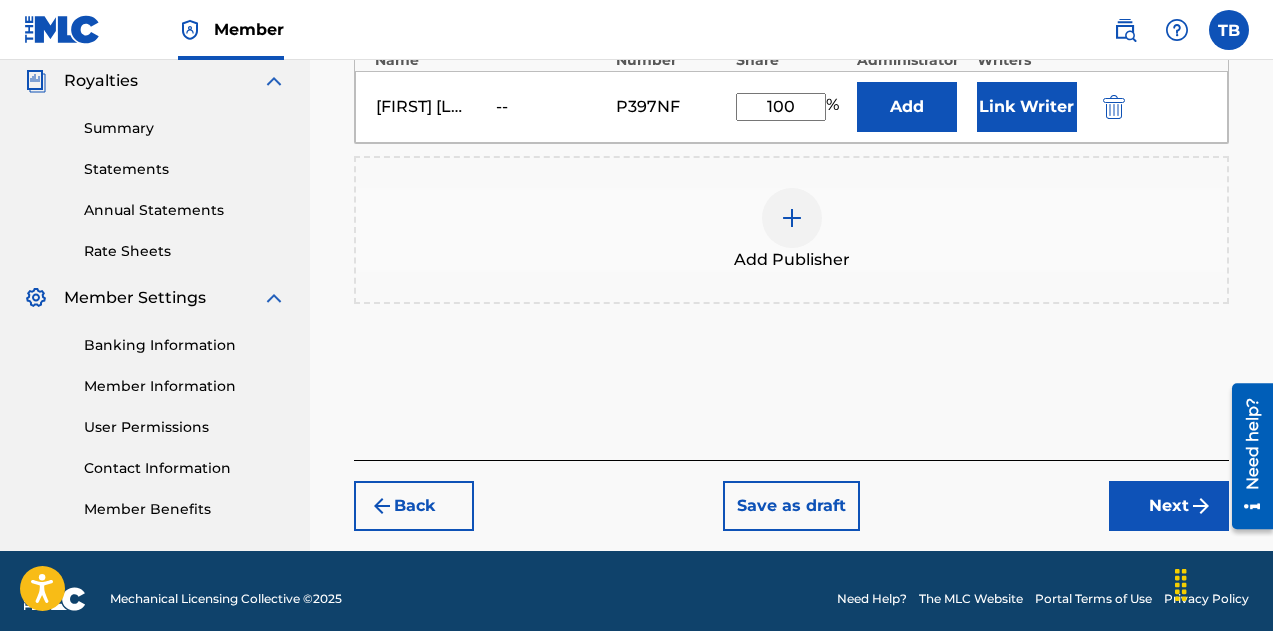 scroll, scrollTop: 616, scrollLeft: 0, axis: vertical 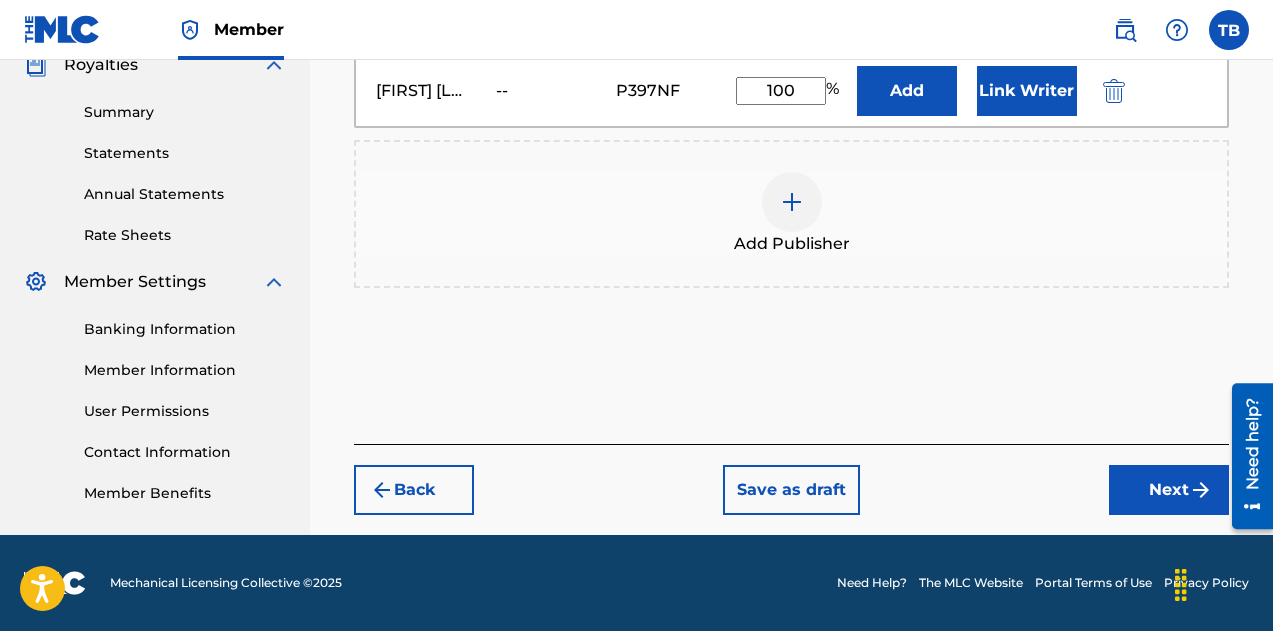 click on "Next" at bounding box center [1169, 490] 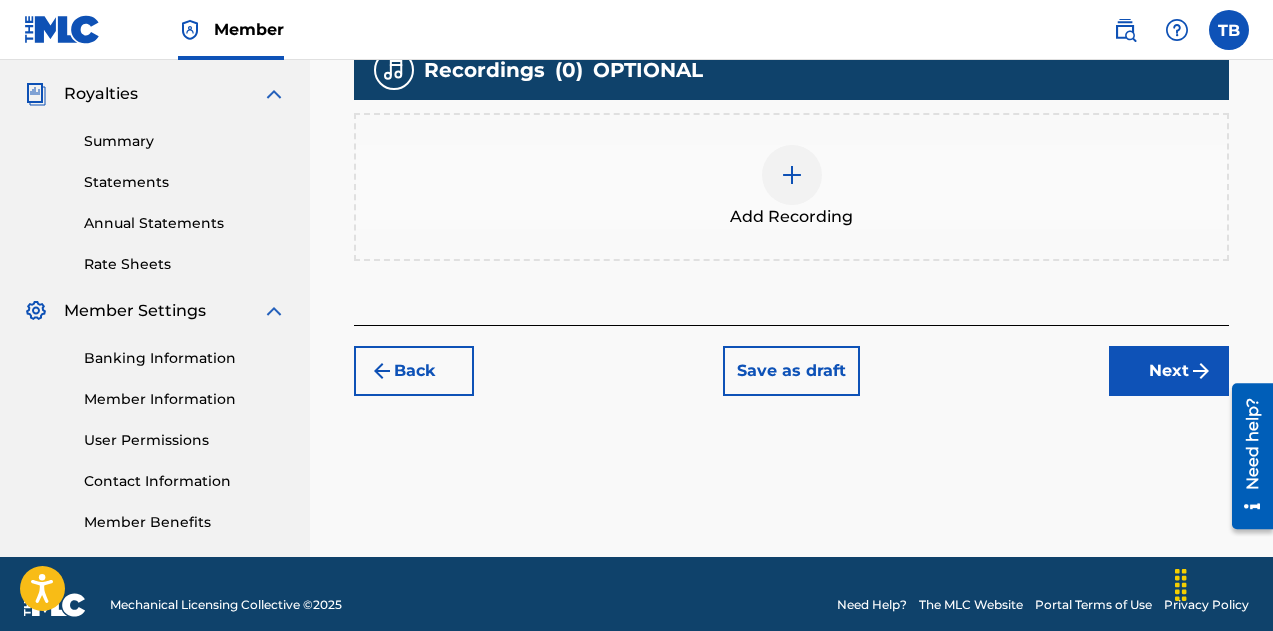scroll, scrollTop: 587, scrollLeft: 0, axis: vertical 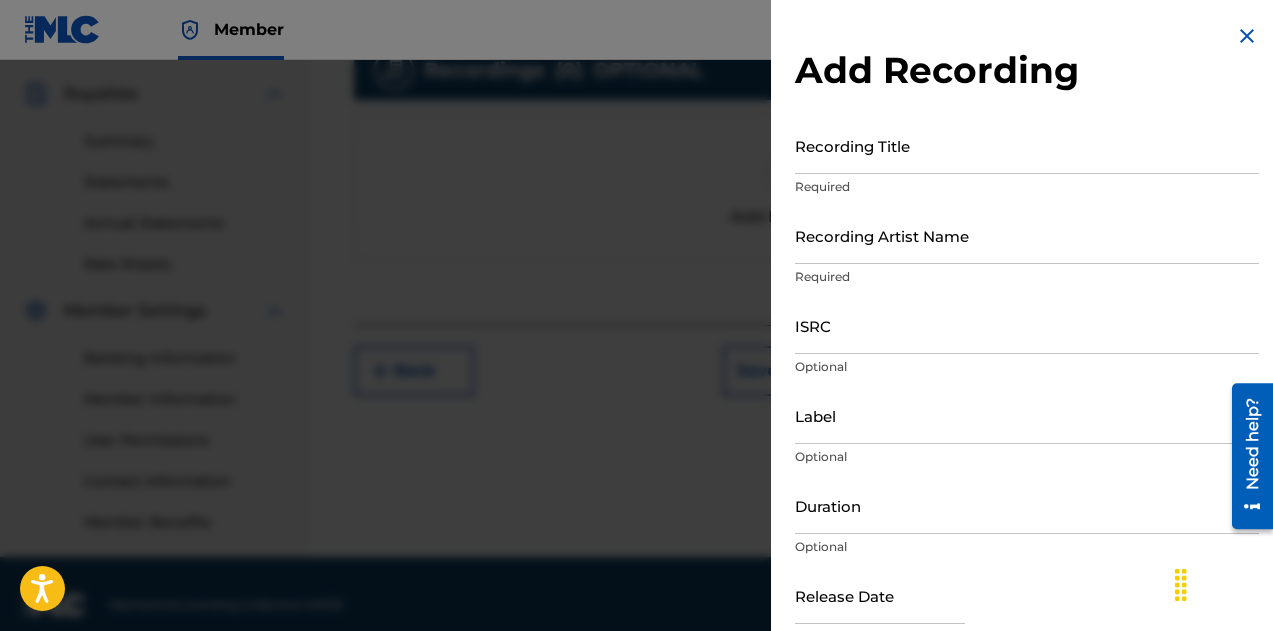 click on "Recording Title" at bounding box center [1027, 145] 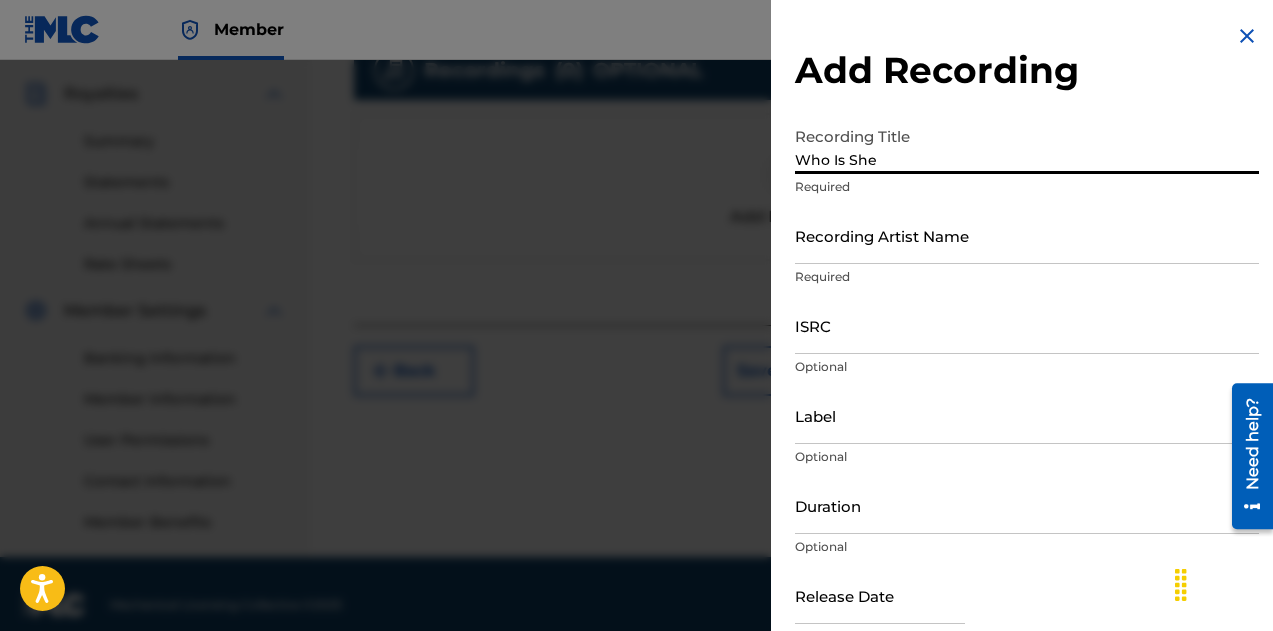 type on "Who Is She" 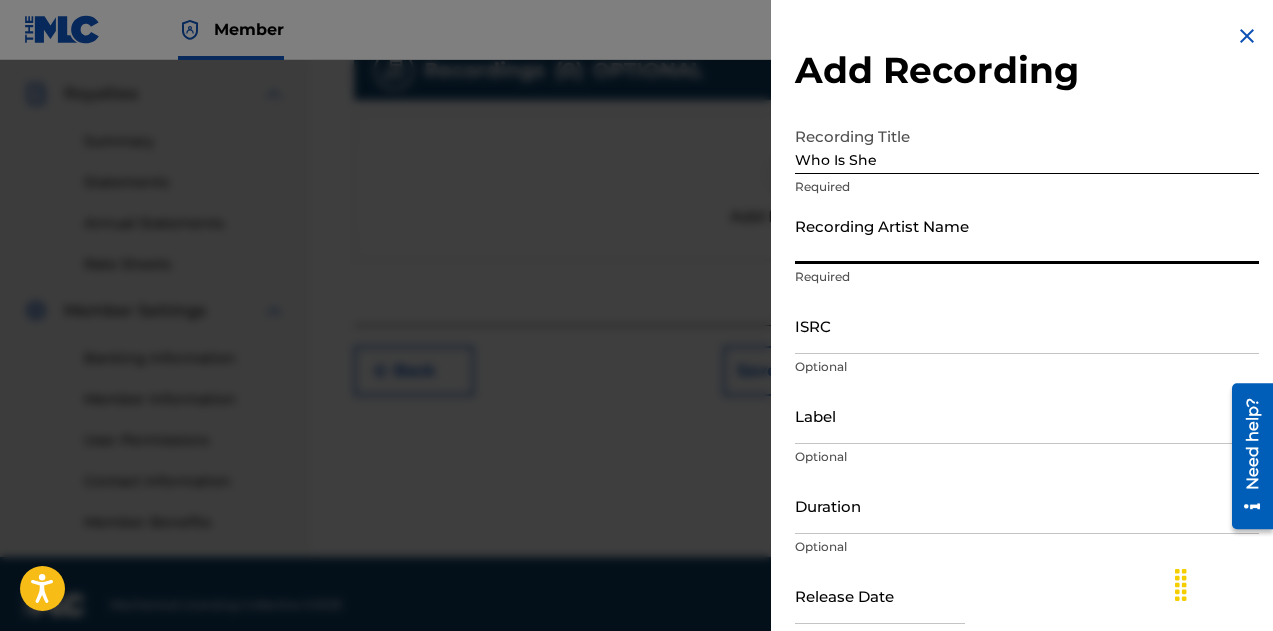 type on "[FIRST] [LAST]" 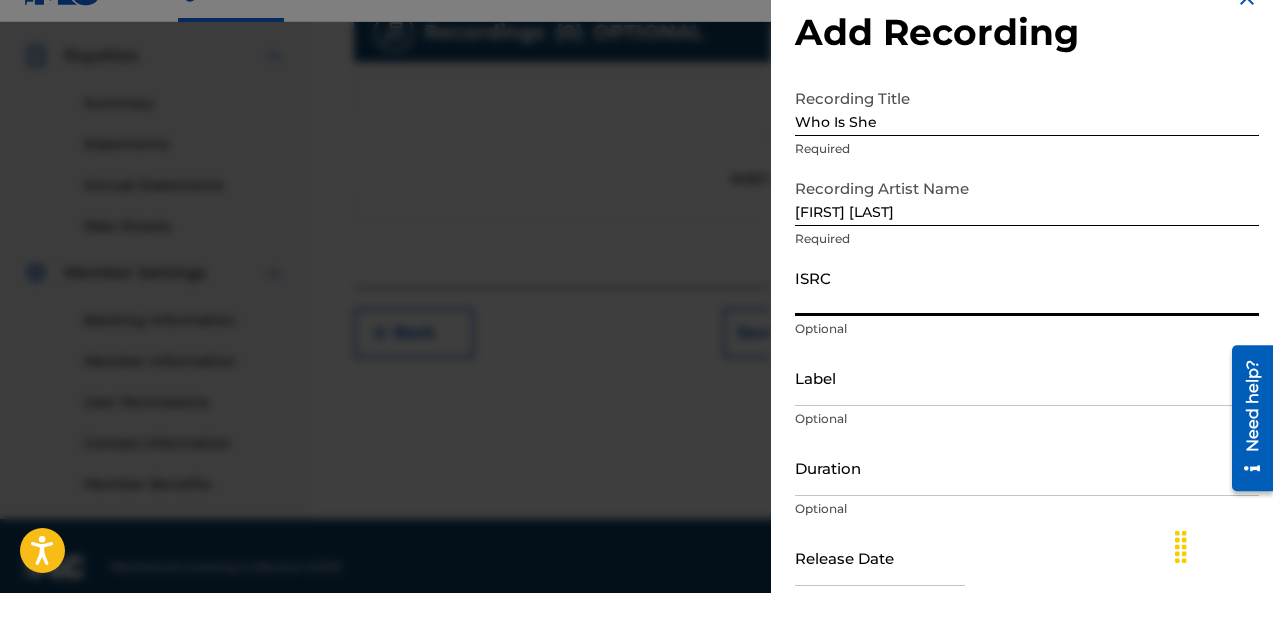 click on "ISRC" at bounding box center [1027, 325] 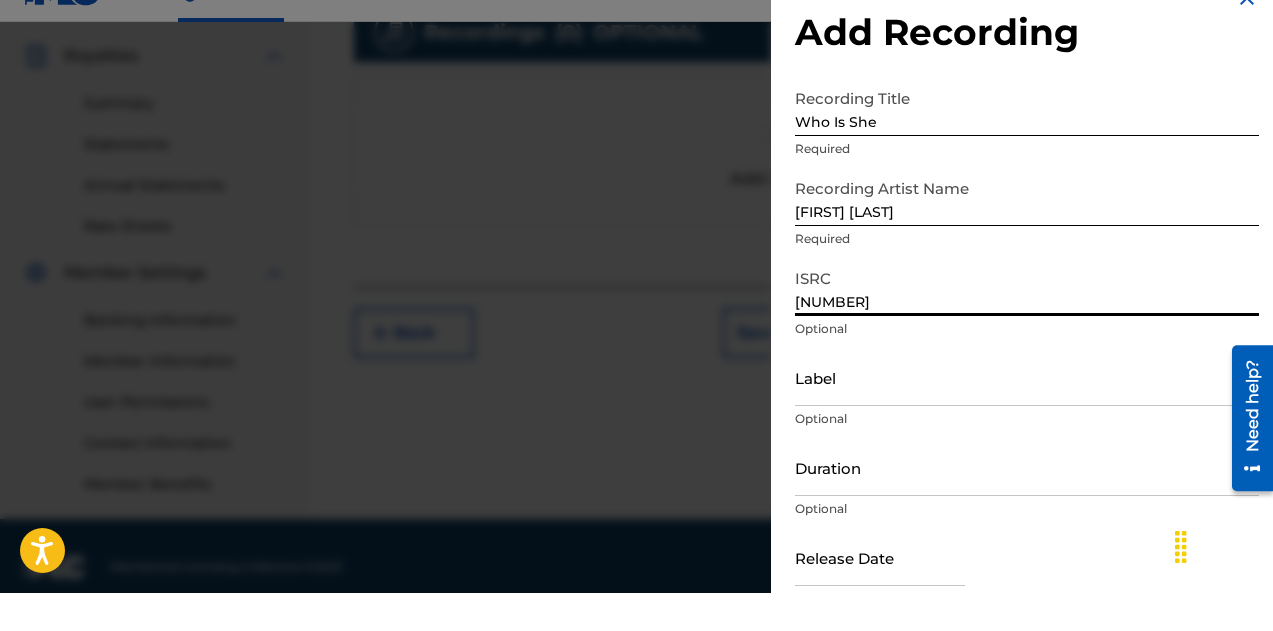 click on "[NUMBER]" at bounding box center [1027, 325] 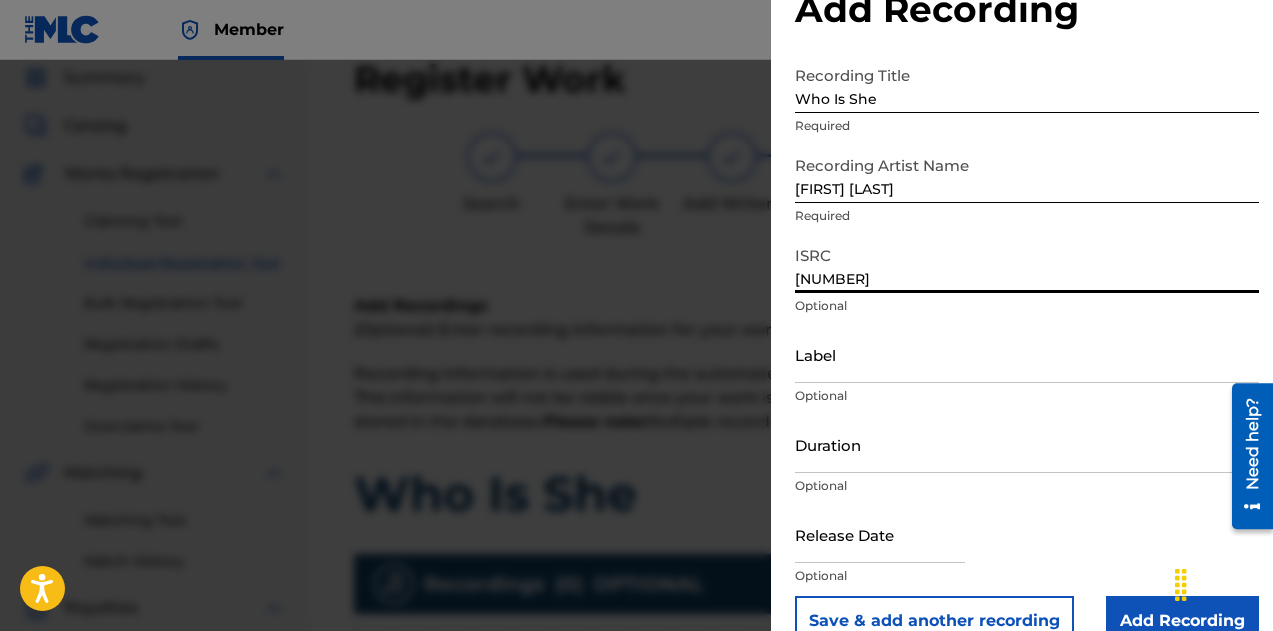 scroll, scrollTop: 100, scrollLeft: 0, axis: vertical 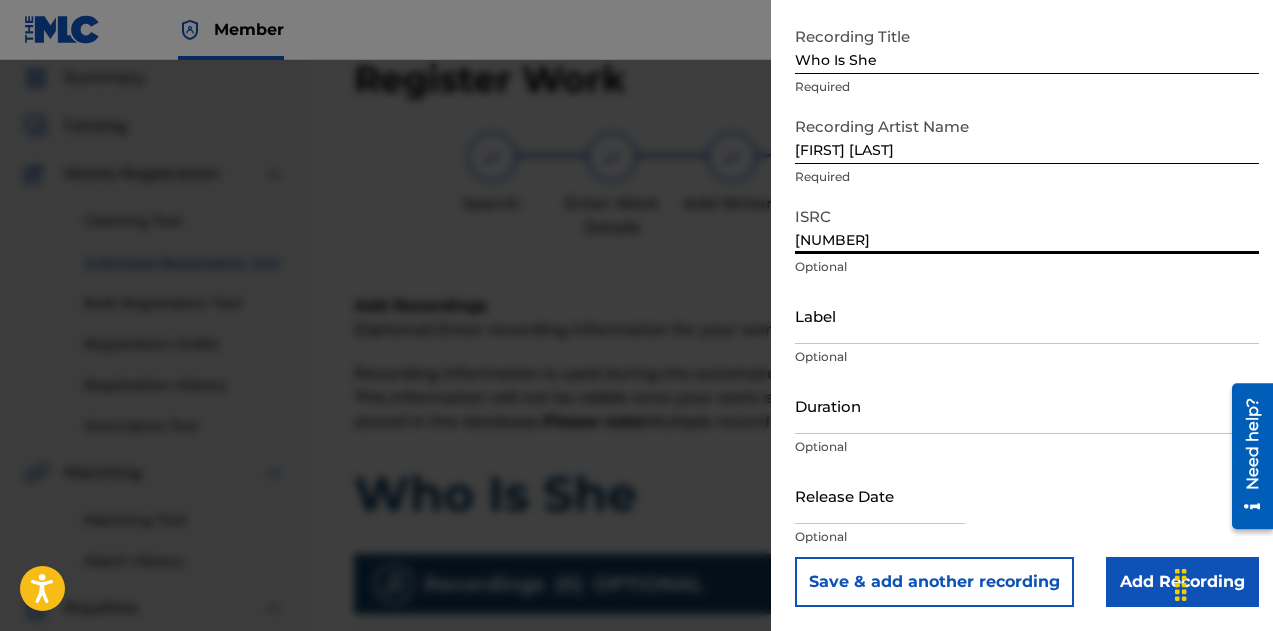 click on "Label" at bounding box center (1027, 315) 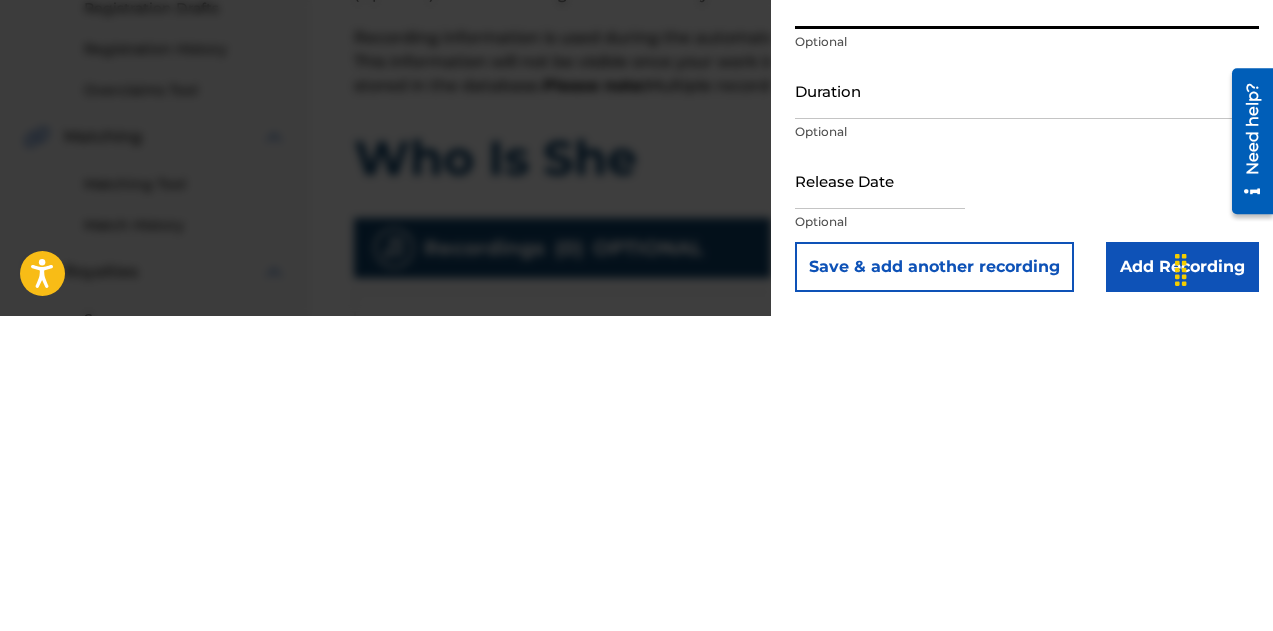 scroll, scrollTop: 96, scrollLeft: 0, axis: vertical 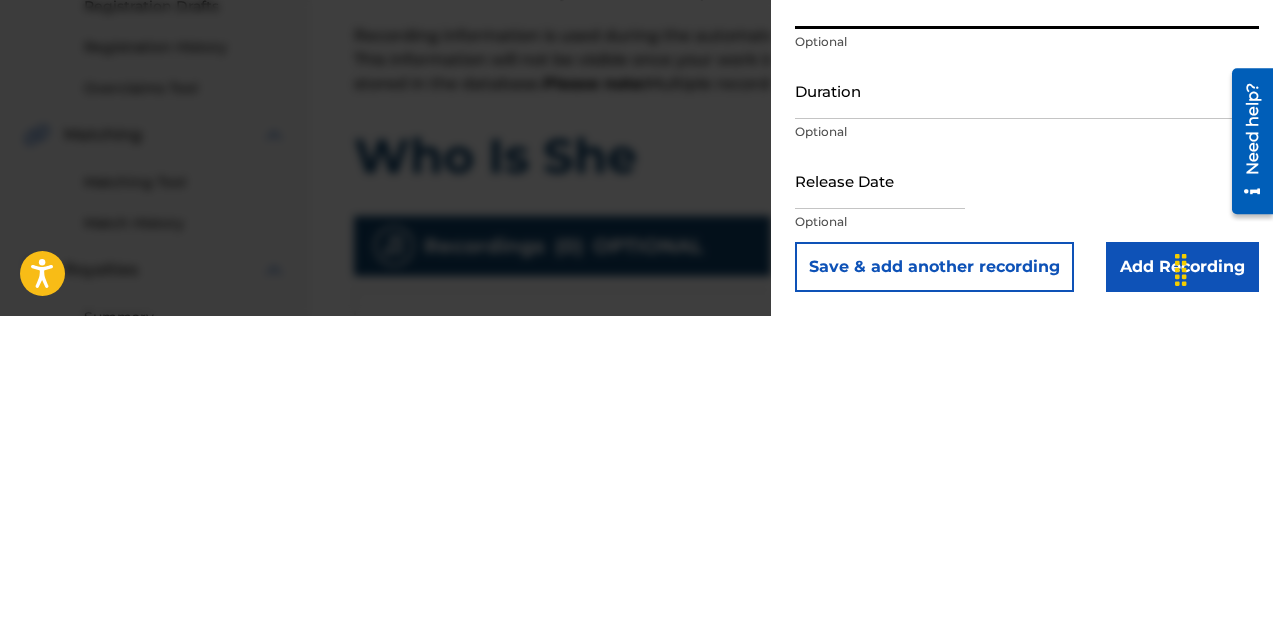 click on "Duration" at bounding box center (1027, 405) 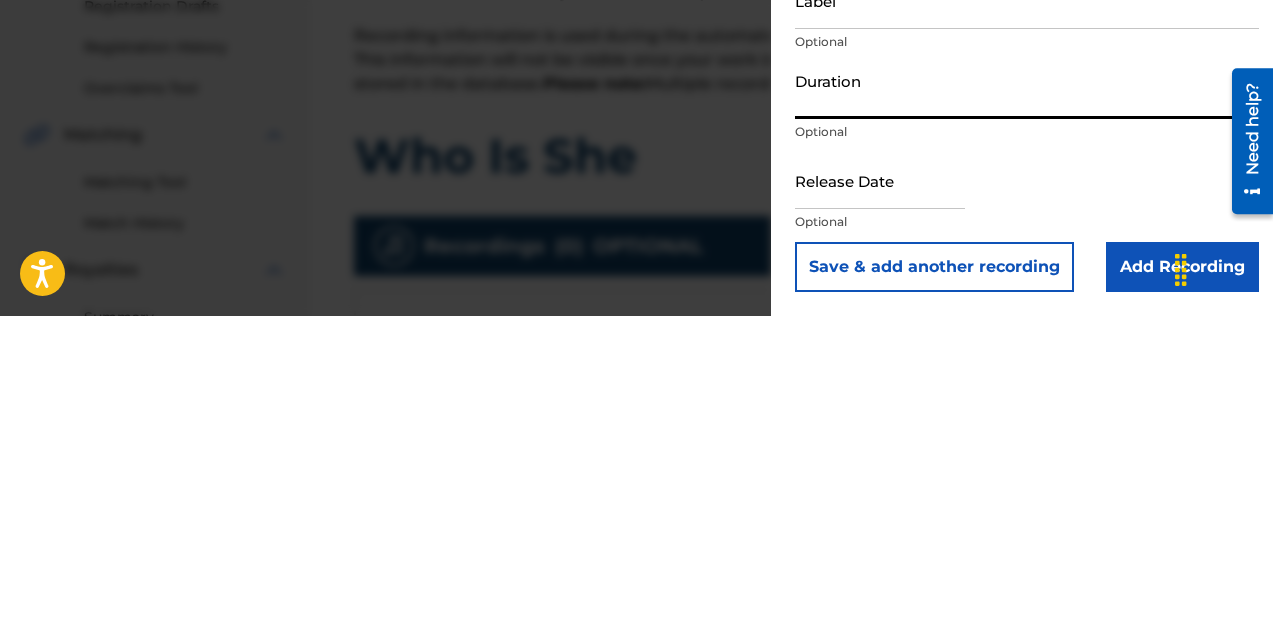 type on "04:40" 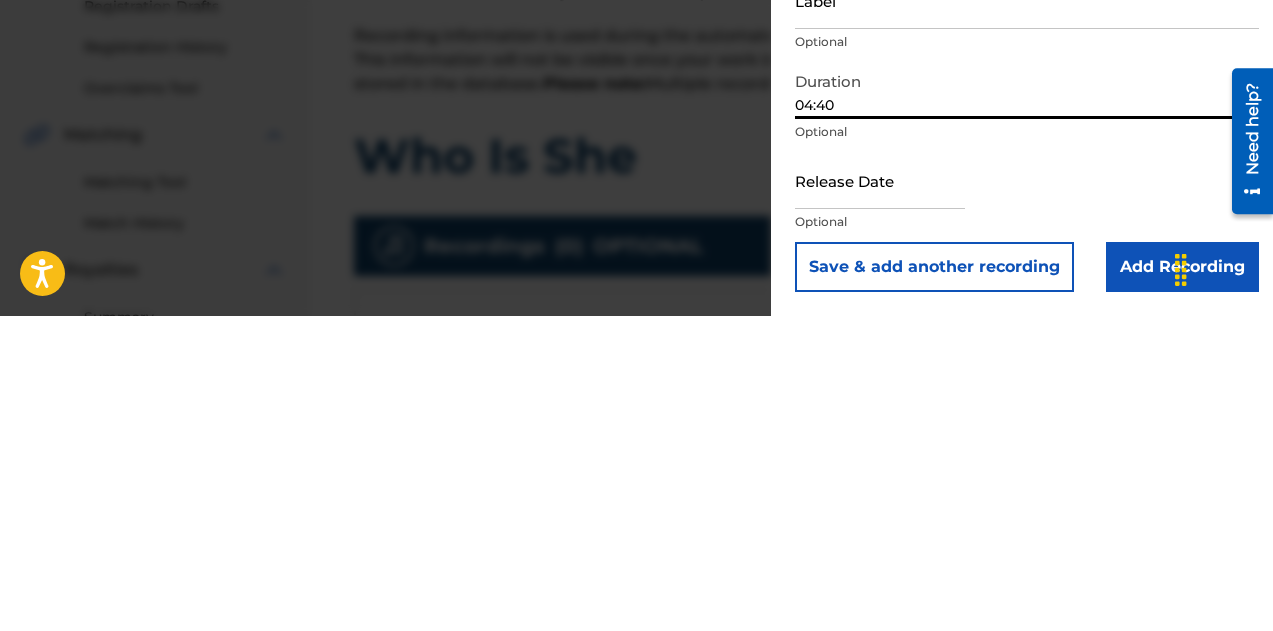 click at bounding box center [880, 495] 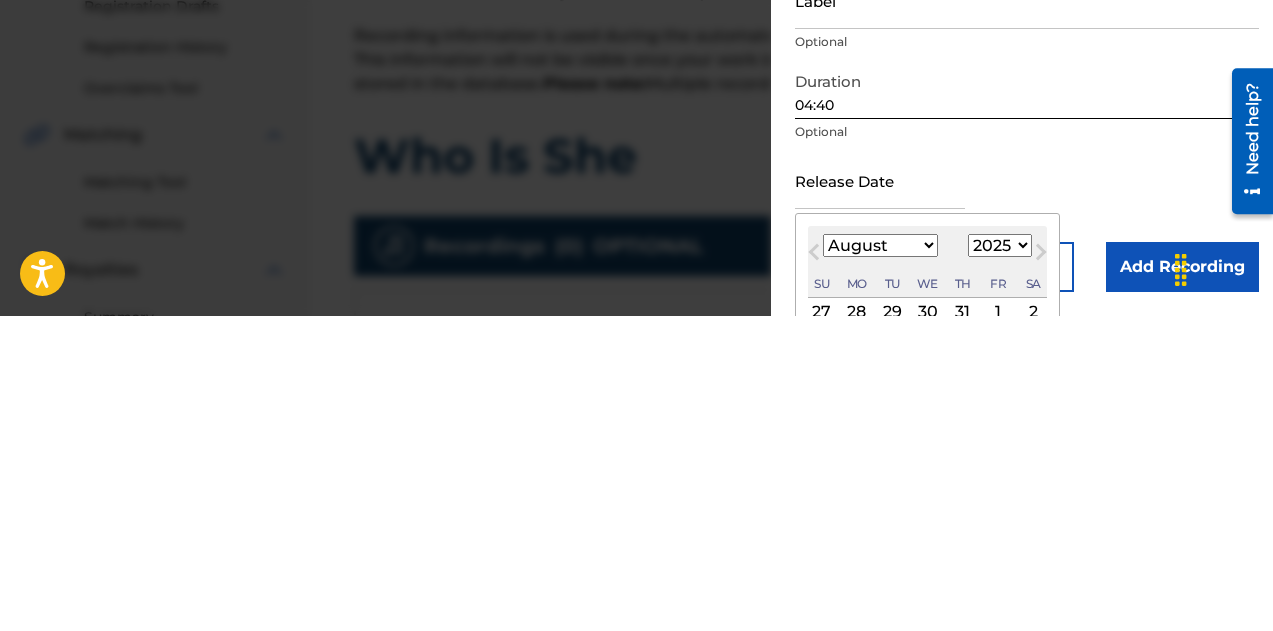 type on "[MONTH] [DAY] [YEAR]" 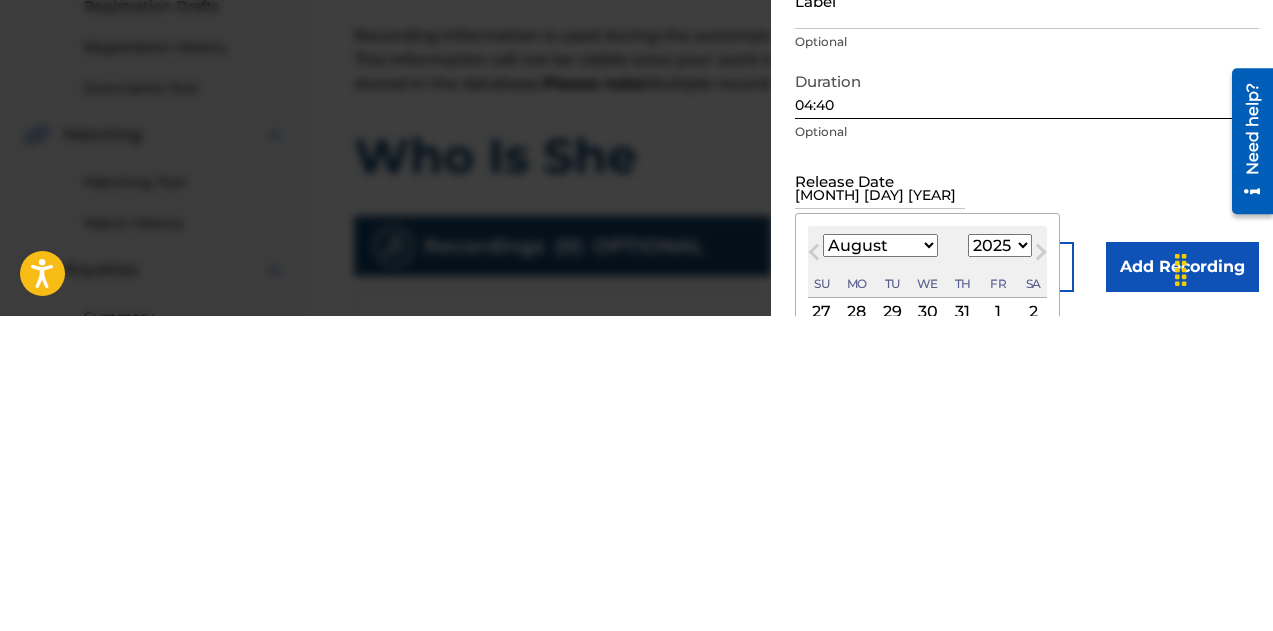 select on "10" 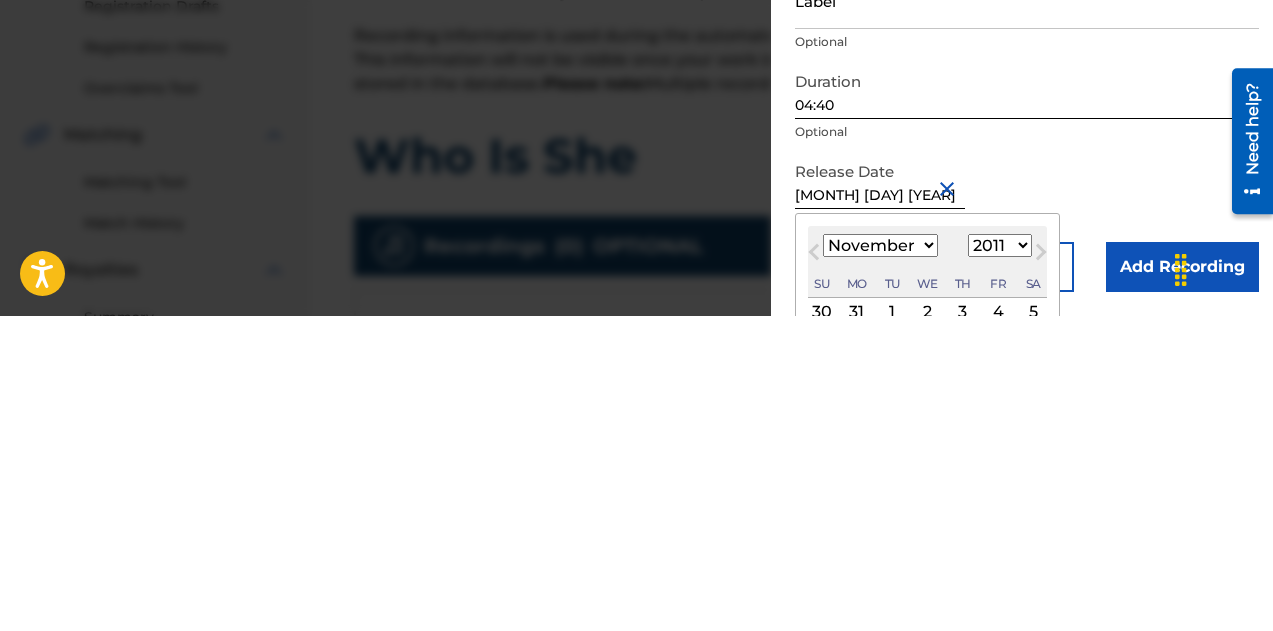 click at bounding box center (950, 503) 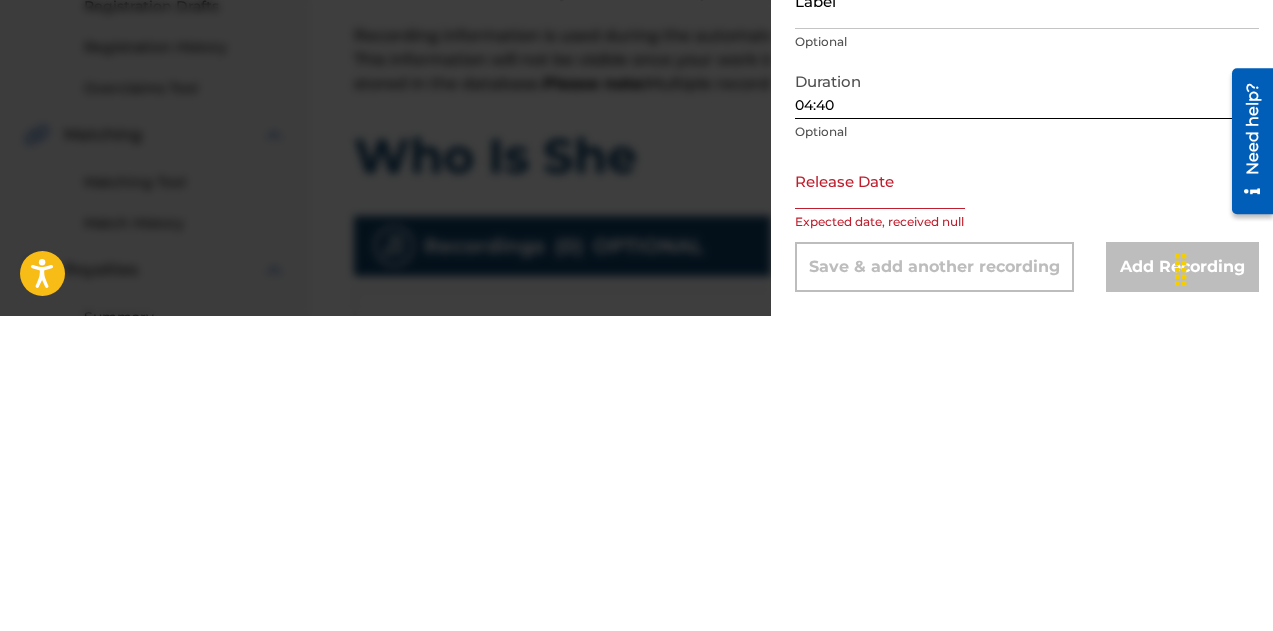 click at bounding box center (880, 495) 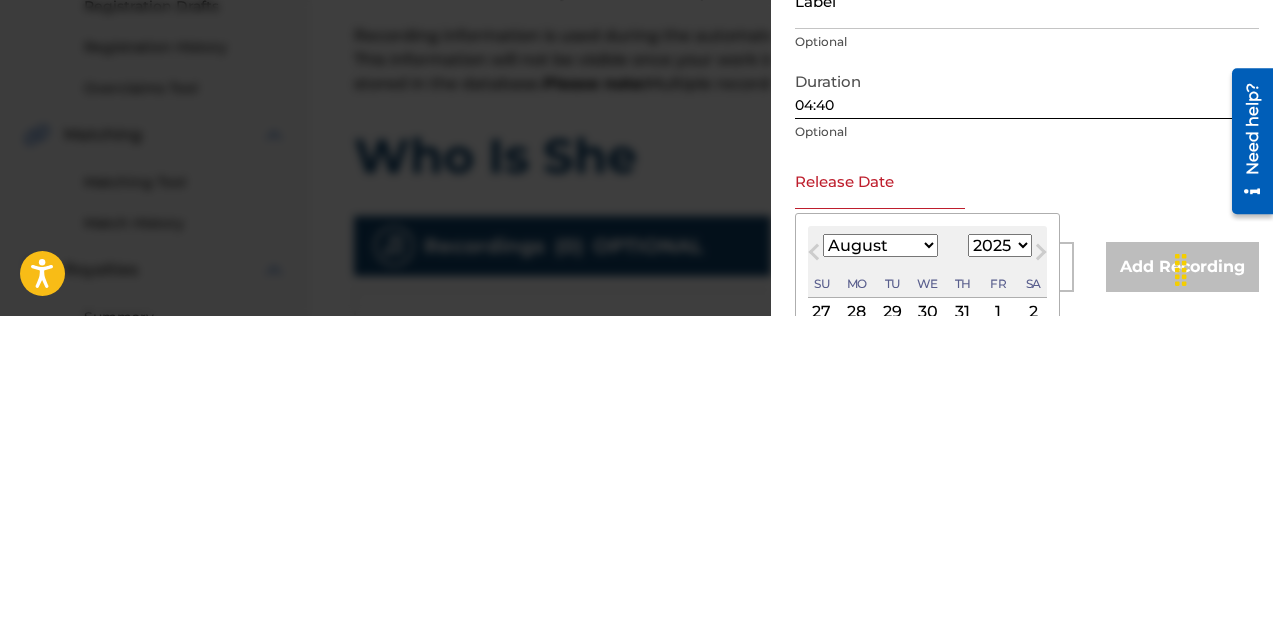 click on "January February March April May June July August September October November December" at bounding box center (880, 560) 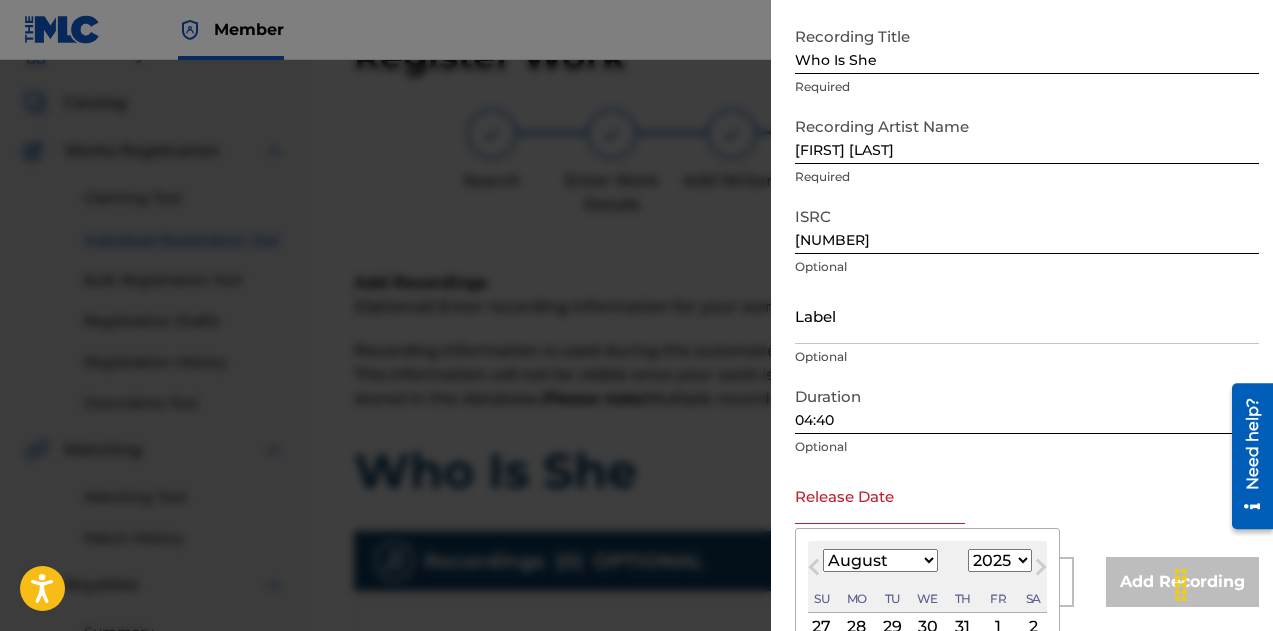 select on "6" 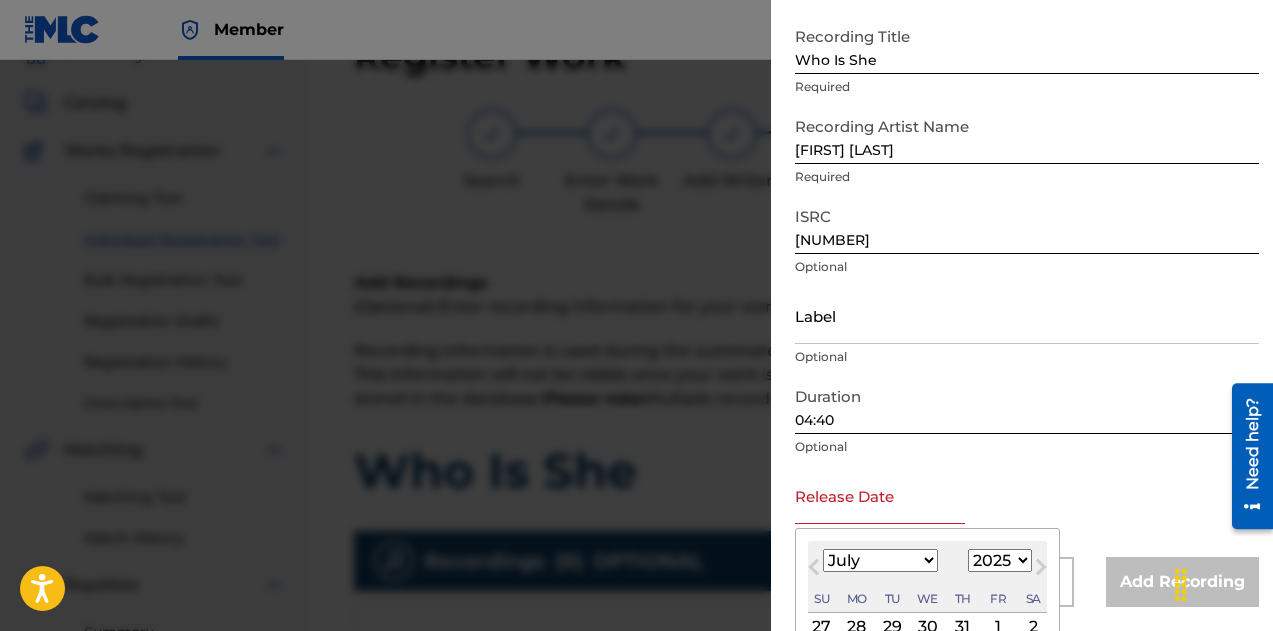 click on "January February March April May June July August September October November December" at bounding box center (880, 560) 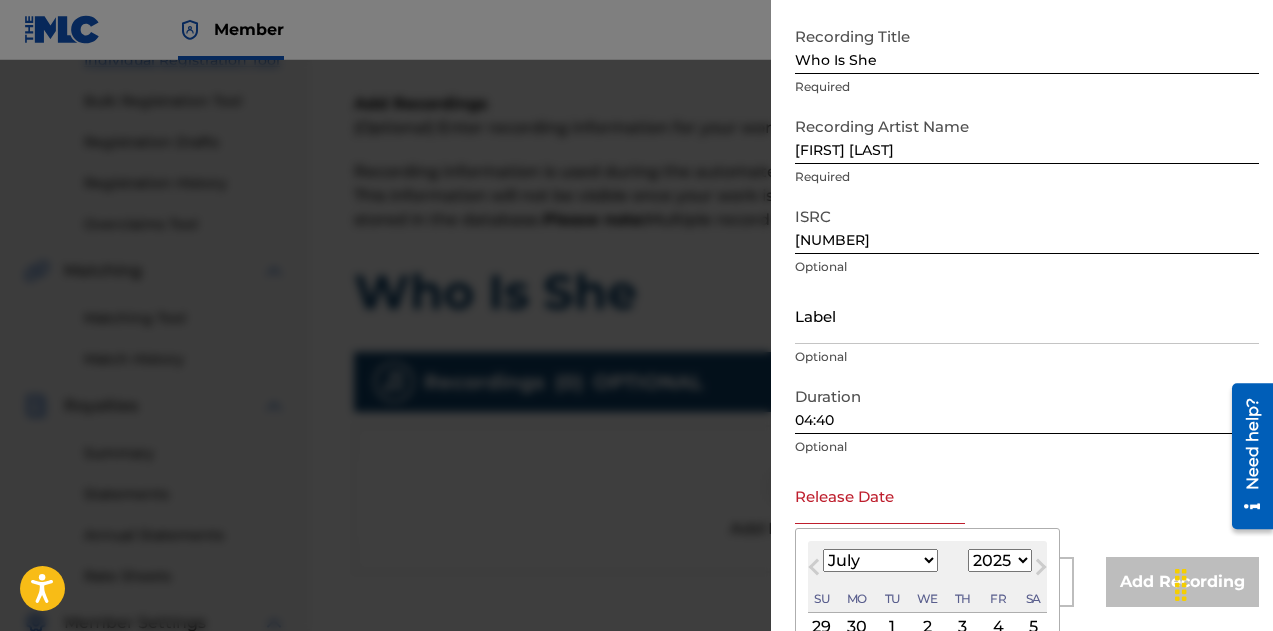 scroll, scrollTop: 337, scrollLeft: 0, axis: vertical 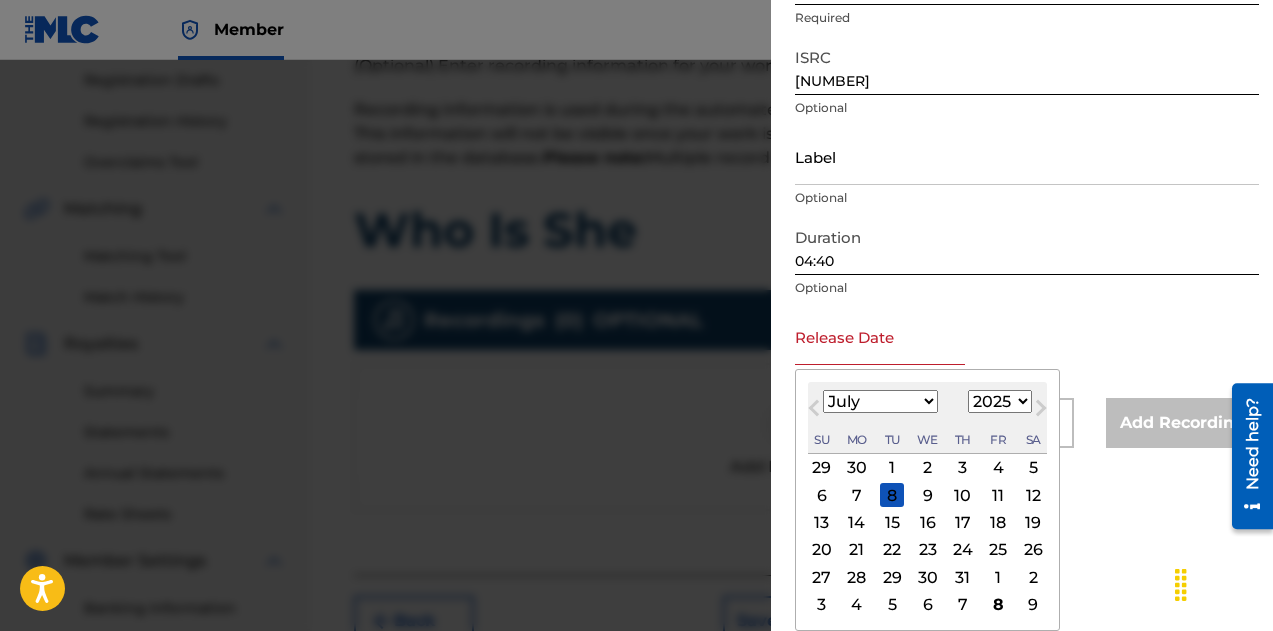 click on "26" at bounding box center [1033, 550] 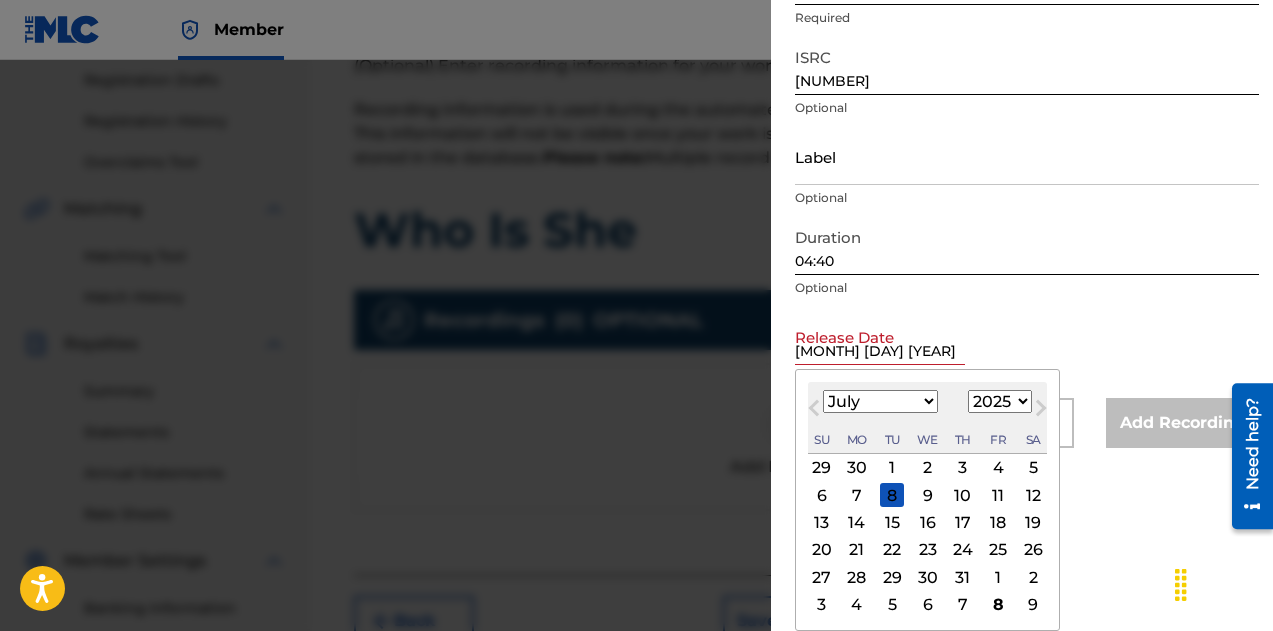 scroll, scrollTop: 100, scrollLeft: 0, axis: vertical 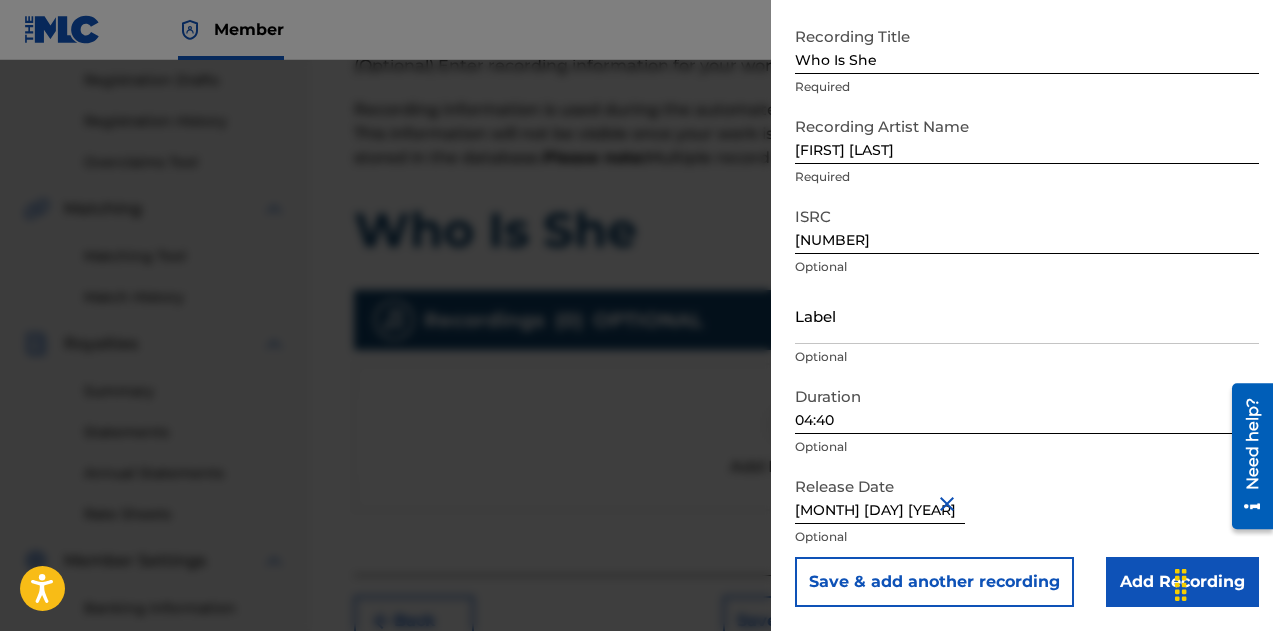 click on "Add Recording" at bounding box center [1182, 582] 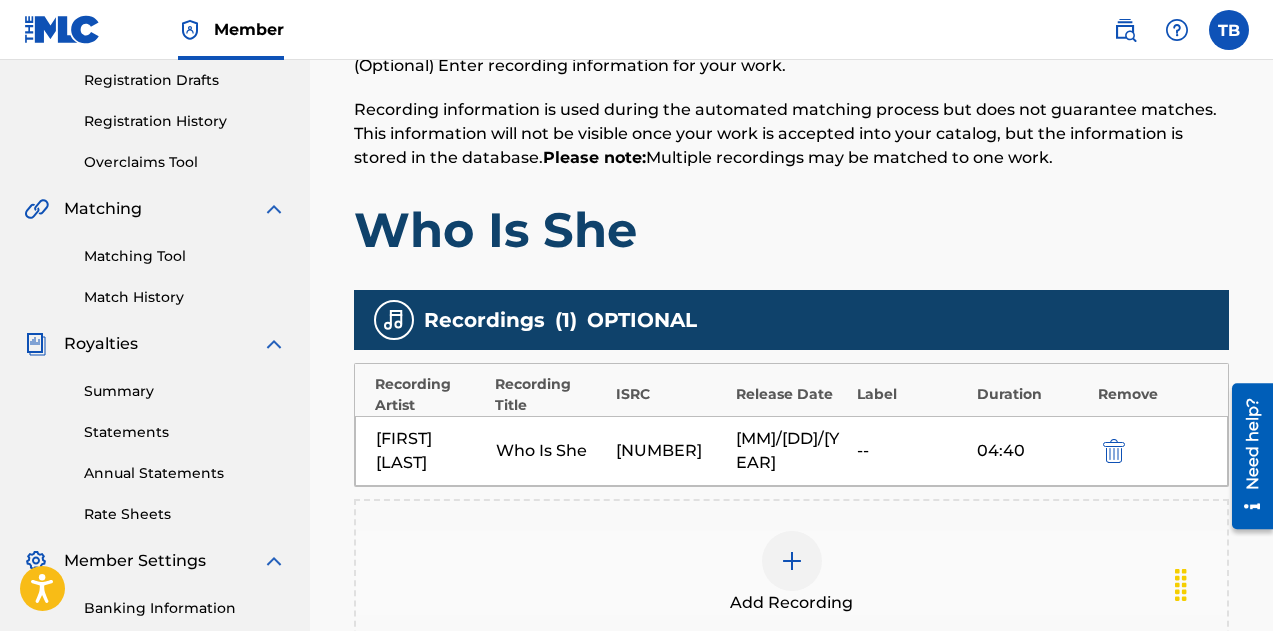 click at bounding box center [792, 561] 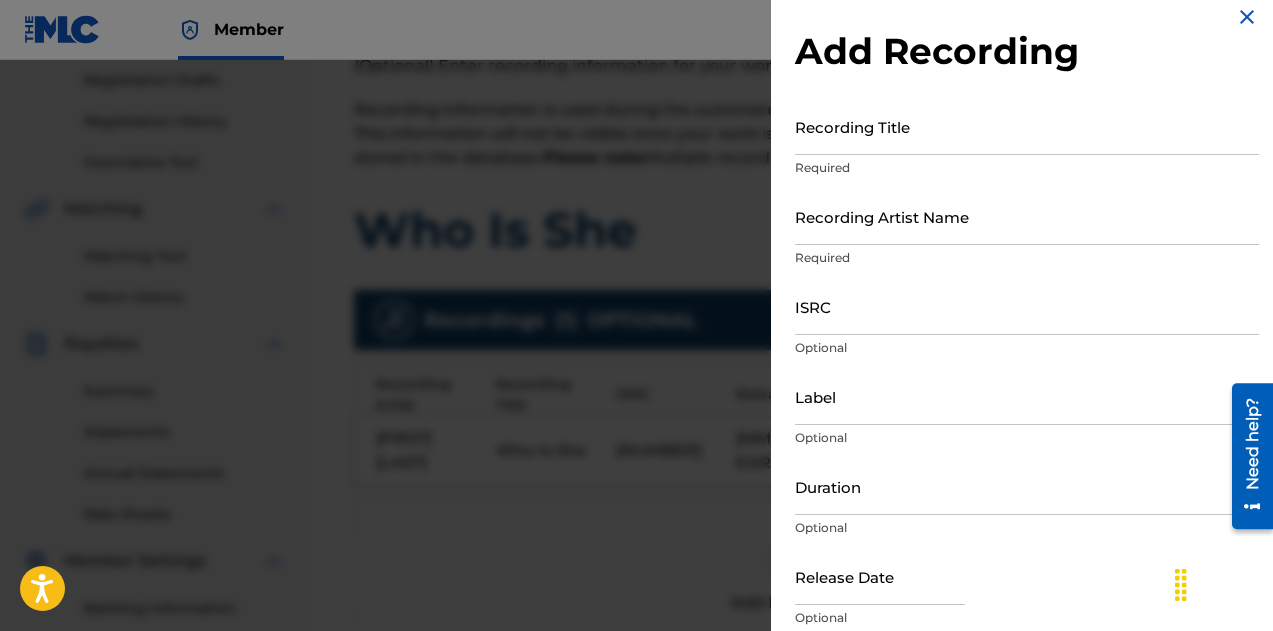 scroll, scrollTop: 0, scrollLeft: 0, axis: both 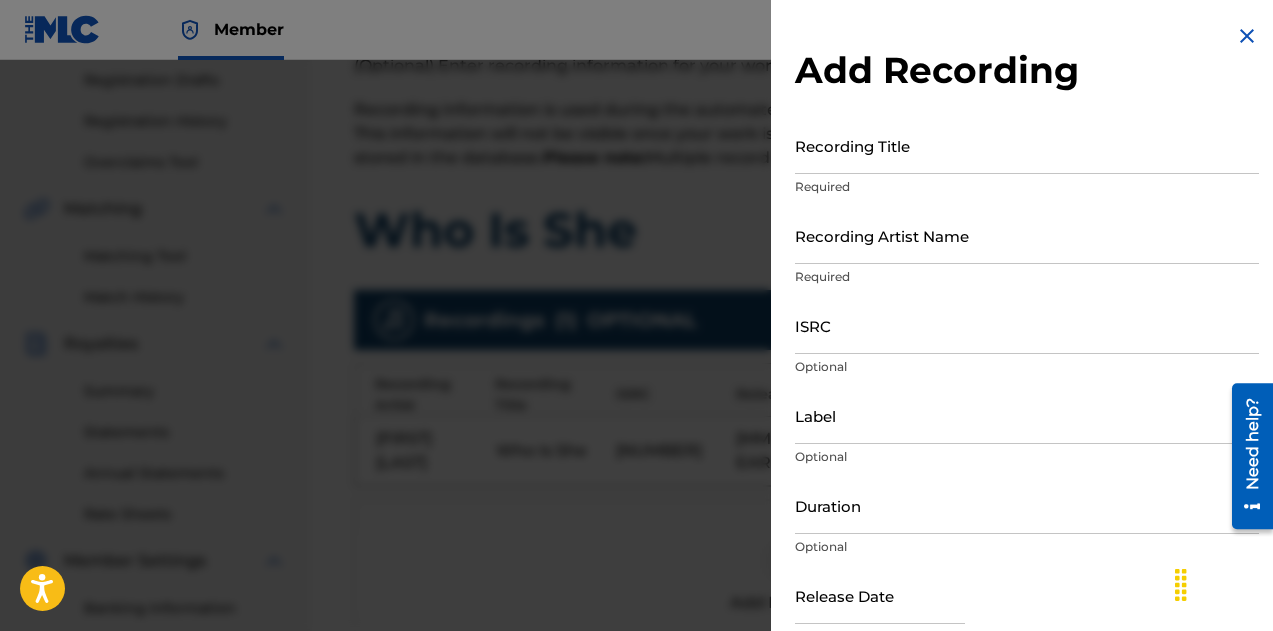 click on "Recording Title" at bounding box center [1027, 145] 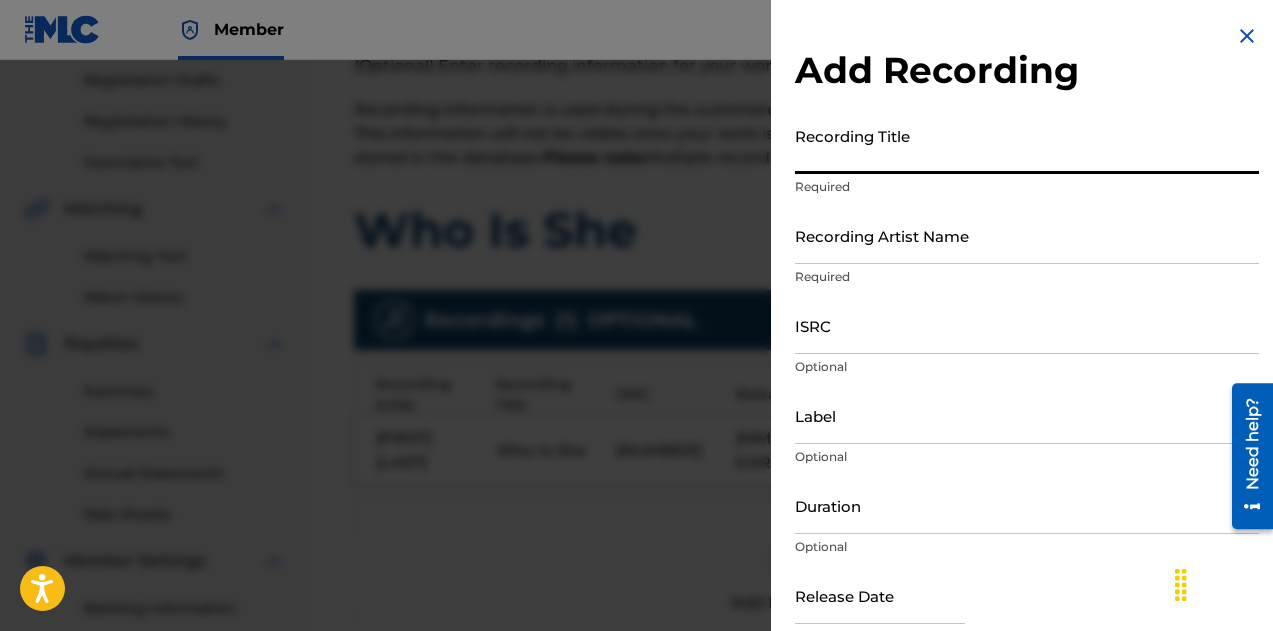 click on "Recording Title" at bounding box center [1027, 145] 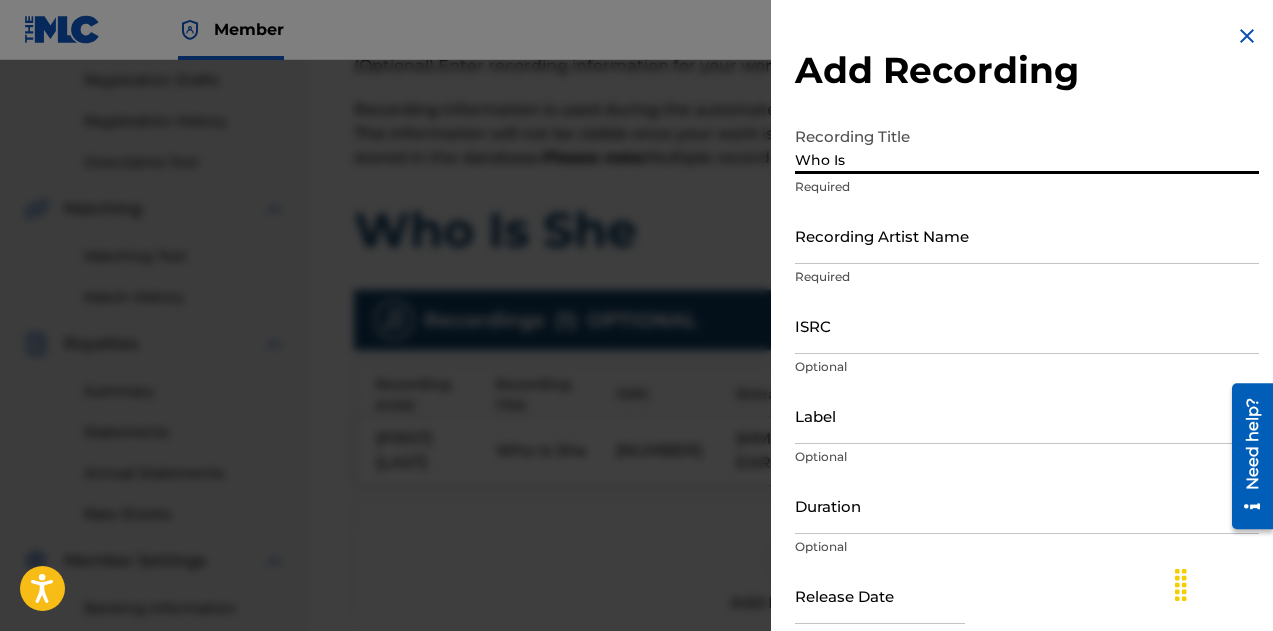 type on "Who Is" 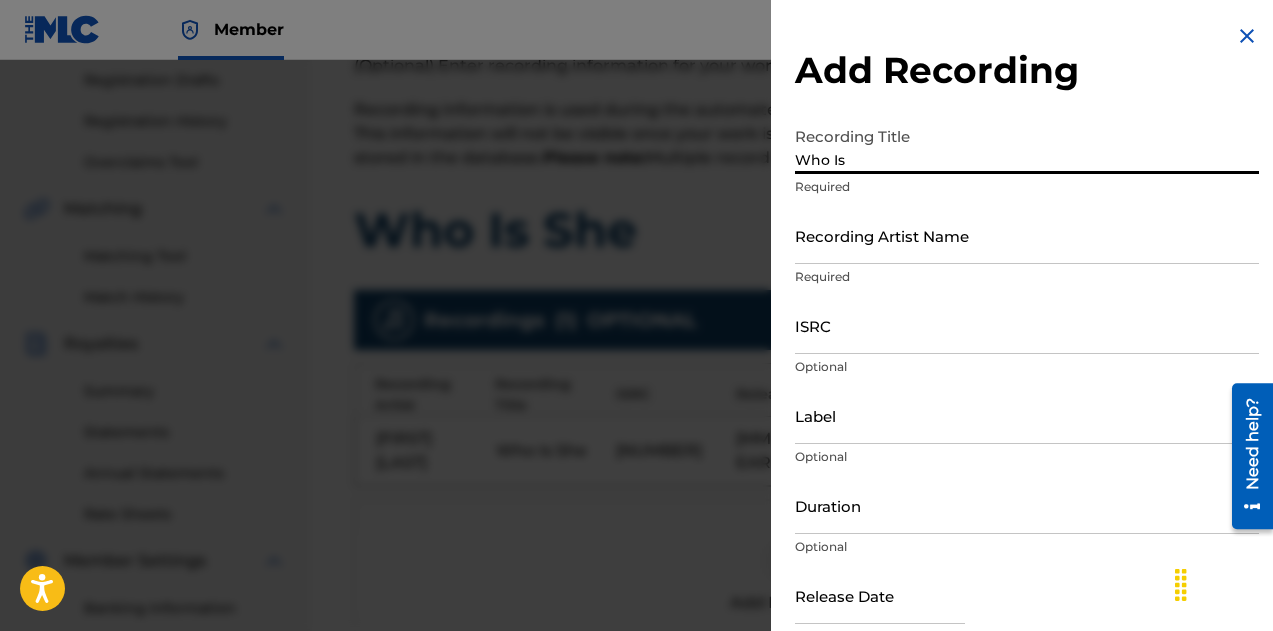 click at bounding box center [636, 375] 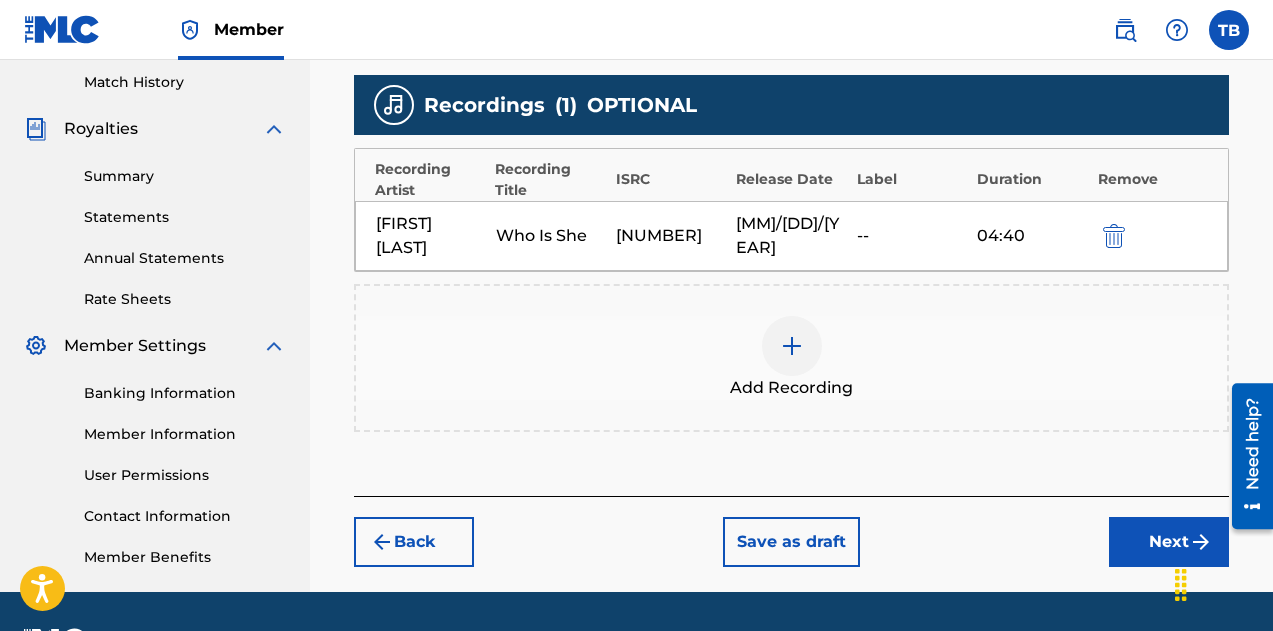 scroll, scrollTop: 554, scrollLeft: 0, axis: vertical 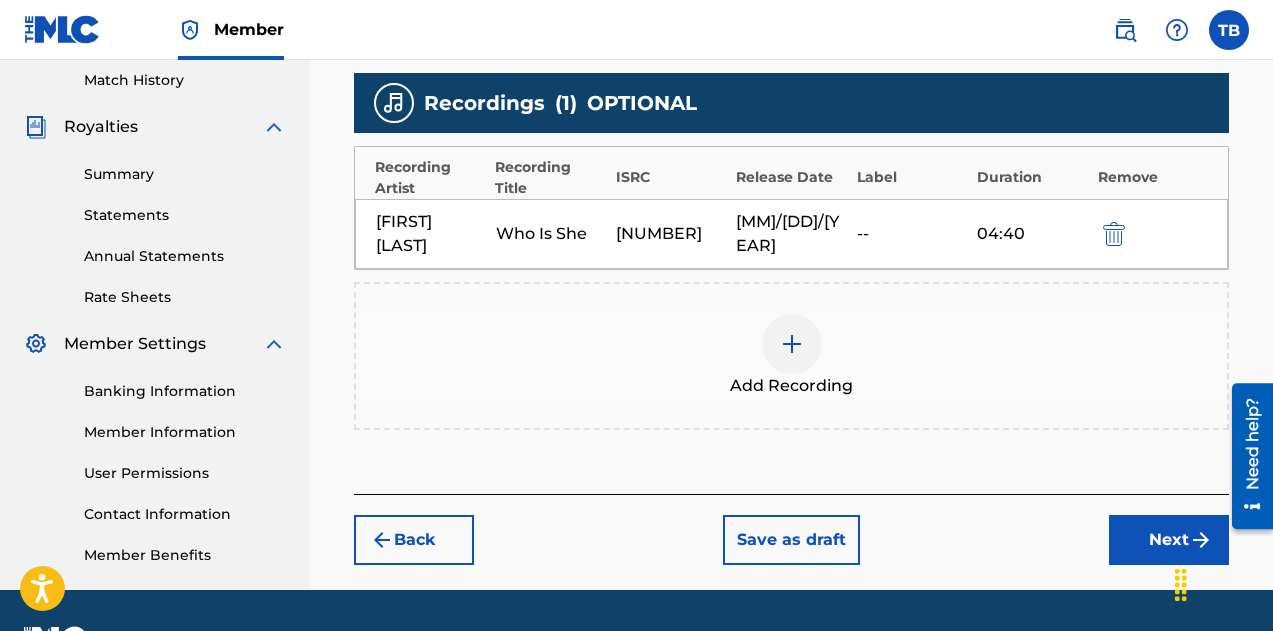 click at bounding box center (792, 344) 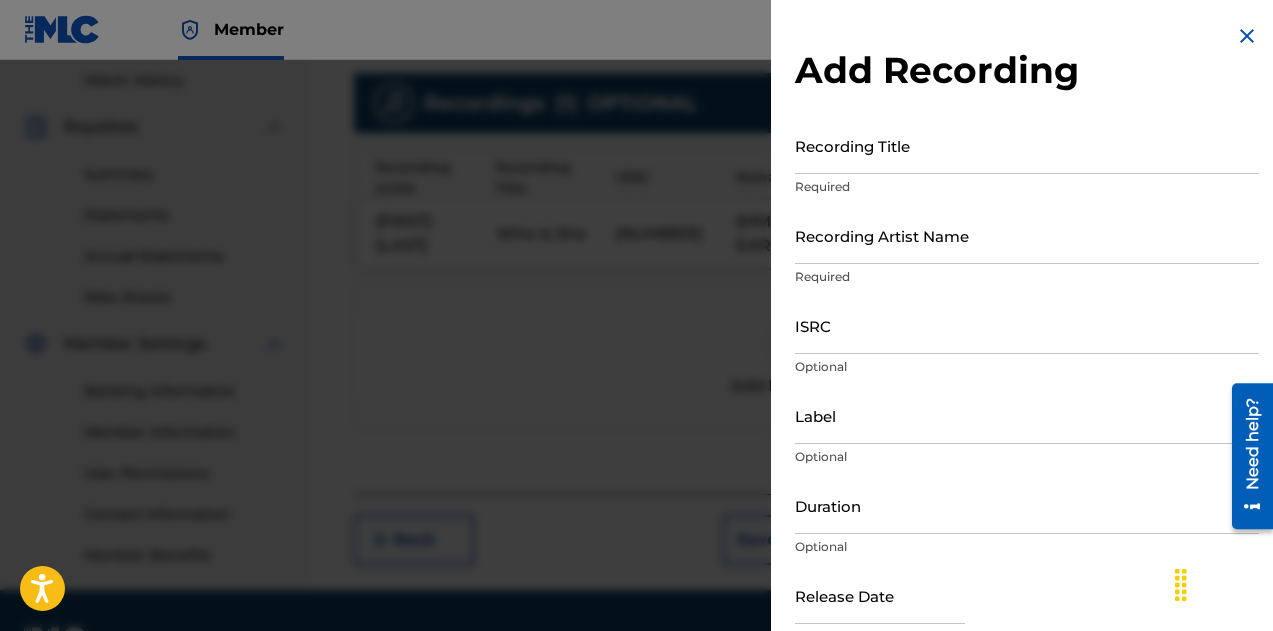 click on "ISRC" at bounding box center (1027, 325) 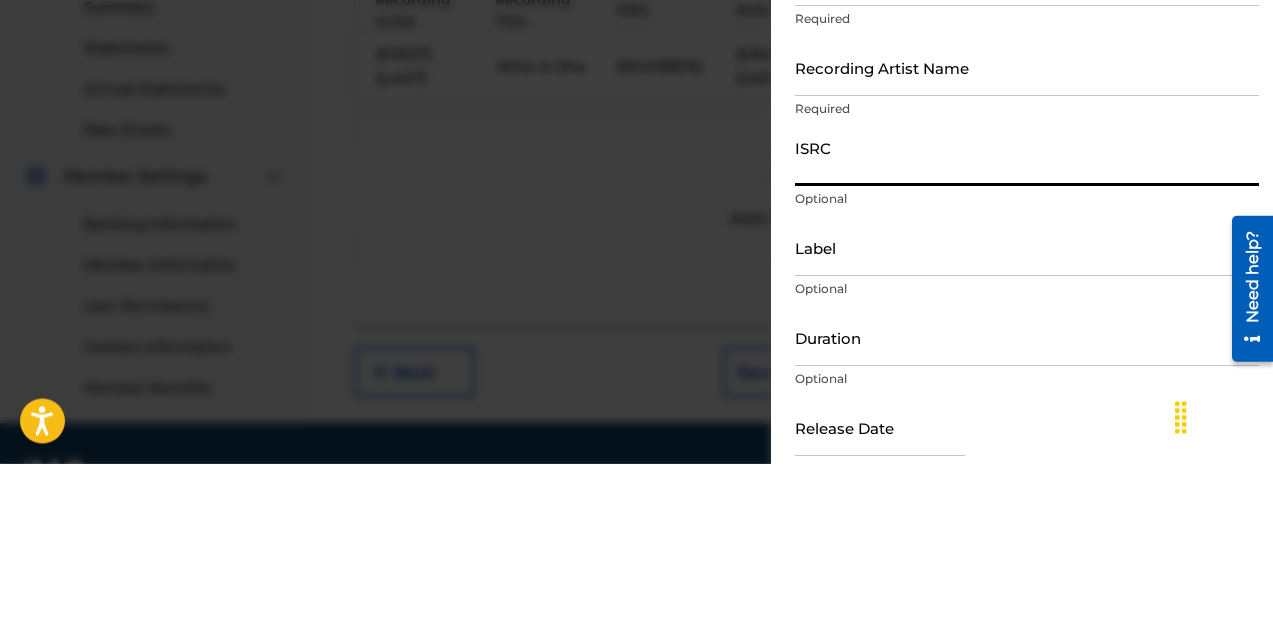 click on "Label" at bounding box center [1027, 415] 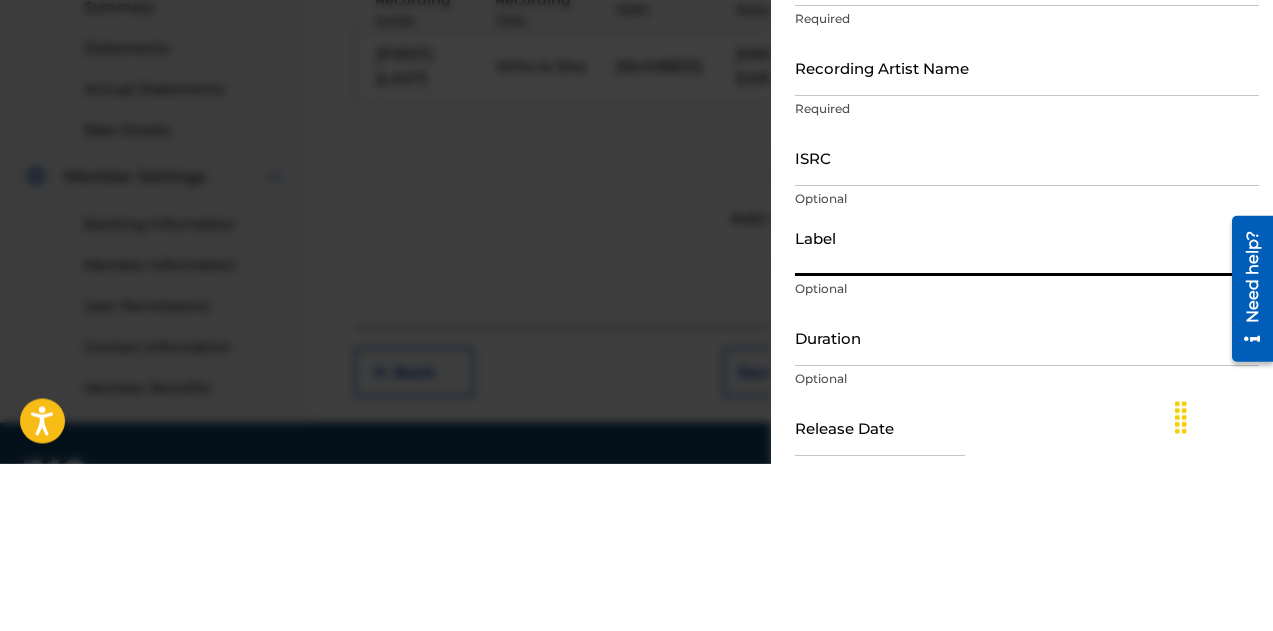 click on "Label" at bounding box center [1027, 415] 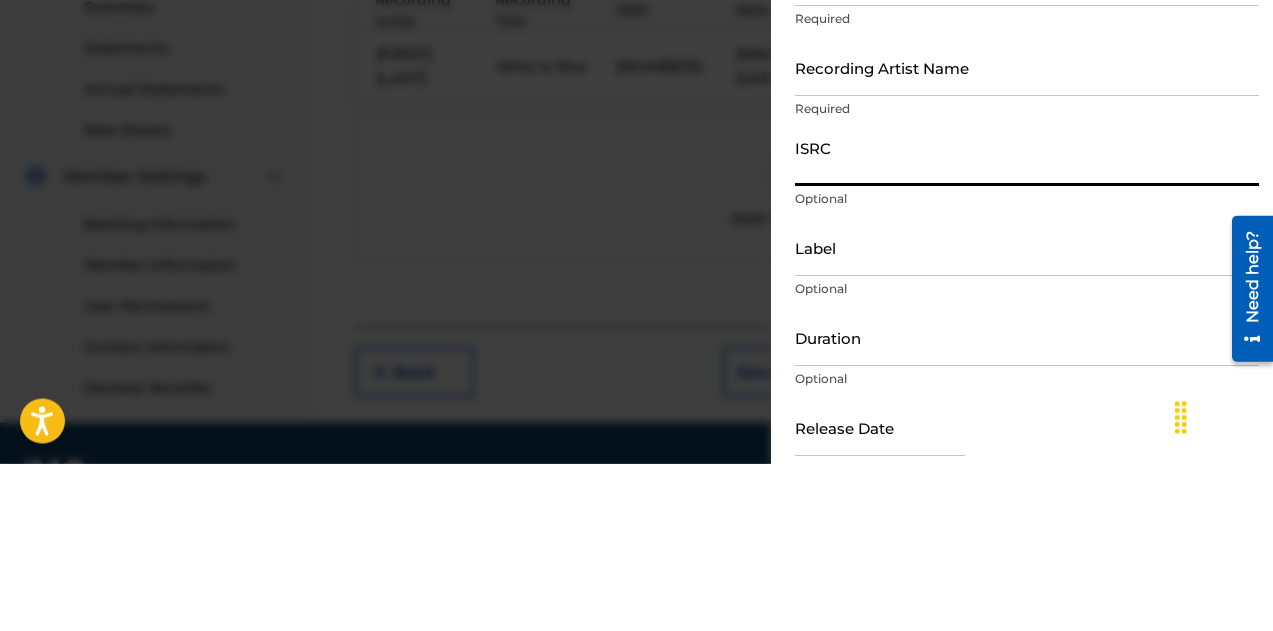 type on "[PASSPORT_NUMBER]" 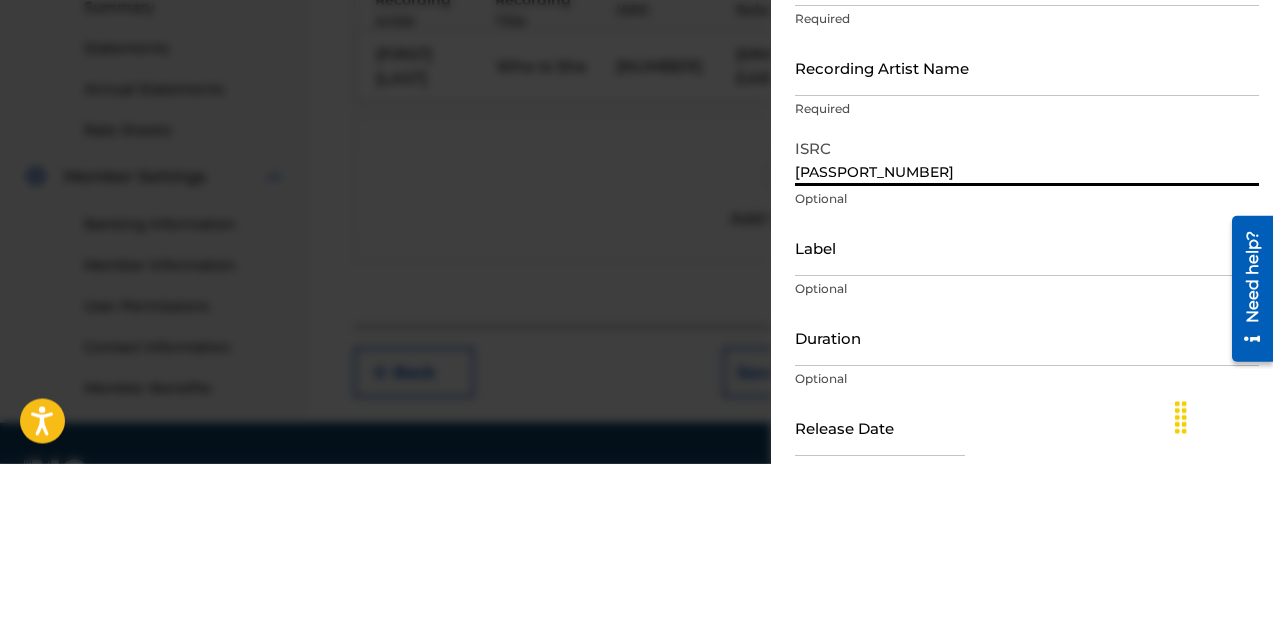 click on "Recording Artist Name" at bounding box center (1027, 235) 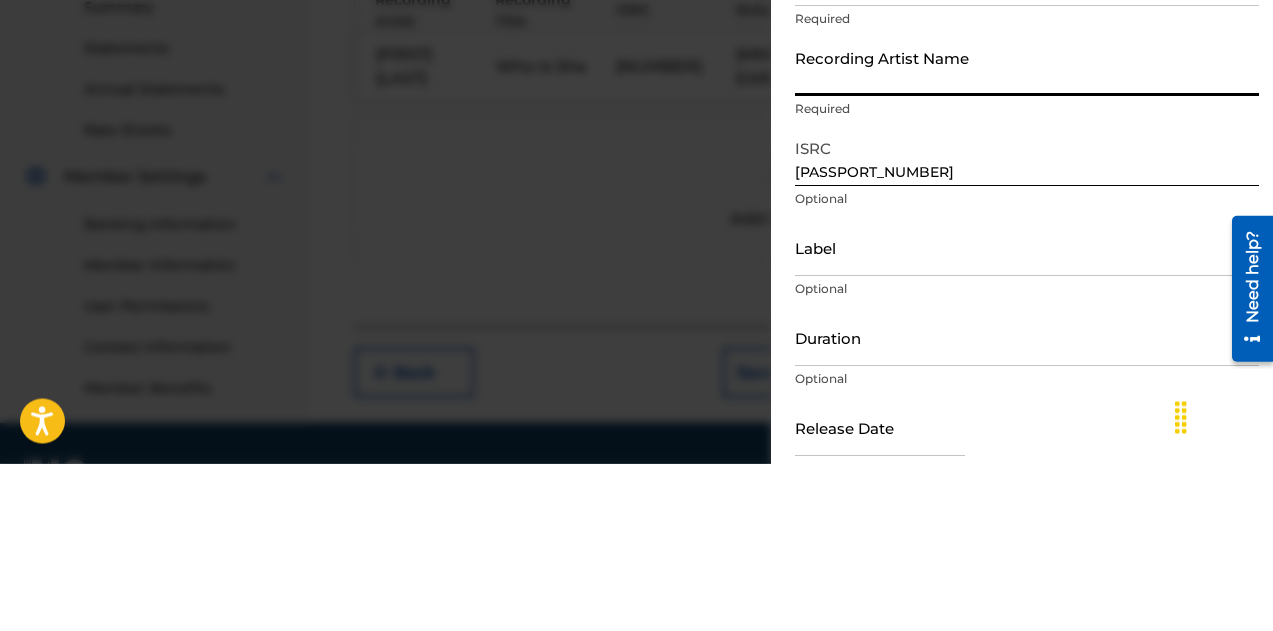 type on "[FIRST] [LAST]" 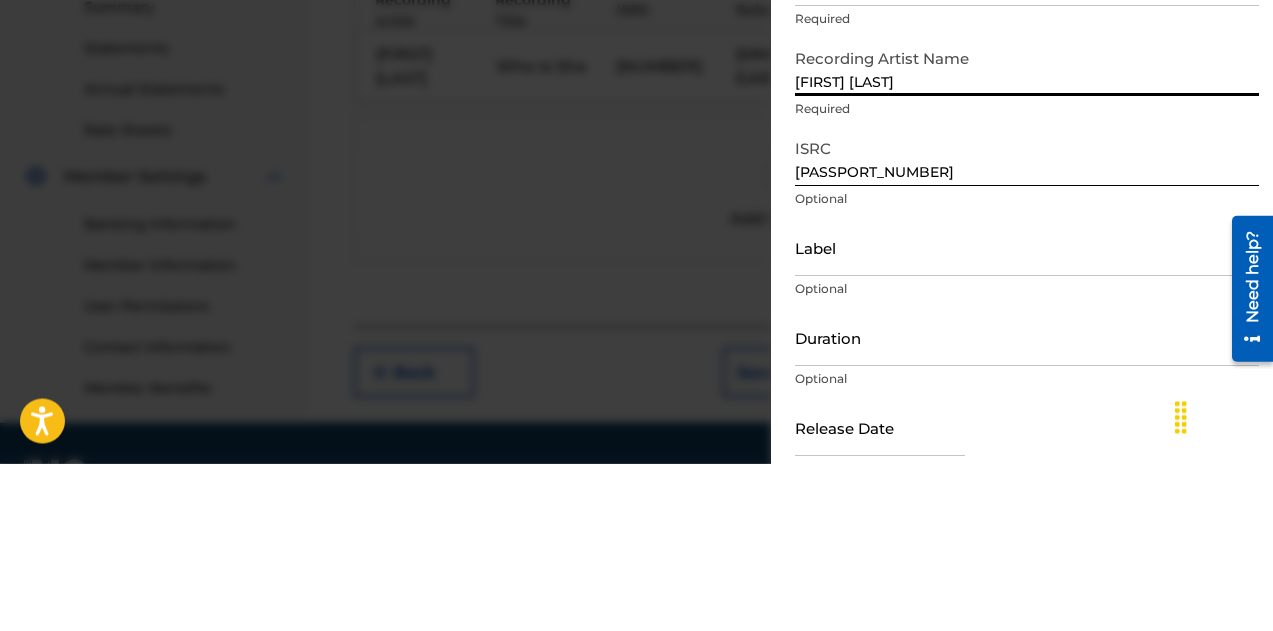 click on "Required" at bounding box center [1027, 187] 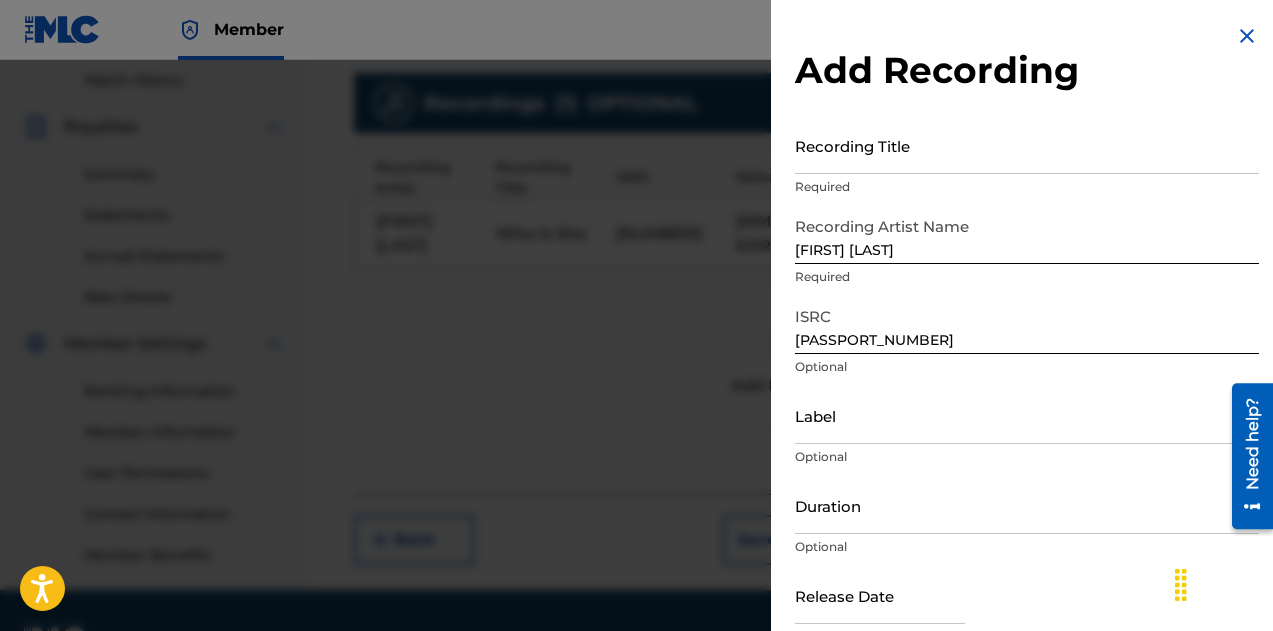 click on "Recording Title" at bounding box center (1027, 145) 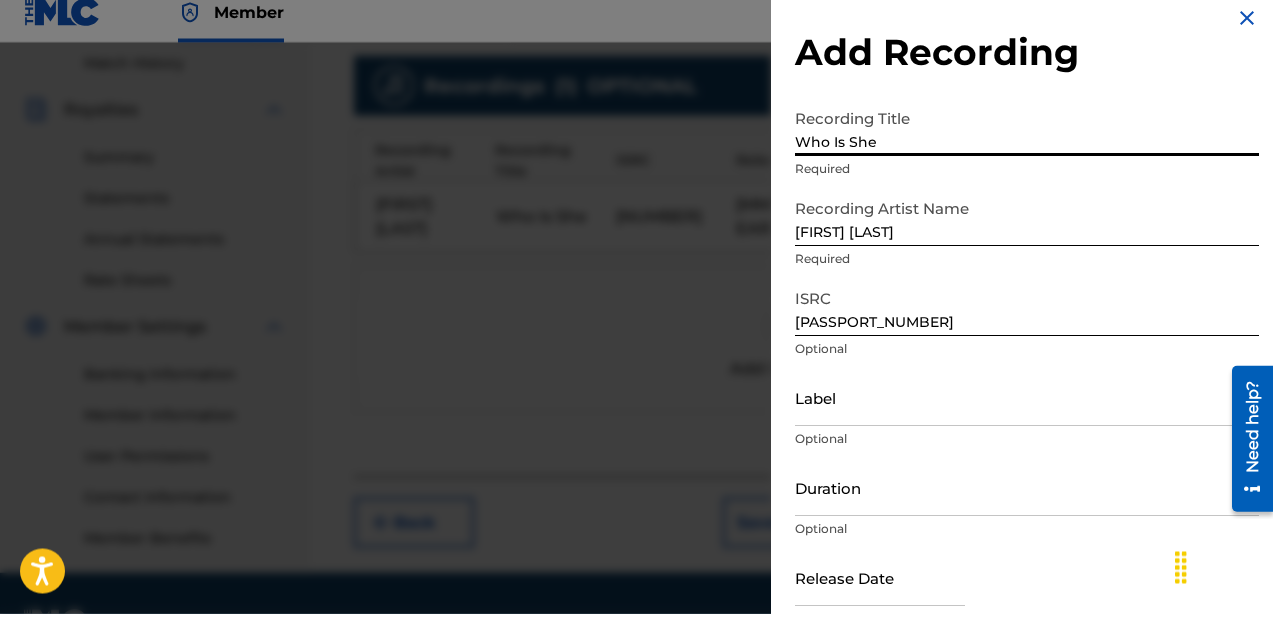 type on "Who Is She" 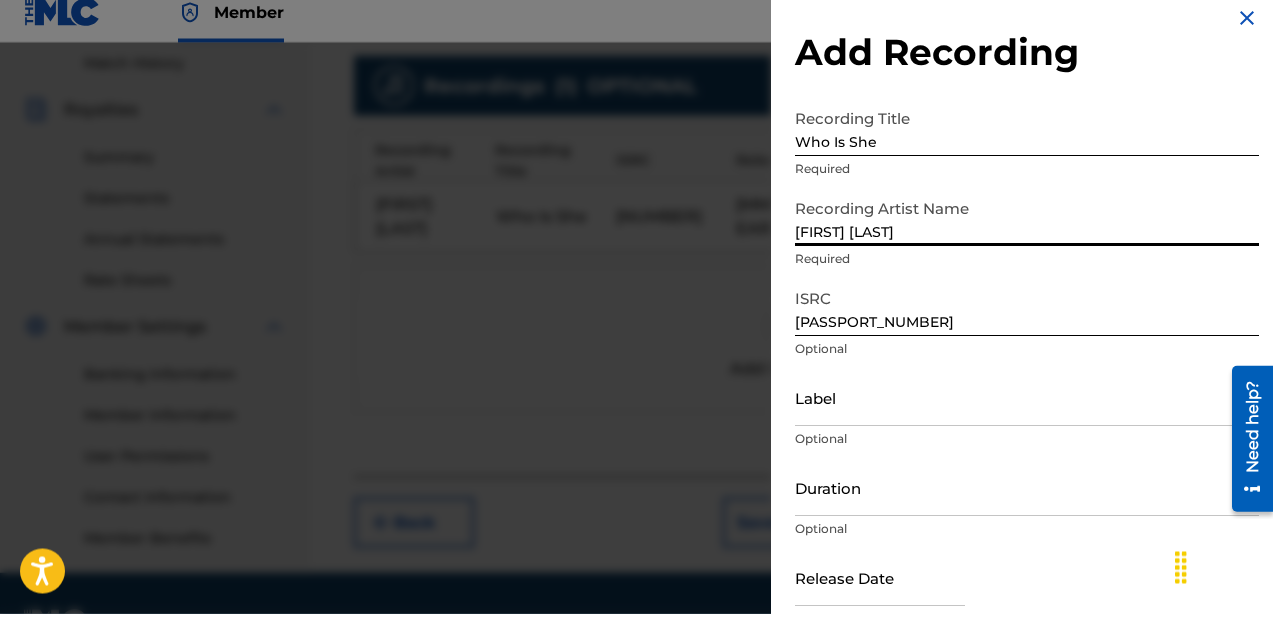 click on "Recording Artist Name Lady Therile Required" at bounding box center (1027, 252) 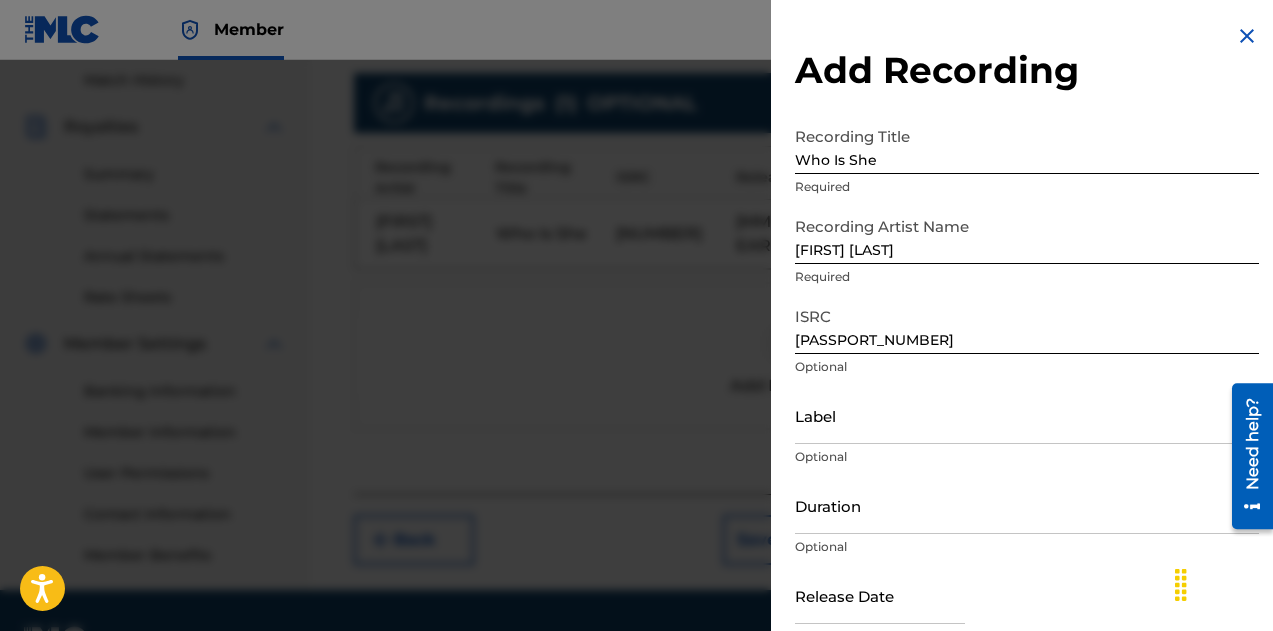 click on "Duration" at bounding box center (1027, 505) 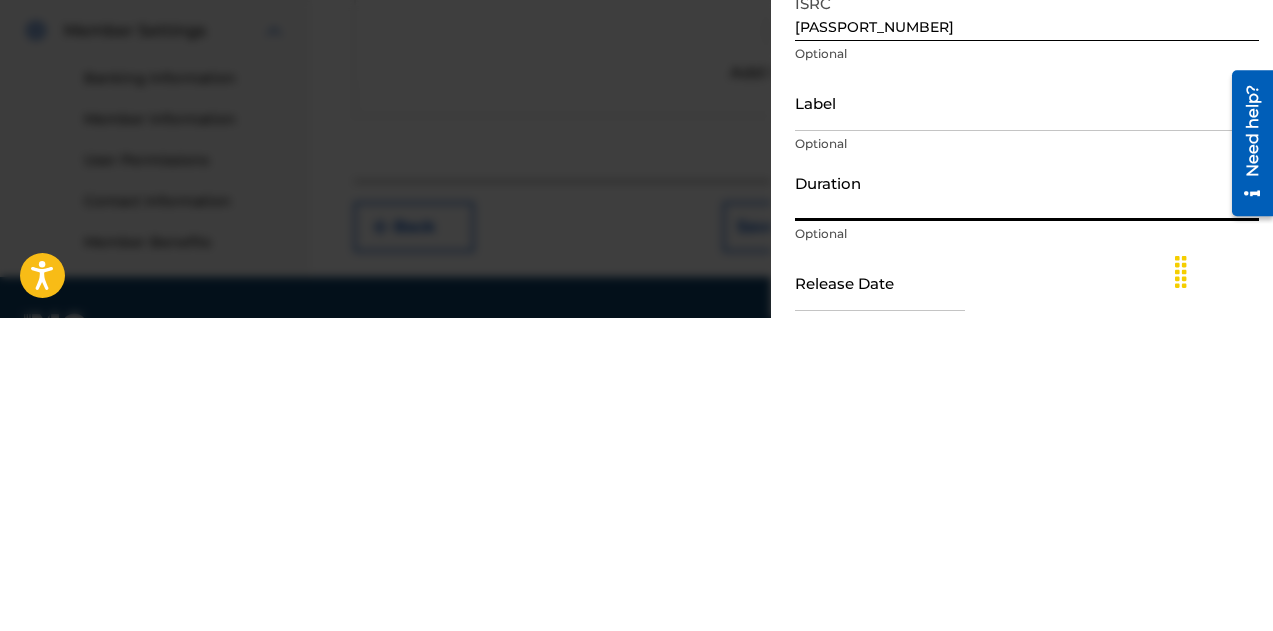 scroll, scrollTop: 586, scrollLeft: 0, axis: vertical 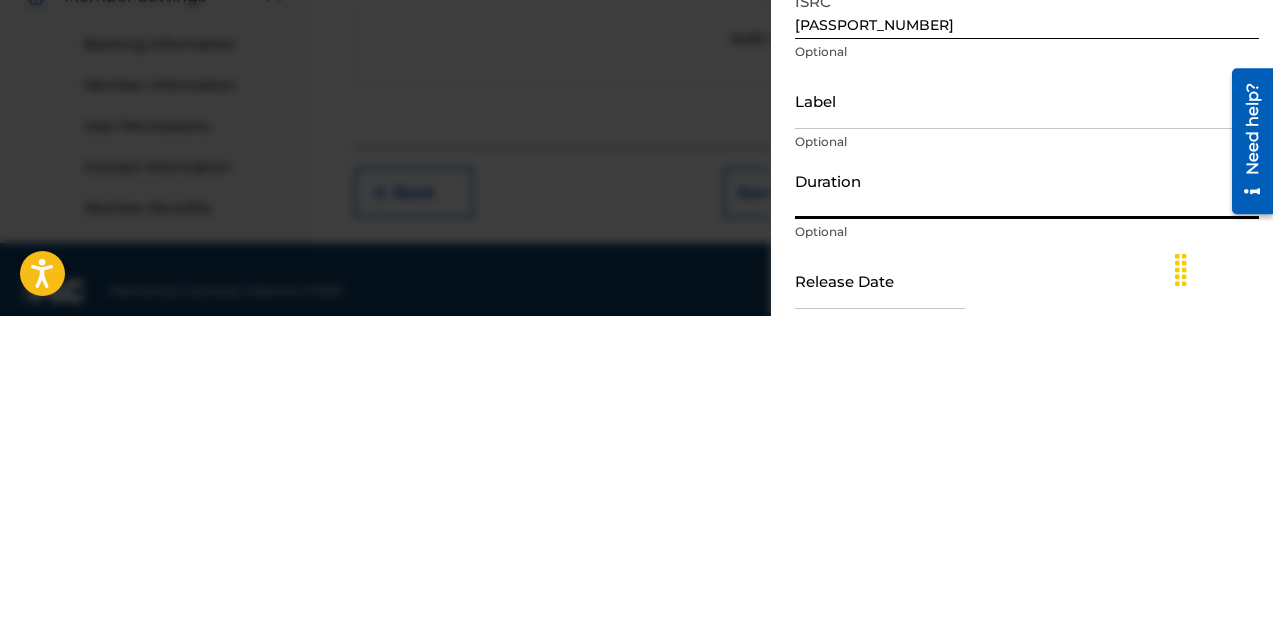 click on "Duration" at bounding box center [1027, 505] 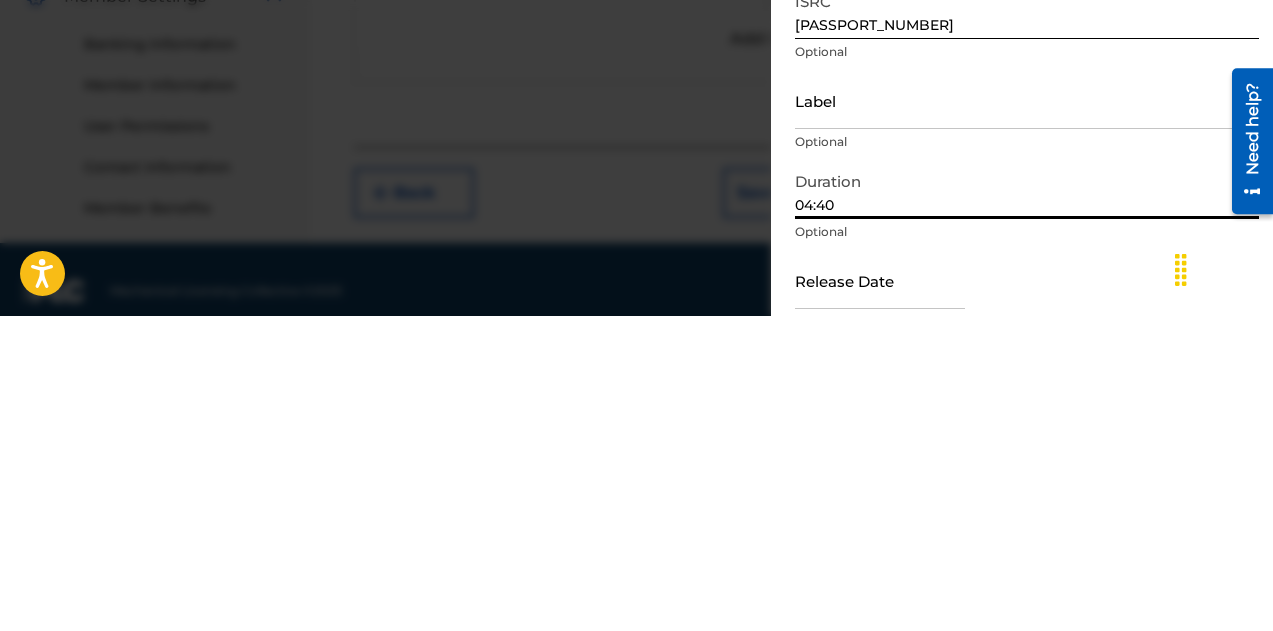 click at bounding box center [880, 595] 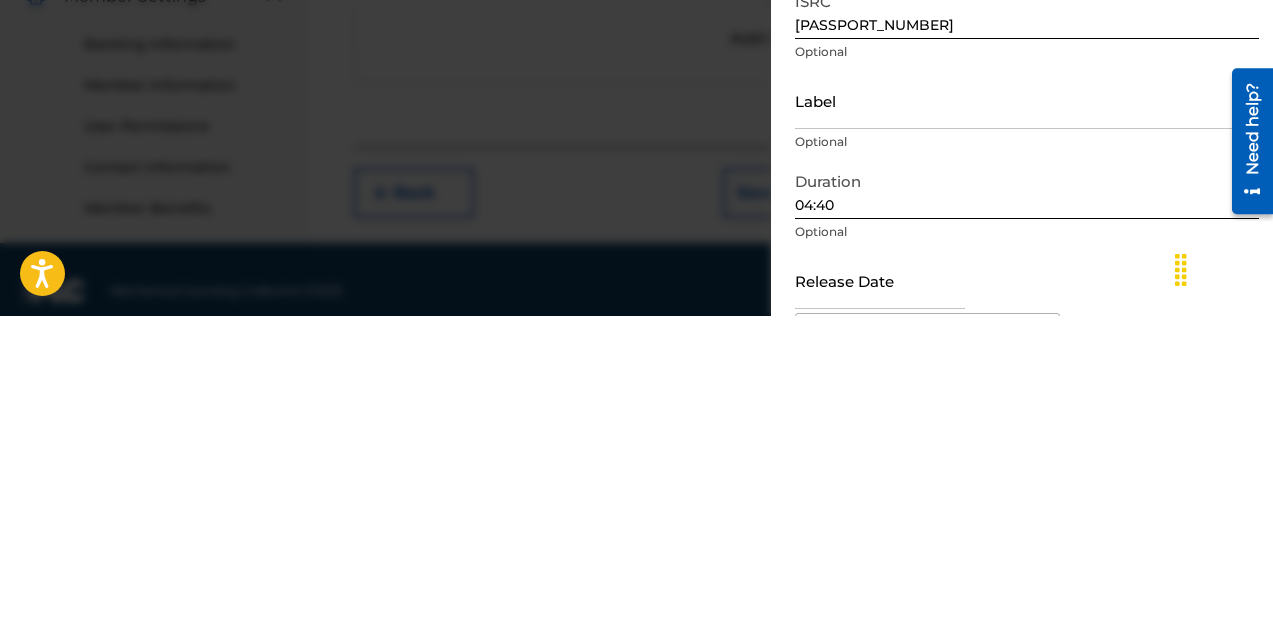 type on "[MONTH] [DAY] [YEAR]" 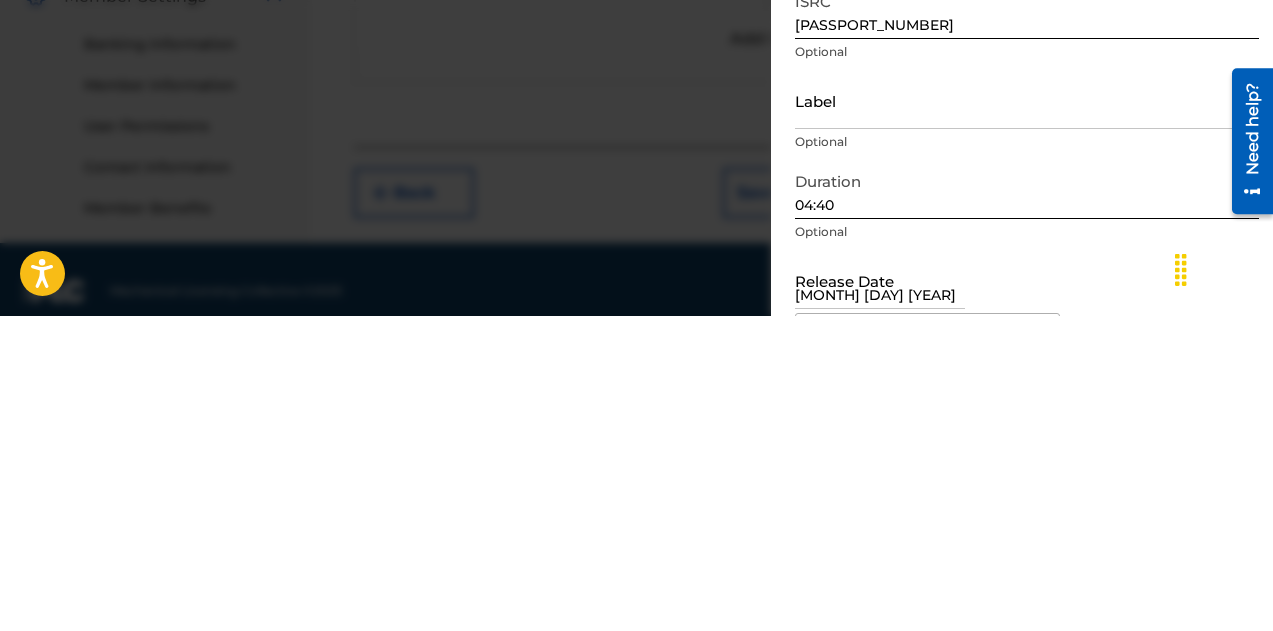 select on "10" 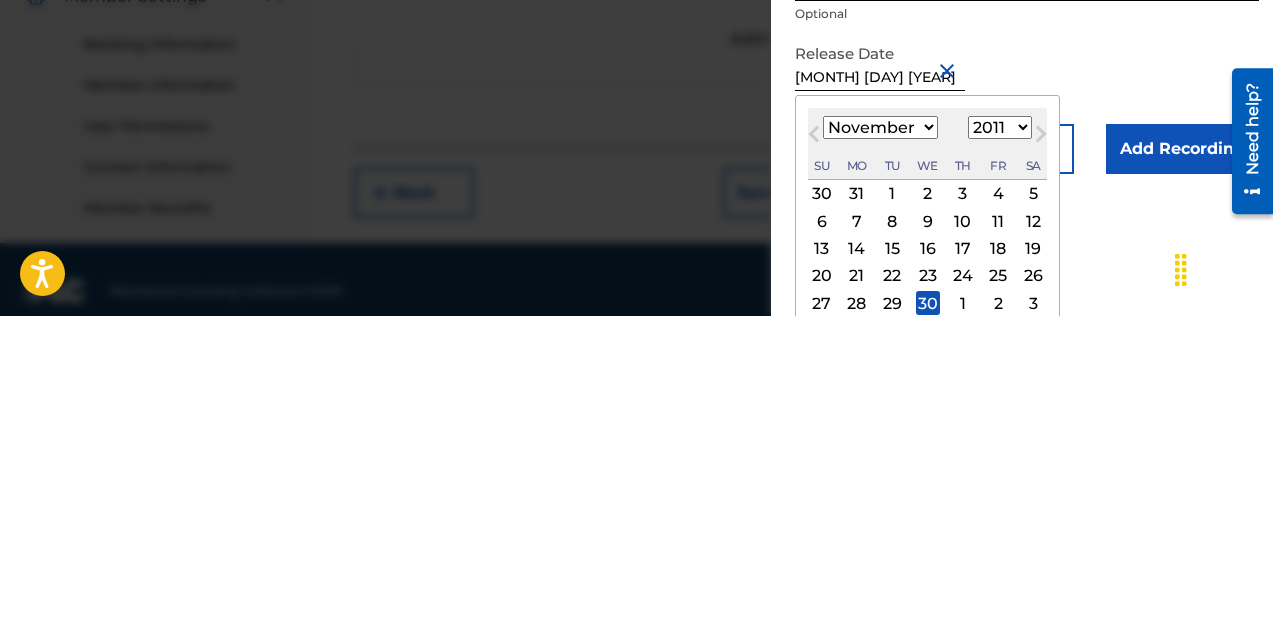 scroll, scrollTop: 259, scrollLeft: 0, axis: vertical 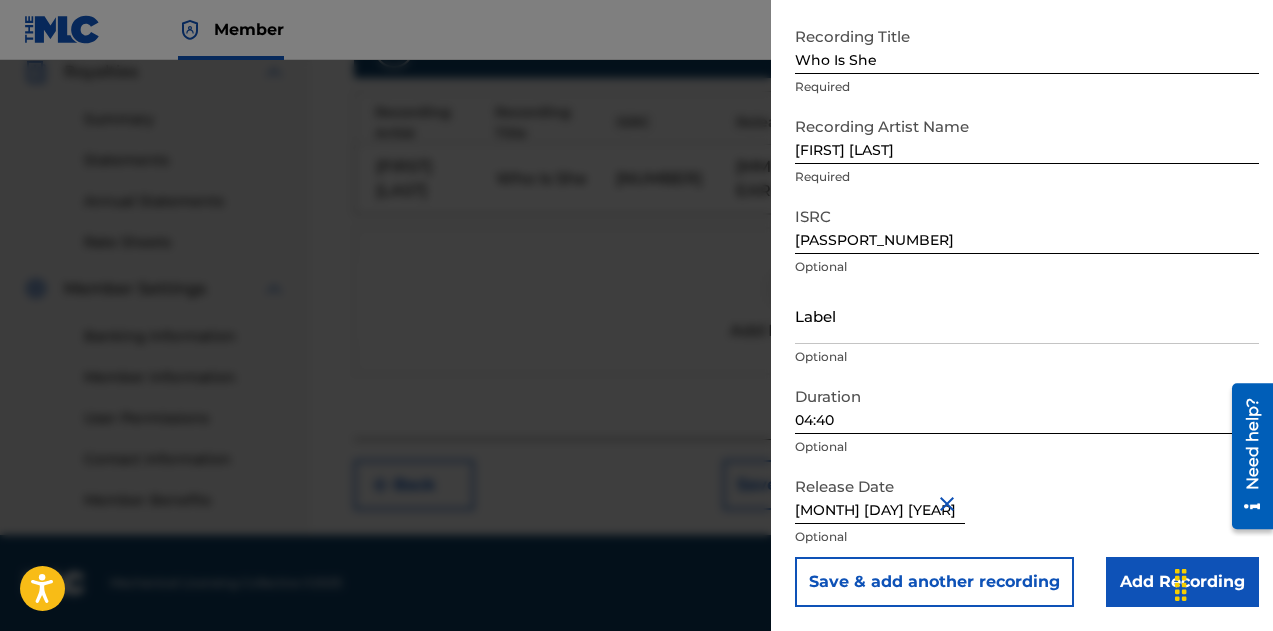 click on "Add Recording" at bounding box center [1182, 582] 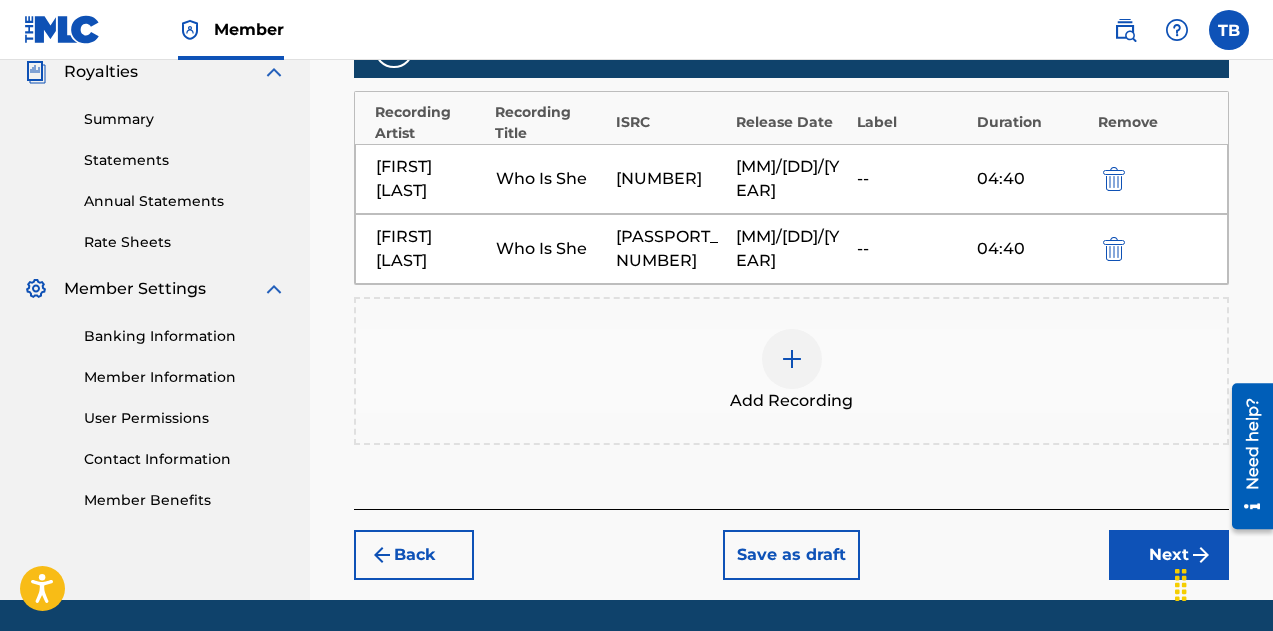 click at bounding box center (792, 359) 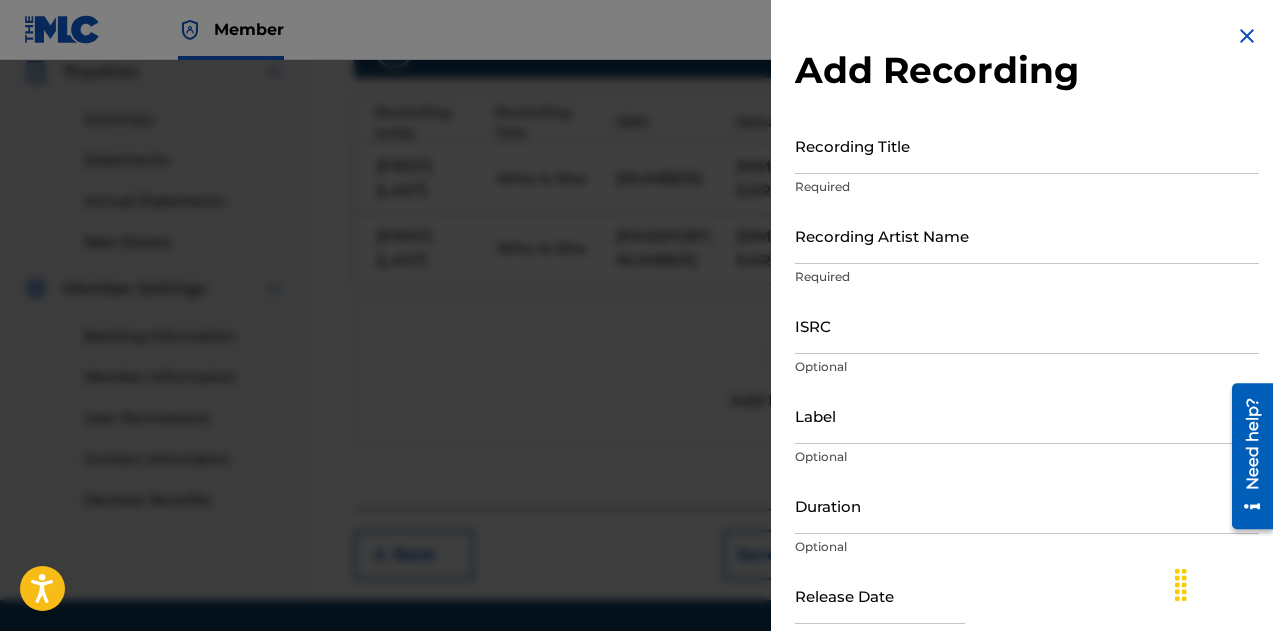 click on "Recording Title" at bounding box center [1027, 145] 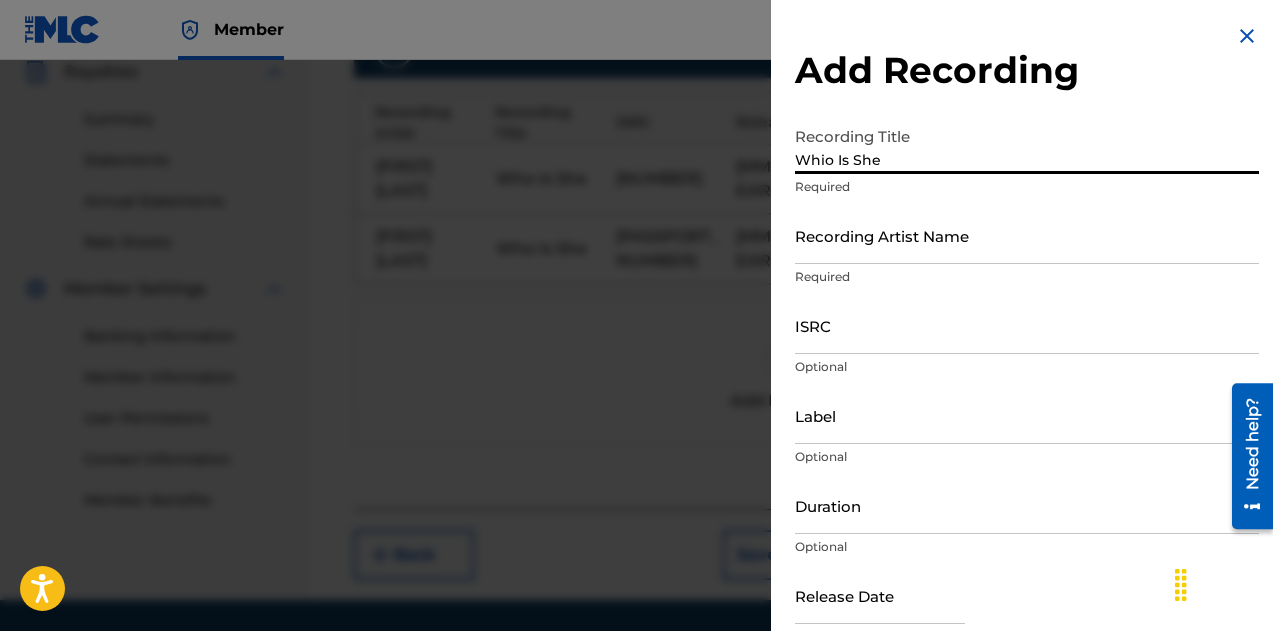 type on "Whio Is She" 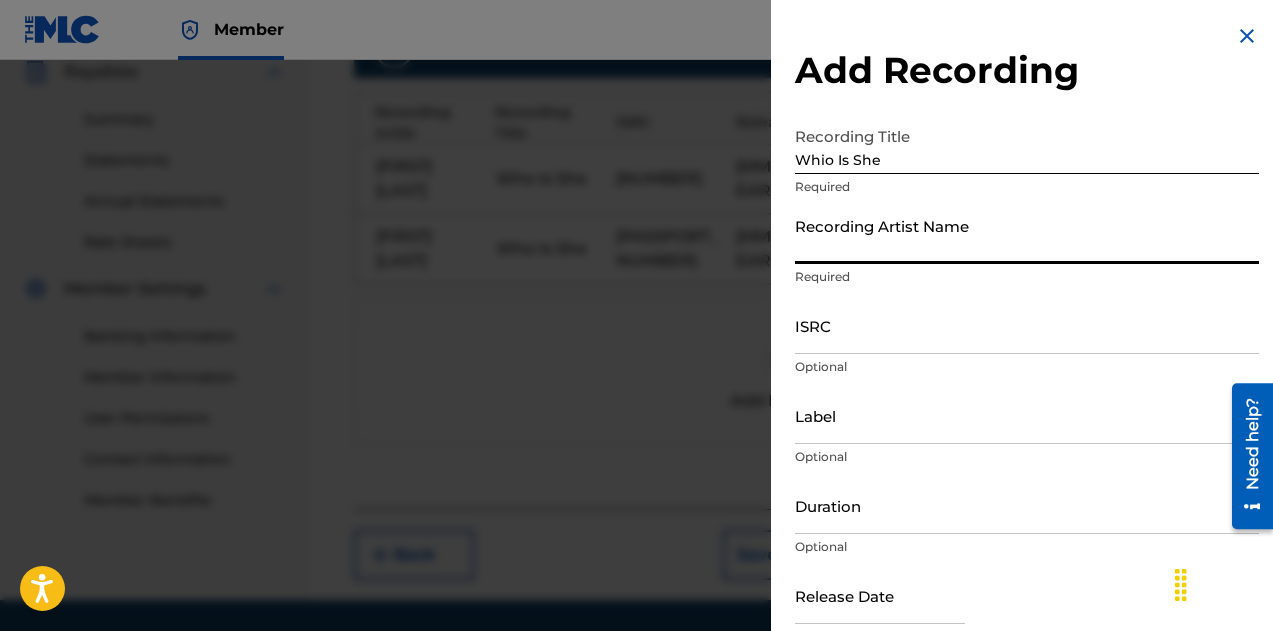 type on "[FIRST] [LAST]" 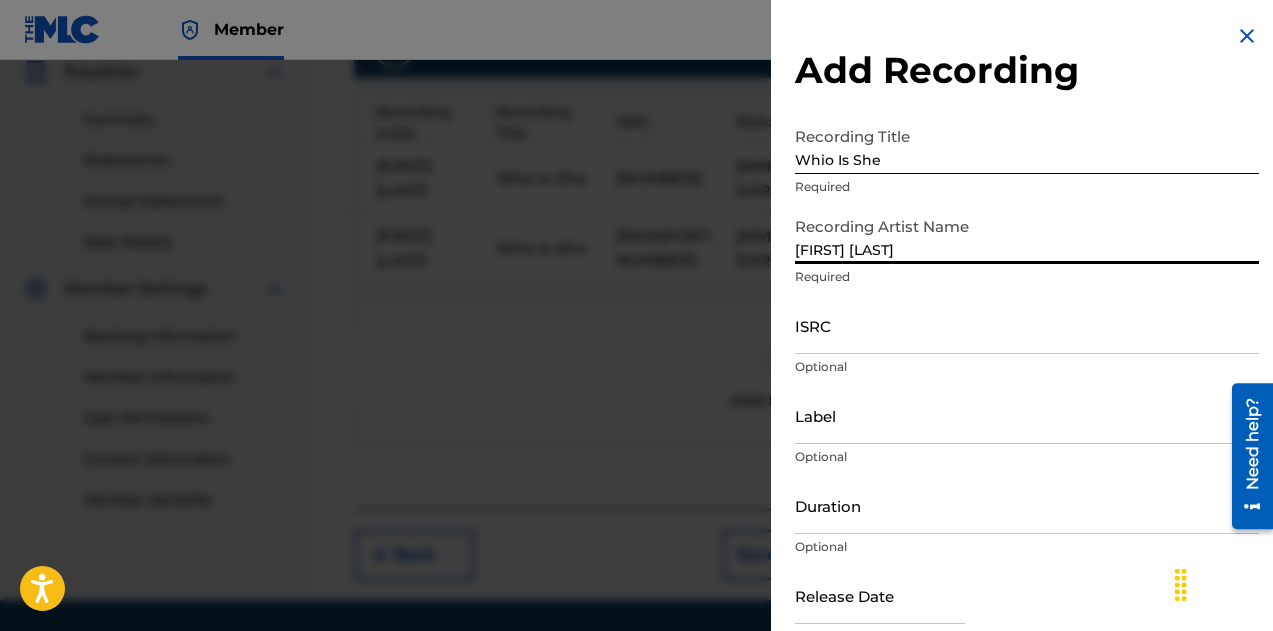 click on "Recording Artist Name Lady Therile Required" at bounding box center [1027, 252] 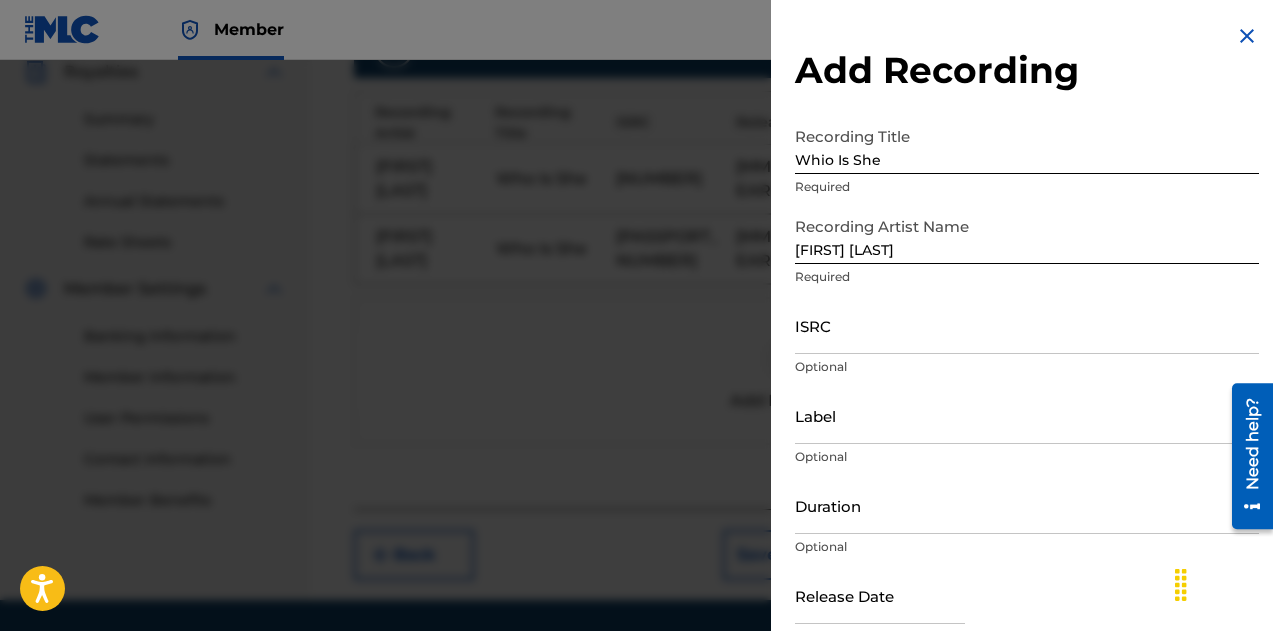 click on "ISRC" at bounding box center (1027, 325) 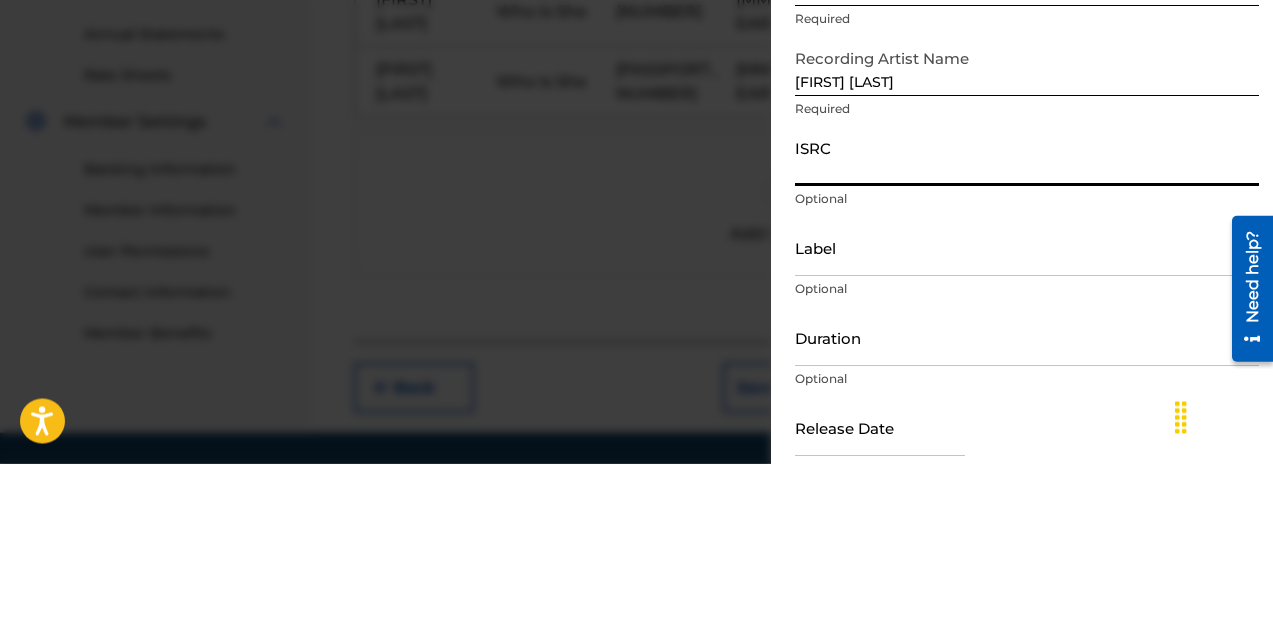 click on "Label" at bounding box center (1027, 415) 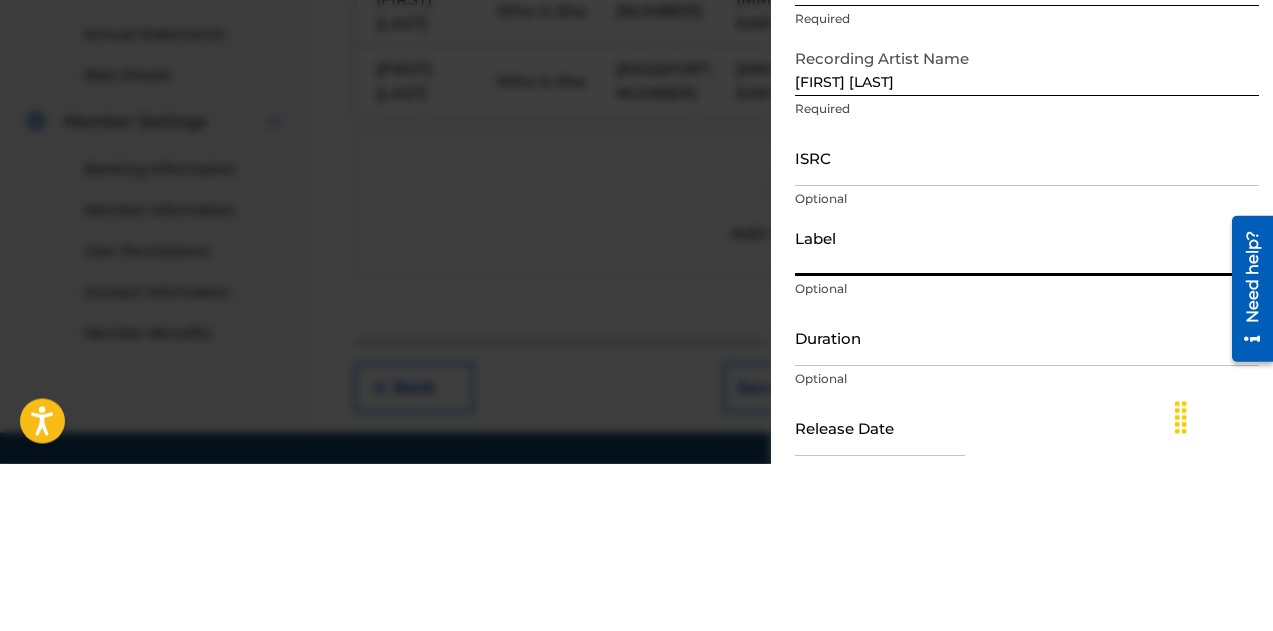 click on "ISRC" at bounding box center [1027, 325] 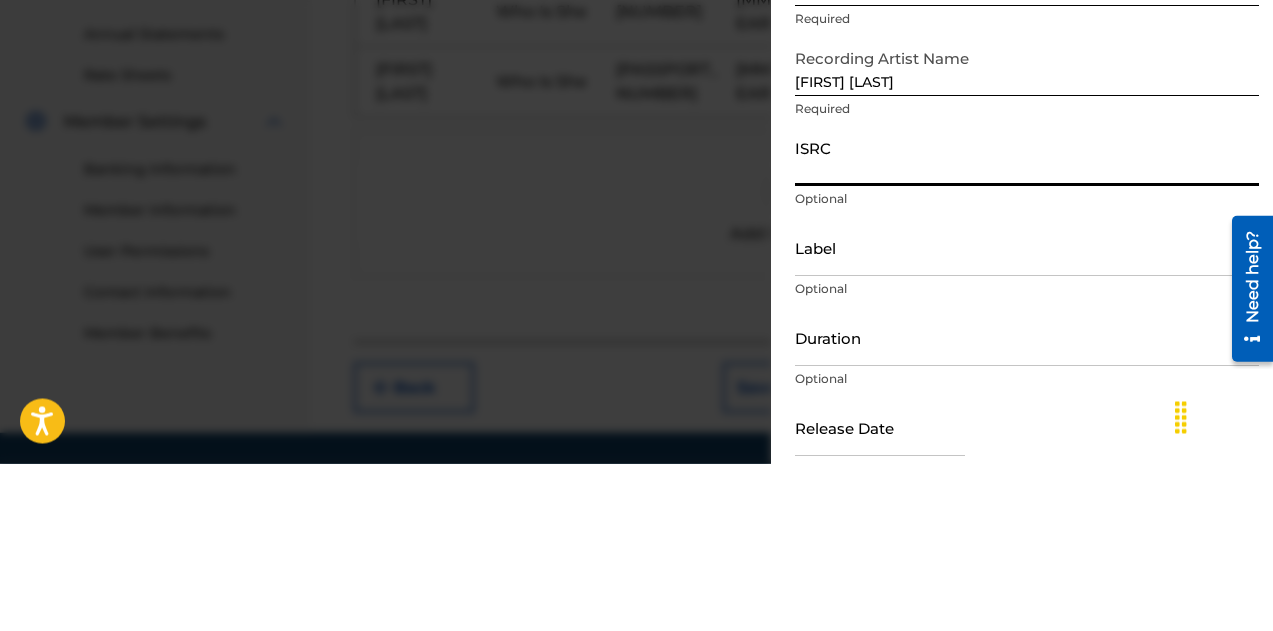 type on "[PASSPORT_NUMBER]" 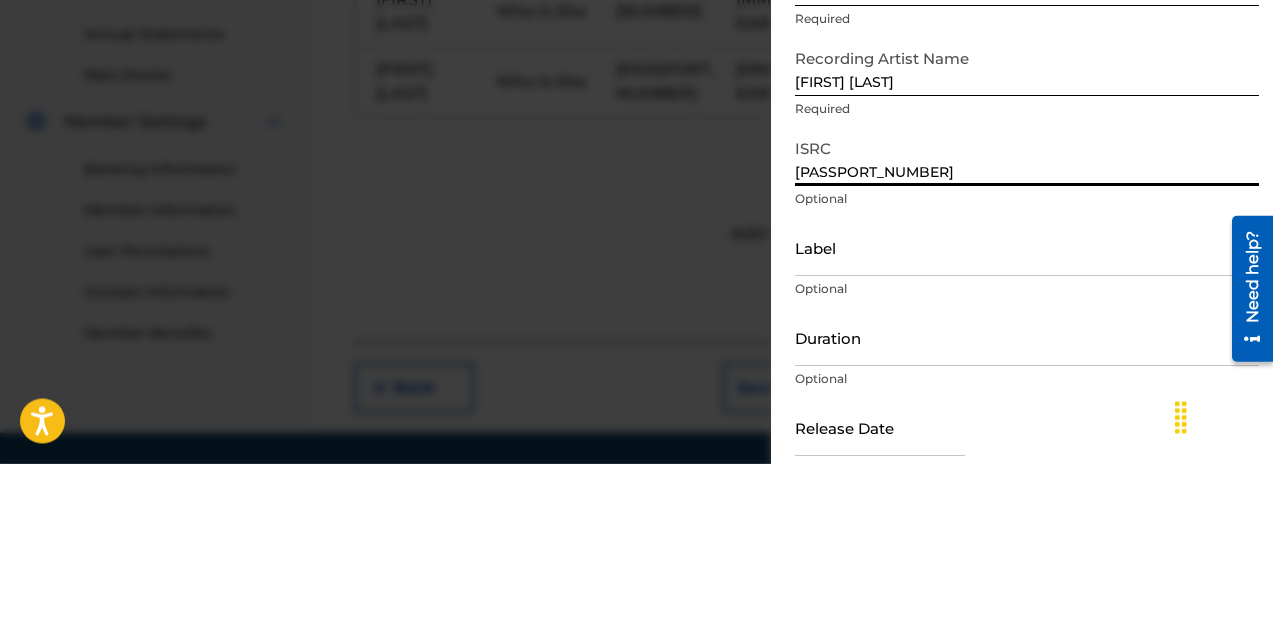 click on "Optional" at bounding box center [1027, 457] 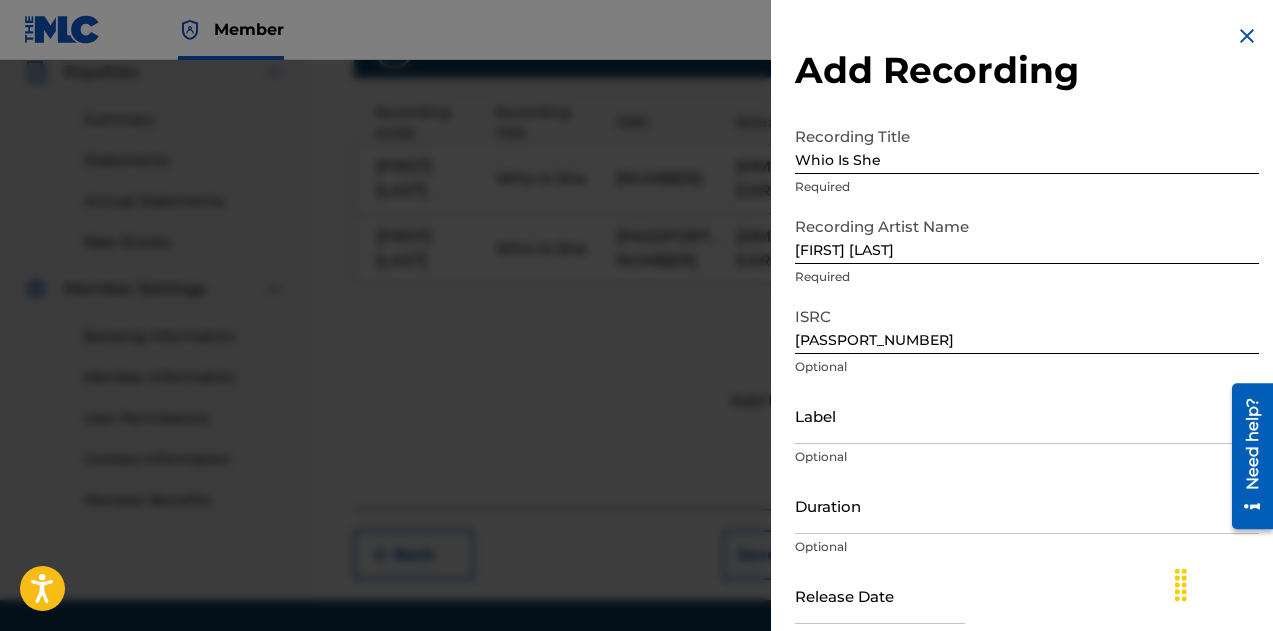 click on "Duration" at bounding box center [1027, 505] 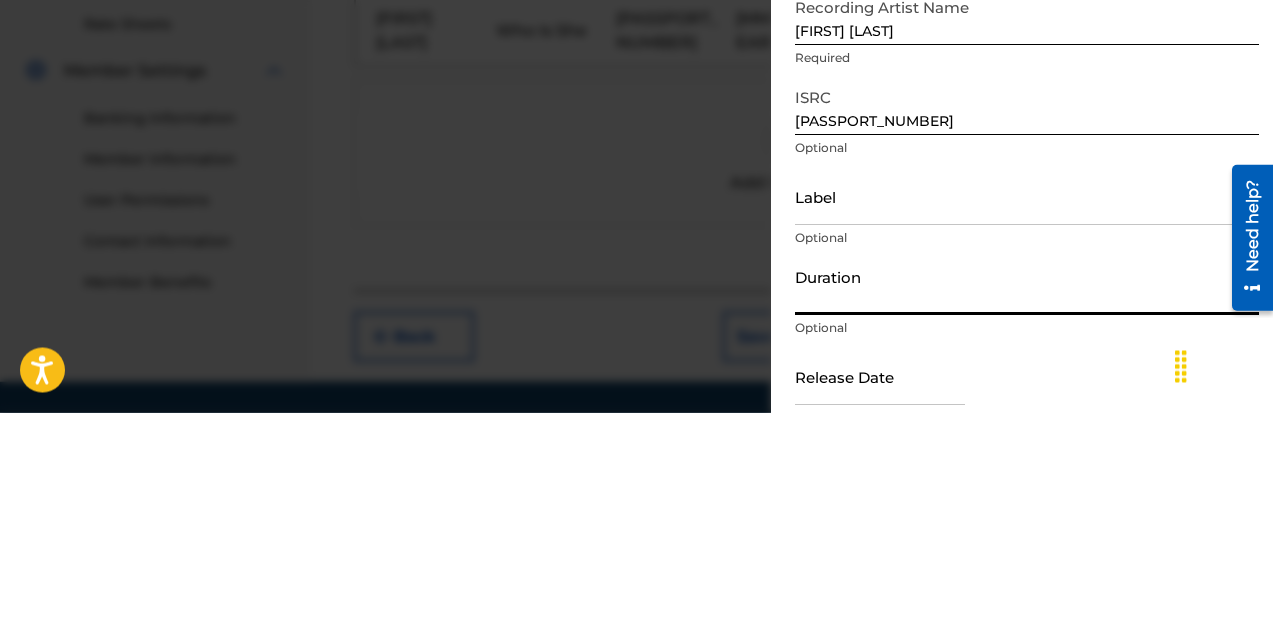 scroll, scrollTop: 641, scrollLeft: 0, axis: vertical 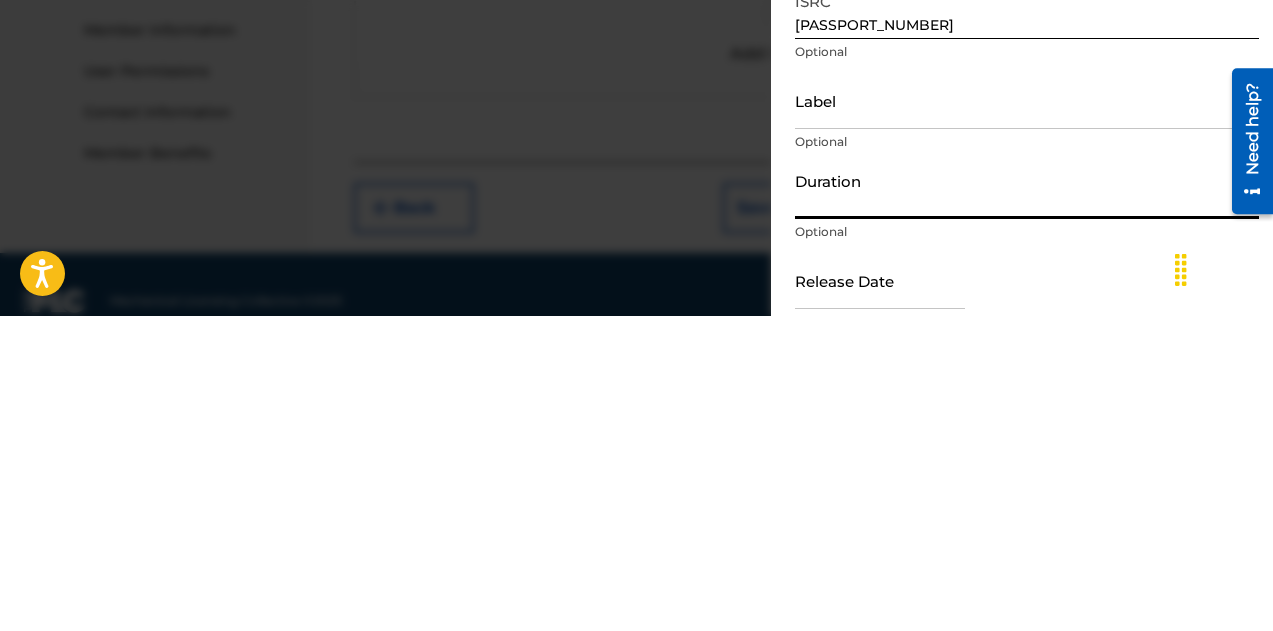 click on "Duration" at bounding box center (1027, 505) 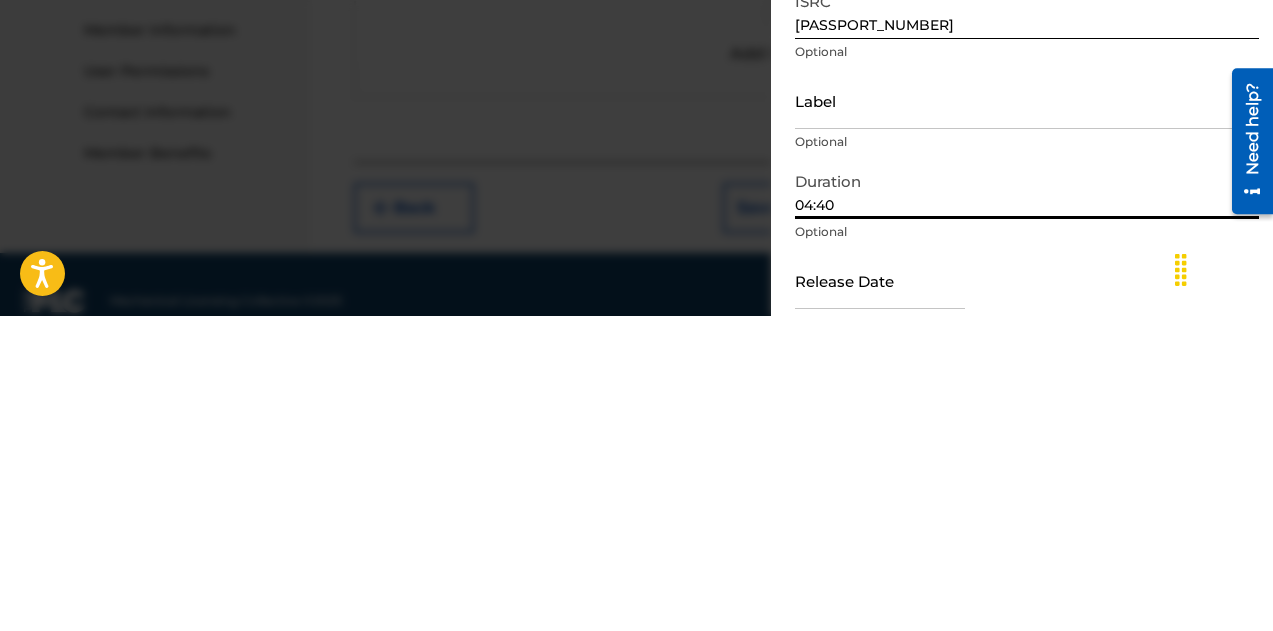 click at bounding box center (880, 595) 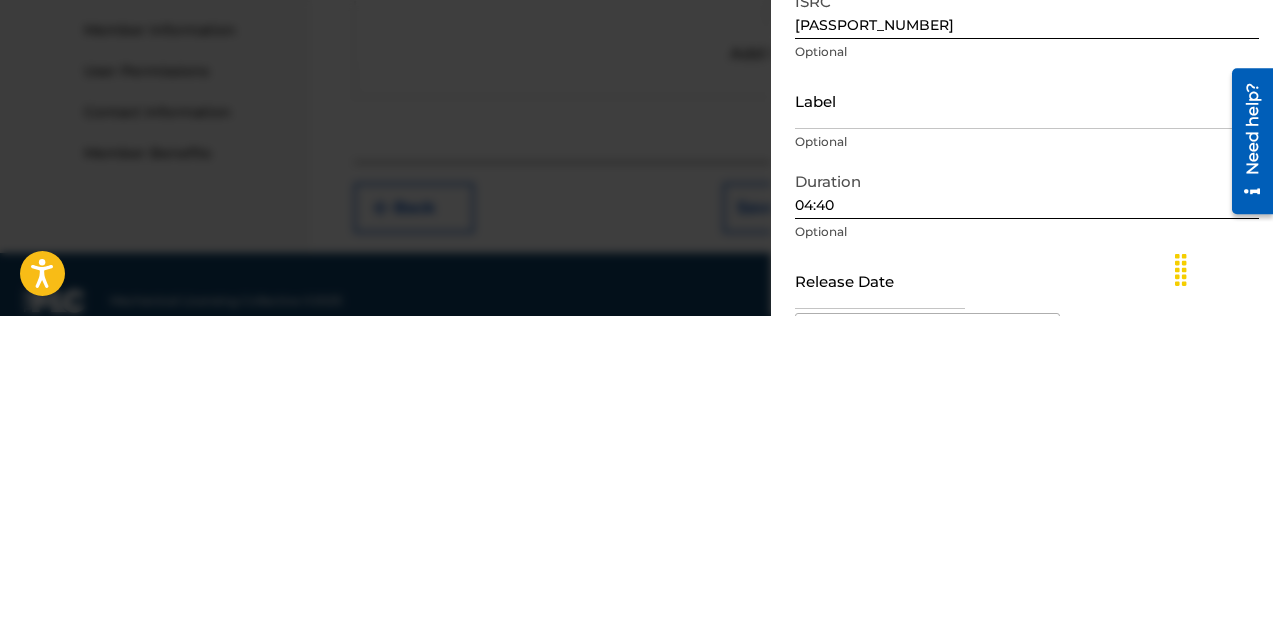 click at bounding box center [880, 595] 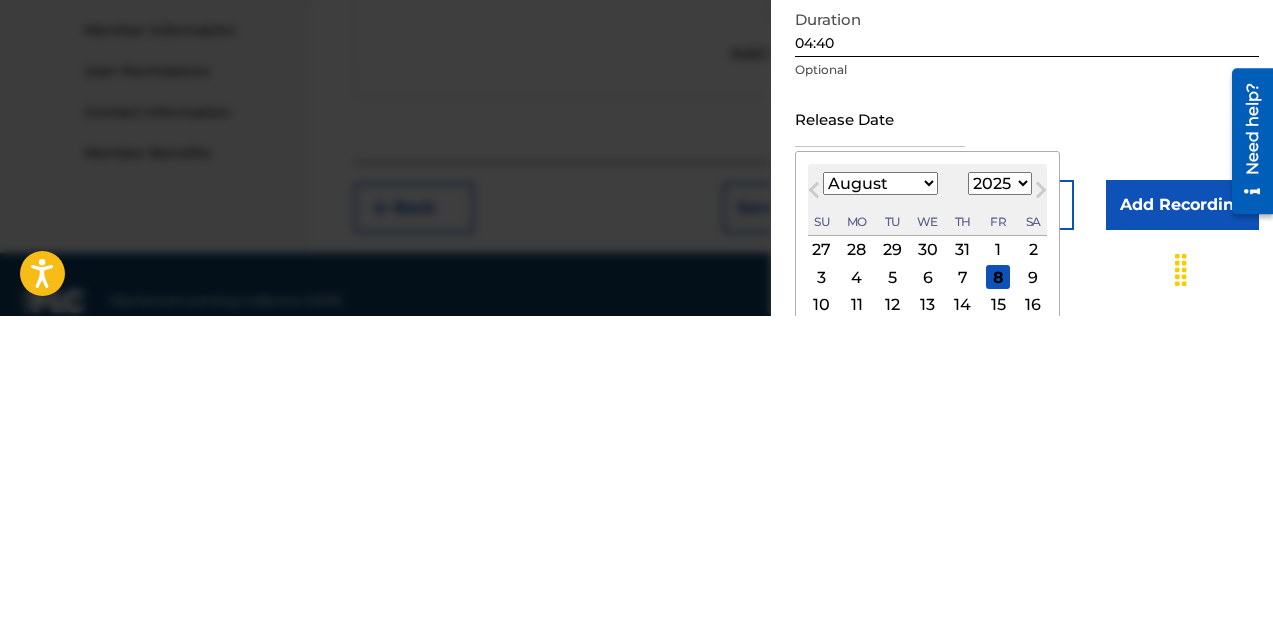 scroll, scrollTop: 163, scrollLeft: 0, axis: vertical 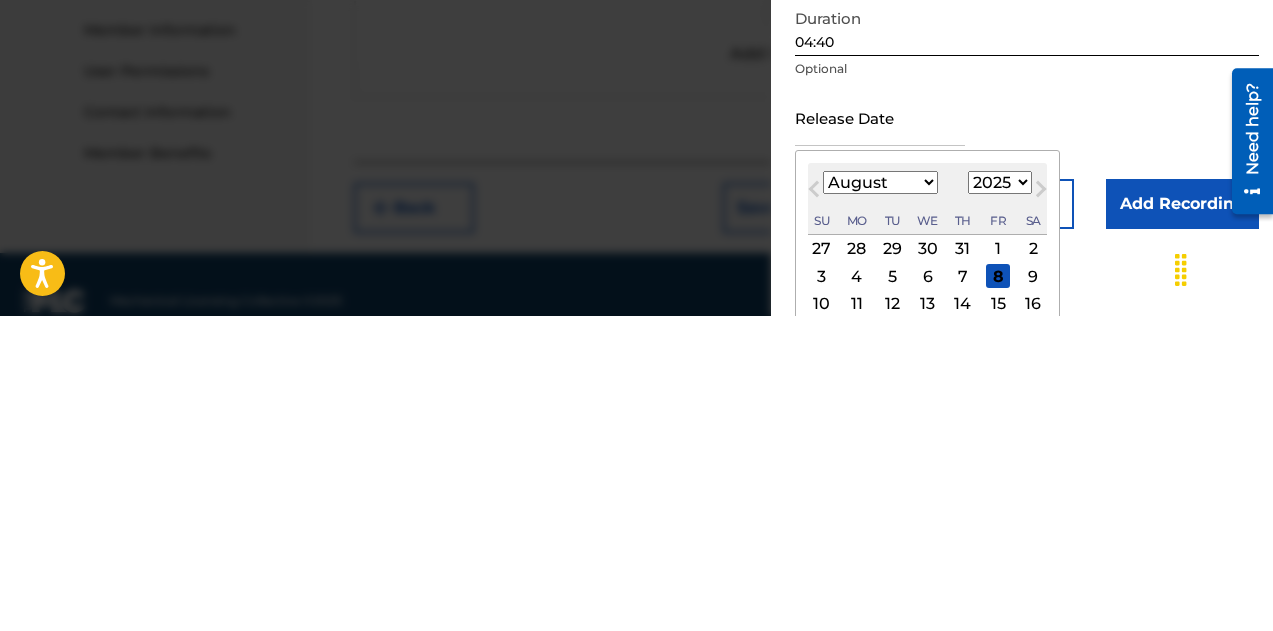 click on "1899 1900 1901 1902 1903 1904 1905 1906 1907 1908 1909 1910 1911 1912 1913 1914 1915 1916 1917 1918 1919 1920 1921 1922 1923 1924 1925 1926 1927 1928 1929 1930 1931 1932 1933 1934 1935 1936 1937 1938 1939 1940 1941 1942 1943 1944 1945 1946 1947 1948 1949 1950 1951 1952 1953 1954 1955 1956 1957 1958 1959 1960 1961 1962 1963 1964 1965 1966 1967 1968 1969 1970 1971 1972 1973 1974 1975 1976 1977 1978 1979 1980 1981 1982 1983 1984 1985 1986 1987 1988 1989 1990 1991 1992 1993 1994 1995 1996 1997 1998 1999 2000 2001 2002 2003 2004 2005 2006 2007 2008 2009 2010 2011 2012 2013 2014 2015 2016 2017 2018 2019 2020 2021 2022 2023 2024 2025 2026 2027 2028 2029 2030 2031 2032 2033 2034 2035 2036 2037 2038 2039 2040 2041 2042 2043 2044 2045 2046 2047 2048 2049 2050 2051 2052 2053 2054 2055 2056 2057 2058 2059 2060 2061 2062 2063 2064 2065 2066 2067 2068 2069 2070 2071 2072 2073 2074 2075 2076 2077 2078 2079 2080 2081 2082 2083 2084 2085 2086 2087 2088 2089 2090 2091 2092 2093 2094 2095 2096 2097 2098 2099 2100" at bounding box center (1000, 497) 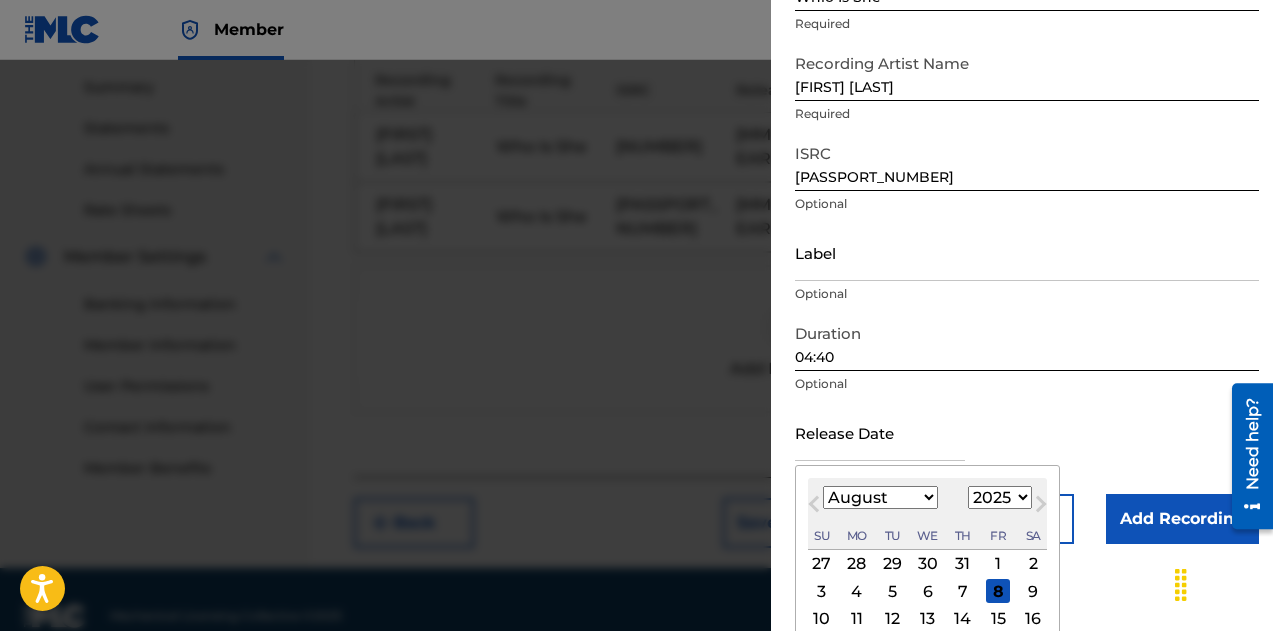 select on "2010" 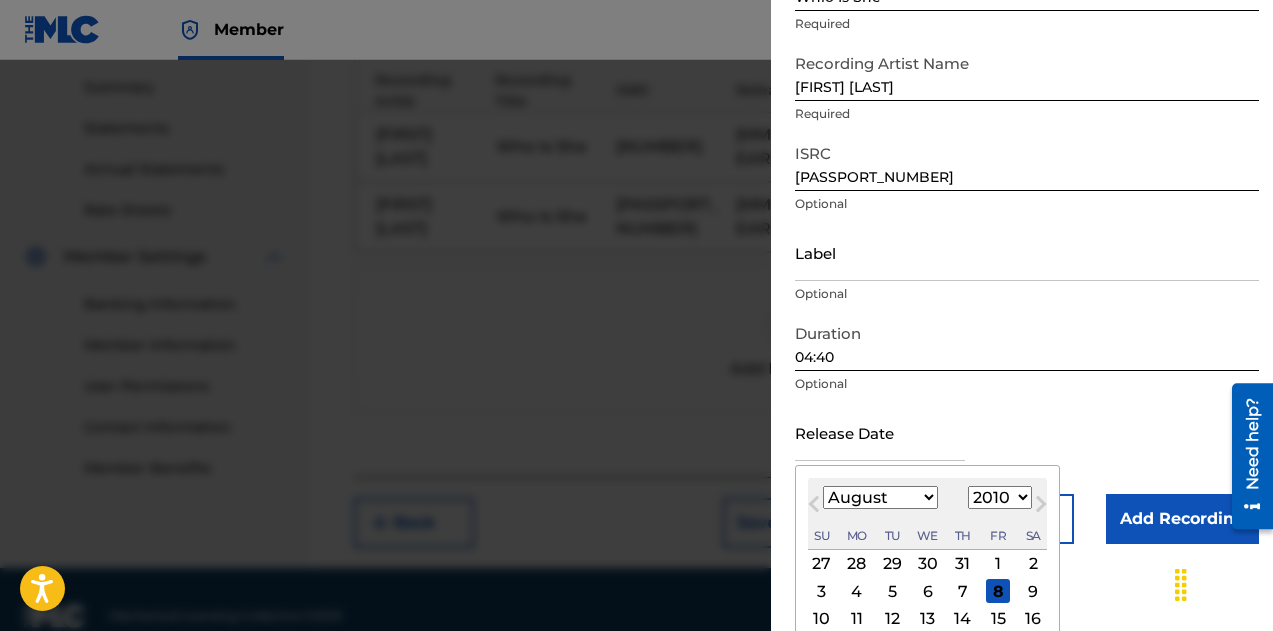 click on "1899 1900 1901 1902 1903 1904 1905 1906 1907 1908 1909 1910 1911 1912 1913 1914 1915 1916 1917 1918 1919 1920 1921 1922 1923 1924 1925 1926 1927 1928 1929 1930 1931 1932 1933 1934 1935 1936 1937 1938 1939 1940 1941 1942 1943 1944 1945 1946 1947 1948 1949 1950 1951 1952 1953 1954 1955 1956 1957 1958 1959 1960 1961 1962 1963 1964 1965 1966 1967 1968 1969 1970 1971 1972 1973 1974 1975 1976 1977 1978 1979 1980 1981 1982 1983 1984 1985 1986 1987 1988 1989 1990 1991 1992 1993 1994 1995 1996 1997 1998 1999 2000 2001 2002 2003 2004 2005 2006 2007 2008 2009 2010 2011 2012 2013 2014 2015 2016 2017 2018 2019 2020 2021 2022 2023 2024 2025 2026 2027 2028 2029 2030 2031 2032 2033 2034 2035 2036 2037 2038 2039 2040 2041 2042 2043 2044 2045 2046 2047 2048 2049 2050 2051 2052 2053 2054 2055 2056 2057 2058 2059 2060 2061 2062 2063 2064 2065 2066 2067 2068 2069 2070 2071 2072 2073 2074 2075 2076 2077 2078 2079 2080 2081 2082 2083 2084 2085 2086 2087 2088 2089 2090 2091 2092 2093 2094 2095 2096 2097 2098 2099 2100" at bounding box center (1000, 497) 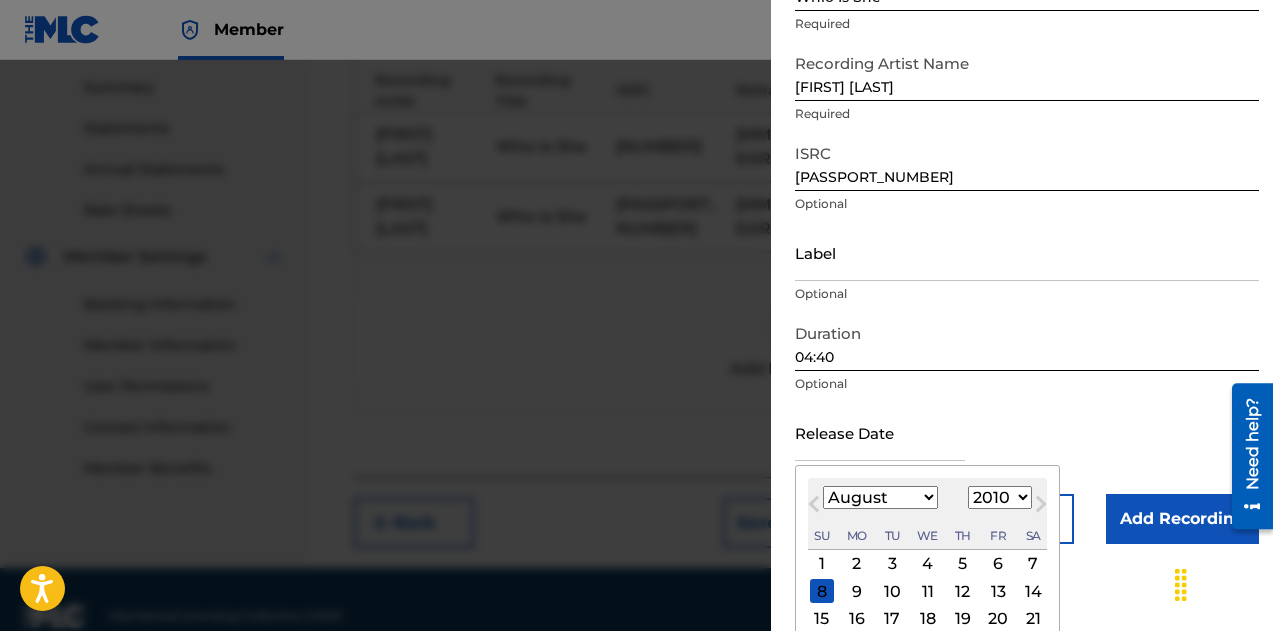 click on "January February March April May June July August September October November December" at bounding box center (880, 497) 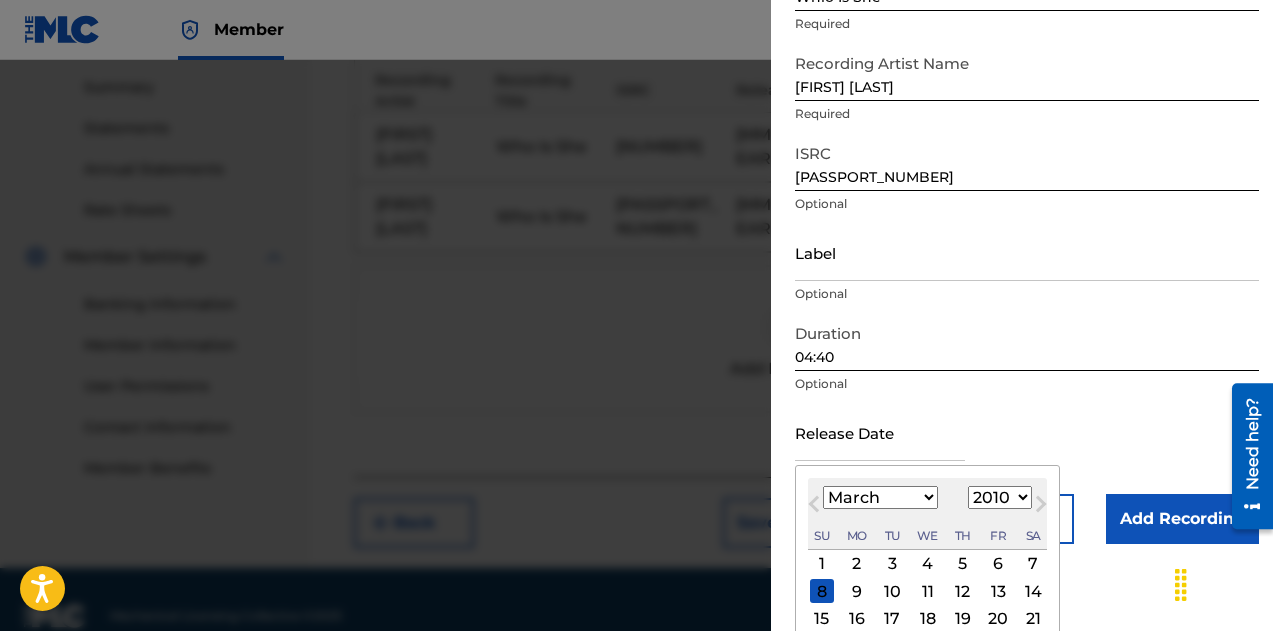 click on "January February March April May June July August September October November December" at bounding box center (880, 497) 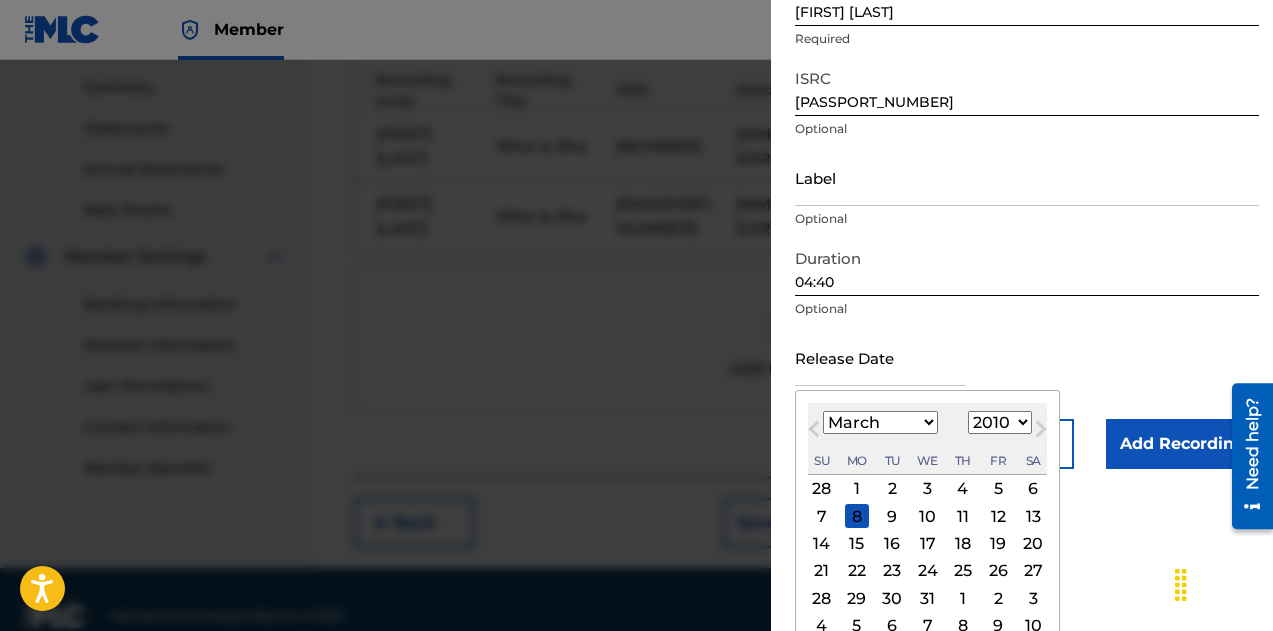 scroll, scrollTop: 259, scrollLeft: 0, axis: vertical 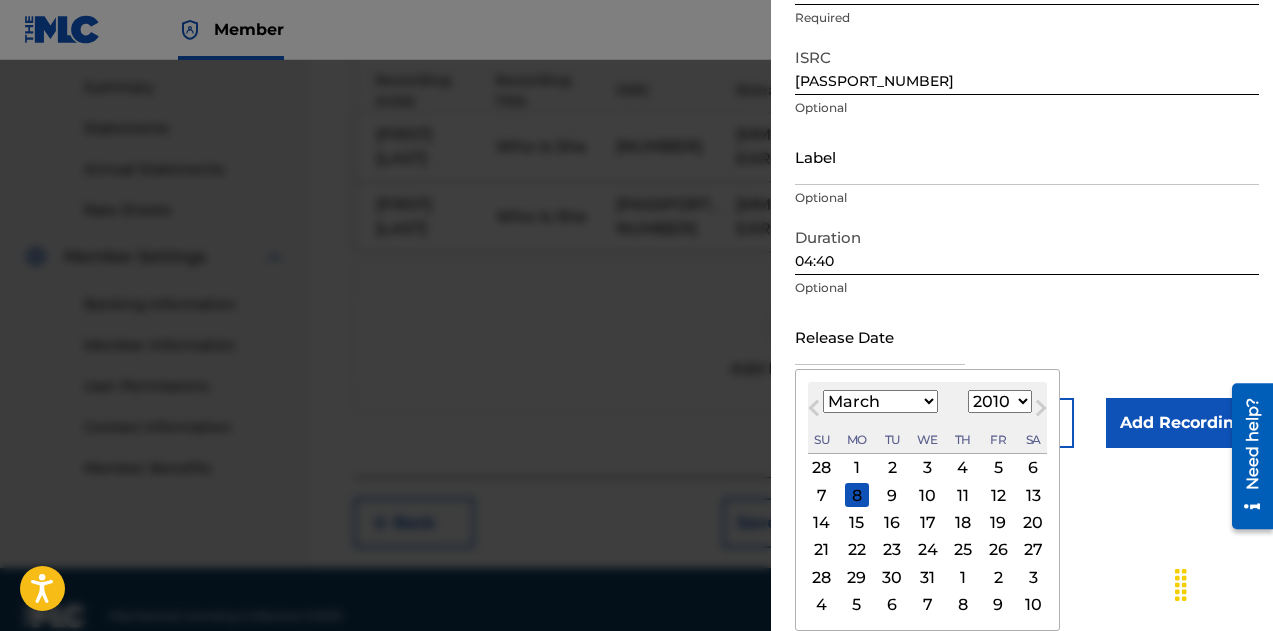 click on "28" at bounding box center [822, 577] 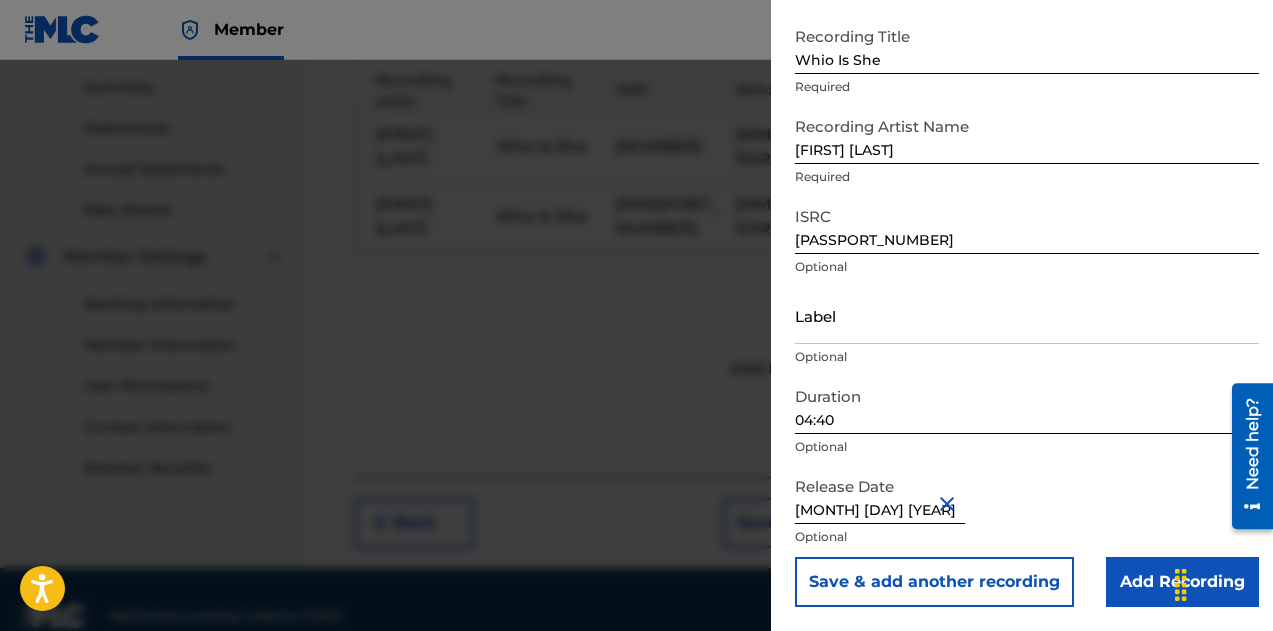 scroll, scrollTop: 100, scrollLeft: 0, axis: vertical 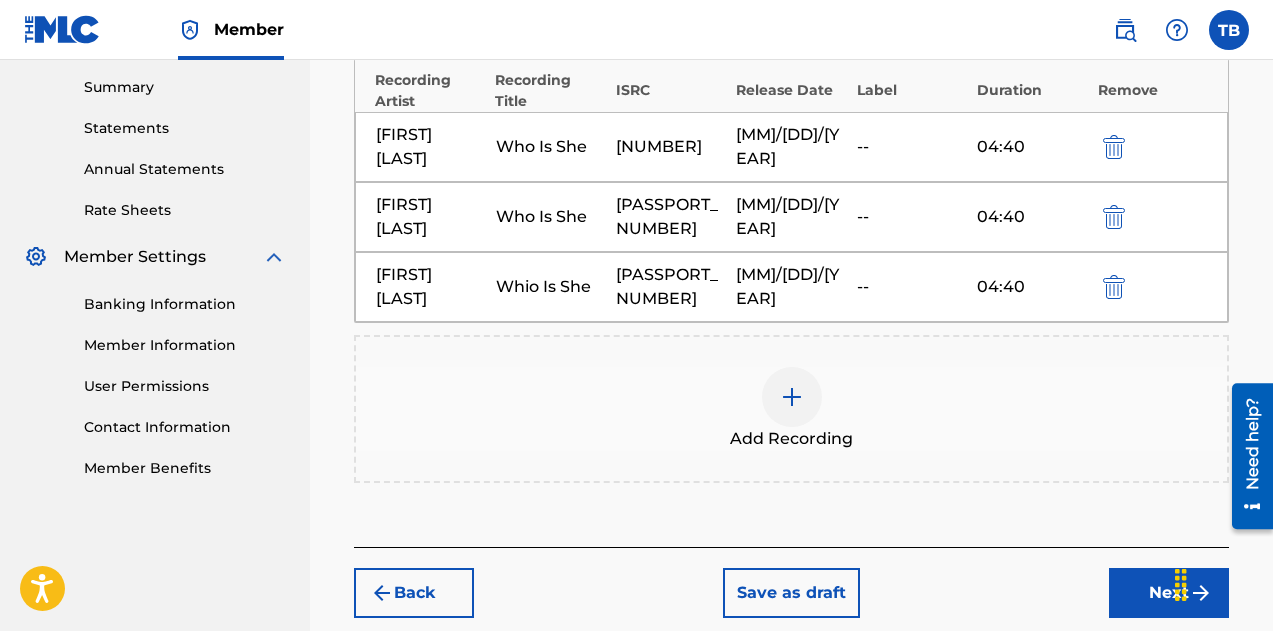 click on "Next" at bounding box center (1169, 593) 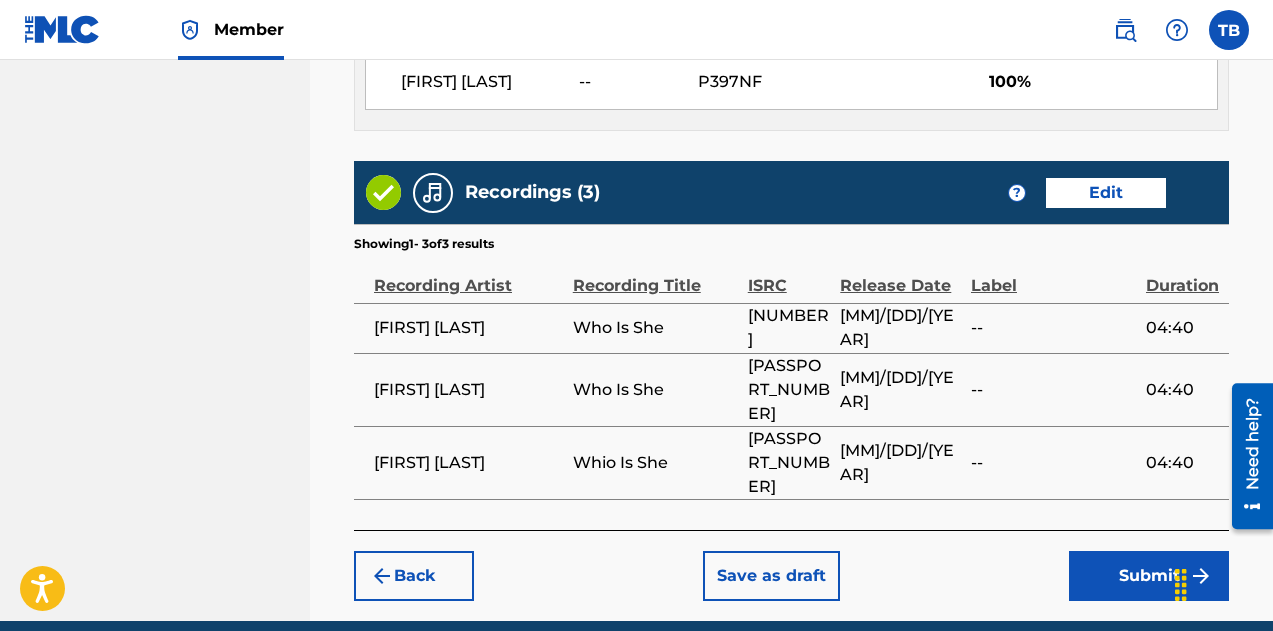 scroll, scrollTop: 1236, scrollLeft: 0, axis: vertical 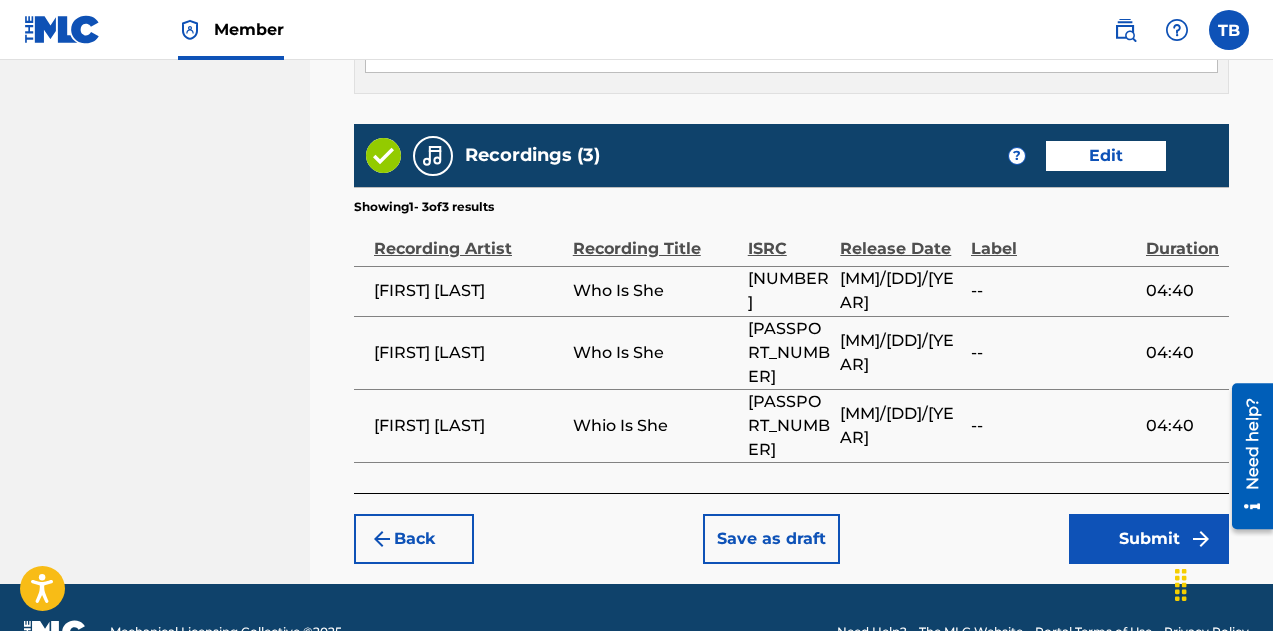 click on "Submit" at bounding box center [1149, 539] 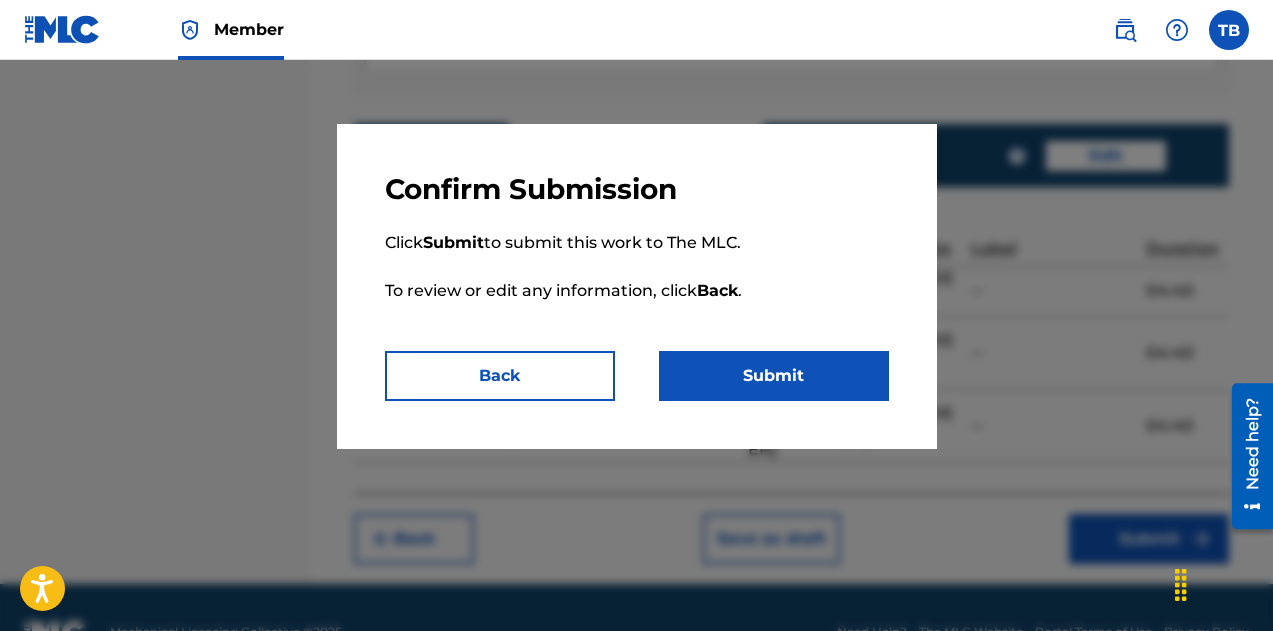 click on "Submit" at bounding box center [774, 376] 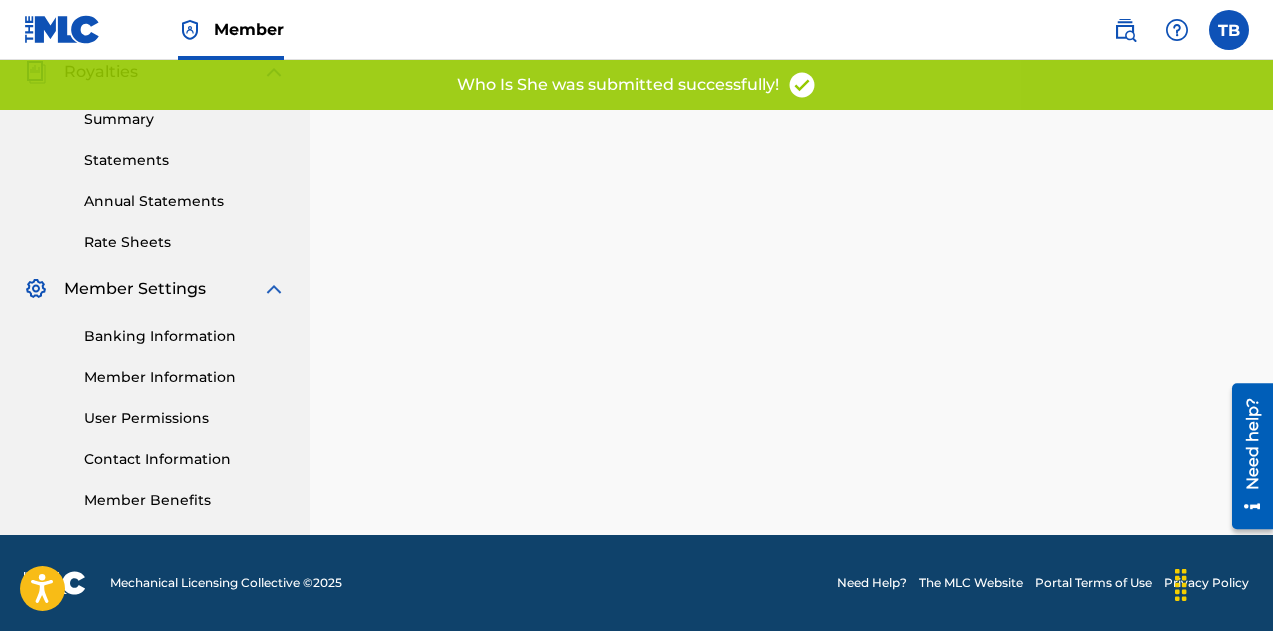 scroll, scrollTop: 0, scrollLeft: 0, axis: both 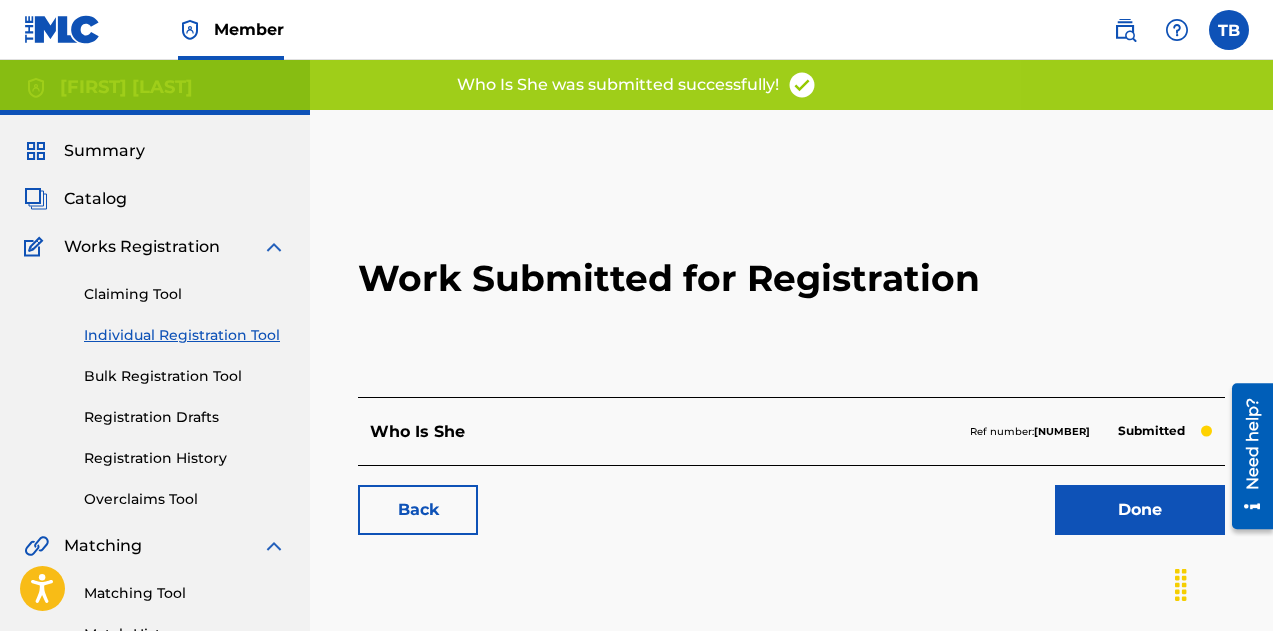 click on "Done" at bounding box center [1140, 510] 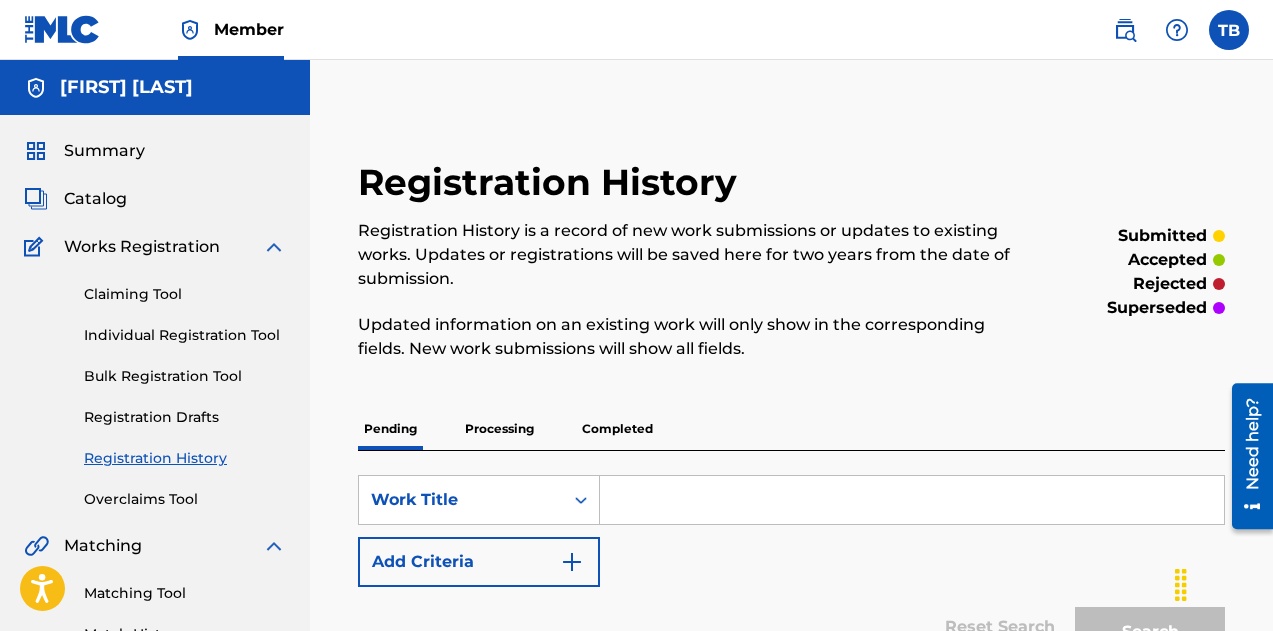 click at bounding box center [912, 500] 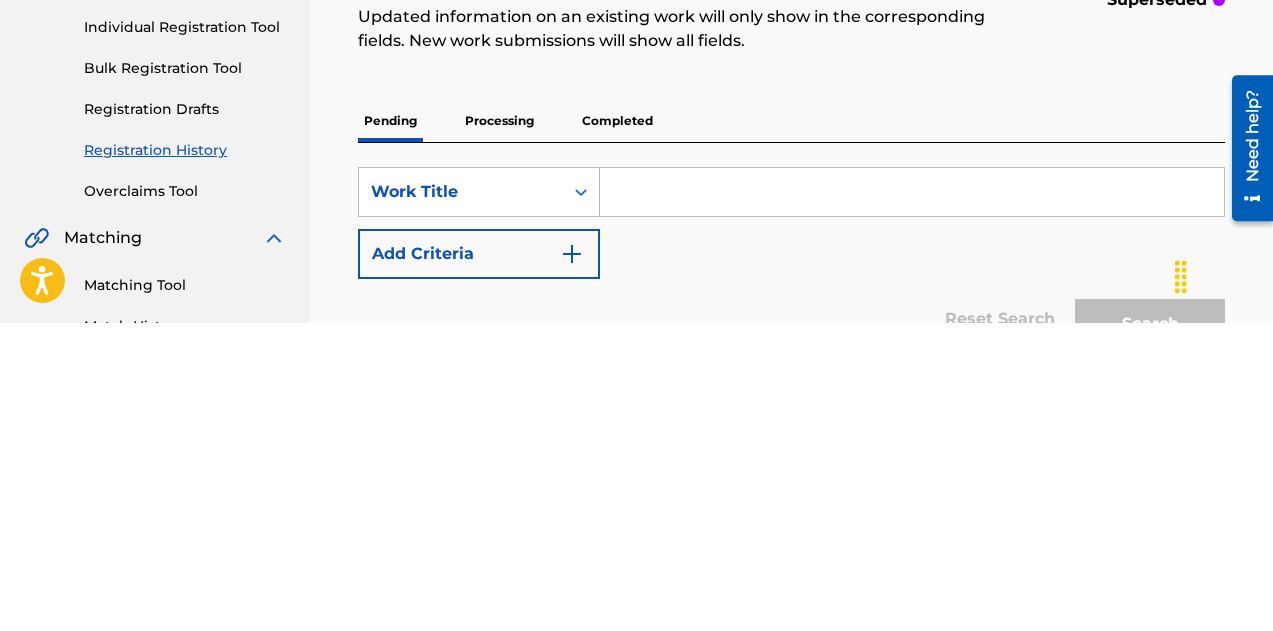 scroll, scrollTop: 27, scrollLeft: 0, axis: vertical 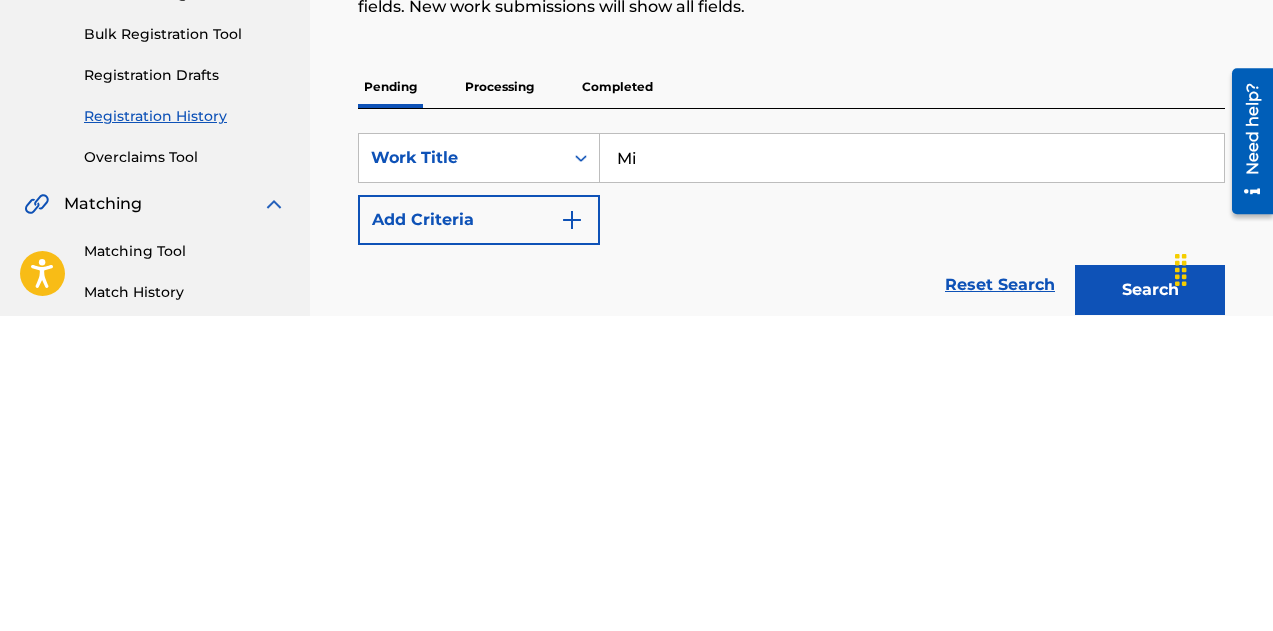 type on "Misses Invincible" 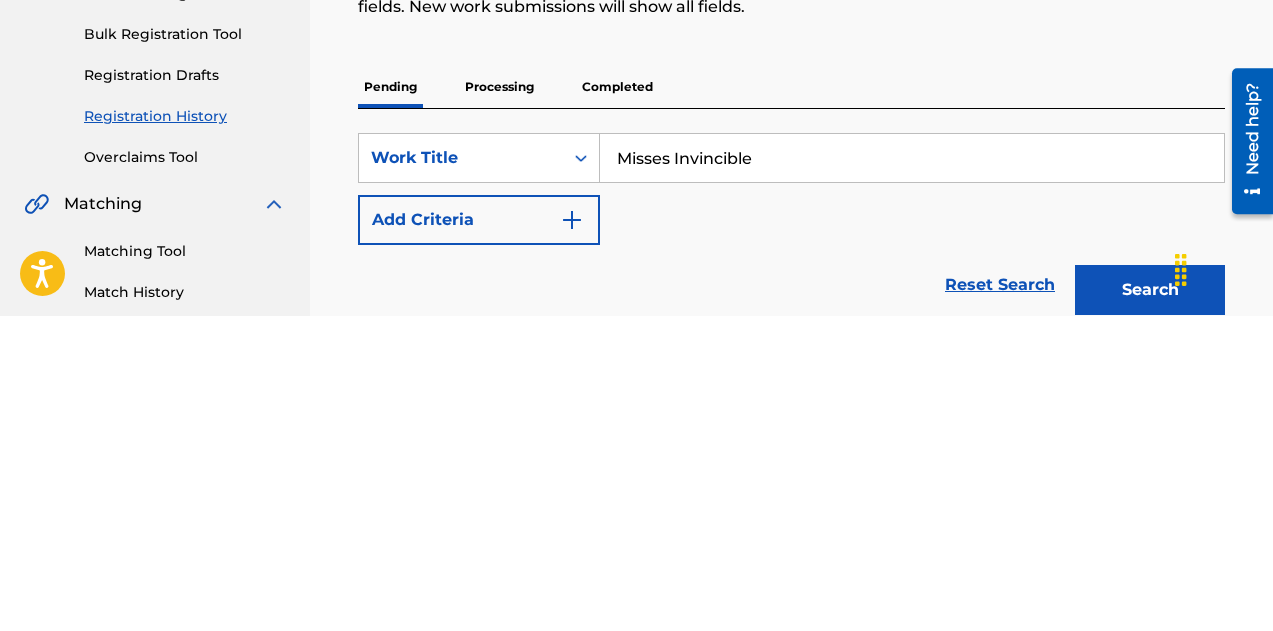 click at bounding box center [572, 535] 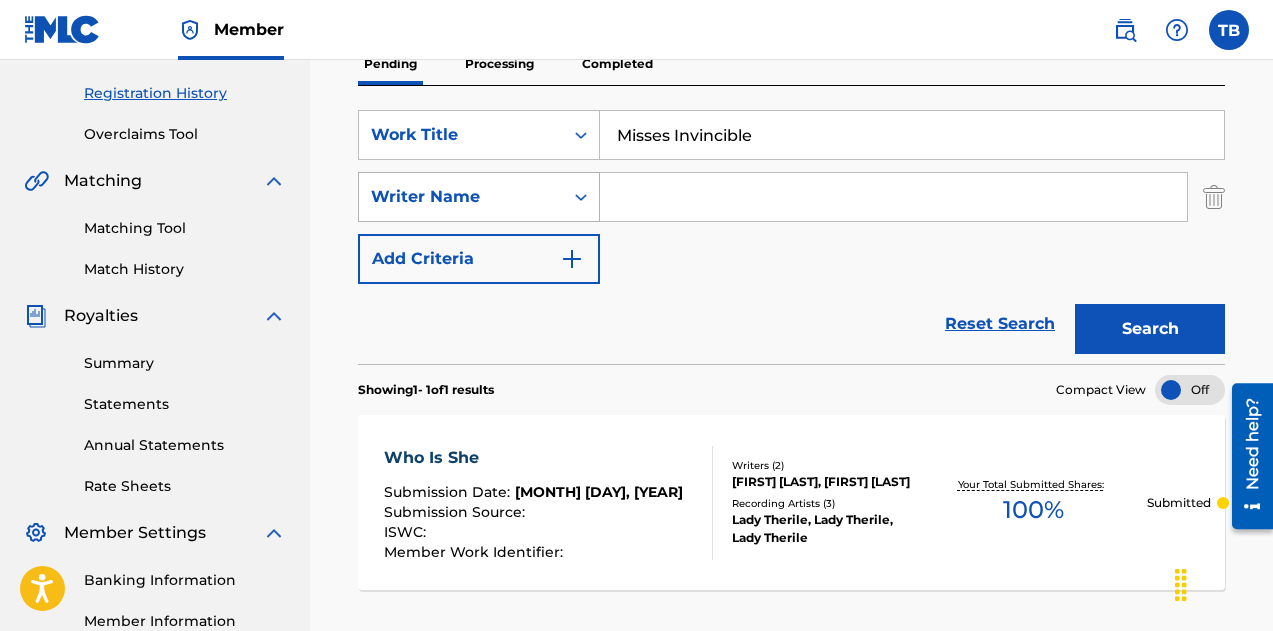 scroll, scrollTop: 367, scrollLeft: 0, axis: vertical 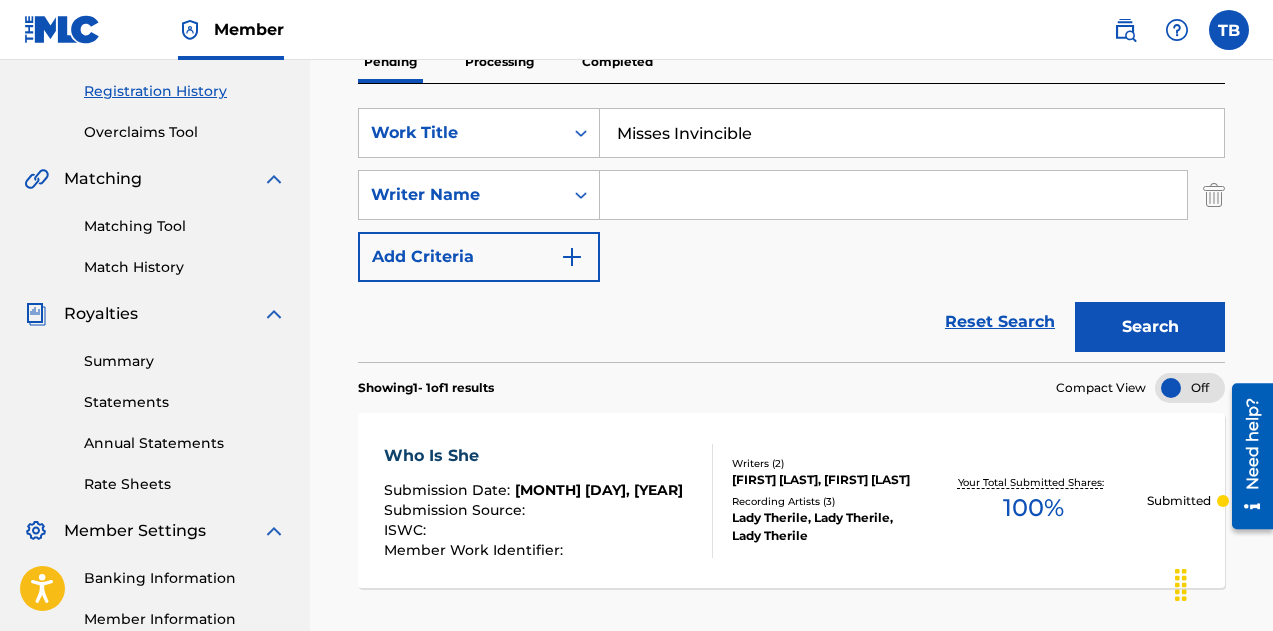 click at bounding box center (893, 195) 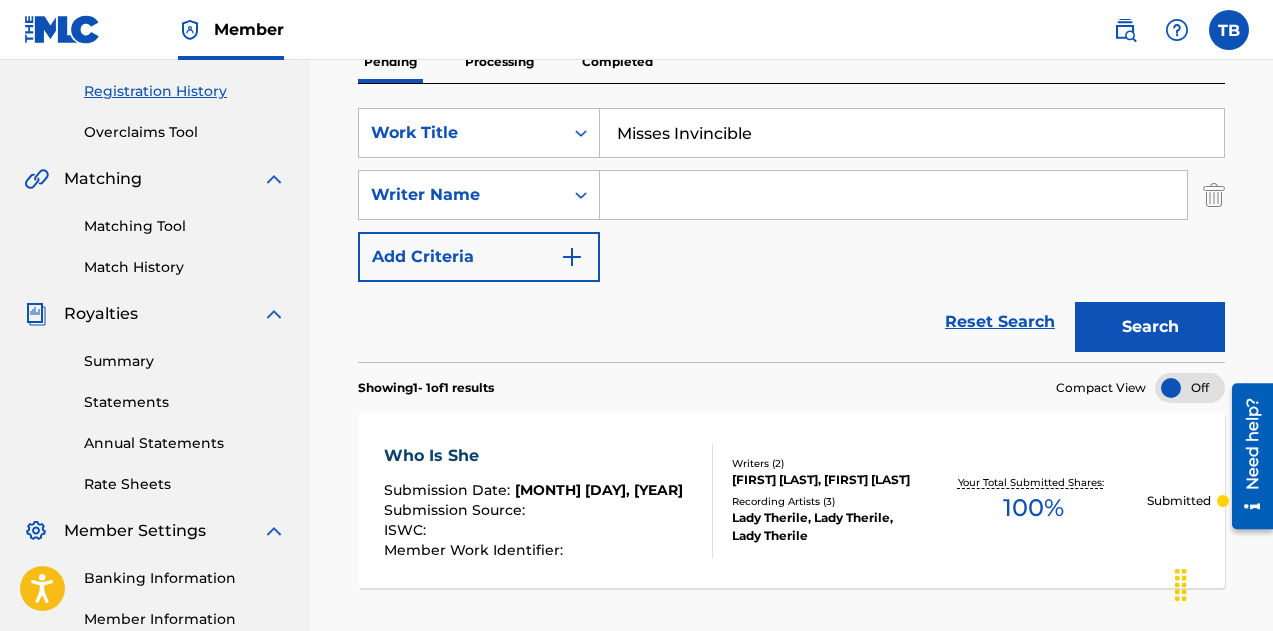 click at bounding box center (893, 195) 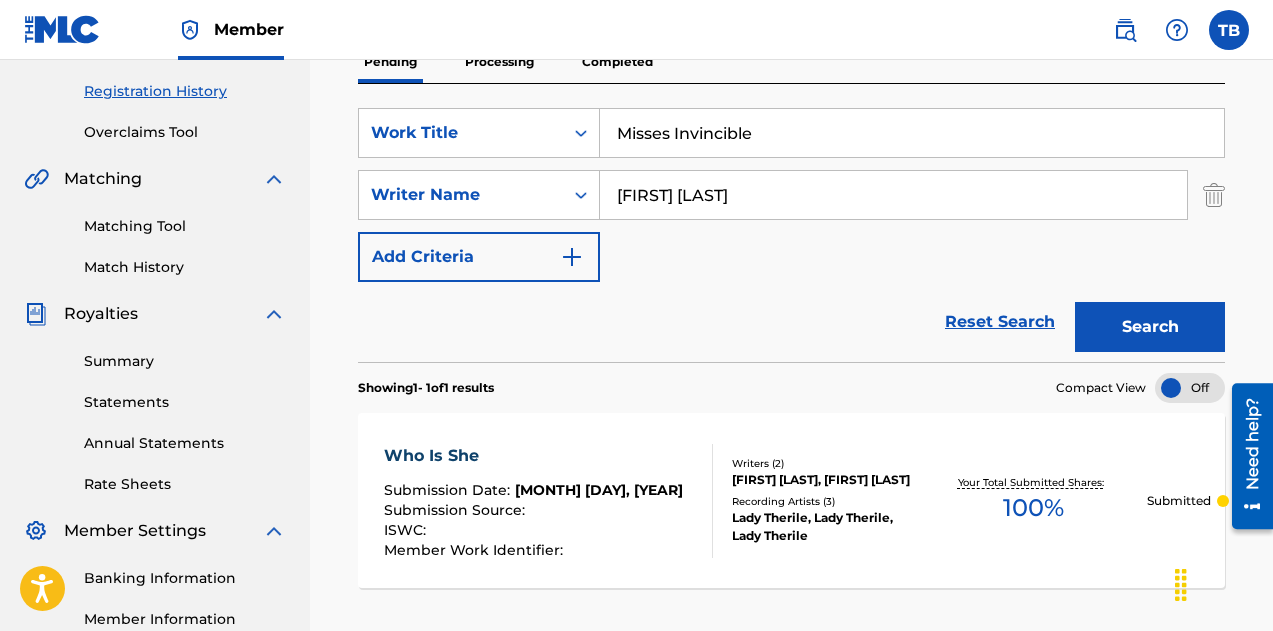 click on "Search" at bounding box center [1150, 327] 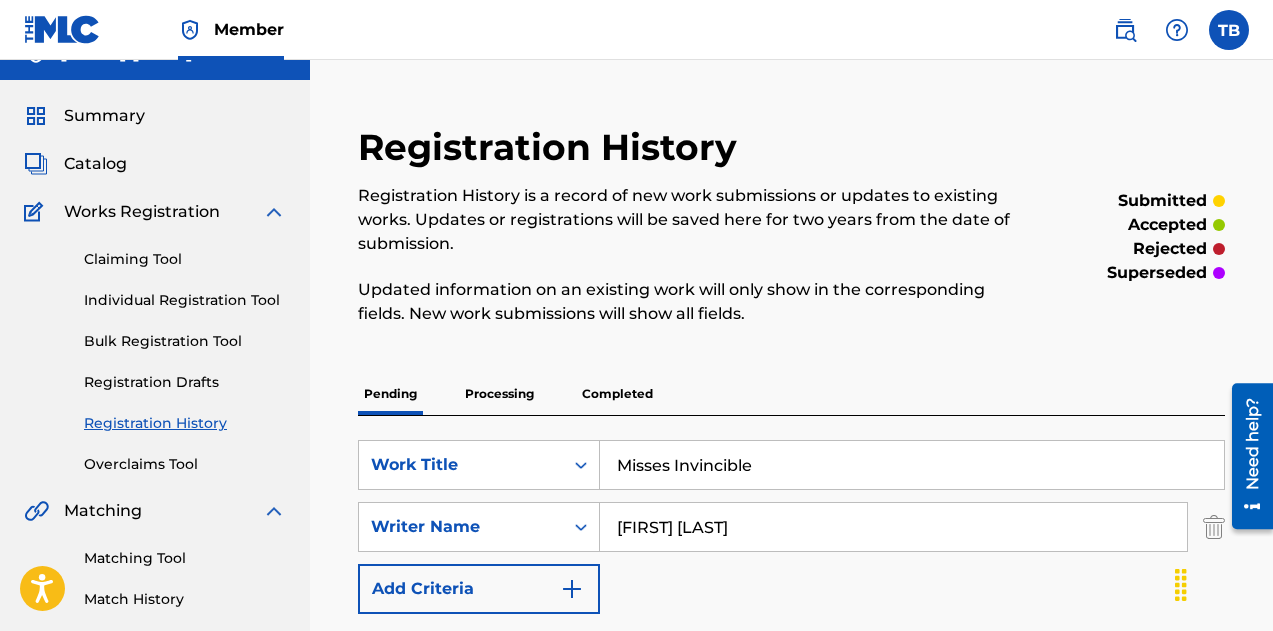 scroll, scrollTop: 39, scrollLeft: 0, axis: vertical 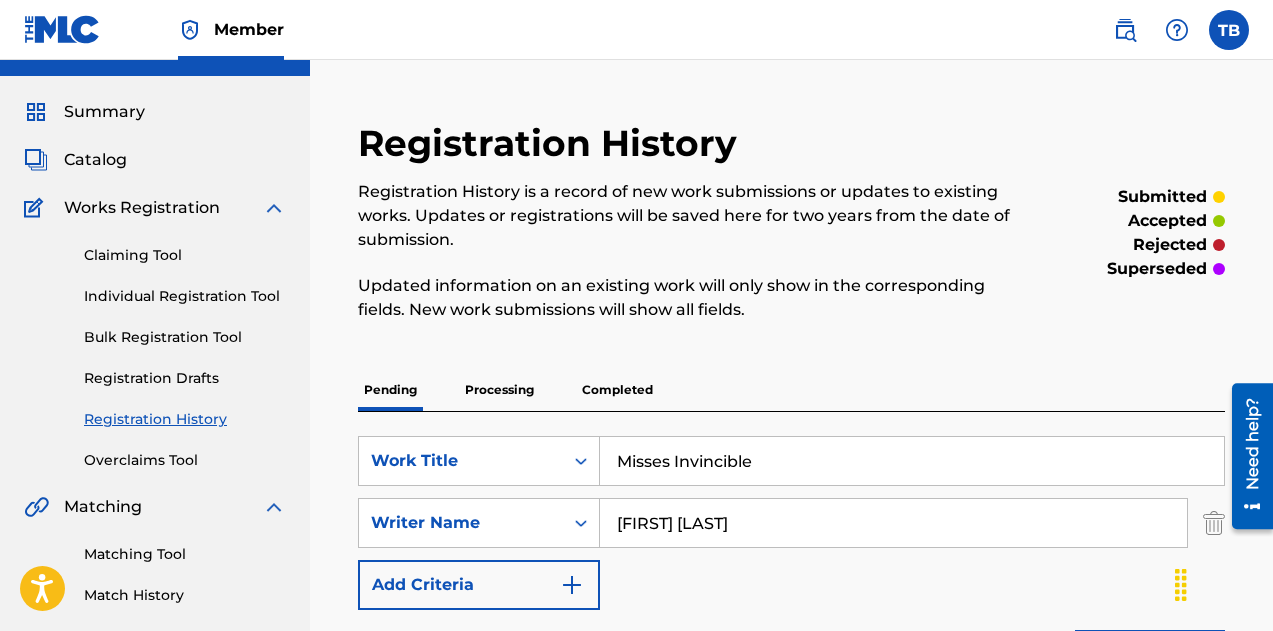 click on "Claiming Tool Individual Registration Tool Bulk Registration Tool Registration Drafts Registration History Overclaims Tool" at bounding box center [155, 345] 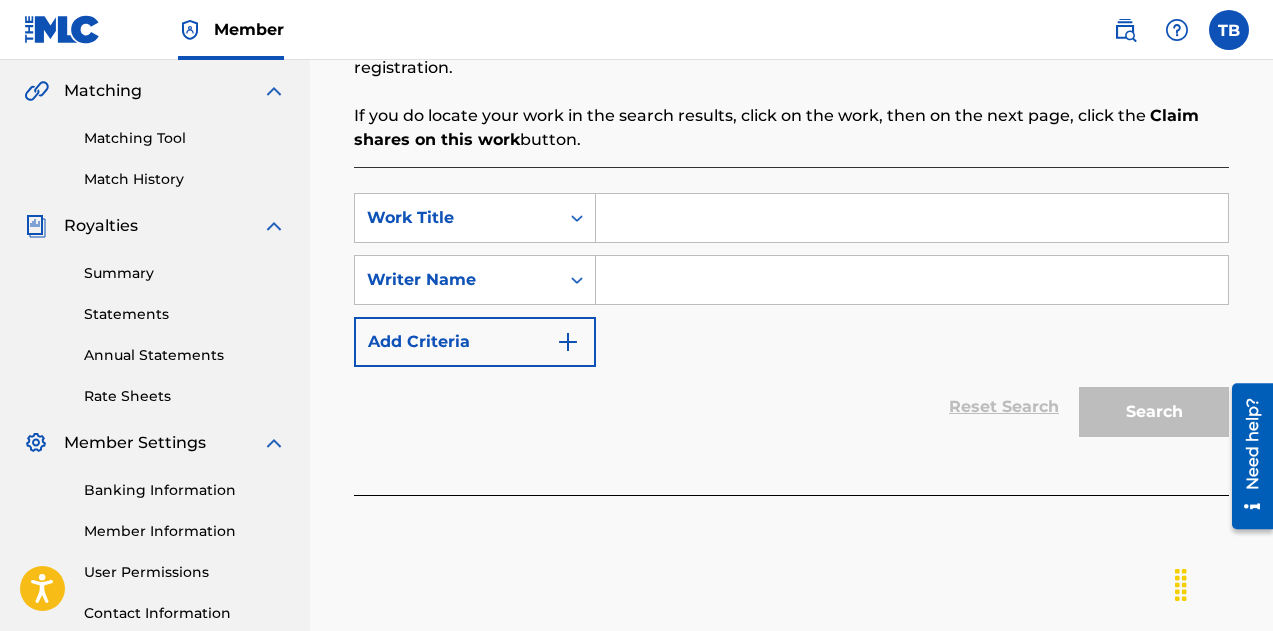 scroll, scrollTop: 462, scrollLeft: 0, axis: vertical 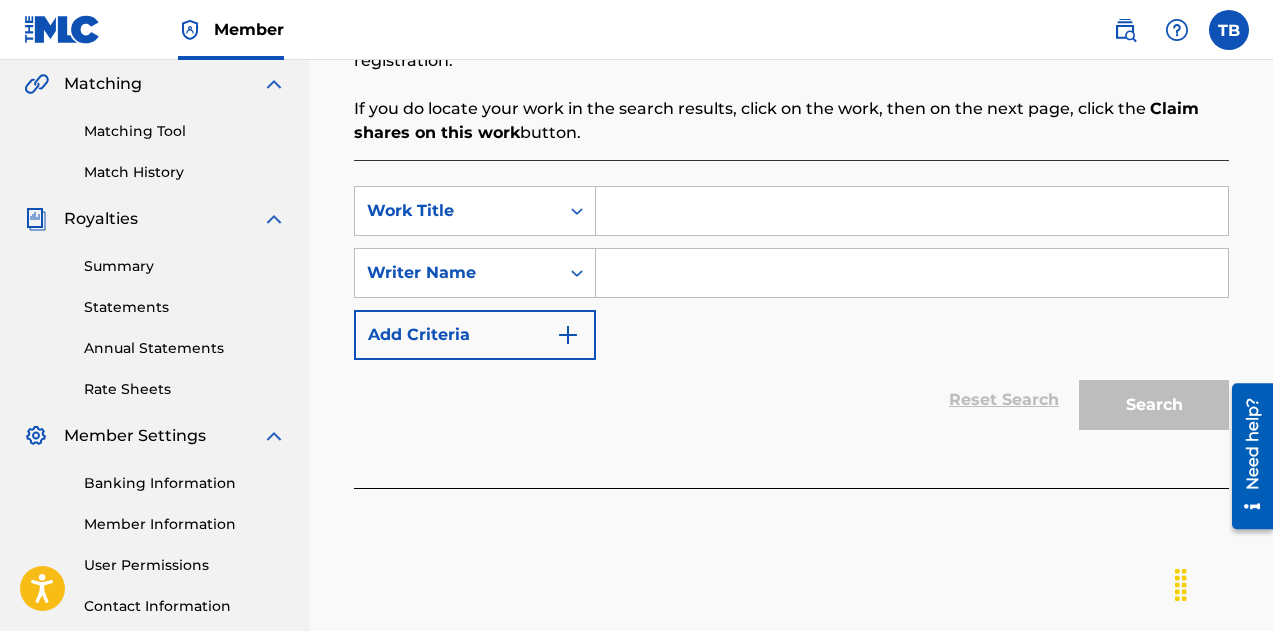 click at bounding box center [912, 211] 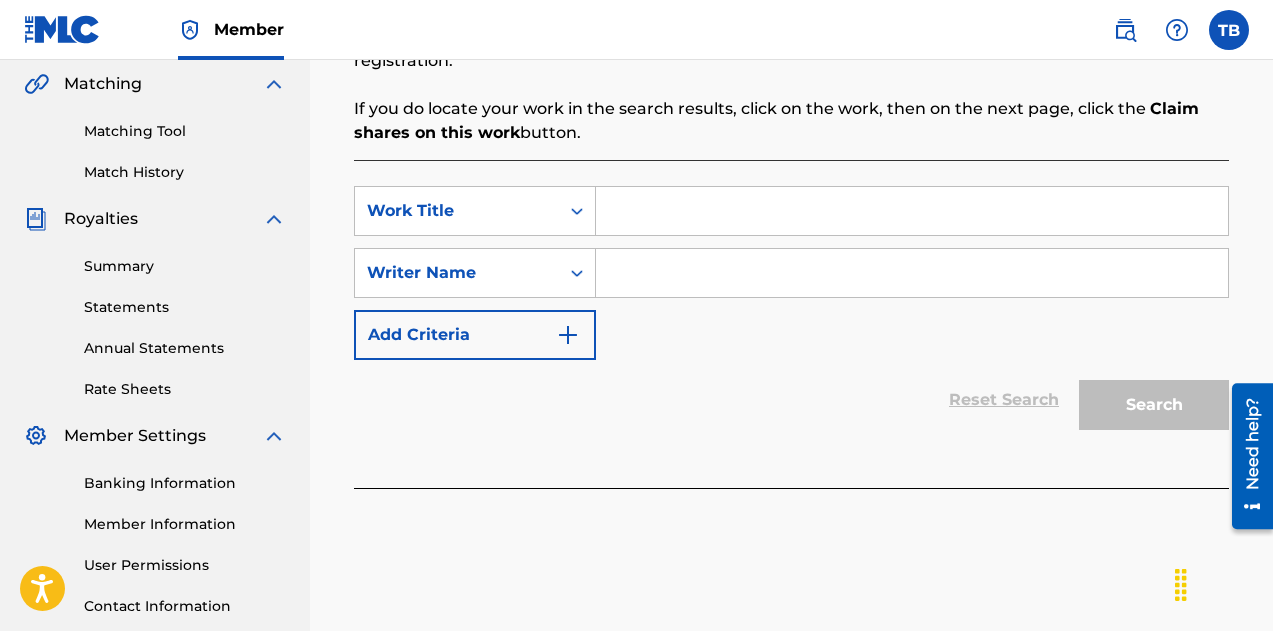 click at bounding box center (912, 211) 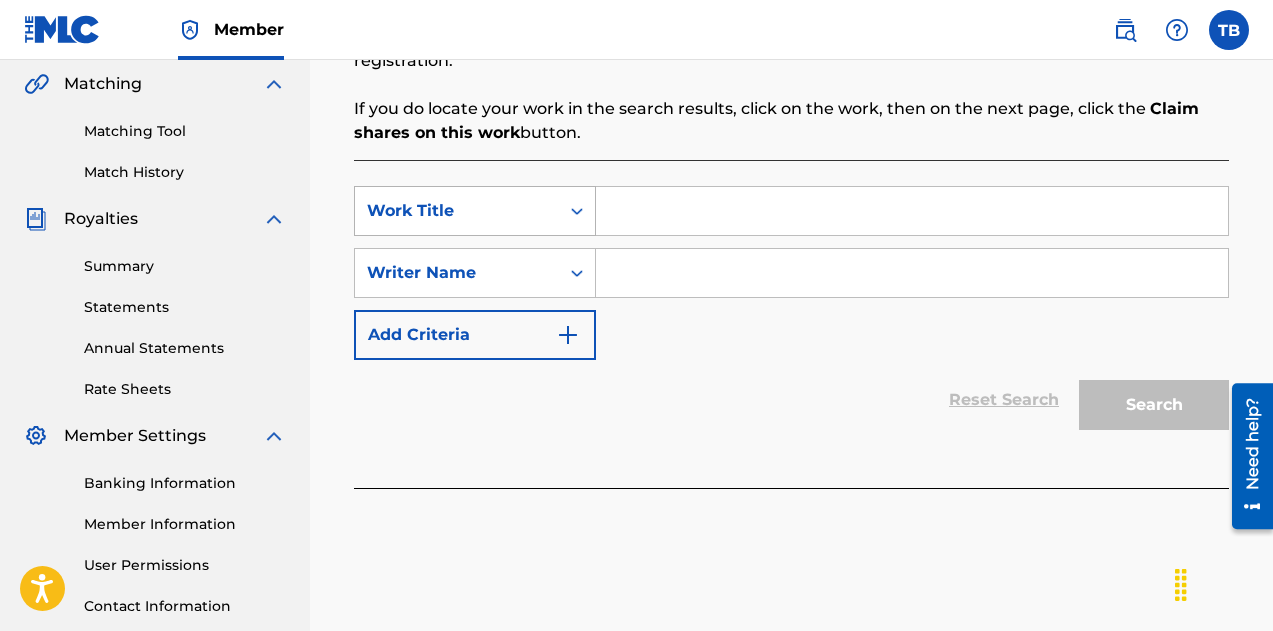 click 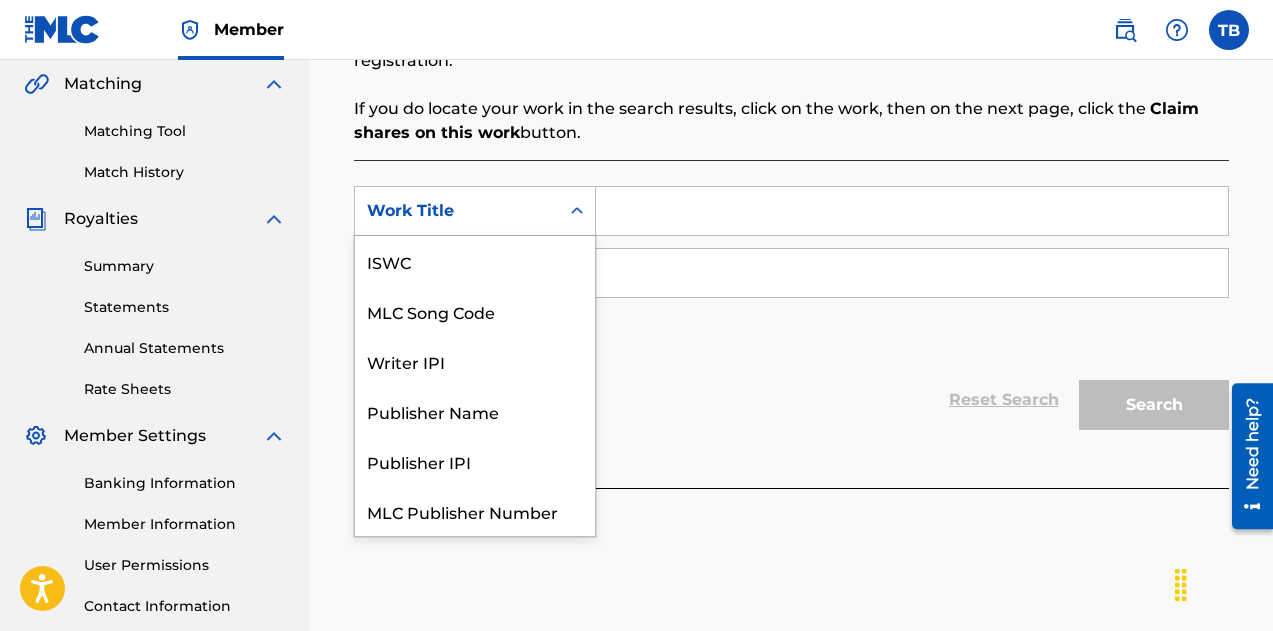 scroll, scrollTop: 50, scrollLeft: 0, axis: vertical 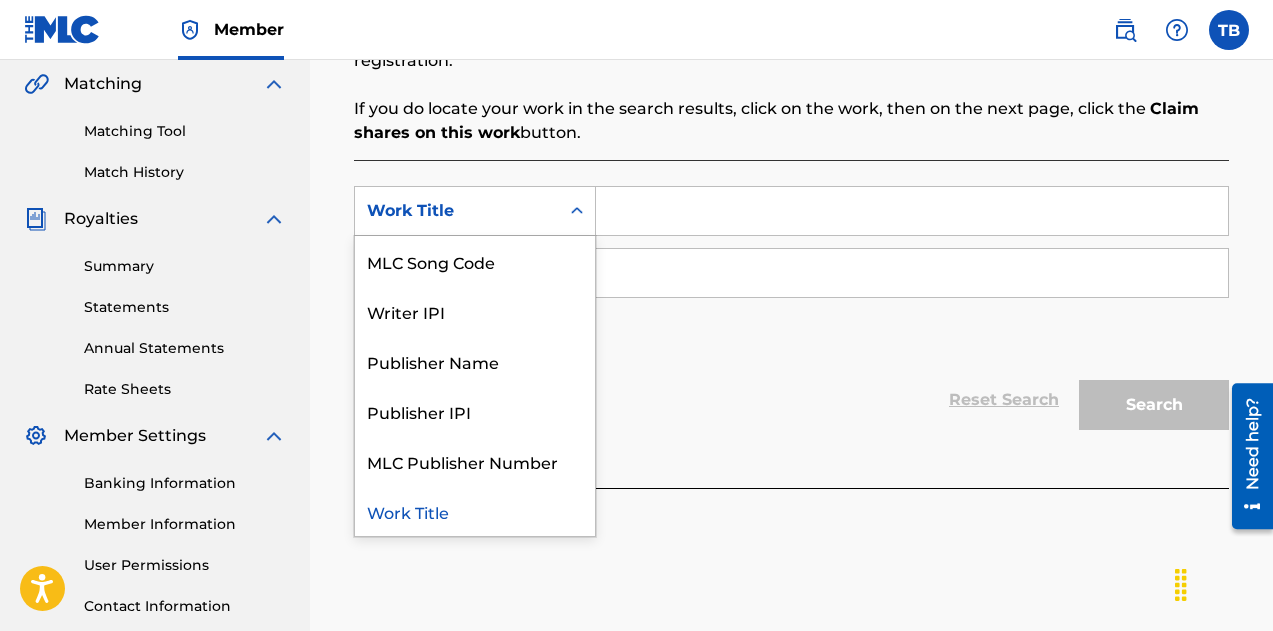 click on "Work Title" at bounding box center (475, 511) 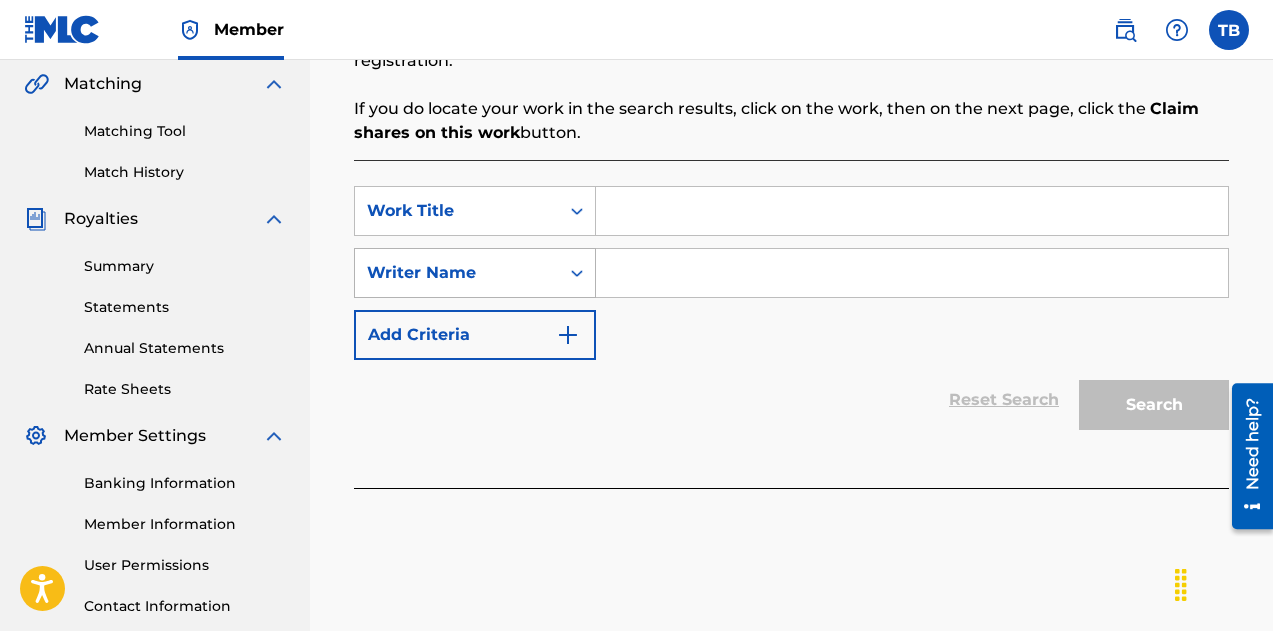 click 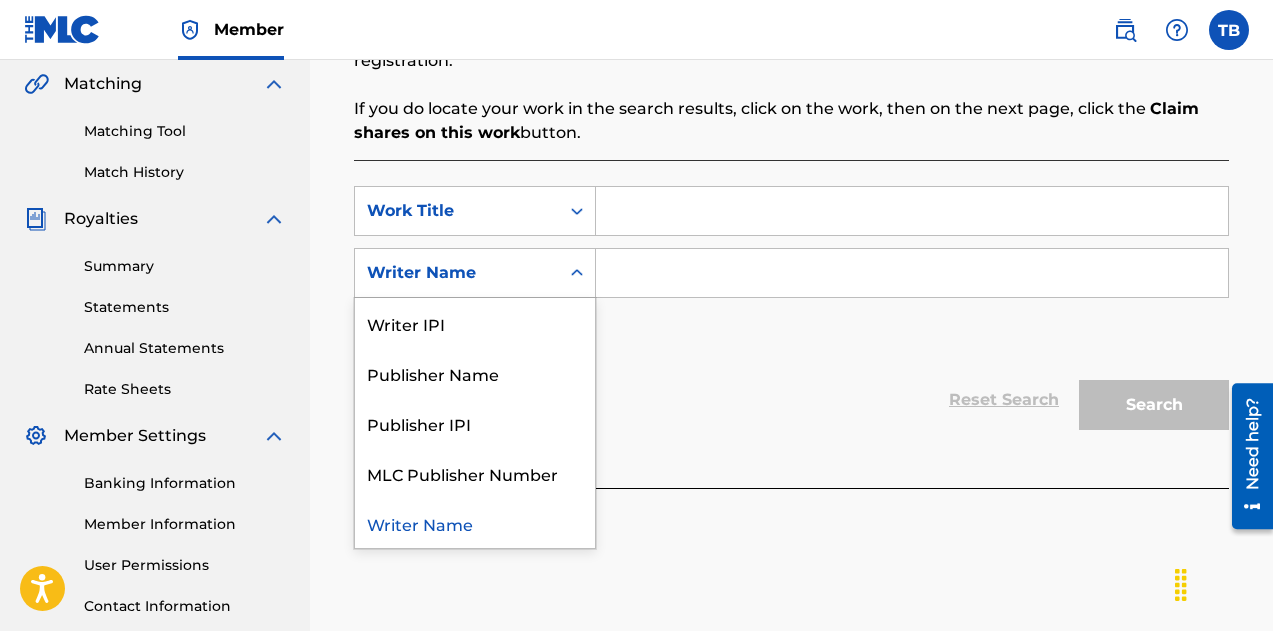 click at bounding box center (912, 273) 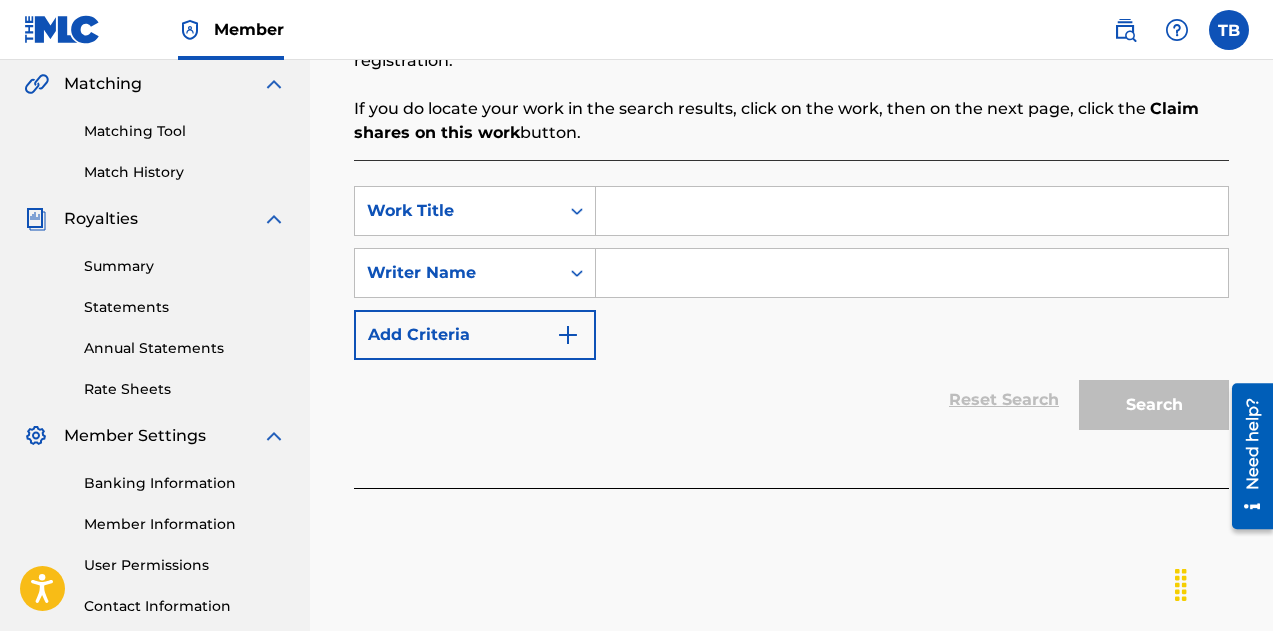 click at bounding box center [912, 273] 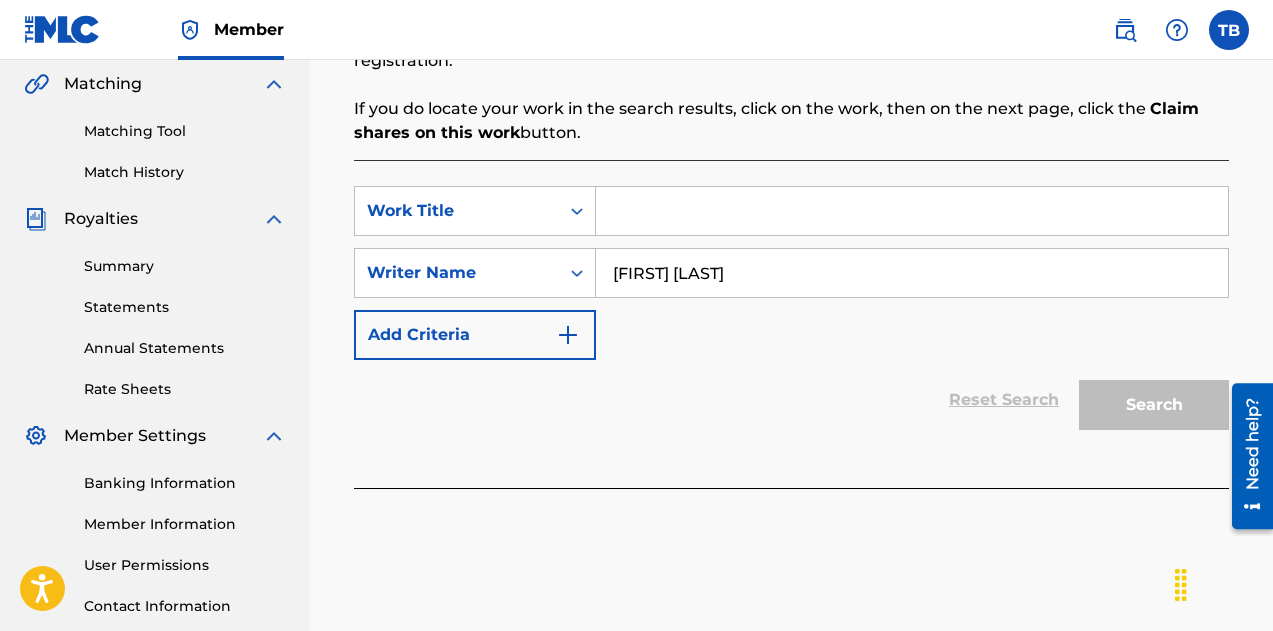 click at bounding box center [912, 211] 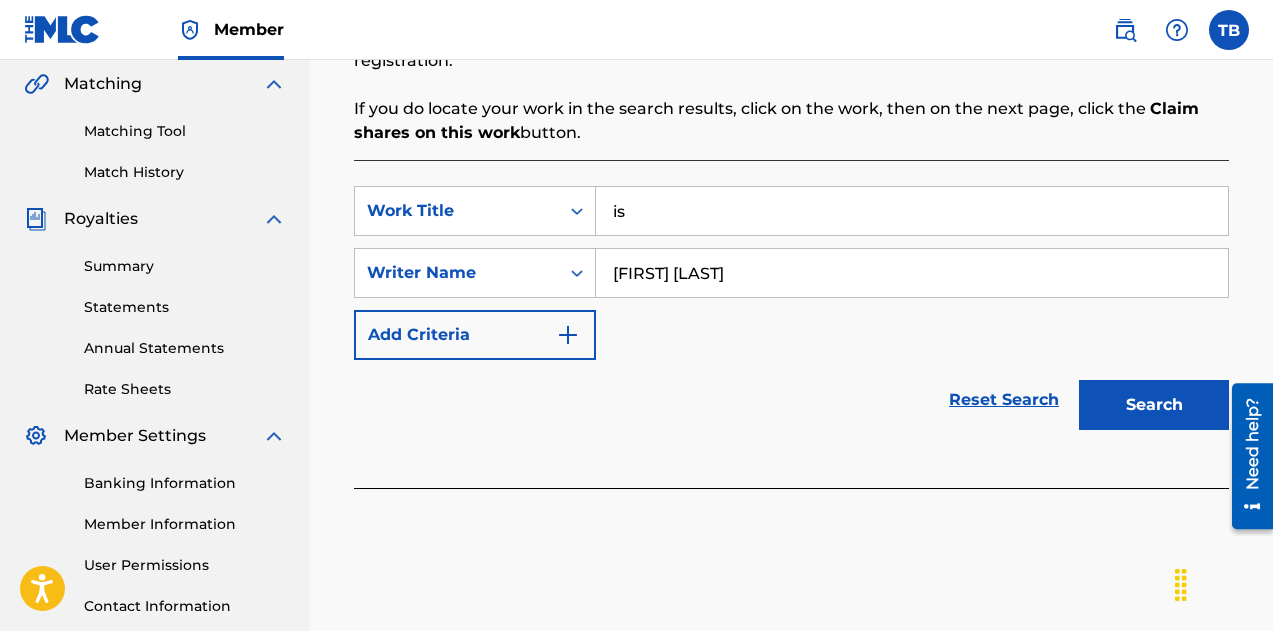 type on "i" 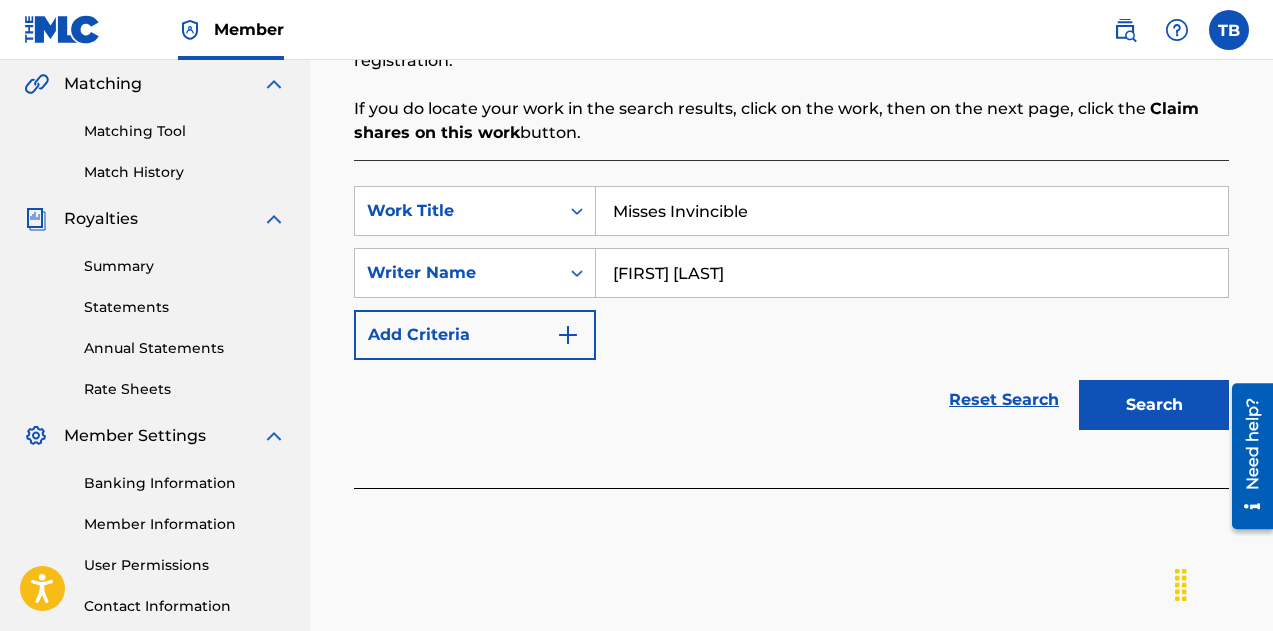 type on "Misses Invincible" 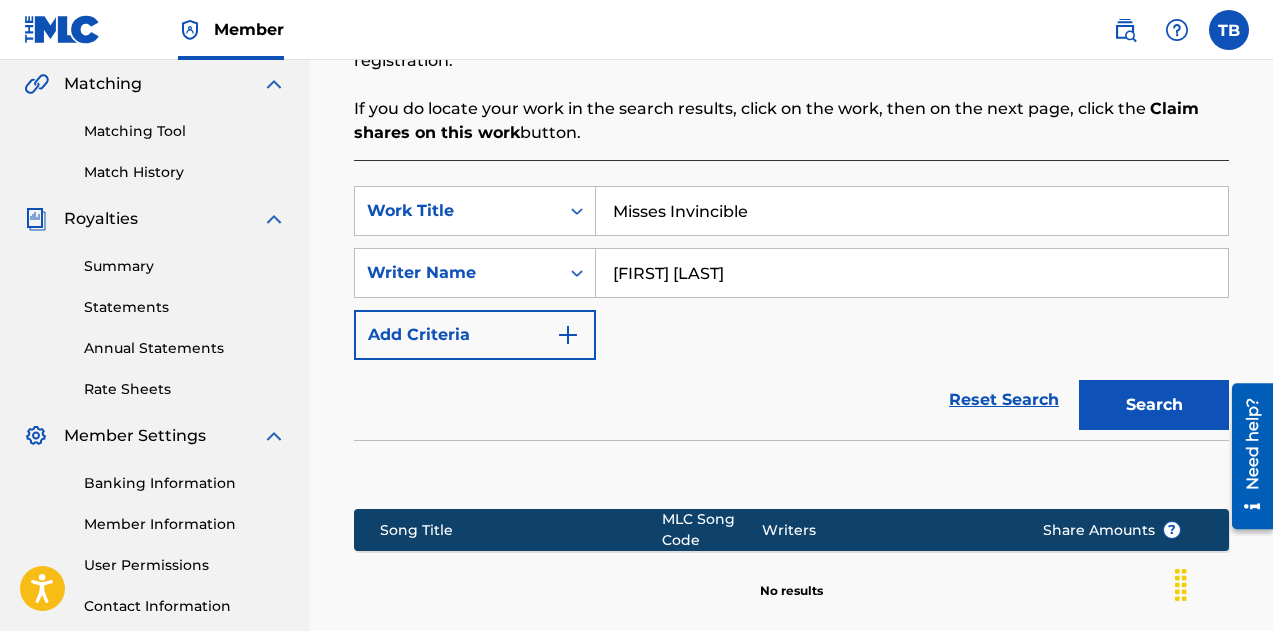 click on "[FIRST] [LAST]" at bounding box center (912, 273) 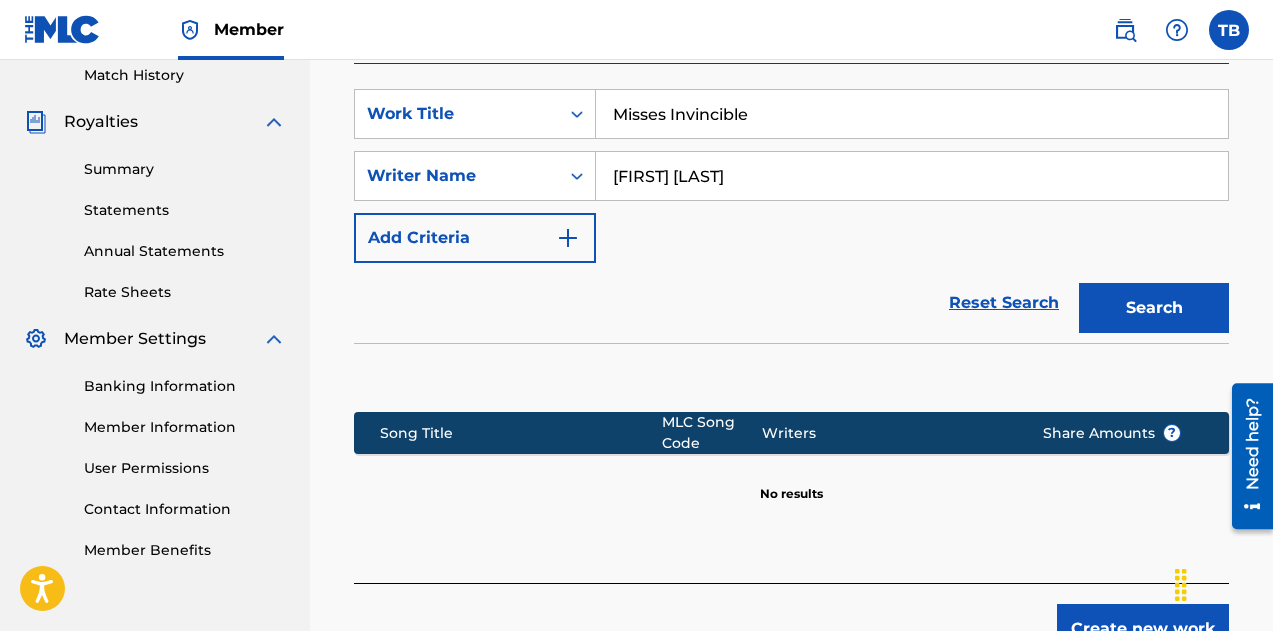 scroll, scrollTop: 698, scrollLeft: 0, axis: vertical 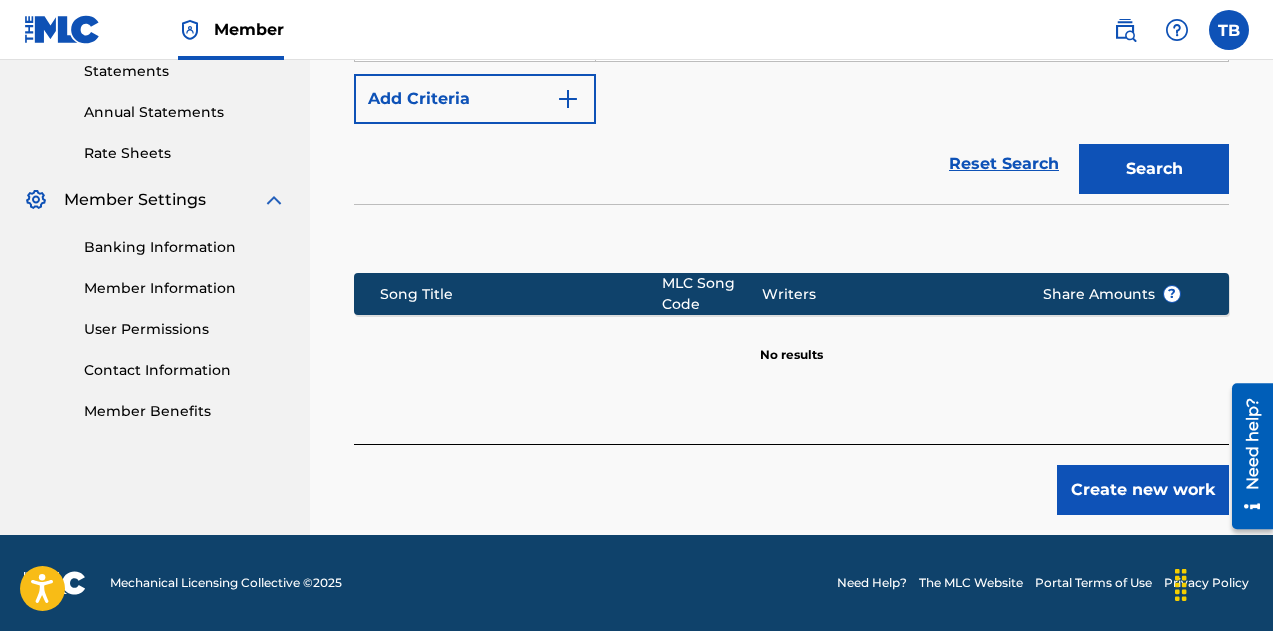 click on "Create new work" at bounding box center (1143, 490) 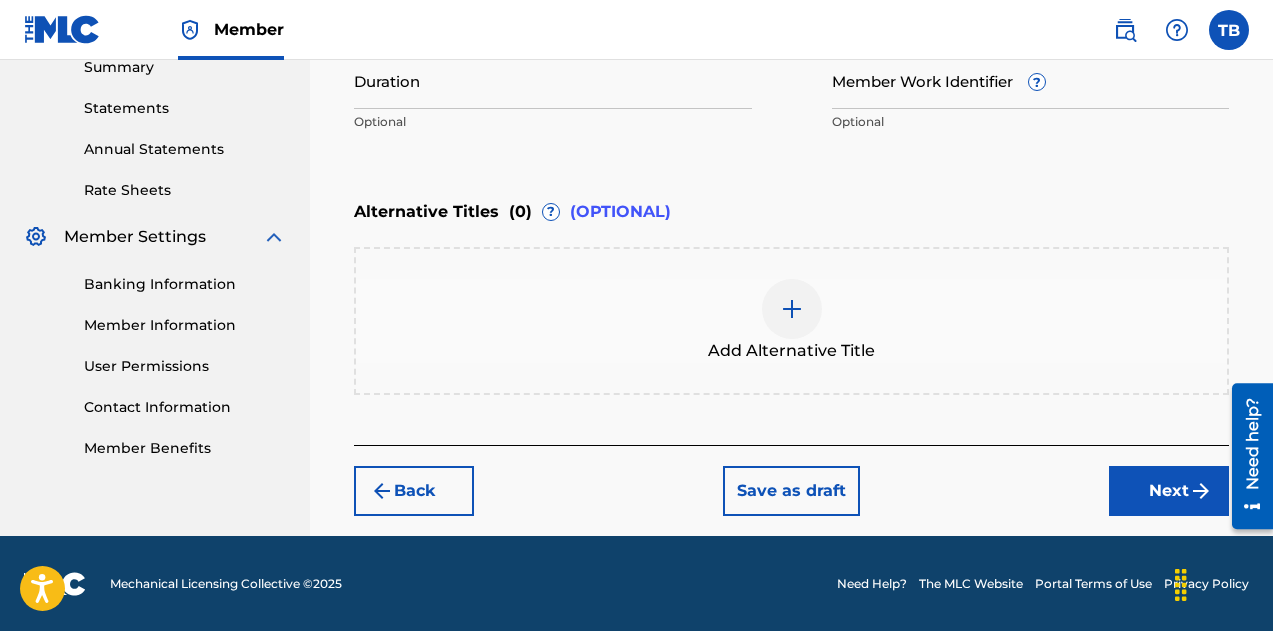 click on "Duration" at bounding box center [553, 80] 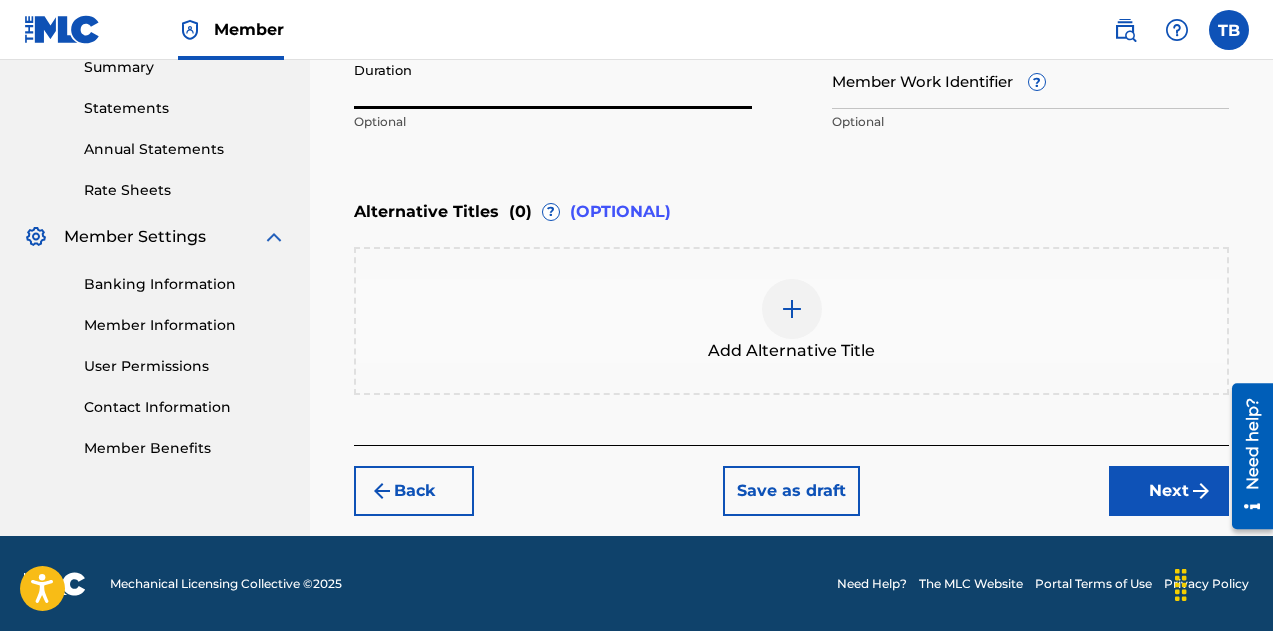 click on "Duration" at bounding box center (553, 80) 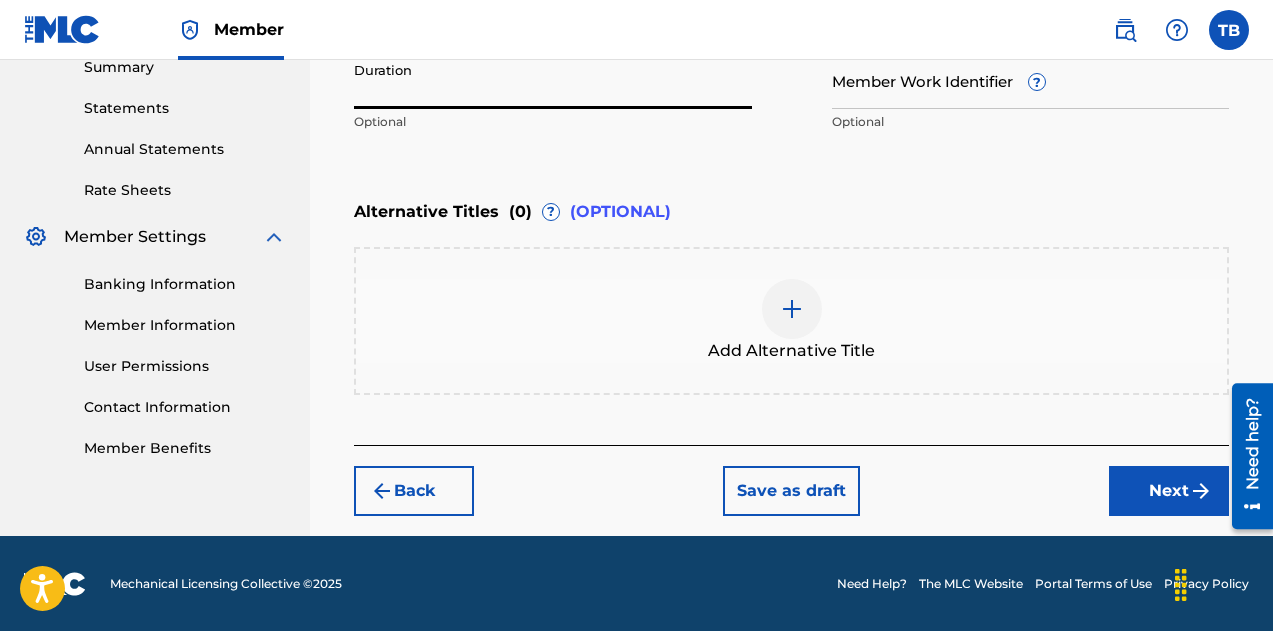 click on "Duration" at bounding box center (553, 80) 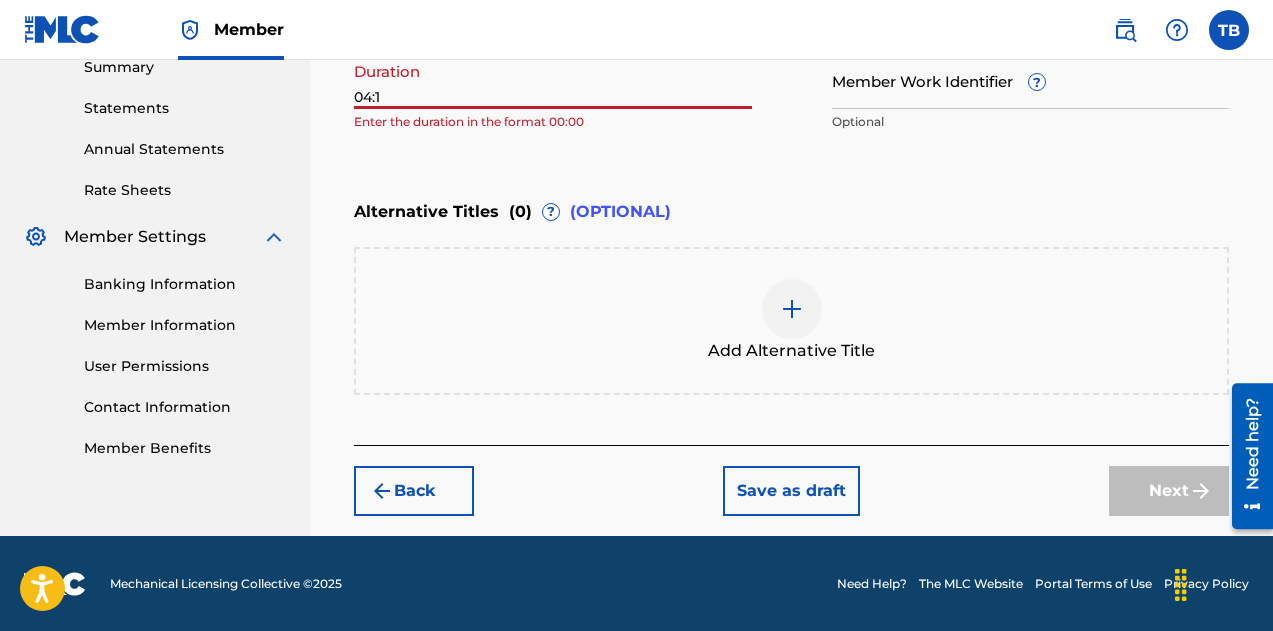 type on "04:17" 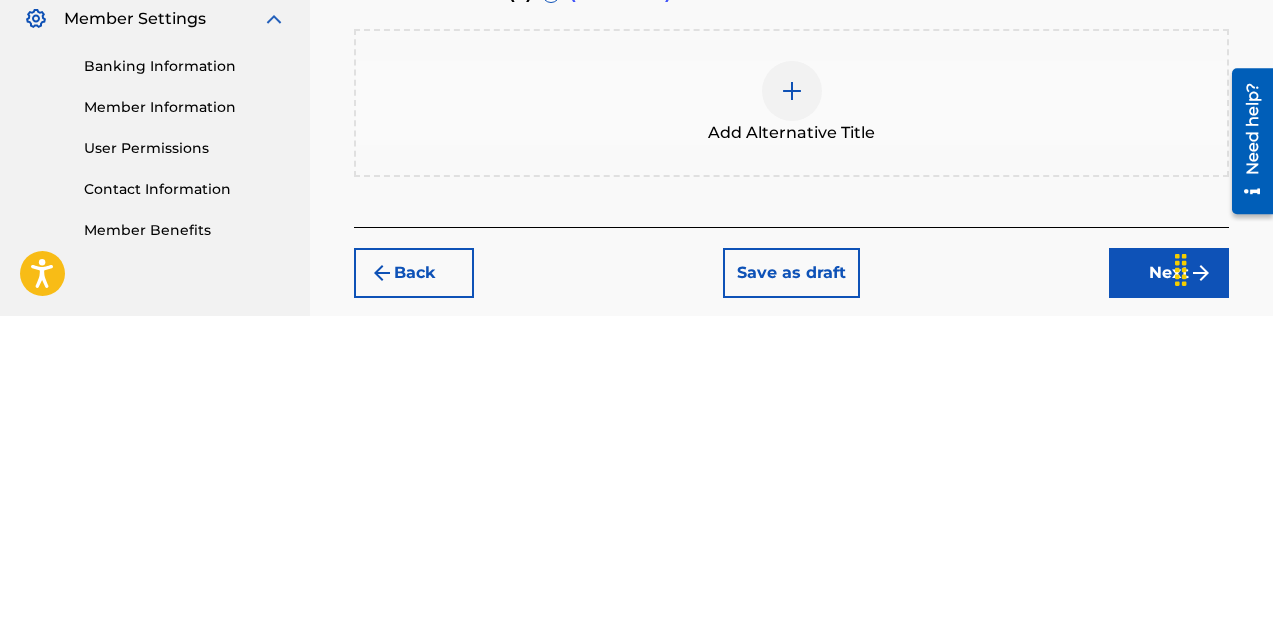 scroll, scrollTop: 565, scrollLeft: 0, axis: vertical 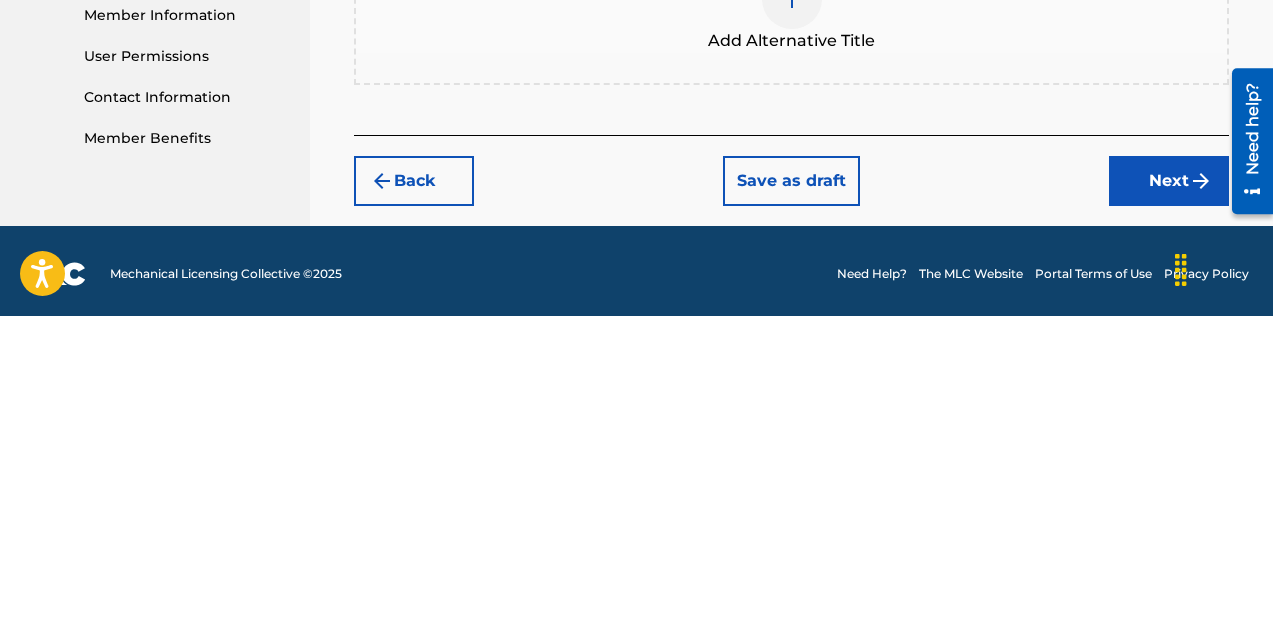 click on "Next" at bounding box center [1169, 496] 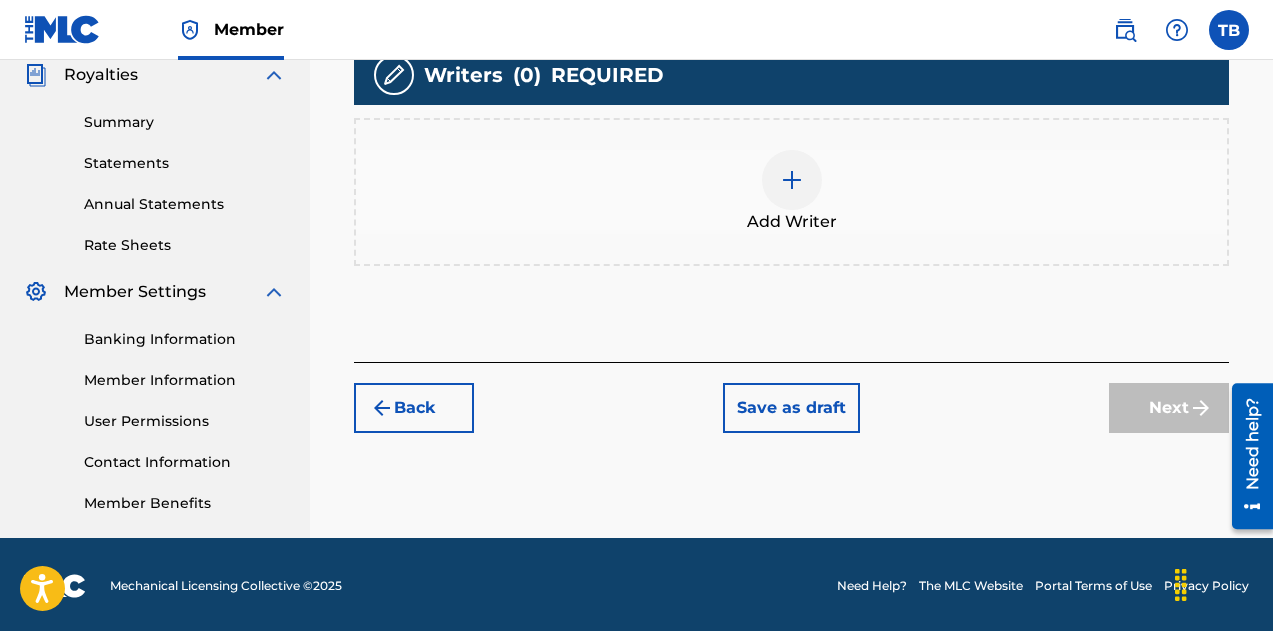 scroll, scrollTop: 608, scrollLeft: 0, axis: vertical 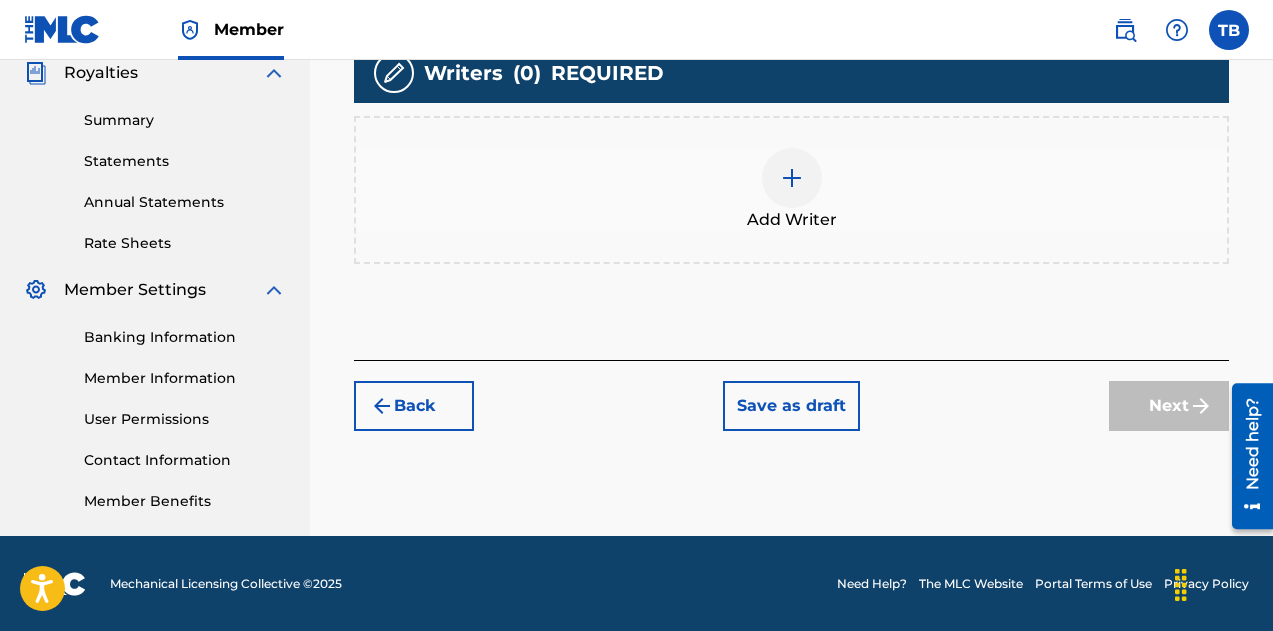click at bounding box center (792, 178) 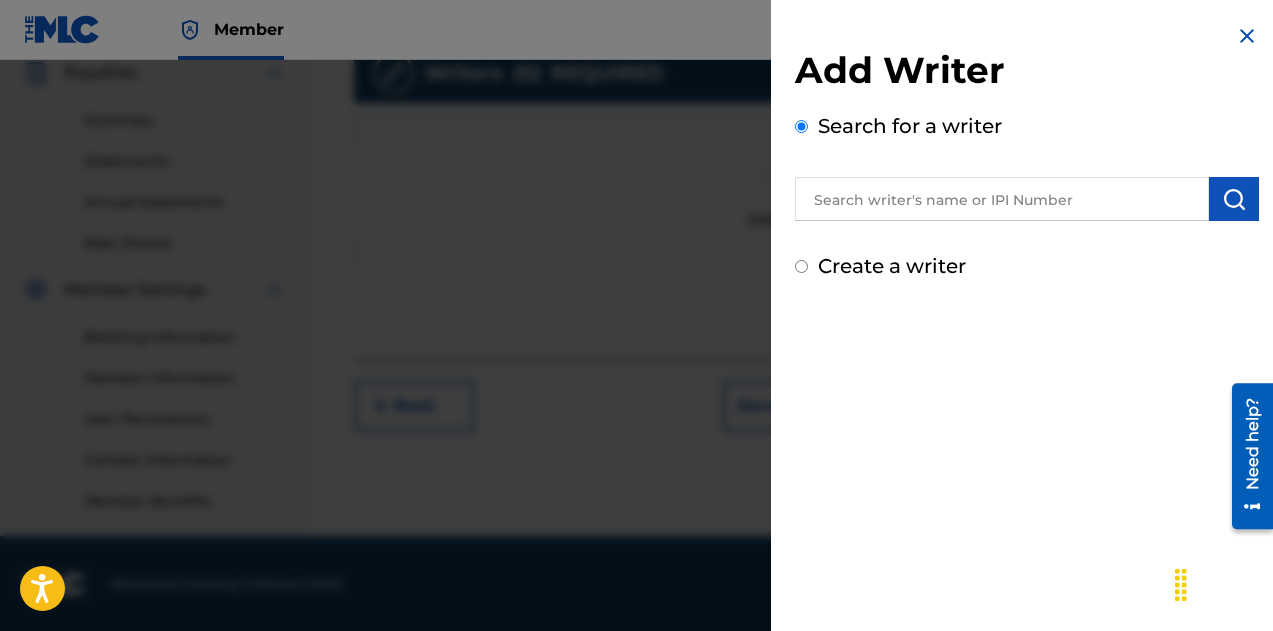 click at bounding box center (1002, 199) 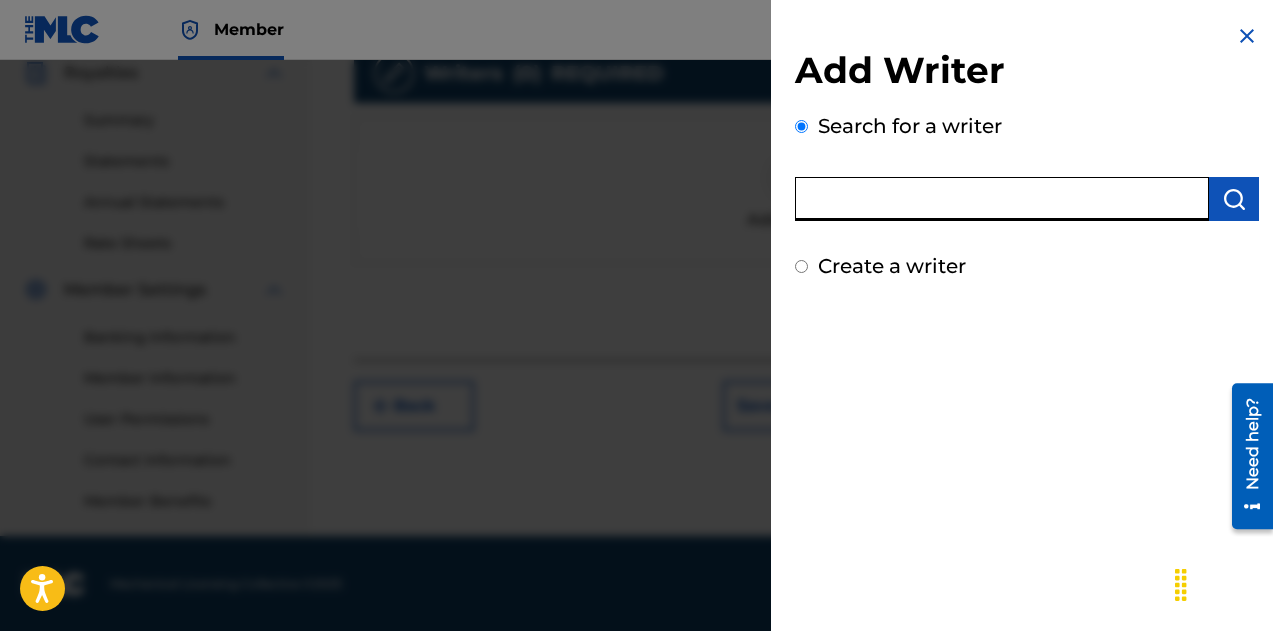 click at bounding box center [1002, 199] 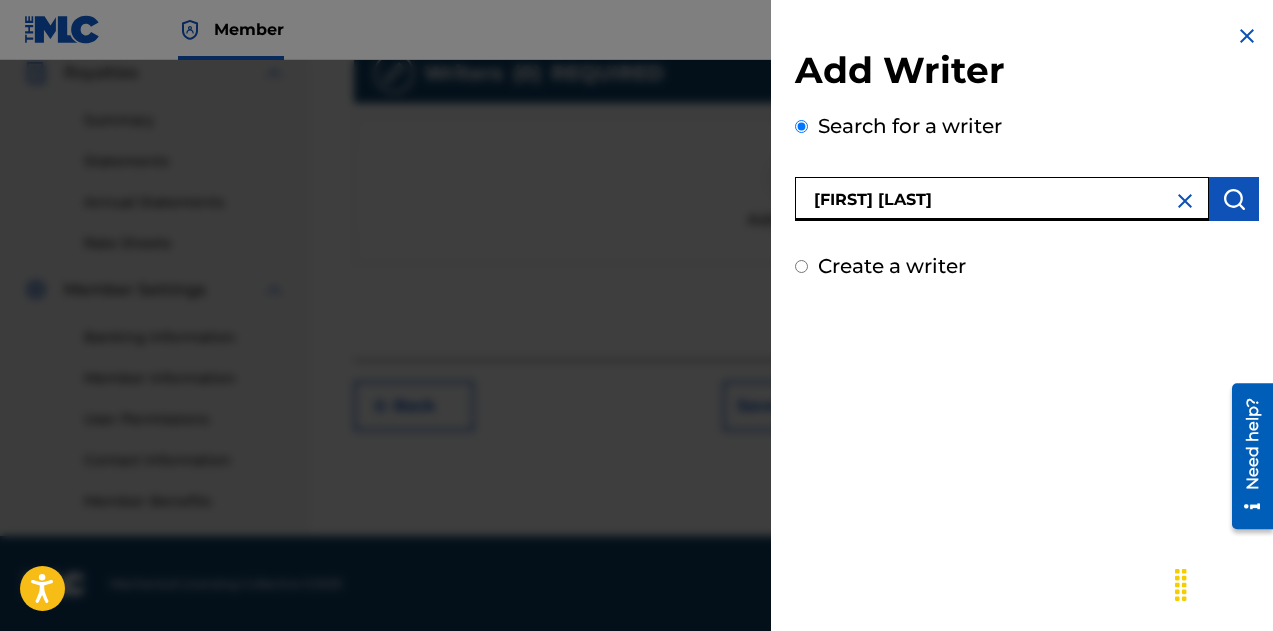 click at bounding box center (1234, 199) 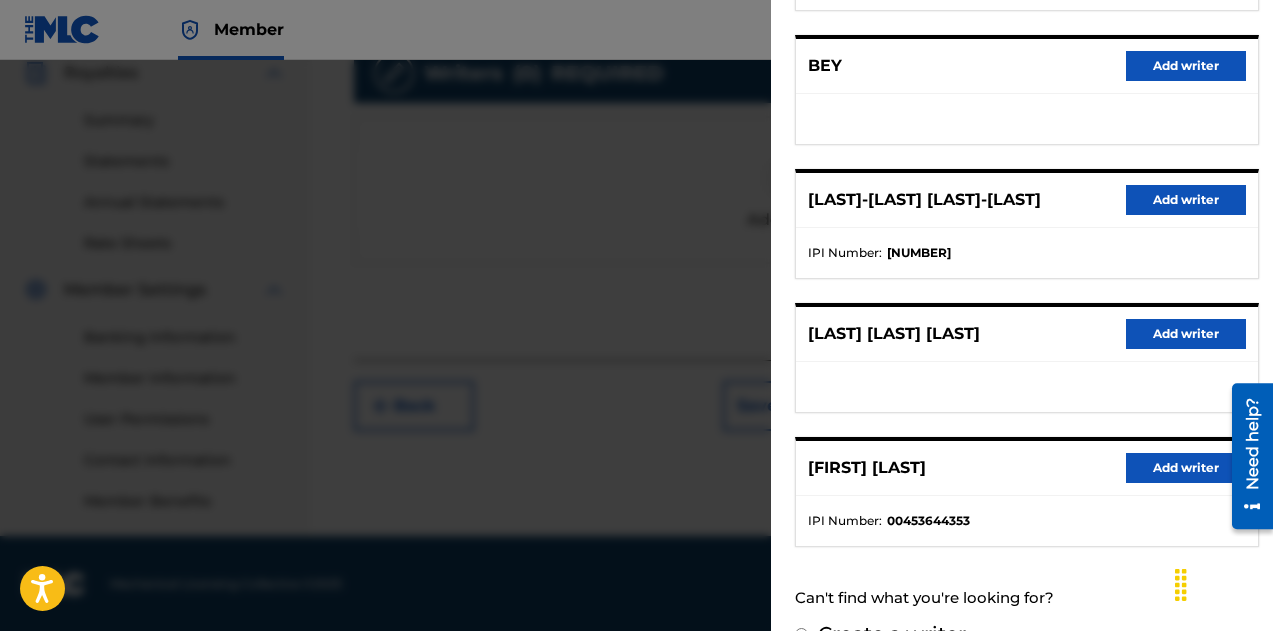 scroll, scrollTop: 411, scrollLeft: 0, axis: vertical 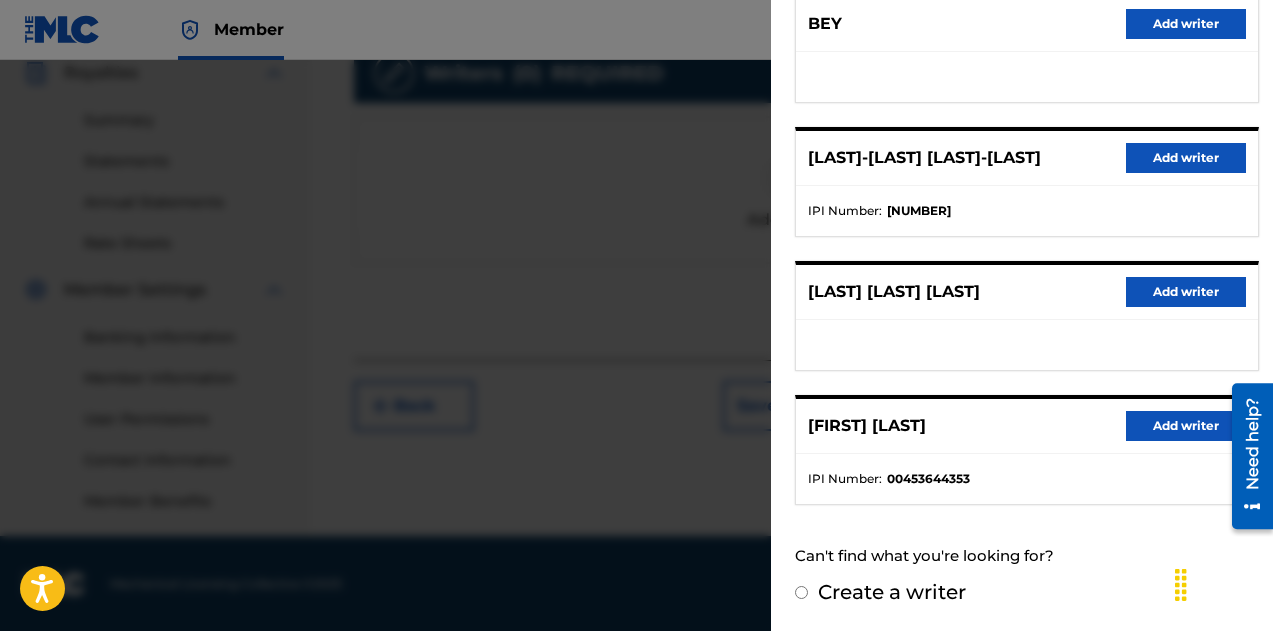 click on "Add writer" at bounding box center [1186, 426] 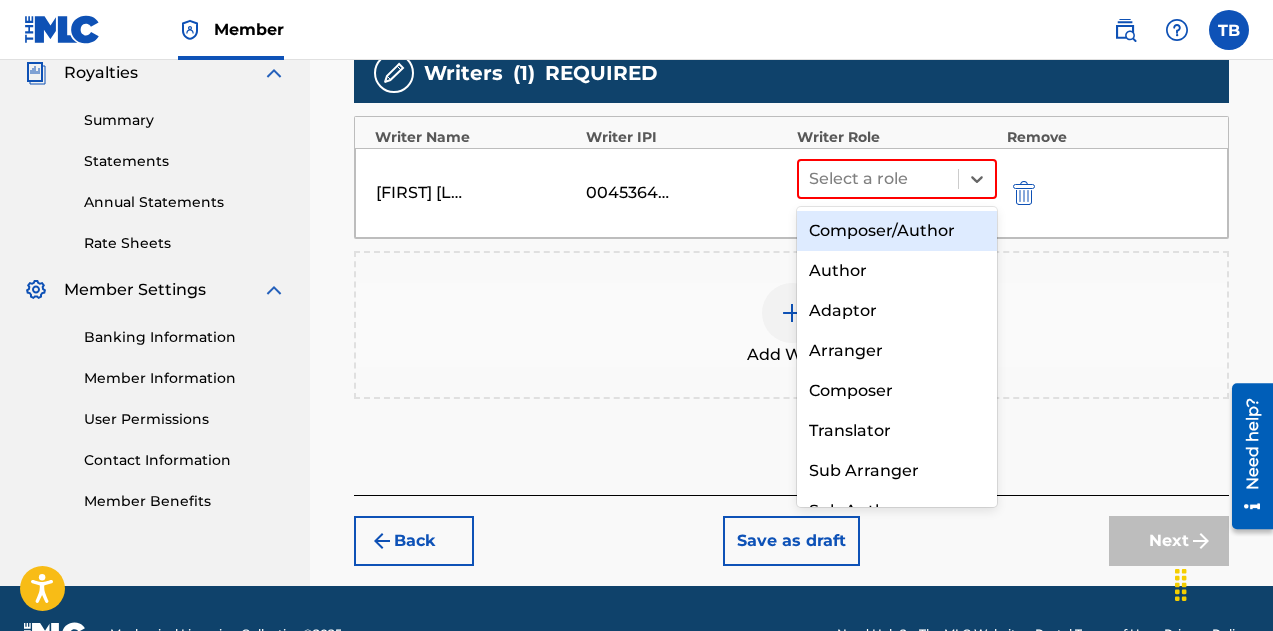 click on "Author" at bounding box center [897, 271] 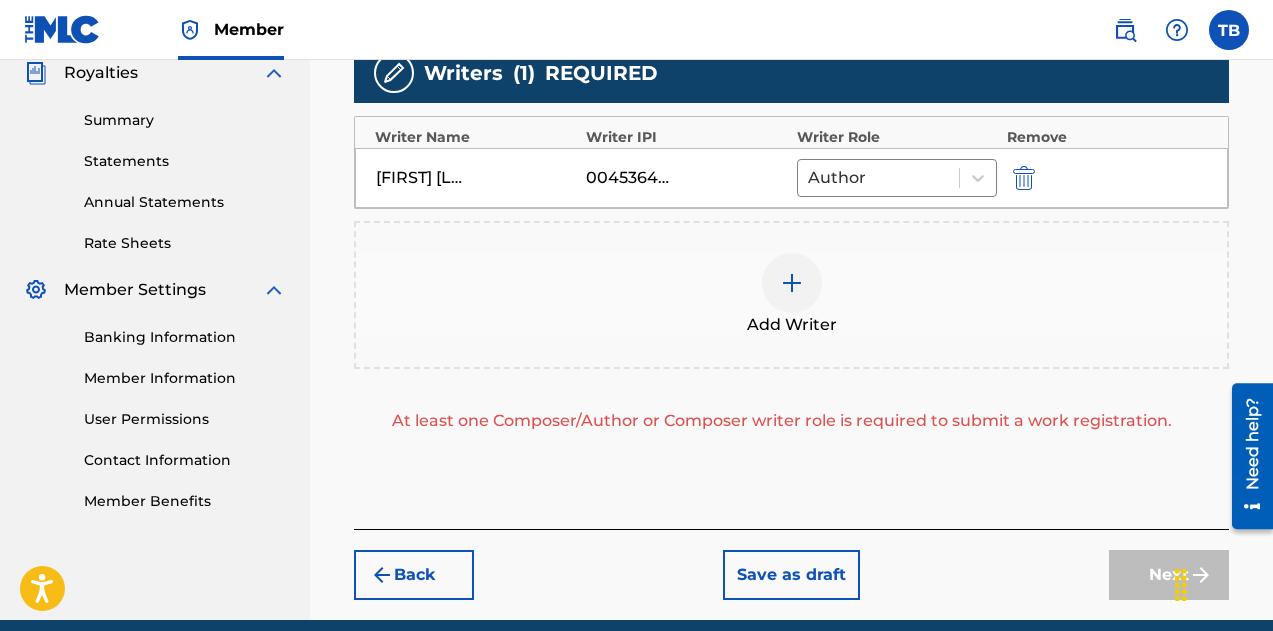 click at bounding box center [792, 283] 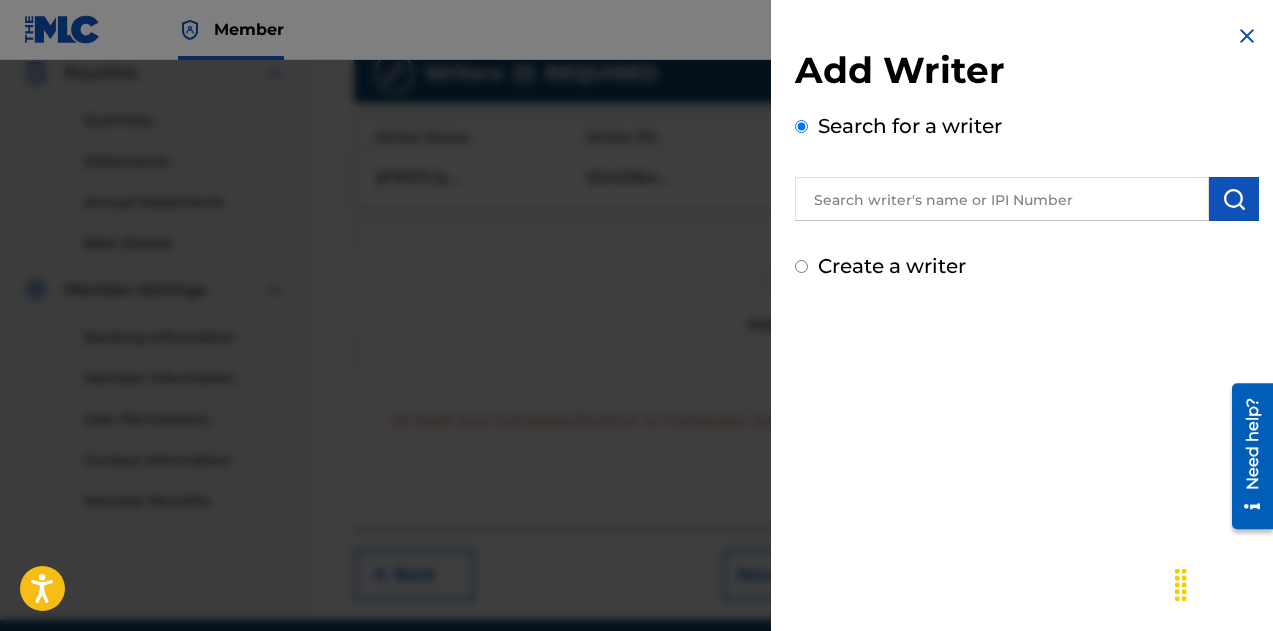 click at bounding box center [1002, 199] 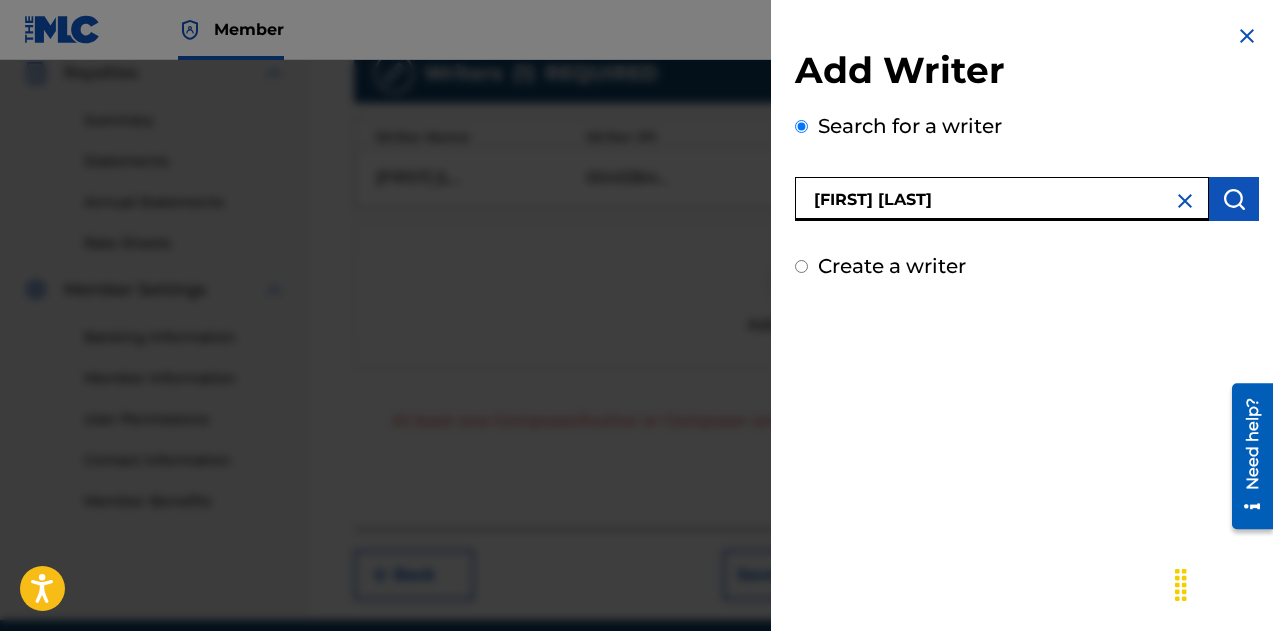 type on "[FIRST] [LAST]" 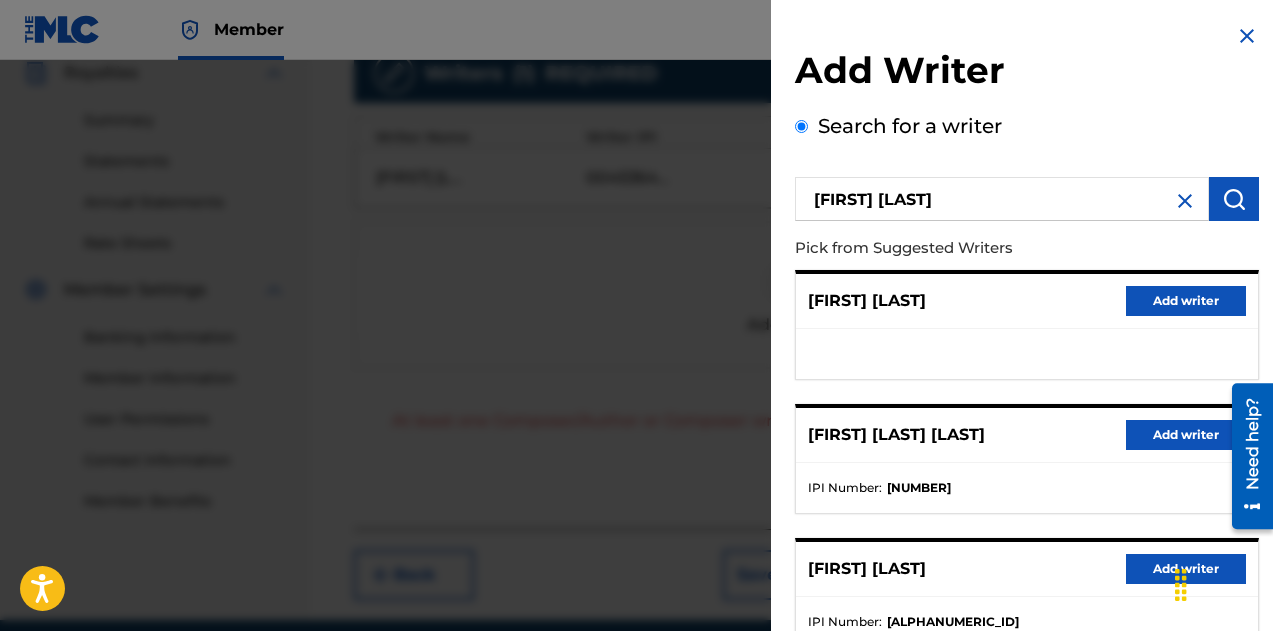 scroll, scrollTop: 693, scrollLeft: 0, axis: vertical 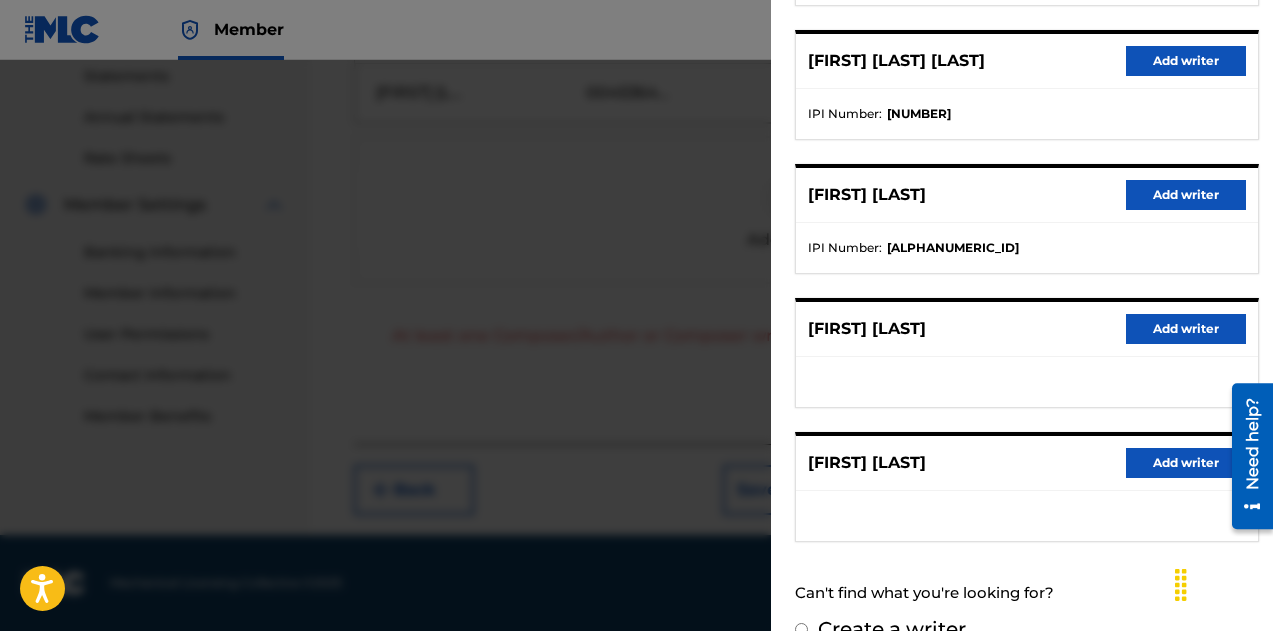 click on "Add writer" at bounding box center [1186, 463] 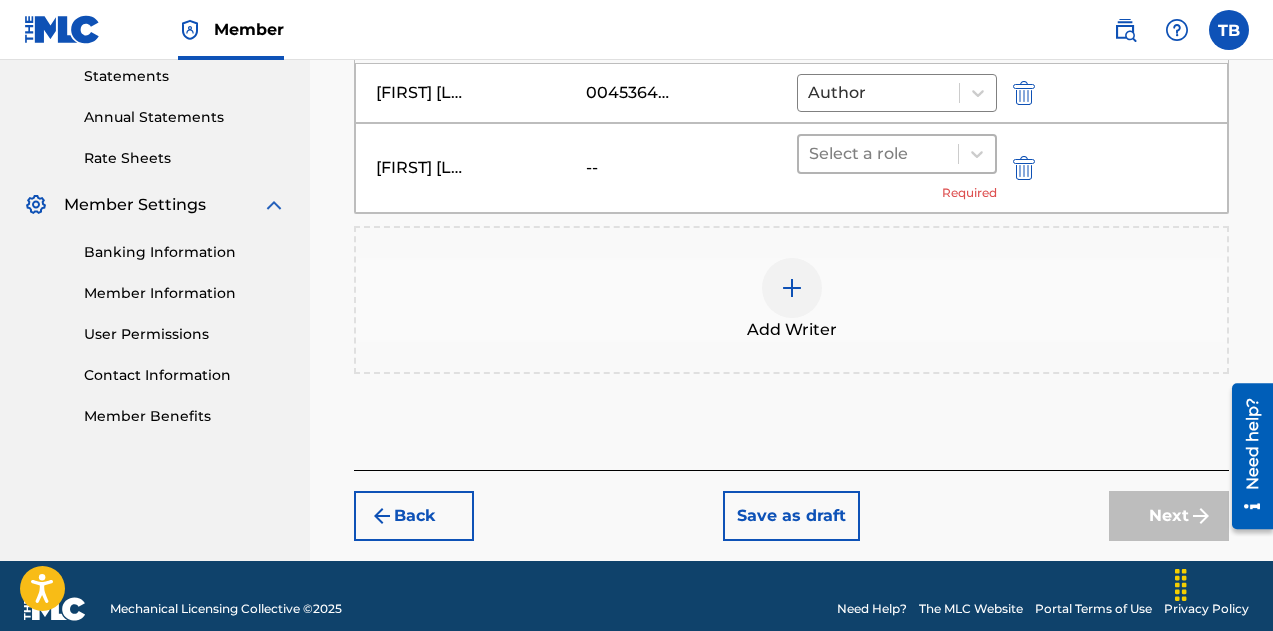 click at bounding box center [878, 154] 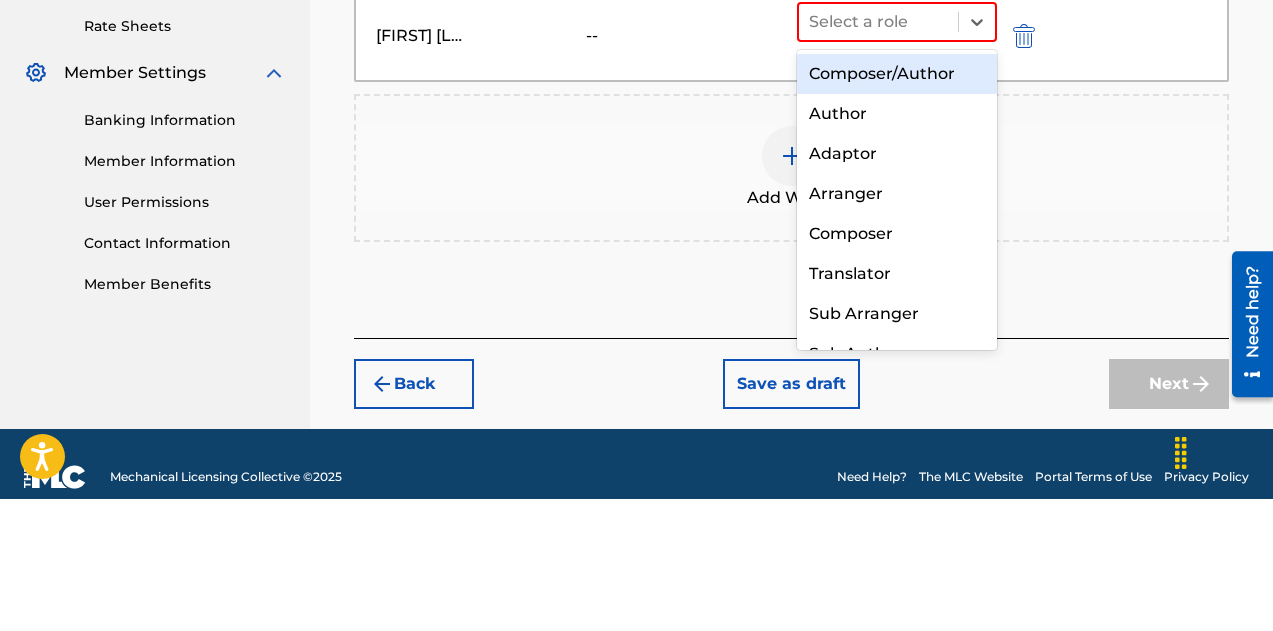 click on "Composer" at bounding box center [897, 366] 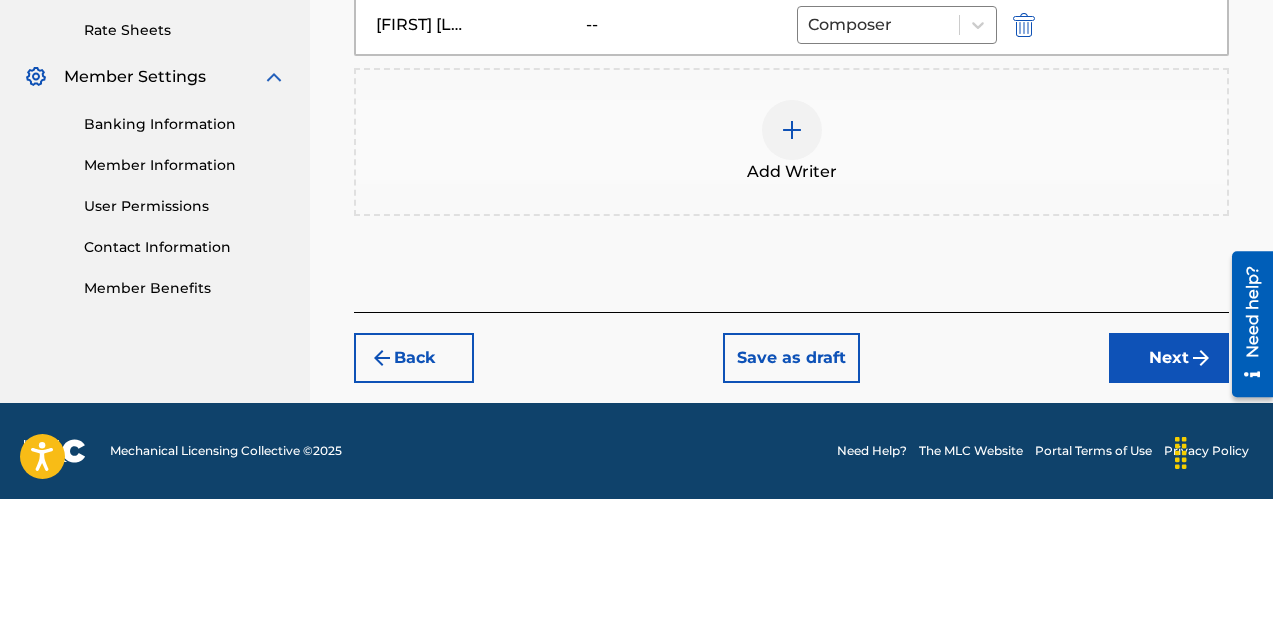 scroll, scrollTop: 689, scrollLeft: 0, axis: vertical 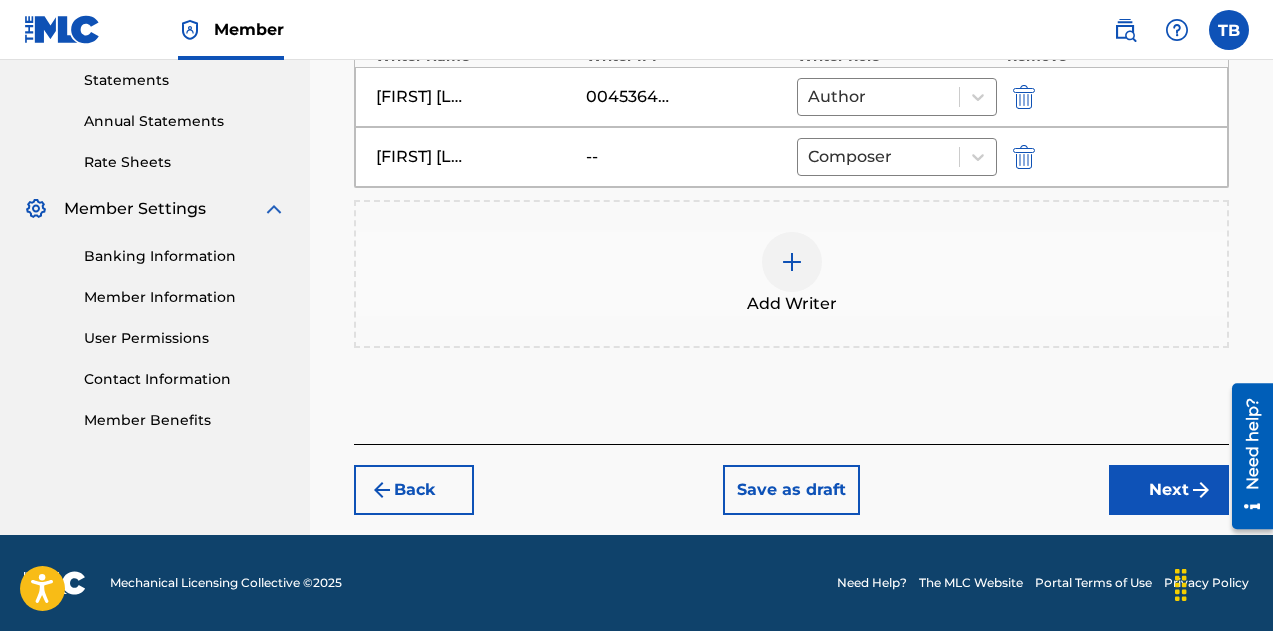 click on "Next" at bounding box center [1169, 490] 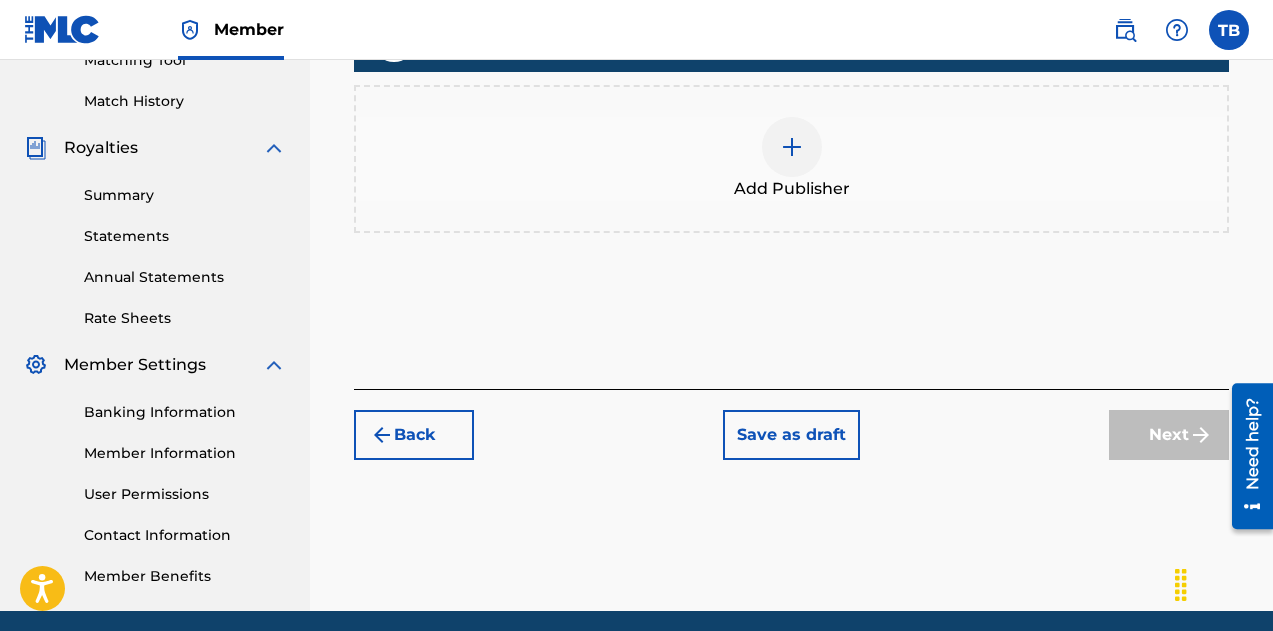scroll, scrollTop: 537, scrollLeft: 0, axis: vertical 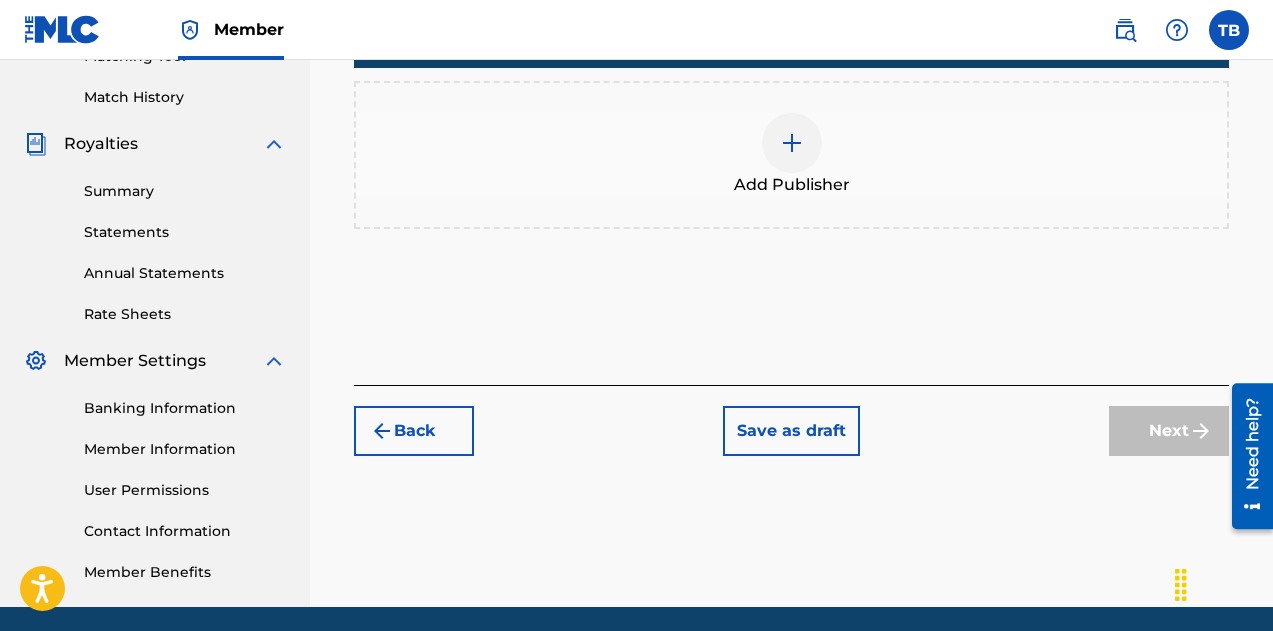 click at bounding box center [792, 143] 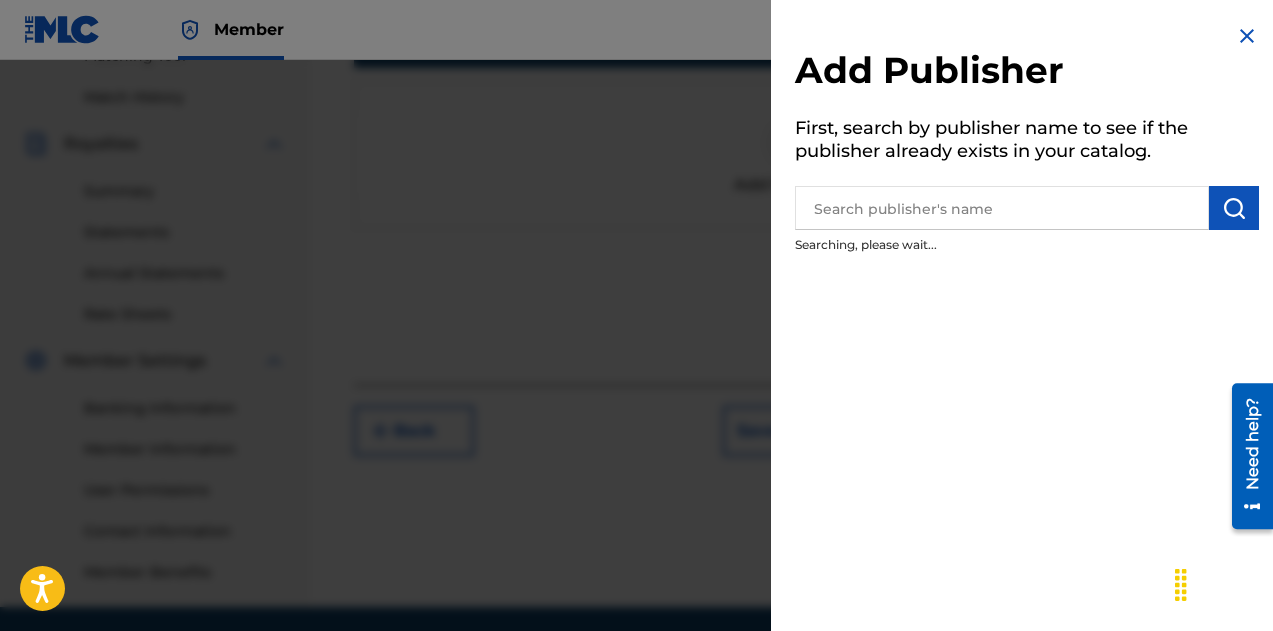 click at bounding box center (1002, 208) 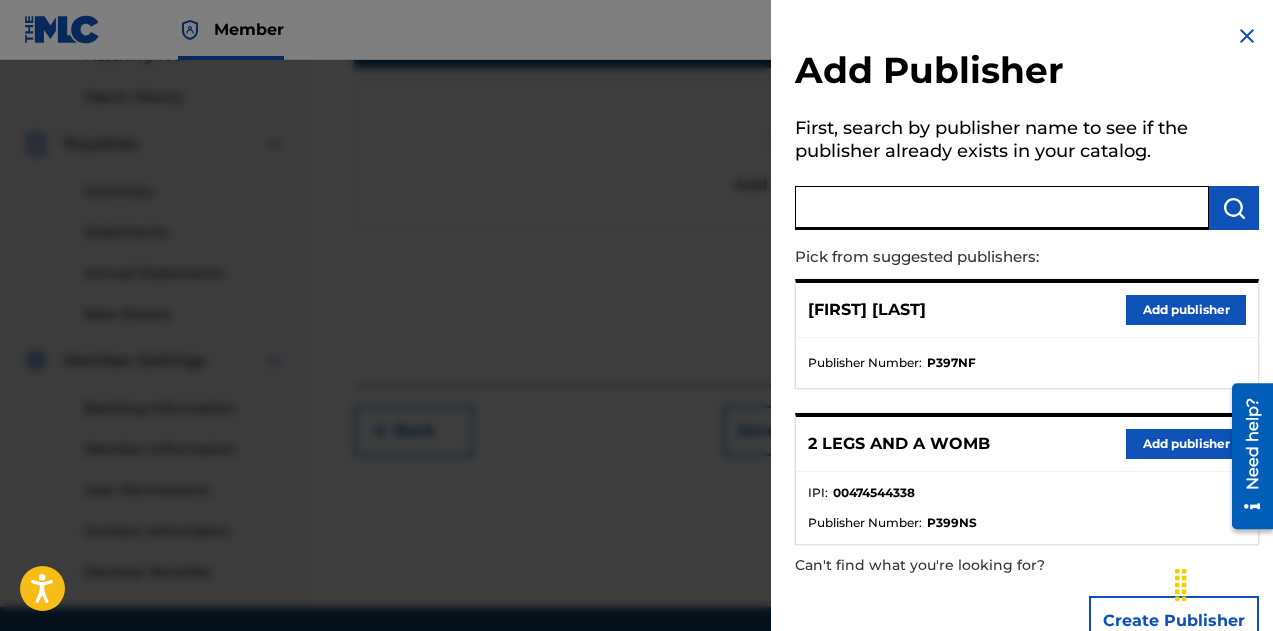 scroll, scrollTop: 48, scrollLeft: 0, axis: vertical 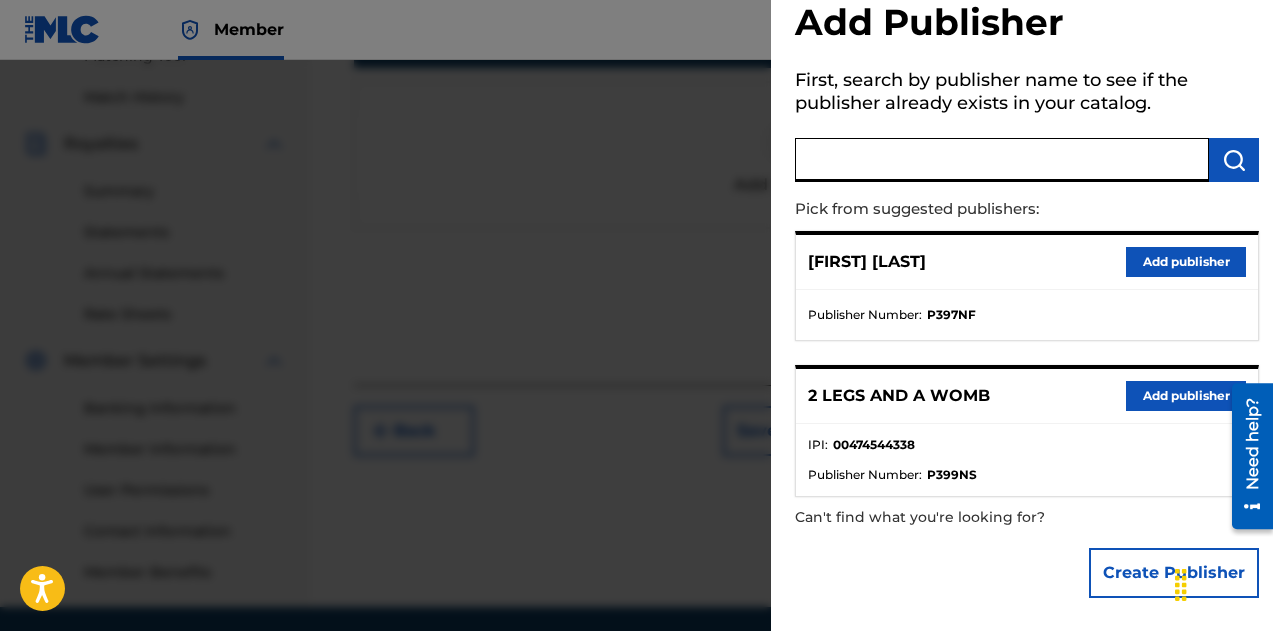 click on "Add publisher" at bounding box center [1186, 262] 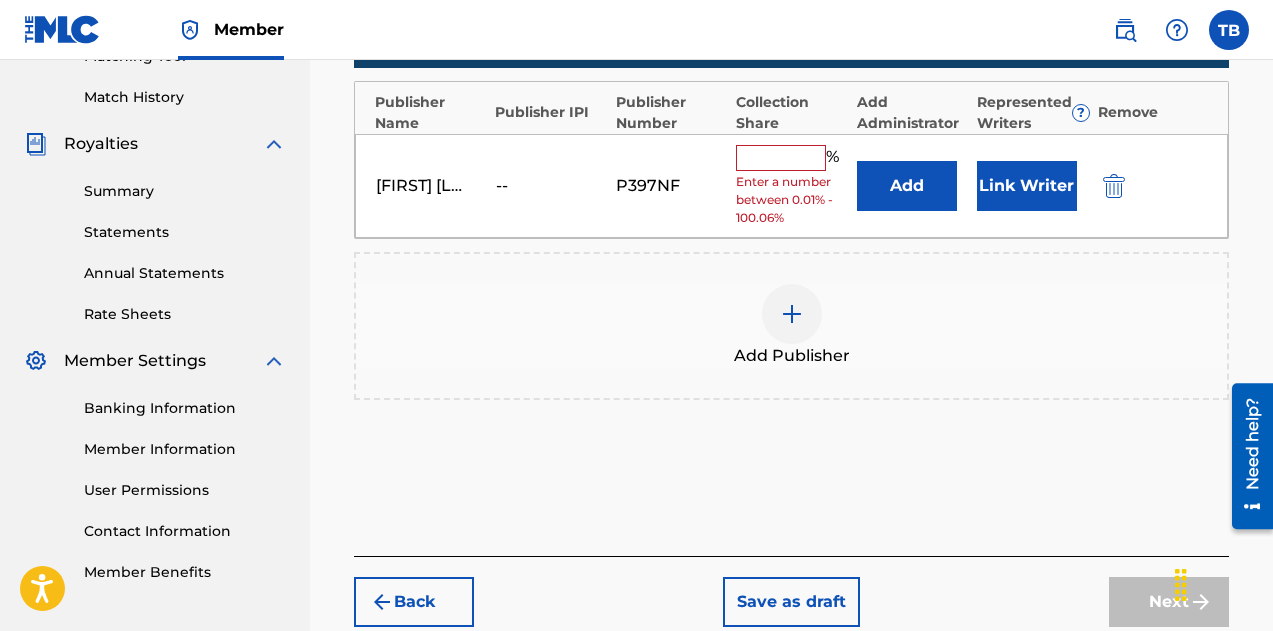 click on "Add Publishers & Shares Enter your publisher(s)/administrator(s). Misses Invincible Publishers ( 1 ) ? REQUIRED Total shares: 0 % Publisher Name Publisher IPI Publisher Number Collection Share Add Administrator Represented Writers ? Remove Lady Therile -- P397NF % Enter a number between 0.01% - 100.06% Add Link Writer Add Publisher" at bounding box center (791, 193) 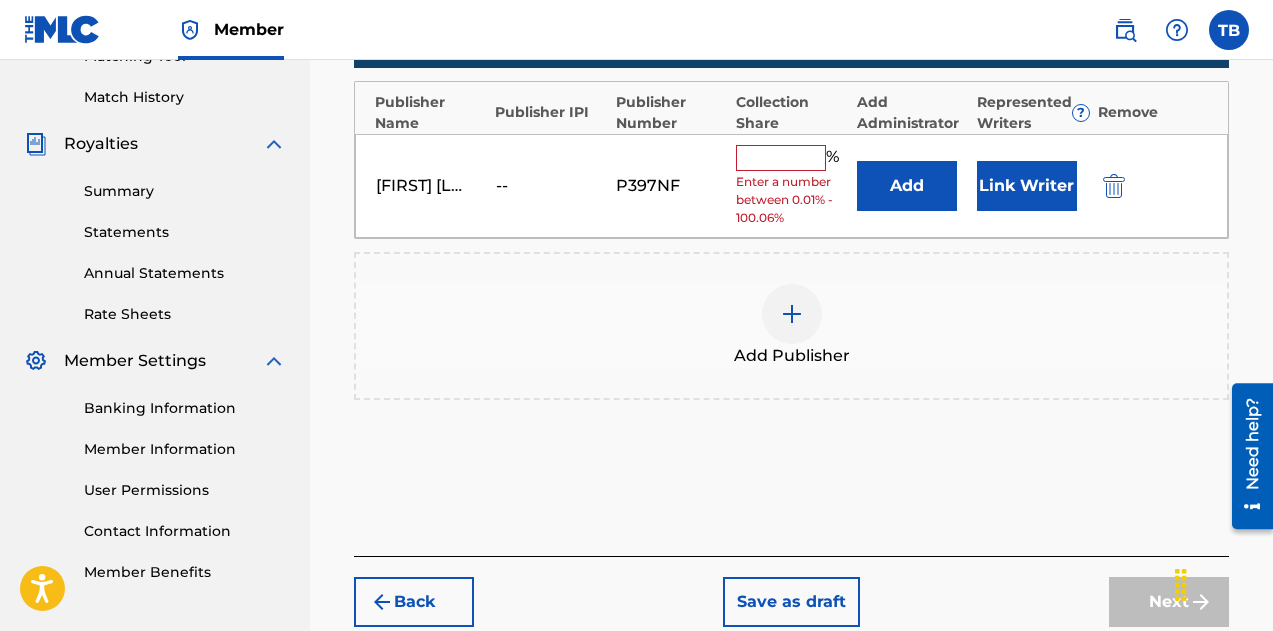 click at bounding box center [781, 158] 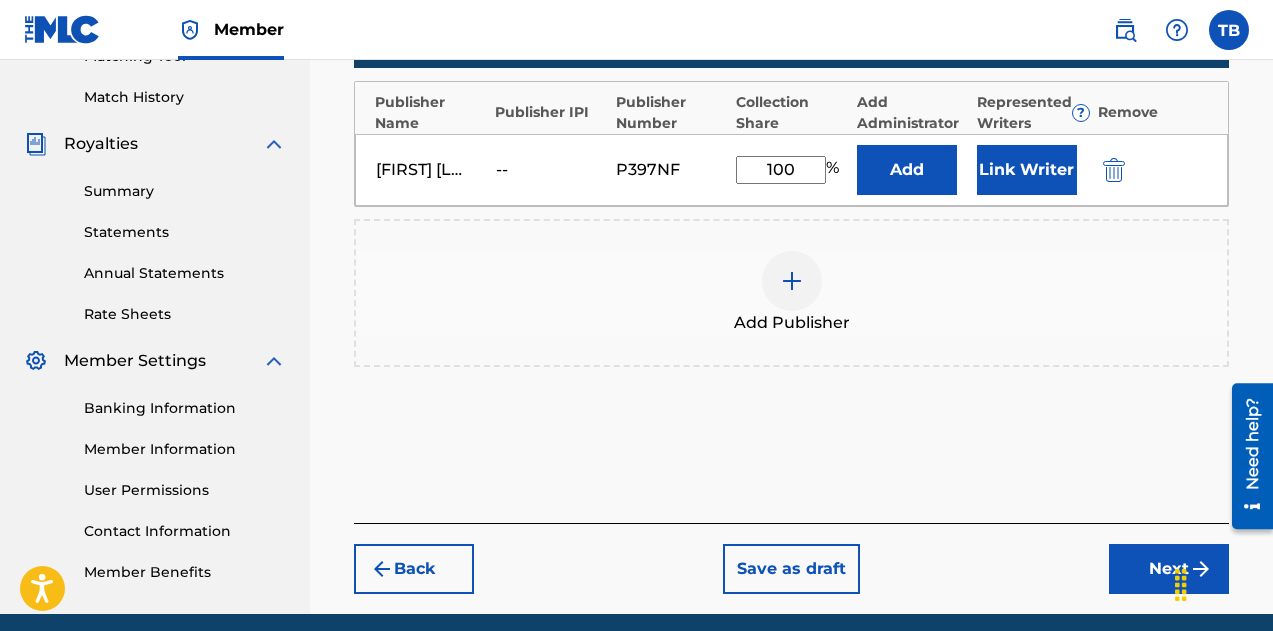 click on "Add Publisher" at bounding box center [791, 293] 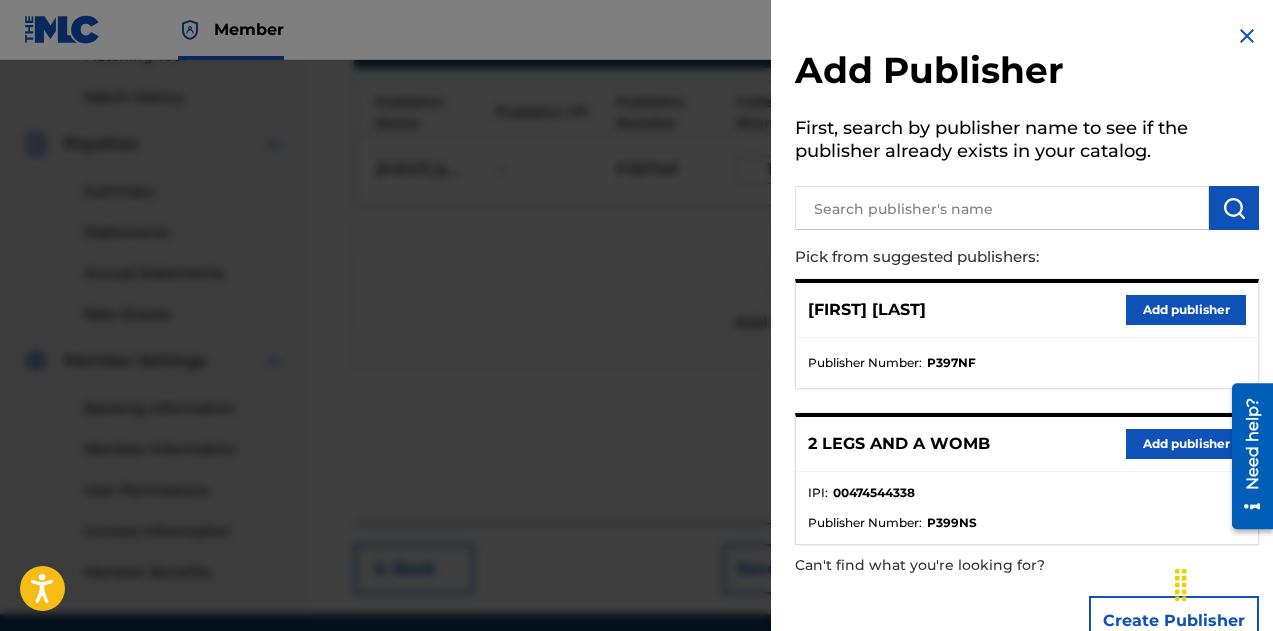 click on "Add publisher" at bounding box center (1186, 310) 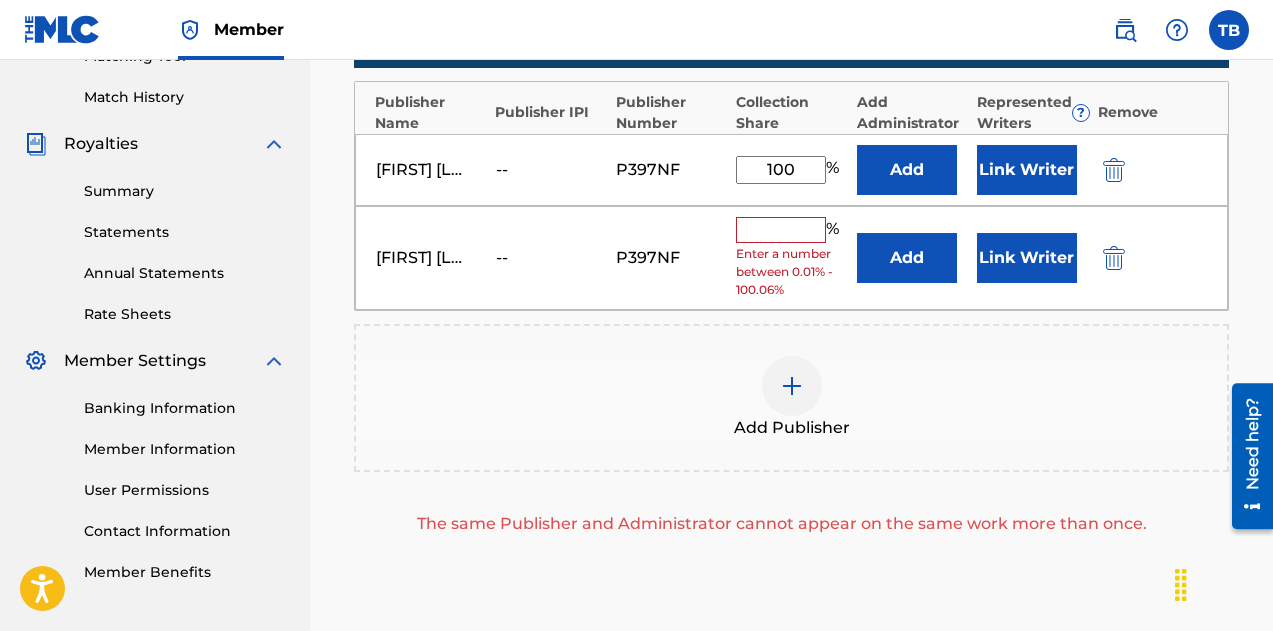 click at bounding box center [1114, 258] 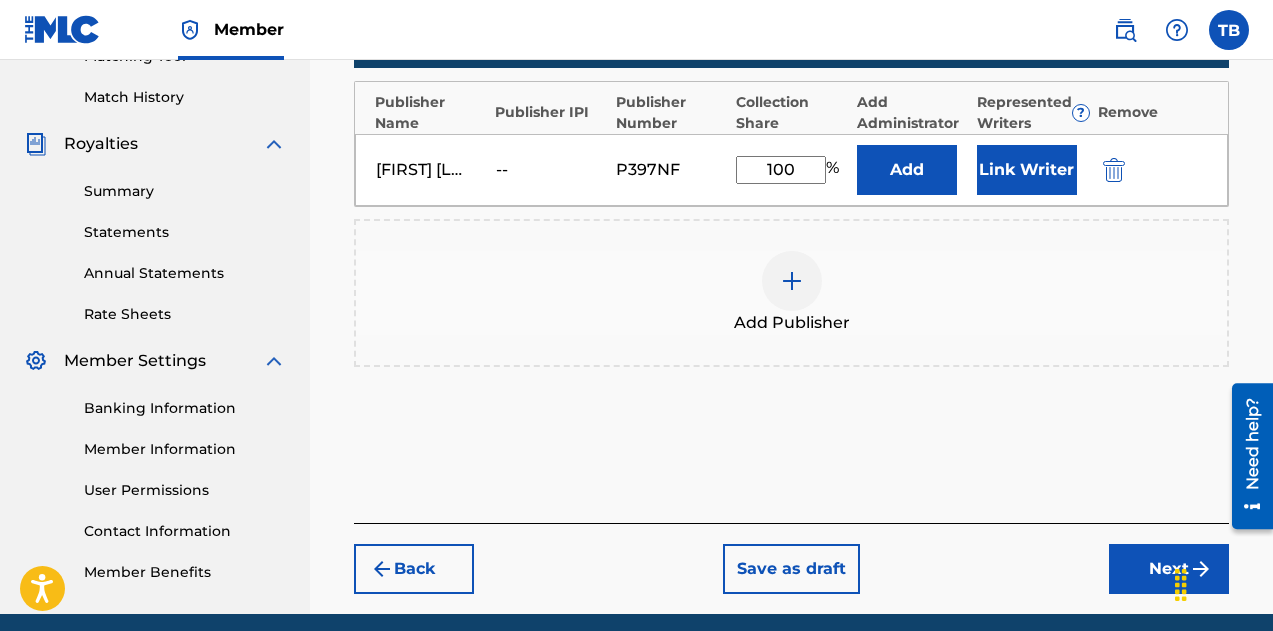 click on "Next" at bounding box center (1169, 569) 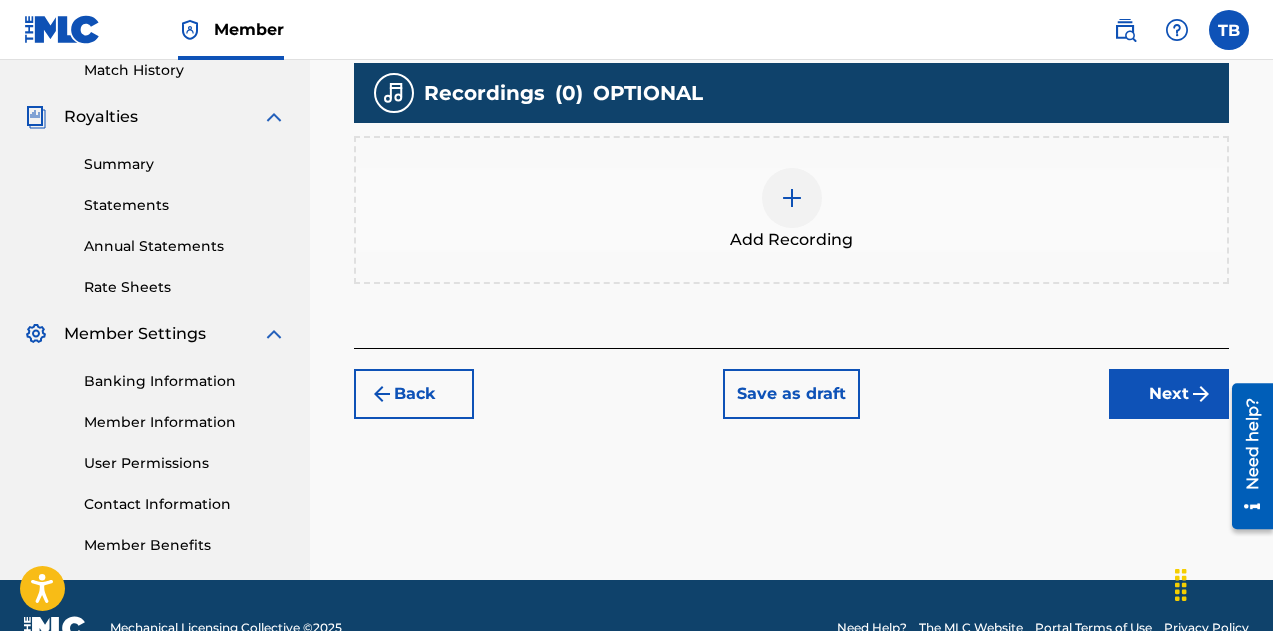 scroll, scrollTop: 609, scrollLeft: 0, axis: vertical 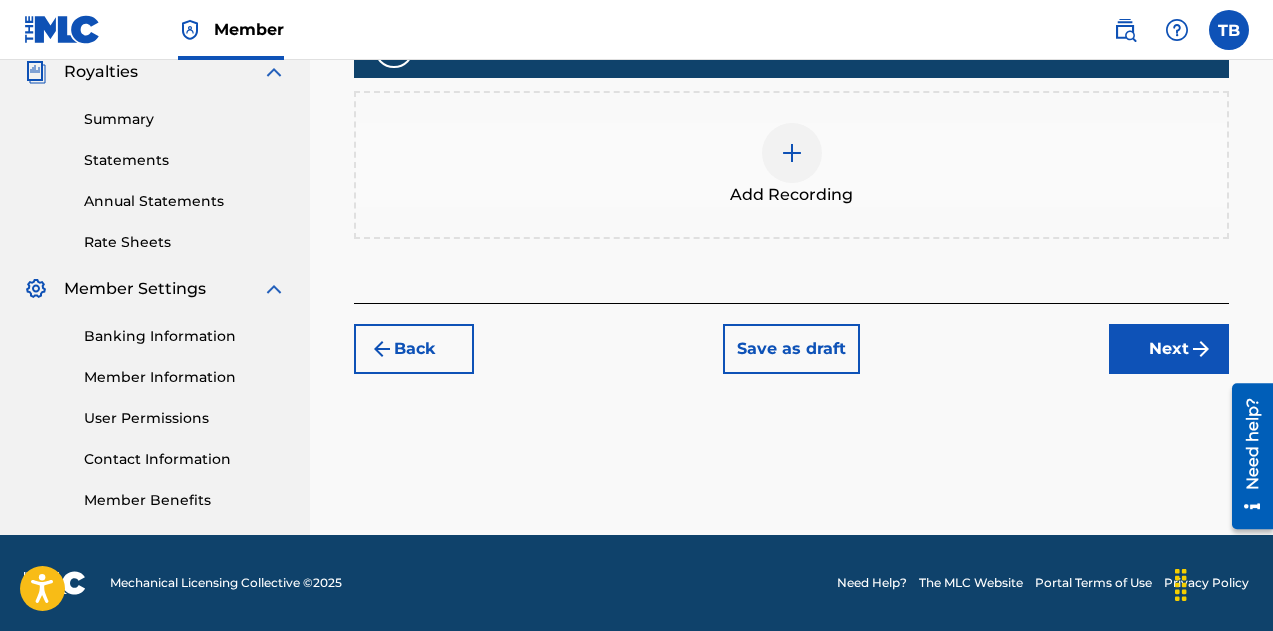 click on "Add Recording" at bounding box center (791, 165) 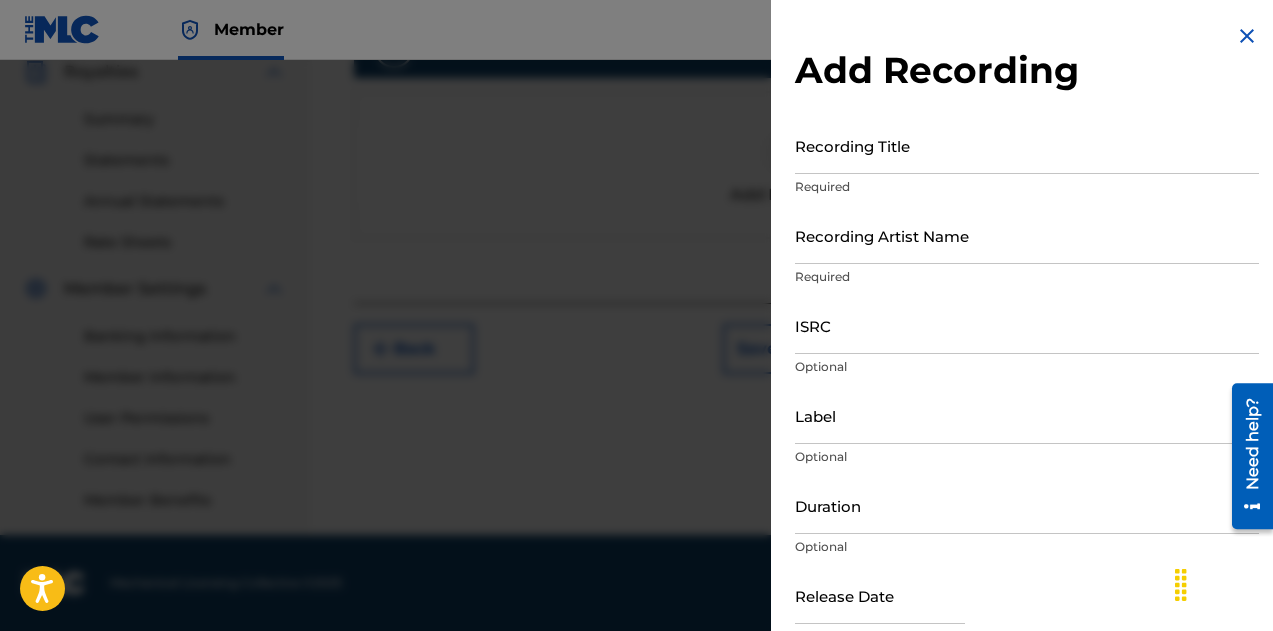 click on "Recording Title" at bounding box center [1027, 145] 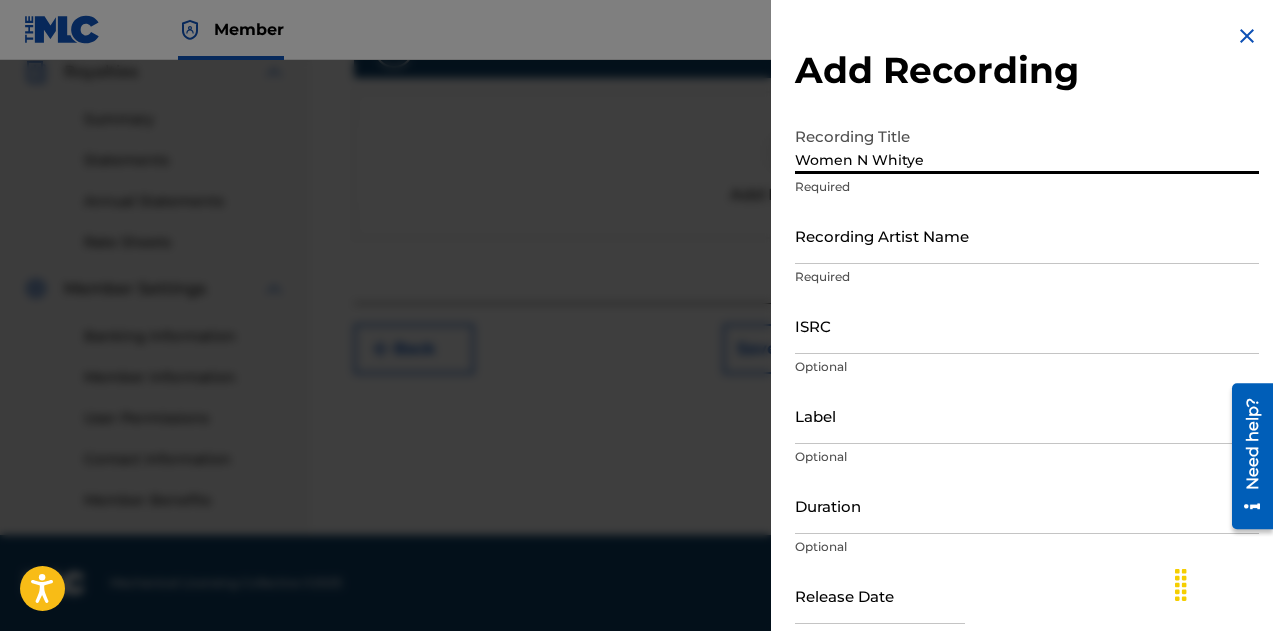 type on "Women N Whitye" 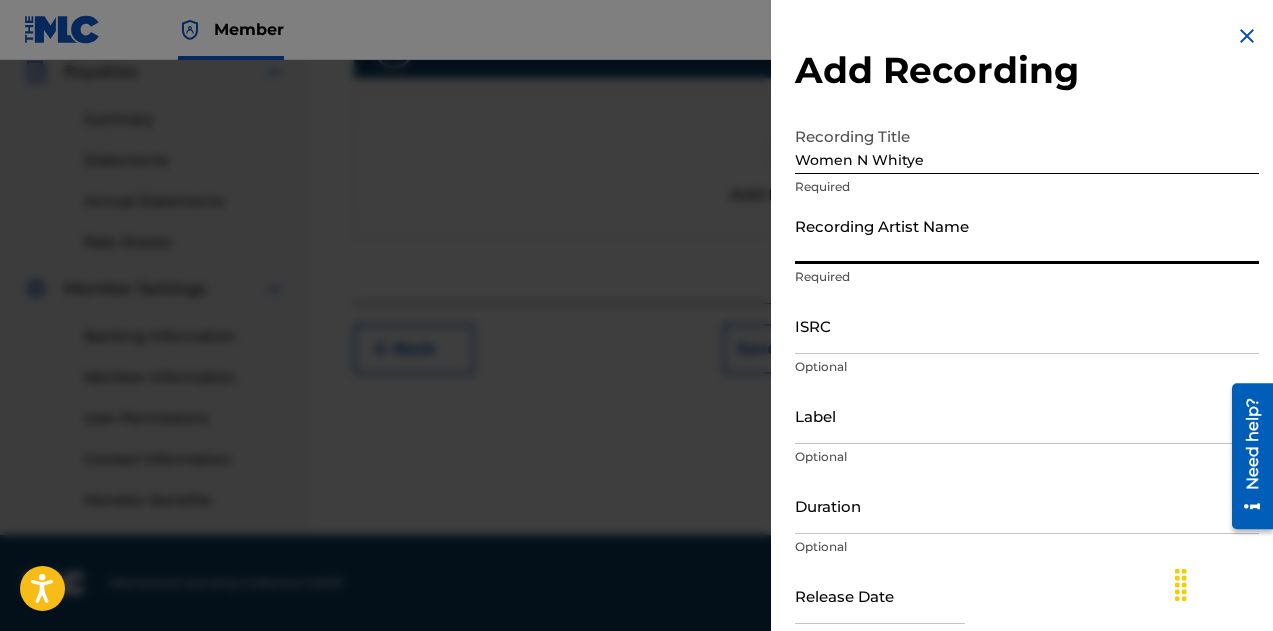 type on "[FIRST] [LAST]" 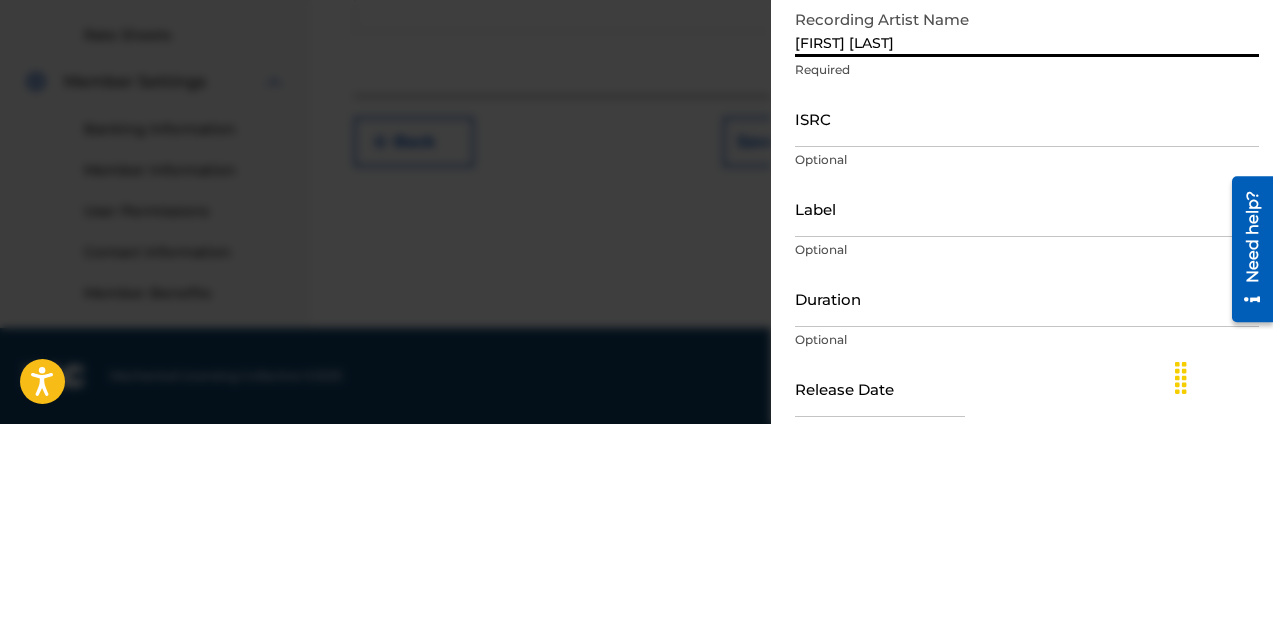 click on "ISRC" at bounding box center [1027, 325] 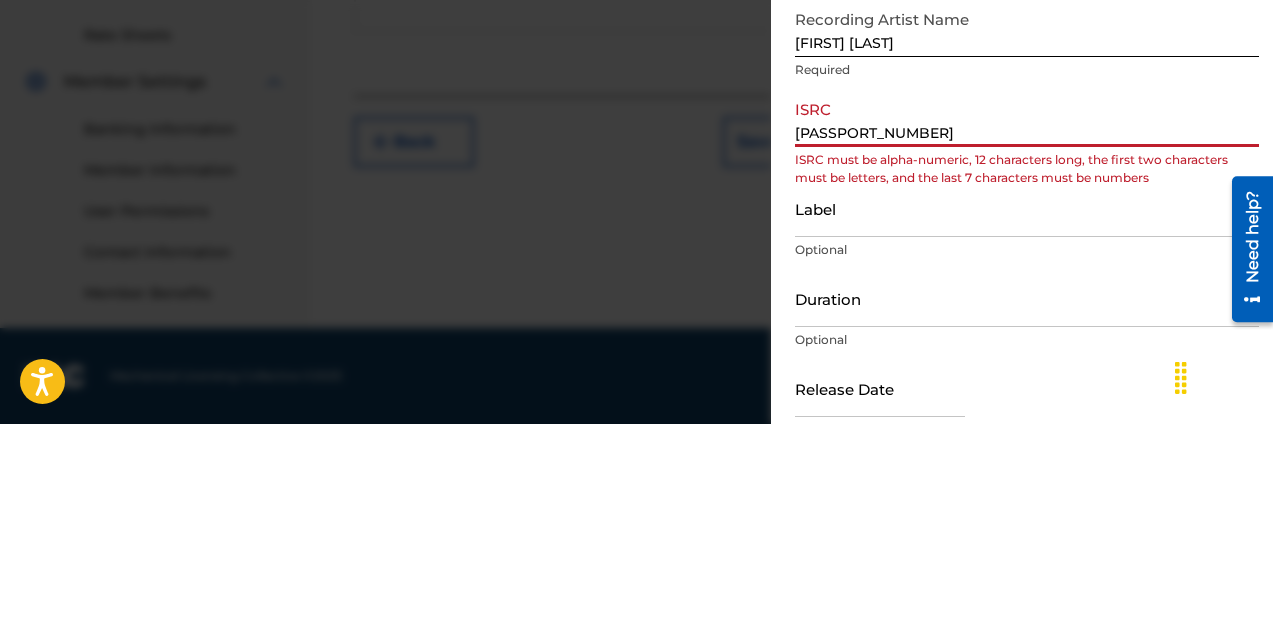 click on "Optional" at bounding box center [1027, 457] 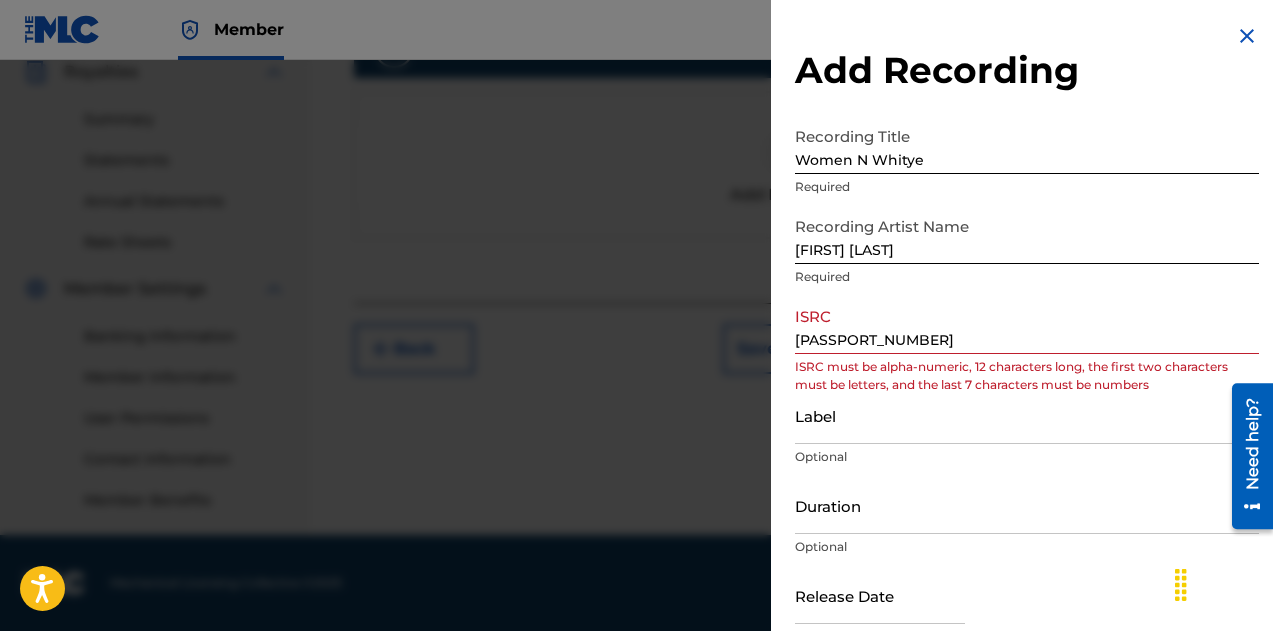 click on "[PASSPORT_NUMBER]" at bounding box center [1027, 325] 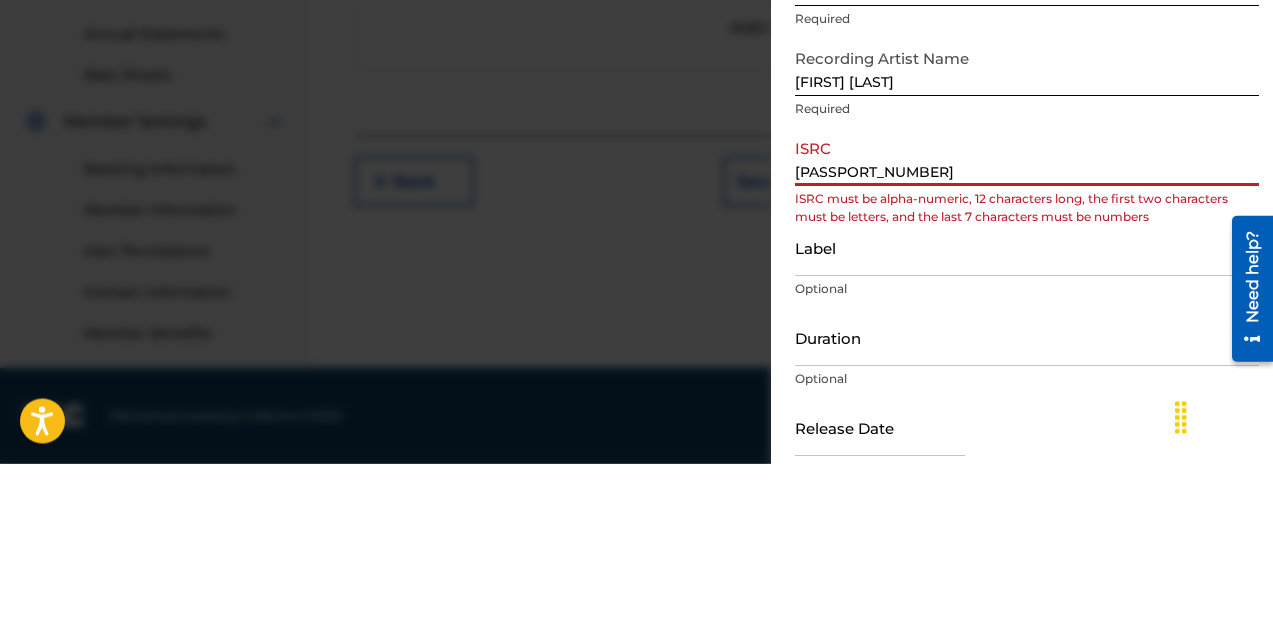 click on "[PASSPORT_NUMBER]" at bounding box center (1027, 325) 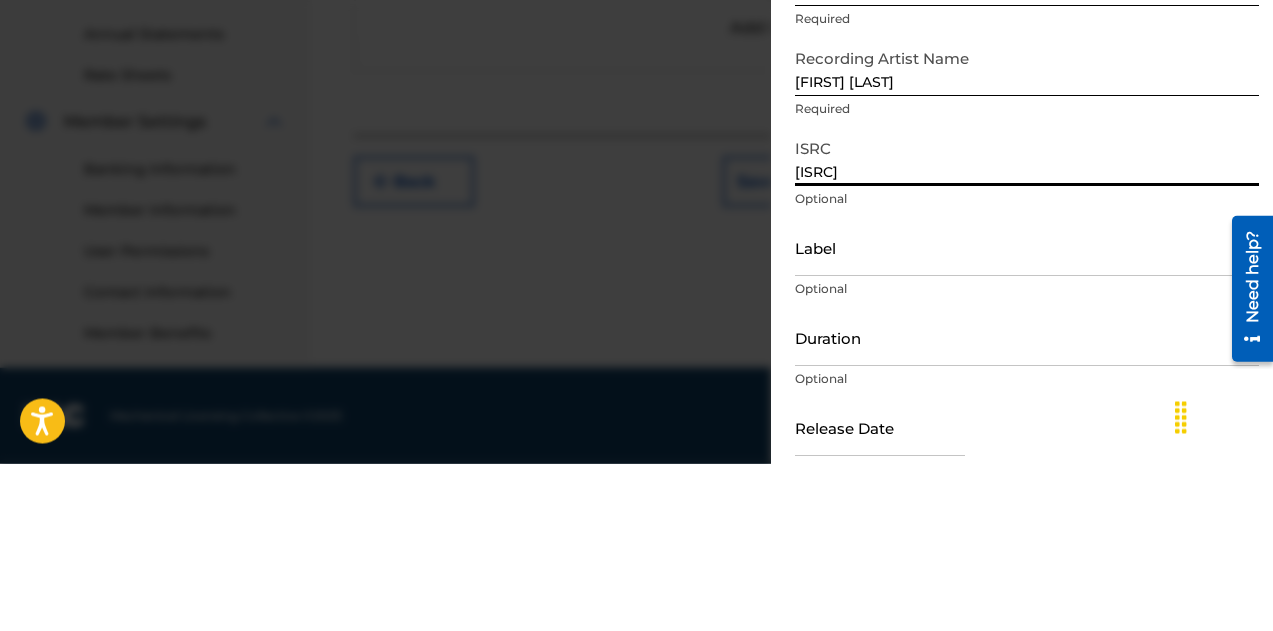 type on "[ISRC]" 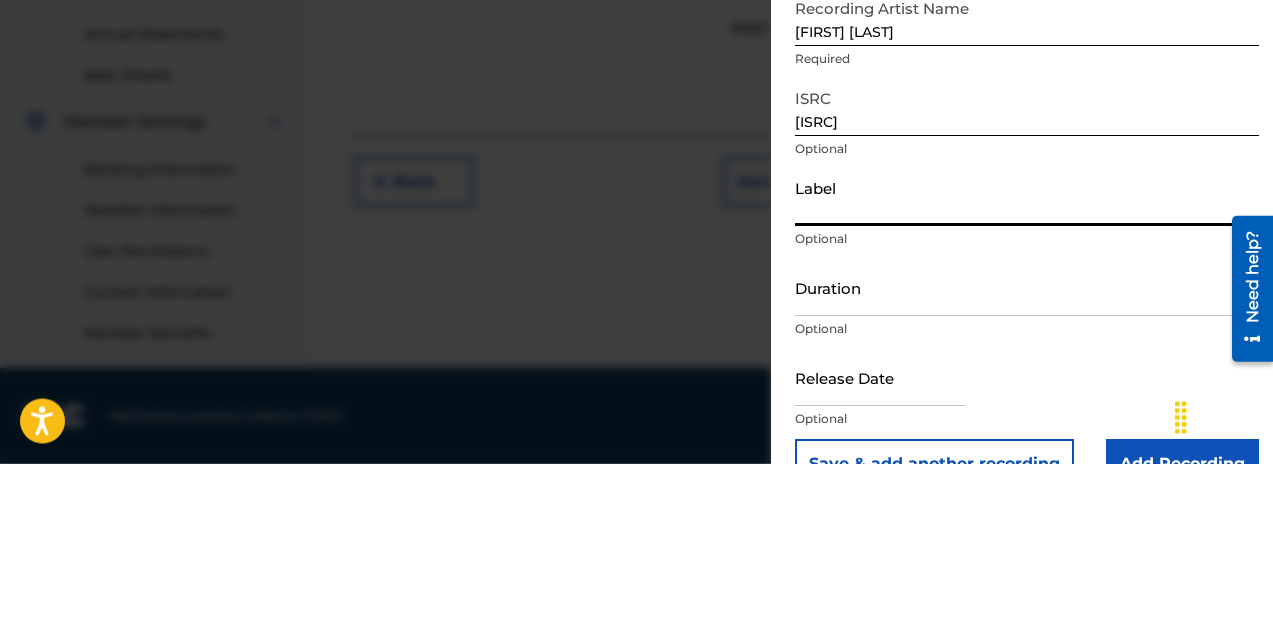 scroll, scrollTop: 100, scrollLeft: 0, axis: vertical 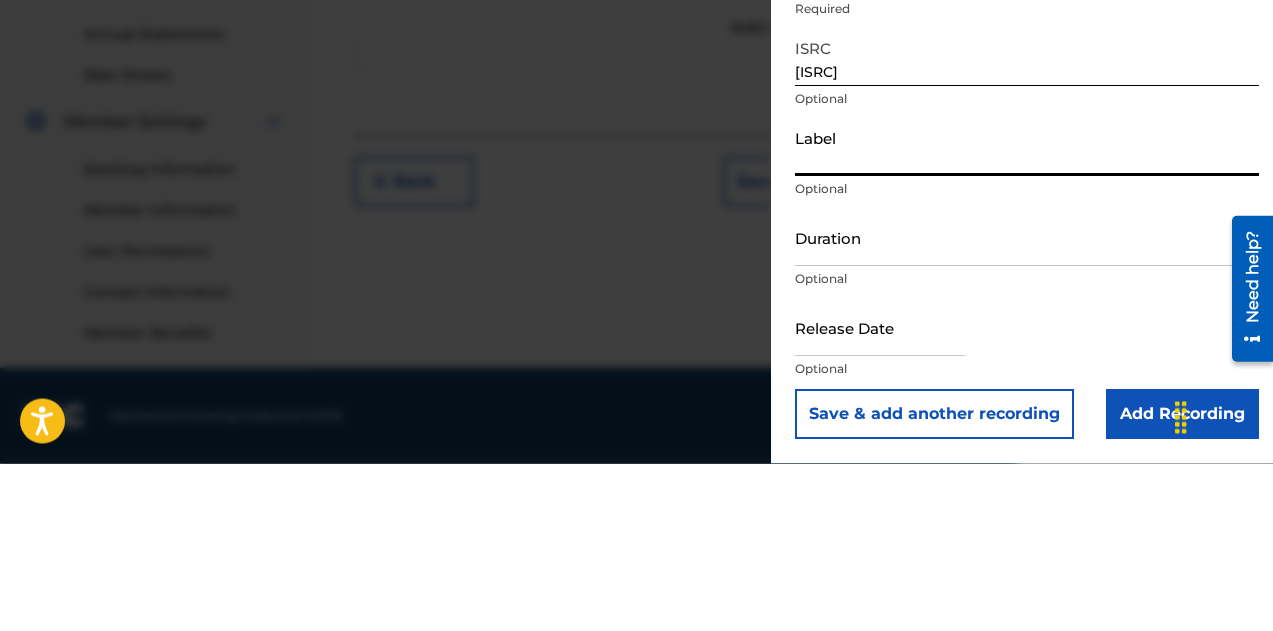 click on "Duration" at bounding box center (1027, 405) 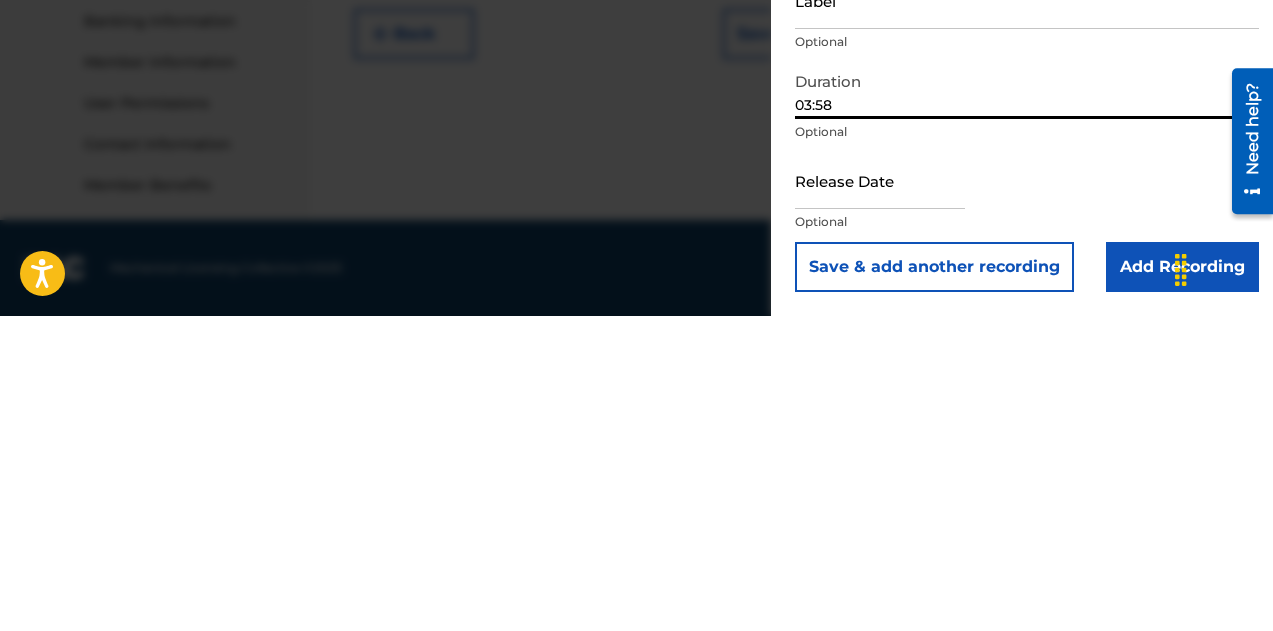 type on "03:58" 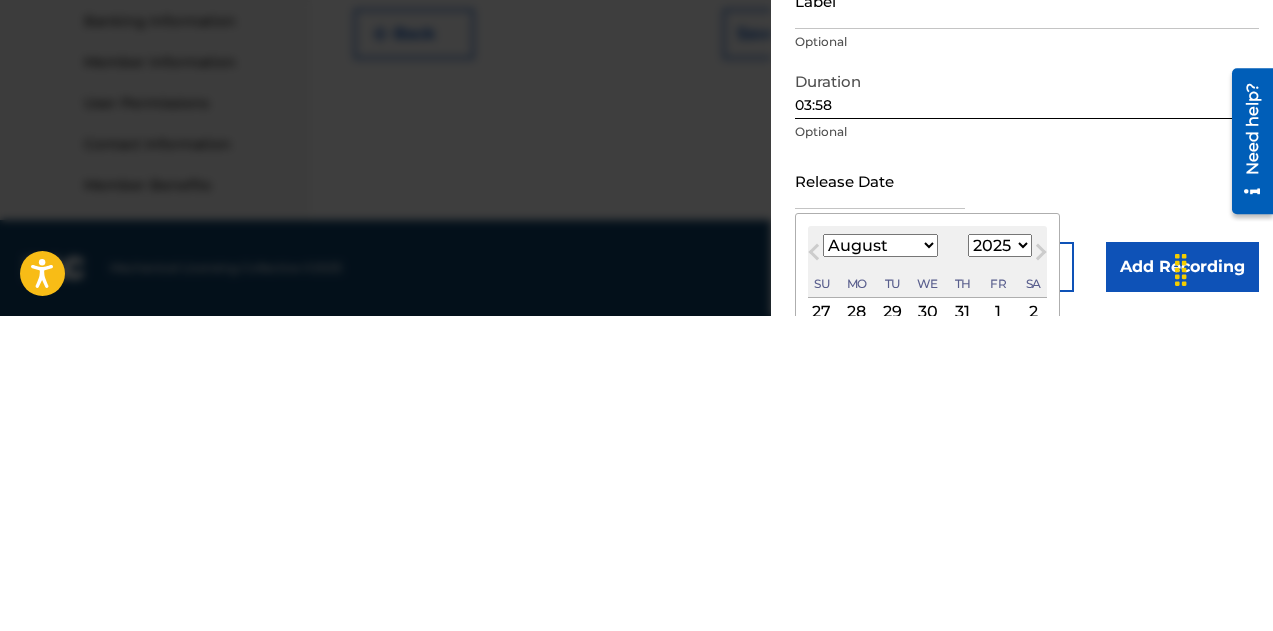 type on "[MONTH] [DAY] [YEAR]" 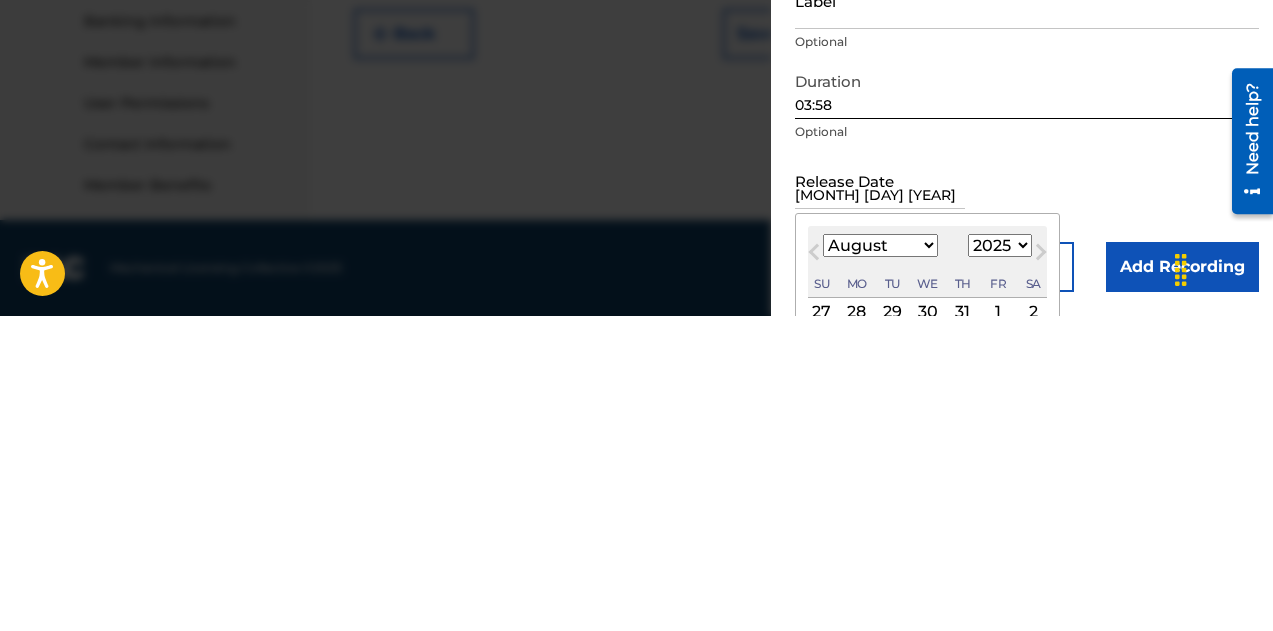 select on "10" 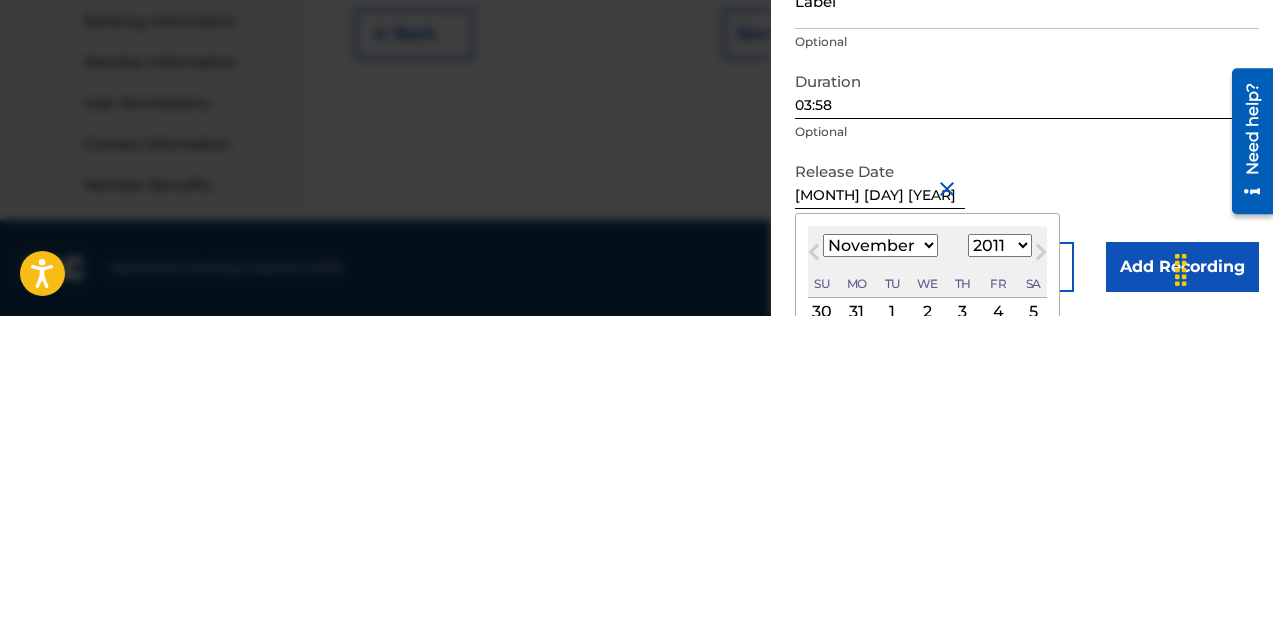 click on "Release Date November 30 2011 November 2011 Previous Month Next Month November 2011 January February March April May June July August September October November December 1899 1900 1901 1902 1903 1904 1905 1906 1907 1908 1909 1910 1911 1912 1913 1914 1915 1916 1917 1918 1919 1920 1921 1922 1923 1924 1925 1926 1927 1928 1929 1930 1931 1932 1933 1934 1935 1936 1937 1938 1939 1940 1941 1942 1943 1944 1945 1946 1947 1948 1949 1950 1951 1952 1953 1954 1955 1956 1957 1958 1959 1960 1961 1962 1963 1964 1965 1966 1967 1968 1969 1970 1971 1972 1973 1974 1975 1976 1977 1978 1979 1980 1981 1982 1983 1984 1985 1986 1987 1988 1989 1990 1991 1992 1993 1994 1995 1996 1997 1998 1999 2000 2001 2002 2003 2004 2005 2006 2007 2008 2009 2010 2011 2012 2013 2014 2015 2016 2017 2018 2019 2020 2021 2022 2023 2024 2025 2026 2027 2028 2029 2030 2031 2032 2033 2034 2035 2036 2037 2038 2039 2040 2041 2042 2043 2044 2045 2046 2047 2048 2049 2050 2051 2052 2053 2054 2055 2056 2057 2058 2059 2060 2061 2062 2063 2064 2065 2066 2067 2068 2069" at bounding box center [1027, 512] 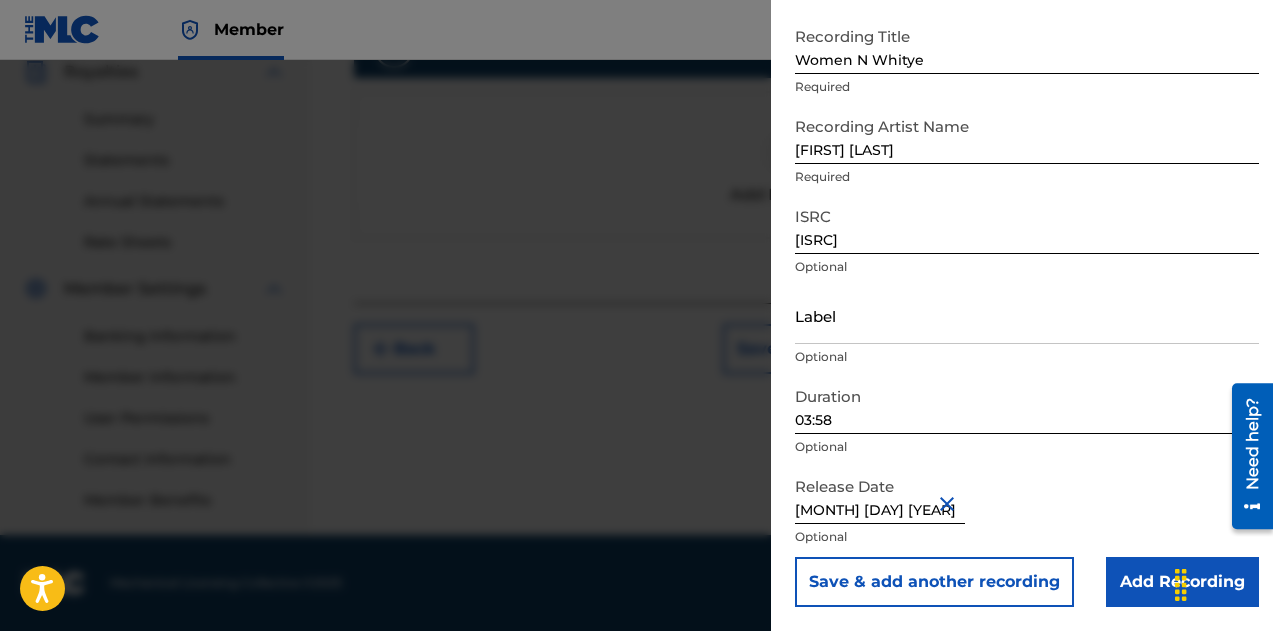 click on "Add Recording" at bounding box center [1182, 582] 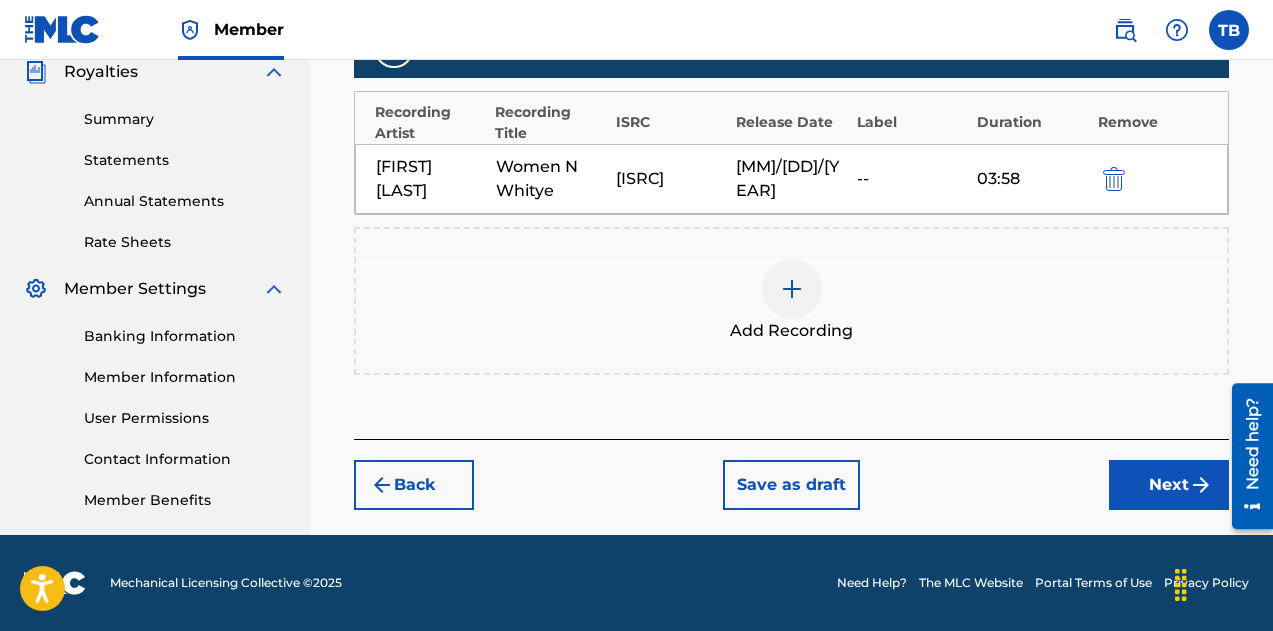click on "Back" at bounding box center [414, 485] 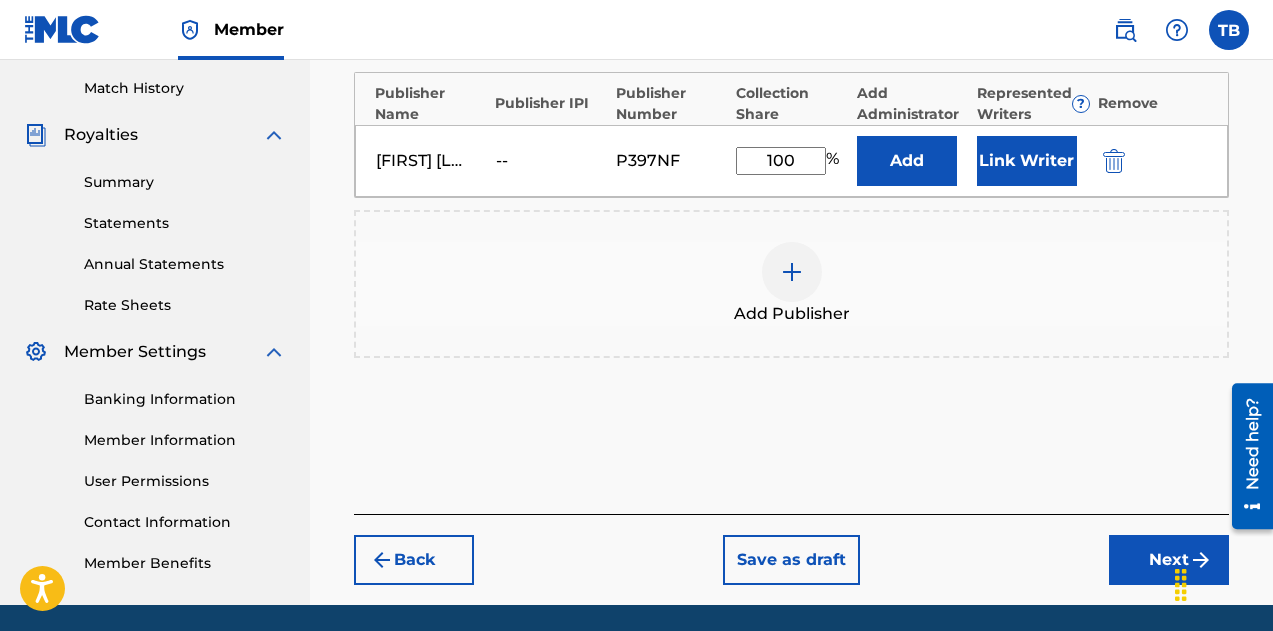 scroll, scrollTop: 553, scrollLeft: 0, axis: vertical 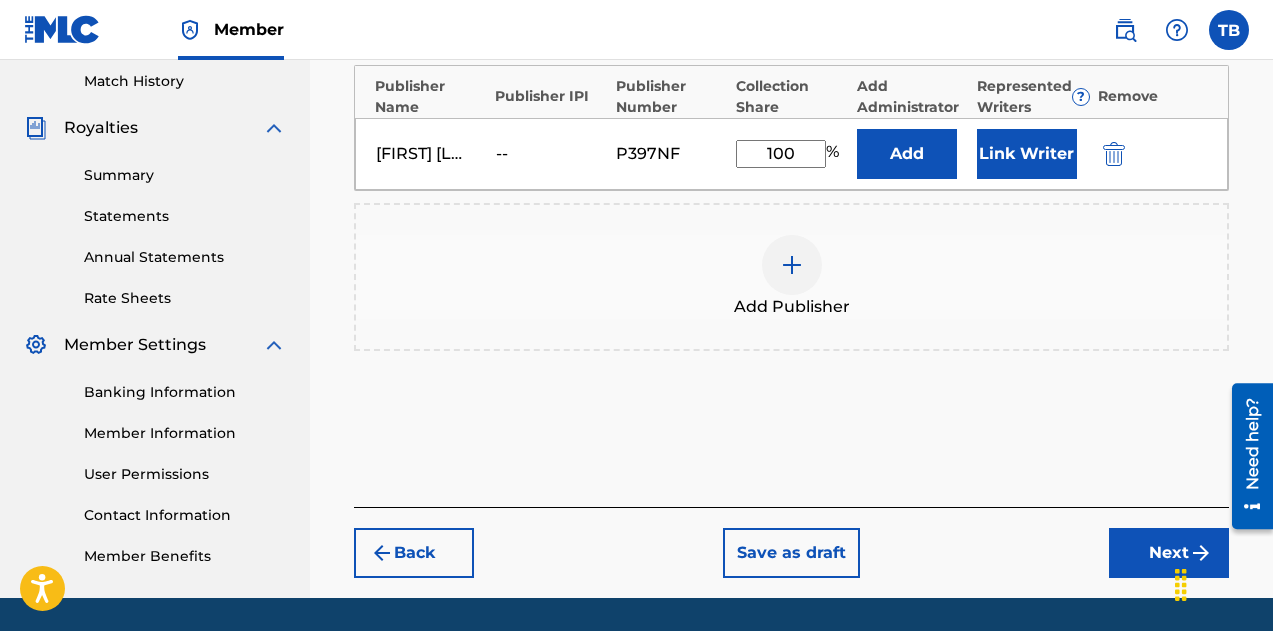 click on "Next" at bounding box center [1169, 553] 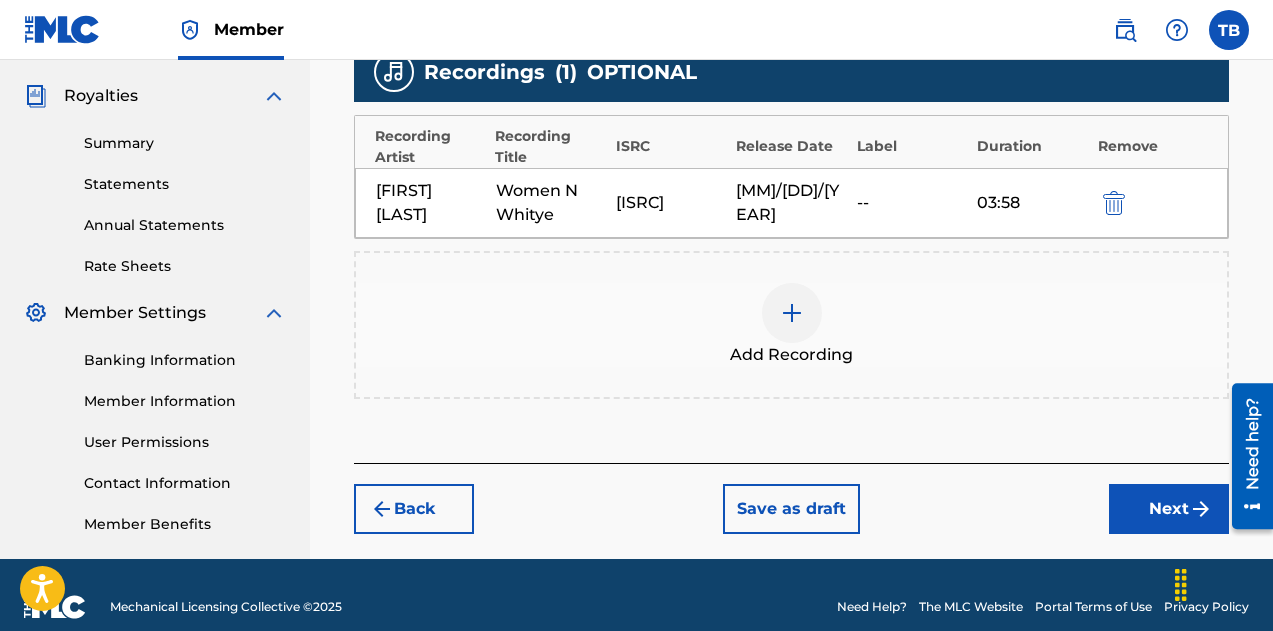 scroll, scrollTop: 609, scrollLeft: 0, axis: vertical 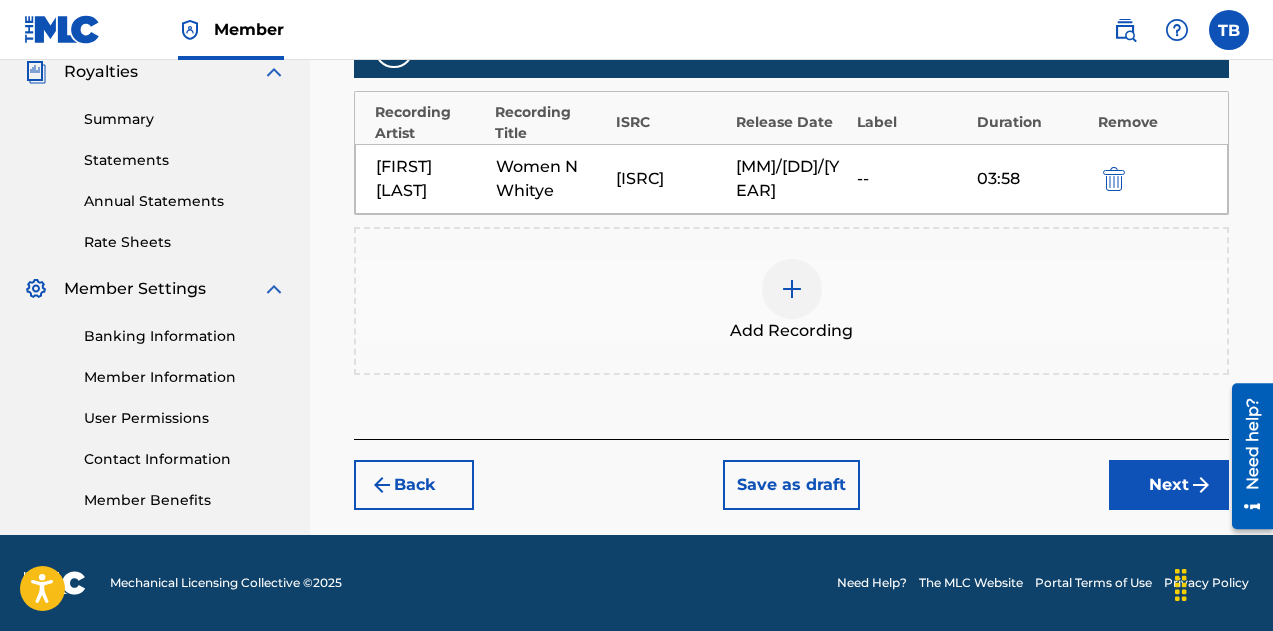 click on "Back" at bounding box center (414, 485) 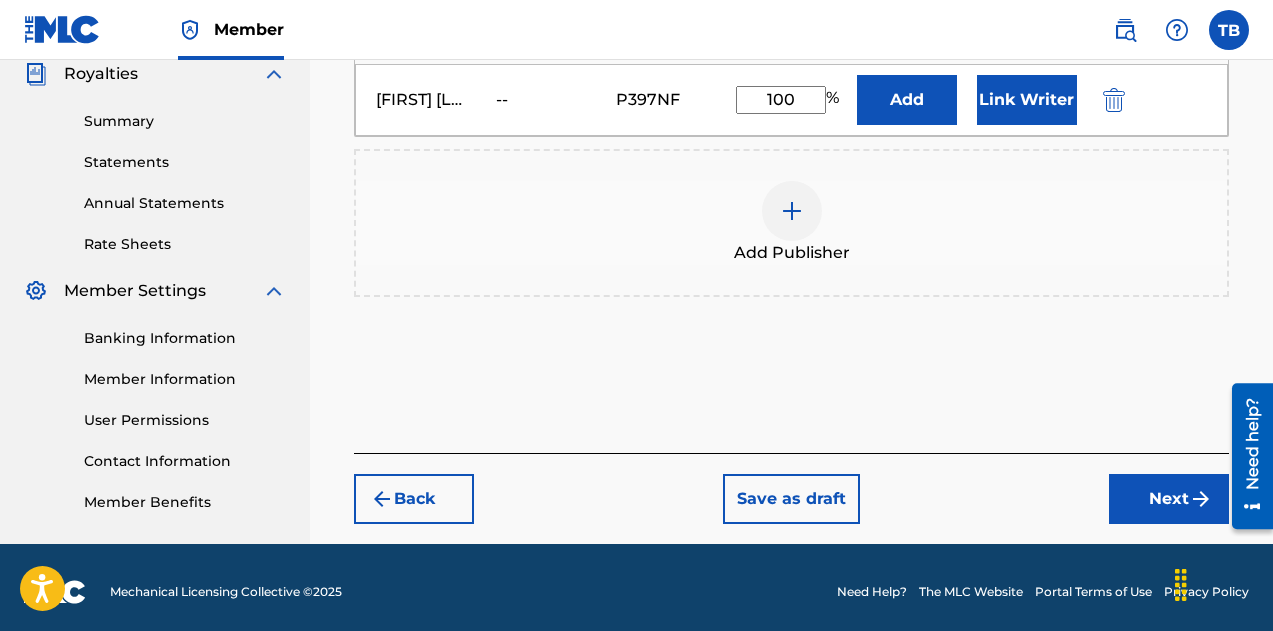 scroll, scrollTop: 616, scrollLeft: 0, axis: vertical 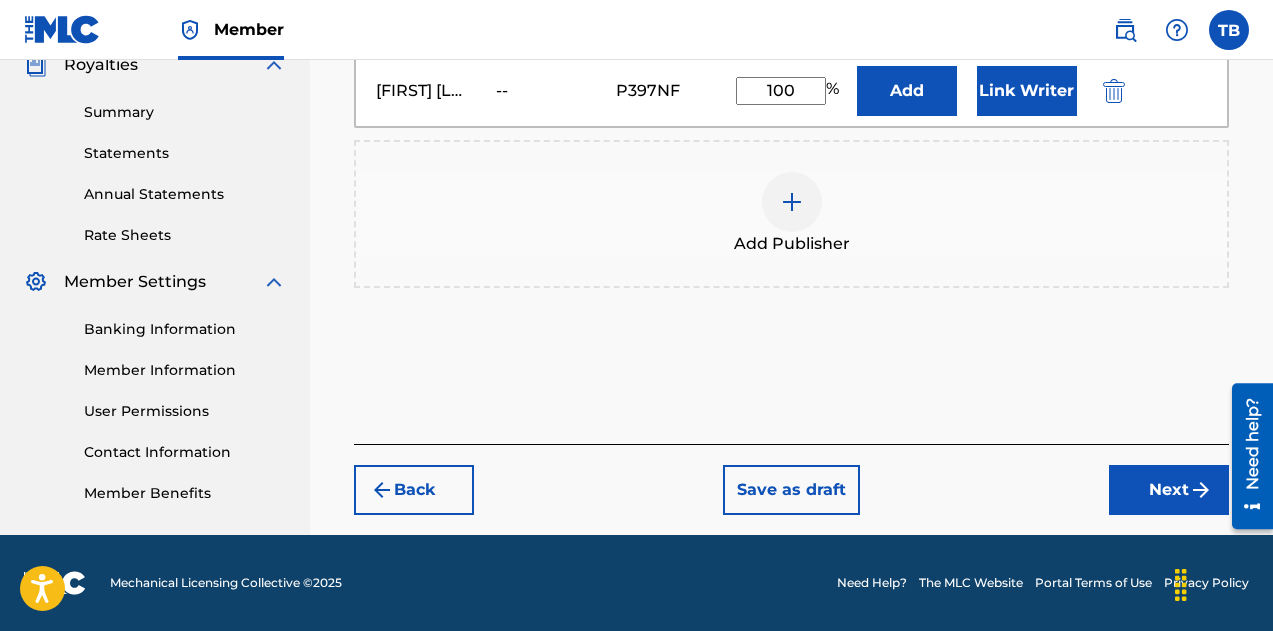 click on "Back" at bounding box center [414, 490] 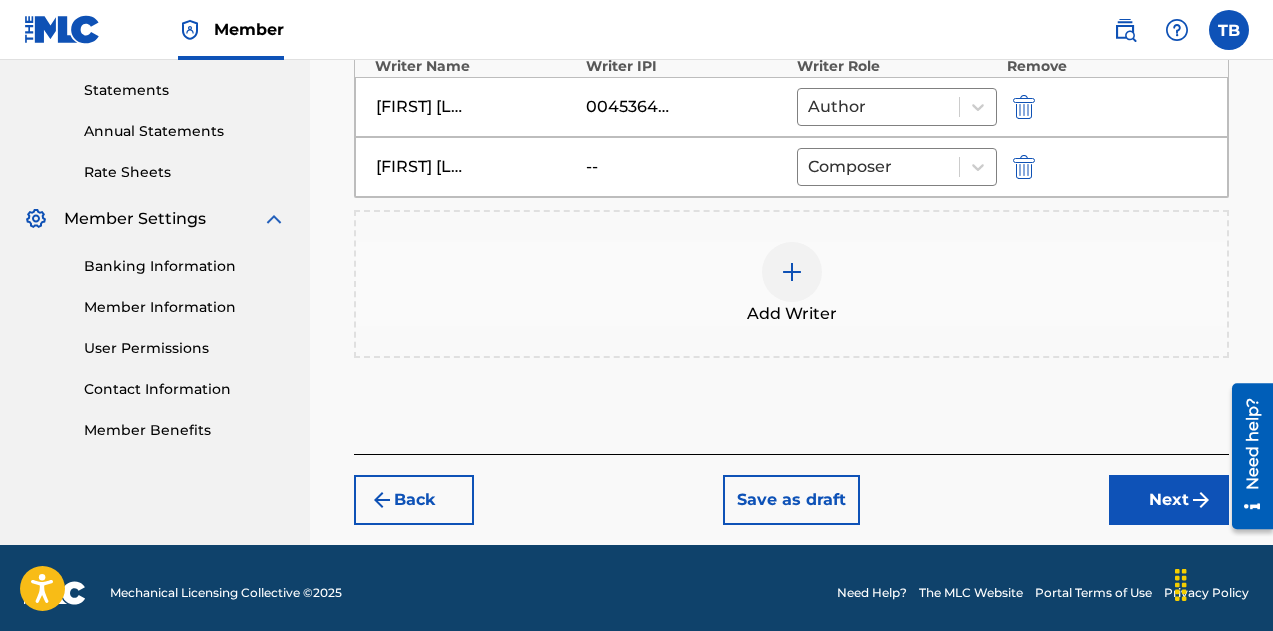 click on "Back" at bounding box center (414, 500) 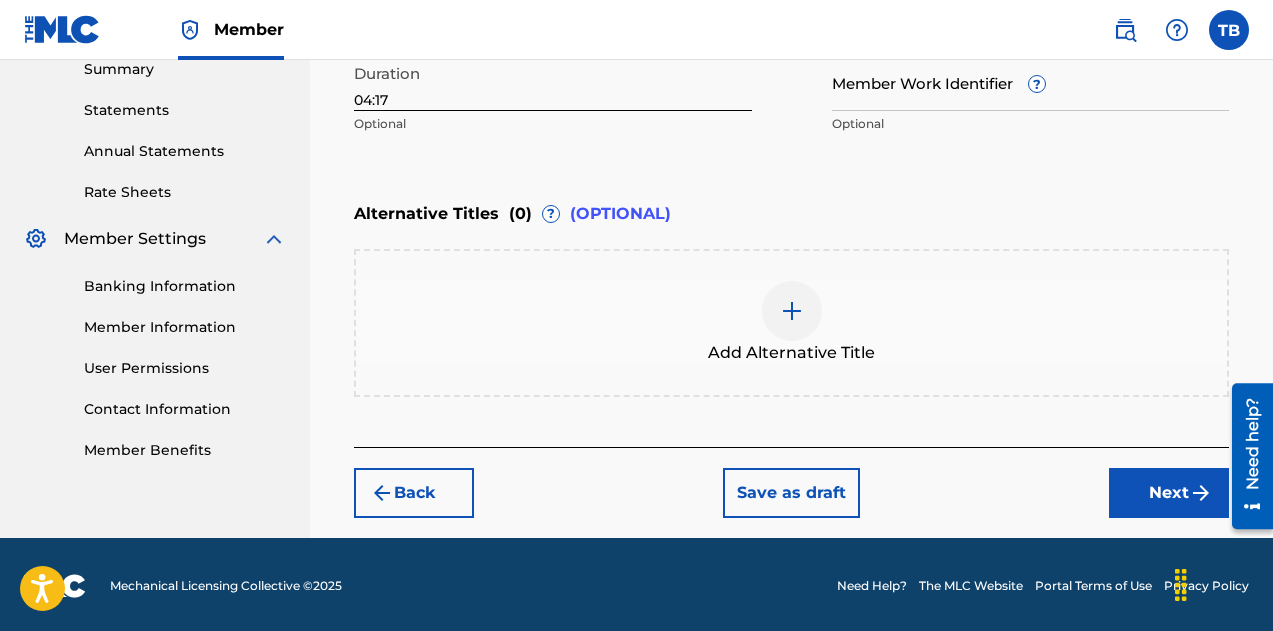 scroll, scrollTop: 655, scrollLeft: 0, axis: vertical 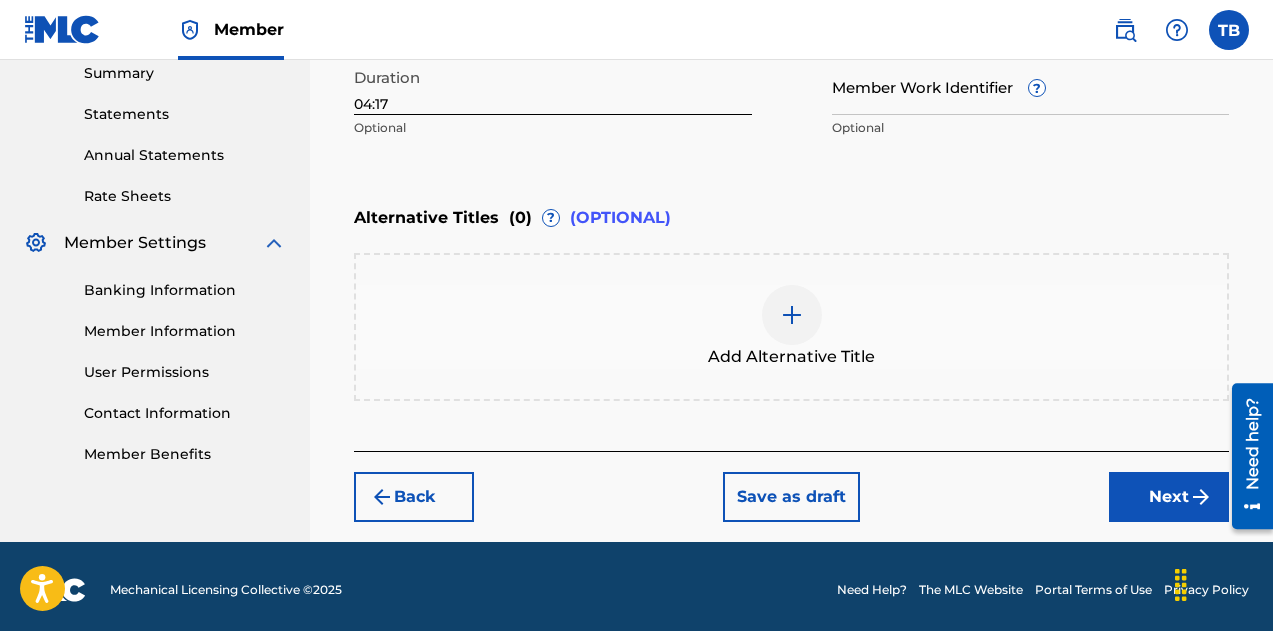 click on "Next" at bounding box center [1169, 497] 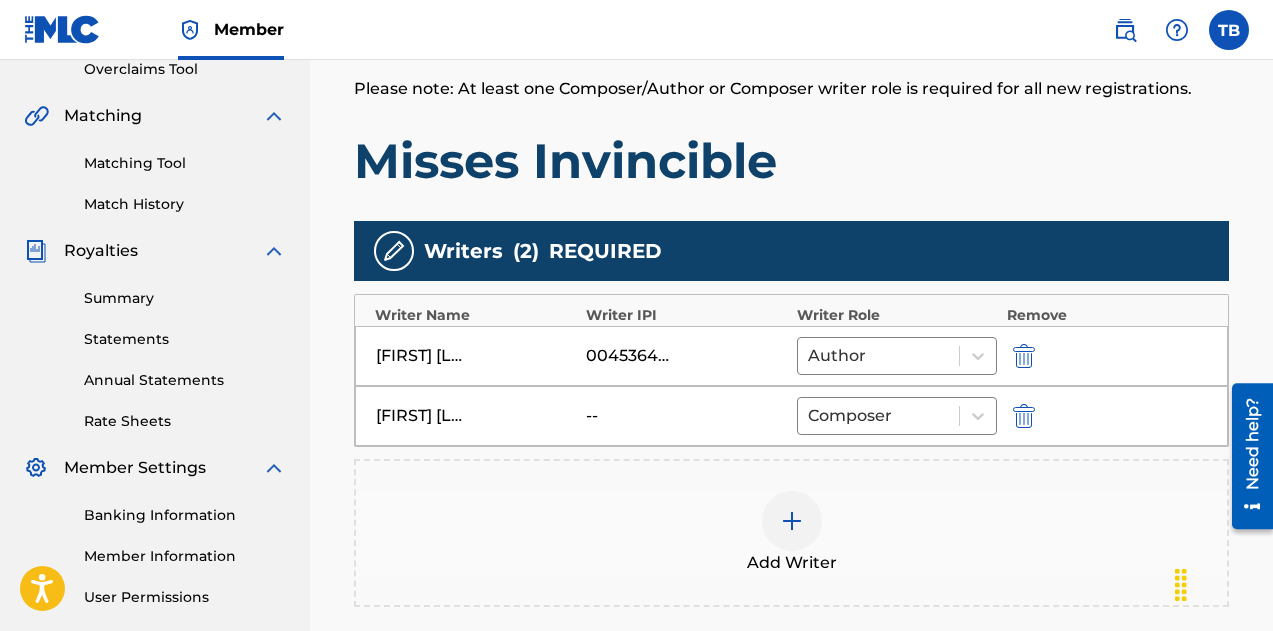 scroll, scrollTop: 428, scrollLeft: 0, axis: vertical 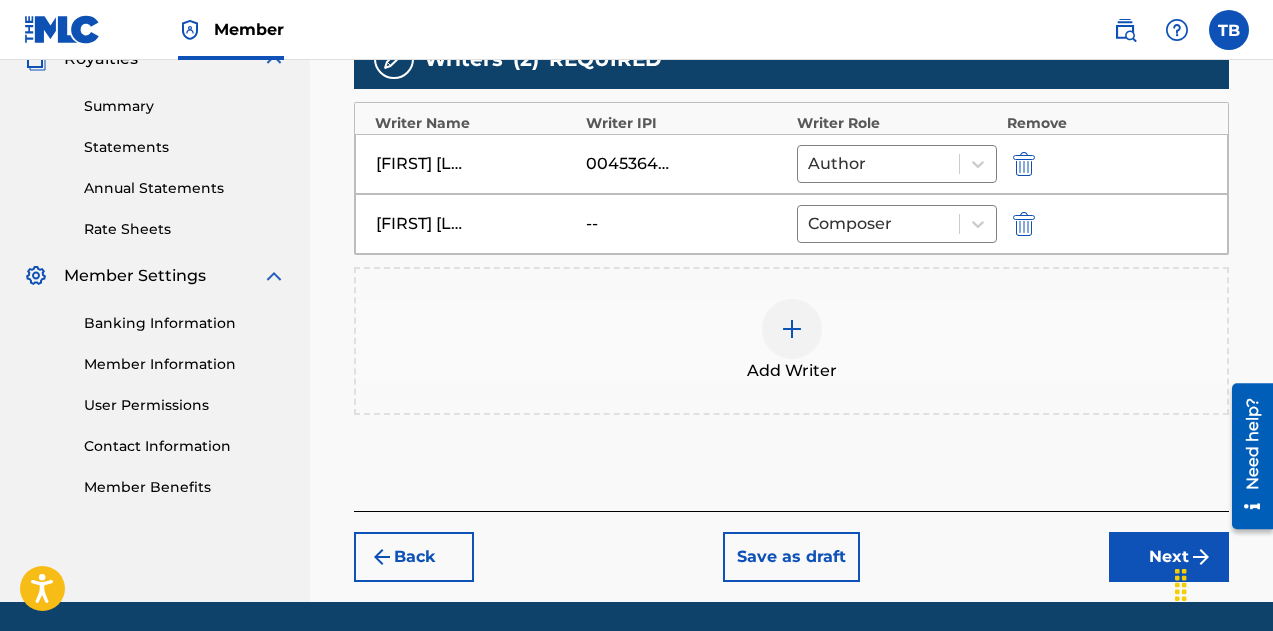 click on "Next" at bounding box center (1169, 557) 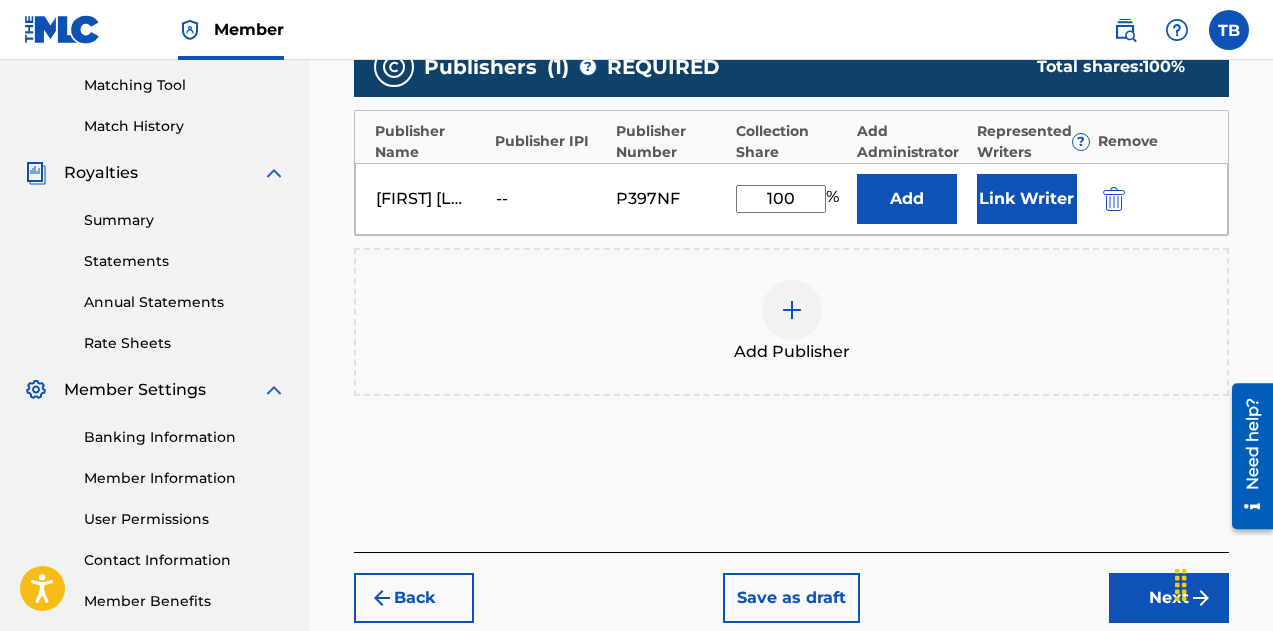 scroll, scrollTop: 616, scrollLeft: 0, axis: vertical 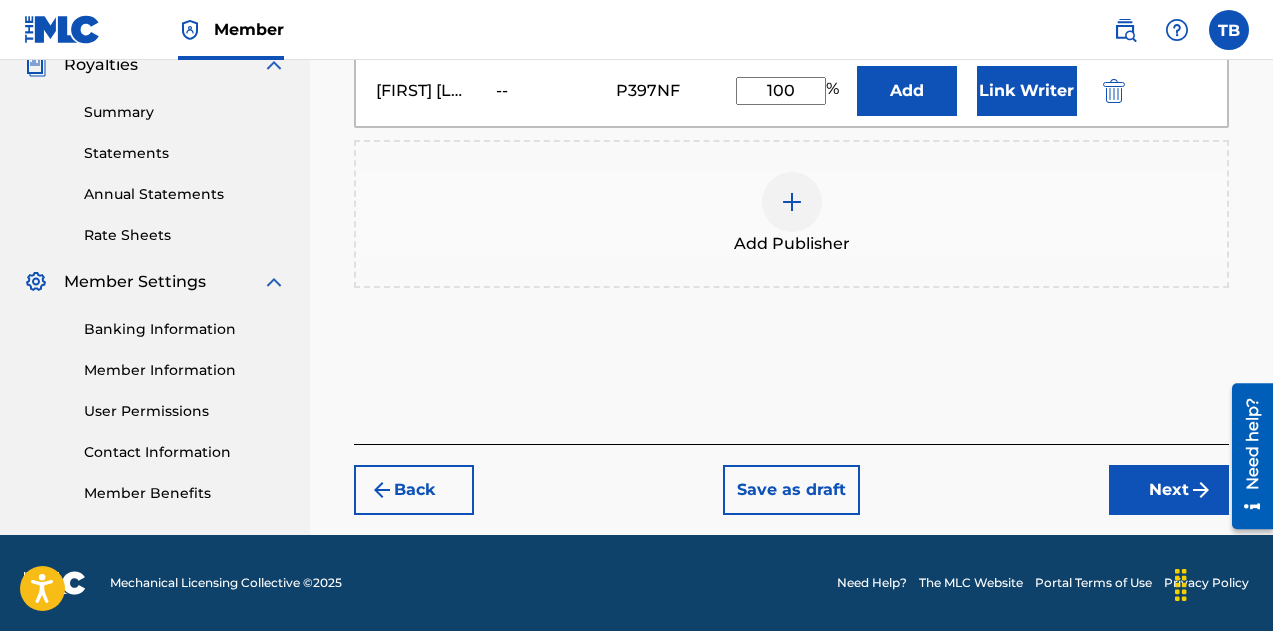 click on "Next" at bounding box center (1169, 490) 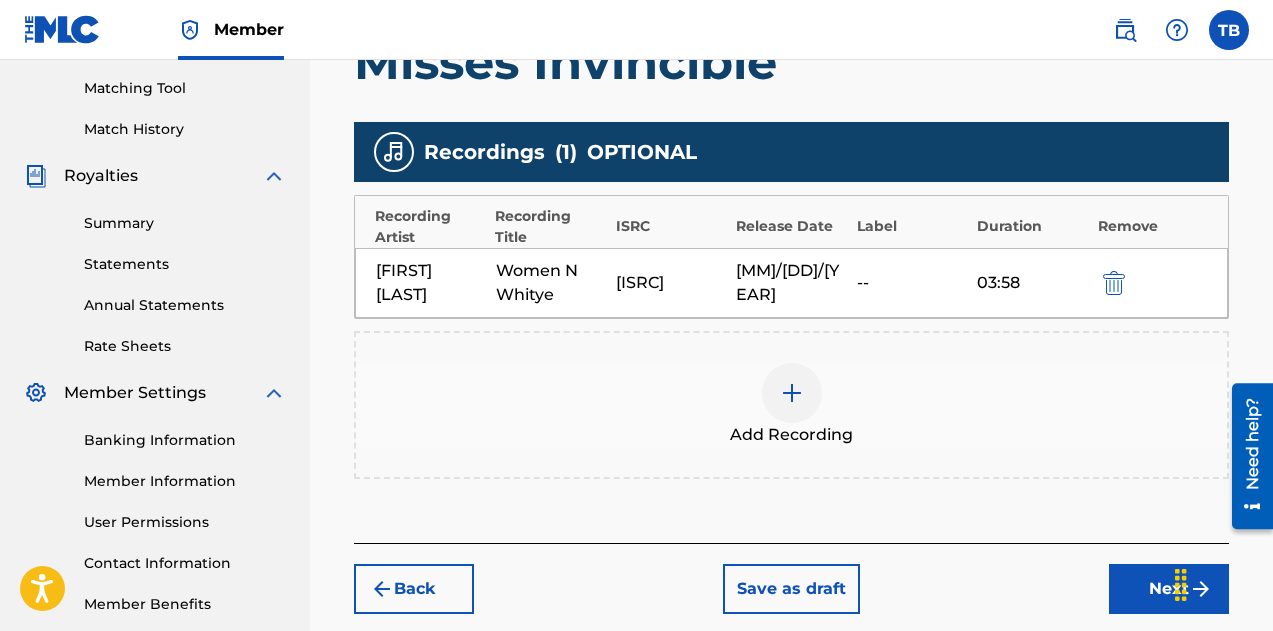 click on "Lady Therile Women N Whitye [ISRC] [MM]/[DD]/[YEAR] -- 03:58" at bounding box center (791, 283) 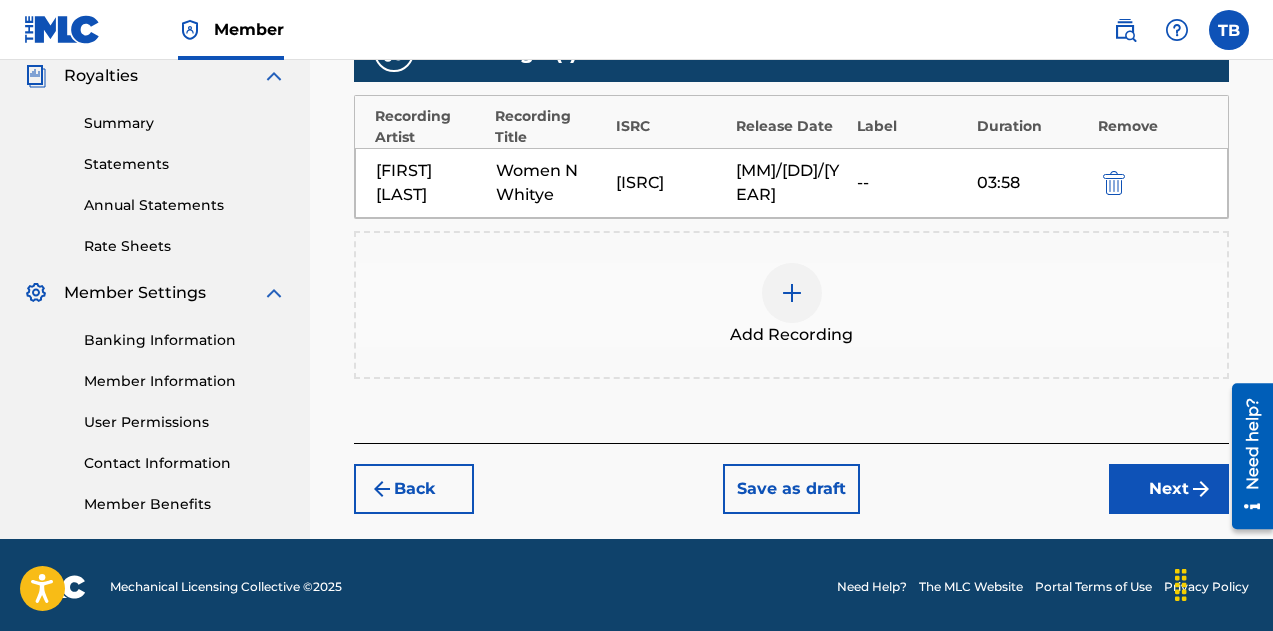 scroll, scrollTop: 609, scrollLeft: 0, axis: vertical 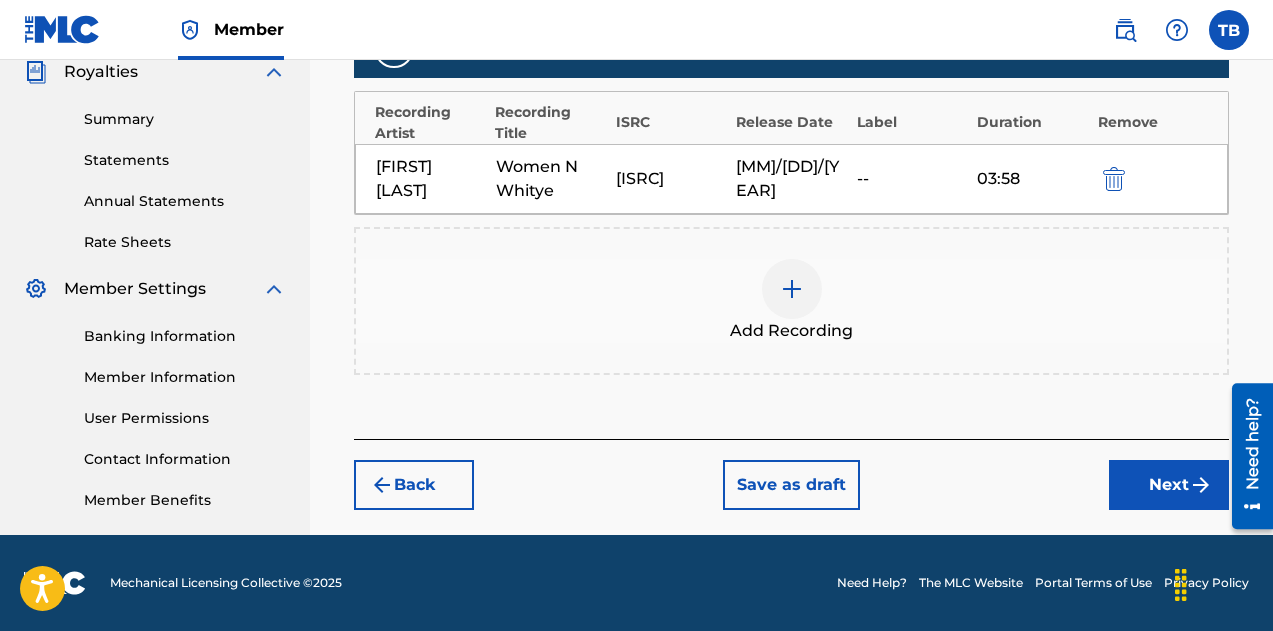 click on "Back" at bounding box center (414, 485) 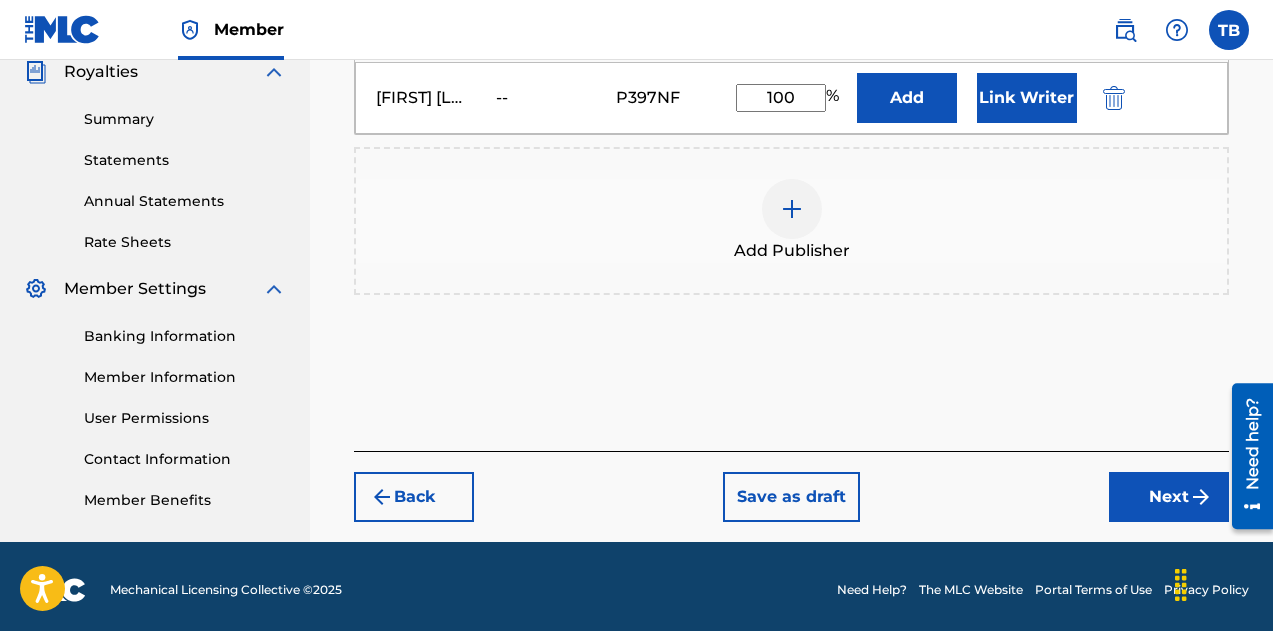 click on "Back" at bounding box center (414, 497) 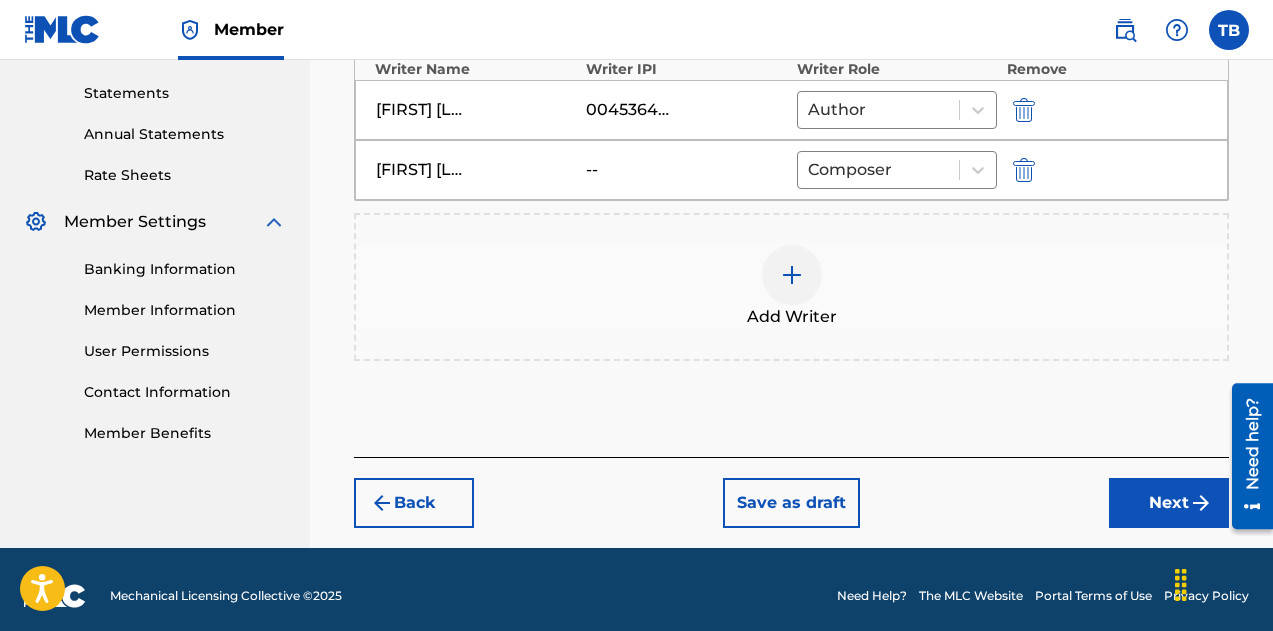 scroll, scrollTop: 689, scrollLeft: 0, axis: vertical 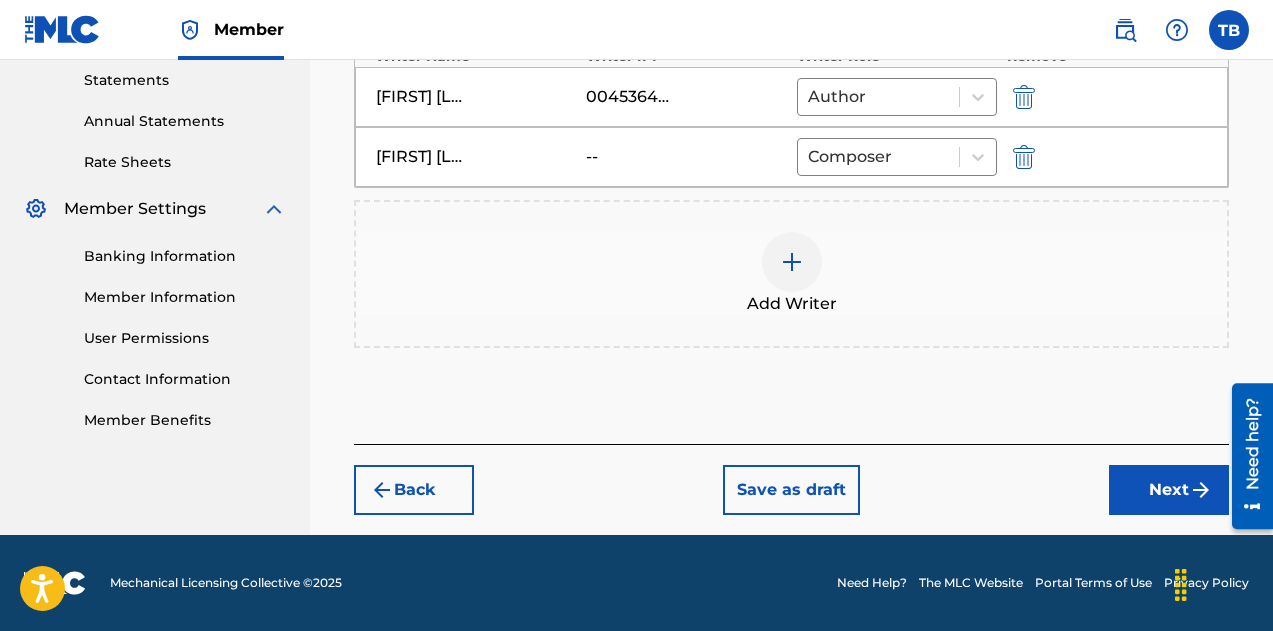click at bounding box center (382, 490) 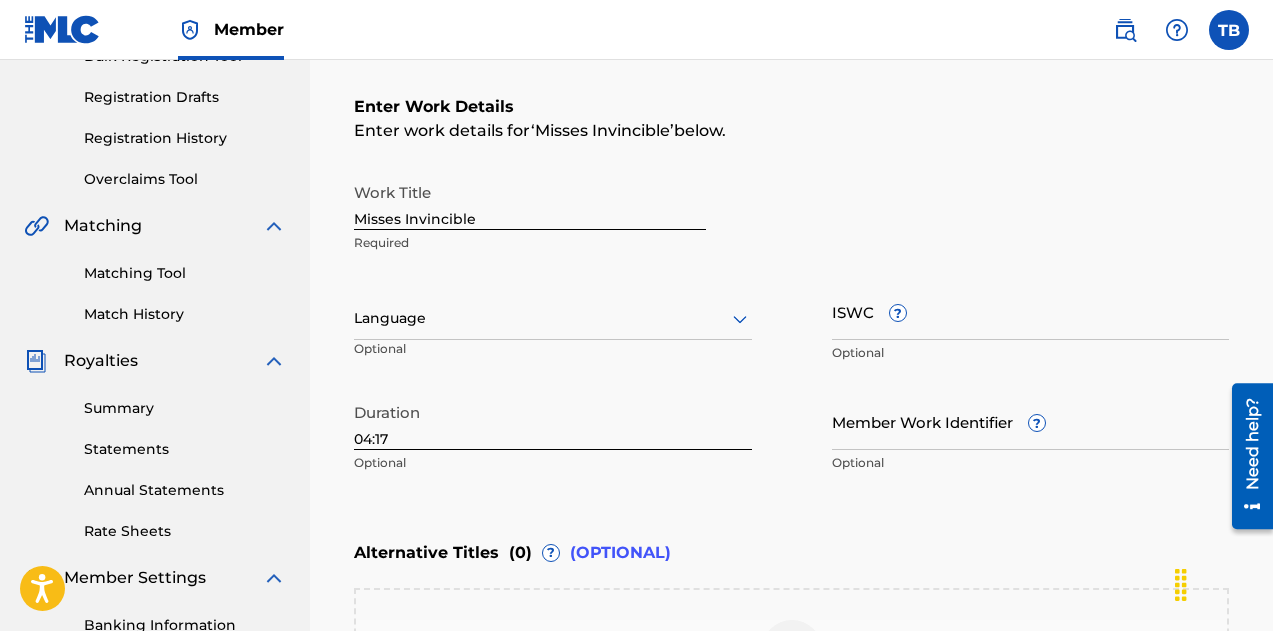 scroll, scrollTop: 319, scrollLeft: 0, axis: vertical 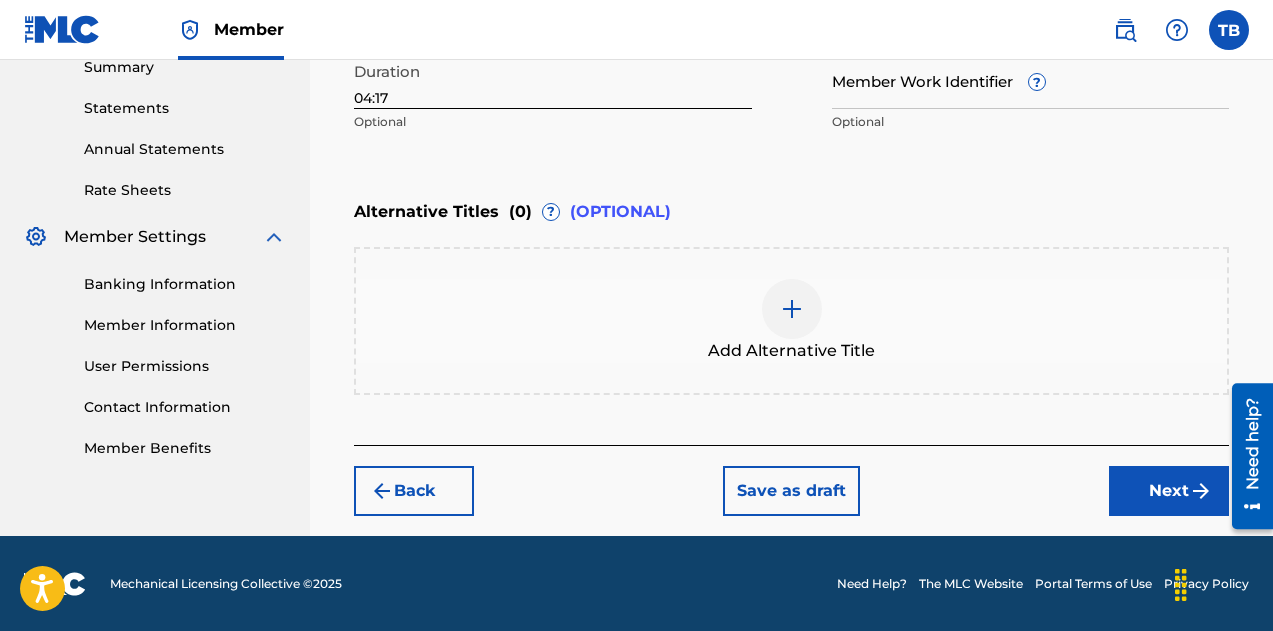 click at bounding box center (382, 491) 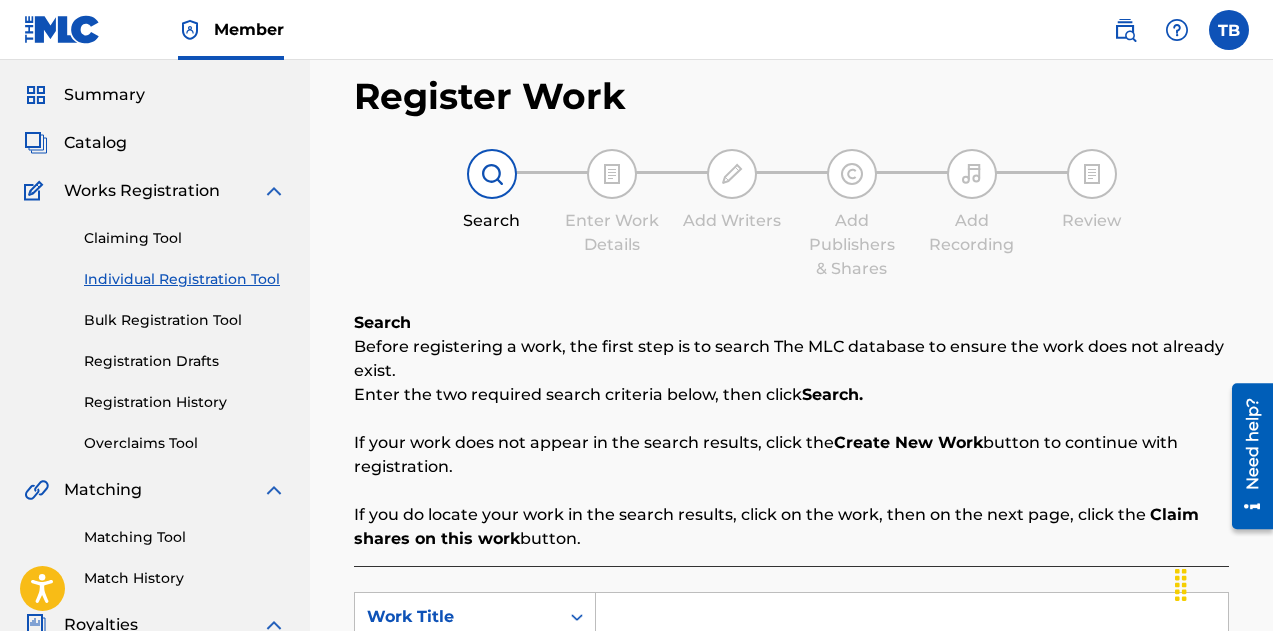 scroll, scrollTop: 55, scrollLeft: 0, axis: vertical 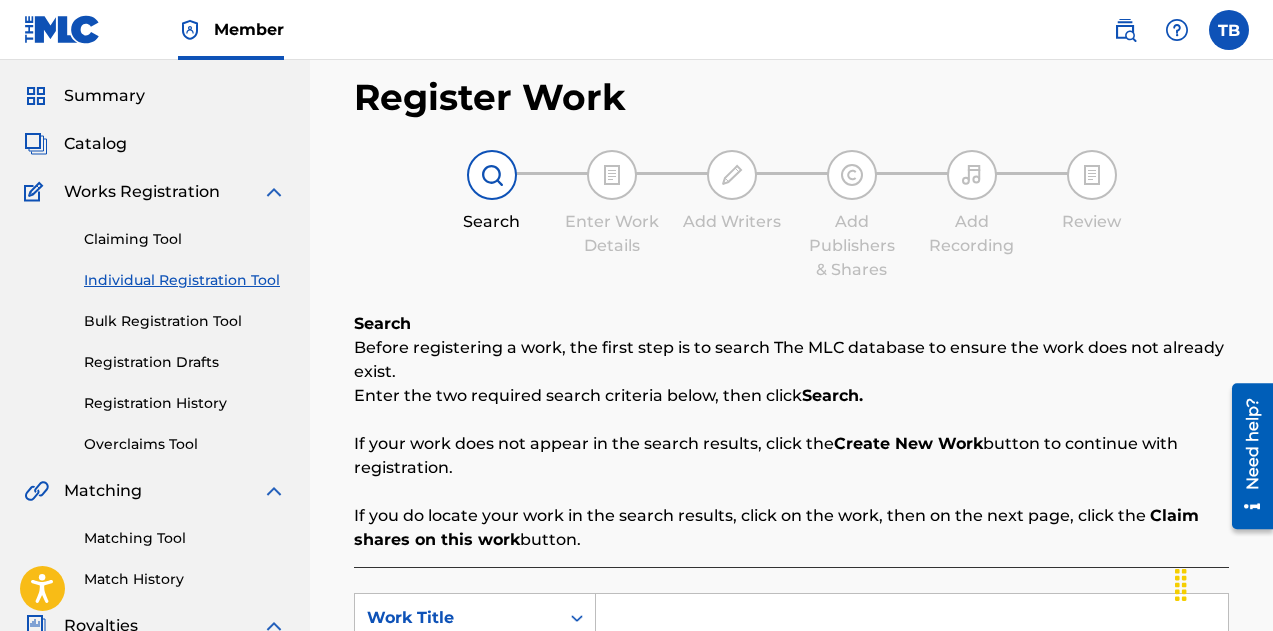 click on "Registration History" at bounding box center (185, 403) 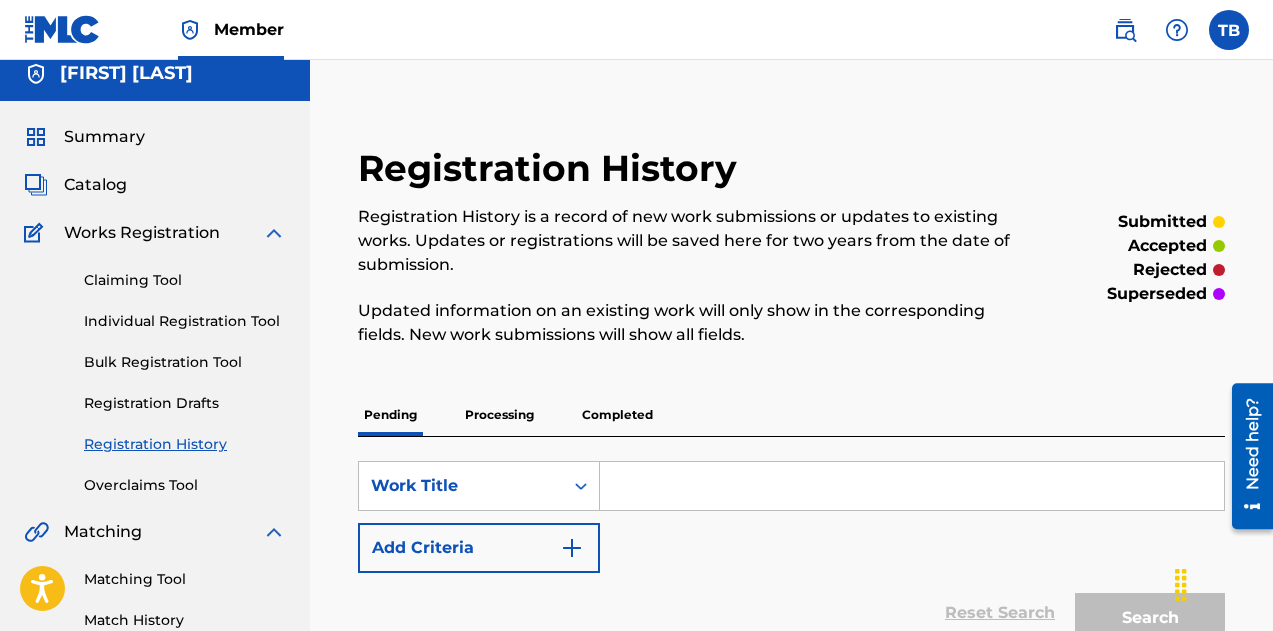 scroll, scrollTop: 10, scrollLeft: 0, axis: vertical 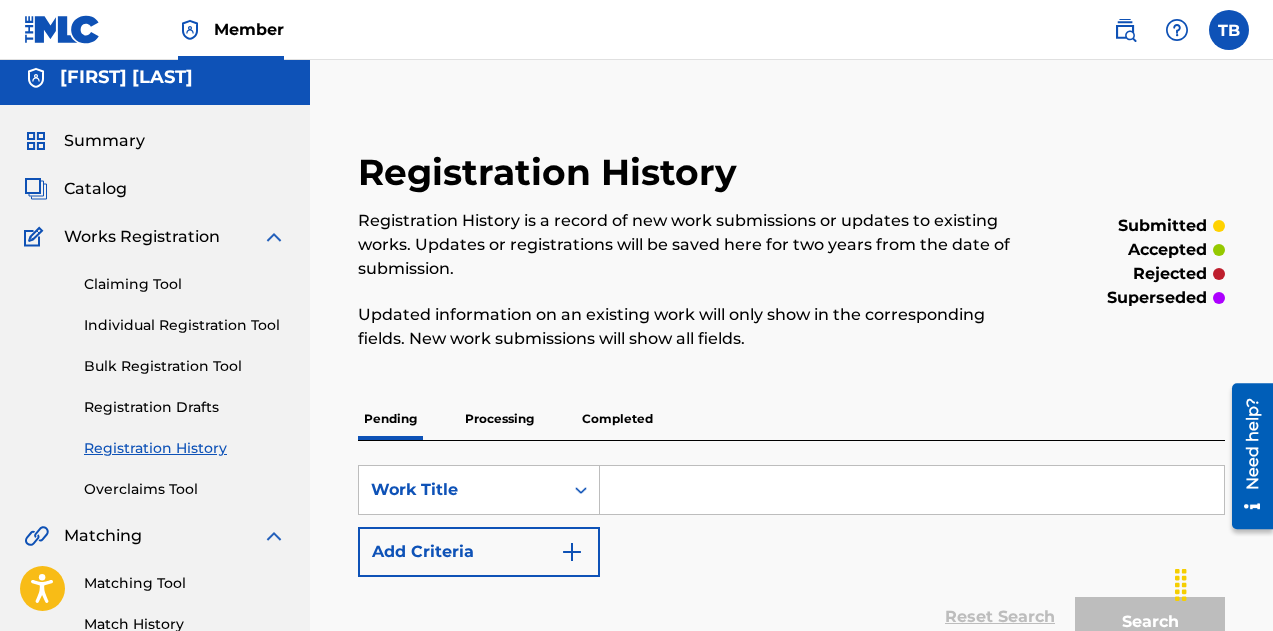 click on "Processing" at bounding box center [499, 419] 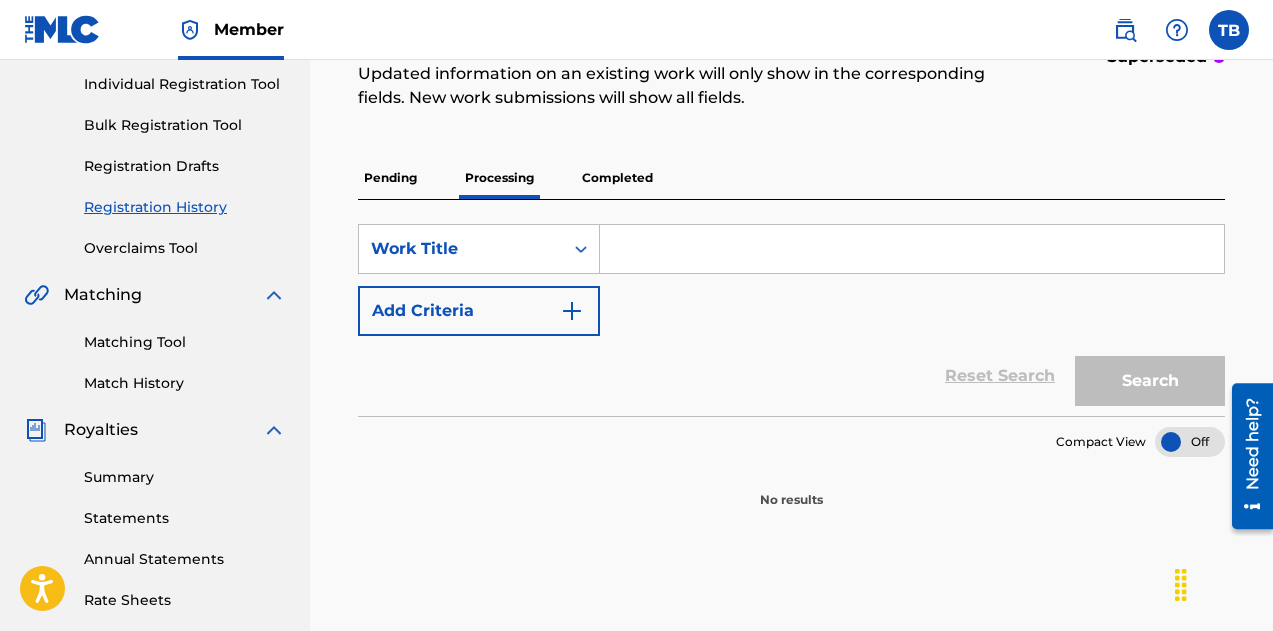 scroll, scrollTop: 242, scrollLeft: 0, axis: vertical 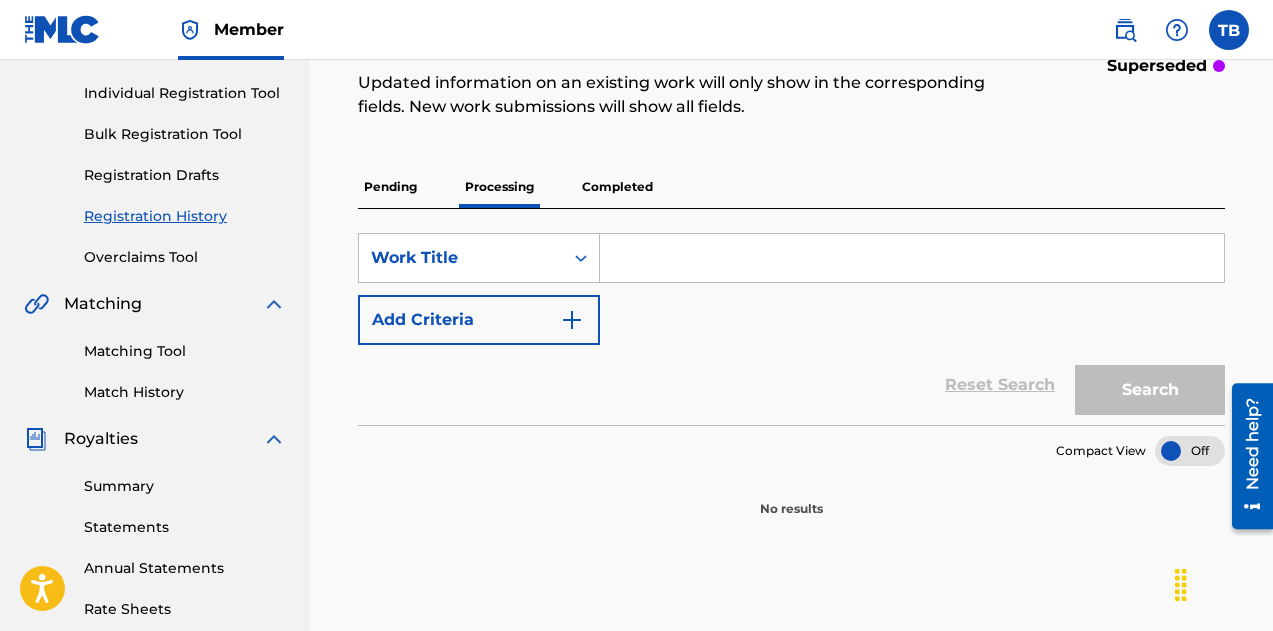 click on "Pending" at bounding box center [390, 187] 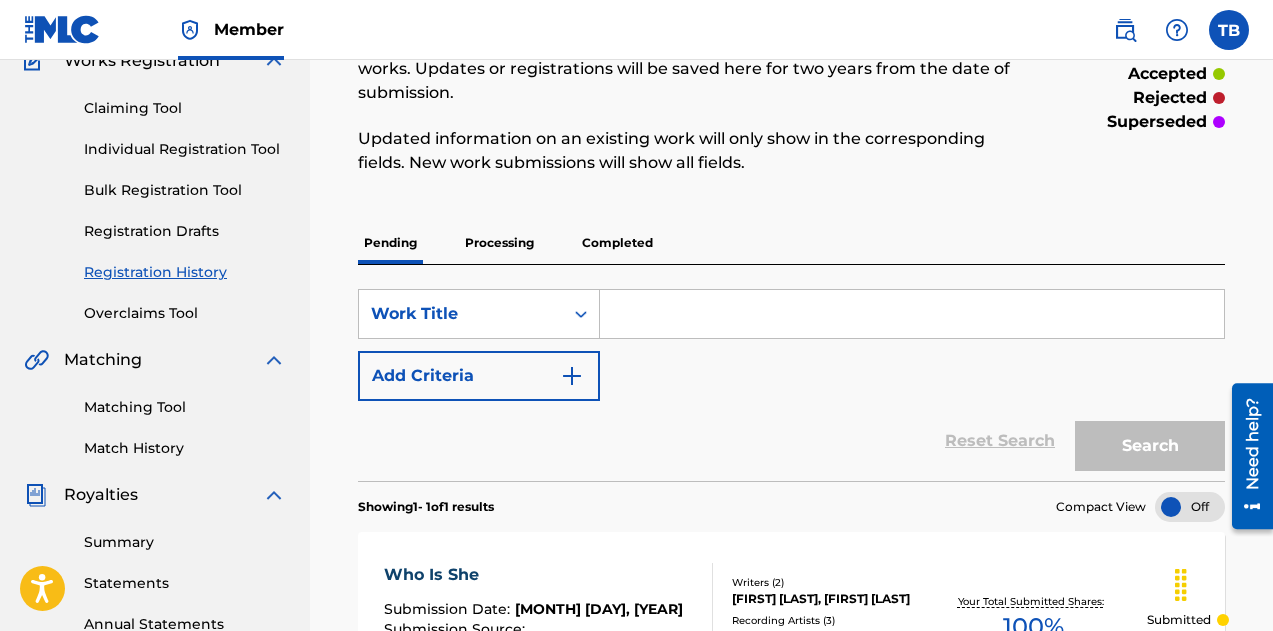 scroll, scrollTop: 0, scrollLeft: 0, axis: both 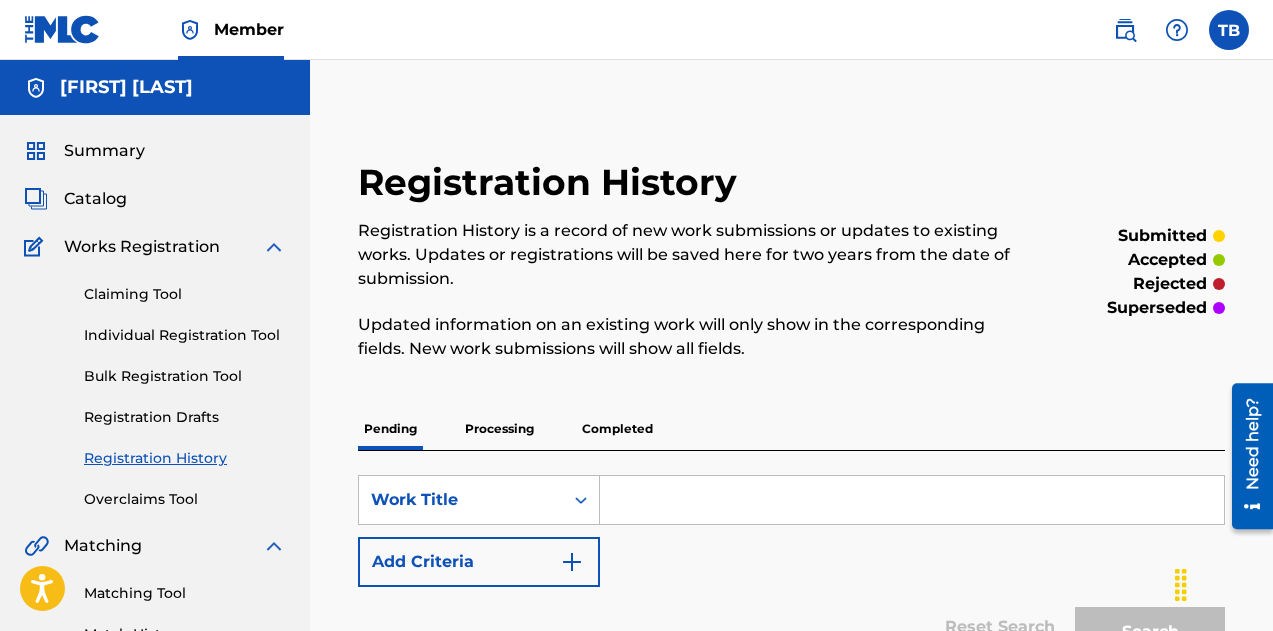 click on "Individual Registration Tool" at bounding box center [185, 335] 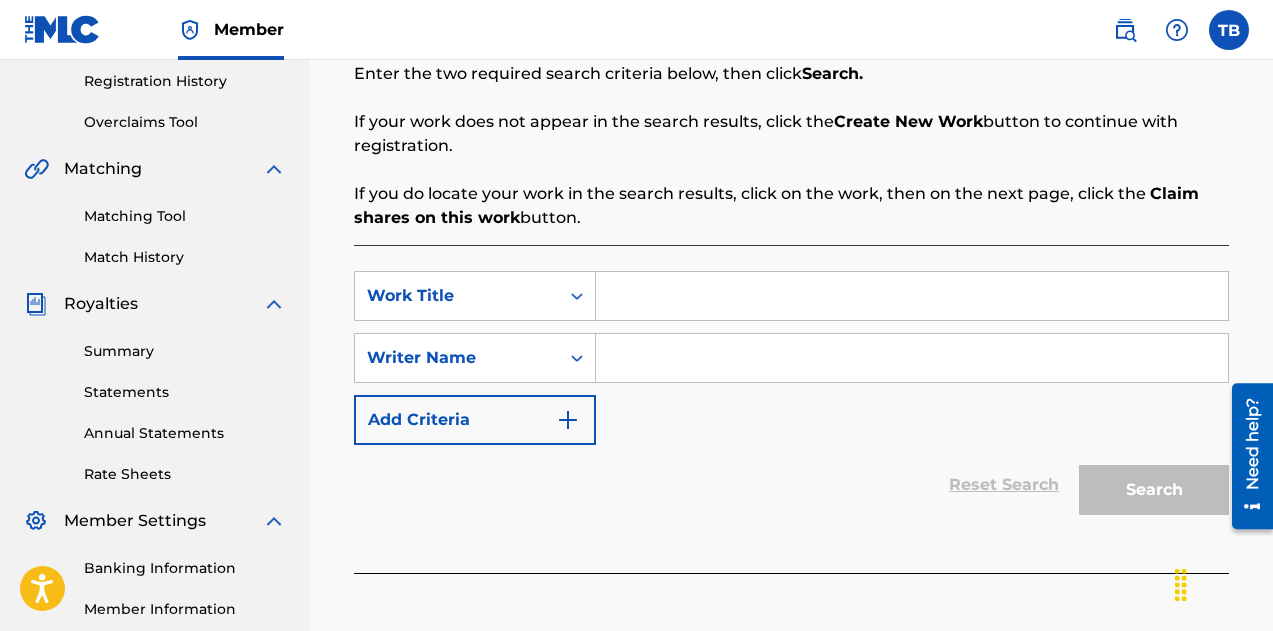 scroll, scrollTop: 382, scrollLeft: 0, axis: vertical 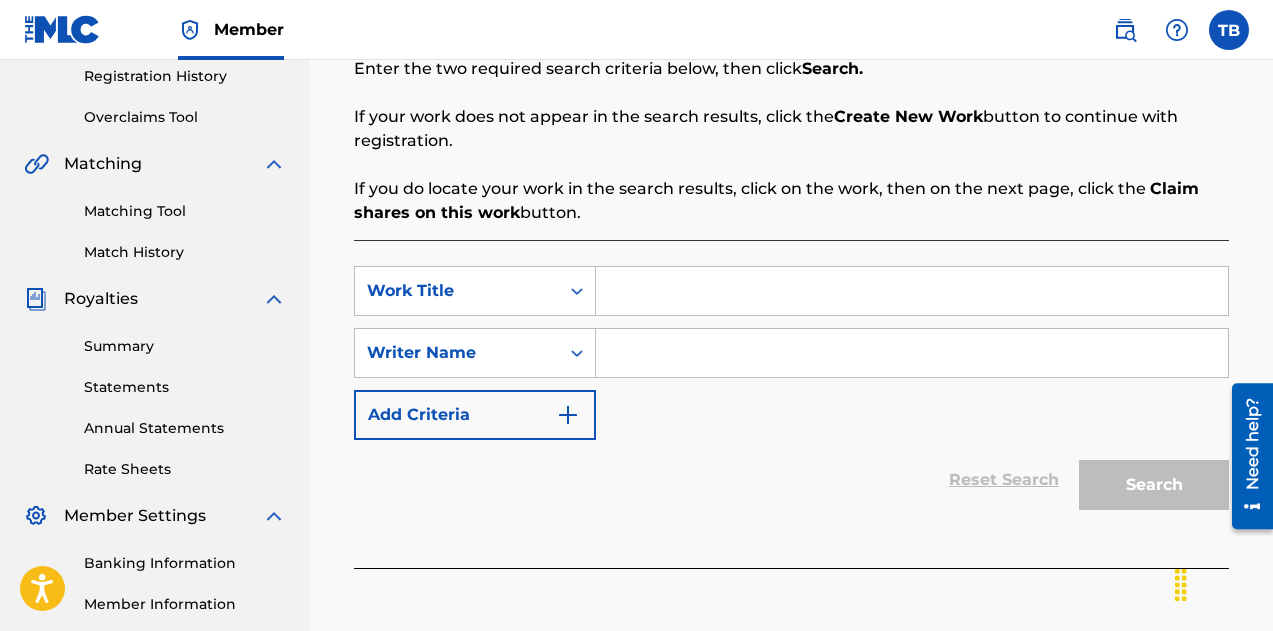 click at bounding box center [912, 291] 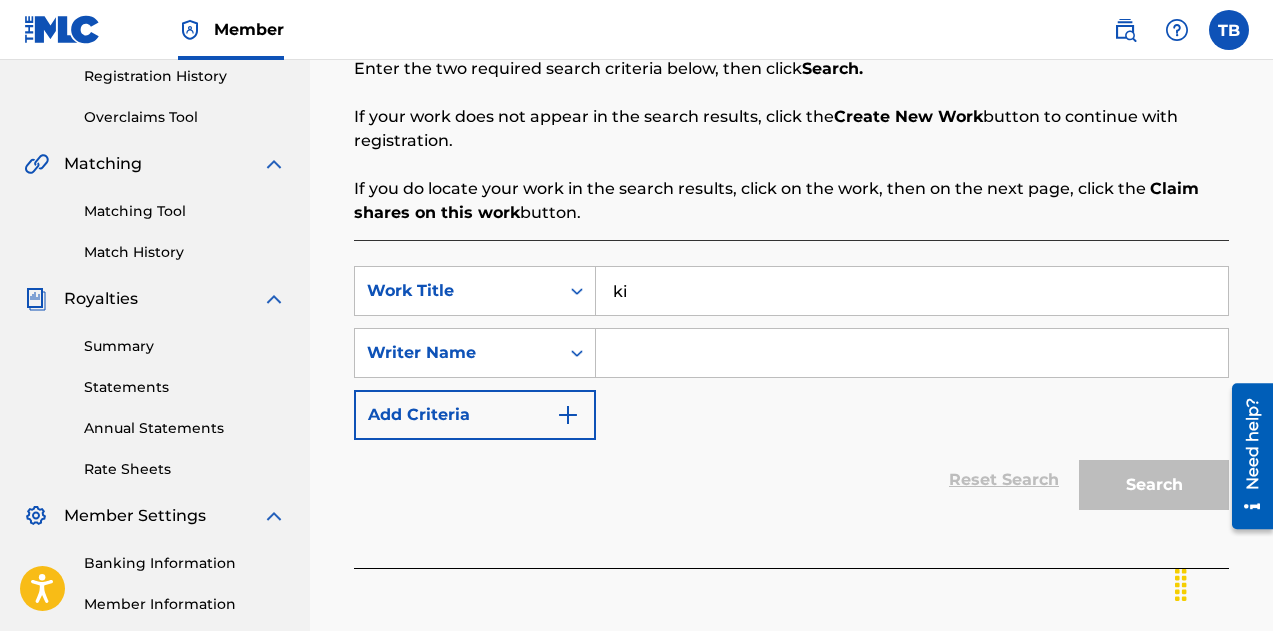 type on "k" 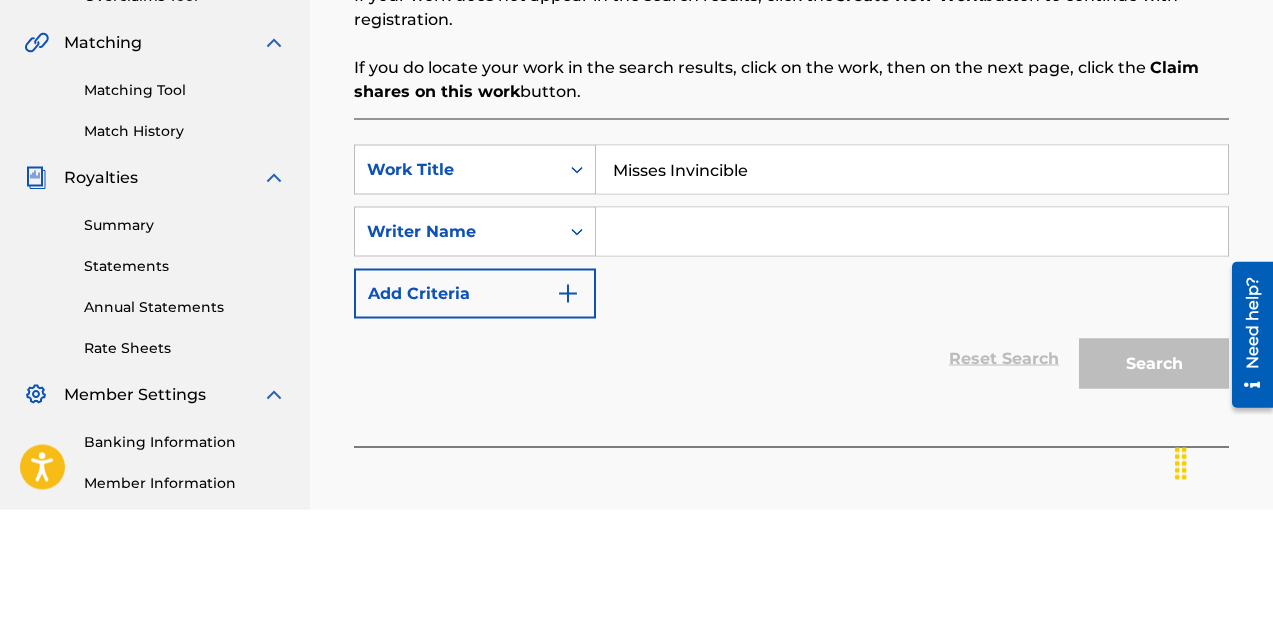 type on "Misses Invincible" 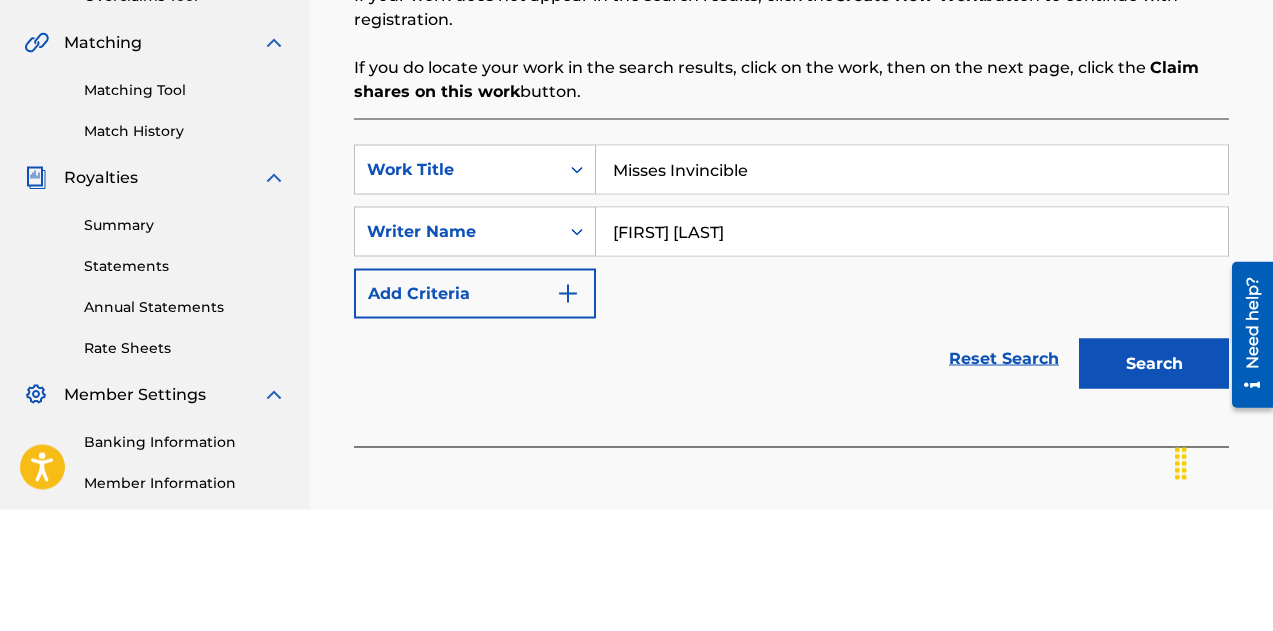 click on "SearchWithCriteria2db6d80f-6af4-4182-bb84-521327feca0e Work Title Misses Invincible SearchWithCriteria3ea8c230-3bac-41cf-9823-b1cfb3ce003a Writer Name [FIRST] [LAST] Add Criteria" at bounding box center [791, 353] 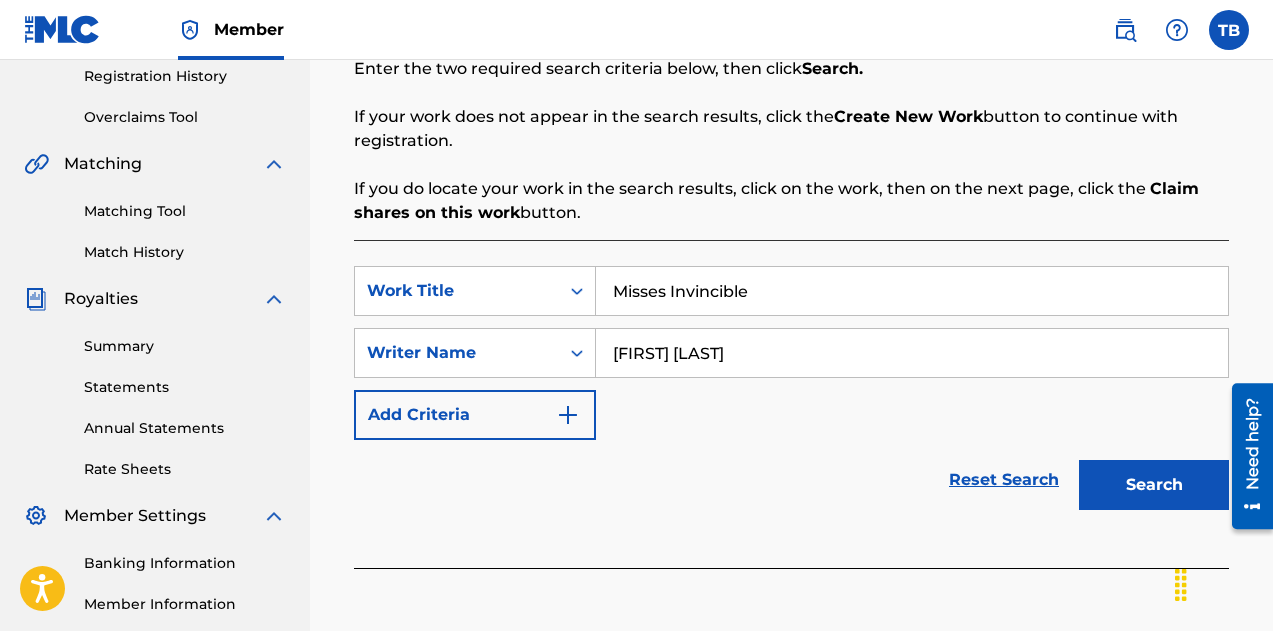 click at bounding box center [568, 415] 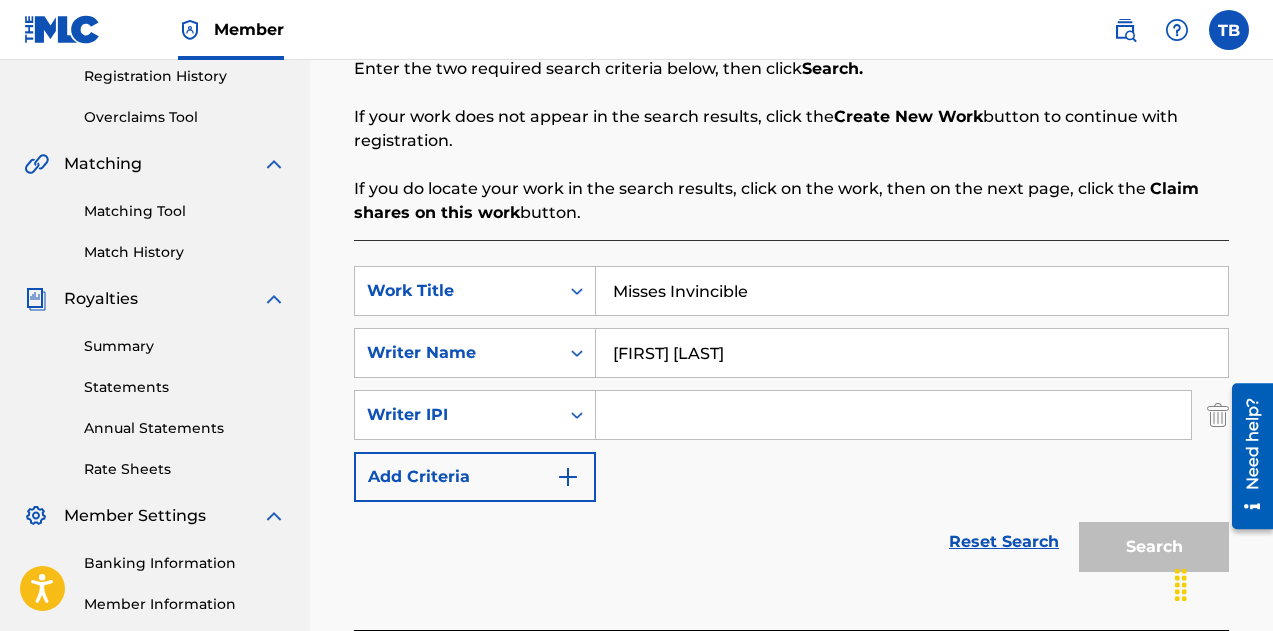 click at bounding box center [1218, 415] 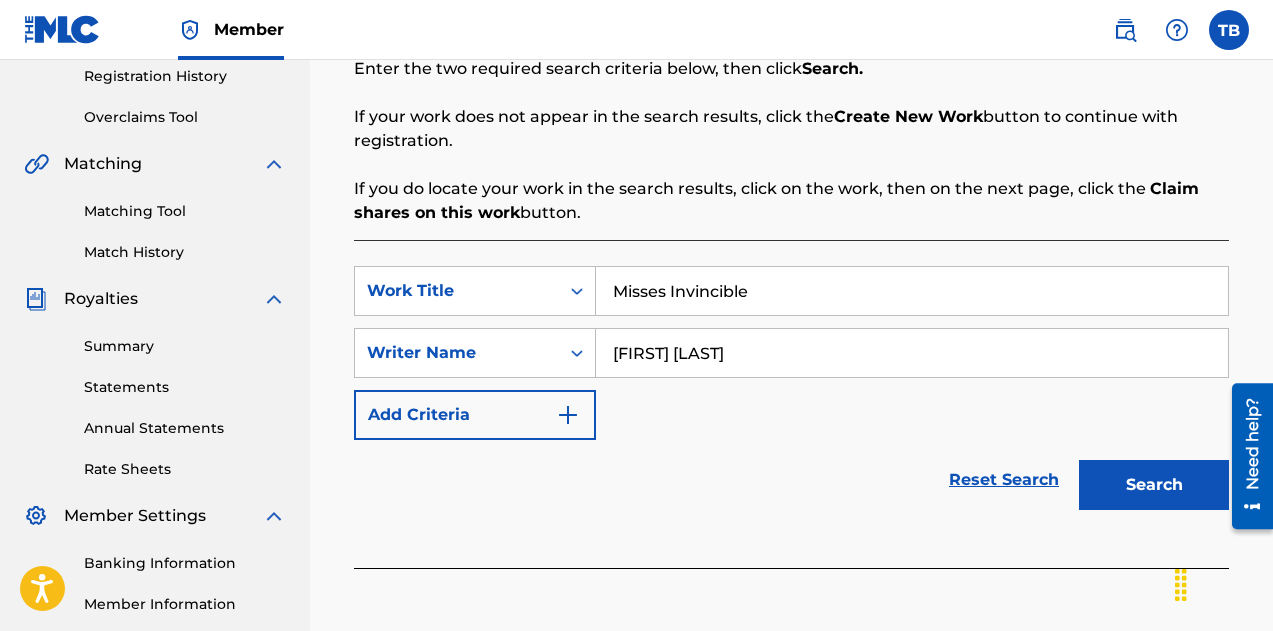 click on "Search" at bounding box center [1154, 485] 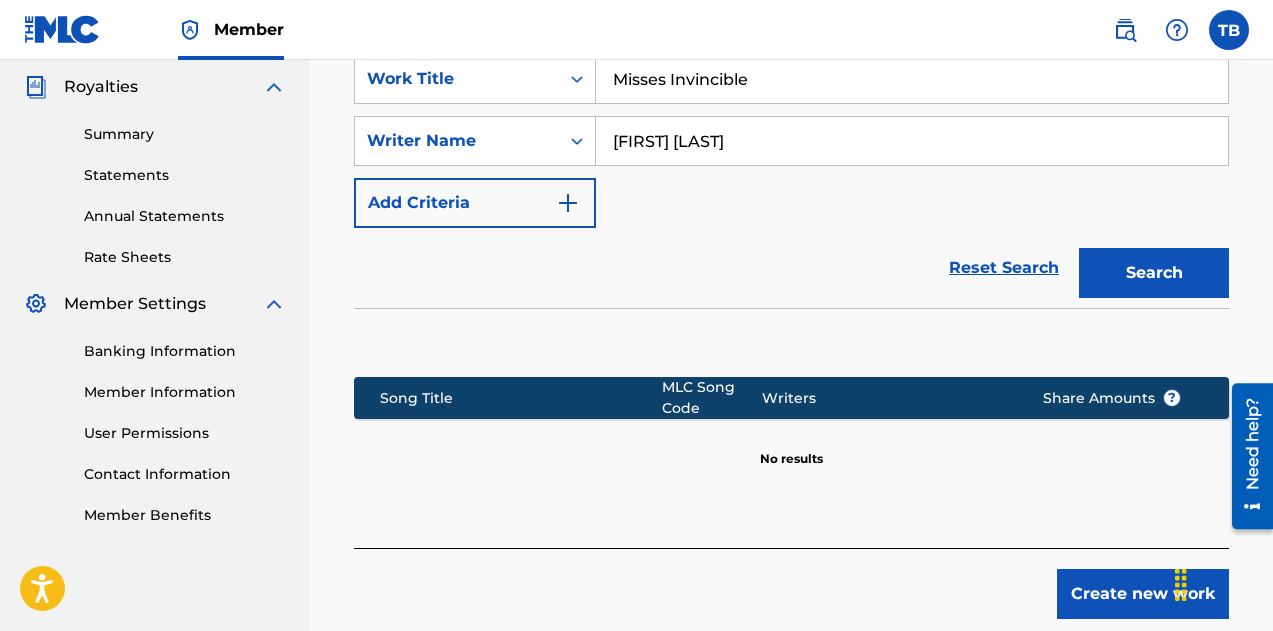 scroll, scrollTop: 698, scrollLeft: 0, axis: vertical 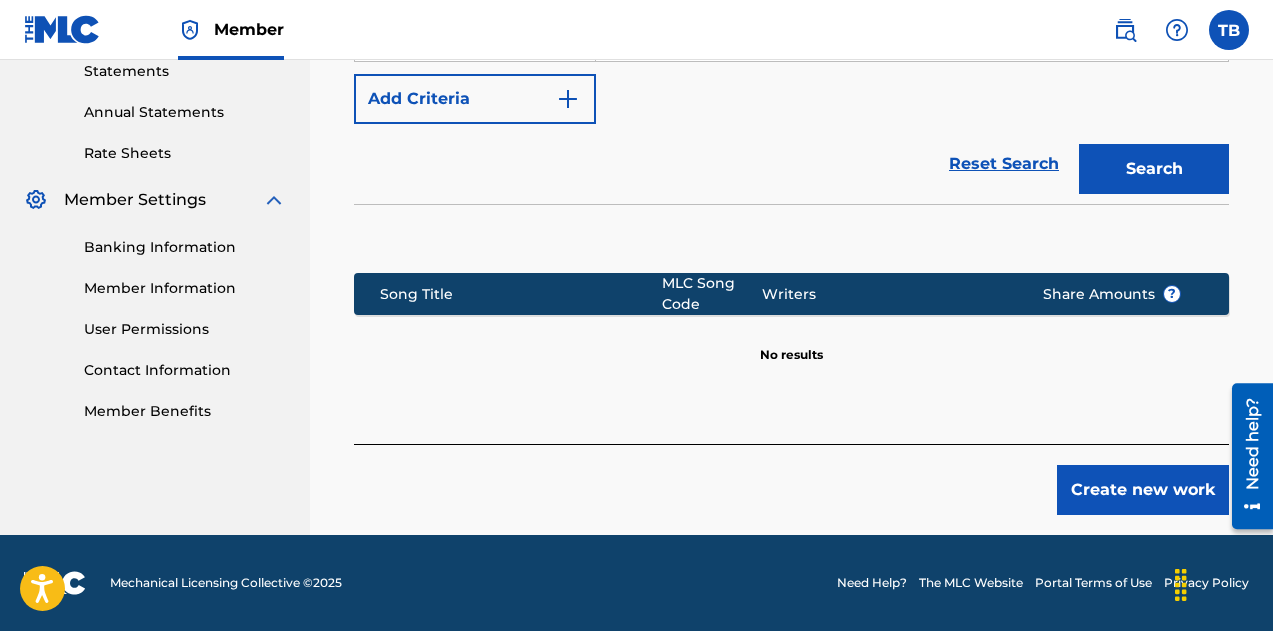 click on "Create new work" at bounding box center [1143, 490] 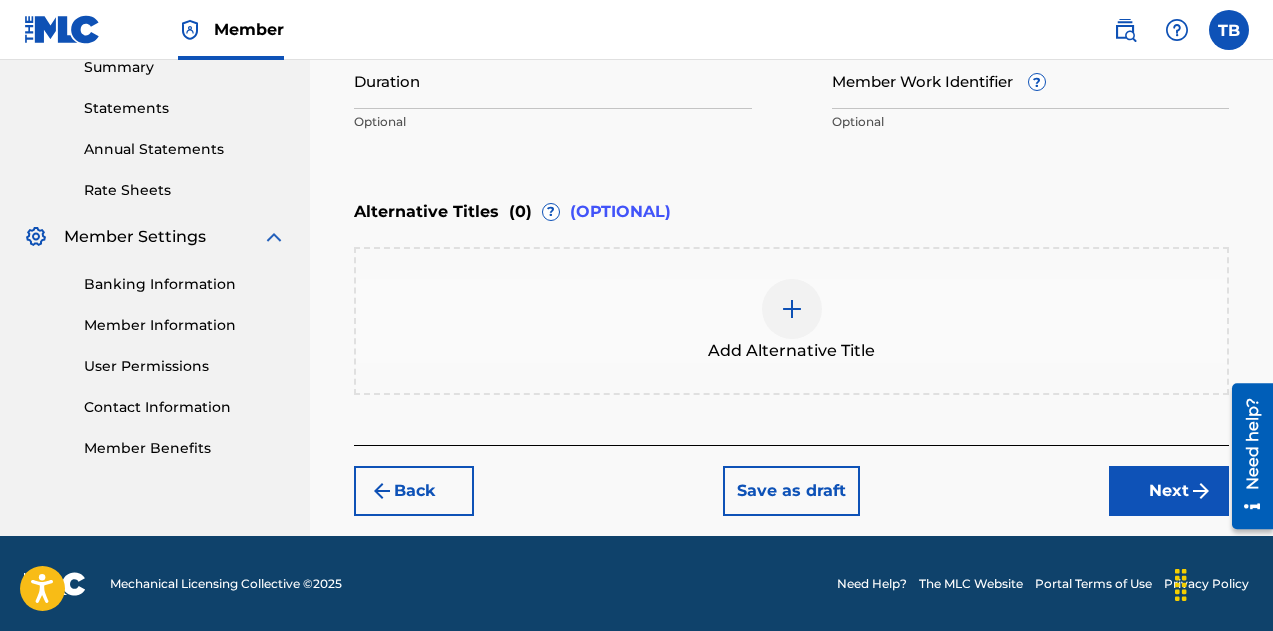 click on "Duration" at bounding box center [553, 80] 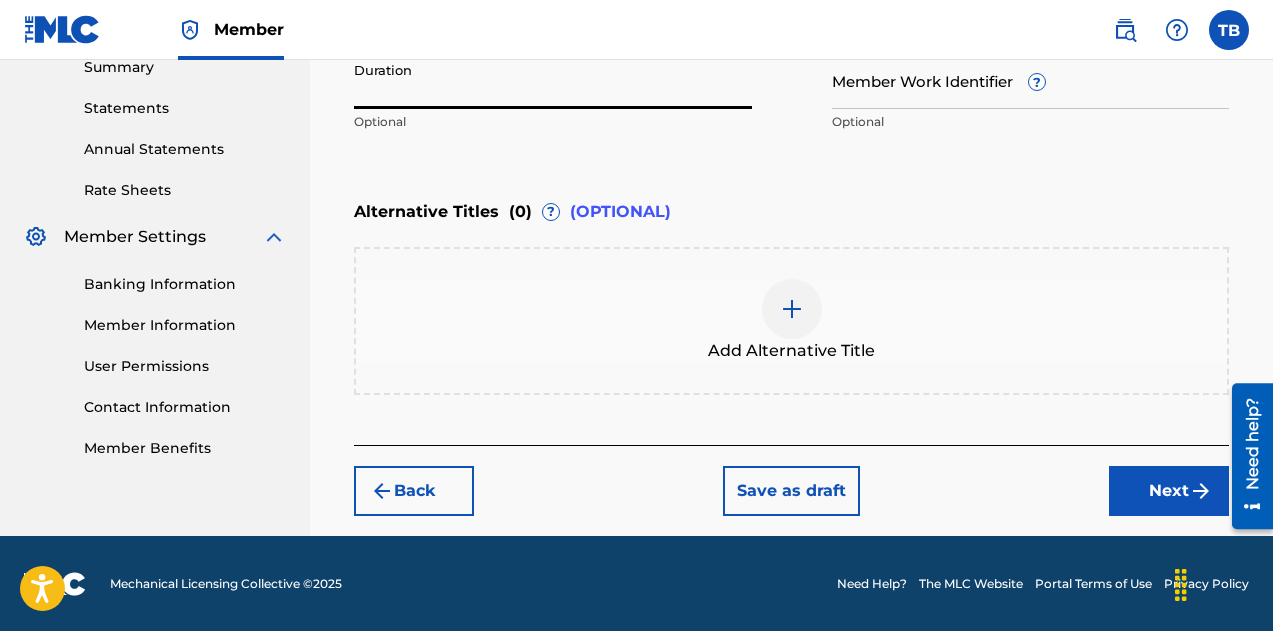 click on "Duration" at bounding box center (553, 80) 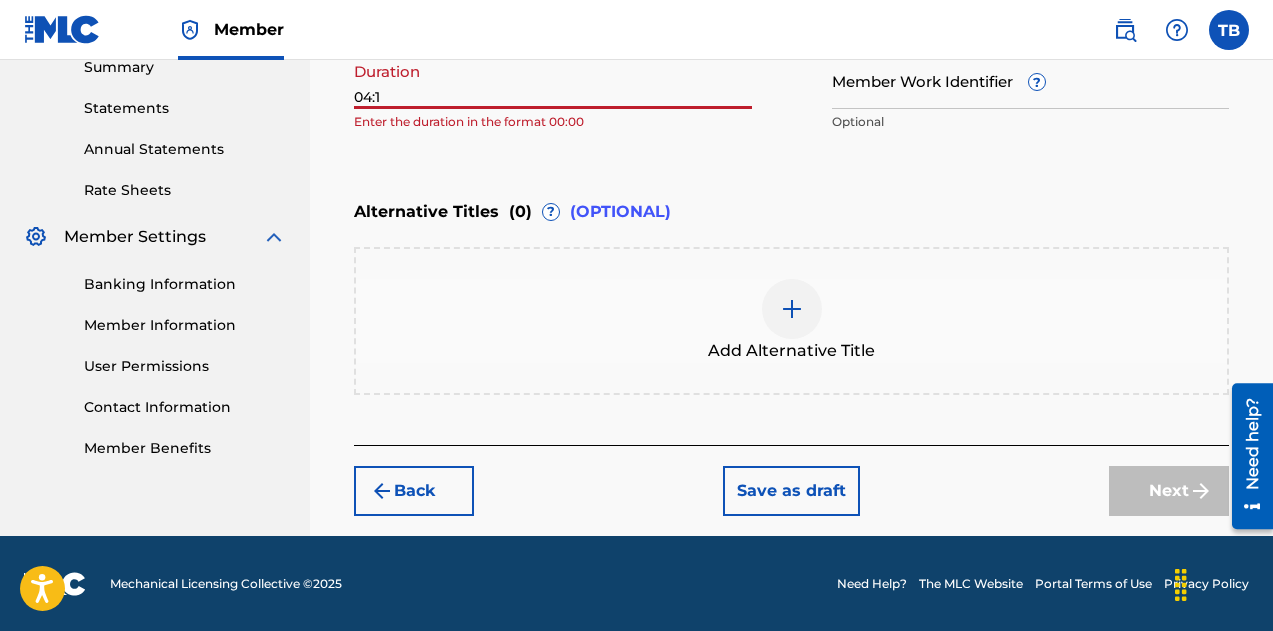 type on "04:17" 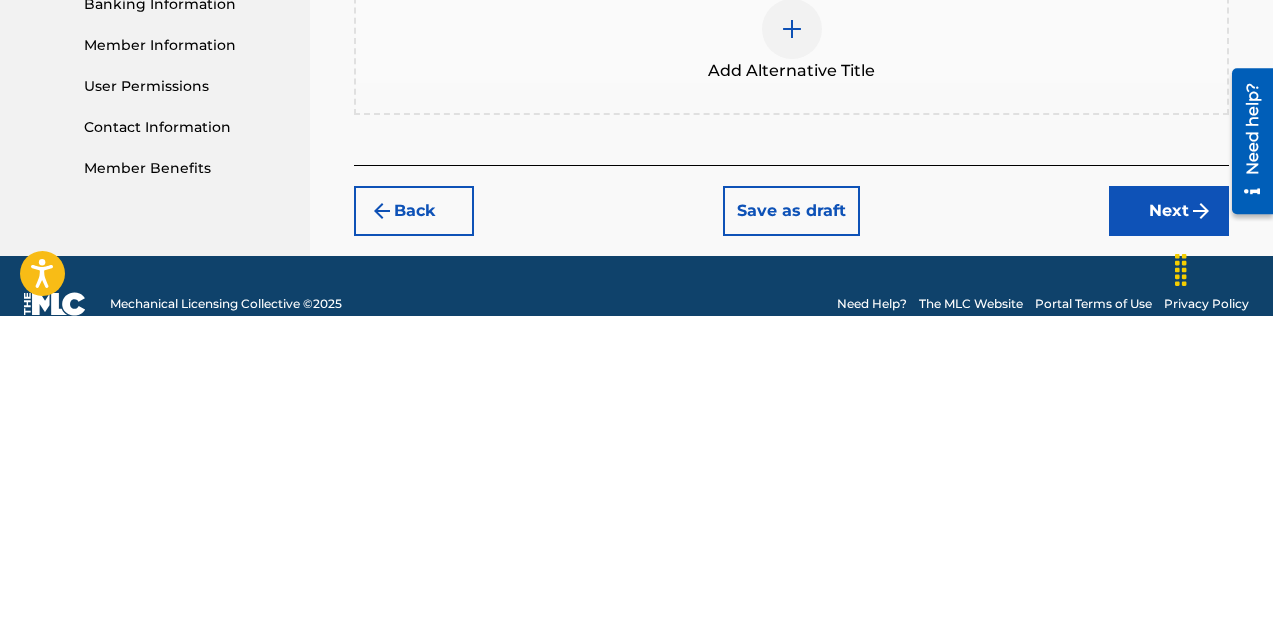 scroll, scrollTop: 630, scrollLeft: 0, axis: vertical 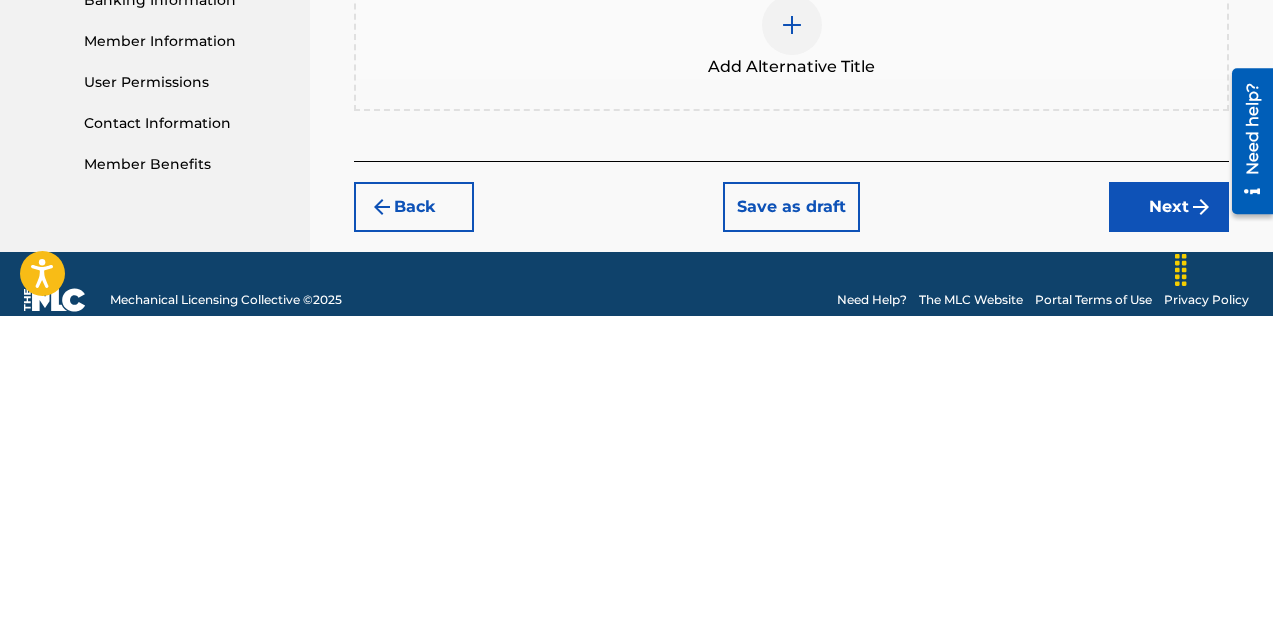 click on "Next" at bounding box center [1169, 522] 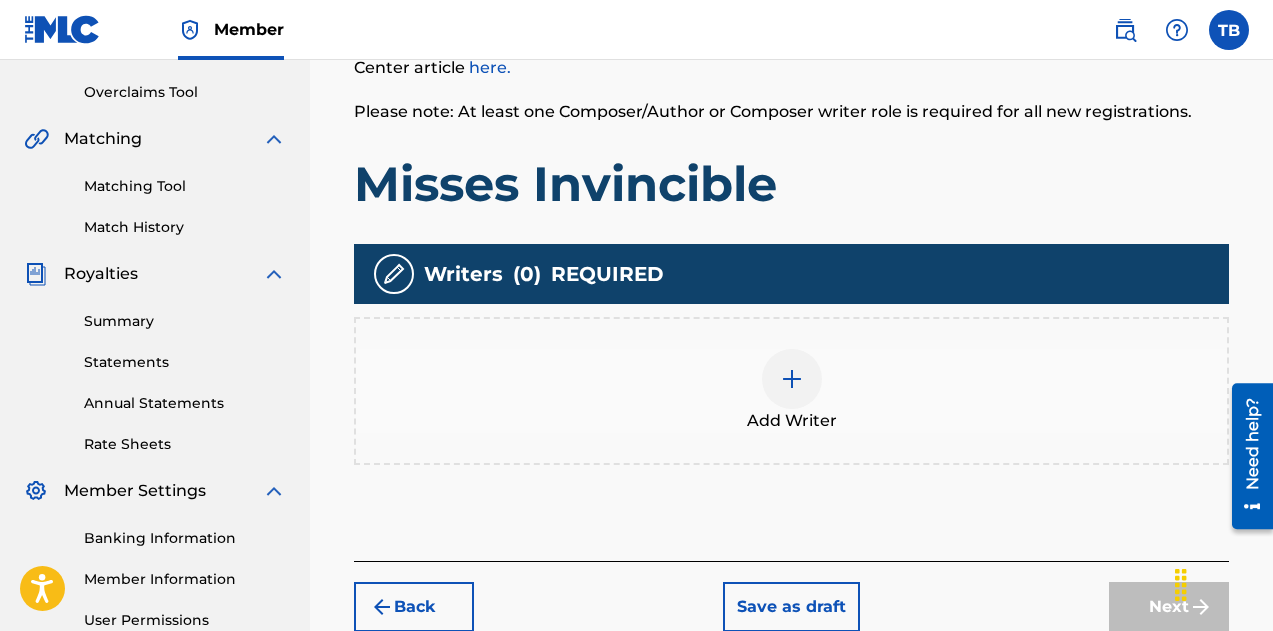scroll, scrollTop: 609, scrollLeft: 0, axis: vertical 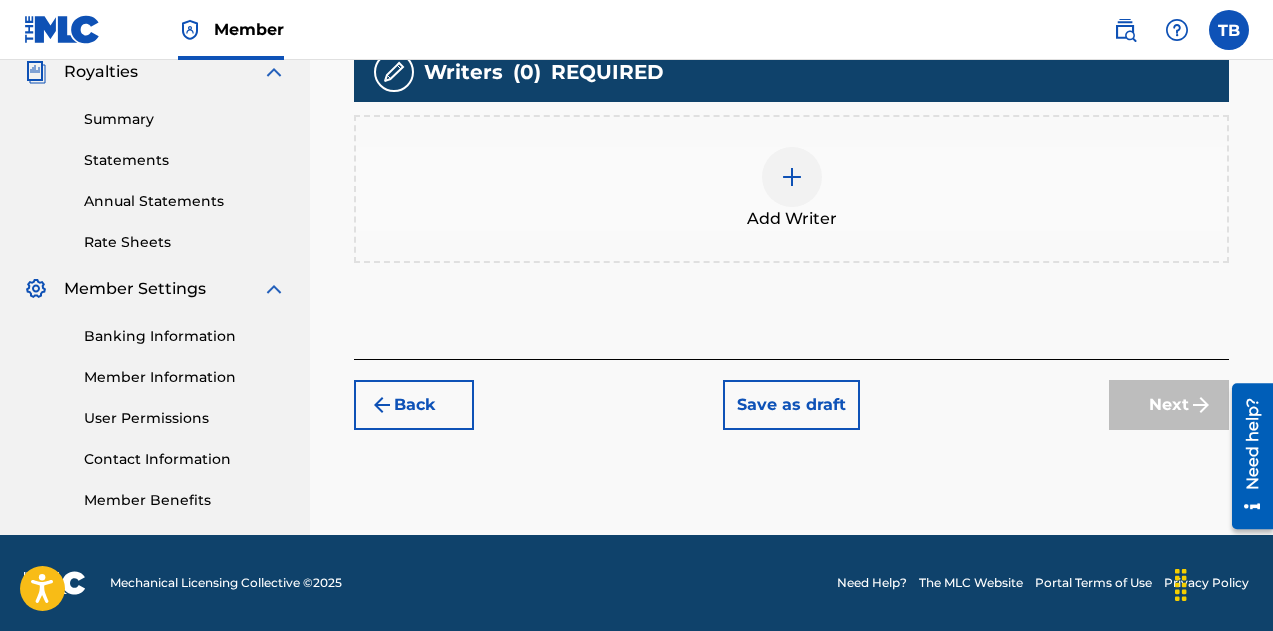 click at bounding box center [792, 177] 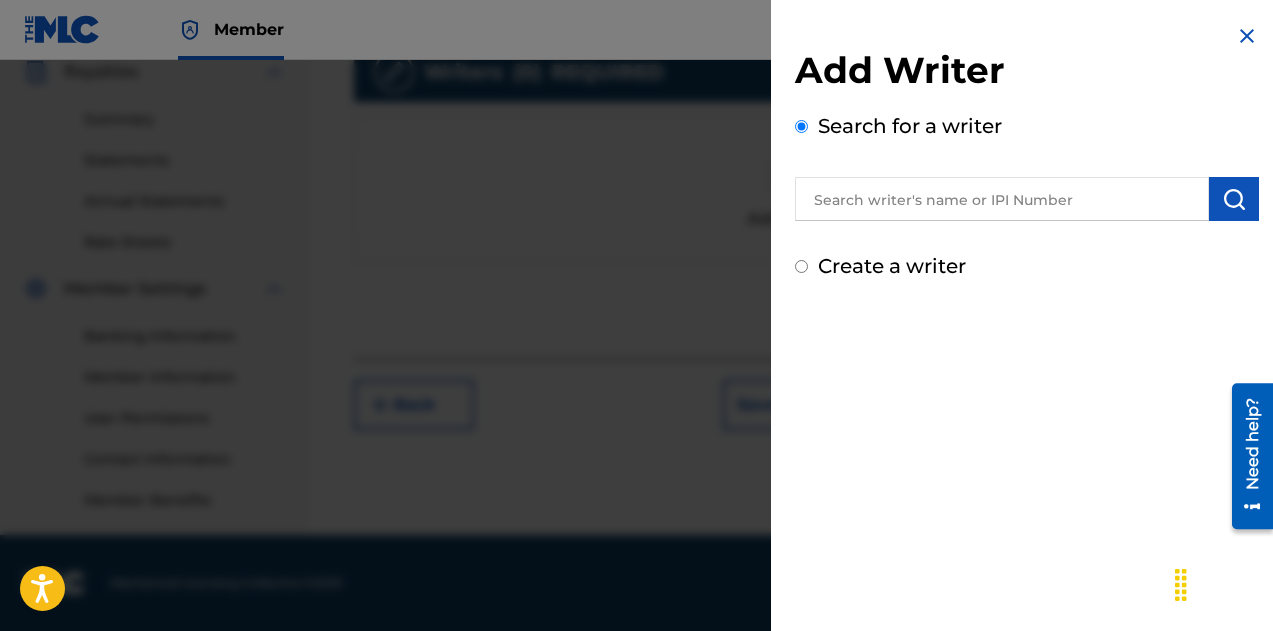 click at bounding box center [1002, 199] 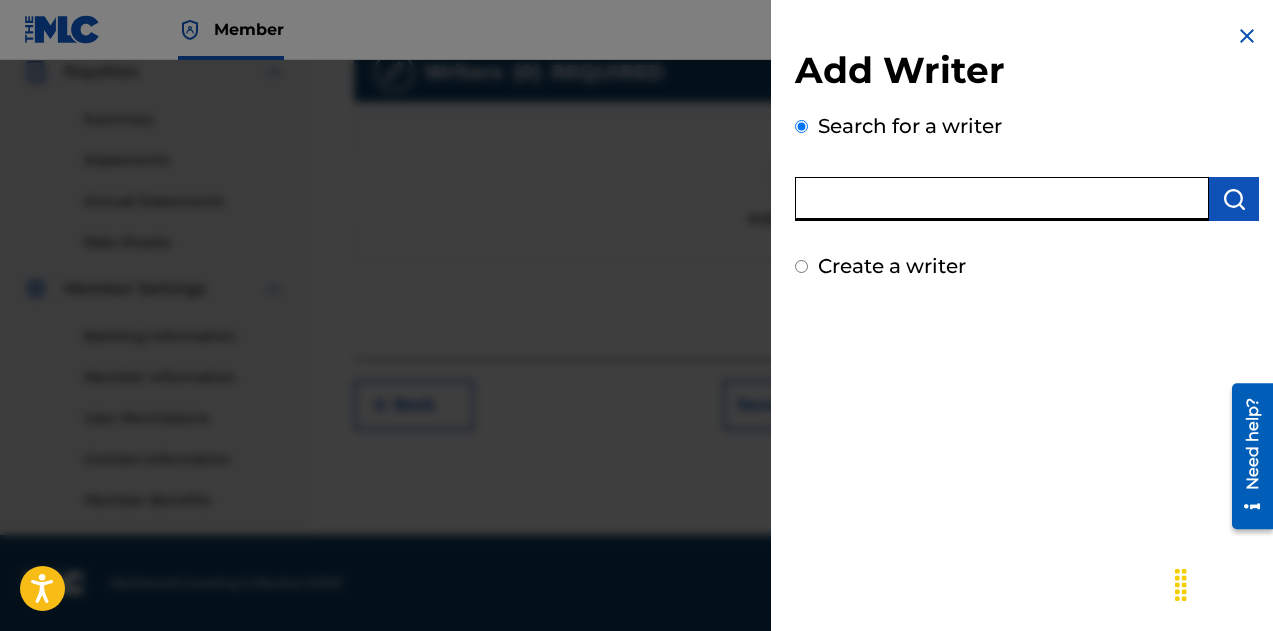 click at bounding box center [1002, 199] 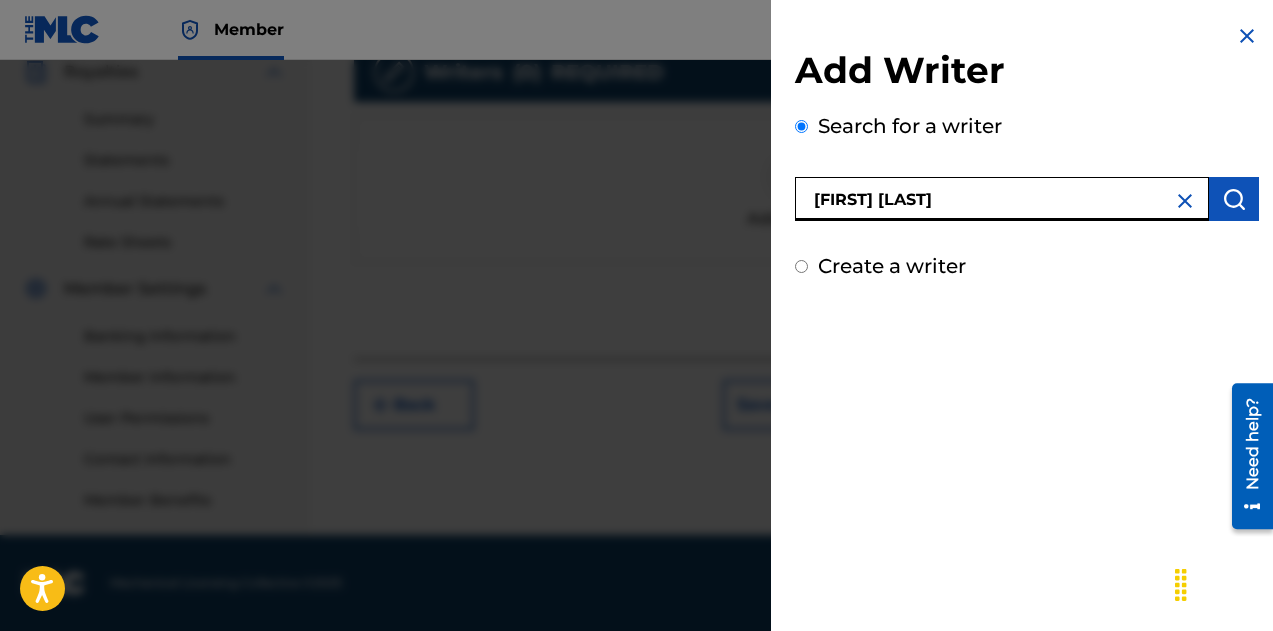 click at bounding box center (1234, 199) 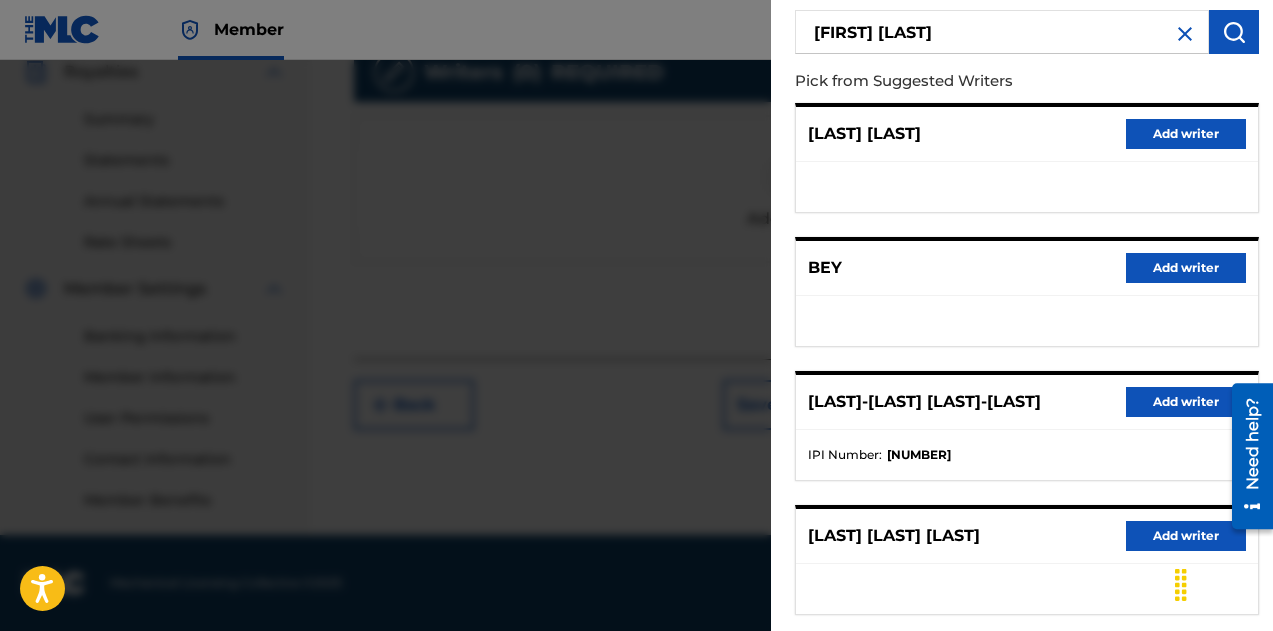 scroll, scrollTop: 411, scrollLeft: 0, axis: vertical 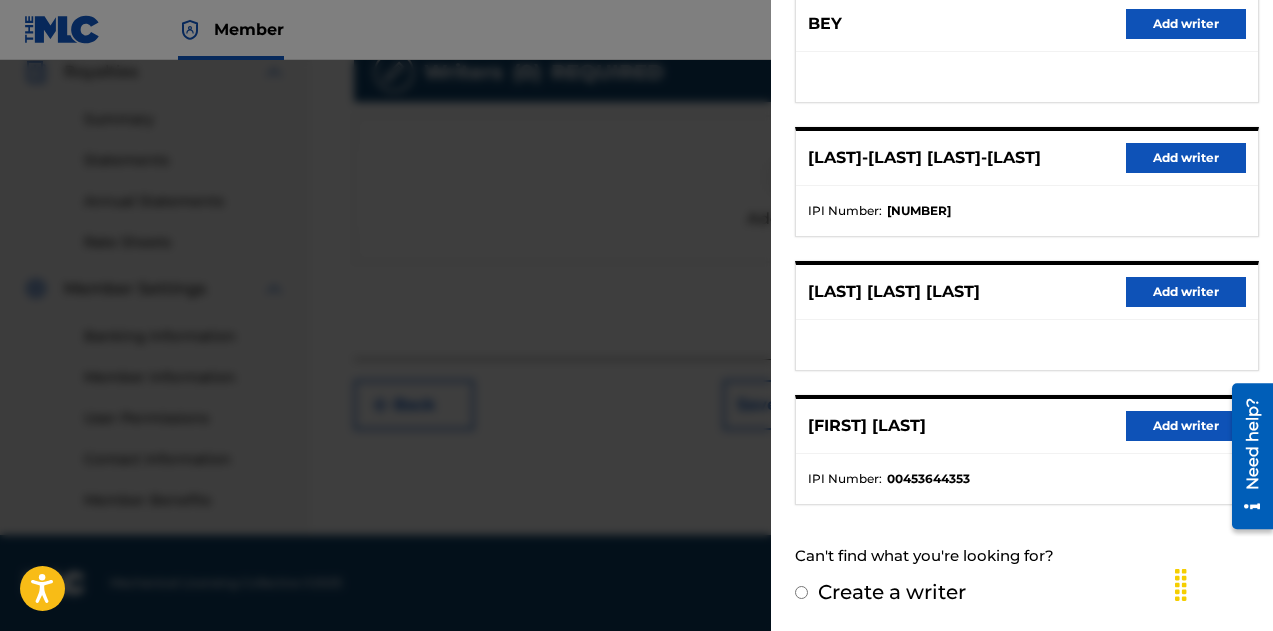 click on "Add writer" at bounding box center [1186, 426] 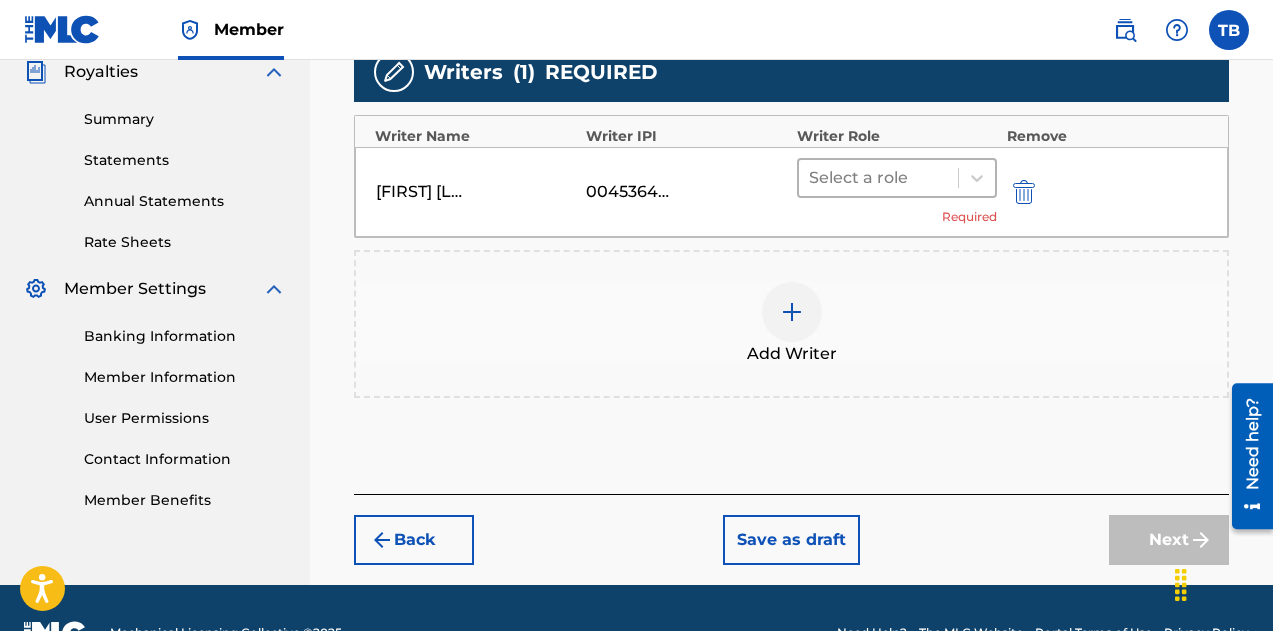 click at bounding box center [878, 178] 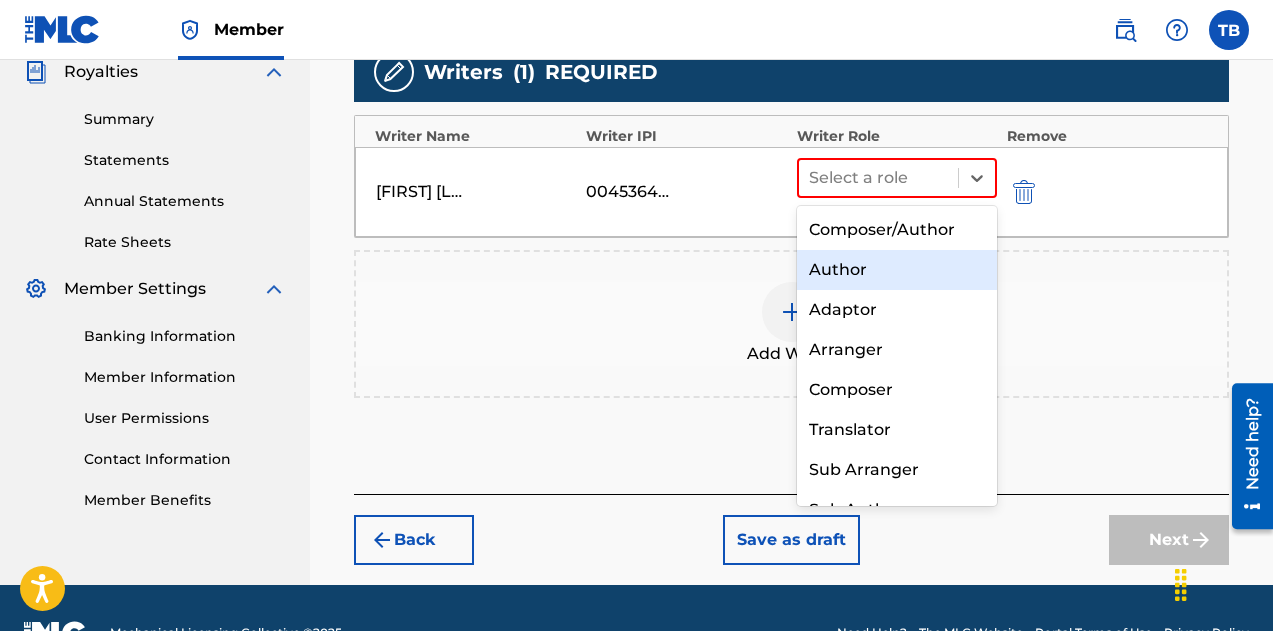 click on "Author" at bounding box center [897, 270] 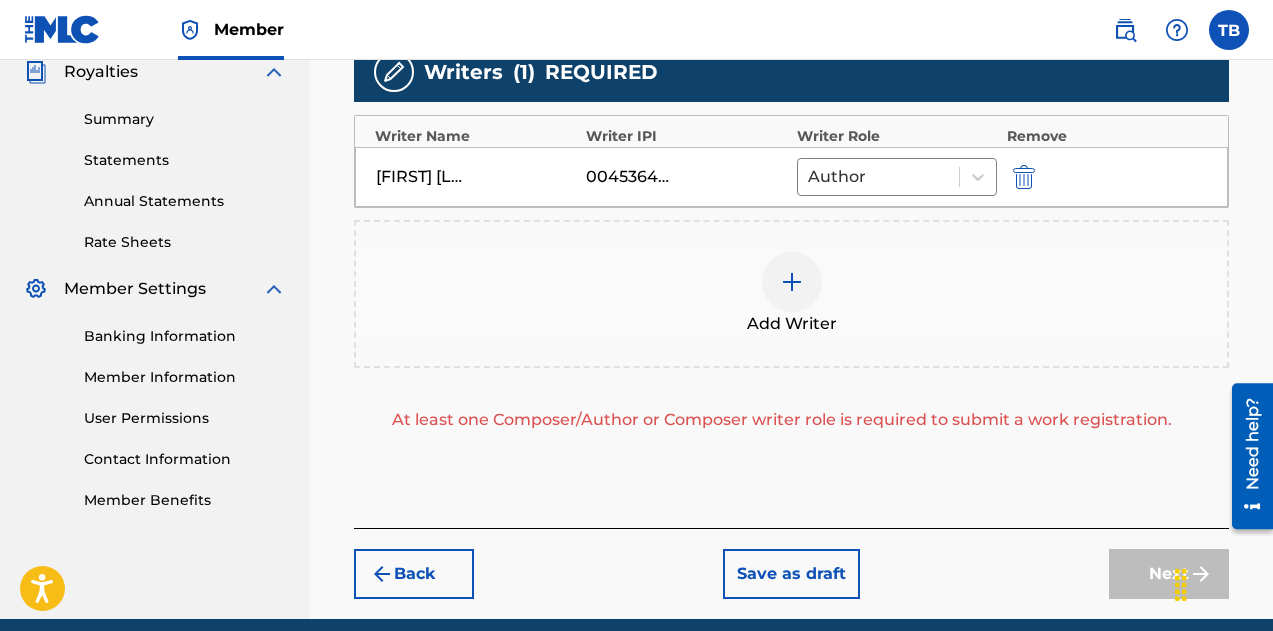 click at bounding box center (792, 282) 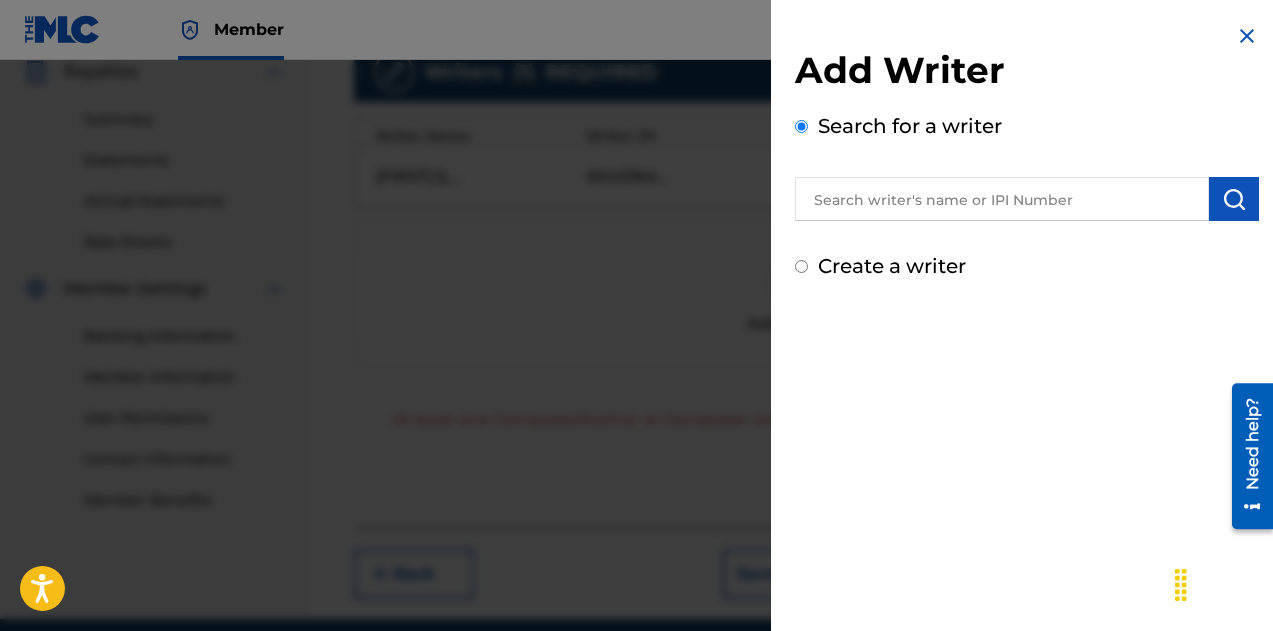 click at bounding box center (1002, 199) 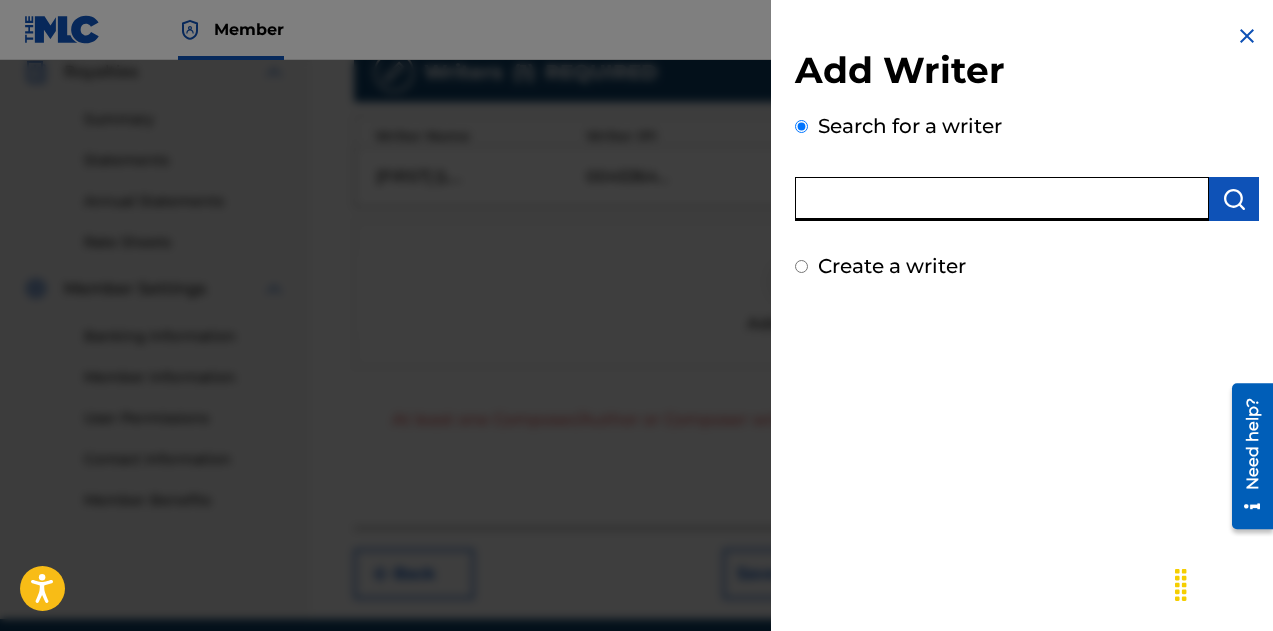 click at bounding box center (1002, 199) 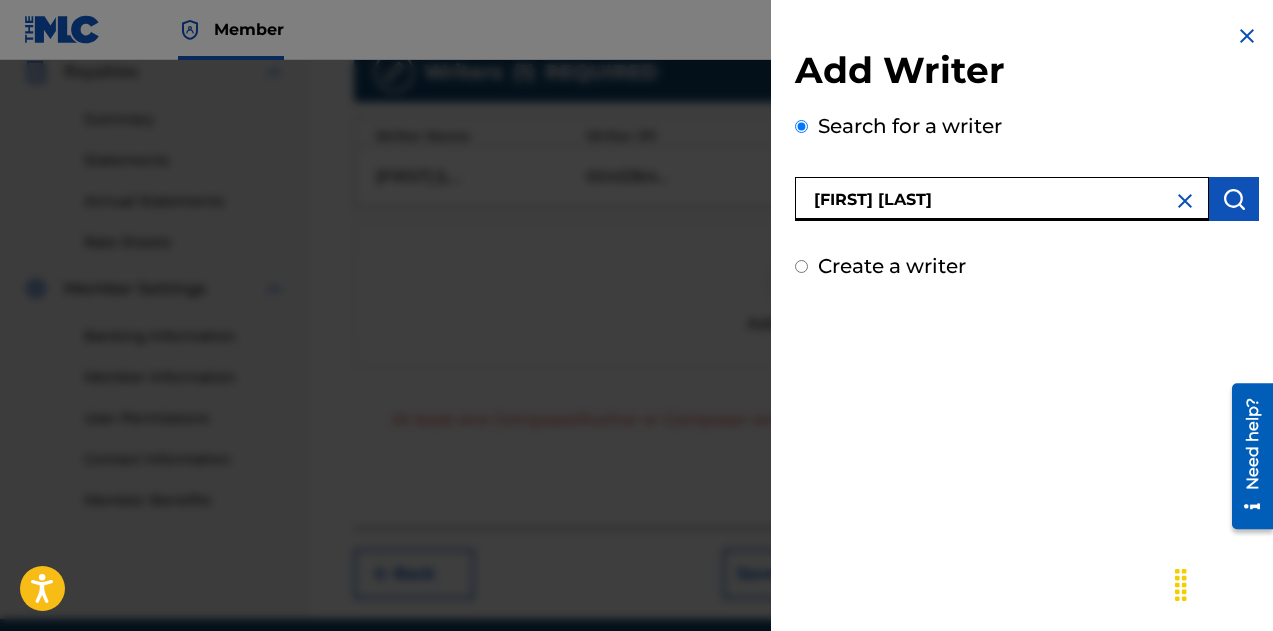 click on "[FIRST] [LAST]" at bounding box center (1002, 199) 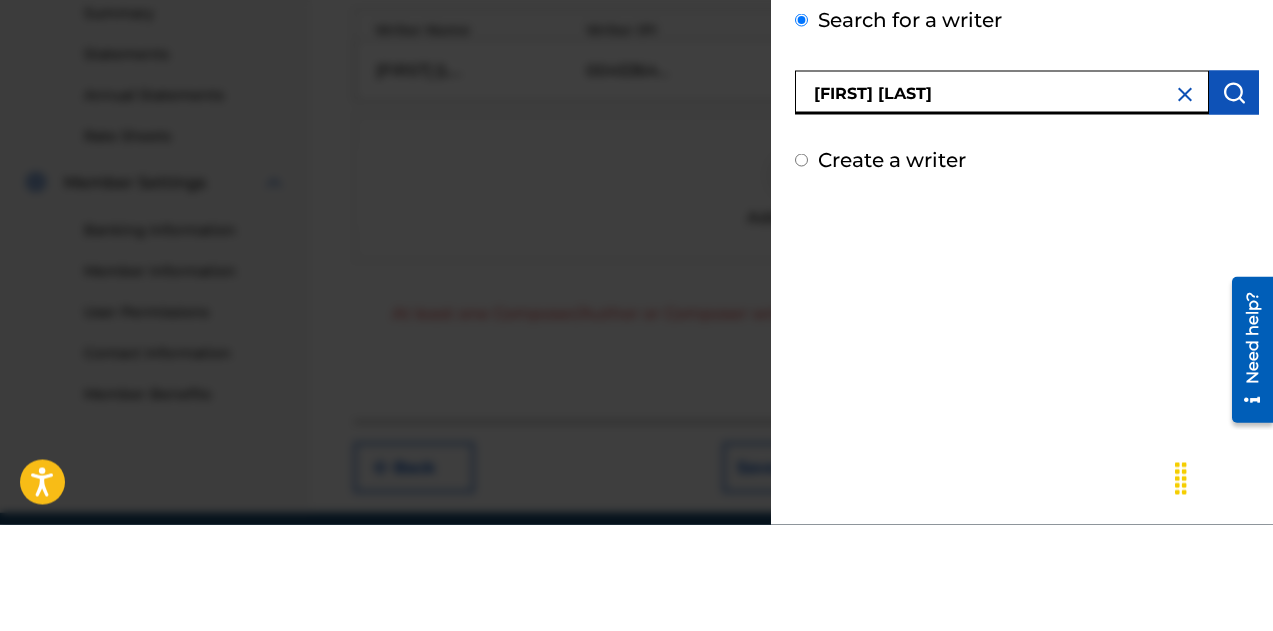 type on "[FIRST] [LAST]" 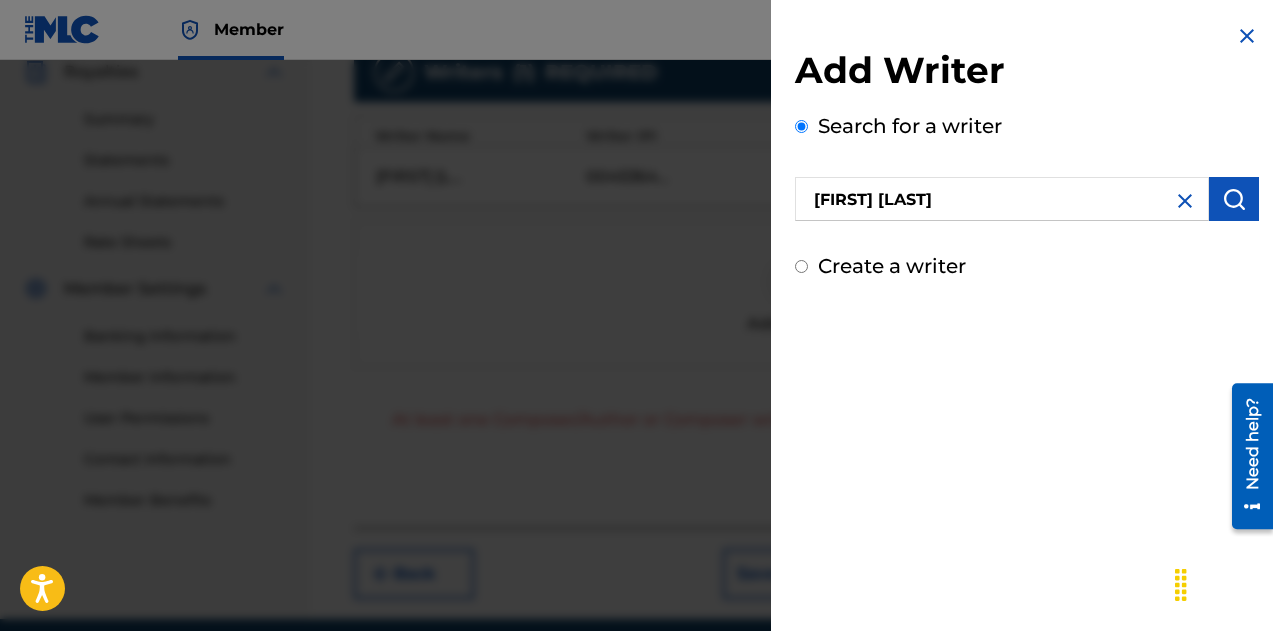 click at bounding box center [1234, 199] 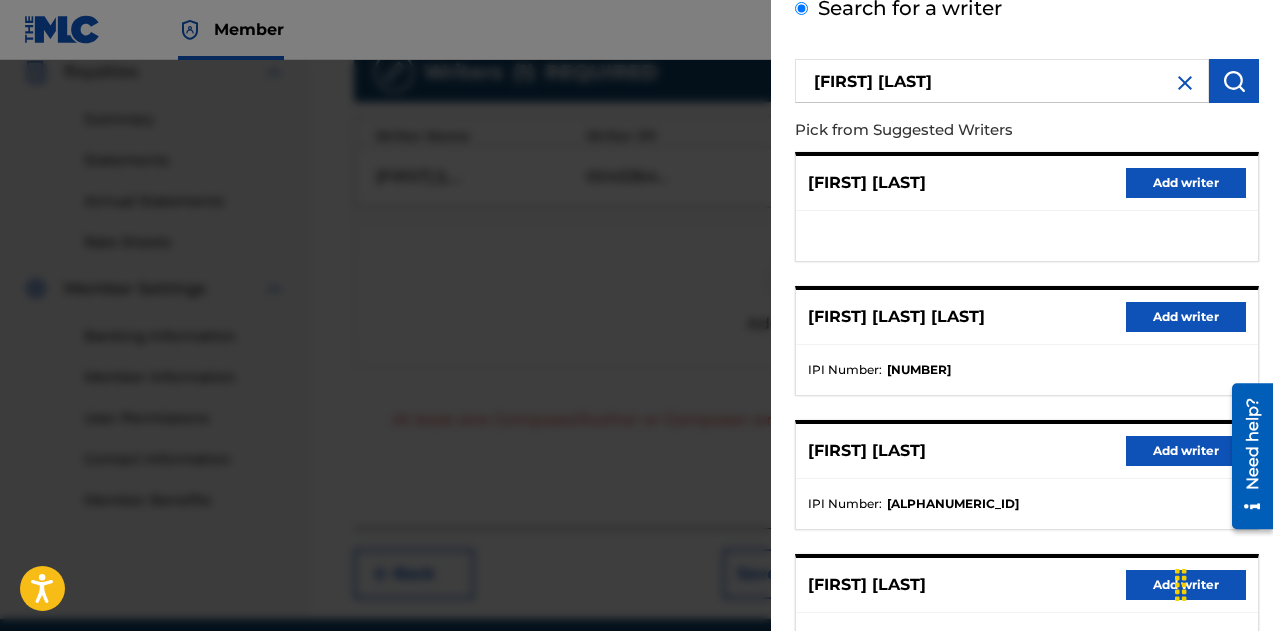 scroll, scrollTop: 411, scrollLeft: 0, axis: vertical 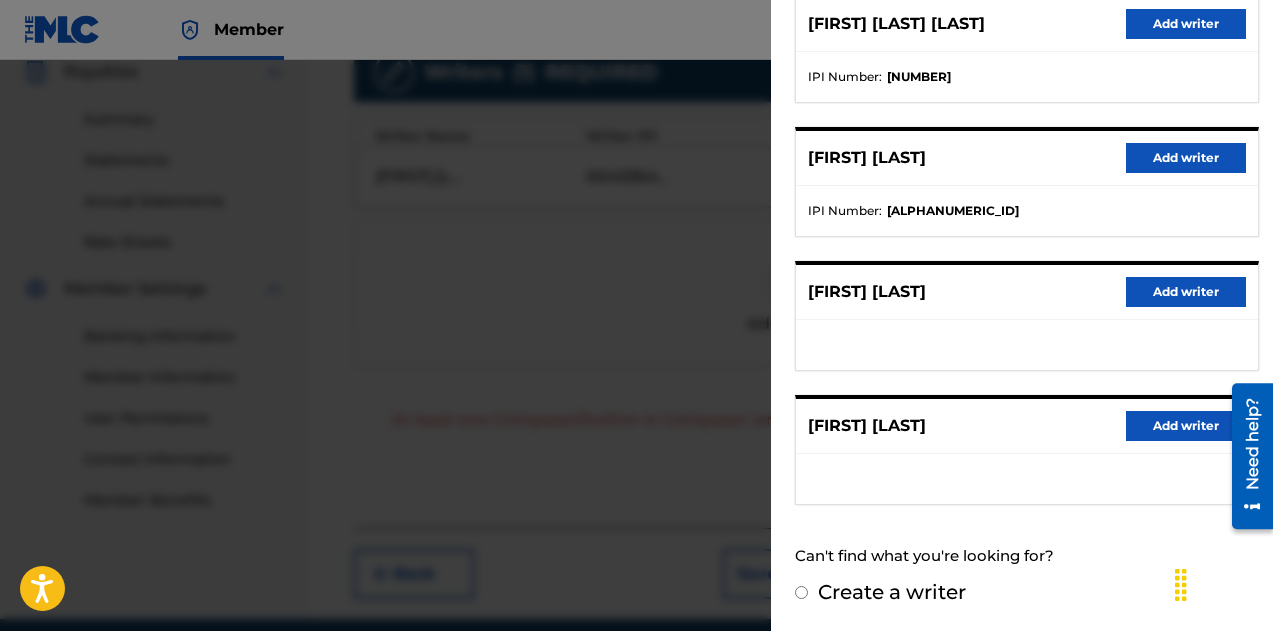 click on "Add writer" at bounding box center [1186, 426] 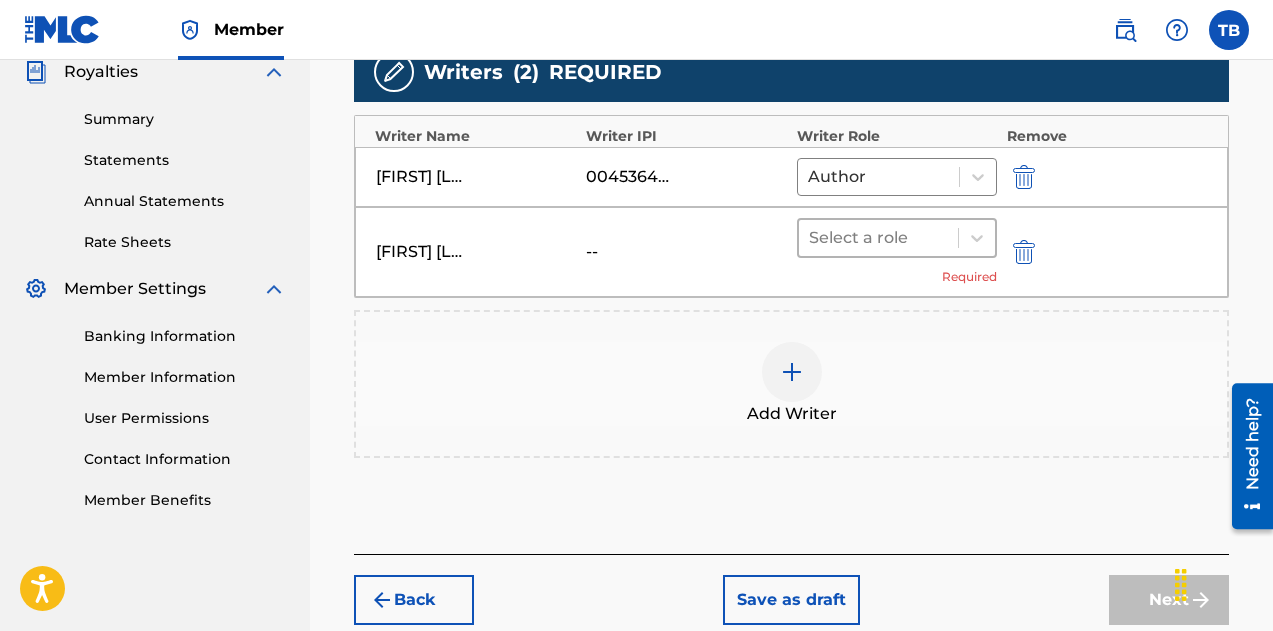 click at bounding box center [878, 238] 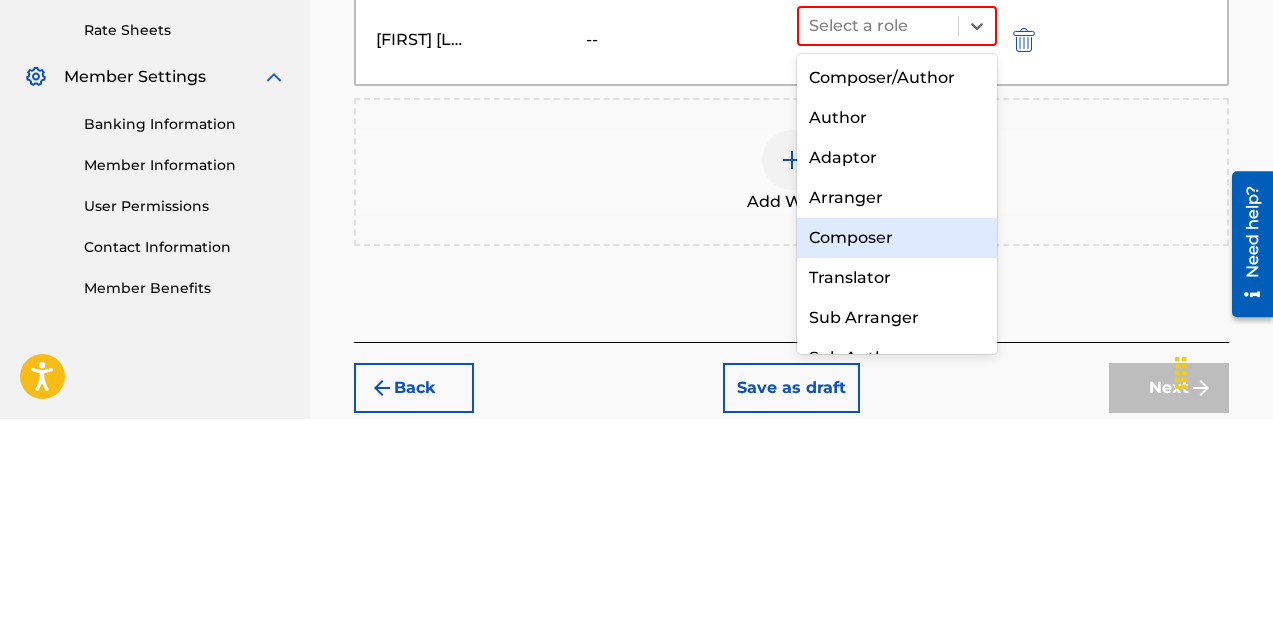 click on "Composer" at bounding box center [897, 450] 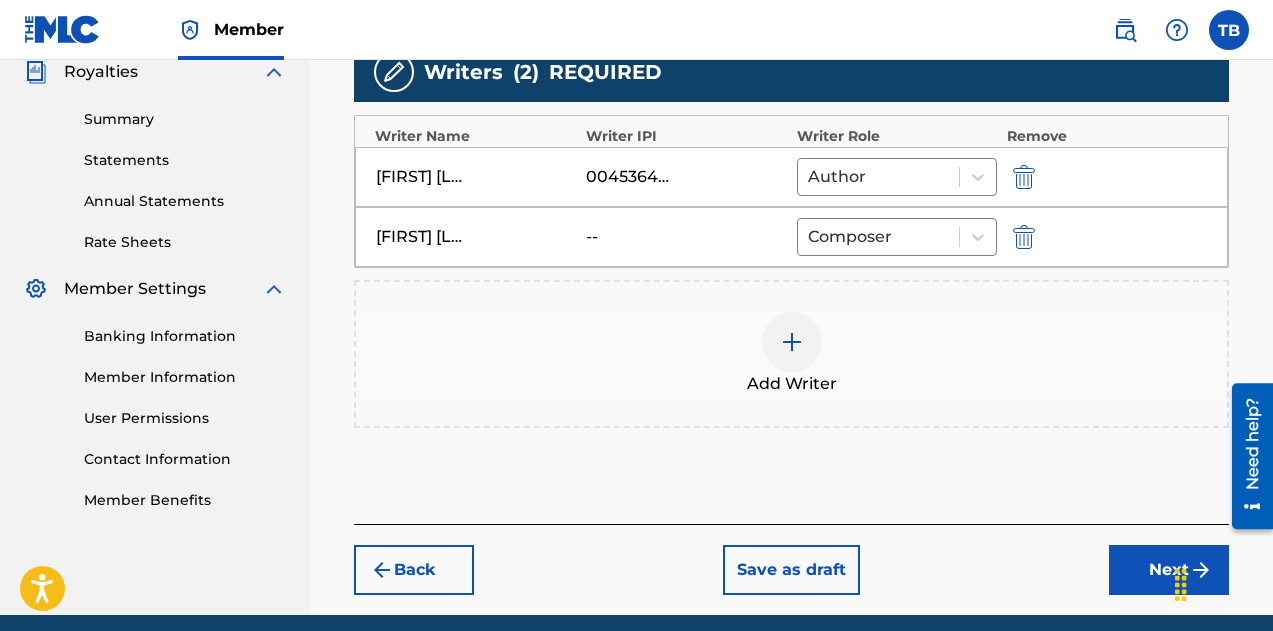 click on "Add Writer" at bounding box center (791, 354) 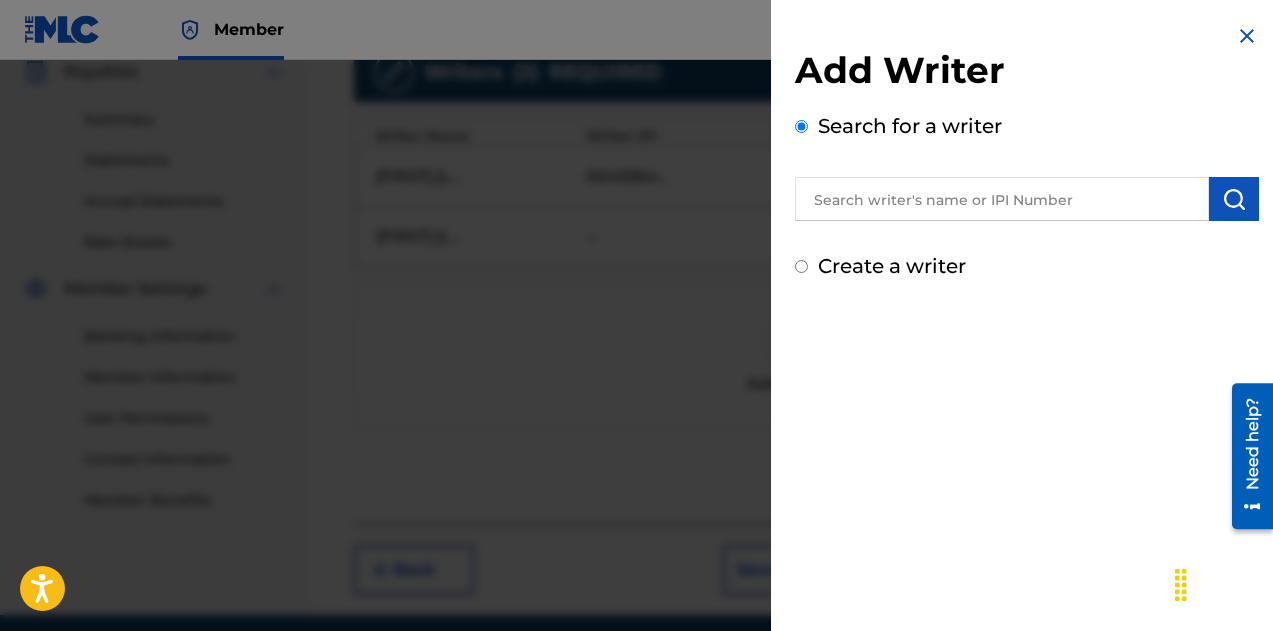 click on "Add Writer Search for a writer Create a writer" at bounding box center [1027, 315] 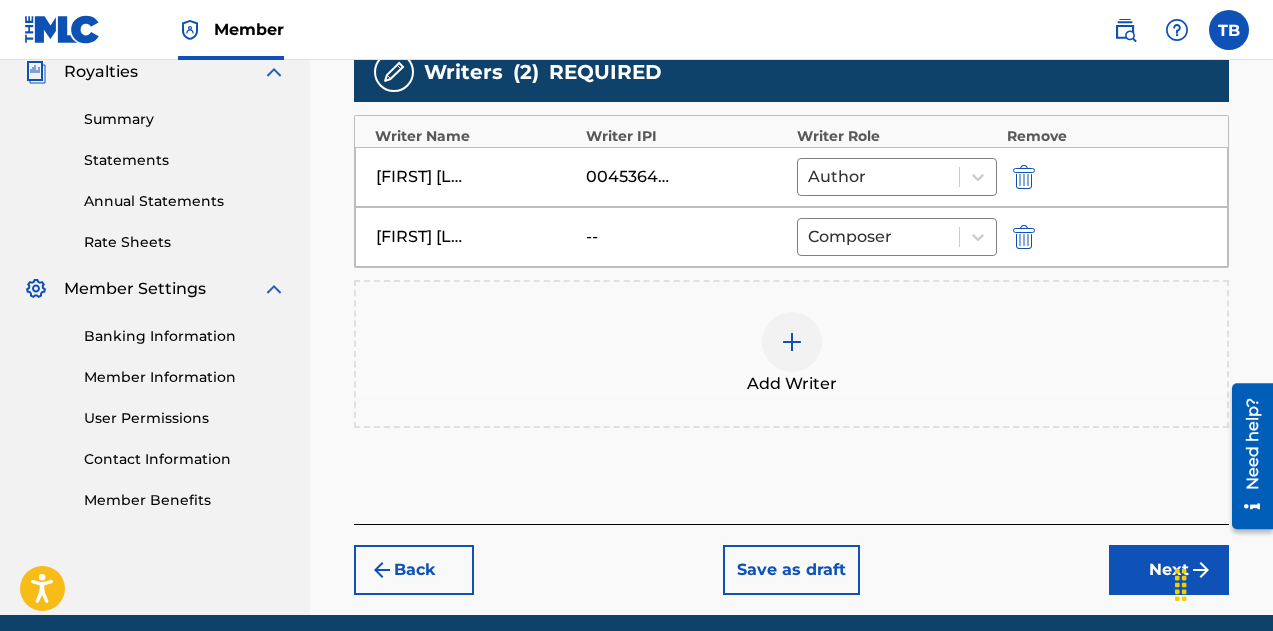 click on "Next" at bounding box center [1169, 570] 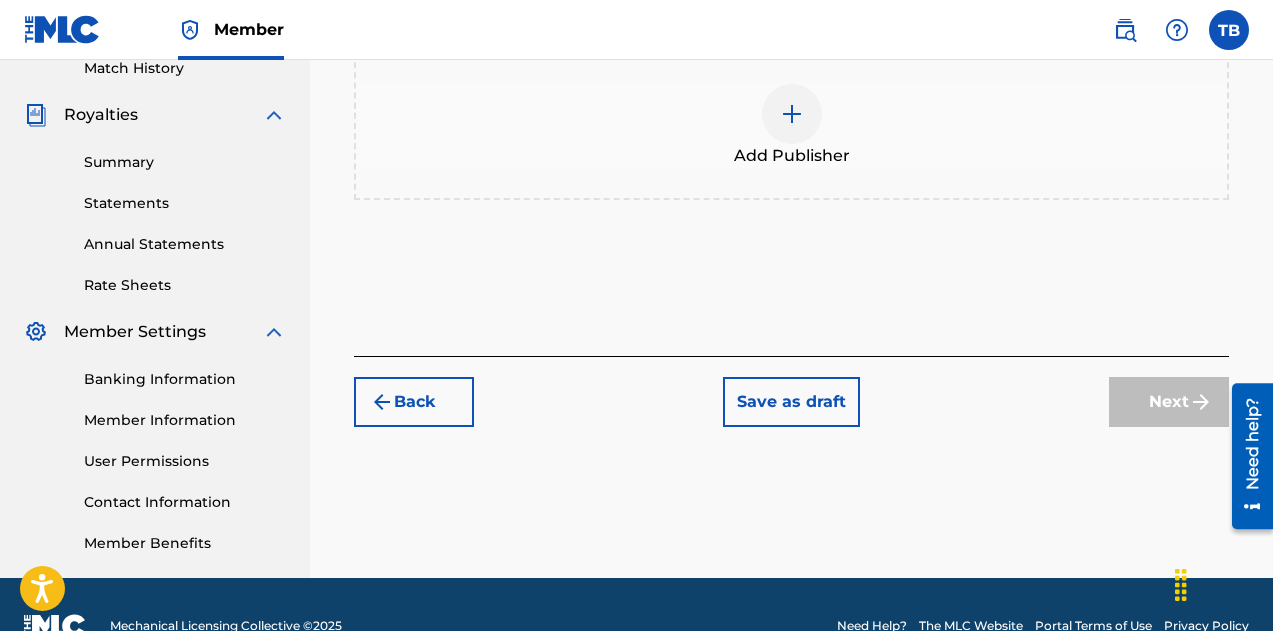 scroll, scrollTop: 575, scrollLeft: 0, axis: vertical 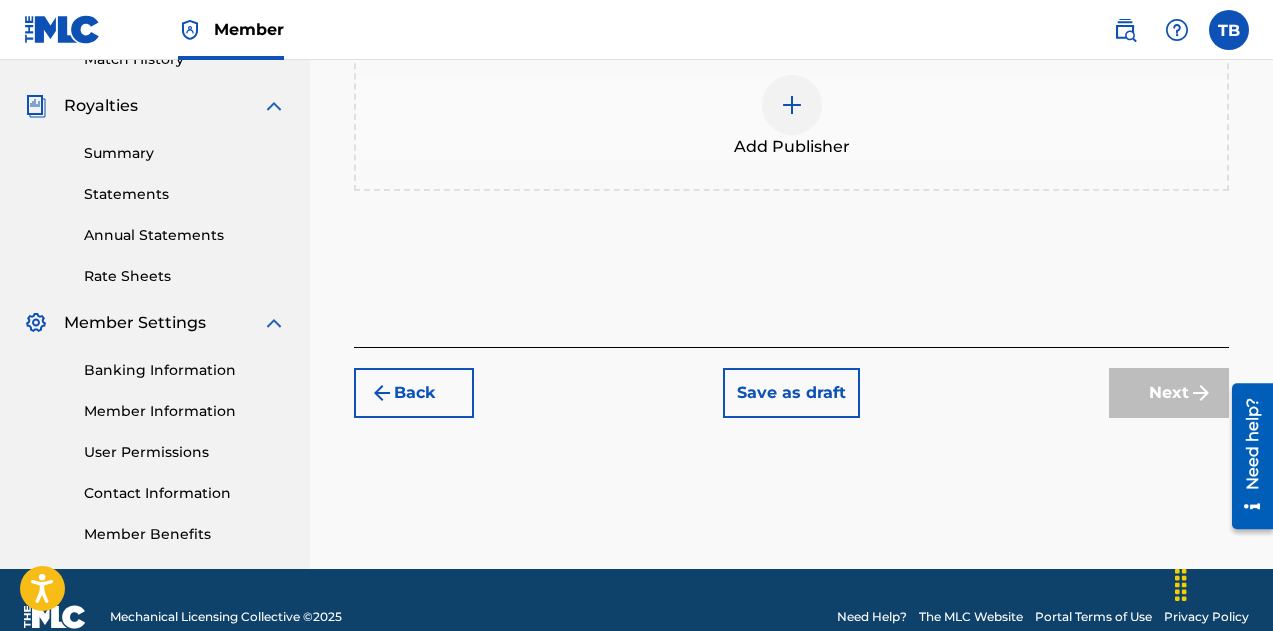 click at bounding box center (792, 105) 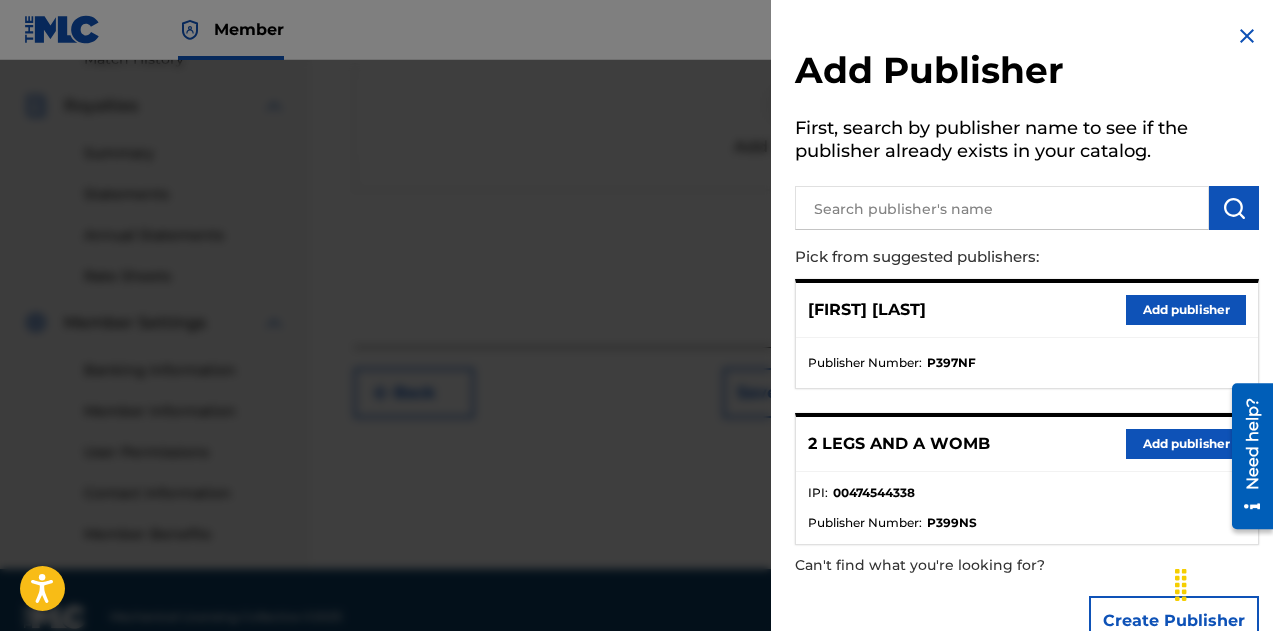 click on "Add publisher" at bounding box center [1186, 310] 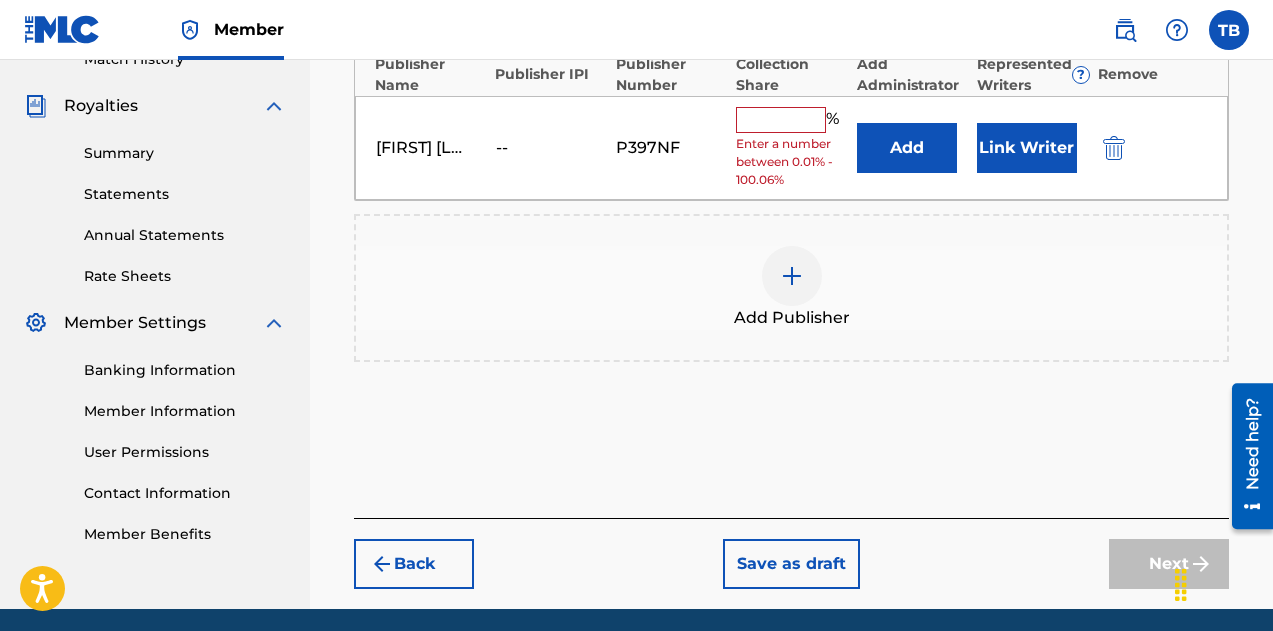 click at bounding box center (781, 120) 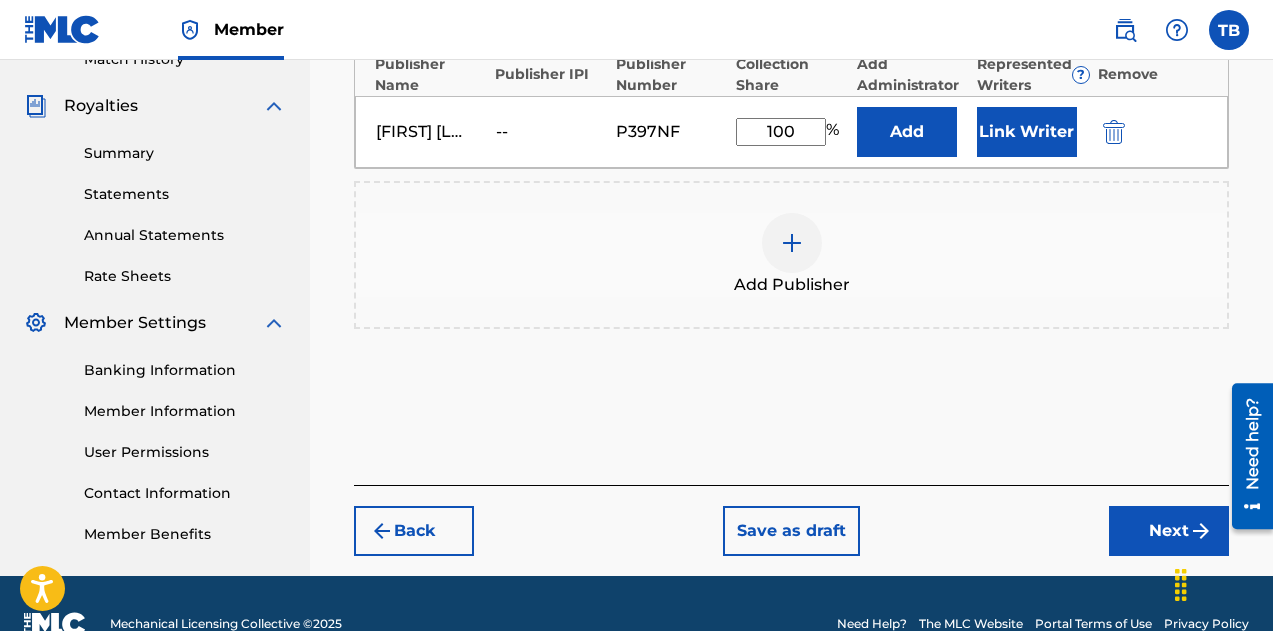 click on "Add Publisher" at bounding box center [791, 255] 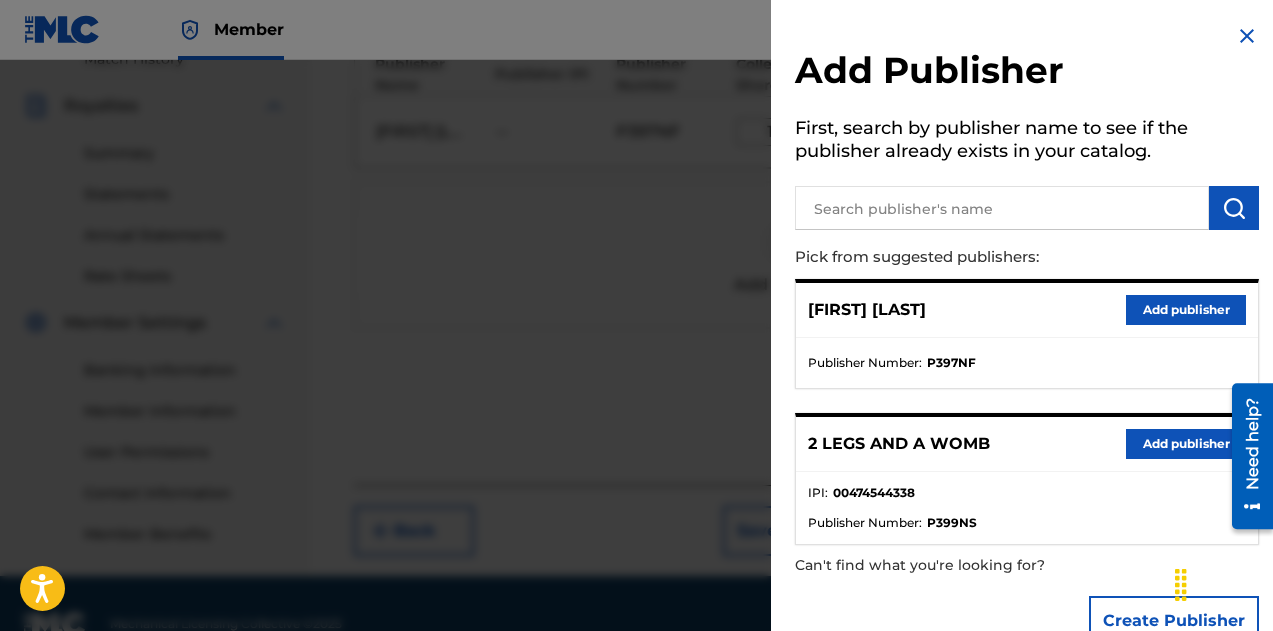 click on "Add publisher" at bounding box center (1186, 310) 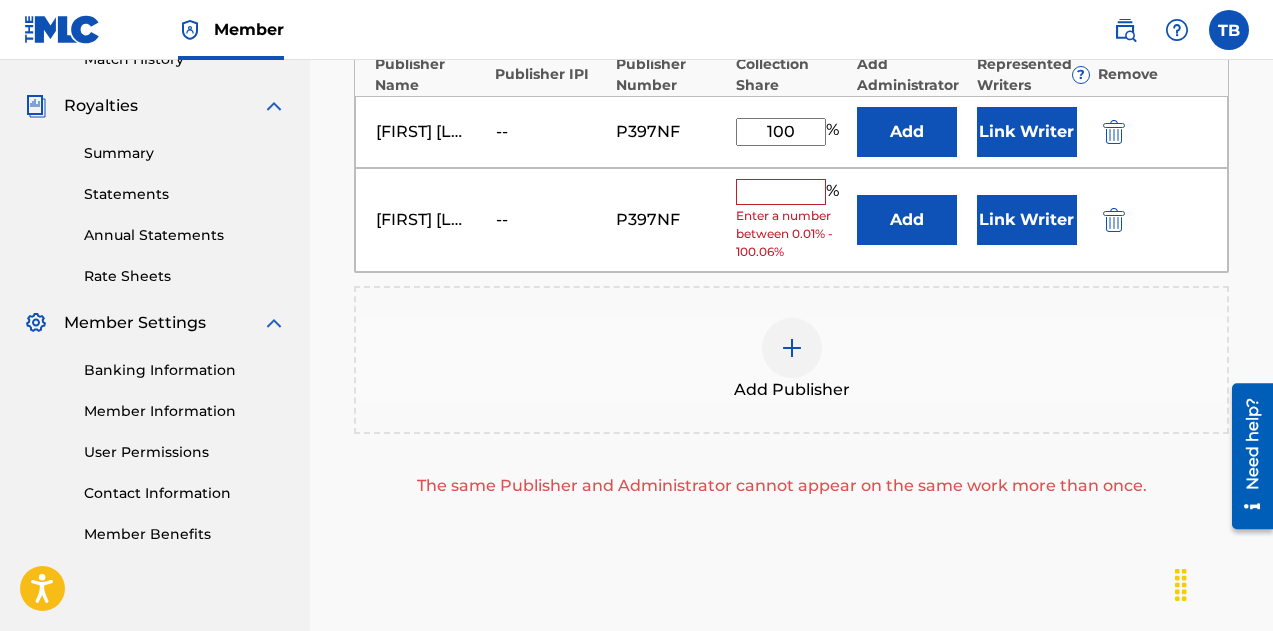 click at bounding box center (1114, 220) 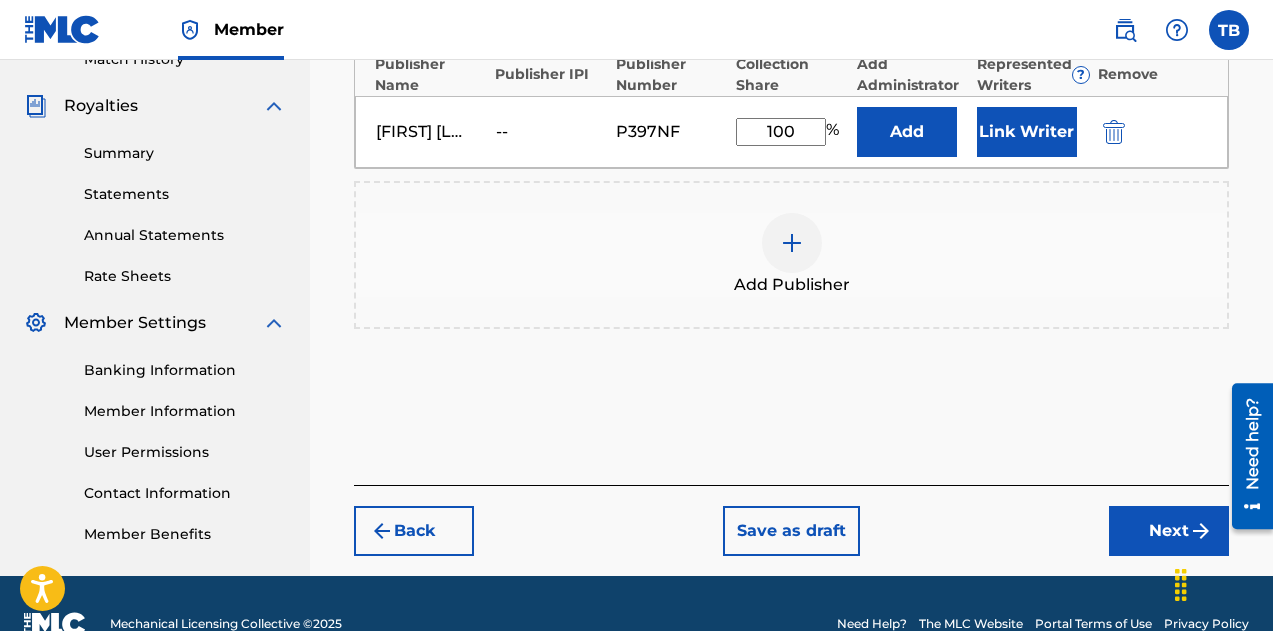 click on "Next" at bounding box center (1169, 531) 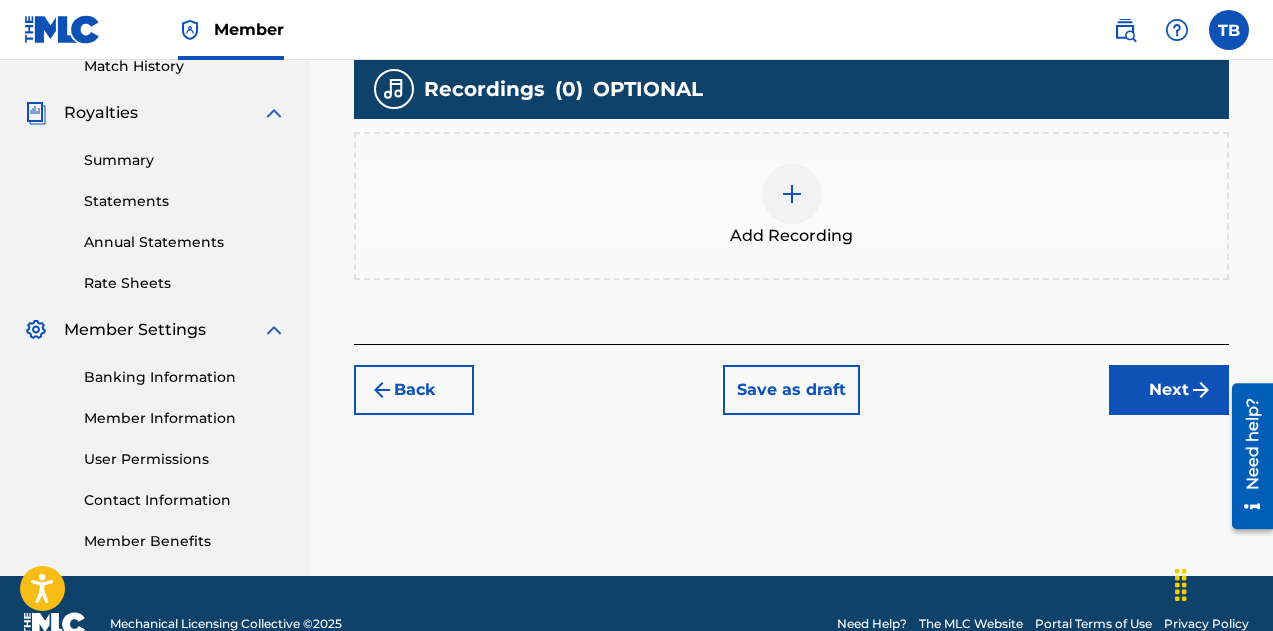 scroll, scrollTop: 577, scrollLeft: 0, axis: vertical 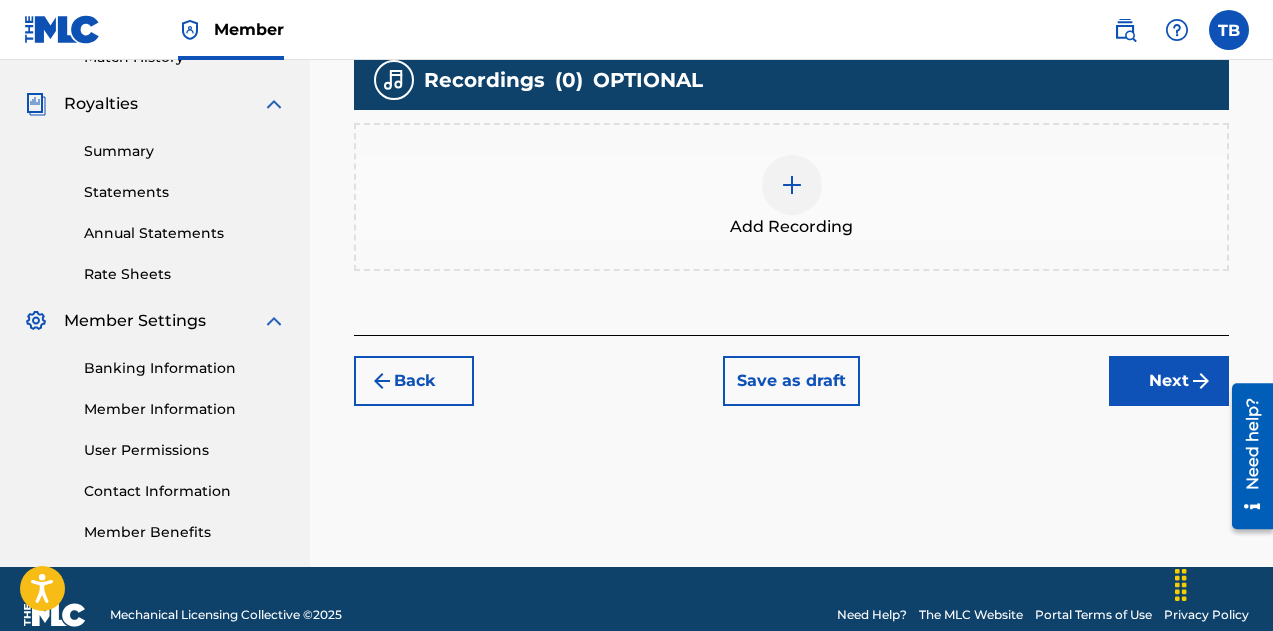 click at bounding box center [792, 185] 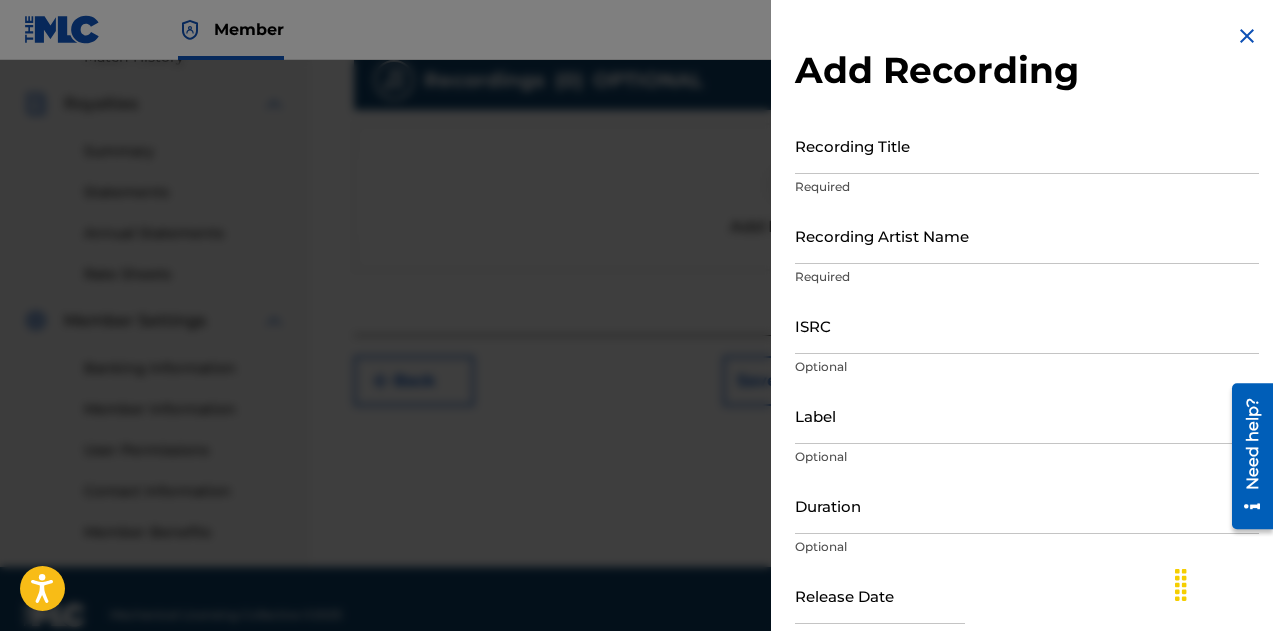 click on "Recording Title" at bounding box center [1027, 145] 